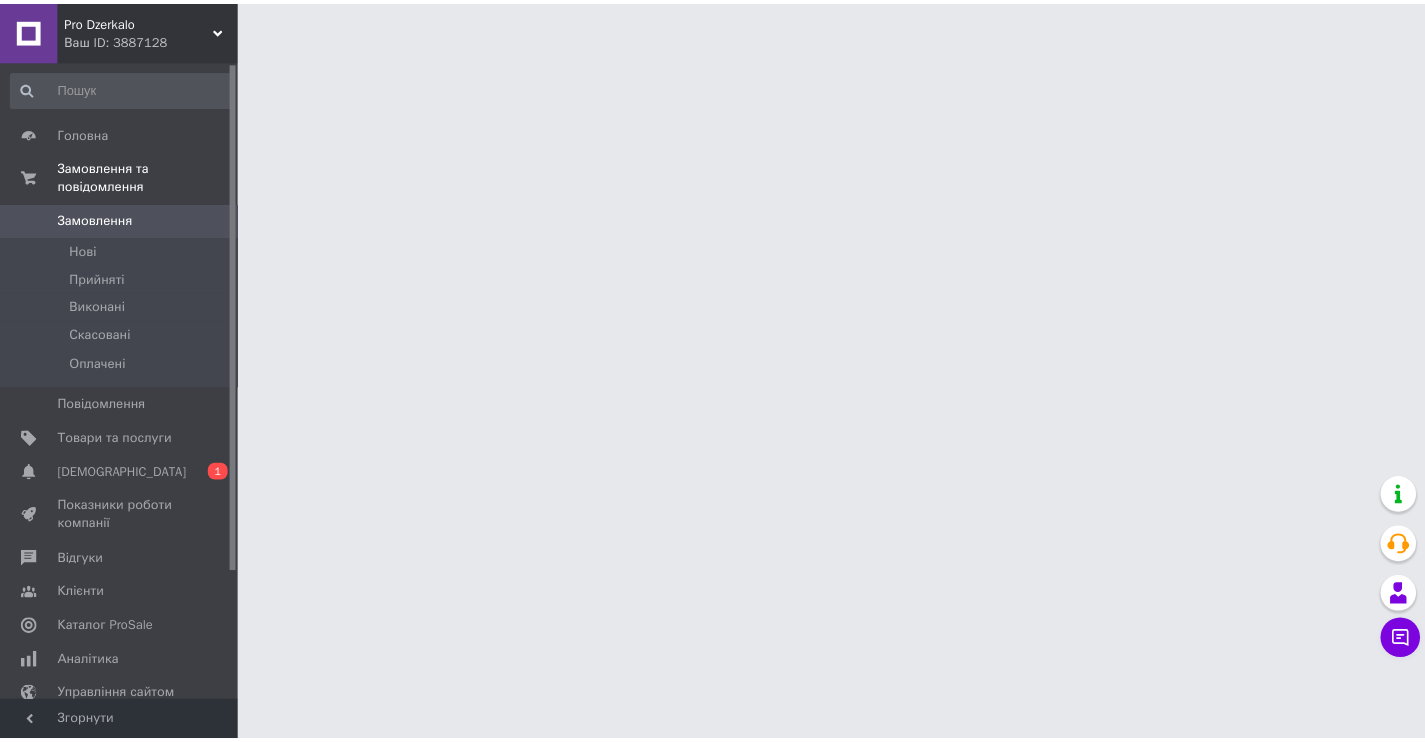 scroll, scrollTop: 0, scrollLeft: 0, axis: both 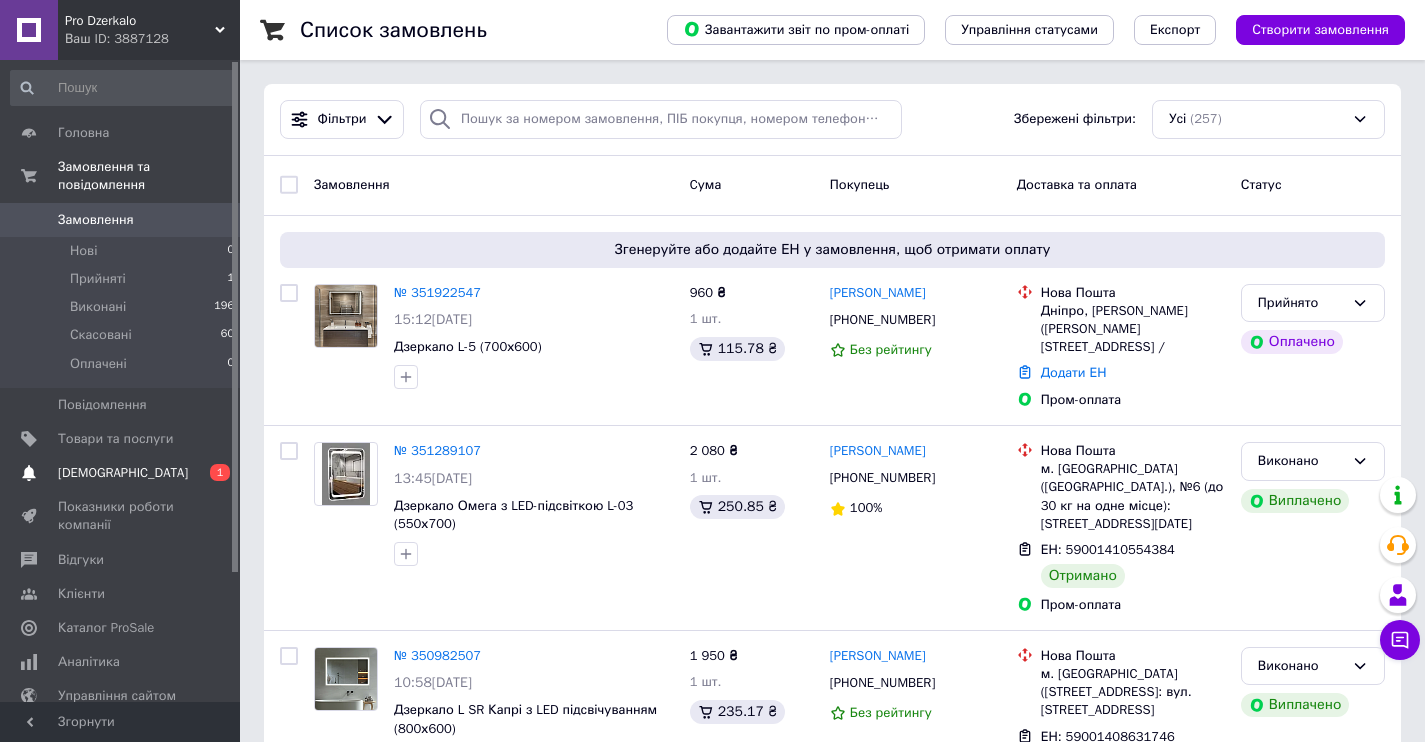 click on "[DEMOGRAPHIC_DATA]" at bounding box center [123, 473] 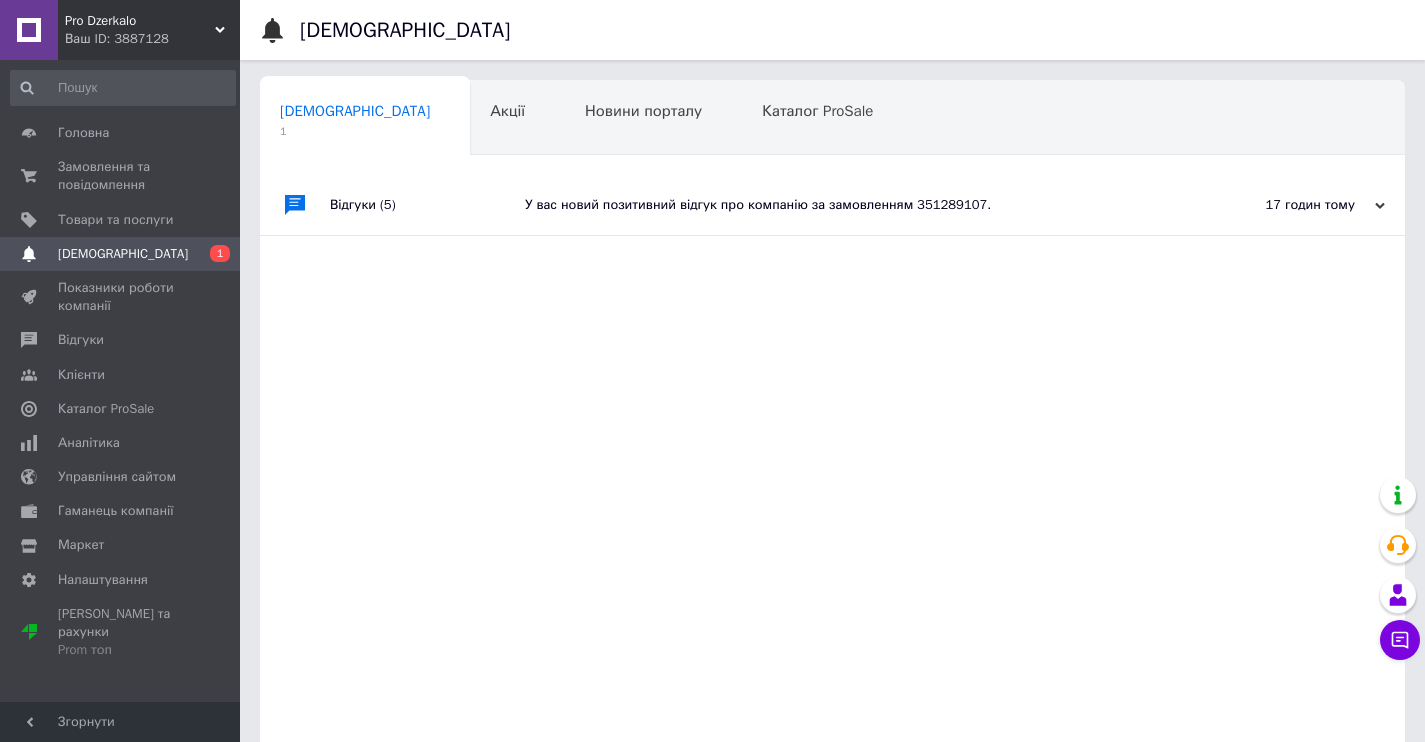 click on "У вас новий позитивний відгук про компанію за замовленням 351289107." at bounding box center (855, 205) 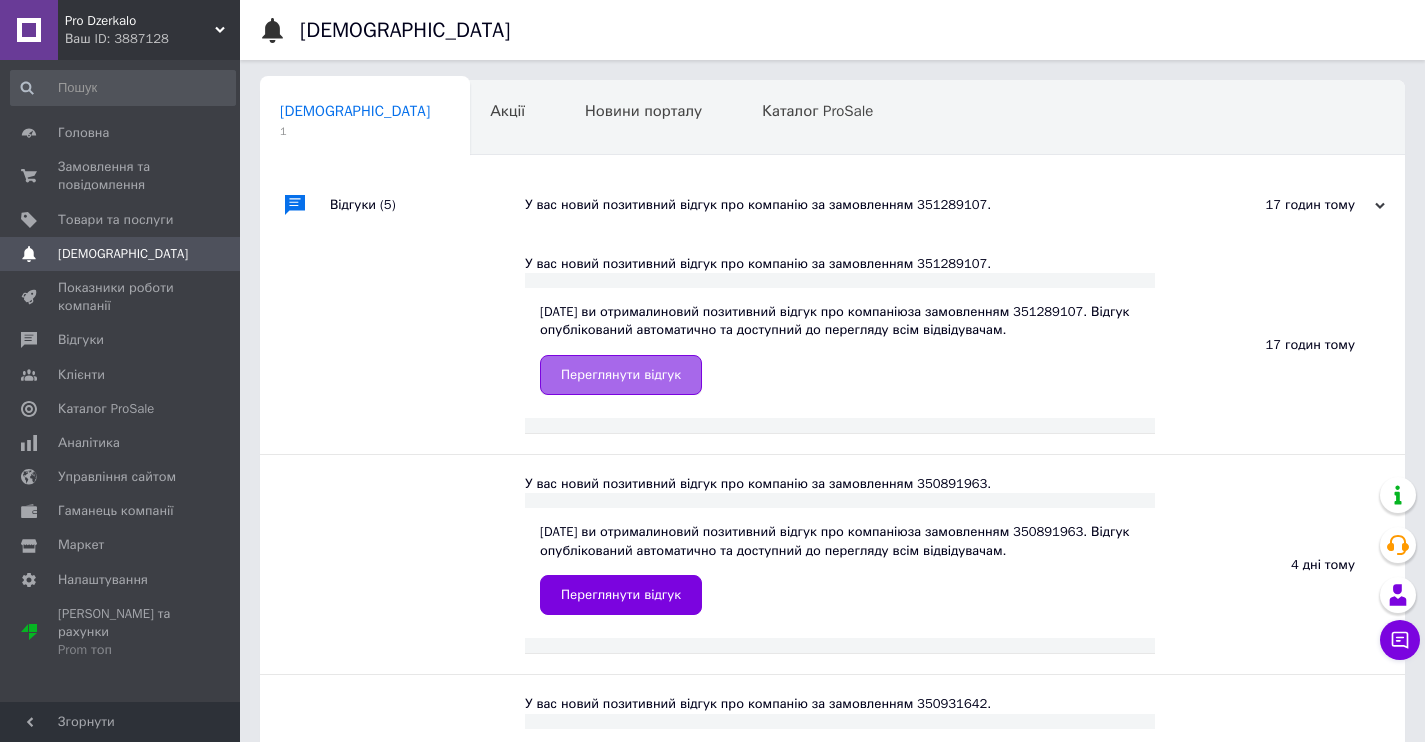 click on "Переглянути відгук" at bounding box center (621, 375) 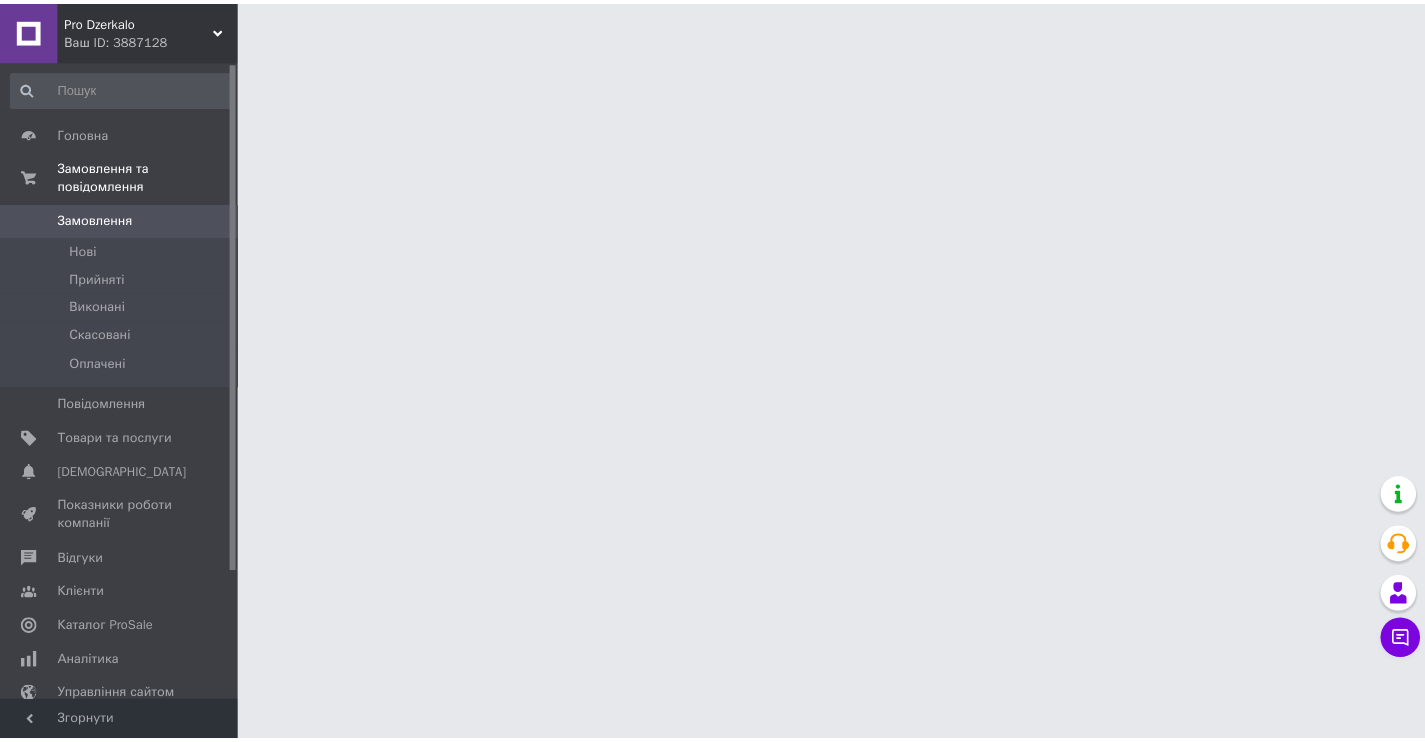 scroll, scrollTop: 0, scrollLeft: 0, axis: both 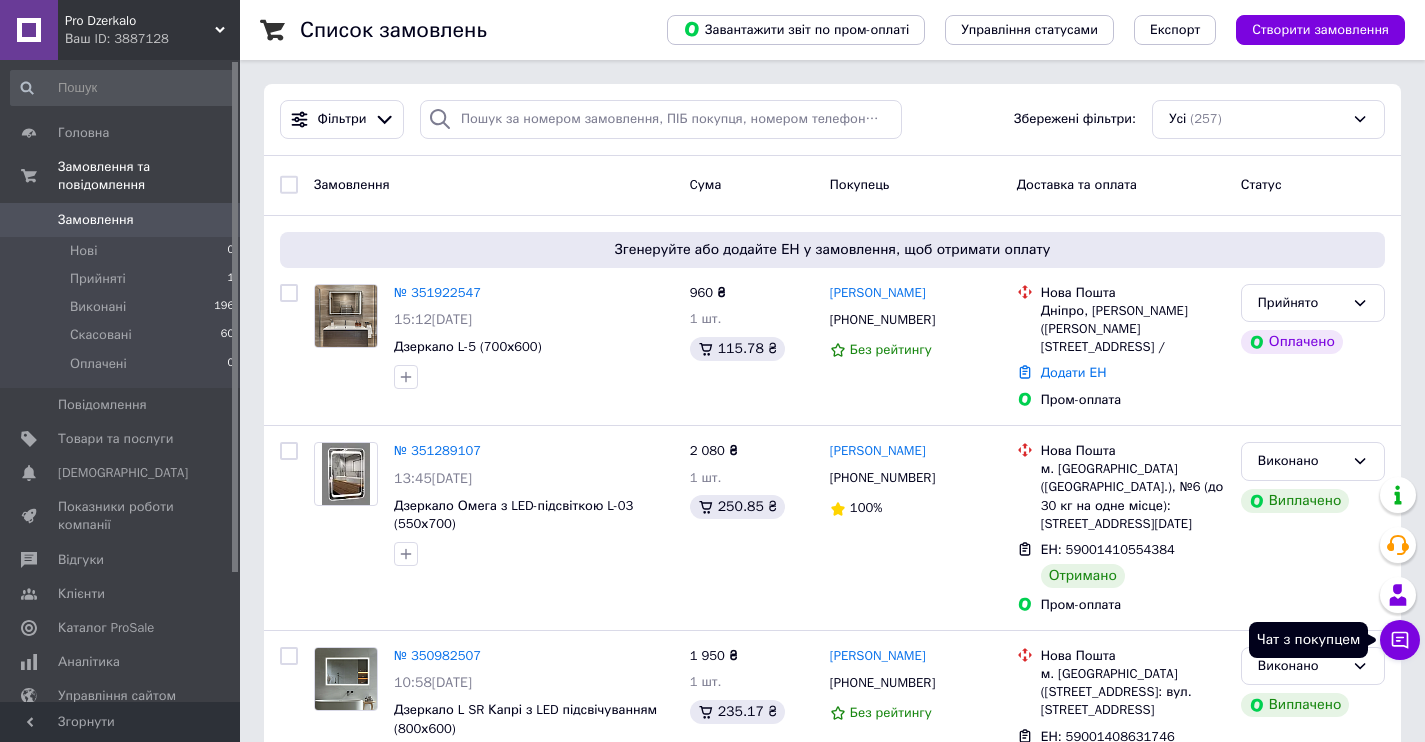 click on "Чат з покупцем" at bounding box center [1400, 640] 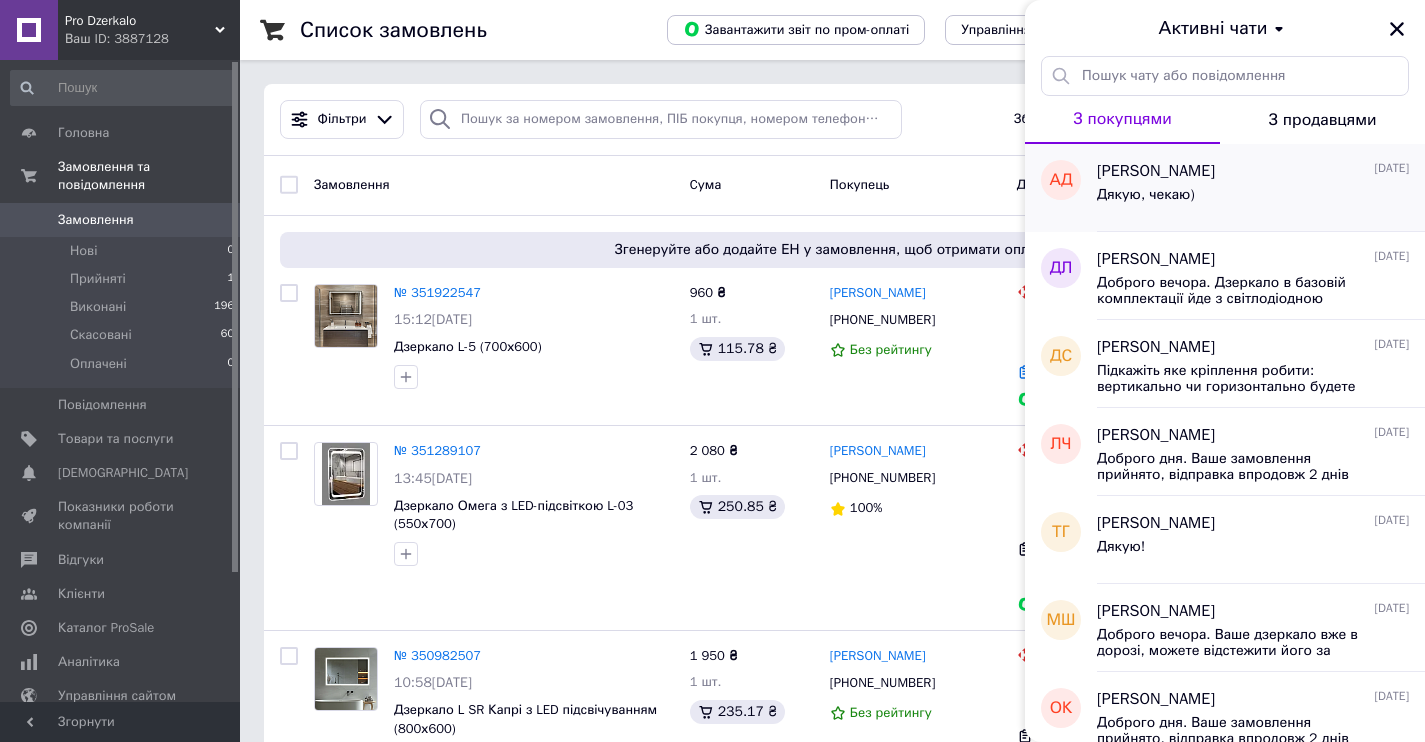 click on "[PERSON_NAME]" at bounding box center (1156, 171) 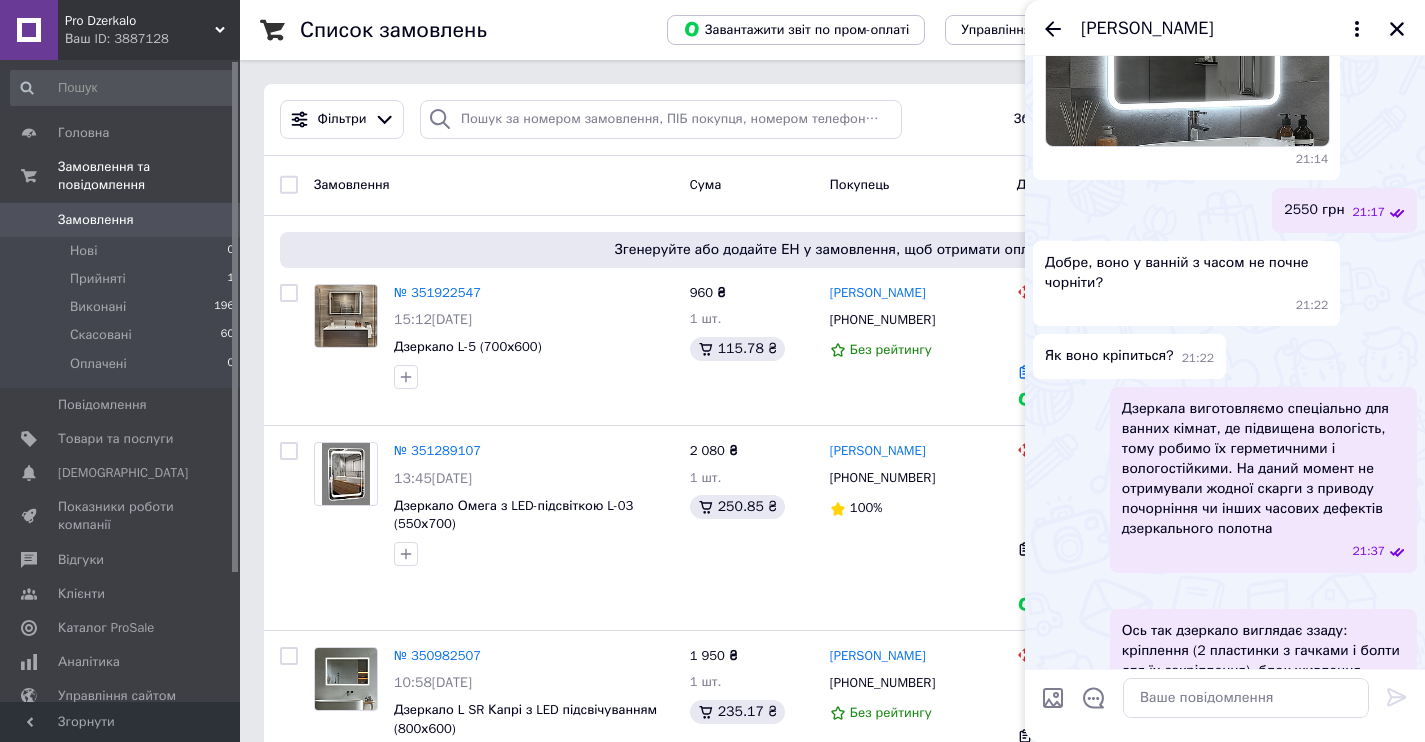scroll, scrollTop: 941, scrollLeft: 0, axis: vertical 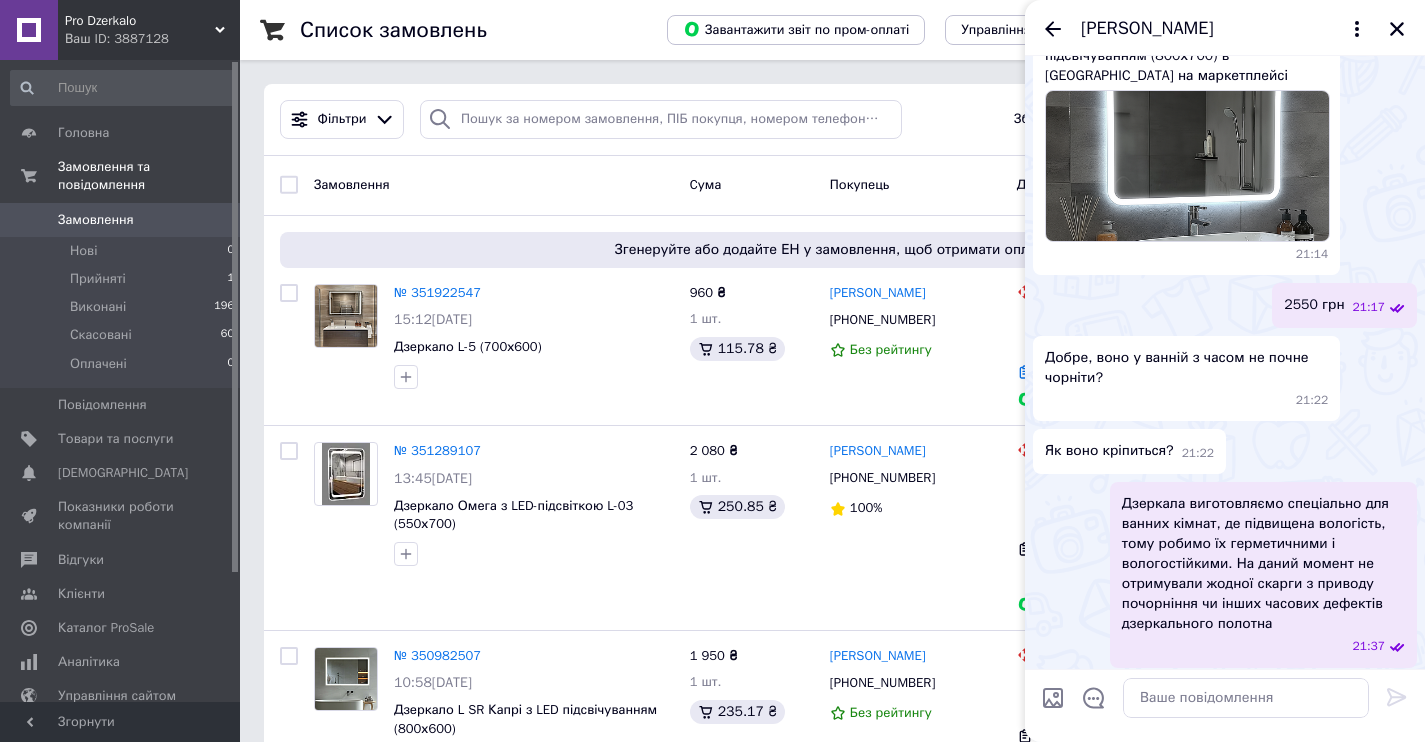 click on "скільки буде коштувати такий варіант: [URL][DOMAIN_NAME] Розмір 70Х70?" at bounding box center [1174, -32] 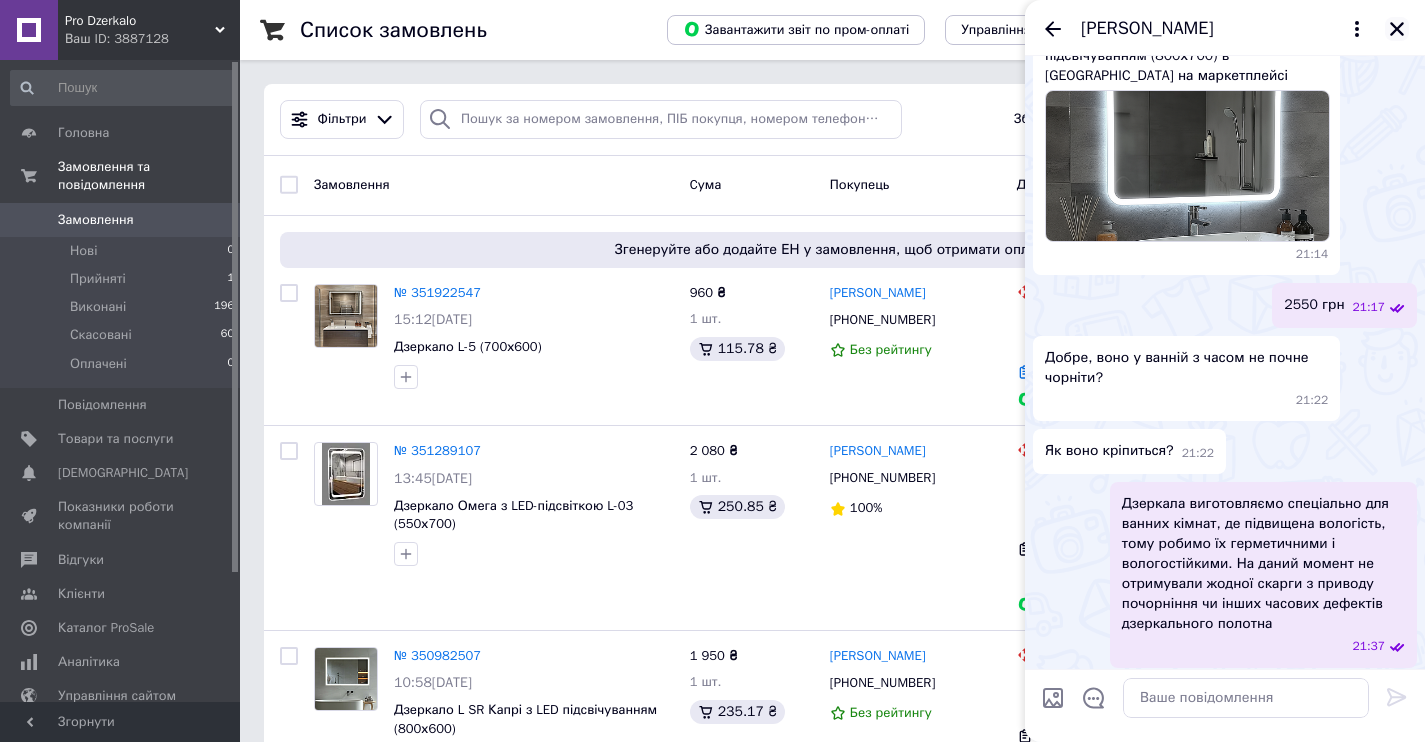 click 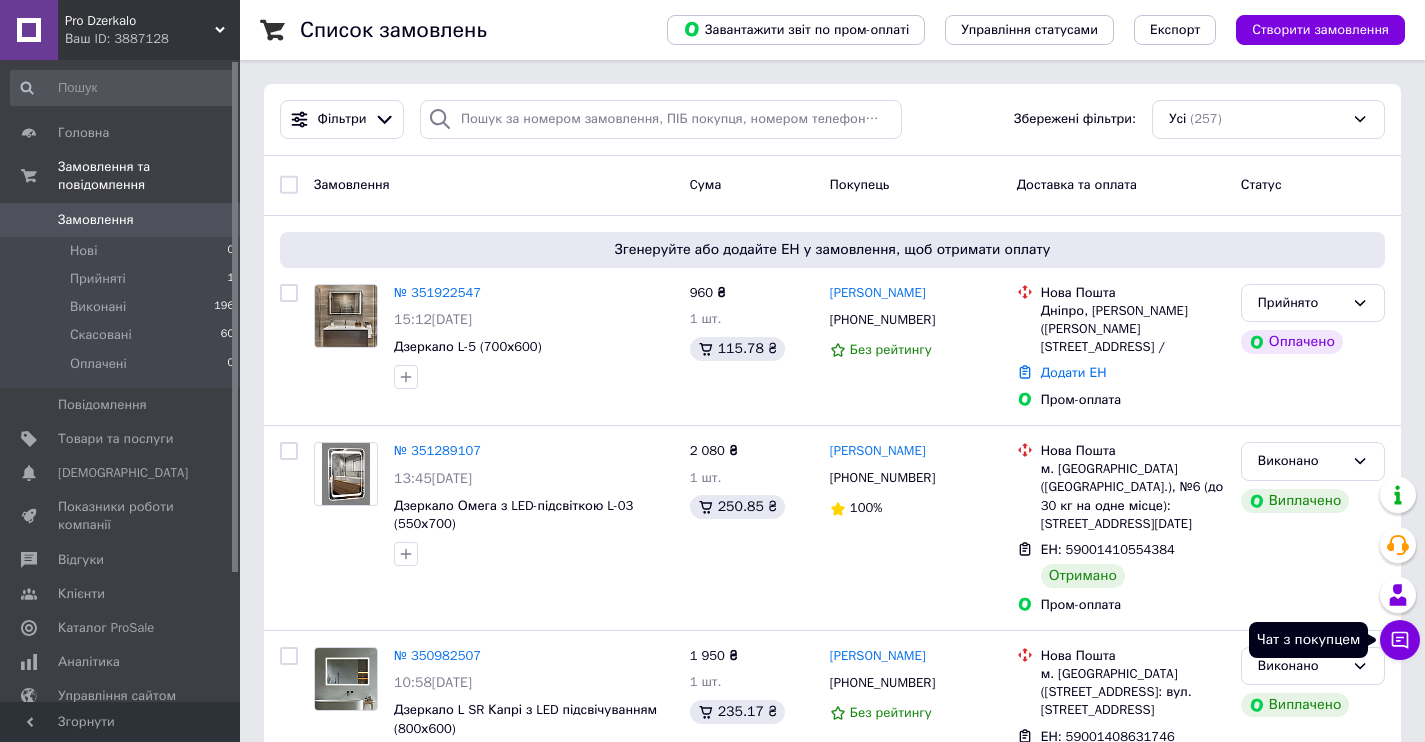 click 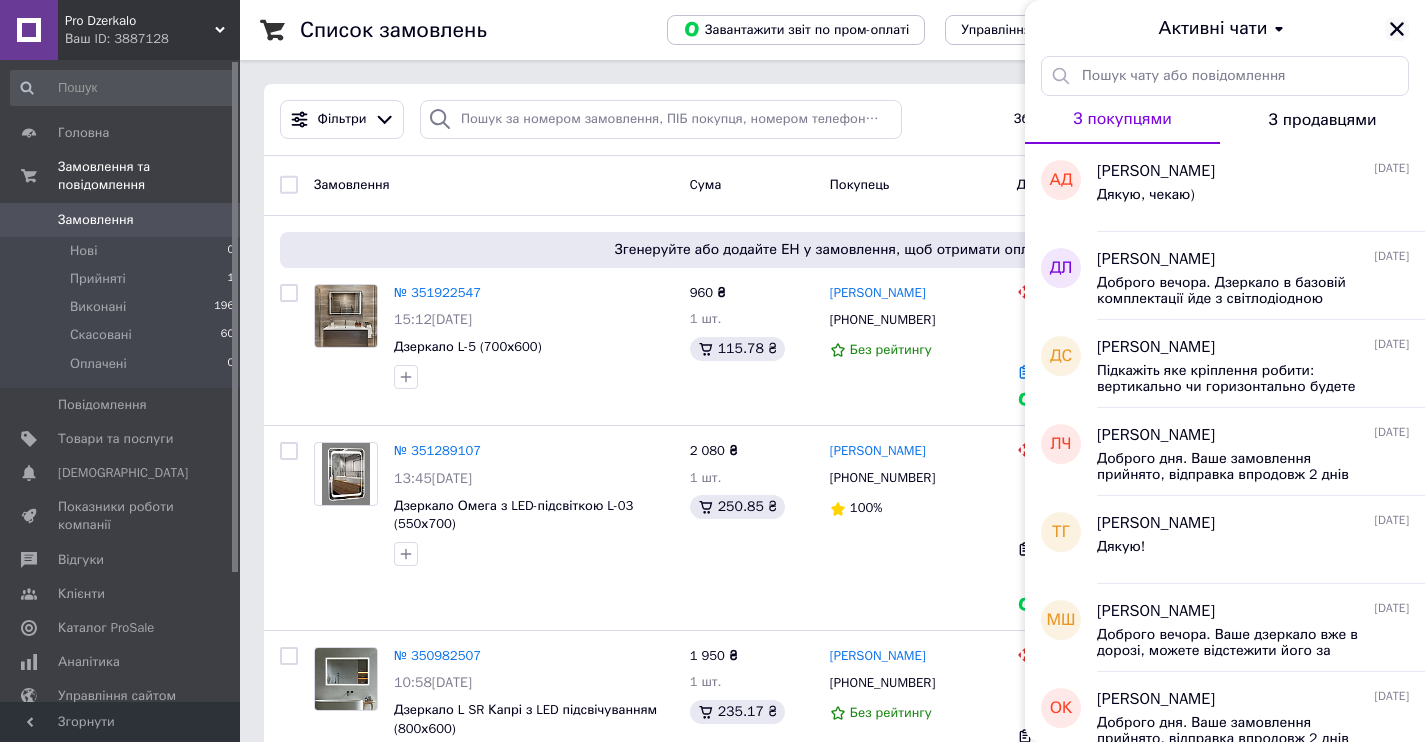 click 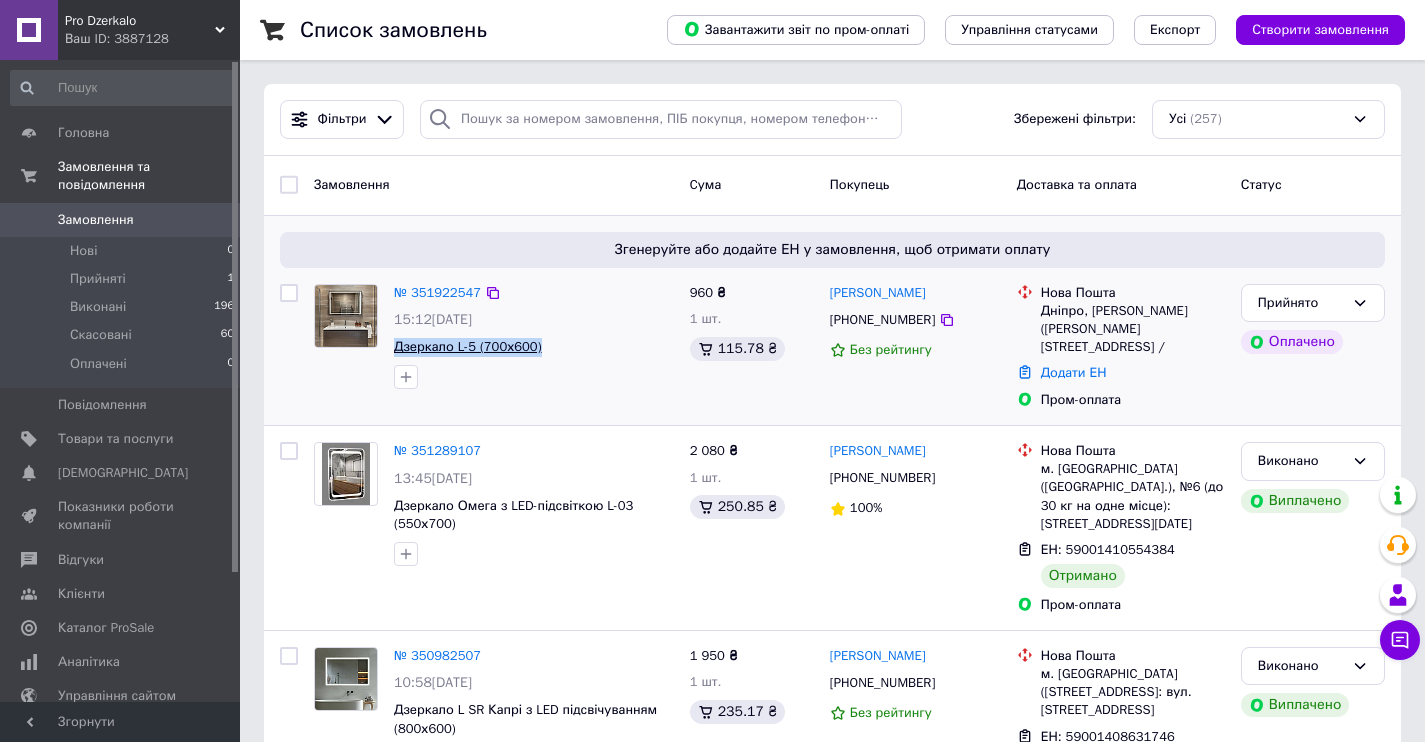 drag, startPoint x: 556, startPoint y: 343, endPoint x: 394, endPoint y: 342, distance: 162.00308 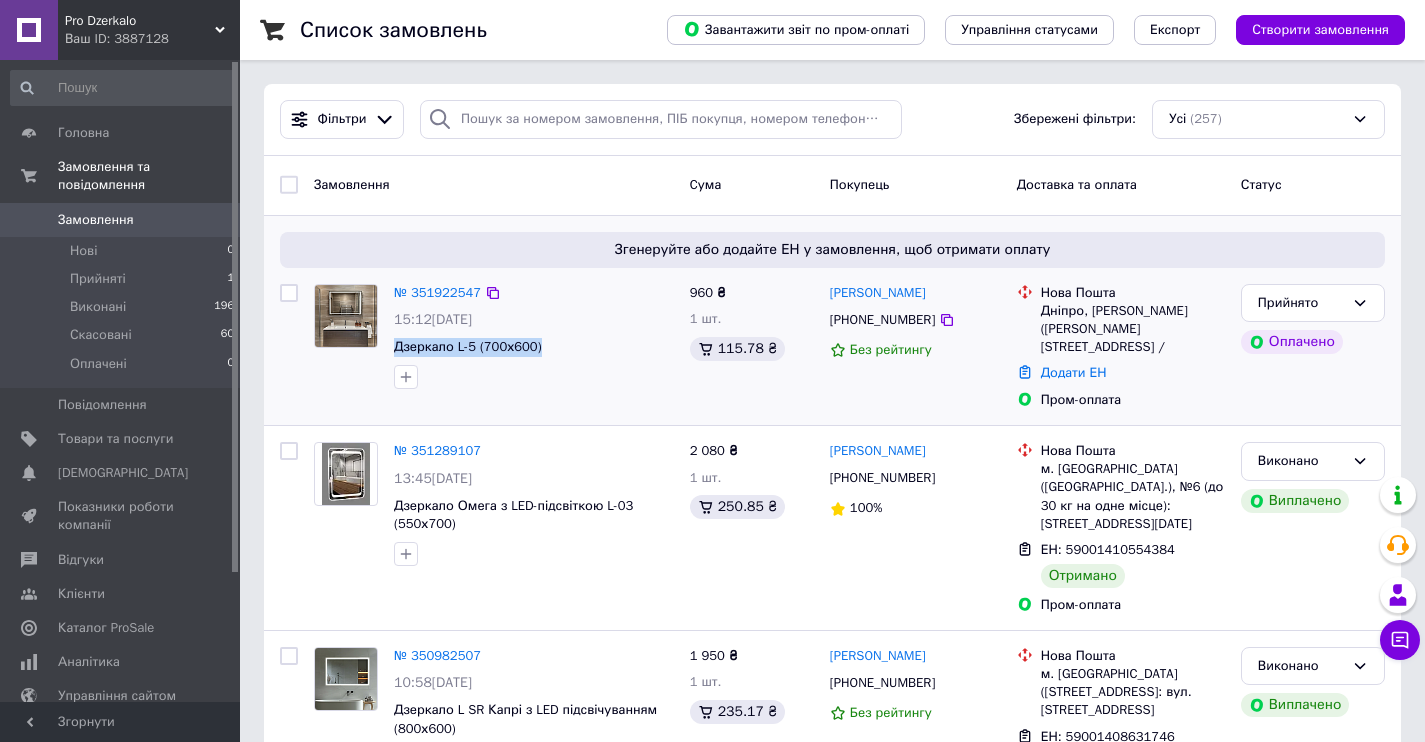 copy on "Дзеркало L-5 (700х600)" 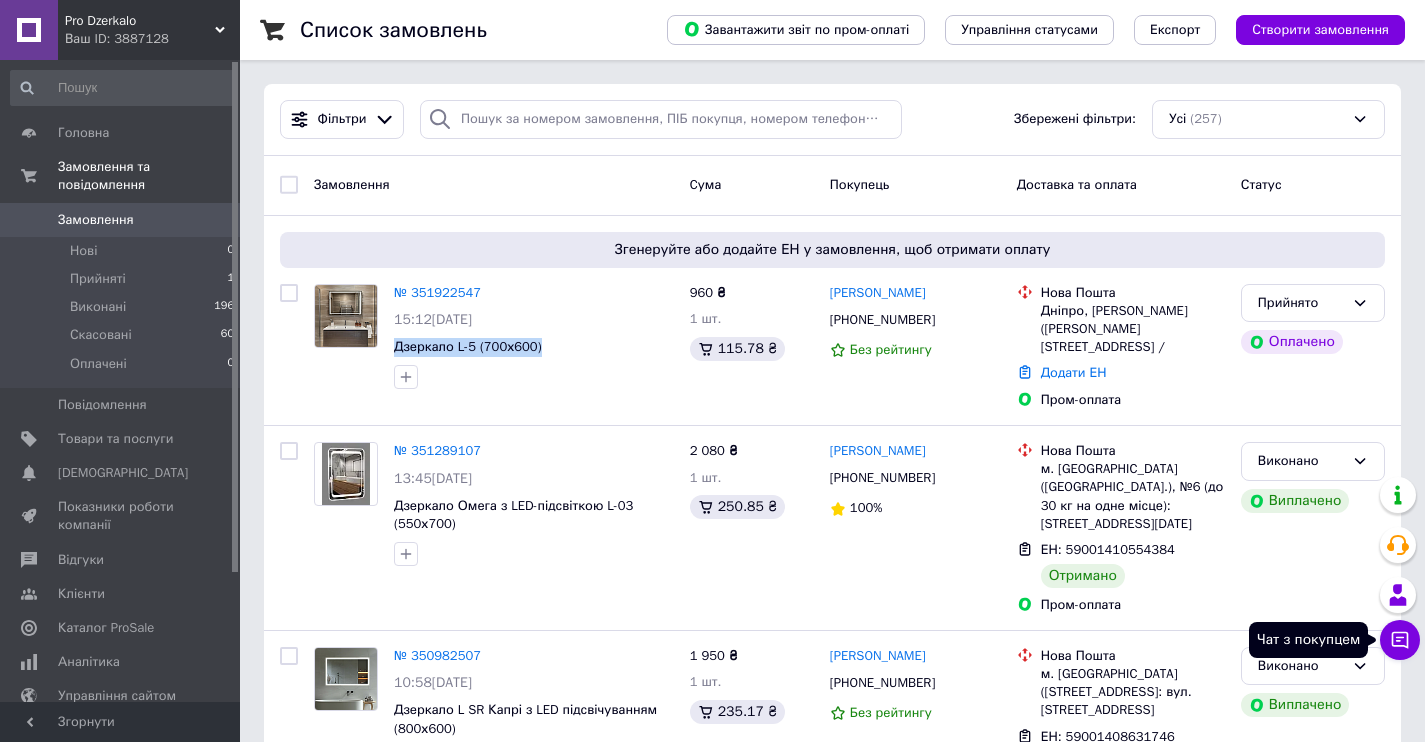 click 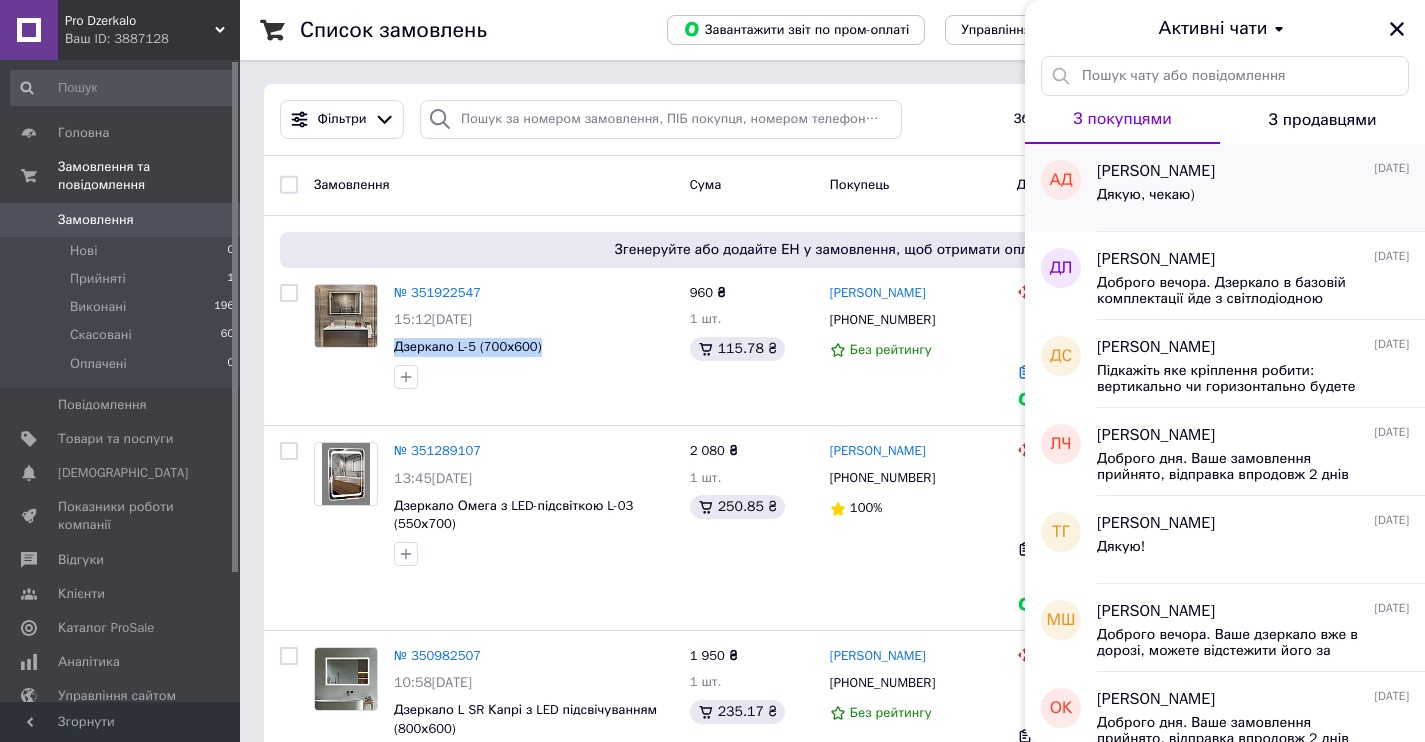 click on "Дякую, чекаю)" at bounding box center (1253, 199) 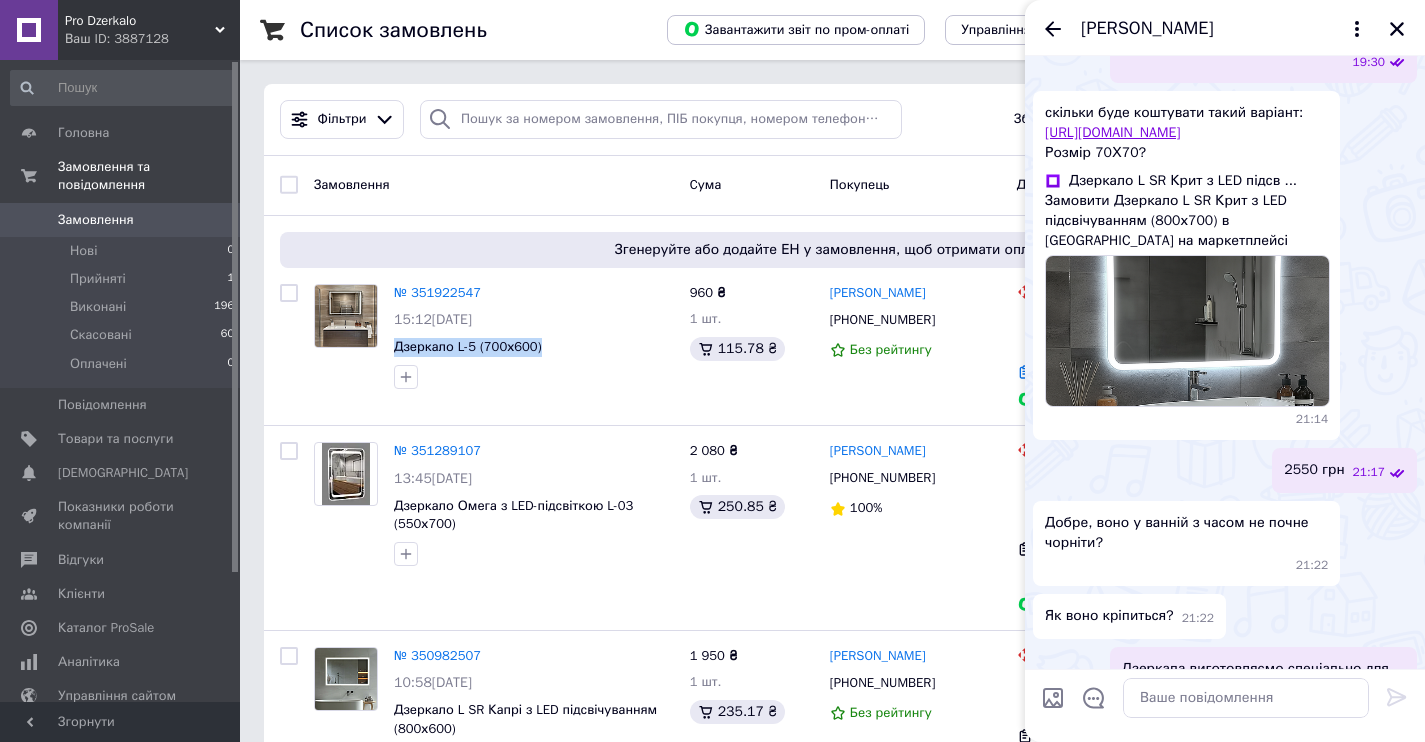 scroll, scrollTop: 996, scrollLeft: 0, axis: vertical 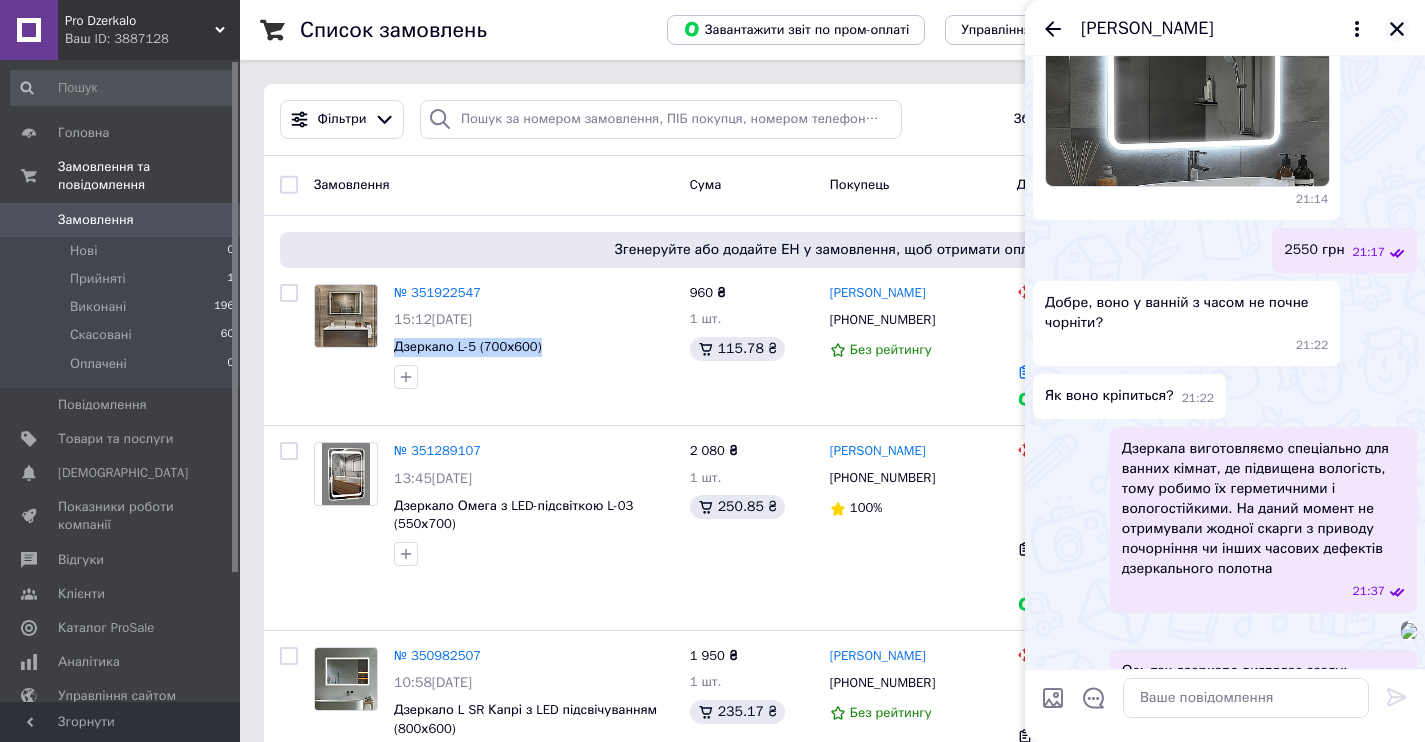 click 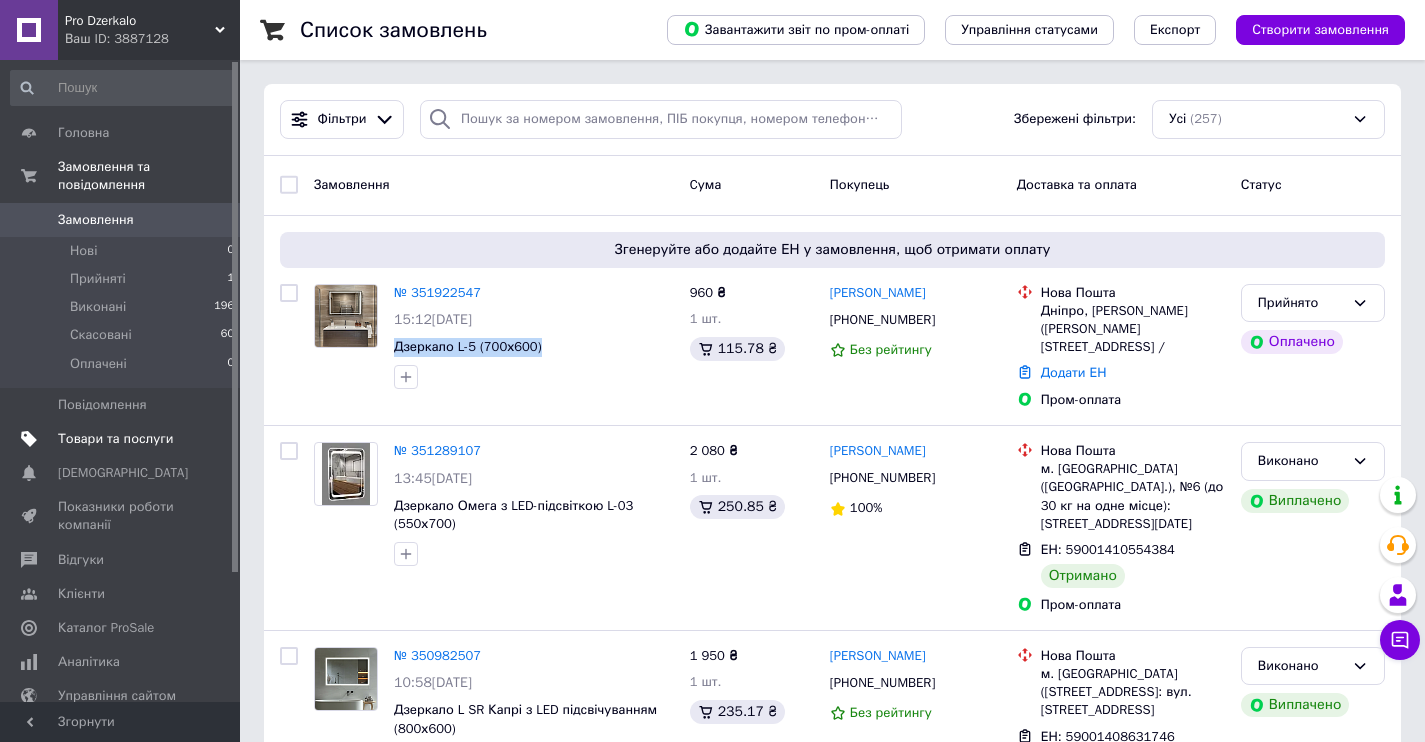 click on "Товари та послуги" at bounding box center [115, 439] 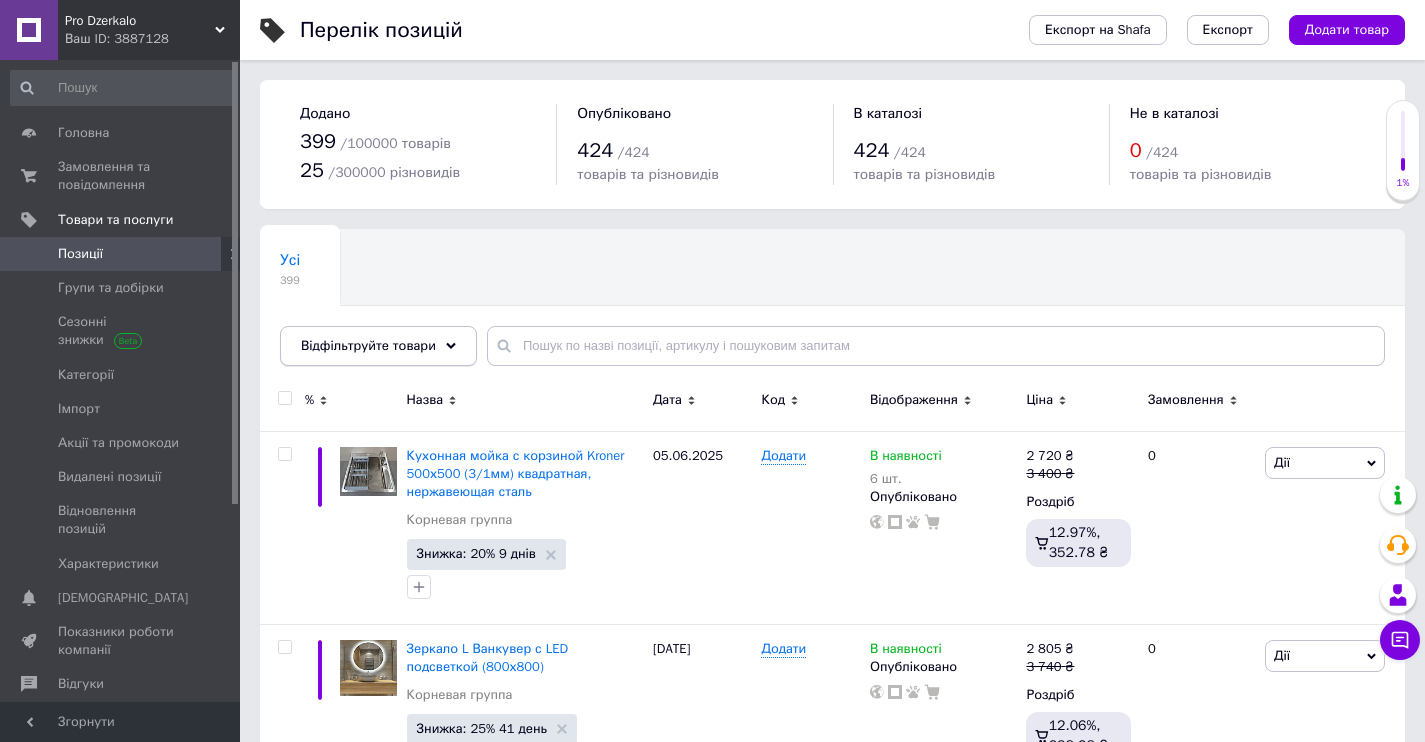 click on "Відфільтруйте товари" at bounding box center (378, 346) 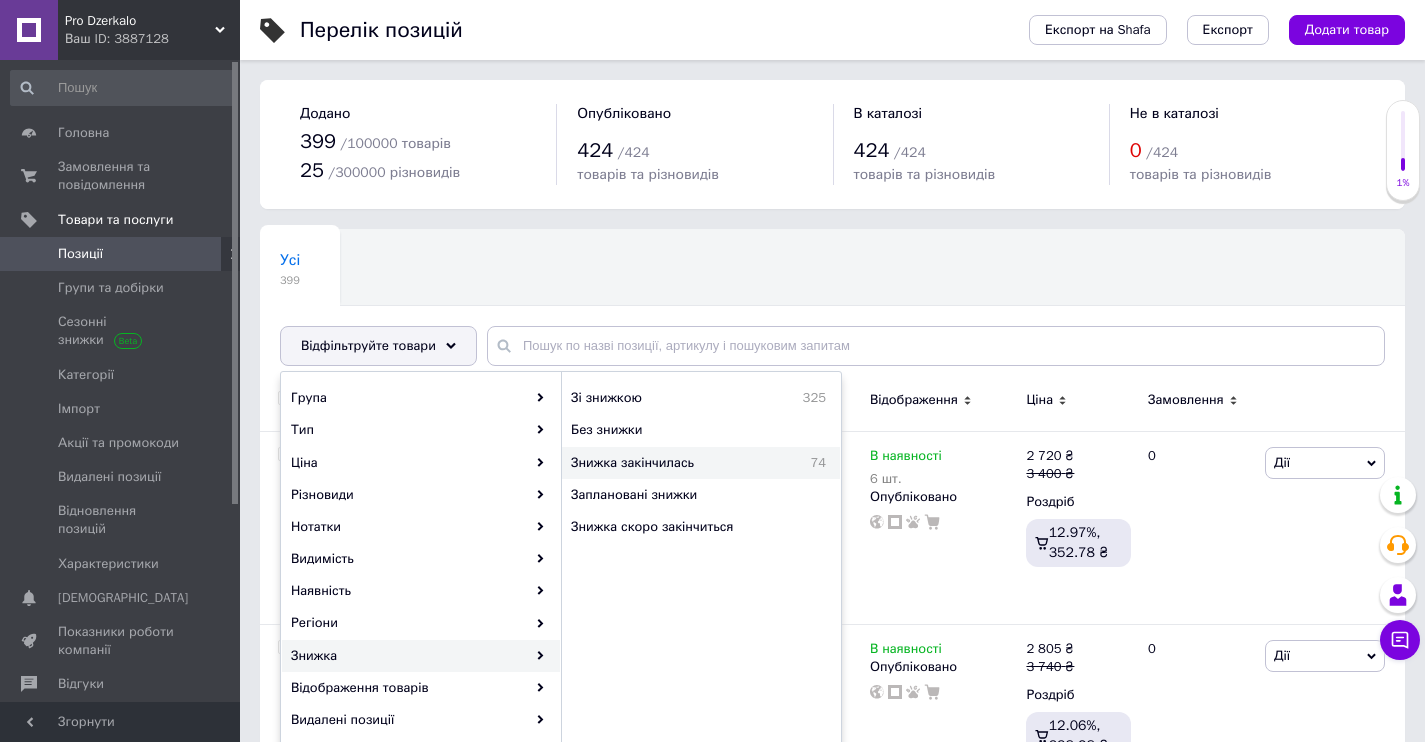click on "Знижка закінчилась" at bounding box center [676, 463] 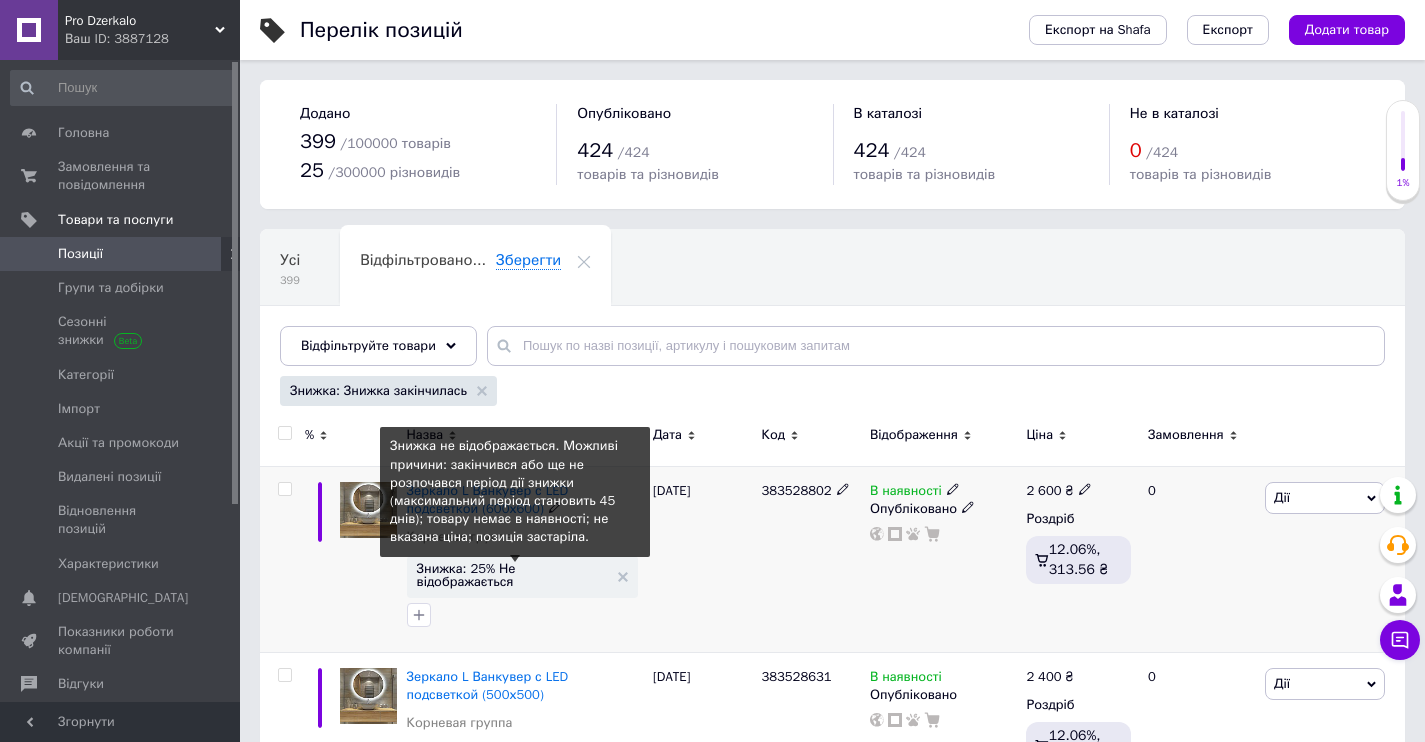 click on "Знижка: 25% Не відображається" at bounding box center [512, 575] 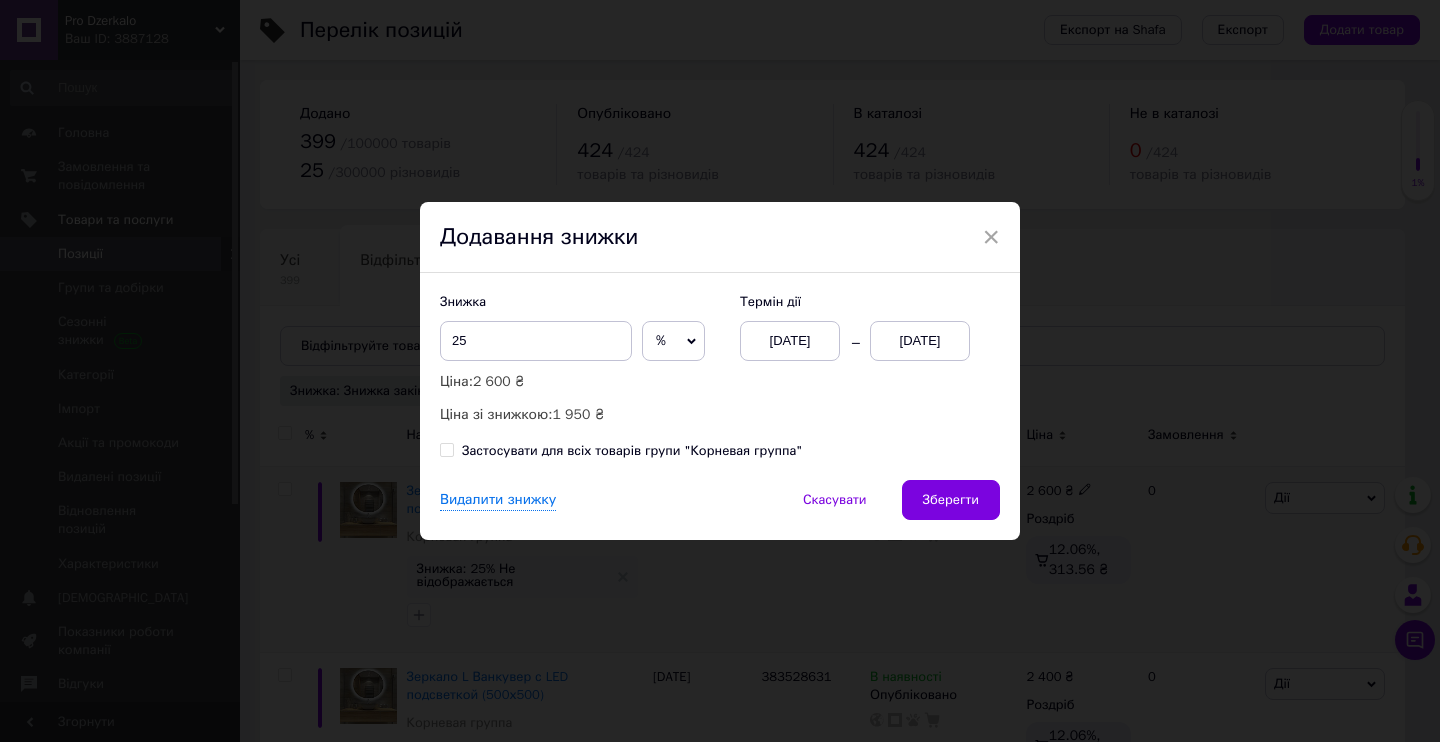 click on "[DATE]" at bounding box center (790, 341) 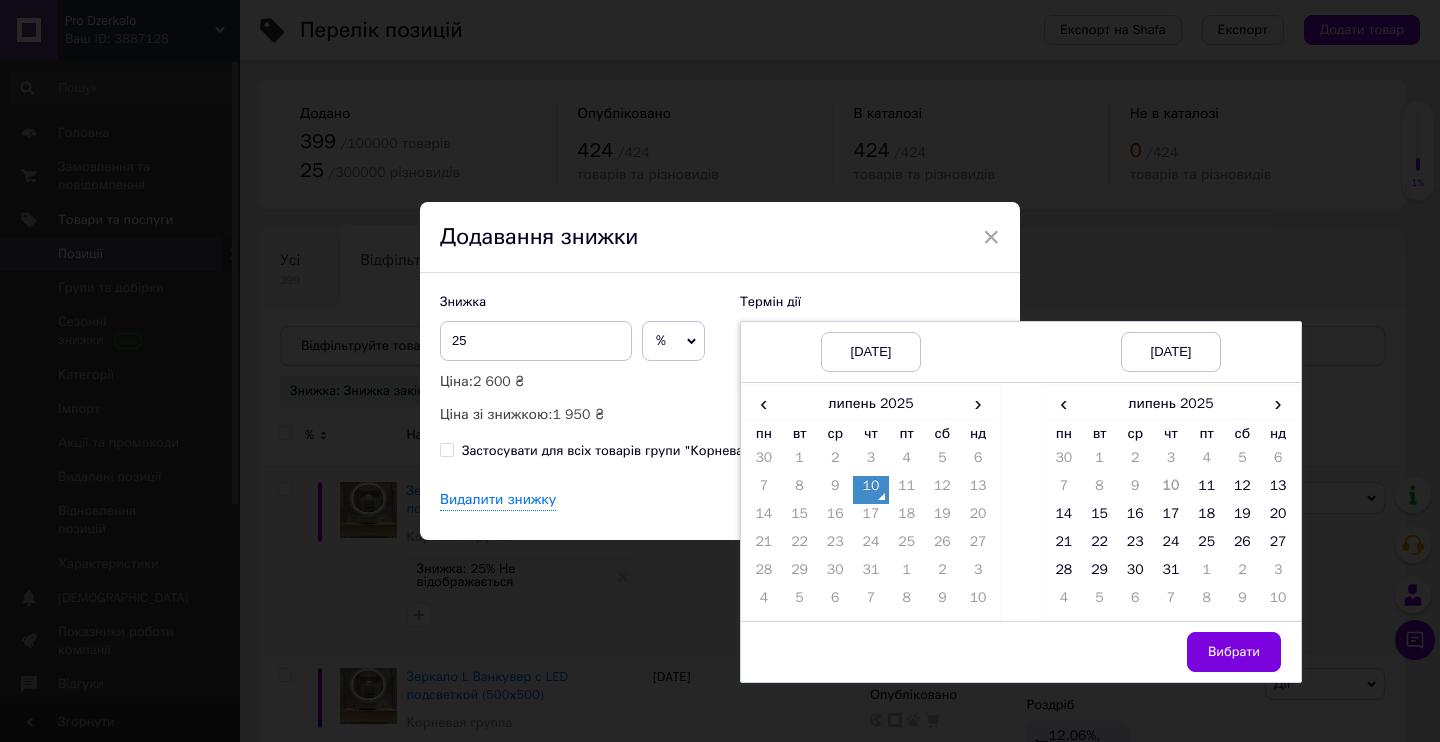 click on "10" at bounding box center [871, 490] 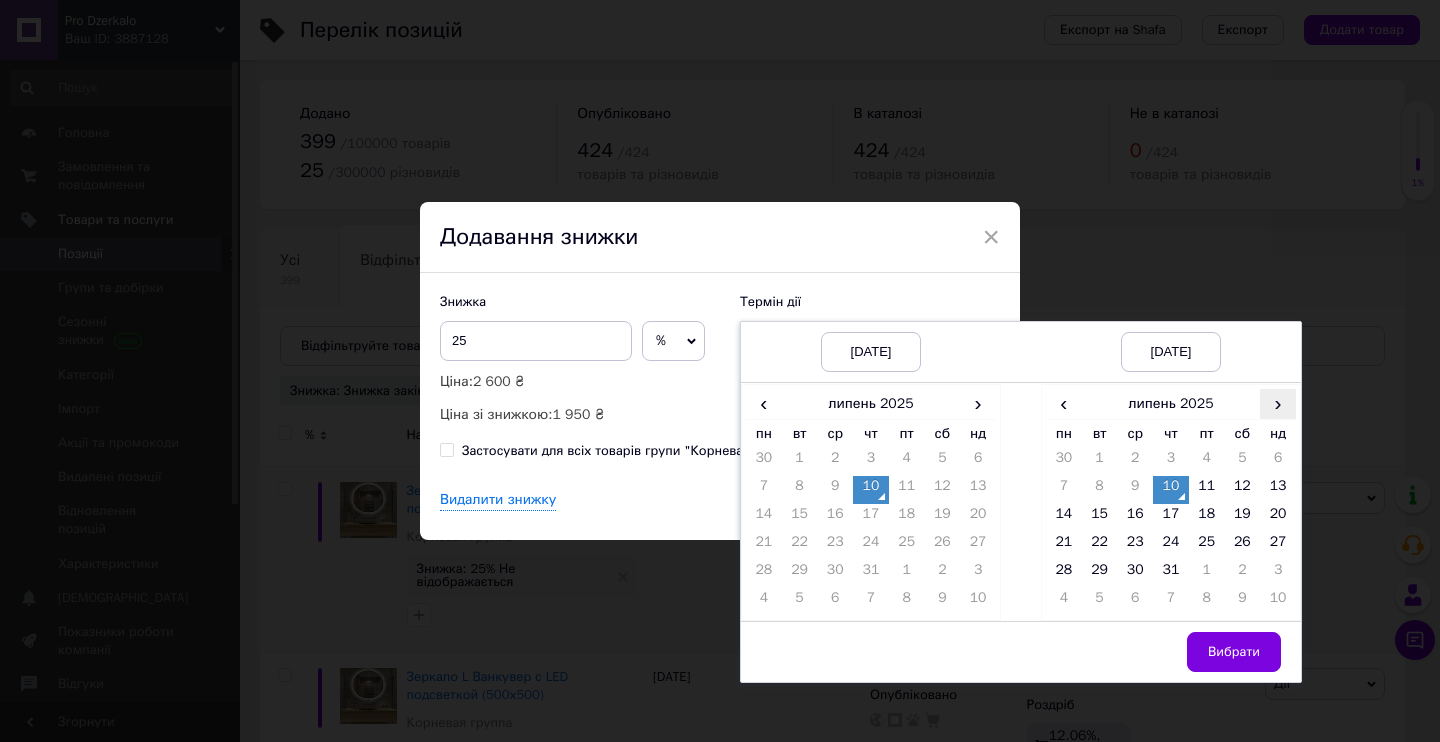 click on "›" at bounding box center (1278, 403) 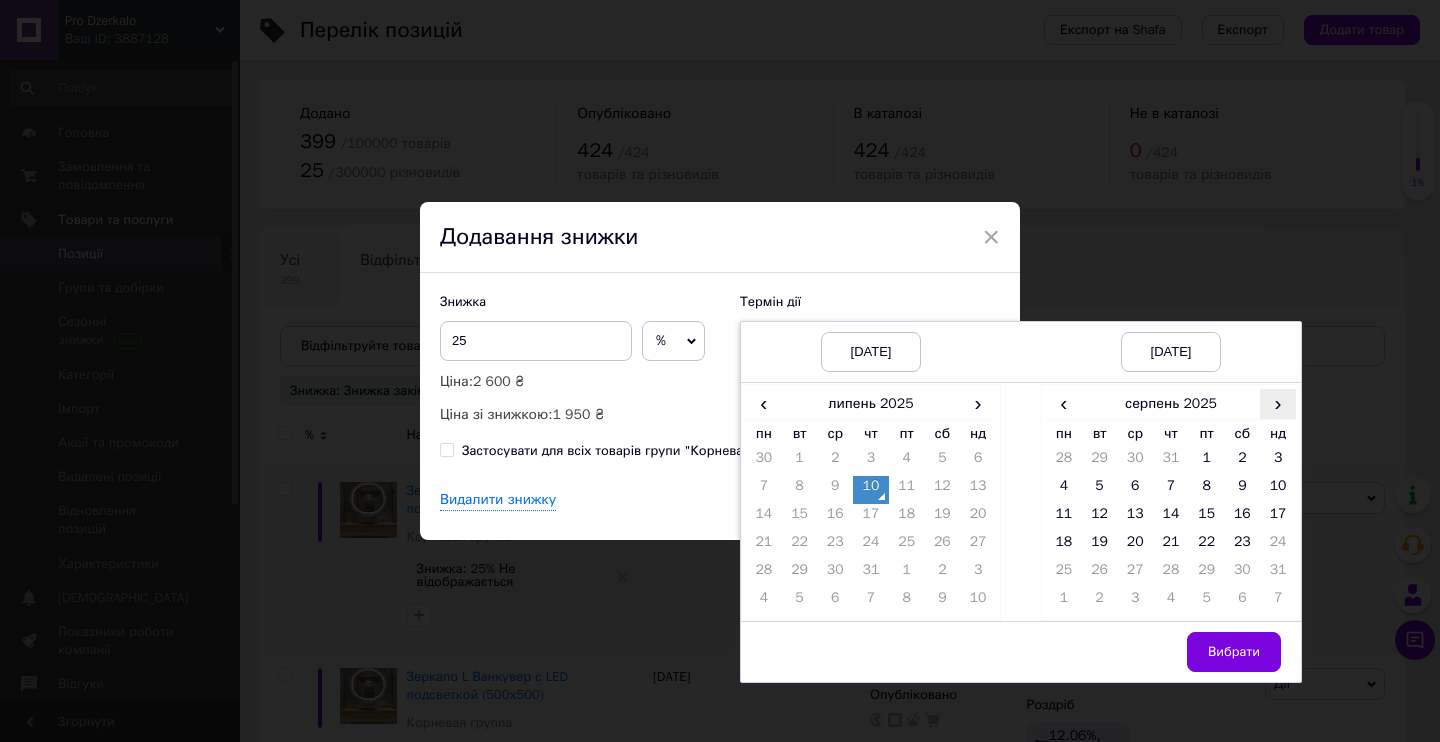 click on "›" at bounding box center [1278, 403] 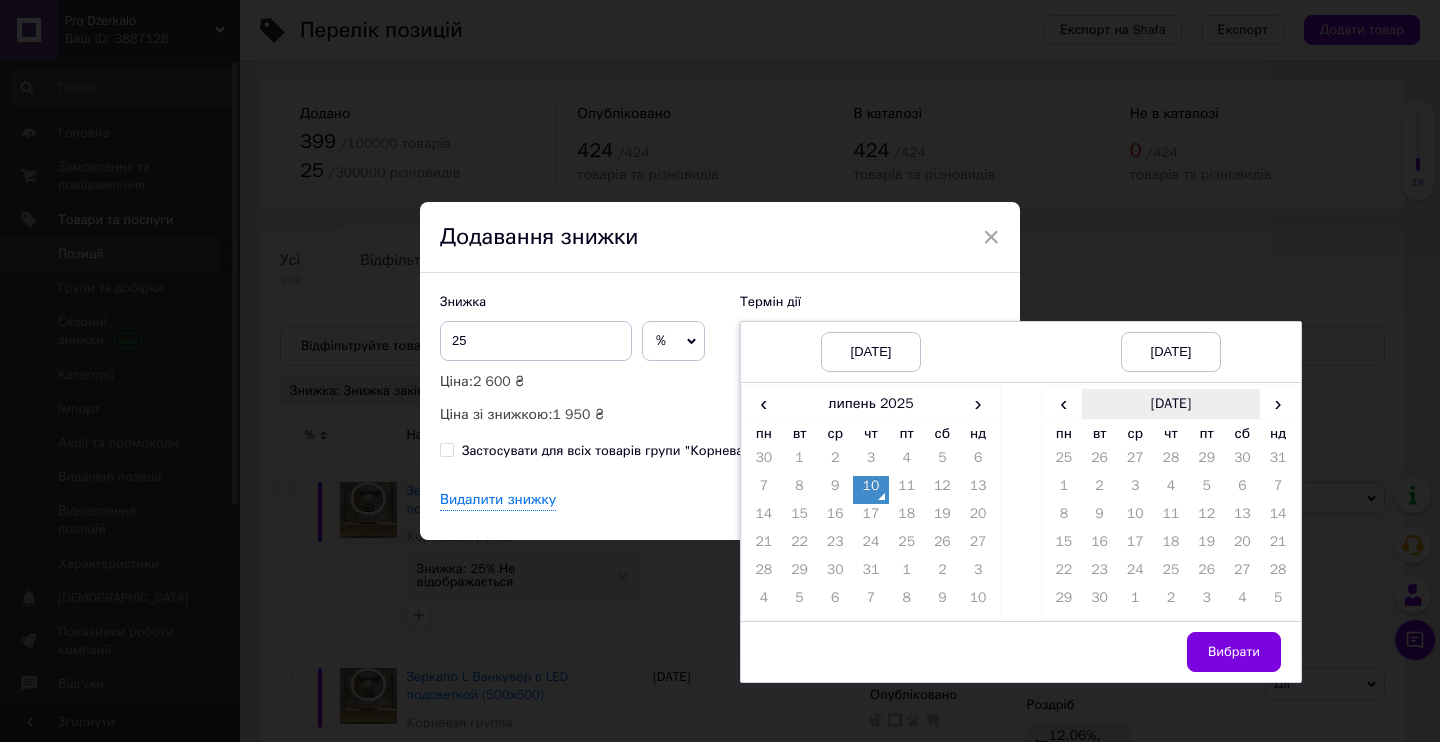 click on "‹" at bounding box center [1064, 403] 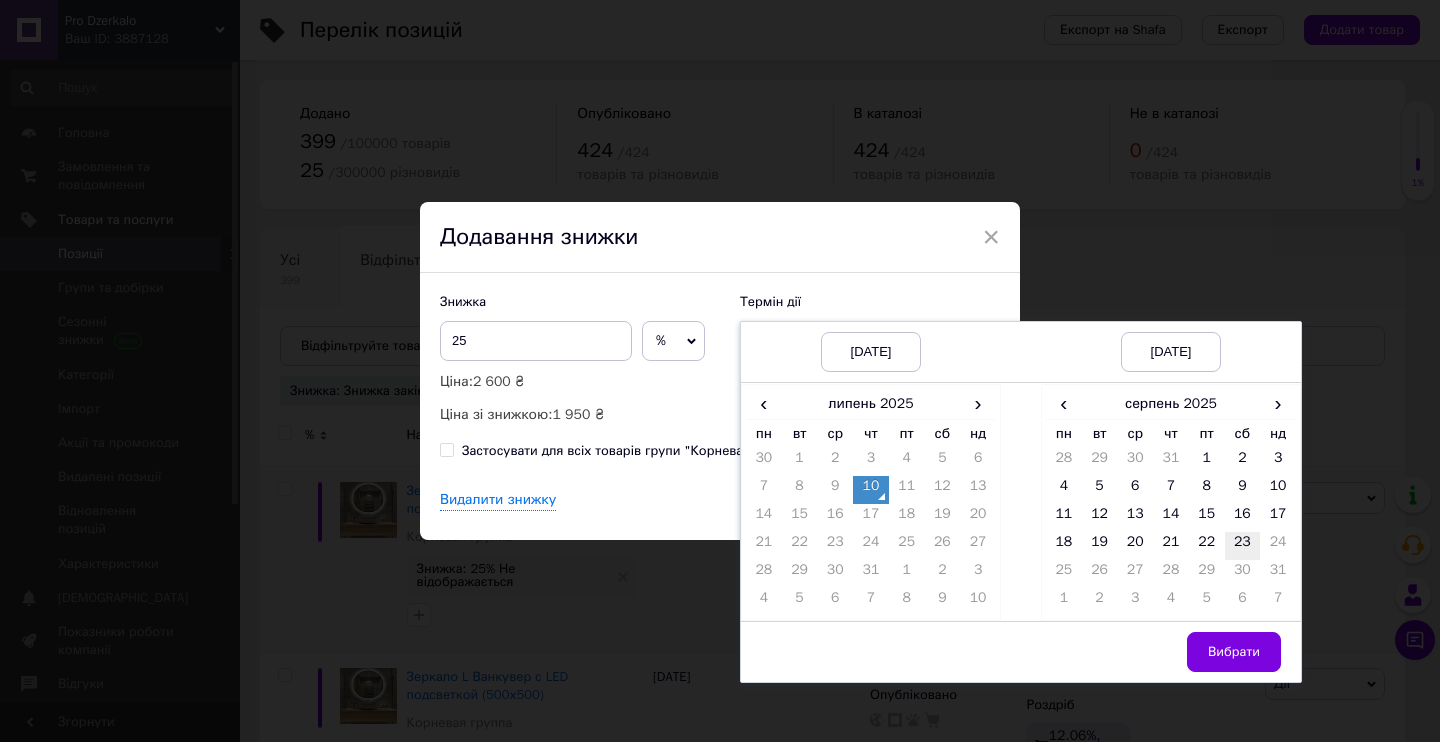 click on "23" at bounding box center (1243, 546) 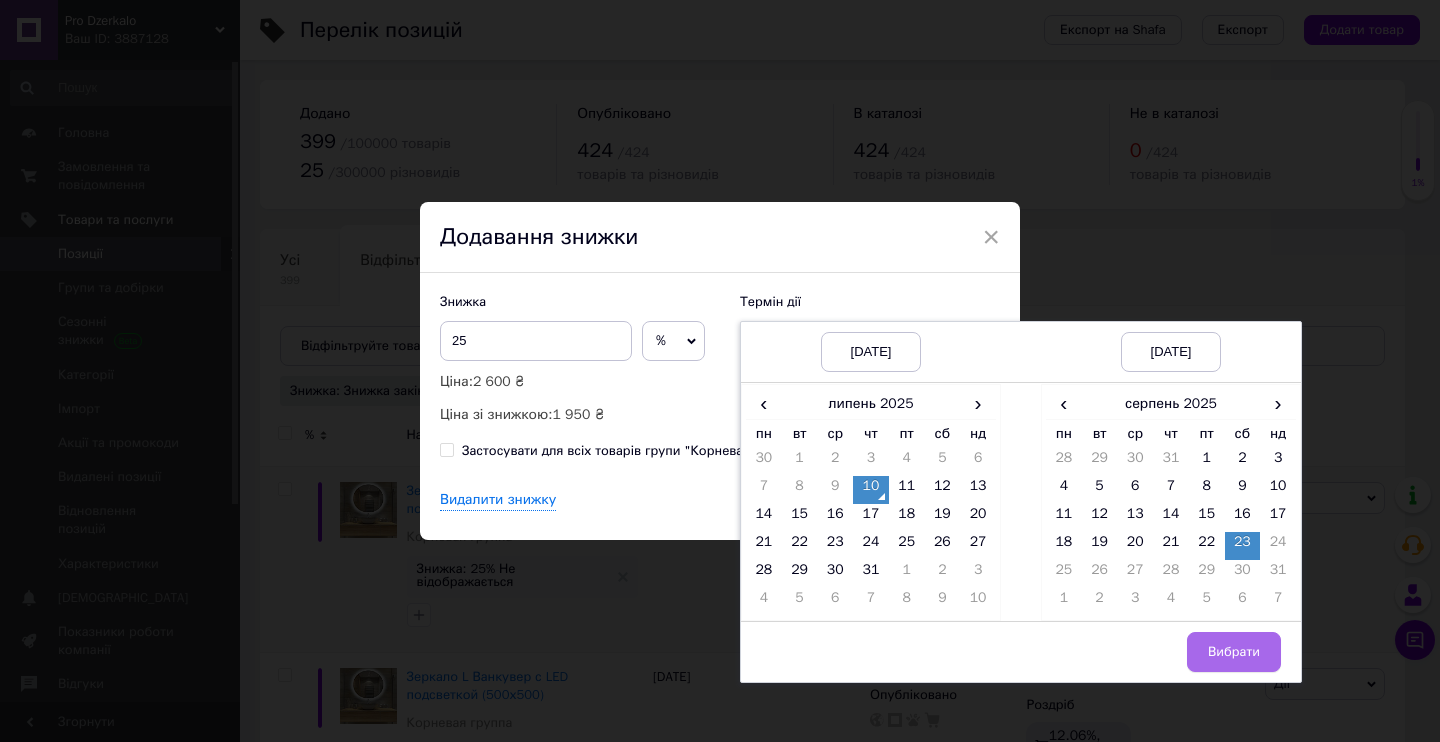 click on "Вибрати" at bounding box center (1234, 652) 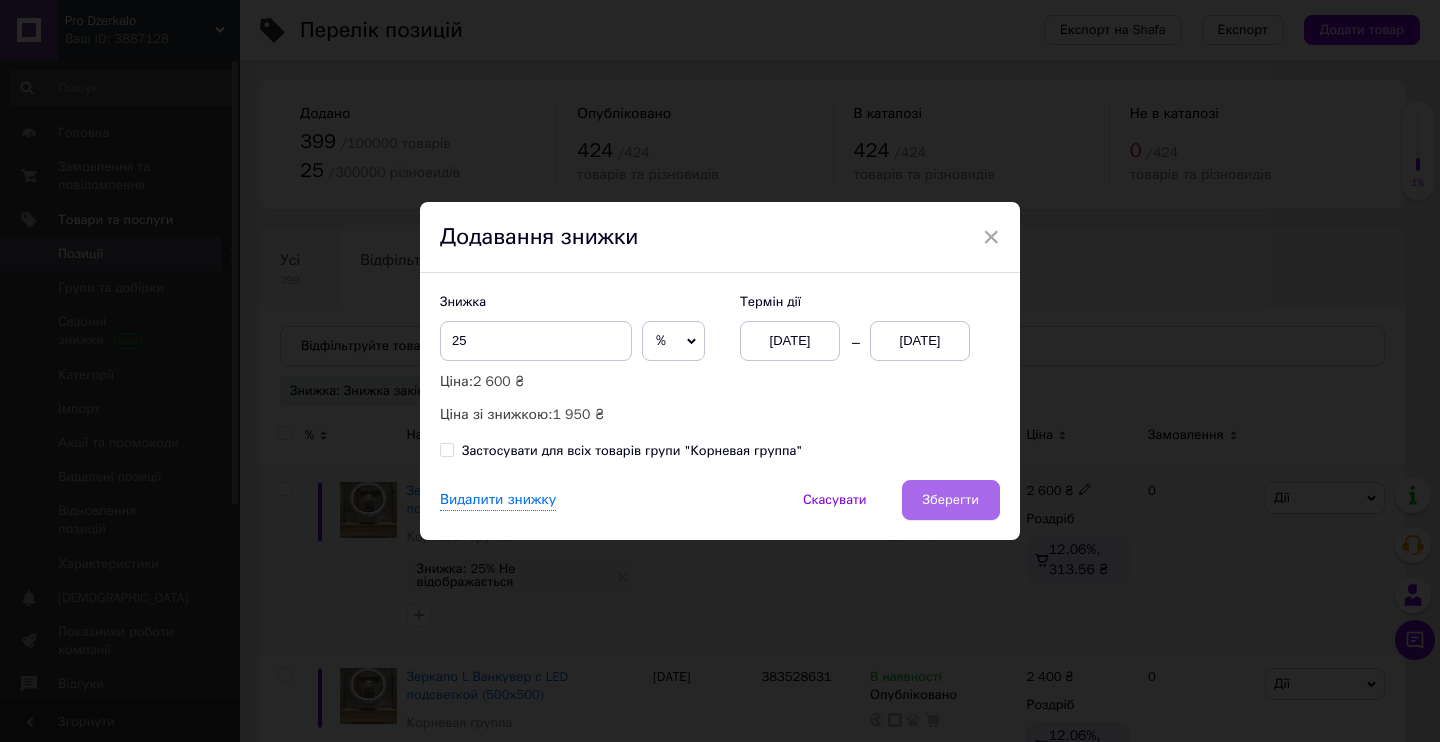 click on "Зберегти" at bounding box center (951, 500) 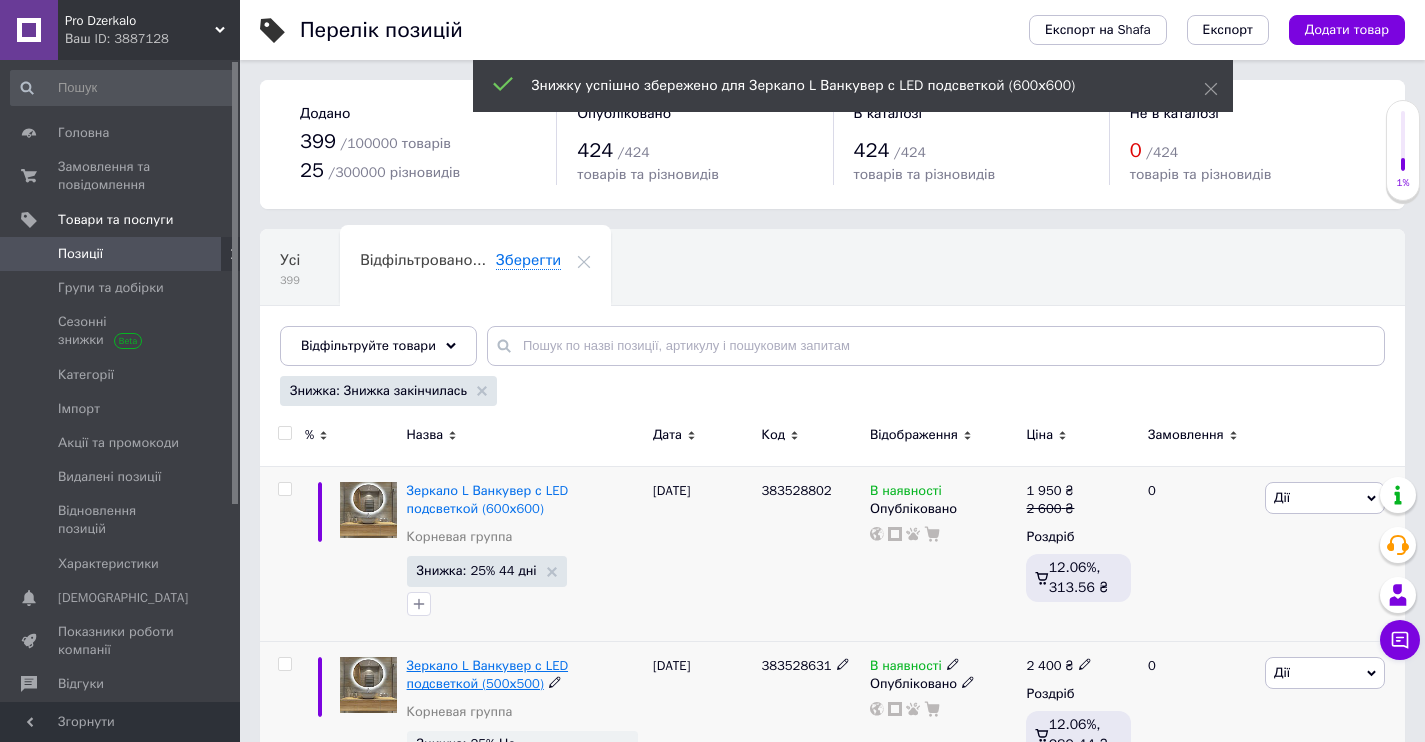 scroll, scrollTop: 34, scrollLeft: 0, axis: vertical 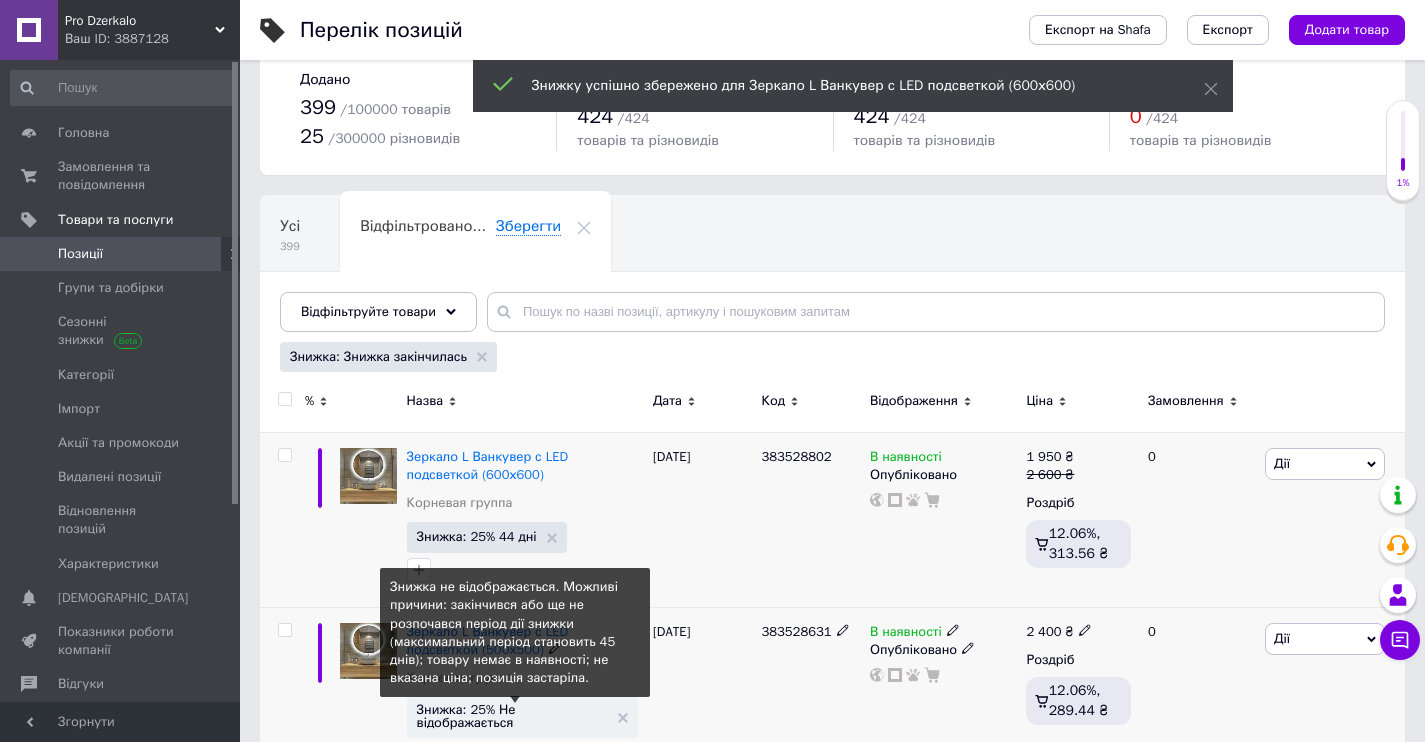 click on "Знижка: 25% Не відображається" at bounding box center [512, 716] 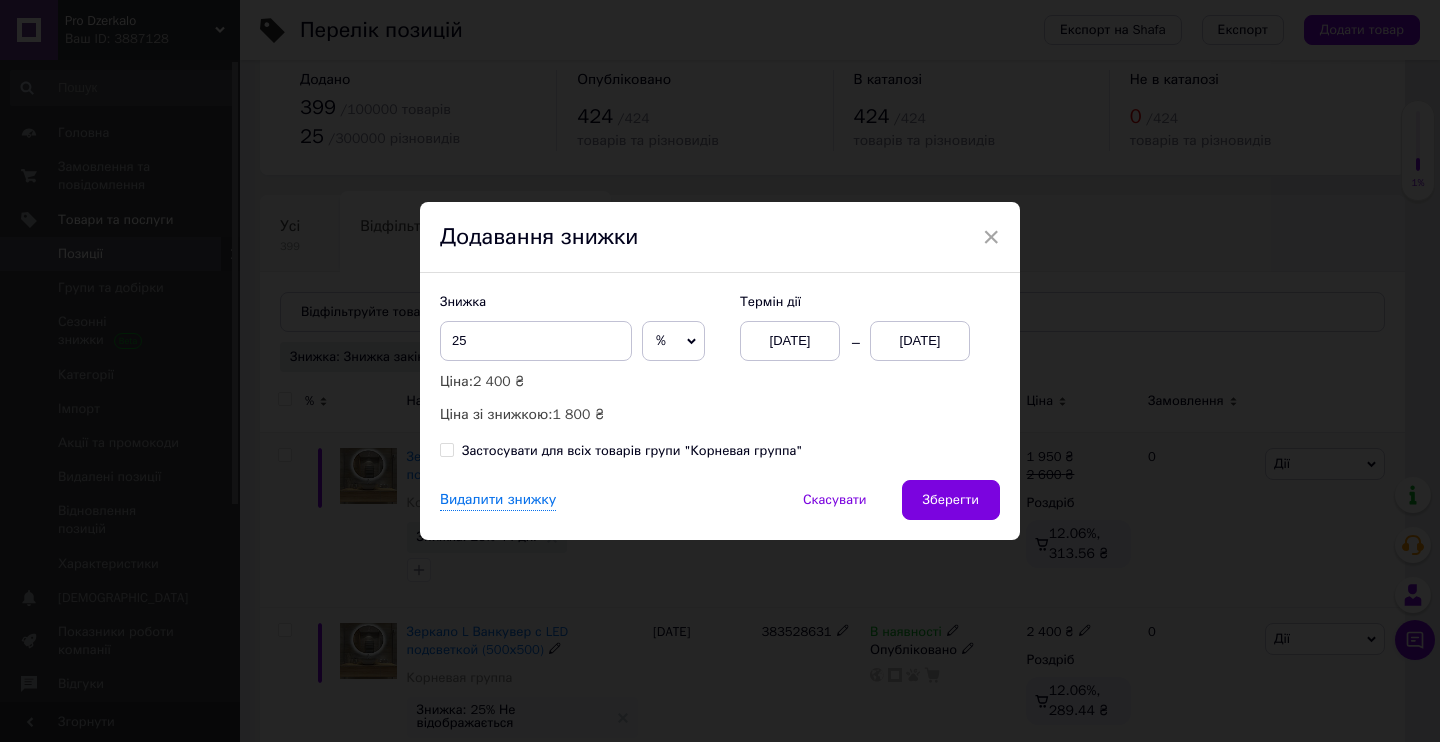 click on "[DATE]" at bounding box center (790, 341) 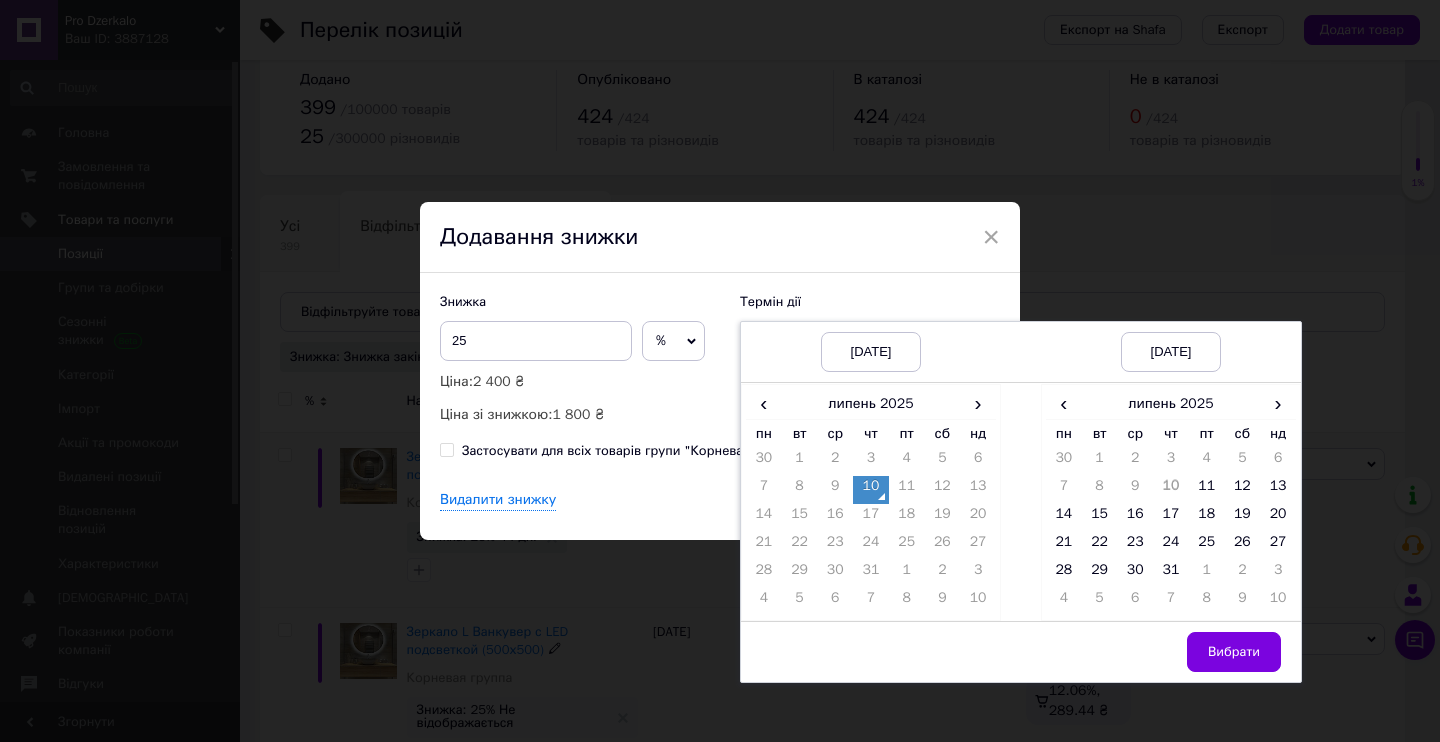 click on "10" at bounding box center [871, 490] 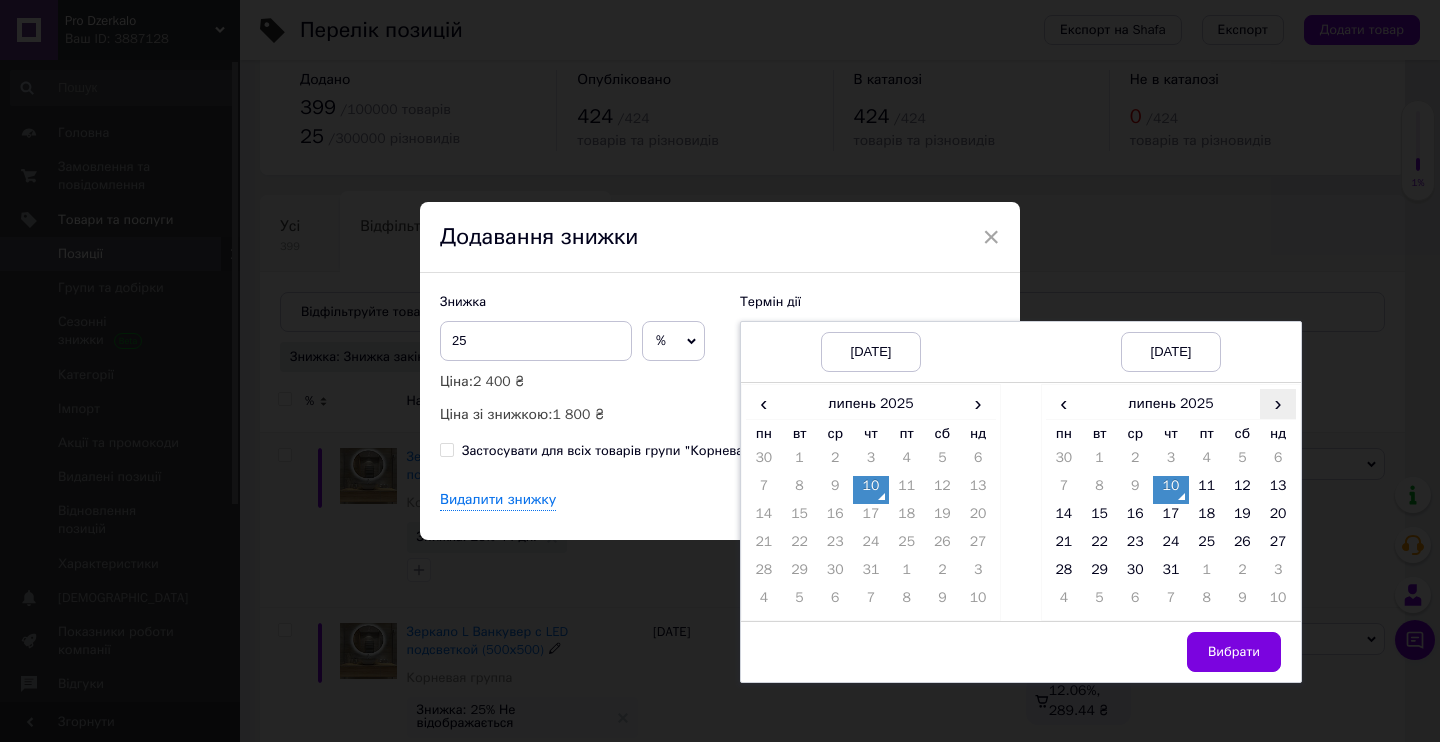 click on "›" at bounding box center [1278, 403] 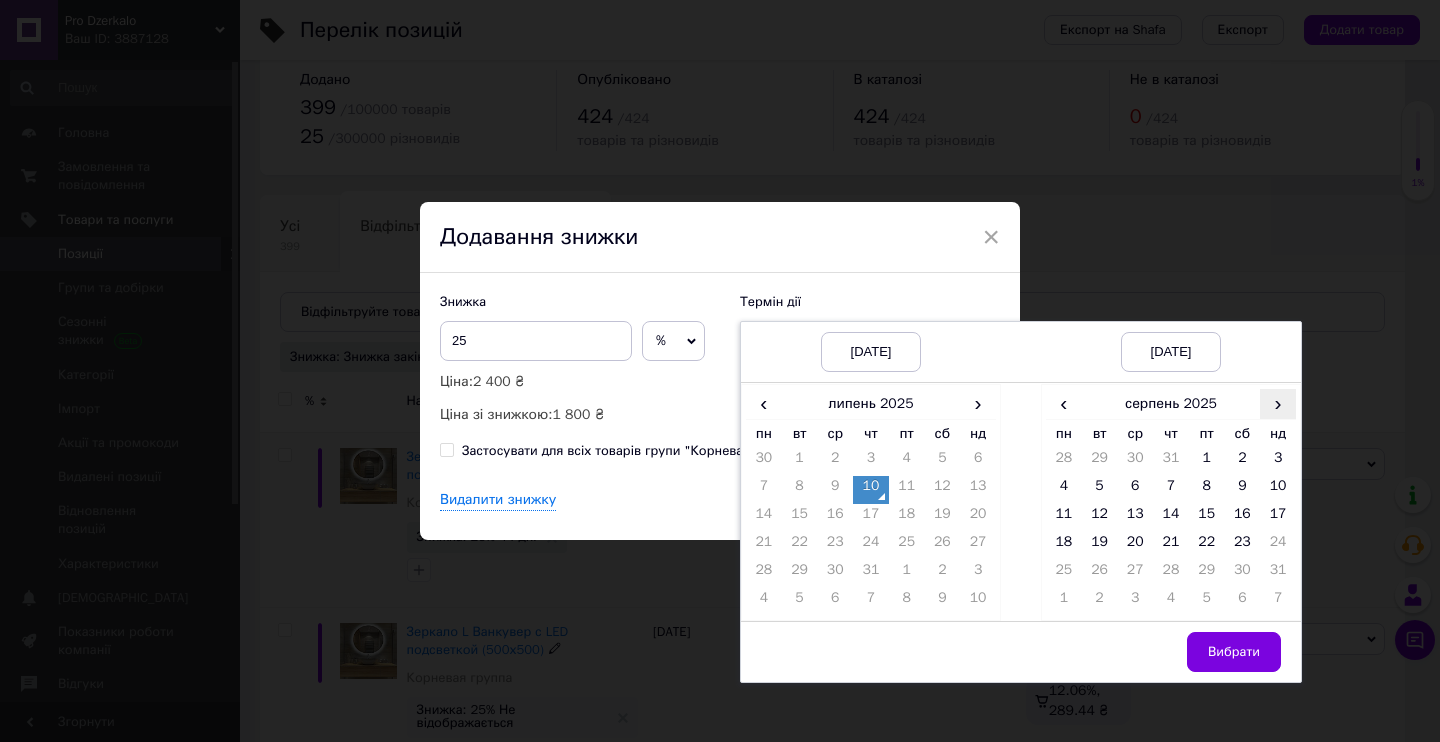 click on "›" at bounding box center (1278, 403) 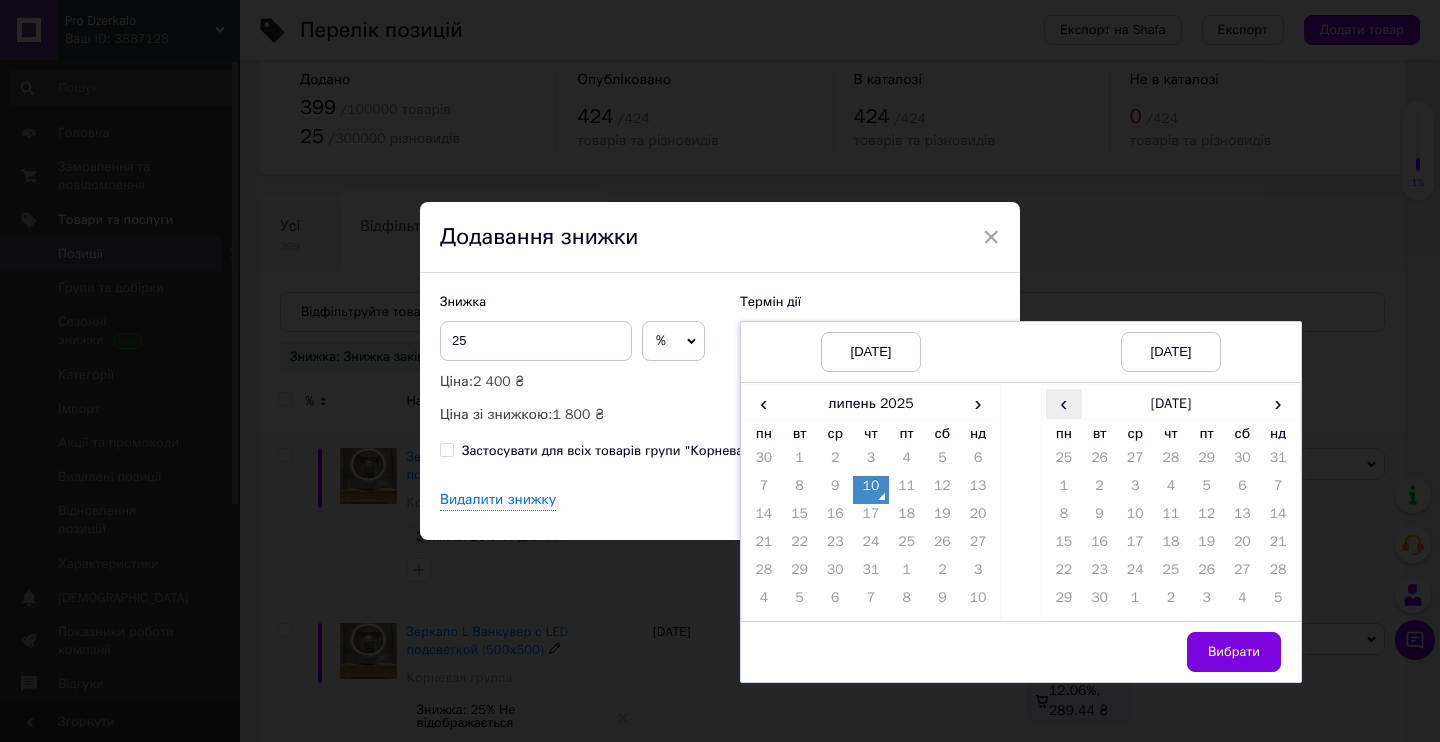 click on "‹" at bounding box center (1064, 403) 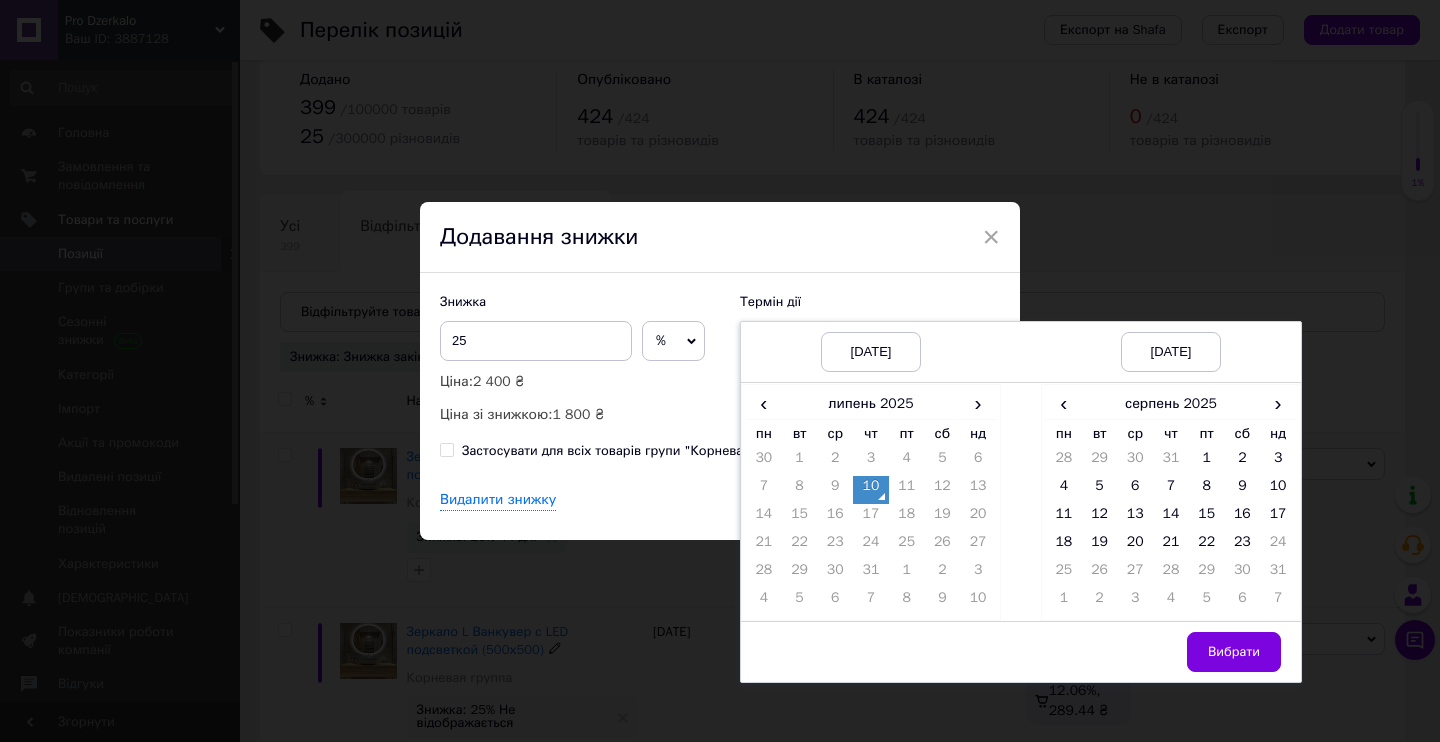 drag, startPoint x: 1234, startPoint y: 543, endPoint x: 1236, endPoint y: 587, distance: 44.04543 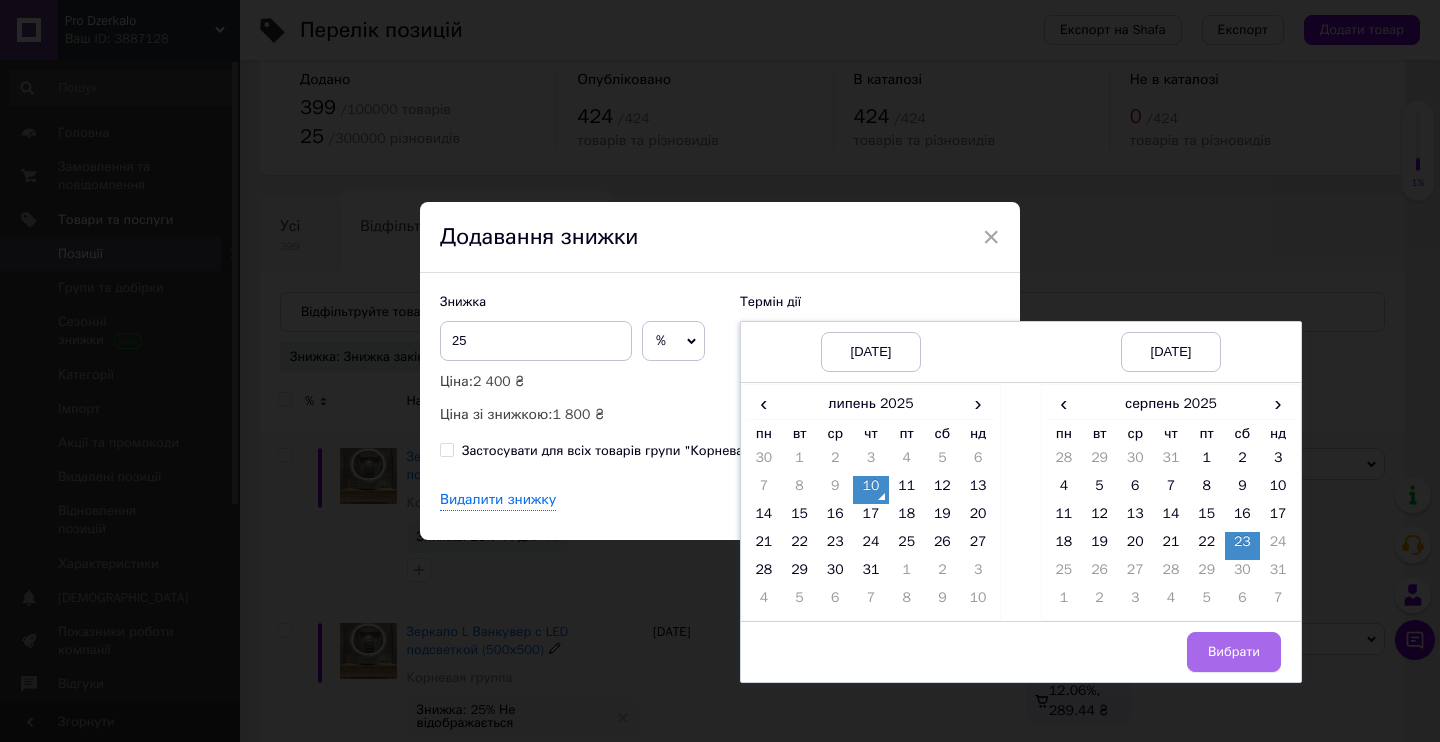 click on "Вибрати" at bounding box center (1234, 652) 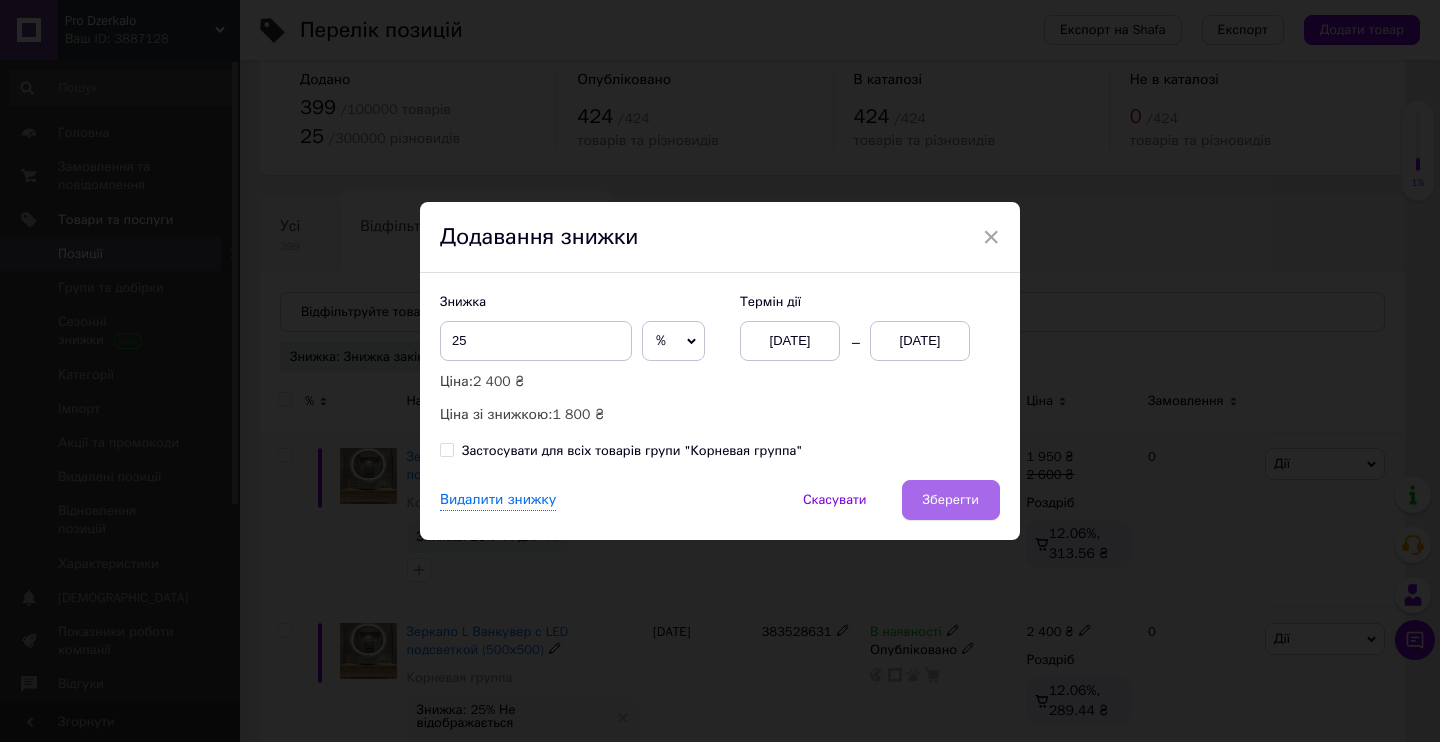 click on "Зберегти" at bounding box center (951, 500) 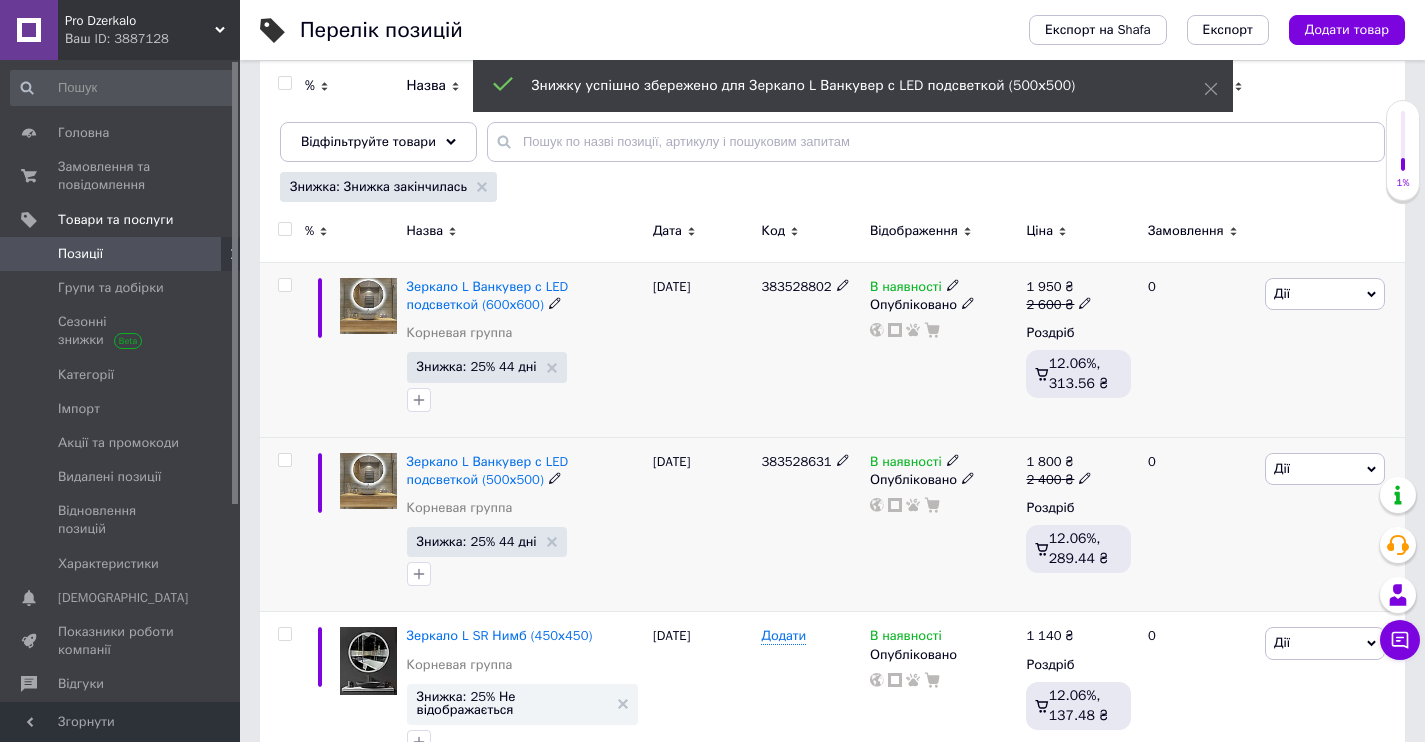 scroll, scrollTop: 286, scrollLeft: 0, axis: vertical 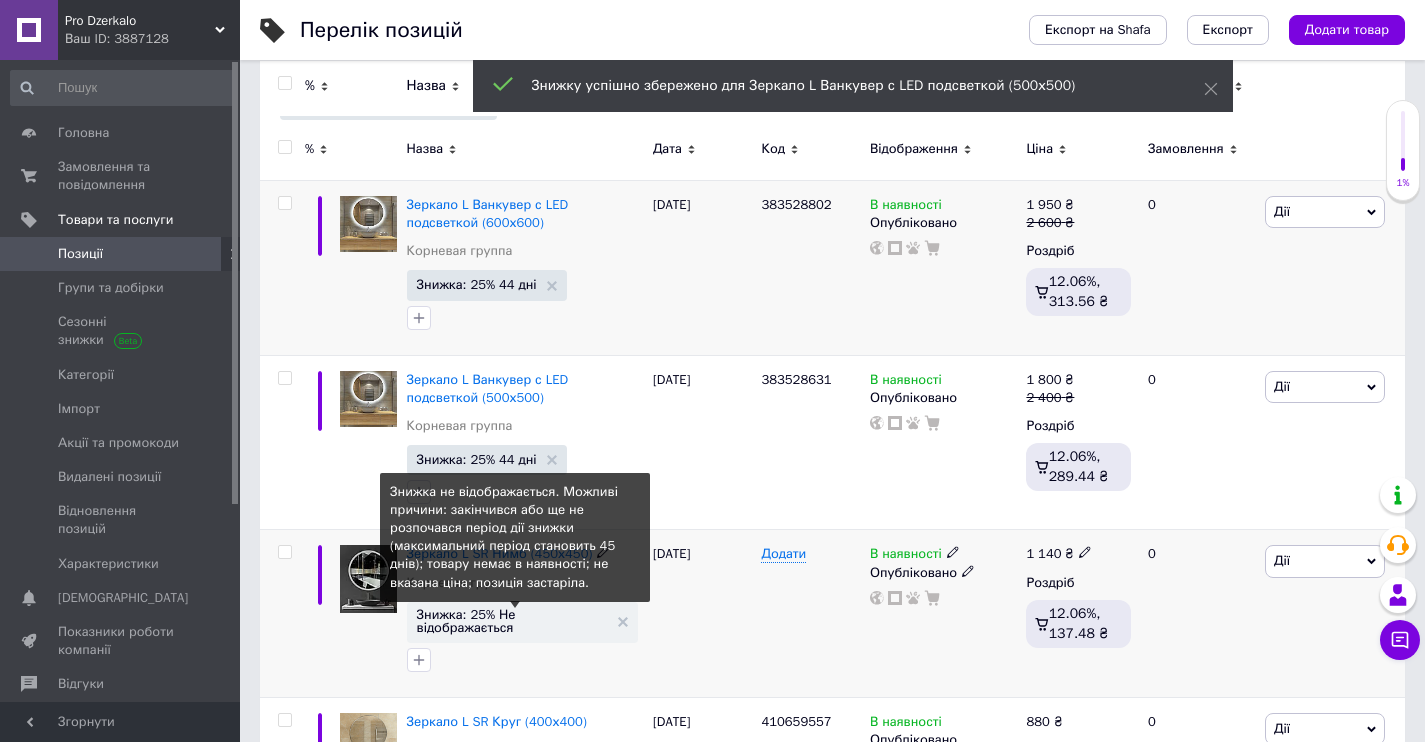 click on "Знижка: 25% Не відображається" at bounding box center (512, 621) 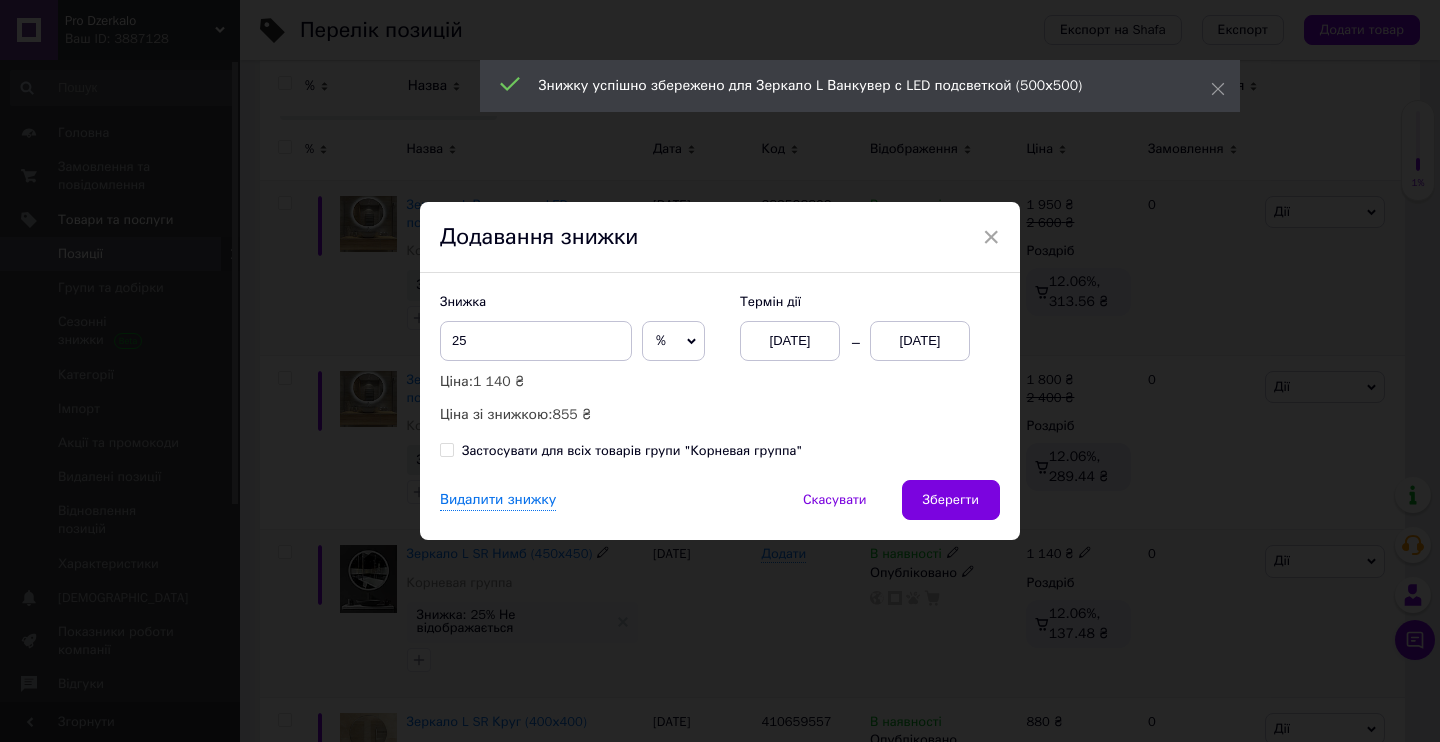 click on "[DATE]" at bounding box center [790, 341] 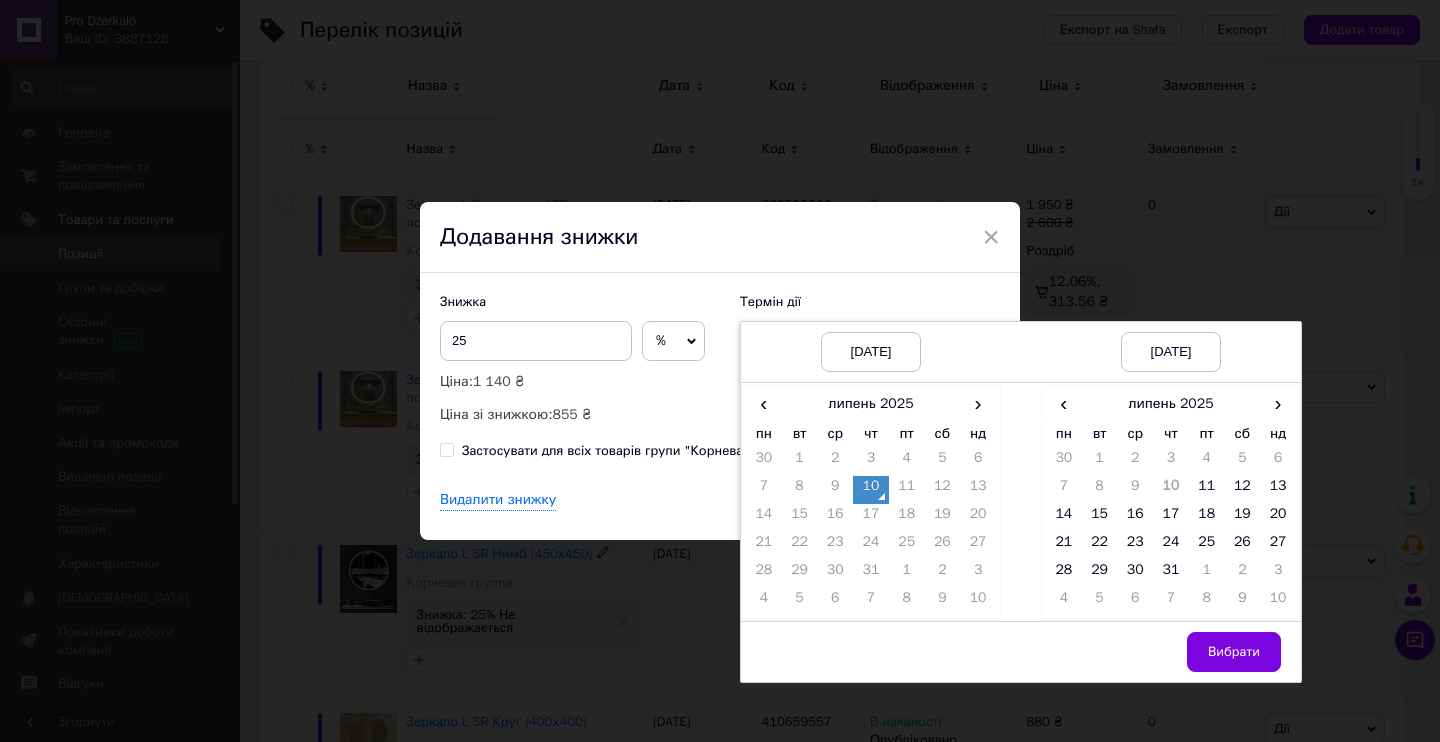 click on "10" at bounding box center (871, 490) 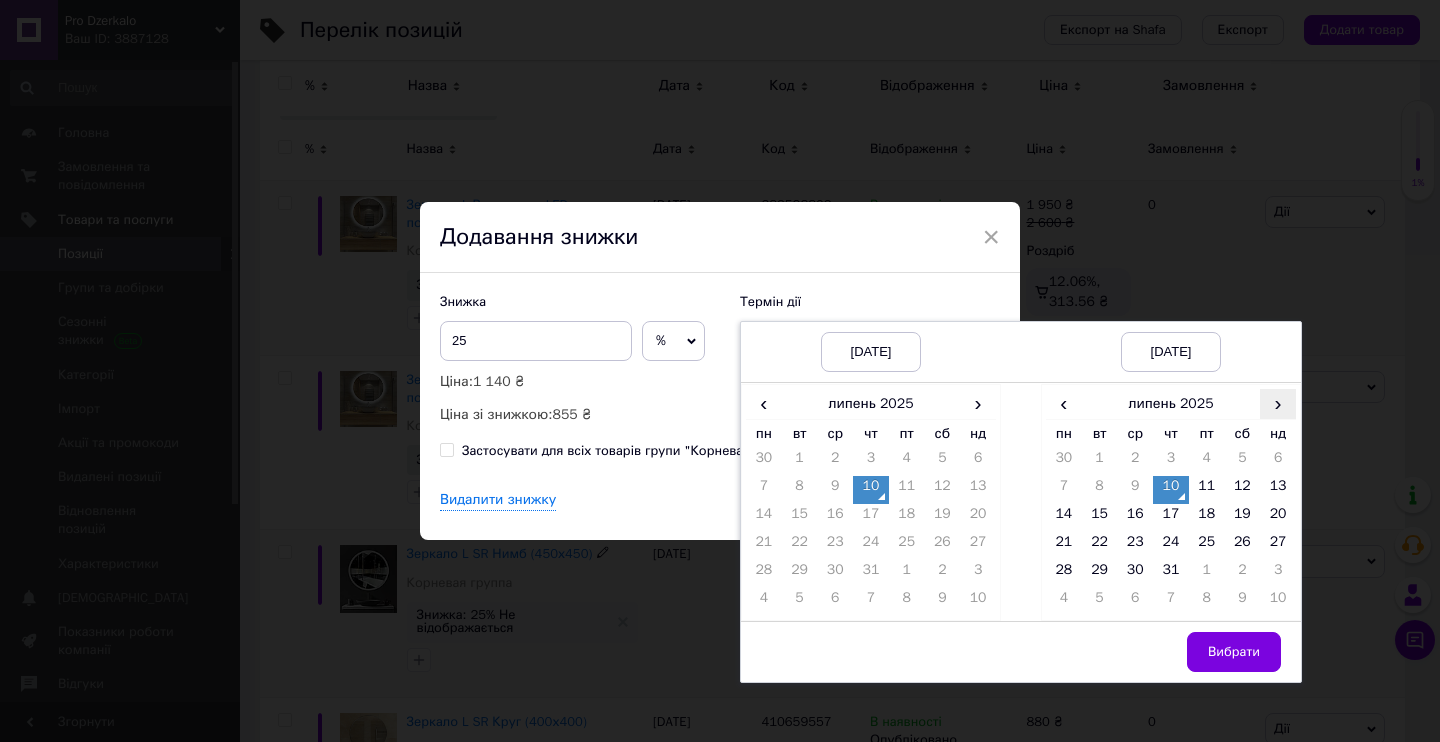 click on "›" at bounding box center [1278, 403] 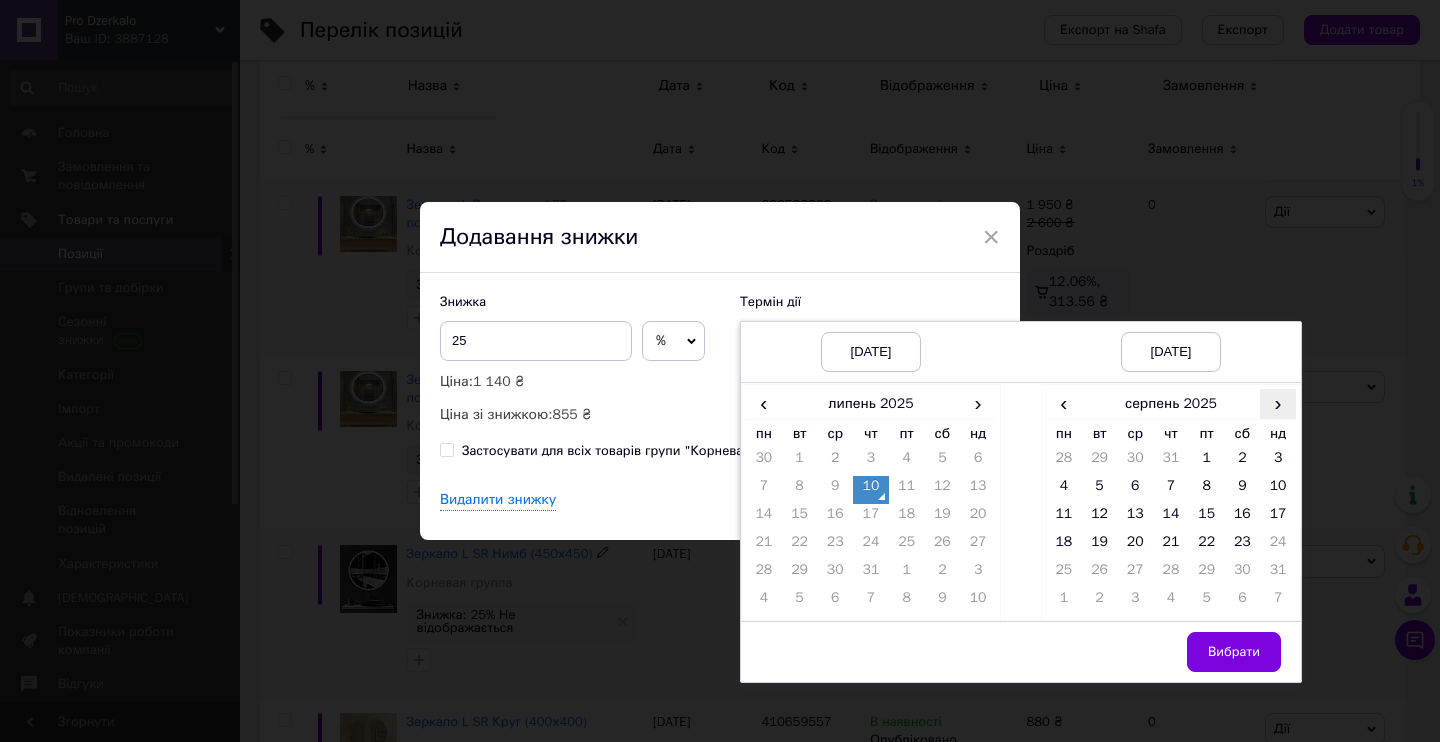 click on "›" at bounding box center [1278, 403] 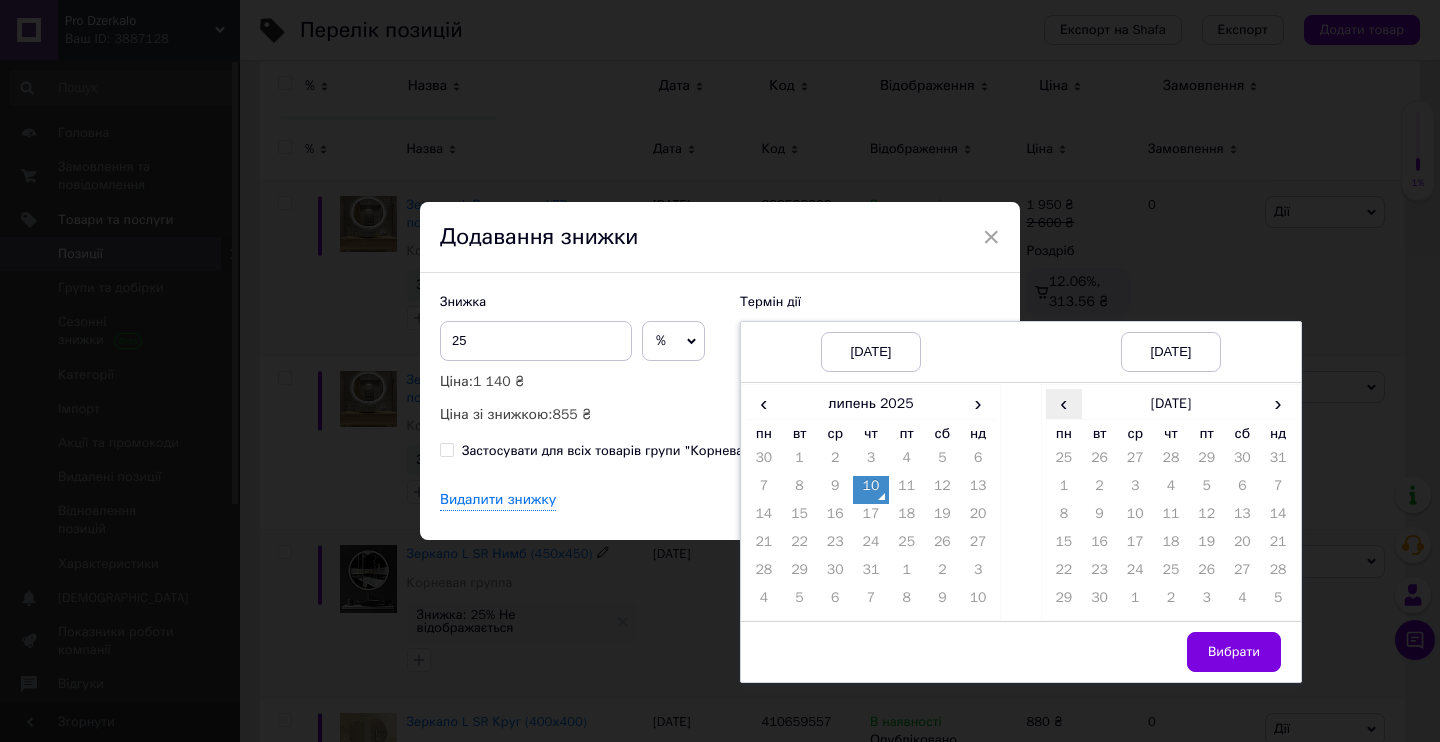 click on "‹" at bounding box center [1064, 403] 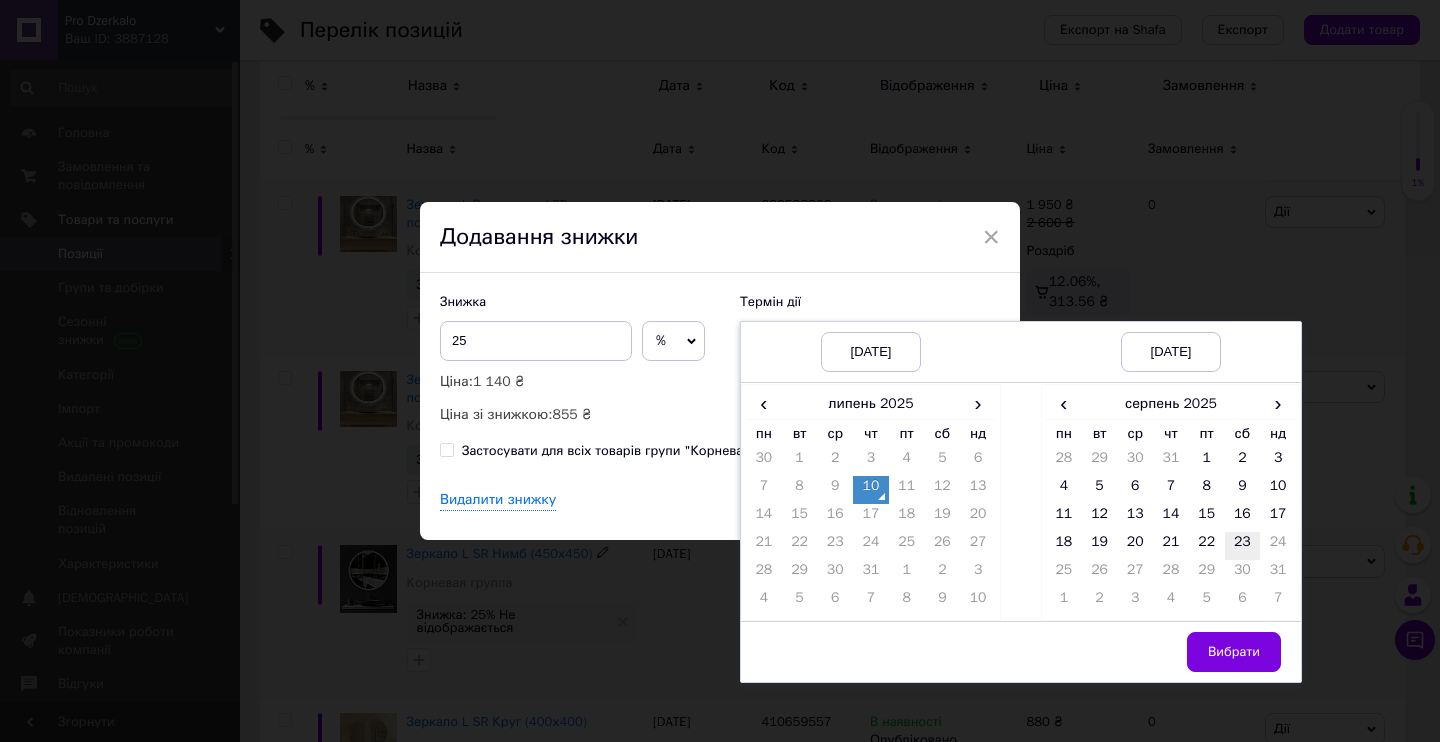 click on "23" at bounding box center [1243, 546] 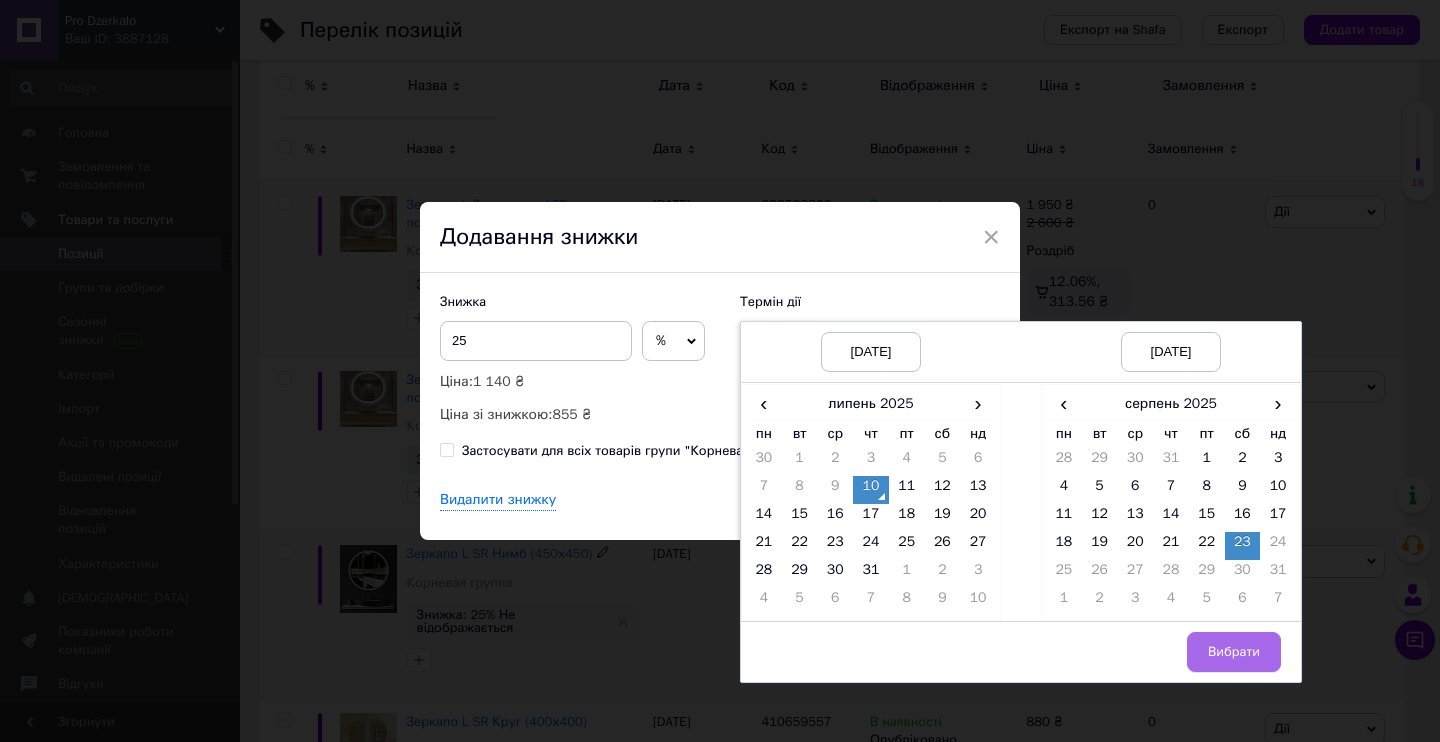 click on "Вибрати" at bounding box center [1234, 652] 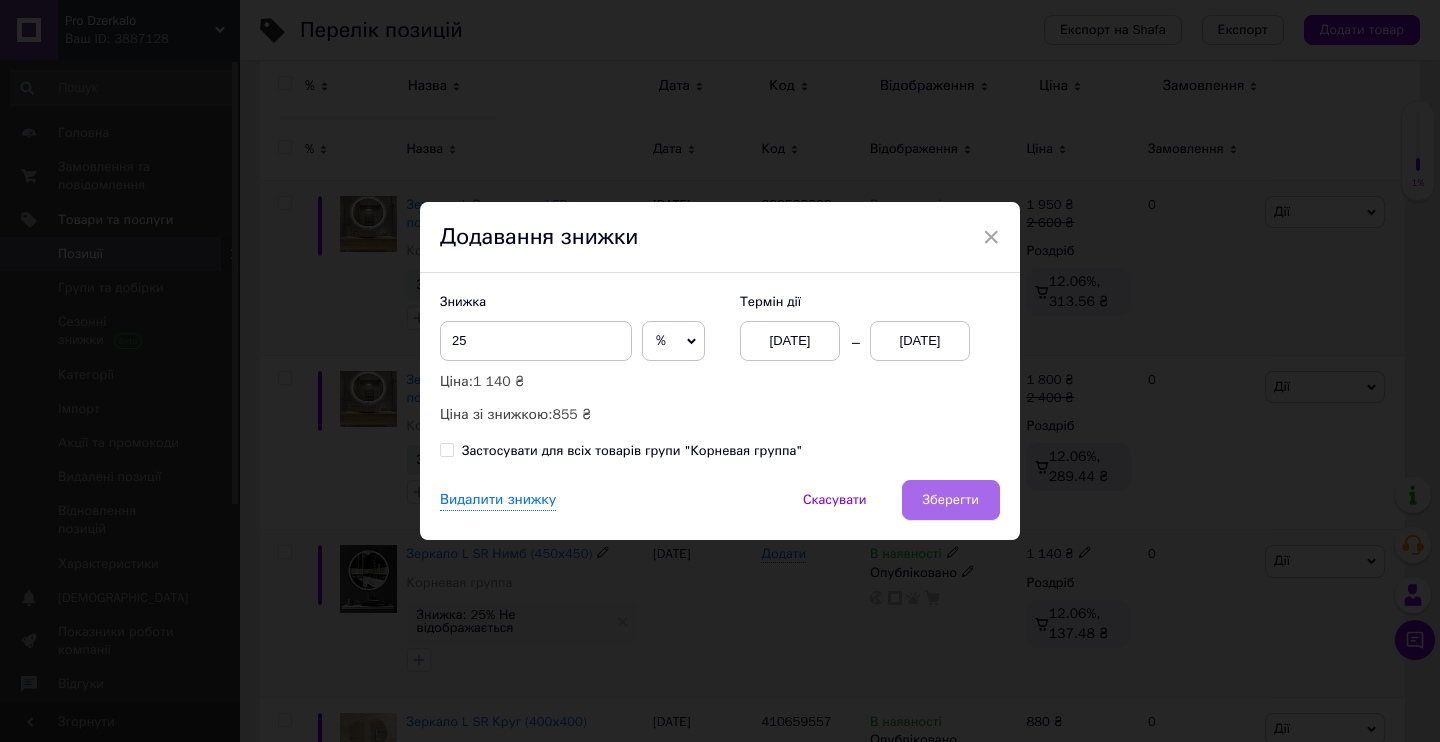 click on "Зберегти" at bounding box center (951, 500) 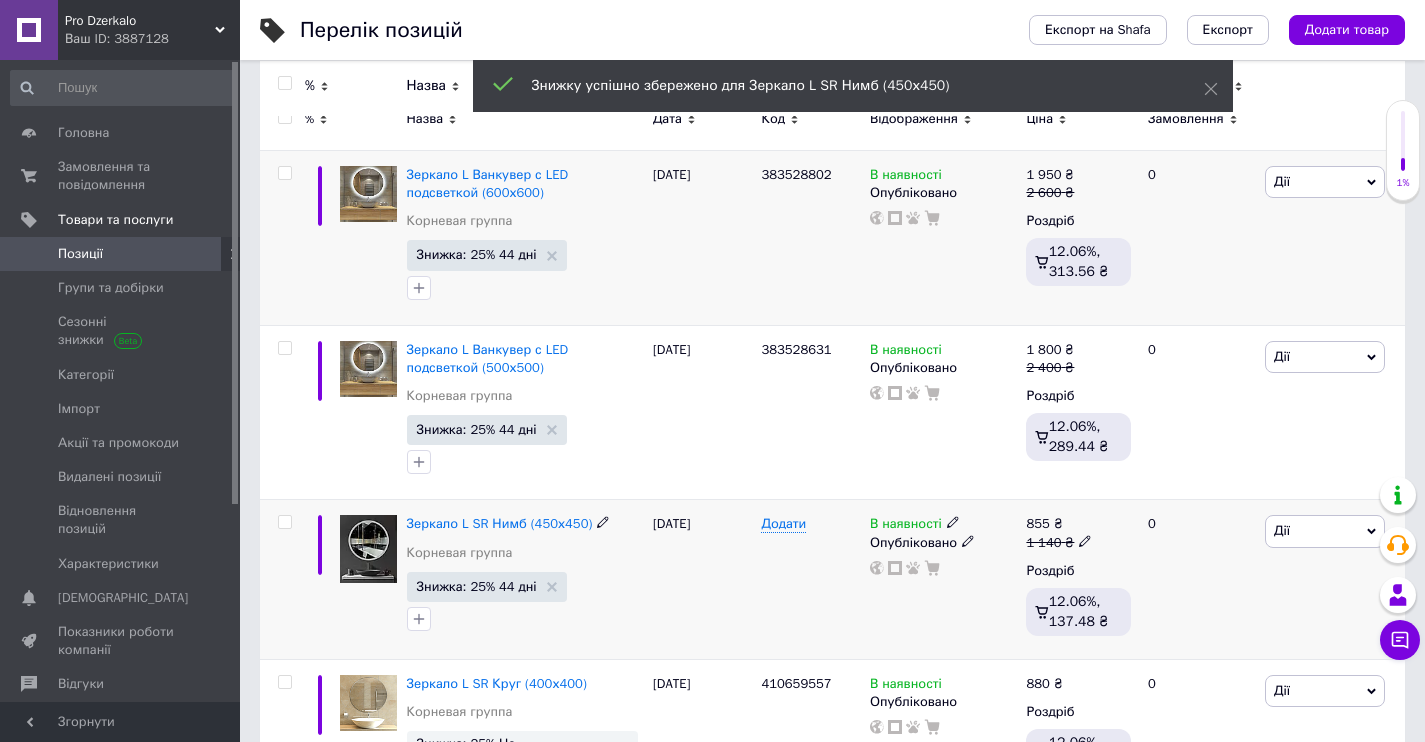 scroll, scrollTop: 400, scrollLeft: 0, axis: vertical 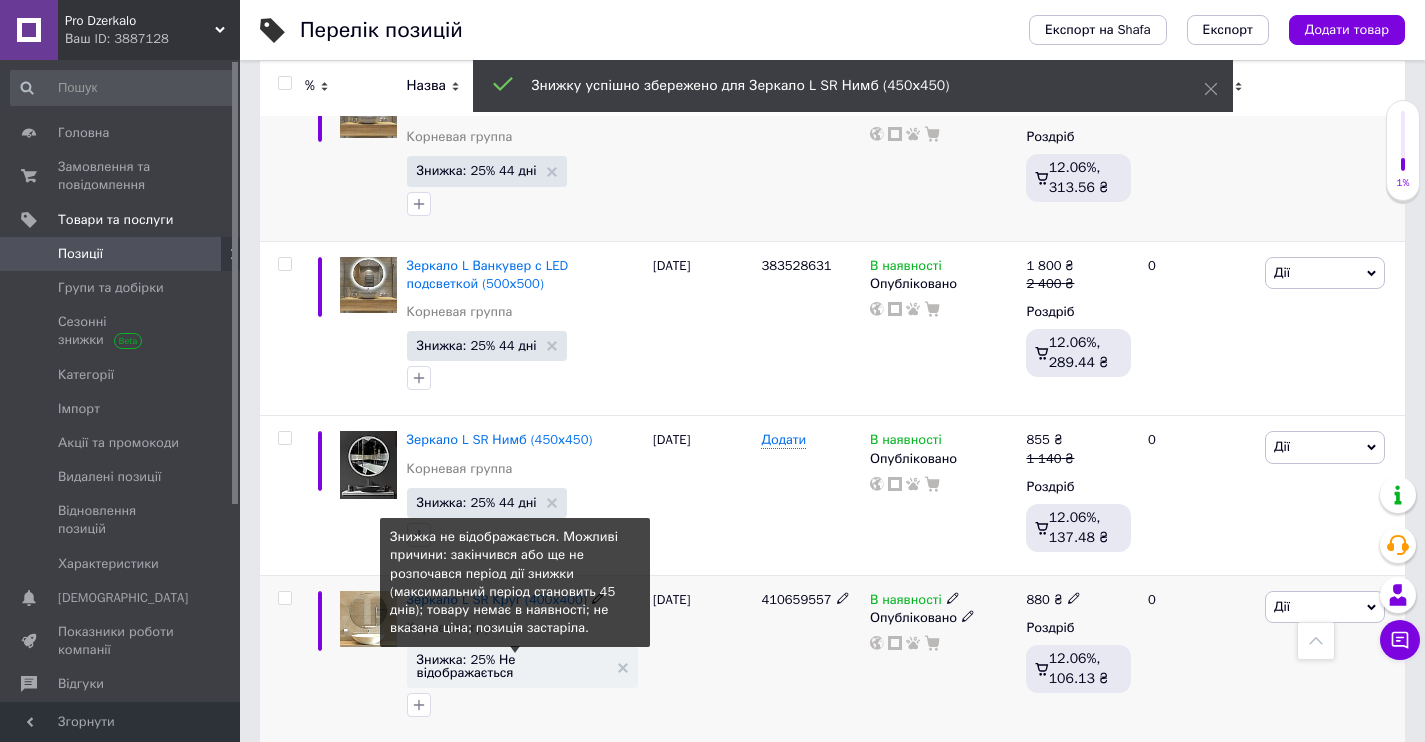 click on "Знижка: 25% Не відображається" at bounding box center [512, 666] 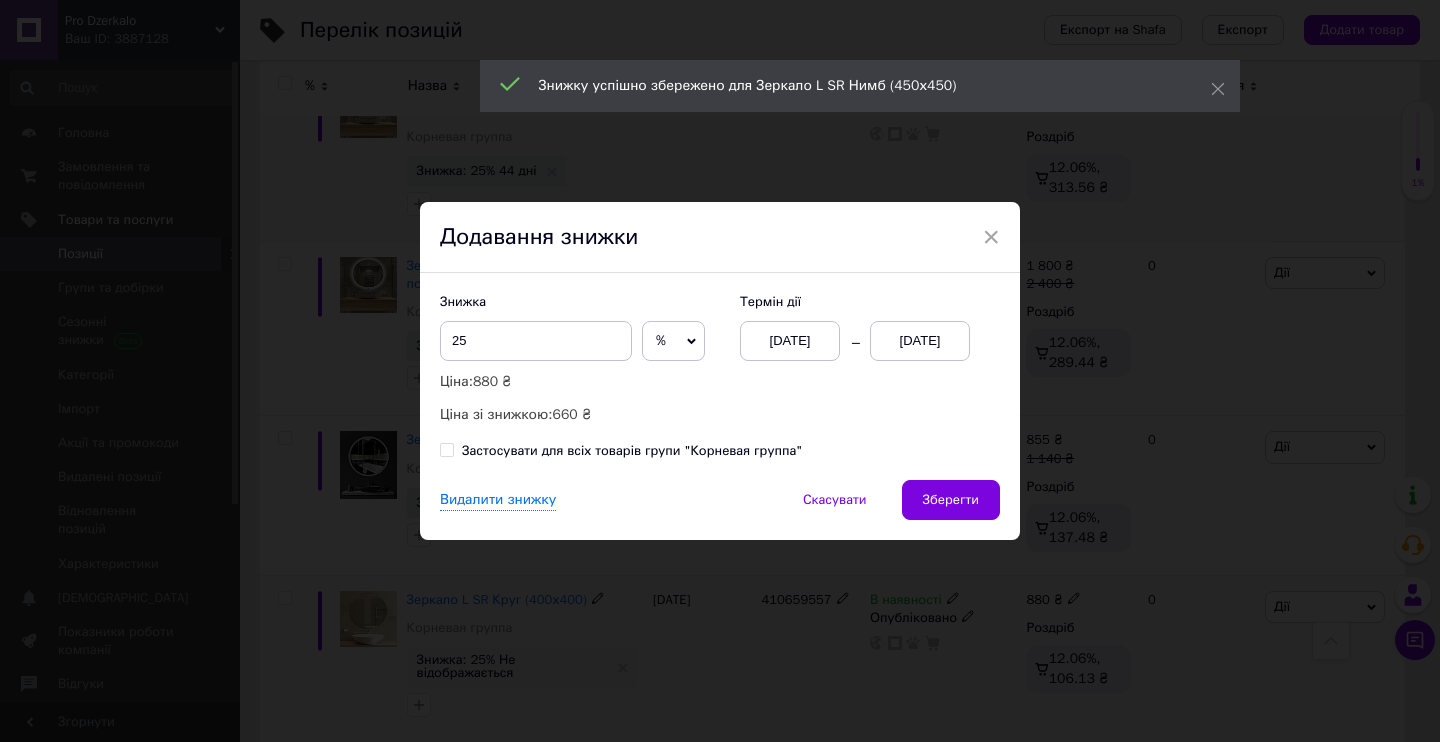 click on "[DATE]" at bounding box center (790, 341) 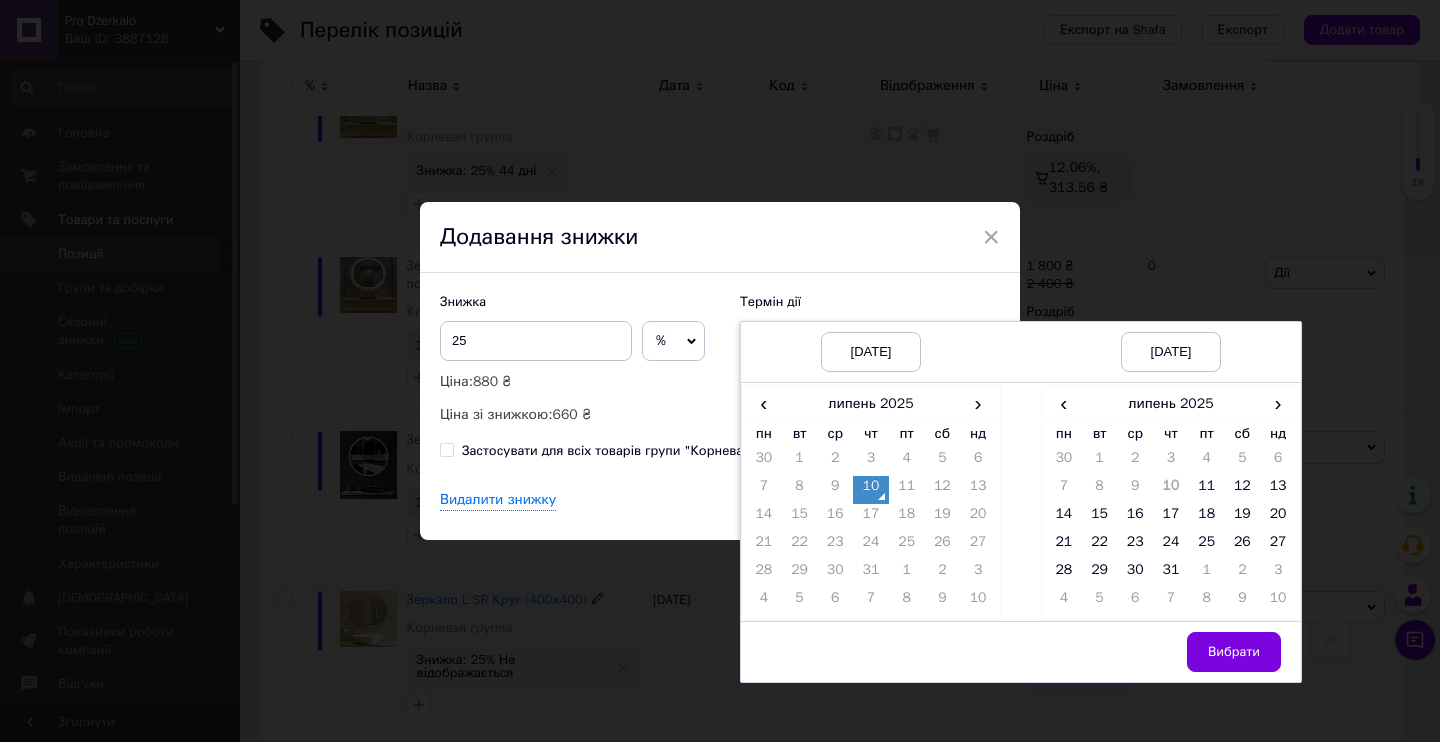 click on "10" at bounding box center (871, 490) 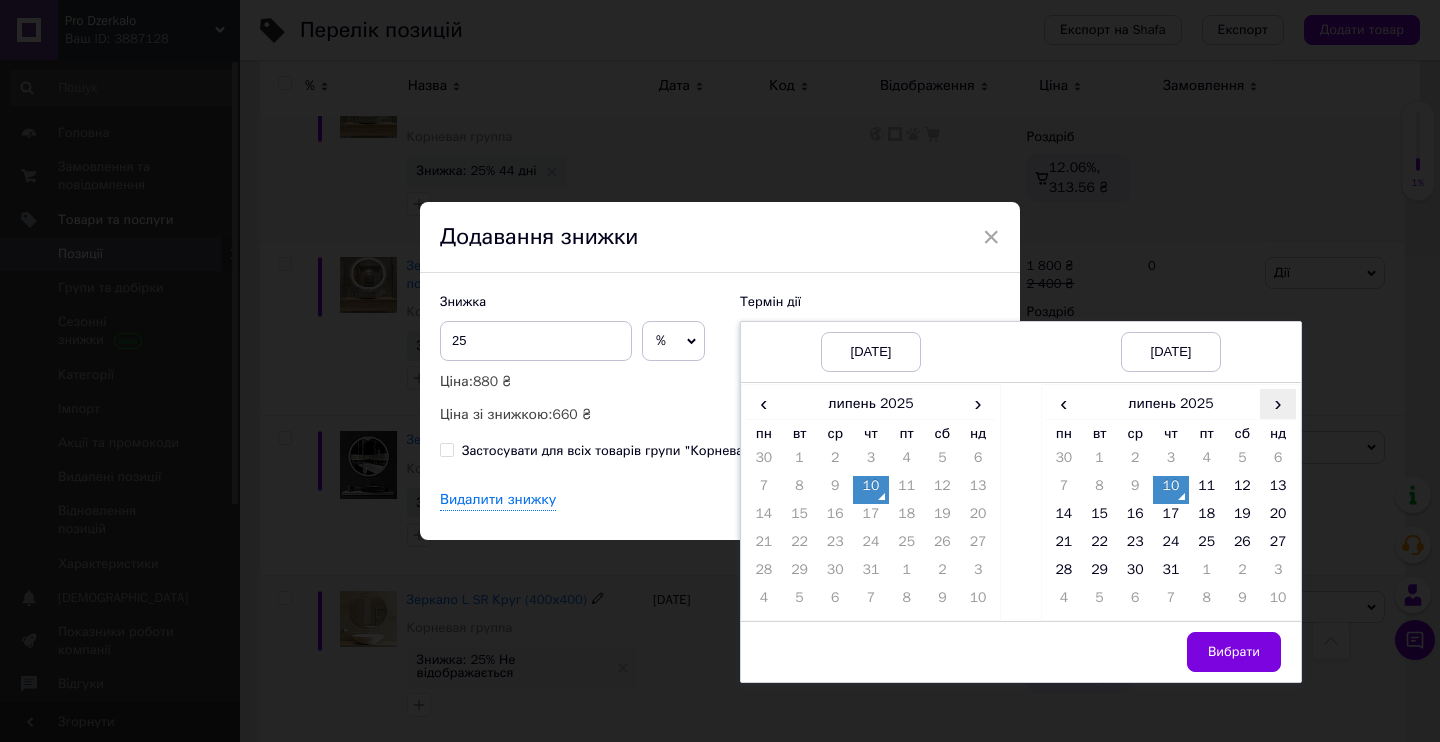click on "›" at bounding box center (1278, 403) 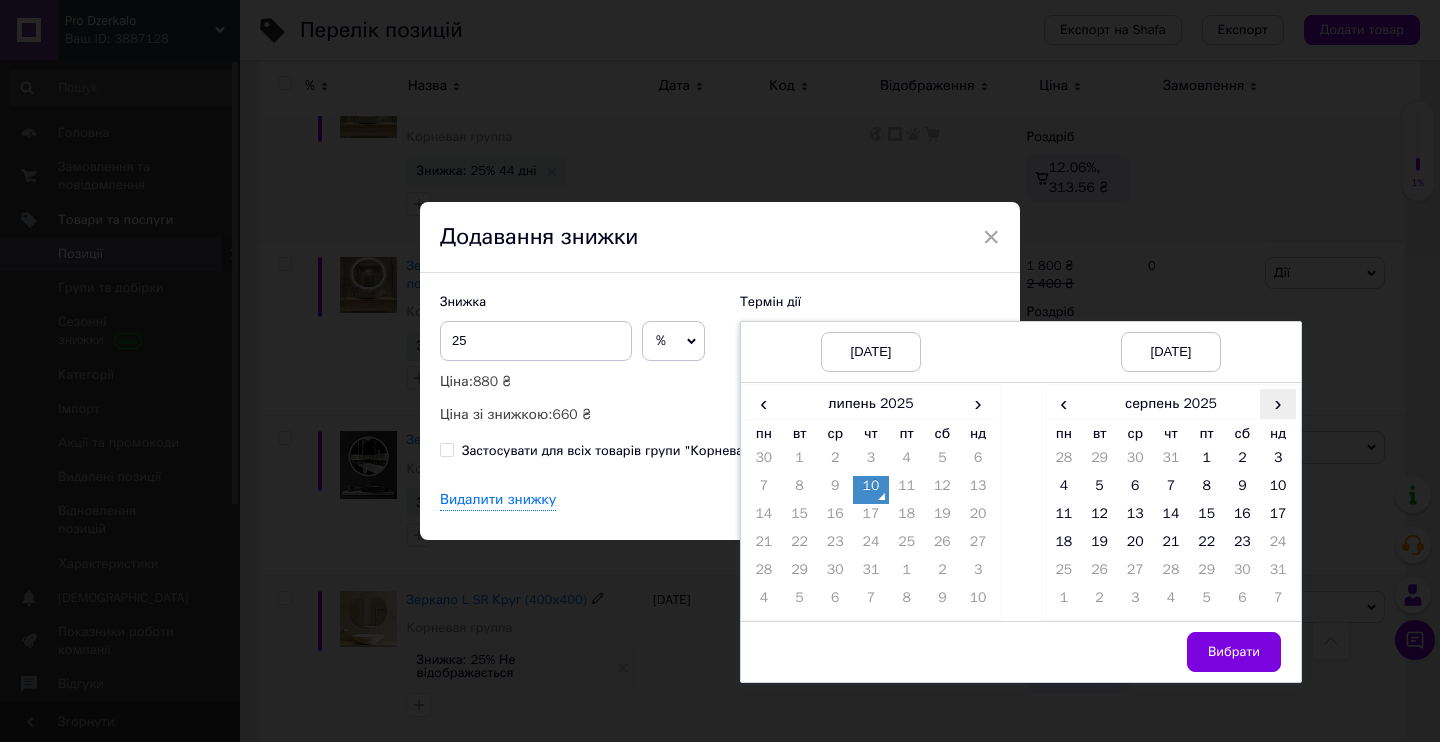 click on "›" at bounding box center [1278, 403] 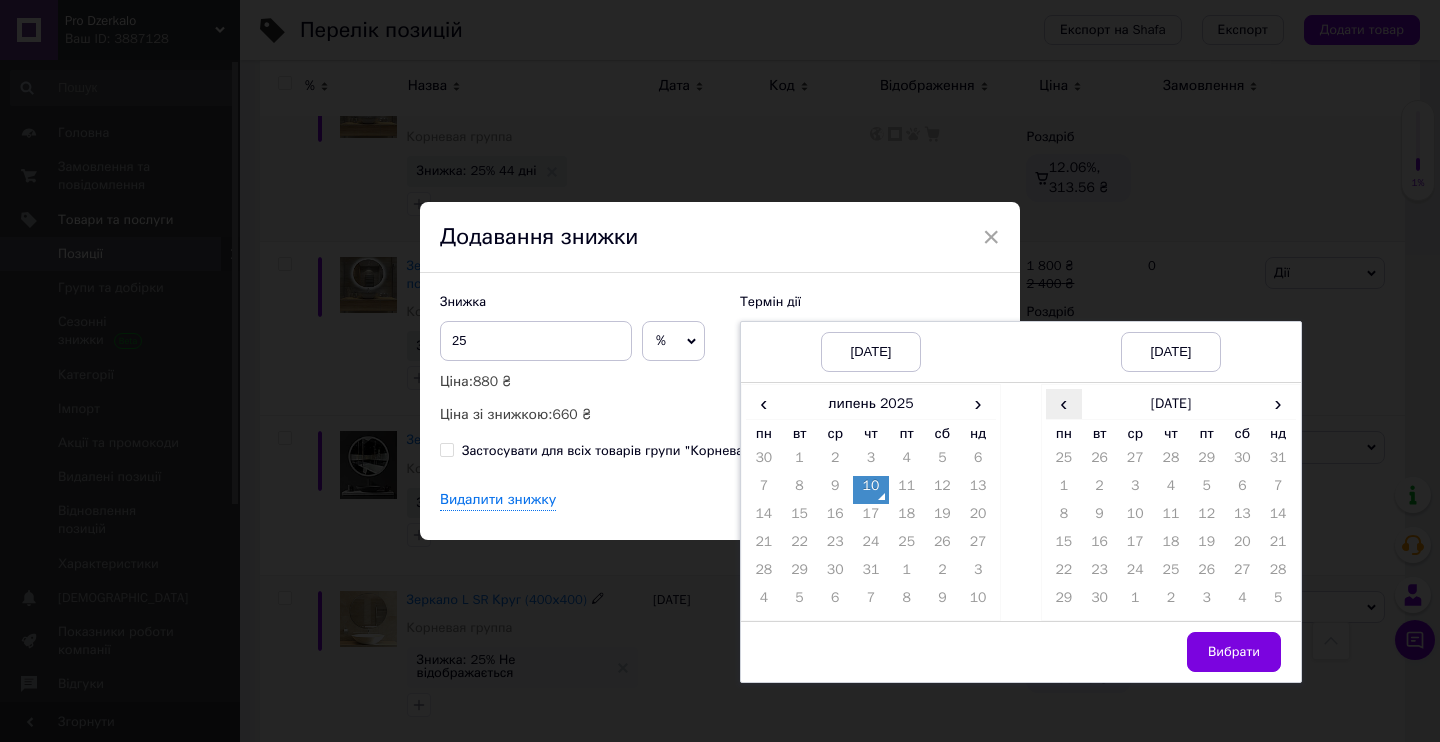 click on "‹" at bounding box center [1064, 403] 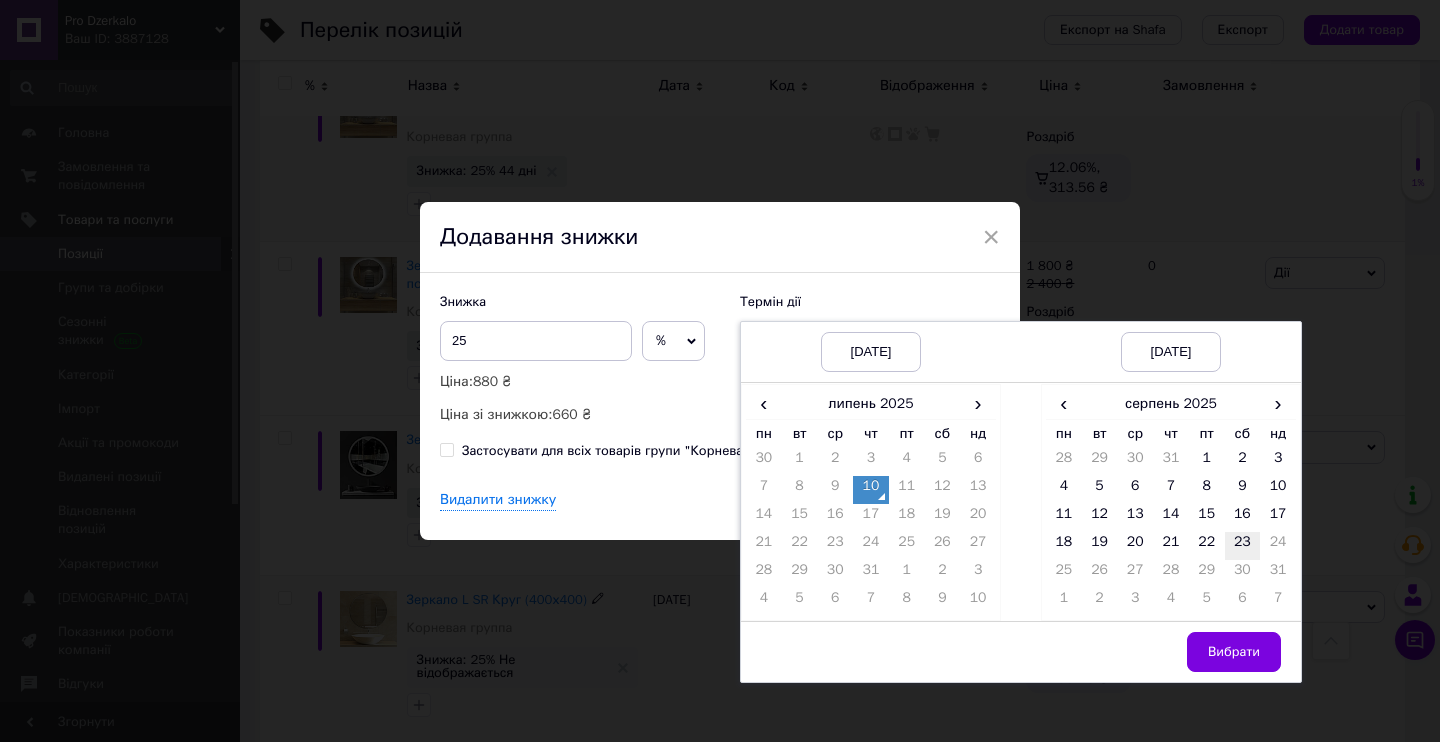 click on "23" at bounding box center [1243, 546] 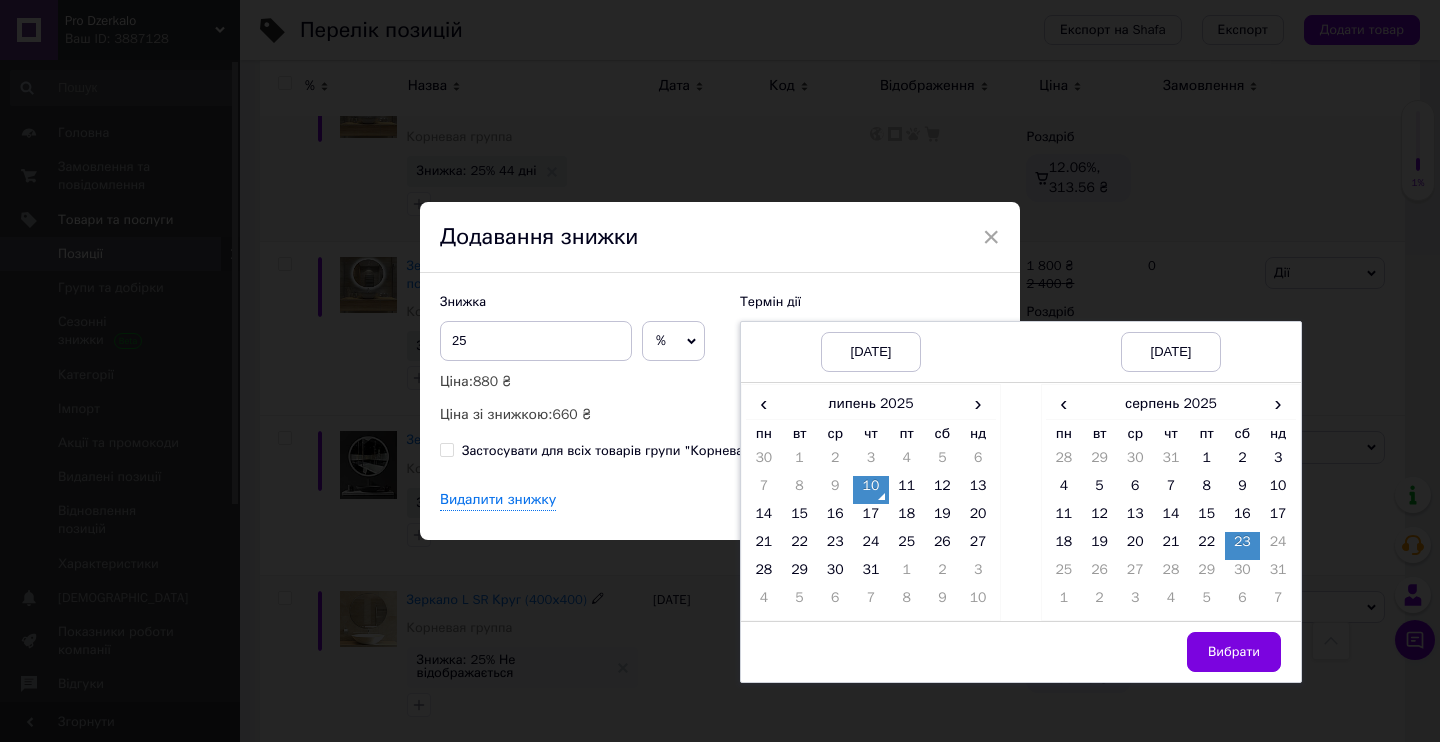 click on "Вибрати" at bounding box center [1234, 652] 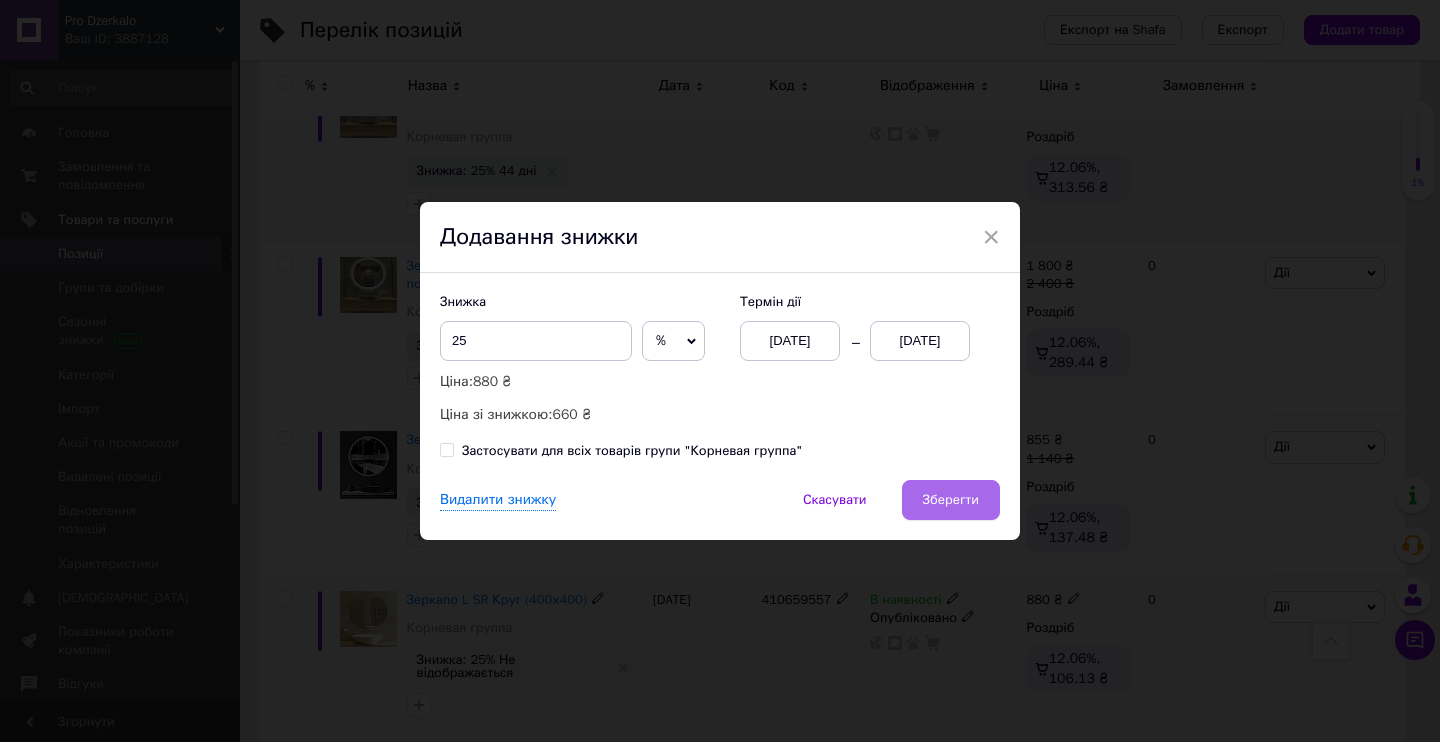 click on "Зберегти" at bounding box center [951, 500] 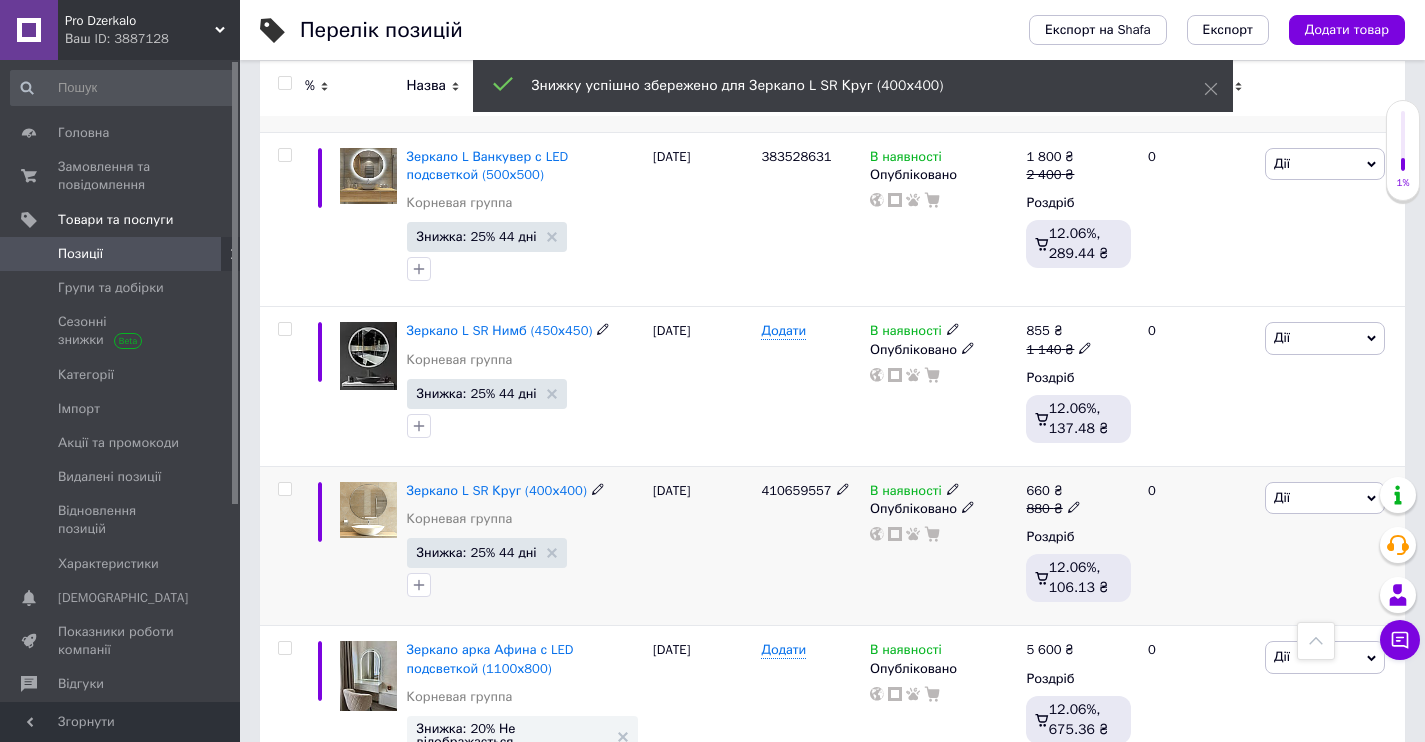 scroll, scrollTop: 655, scrollLeft: 0, axis: vertical 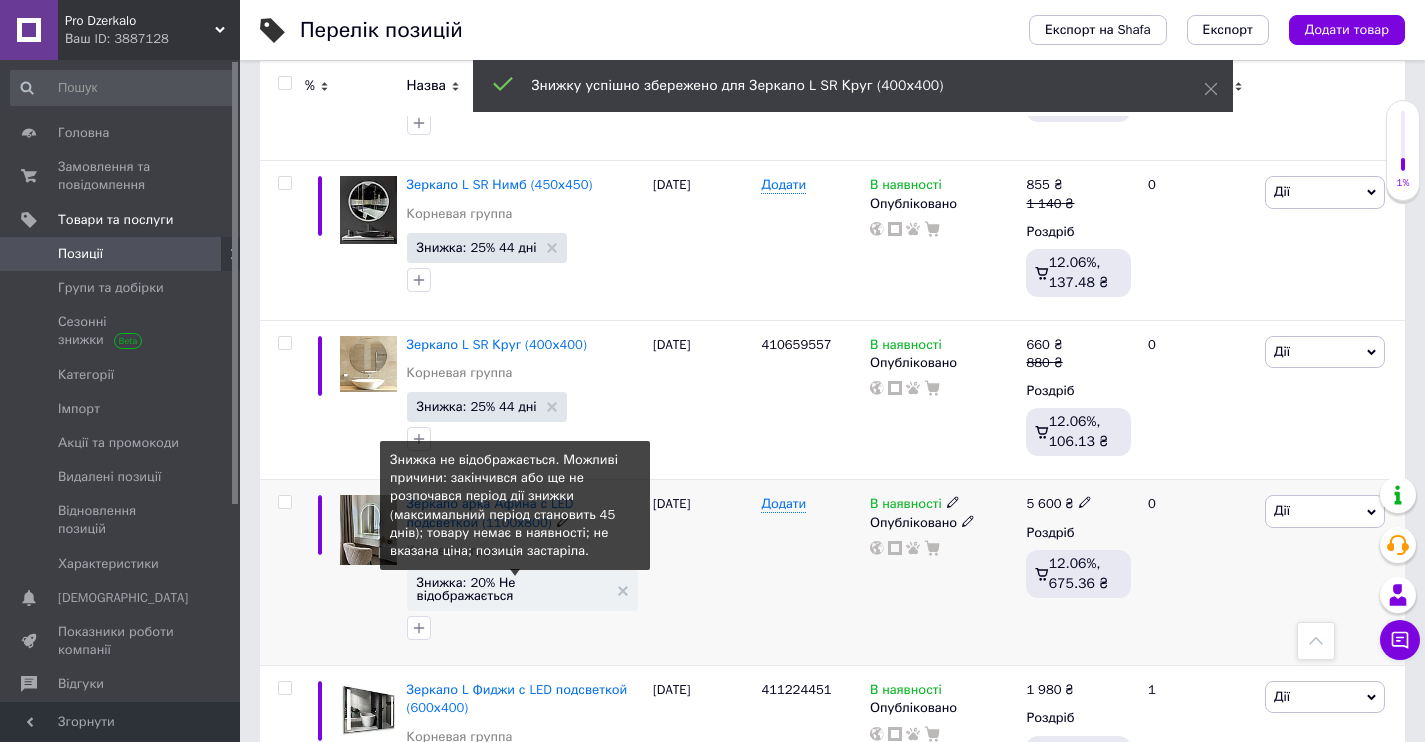 click on "Знижка: 20% Не відображається" at bounding box center (512, 589) 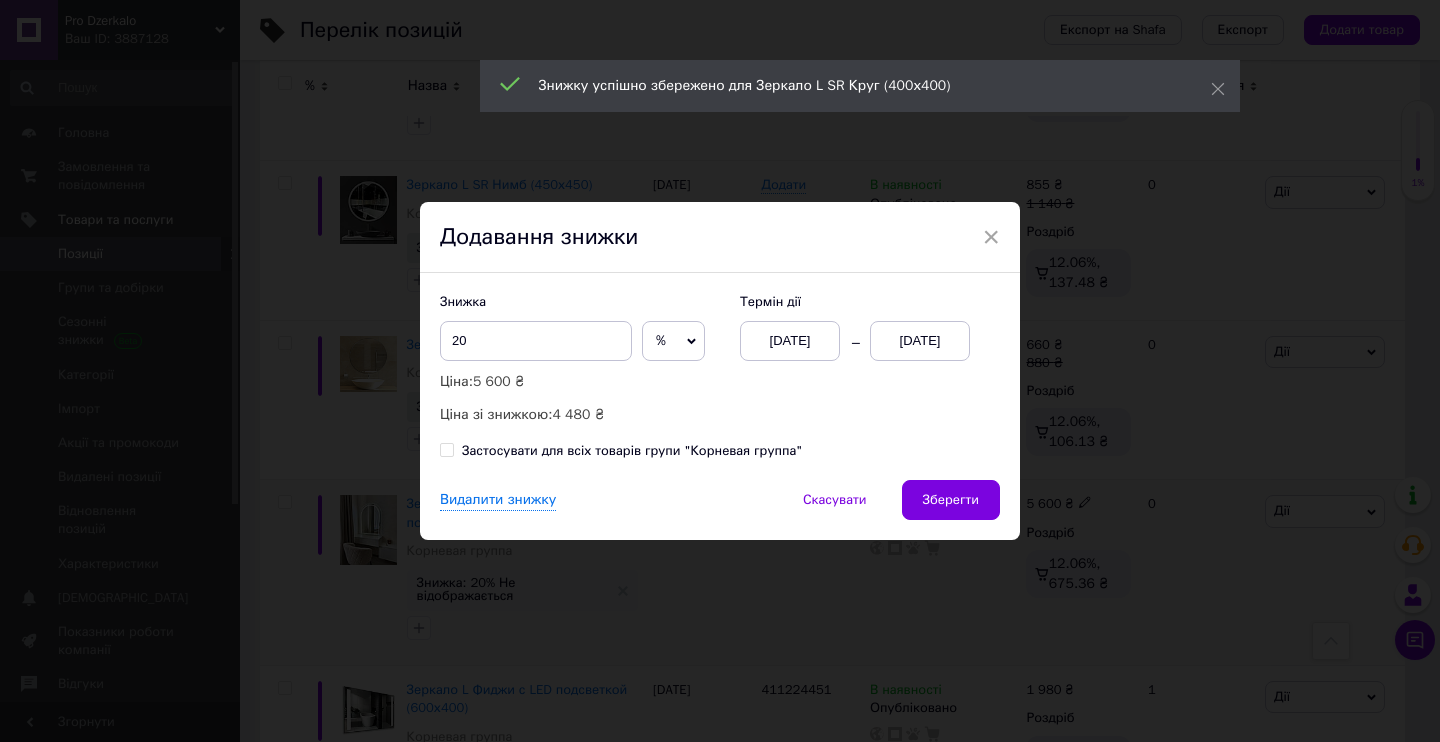 click on "[DATE]" at bounding box center [790, 341] 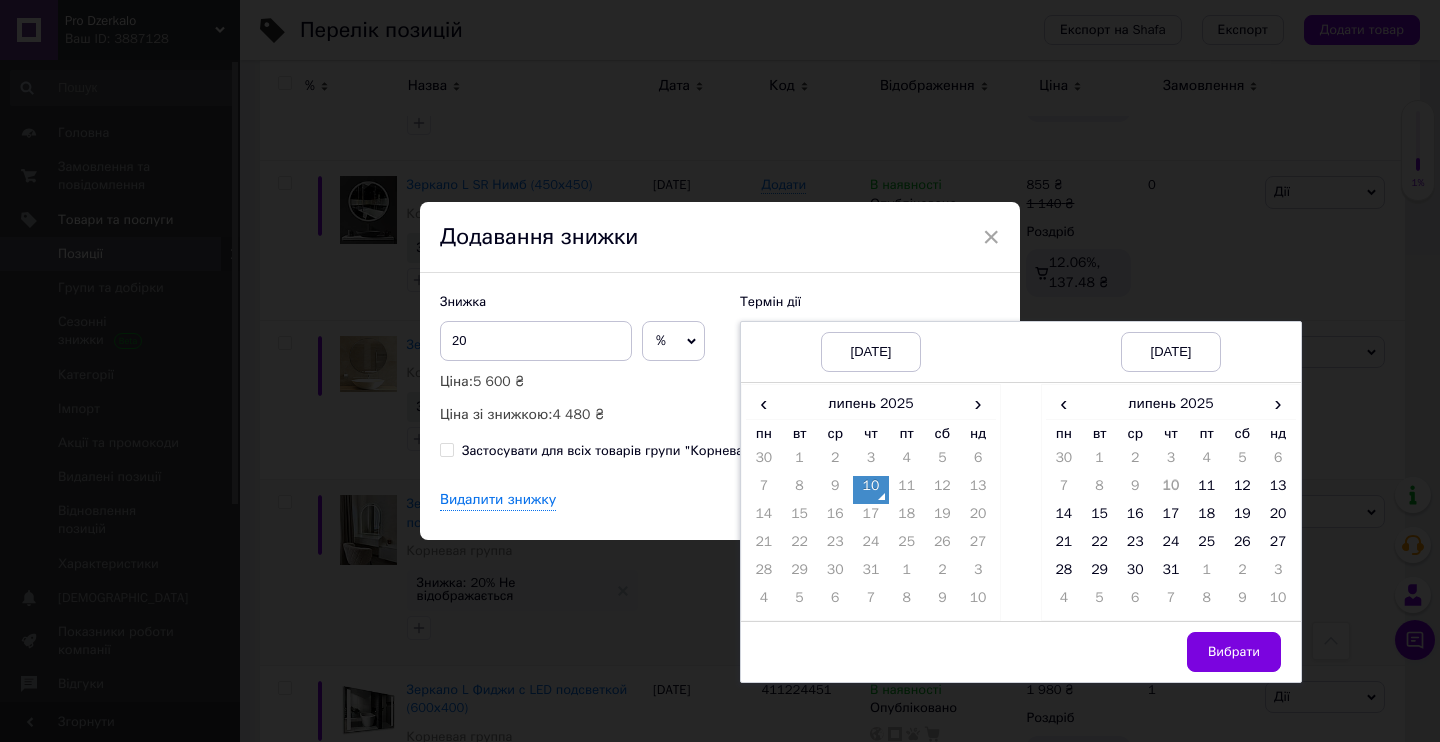 click on "10" at bounding box center (871, 490) 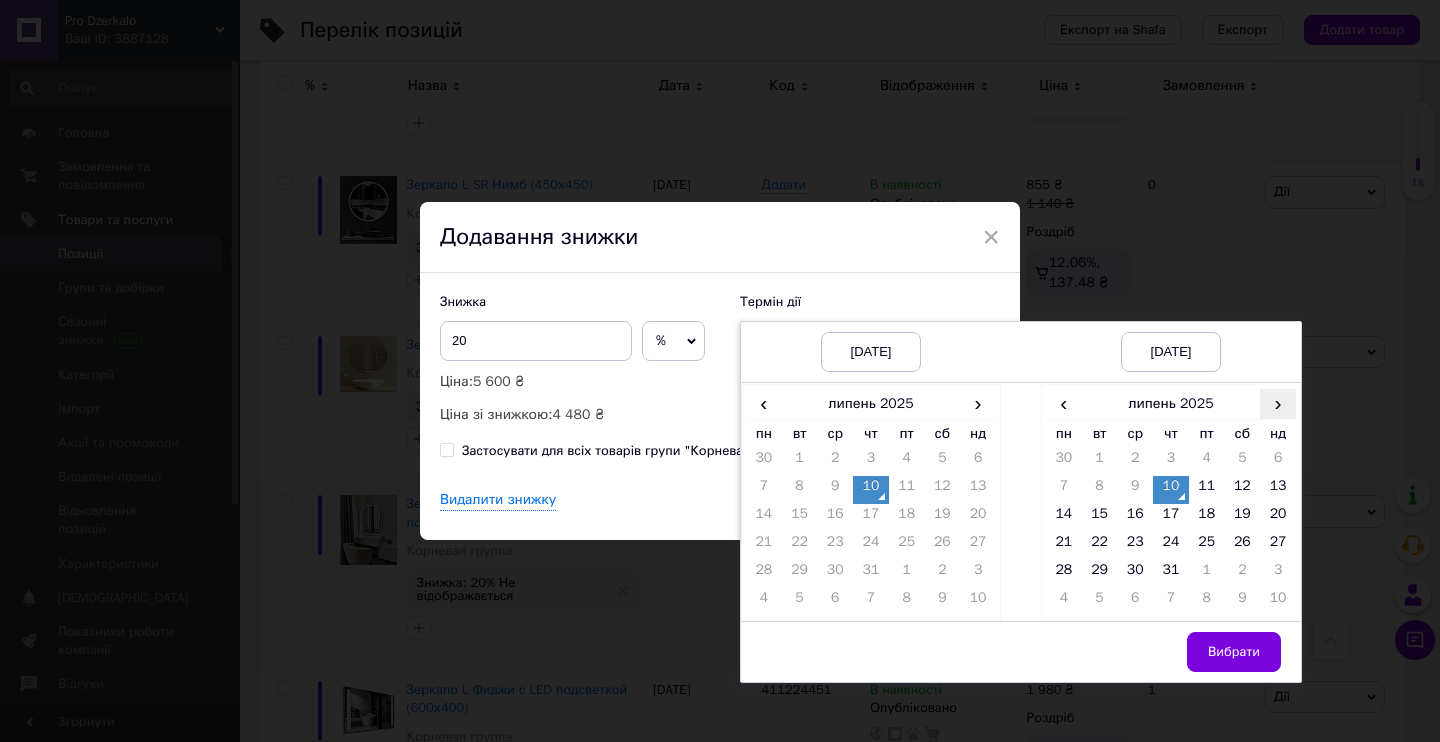 click on "›" at bounding box center [1278, 403] 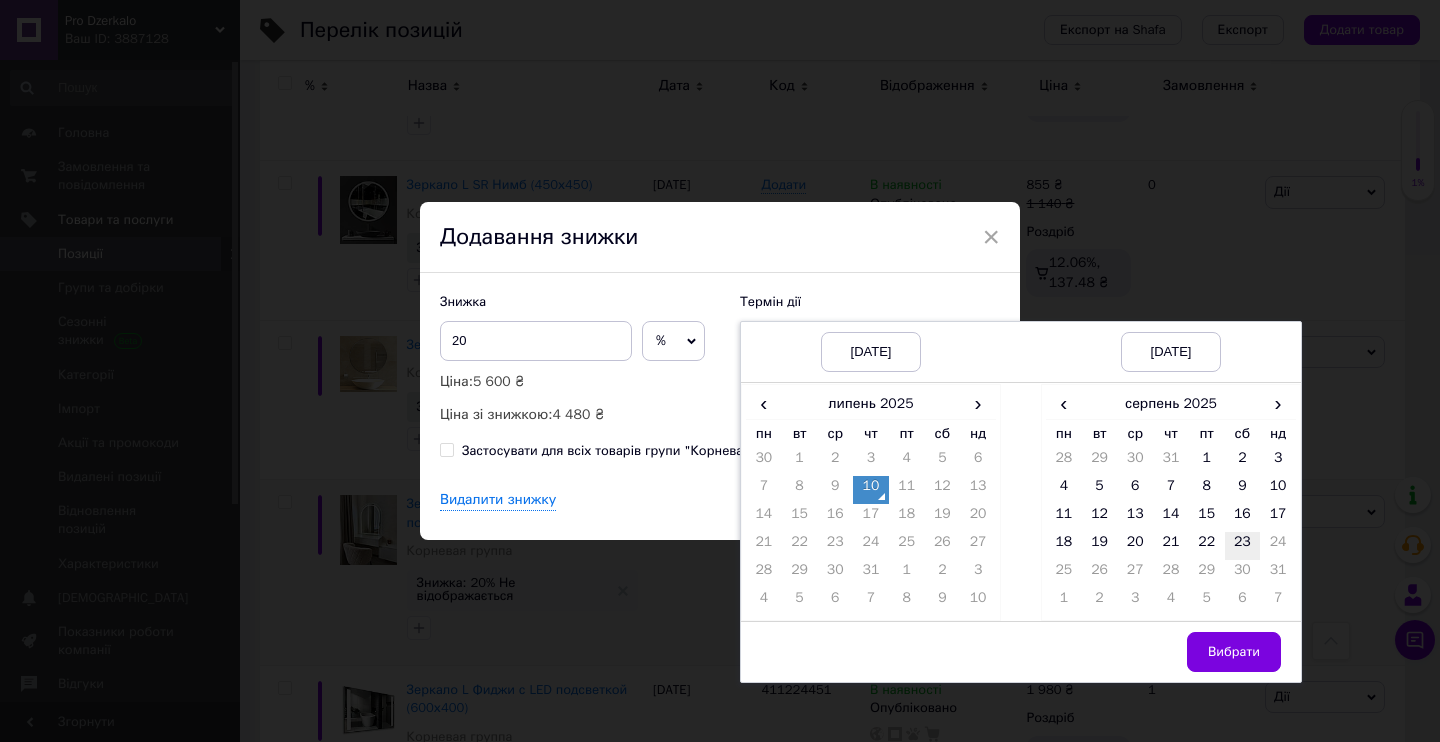 click on "23" at bounding box center [1243, 546] 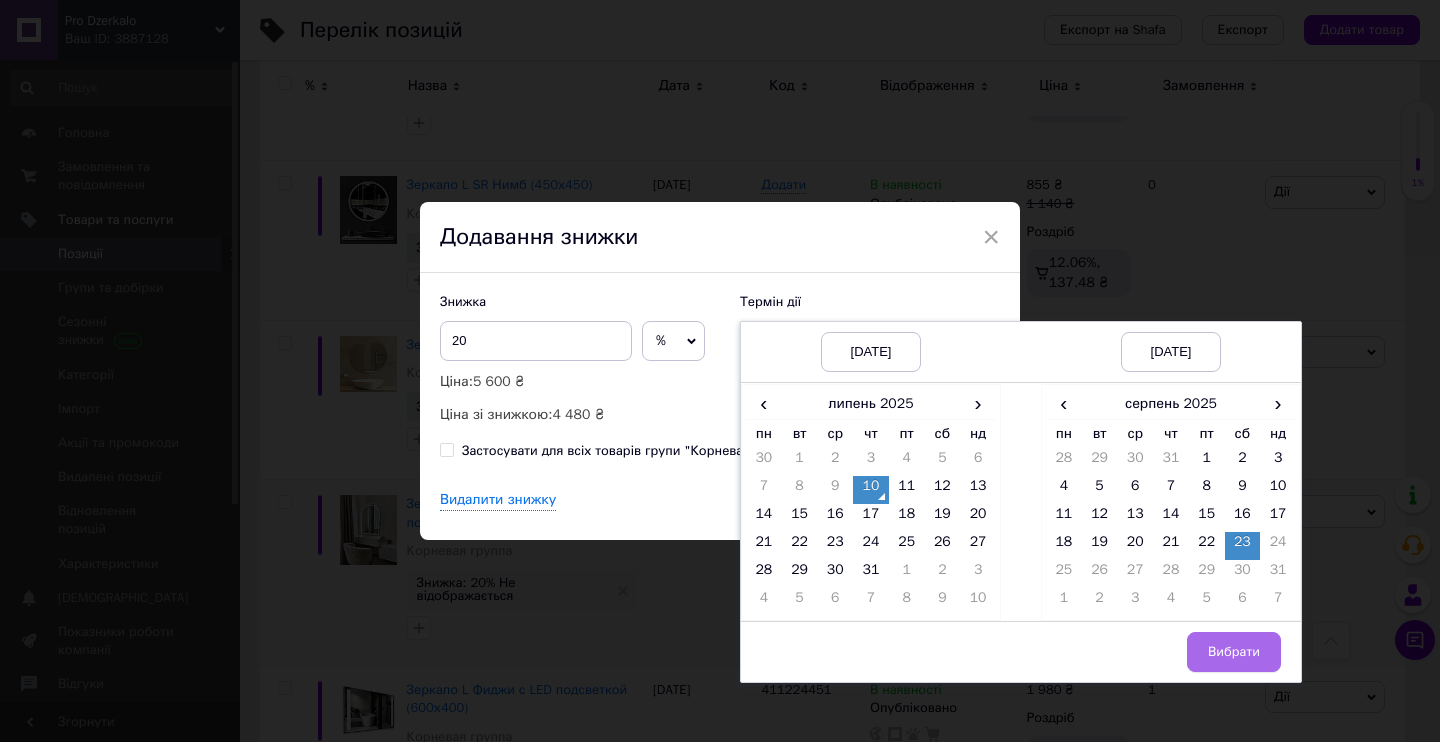 click on "Вибрати" at bounding box center [1234, 652] 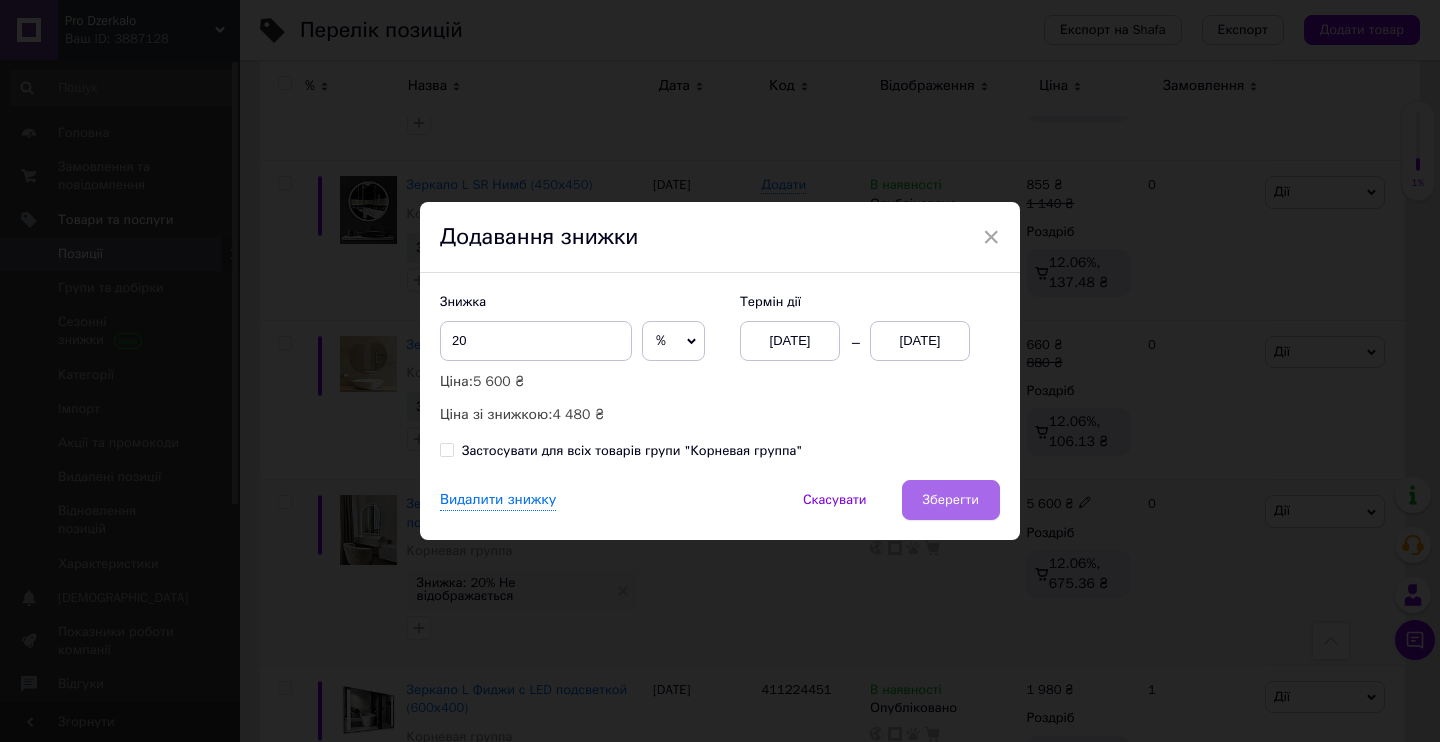 click on "Зберегти" at bounding box center [951, 500] 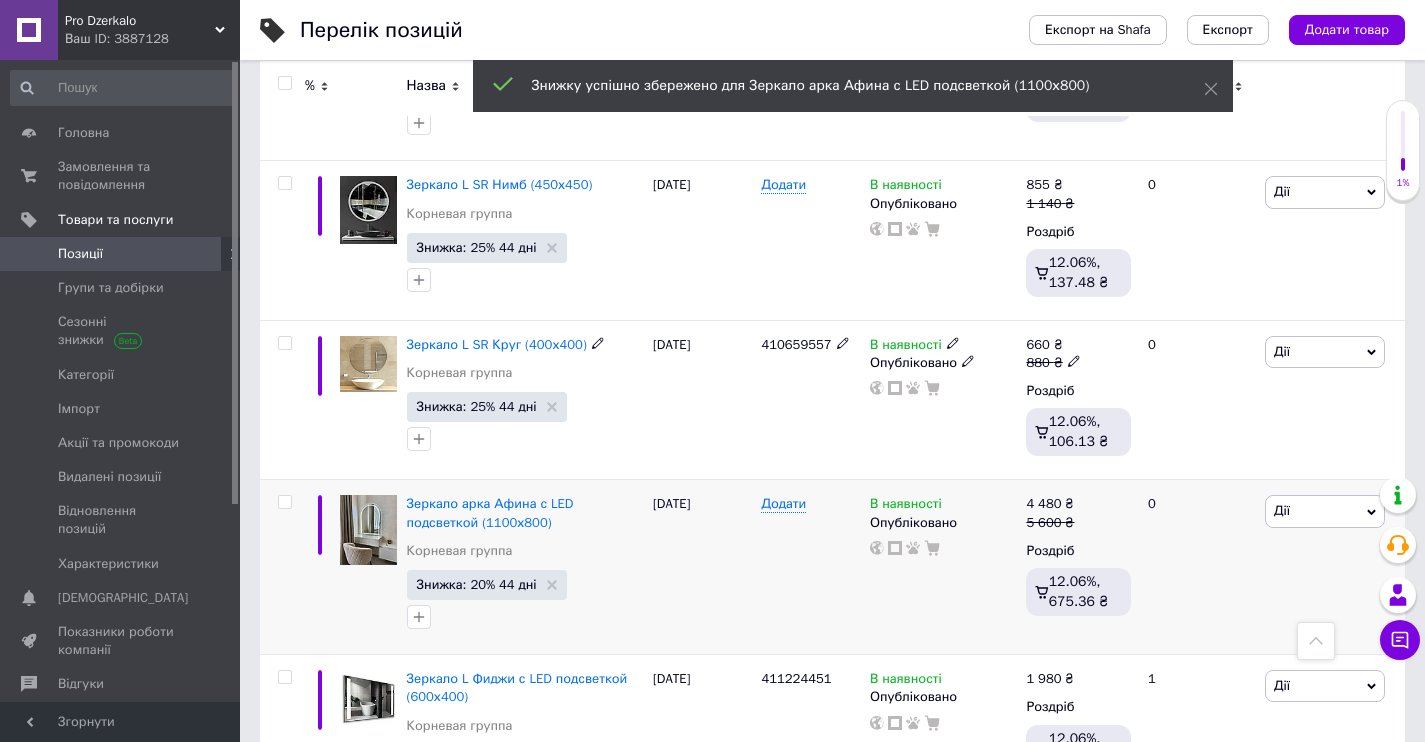 scroll, scrollTop: 802, scrollLeft: 0, axis: vertical 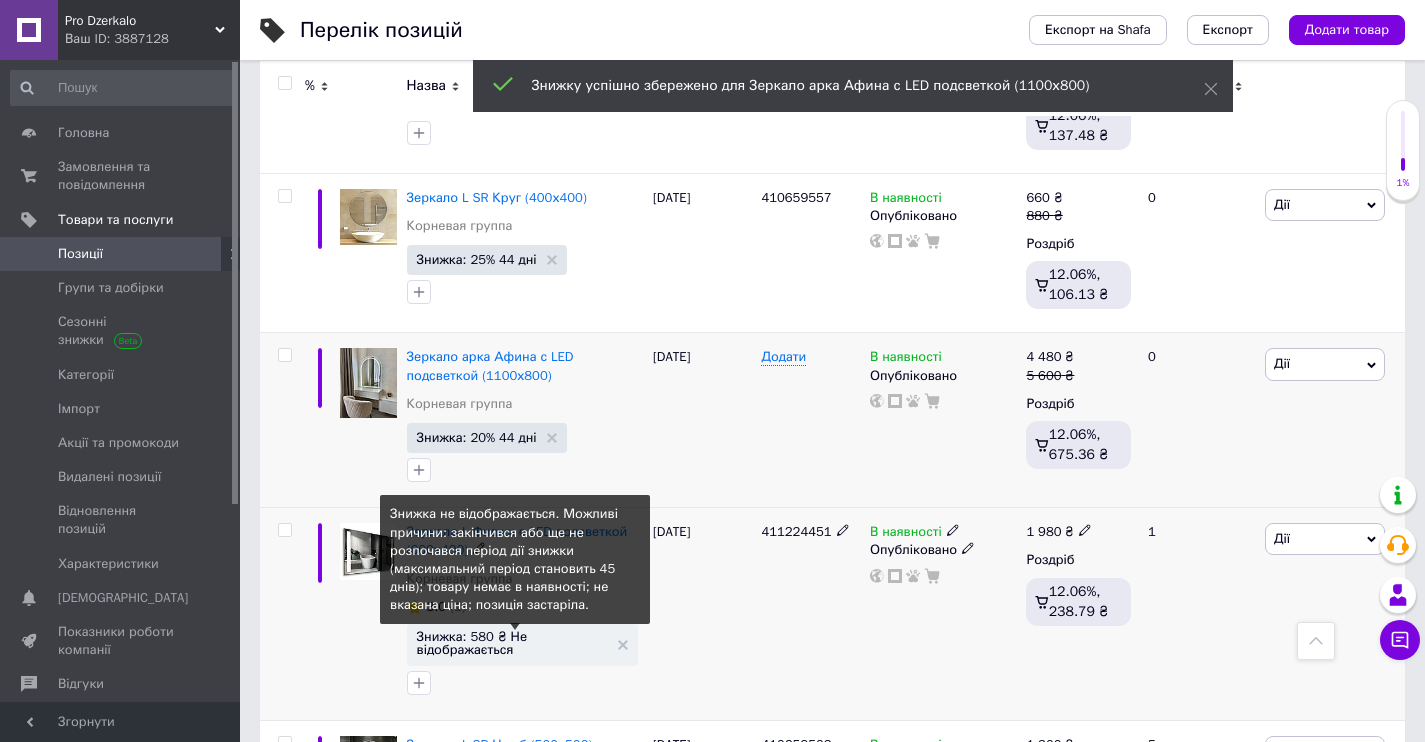 click on "Знижка: 580 ₴ Не відображається" at bounding box center [512, 643] 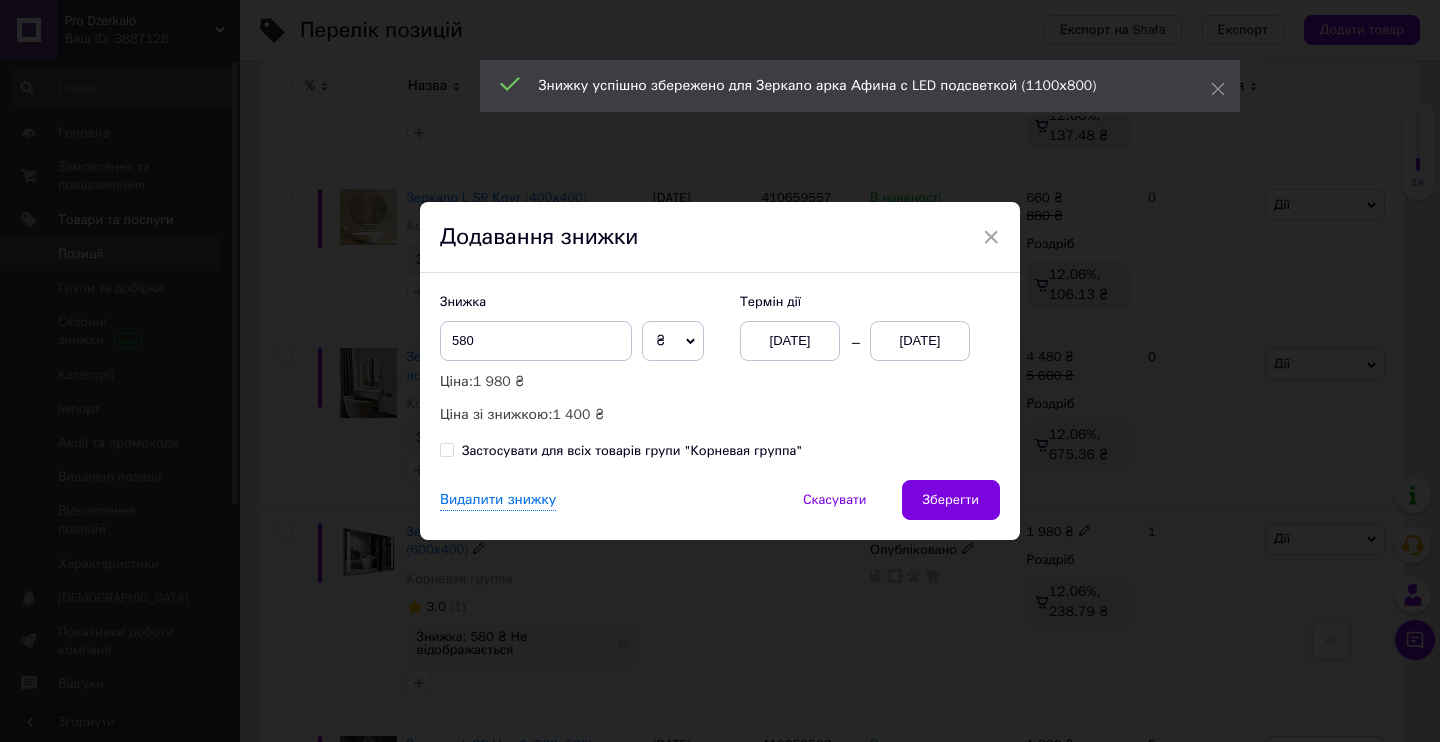 click on "[DATE]" at bounding box center (790, 341) 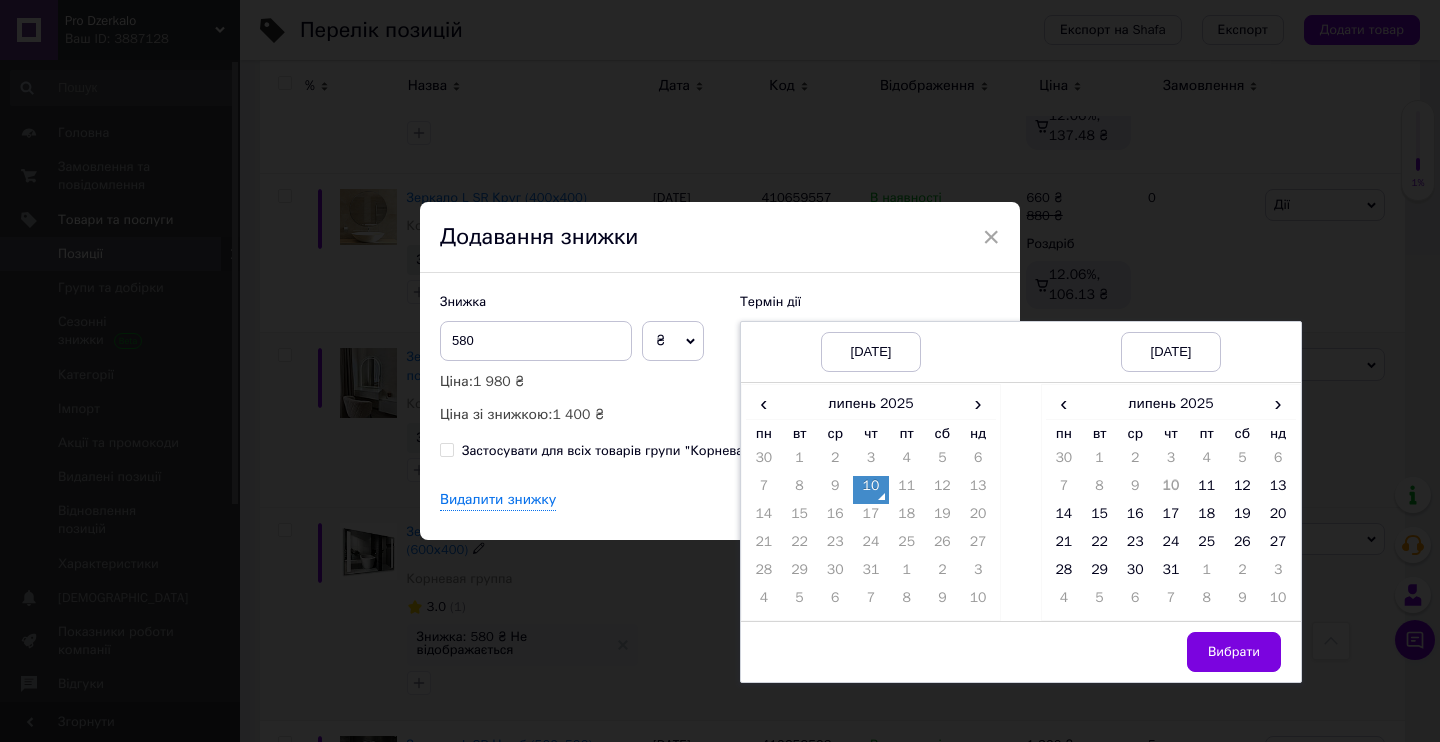 click on "10" at bounding box center (871, 490) 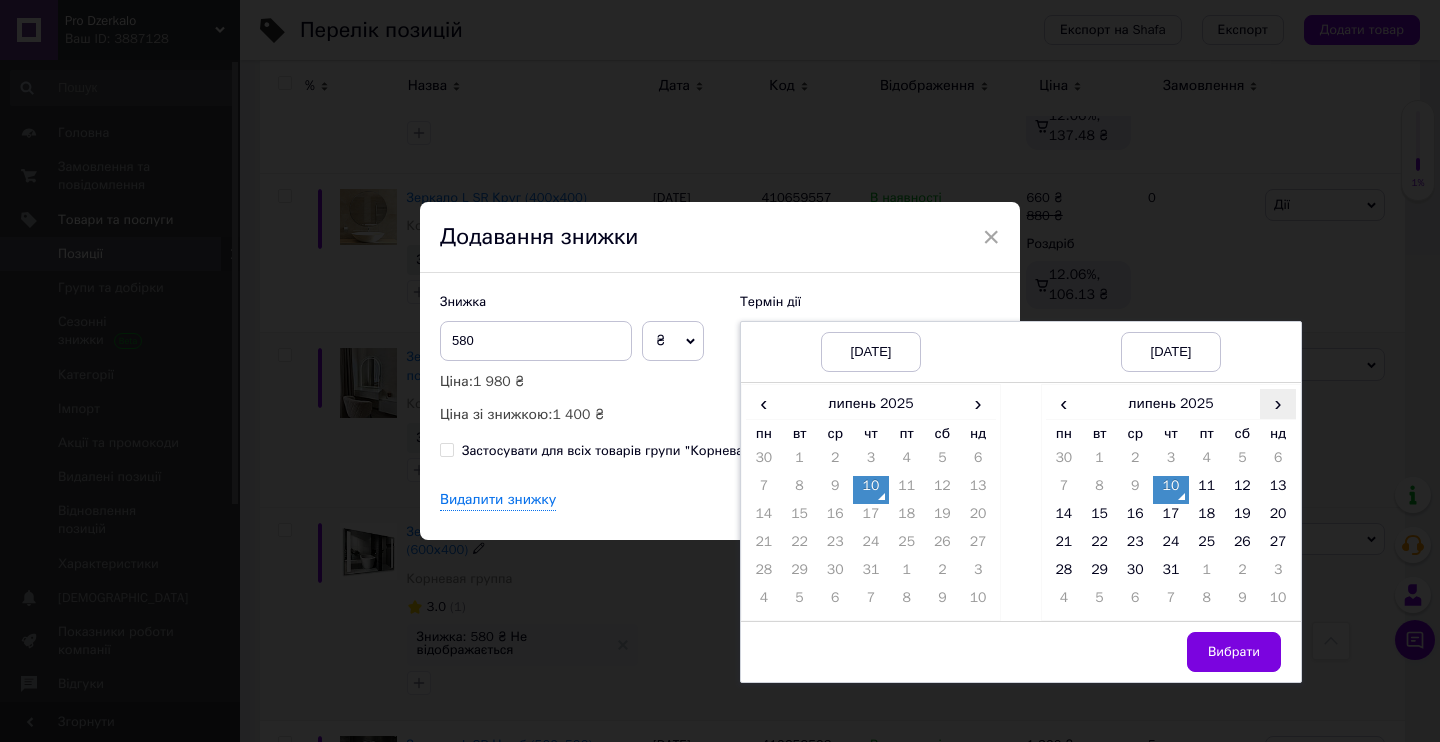 click on "›" at bounding box center [1278, 403] 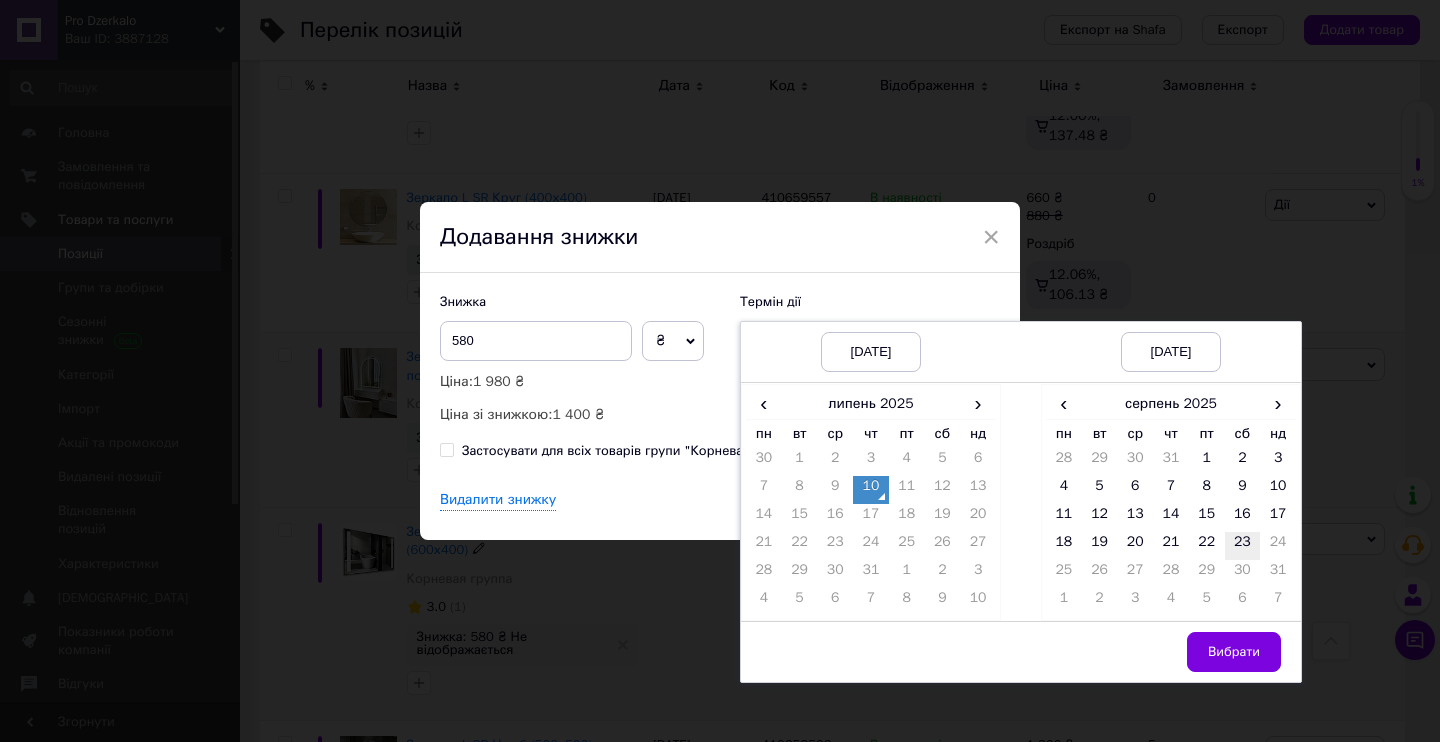 drag, startPoint x: 1242, startPoint y: 545, endPoint x: 1239, endPoint y: 556, distance: 11.401754 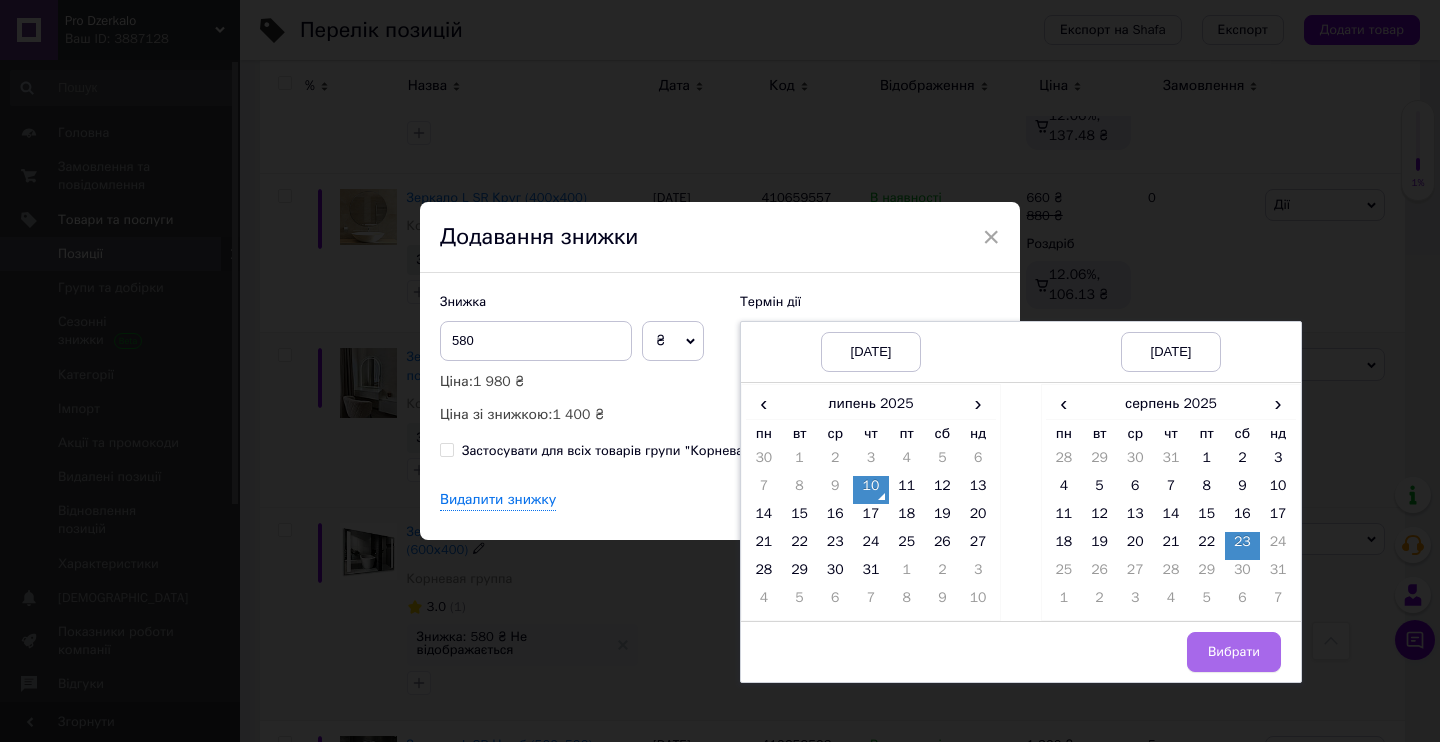 click on "Вибрати" at bounding box center [1234, 652] 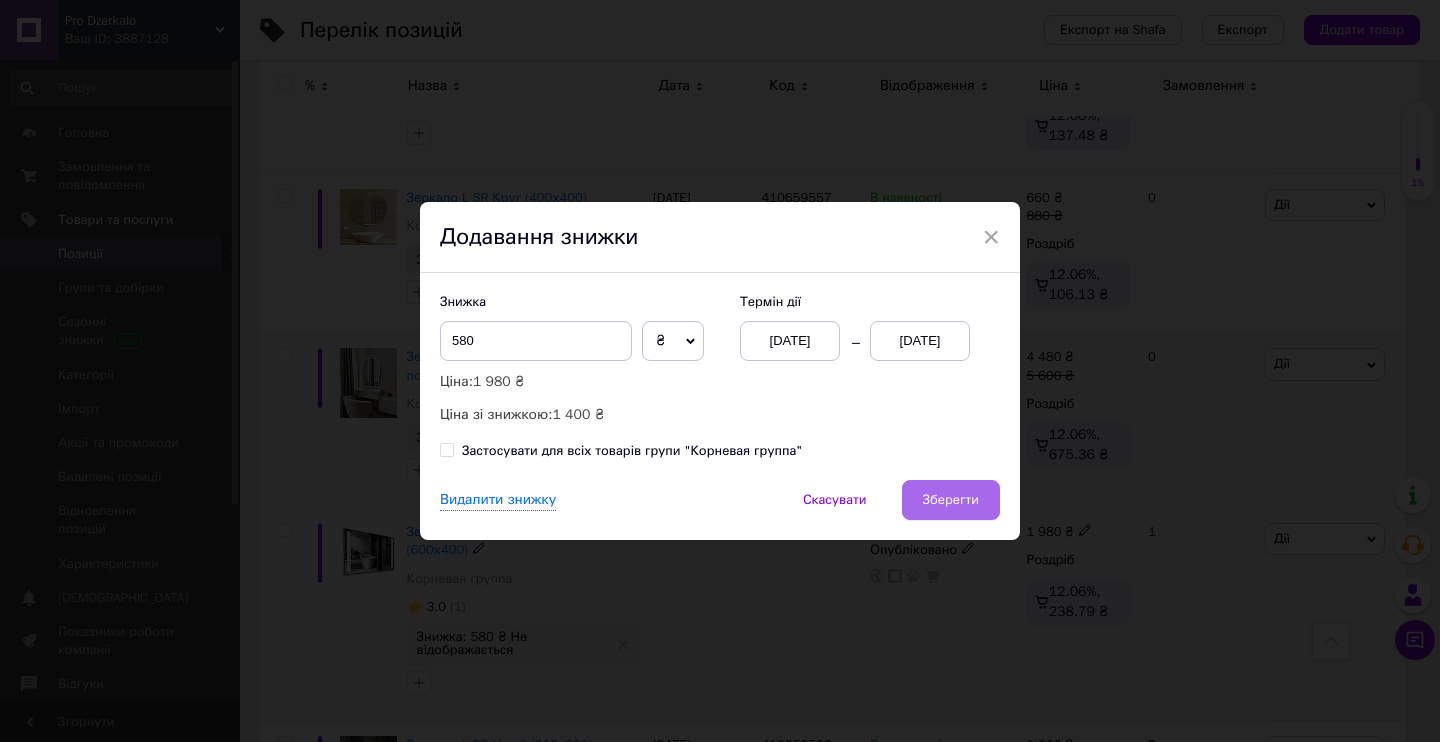 click on "Зберегти" at bounding box center (951, 500) 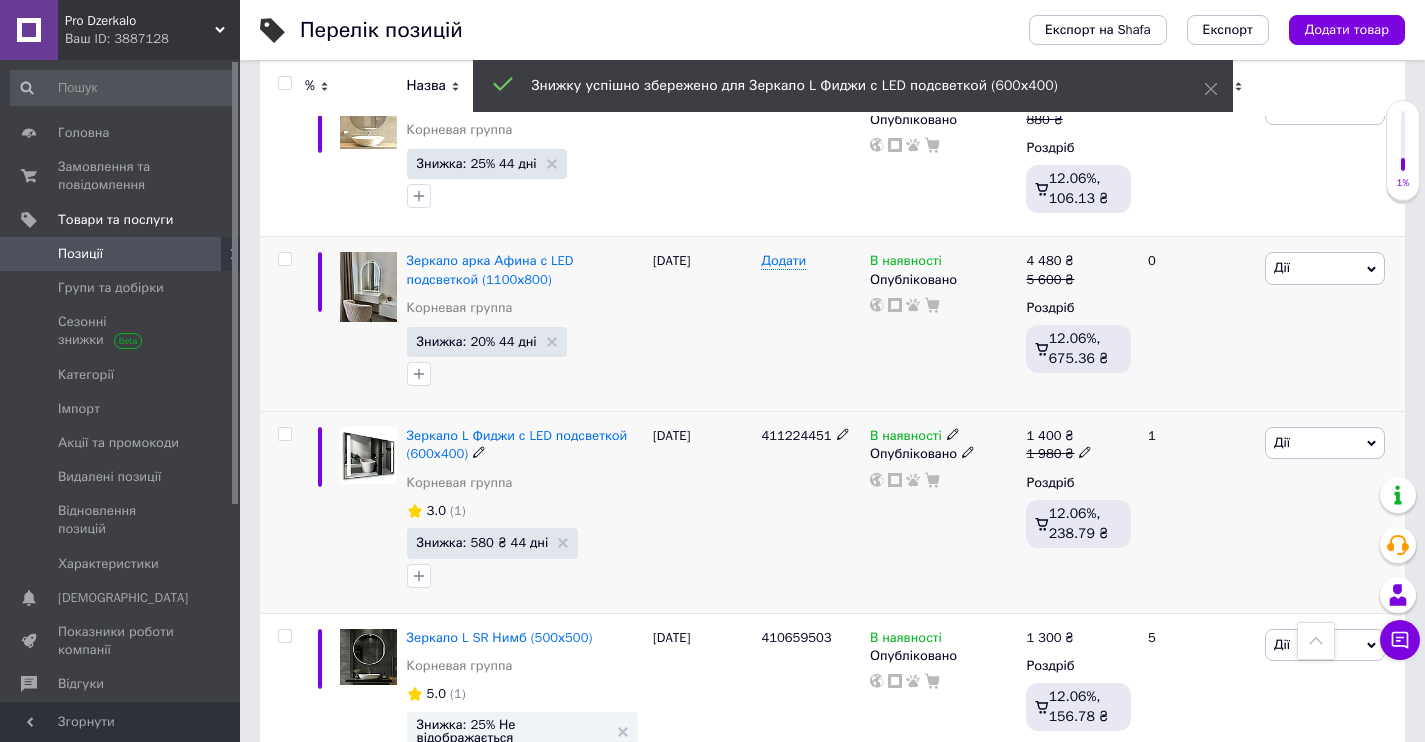 scroll, scrollTop: 1046, scrollLeft: 0, axis: vertical 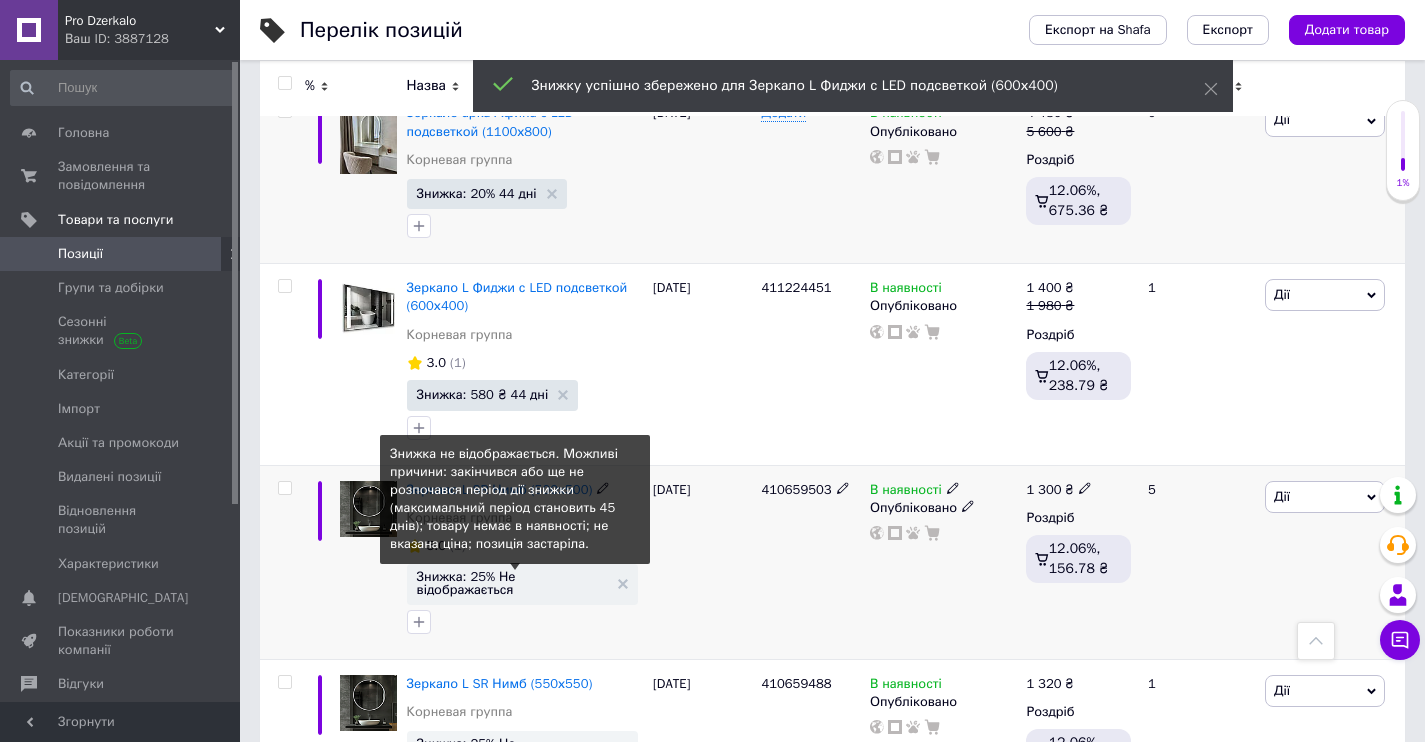 click on "Знижка: 25% Не відображається" at bounding box center [512, 583] 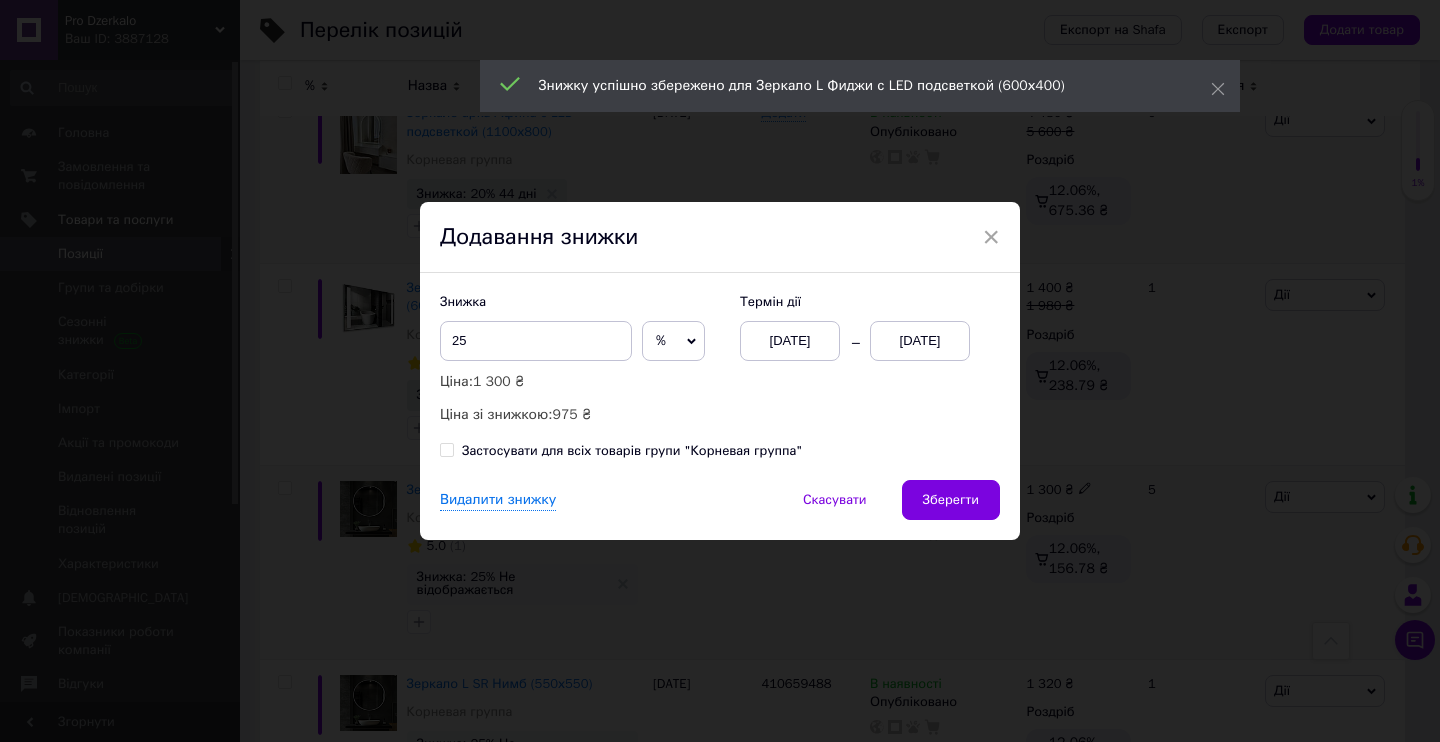 click on "[DATE]" at bounding box center [790, 341] 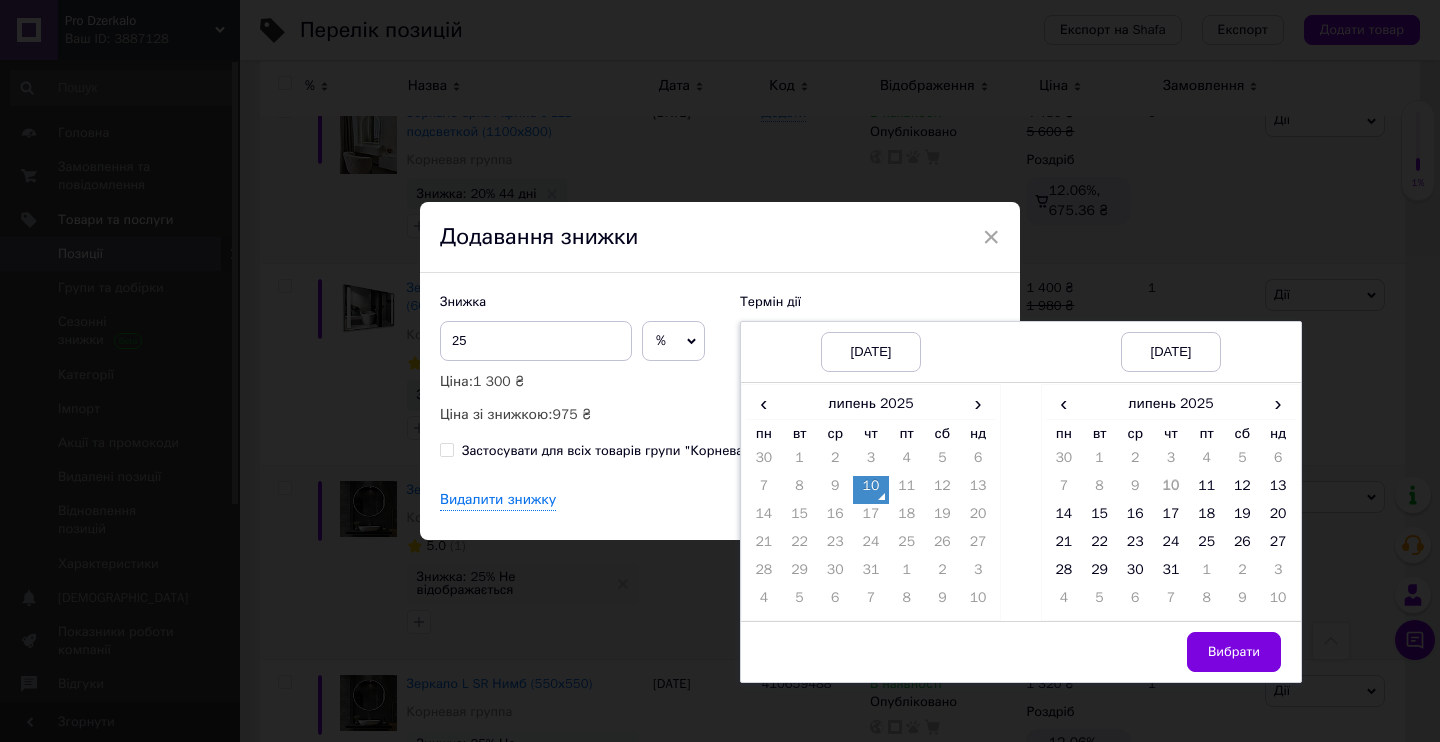 click on "10" at bounding box center [871, 490] 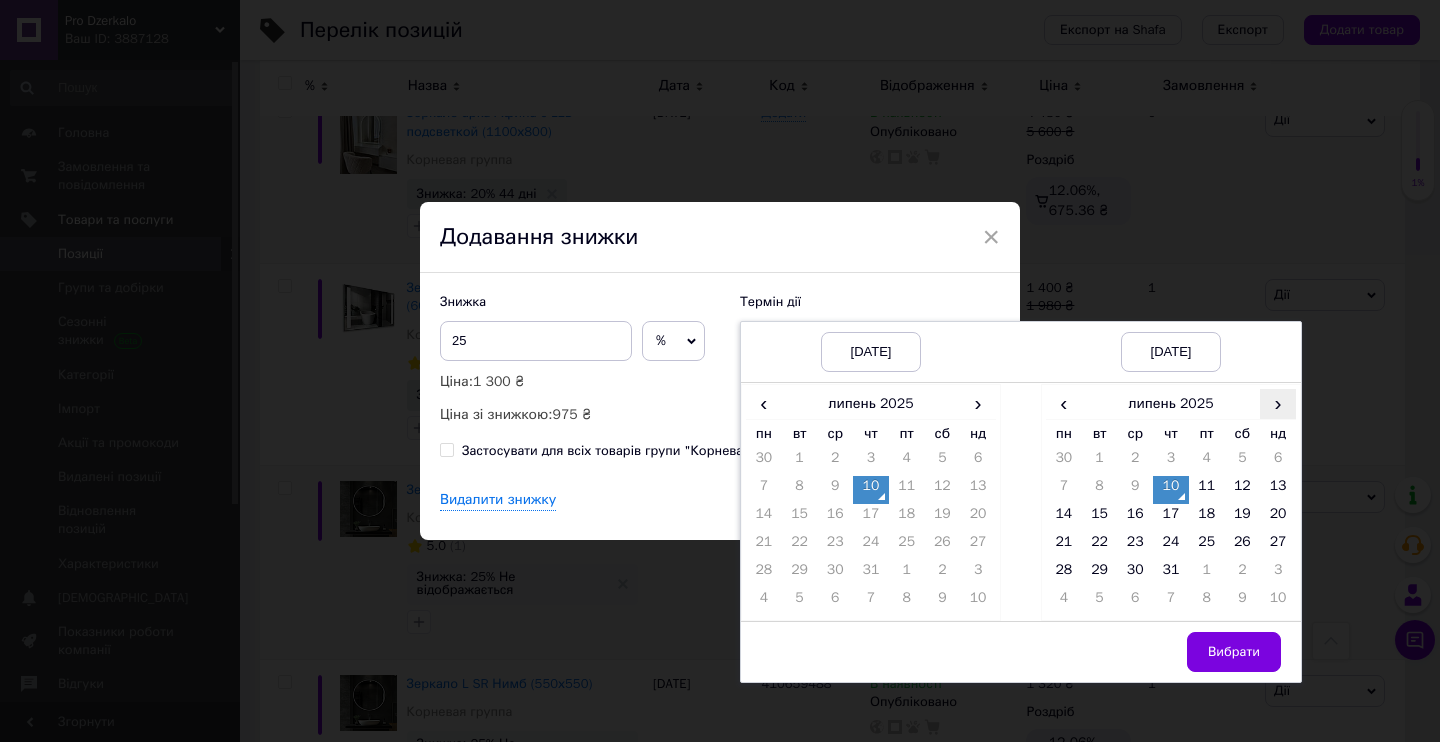 click on "›" at bounding box center (1278, 403) 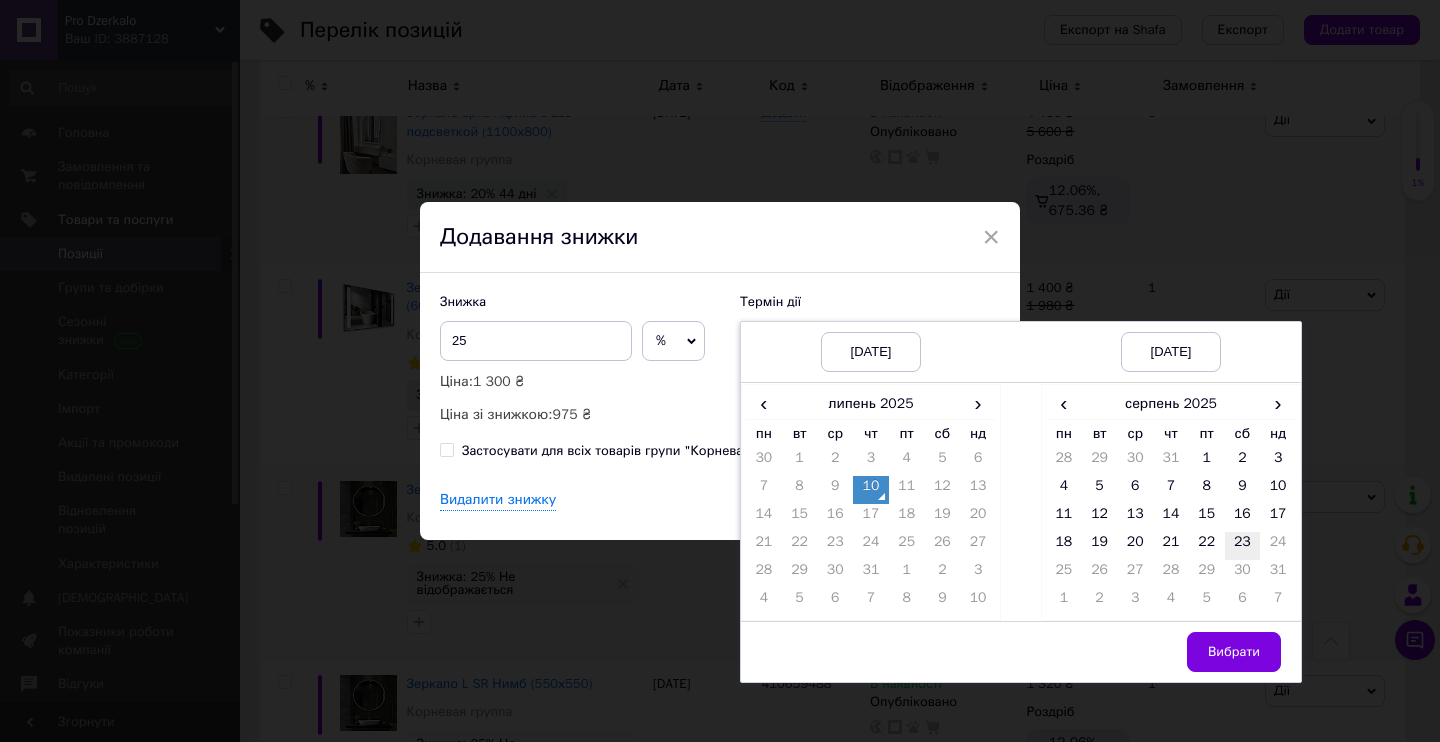 click on "23" at bounding box center (1243, 546) 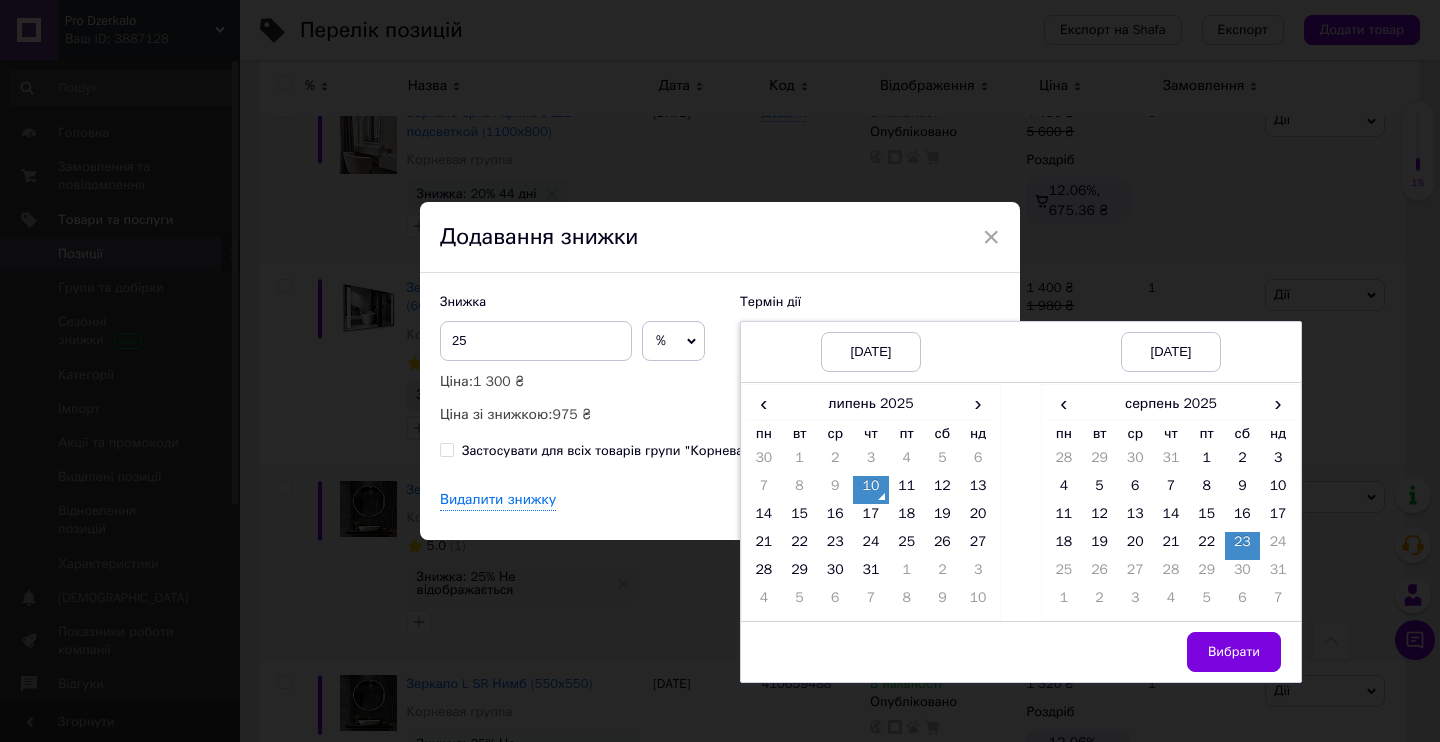 click on "Вибрати" at bounding box center (1234, 652) 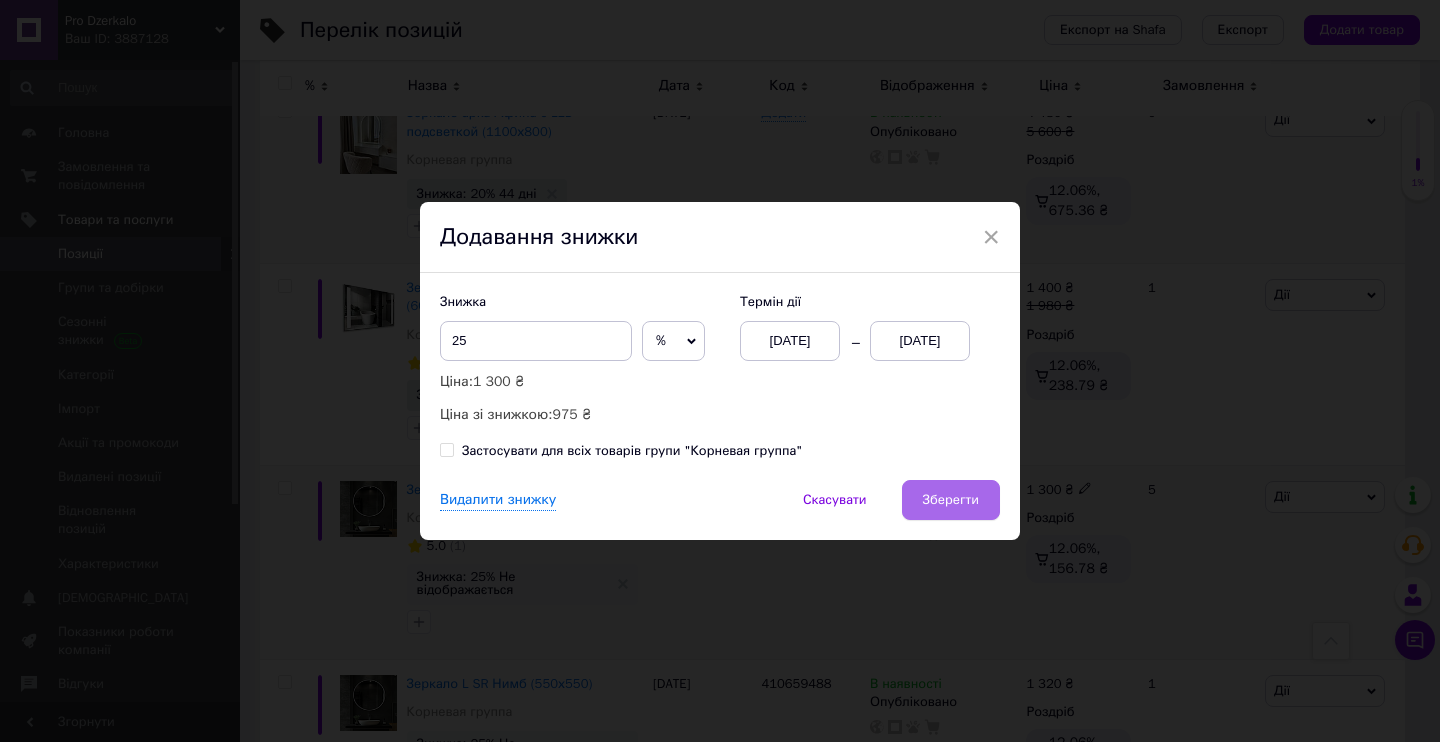 click on "Зберегти" at bounding box center (951, 500) 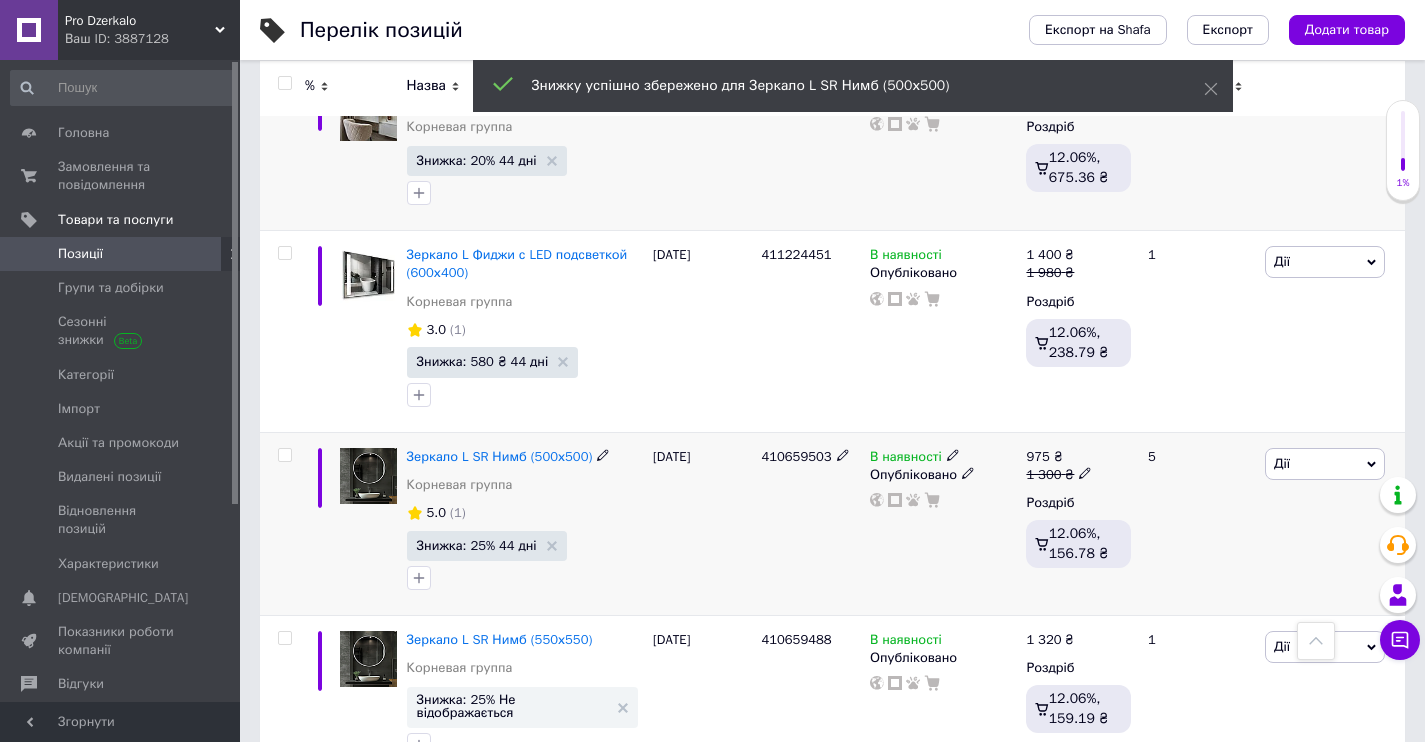 scroll, scrollTop: 1168, scrollLeft: 0, axis: vertical 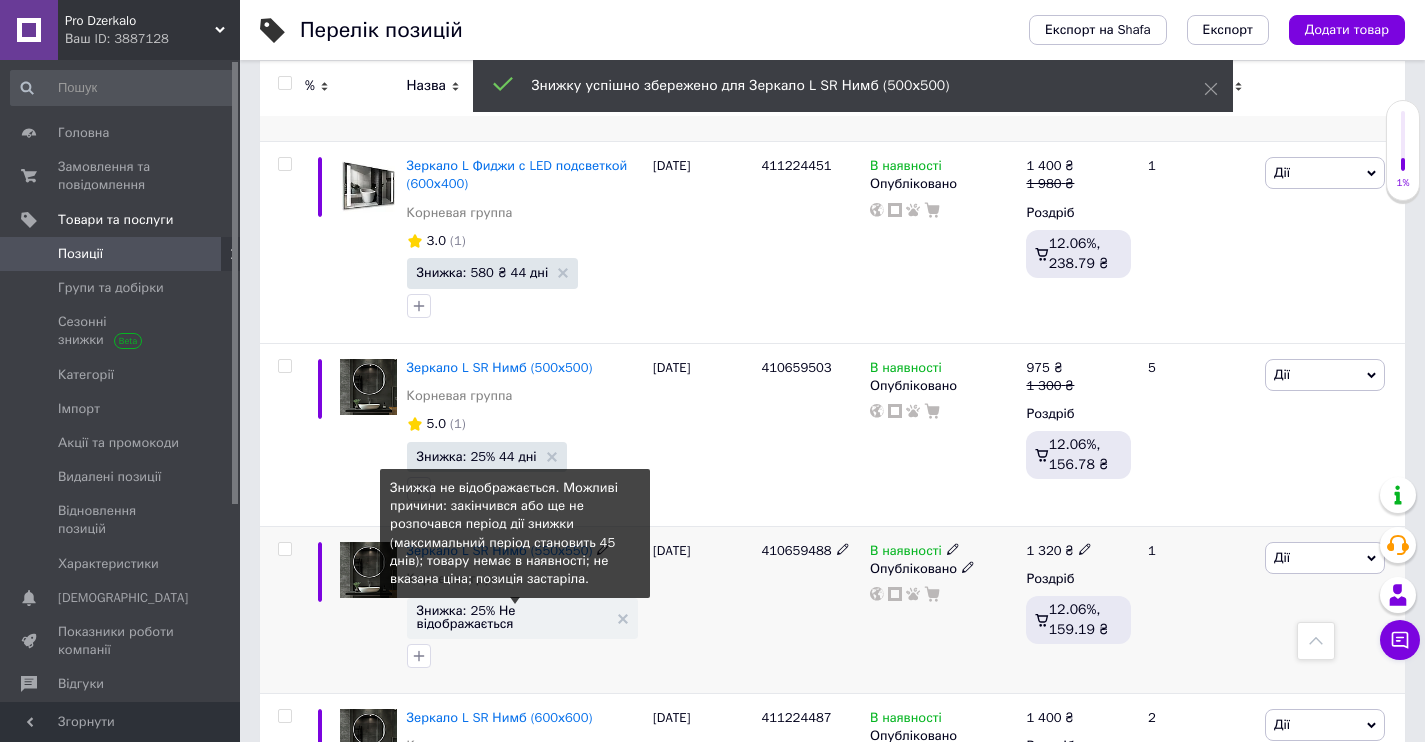 click on "Знижка: 25% Не відображається" at bounding box center [512, 617] 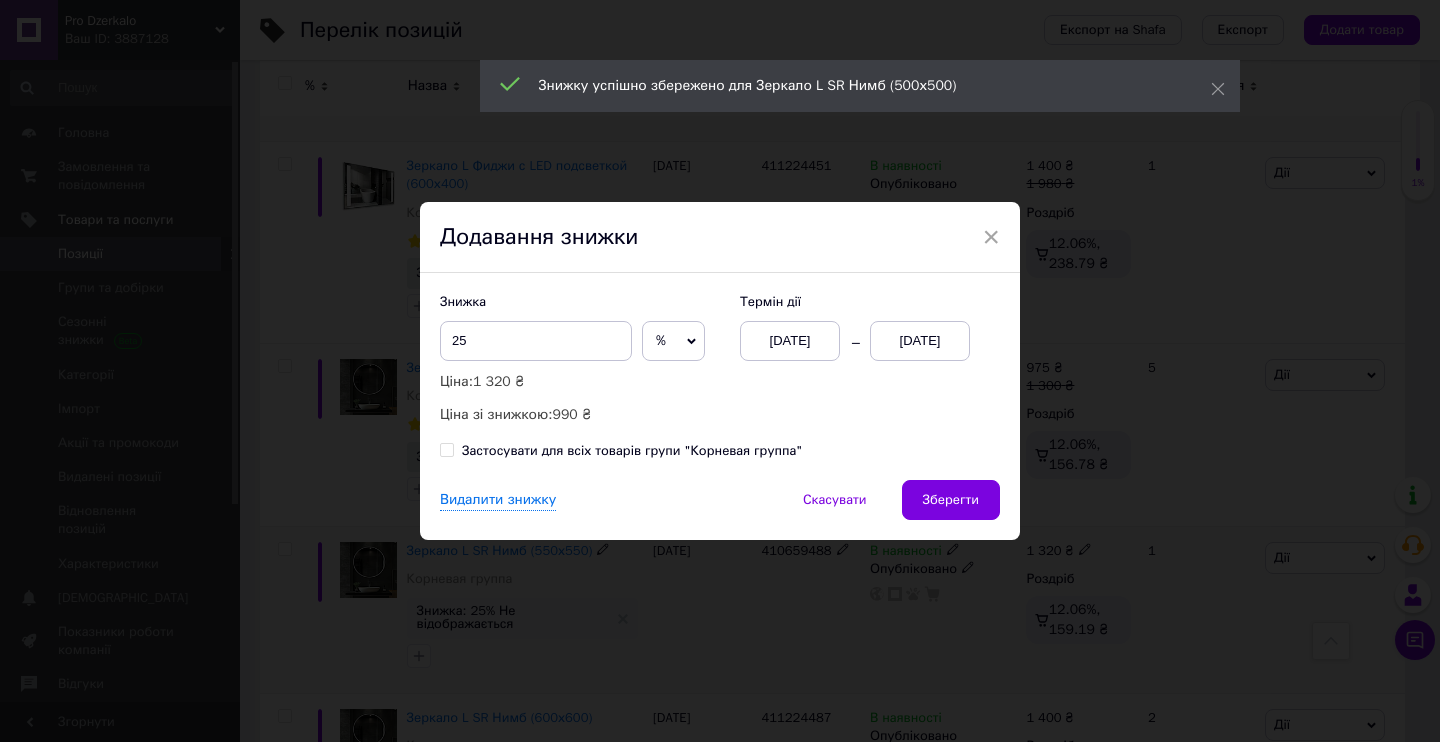 click on "[DATE]" at bounding box center (790, 341) 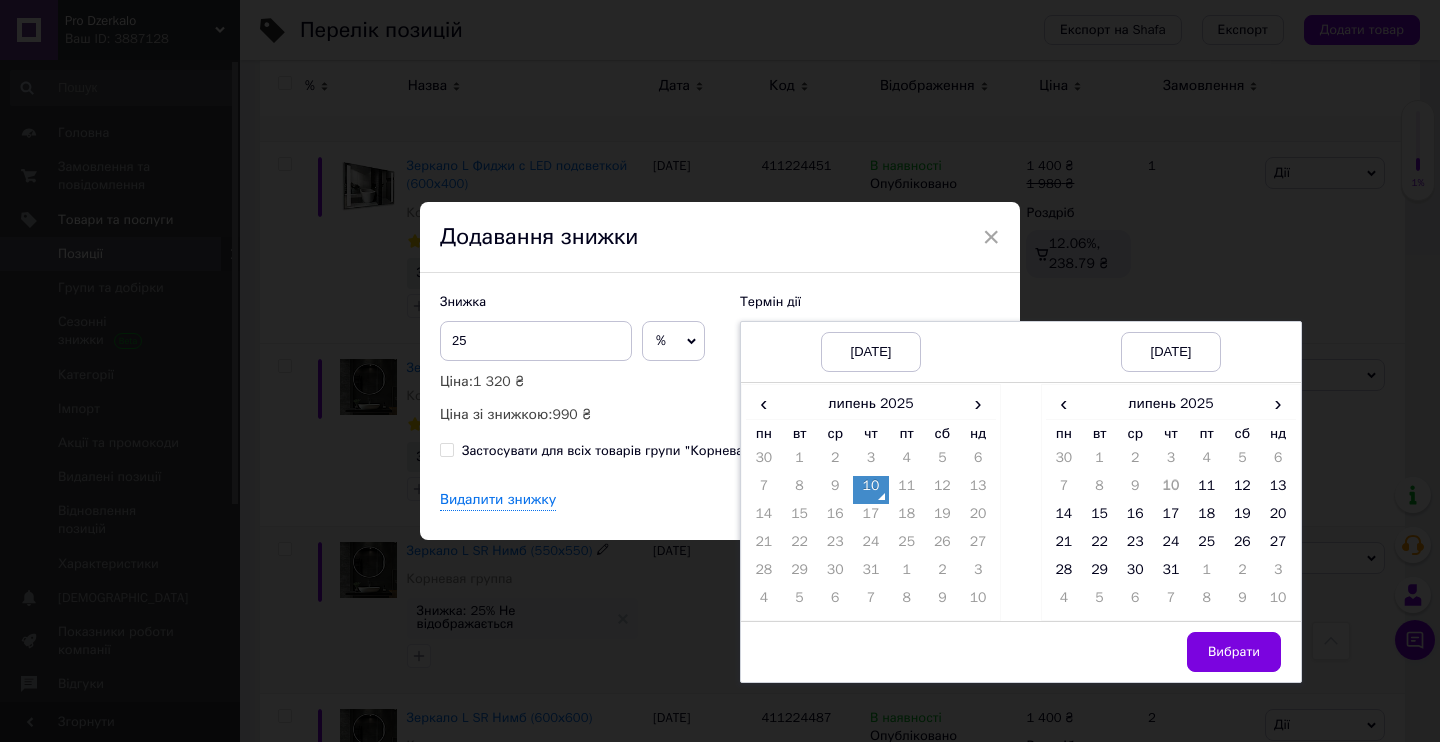 click on "10" at bounding box center [871, 490] 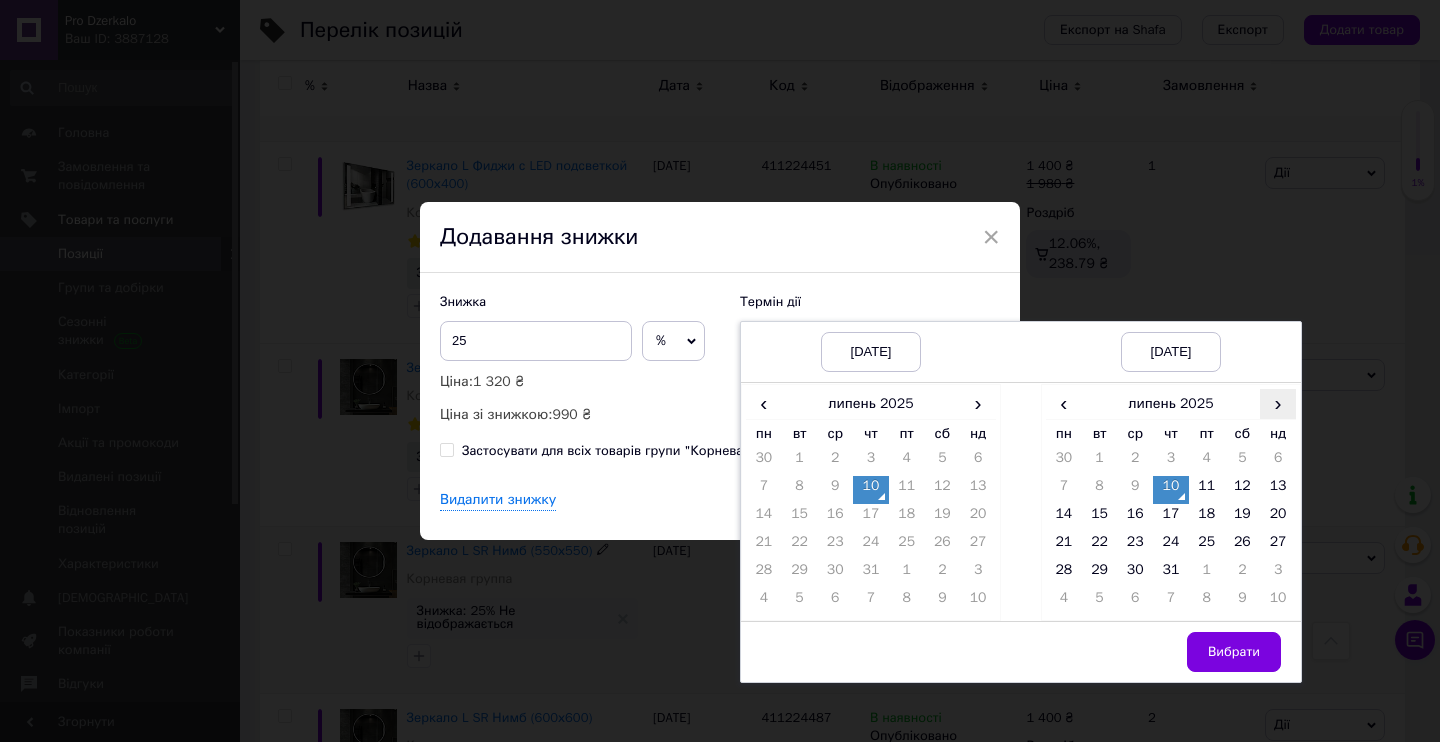 click on "›" at bounding box center (1278, 403) 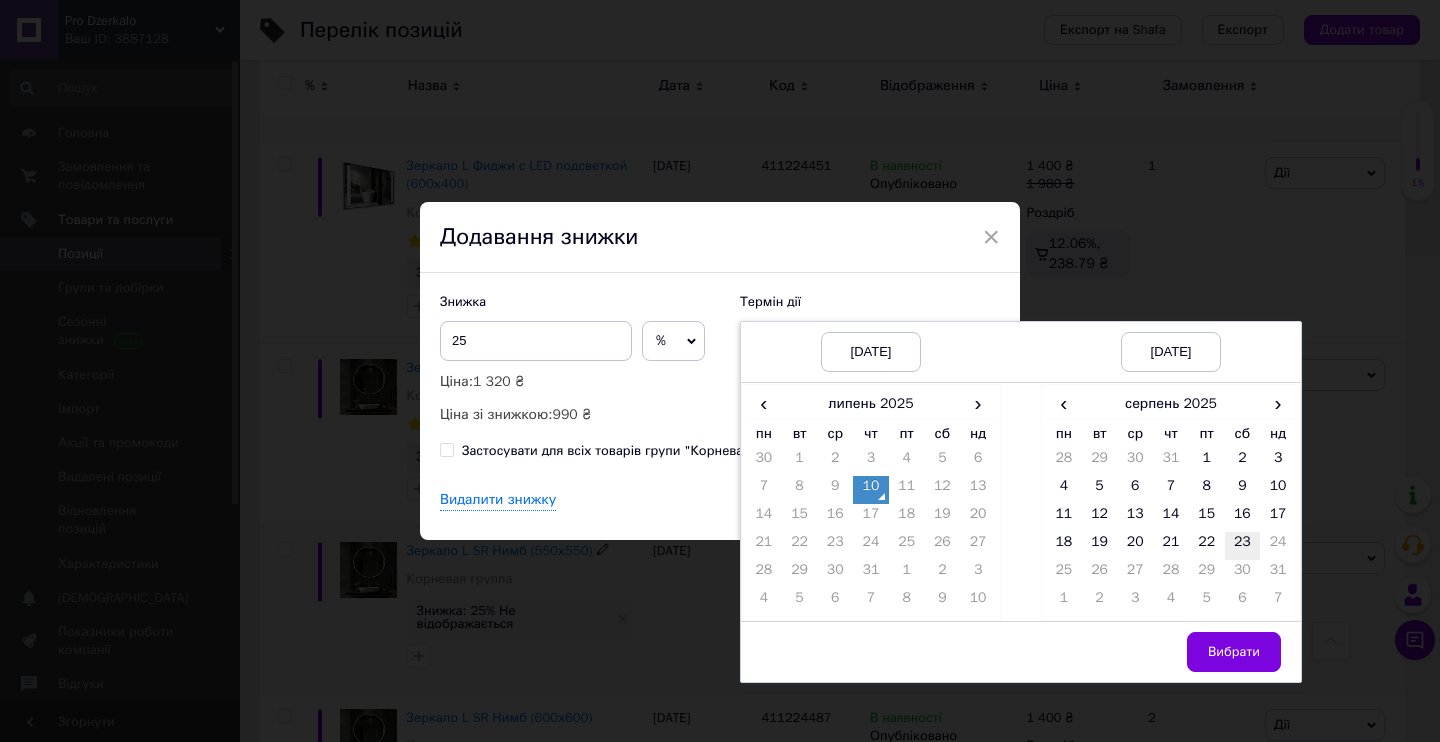 click on "23" at bounding box center [1243, 546] 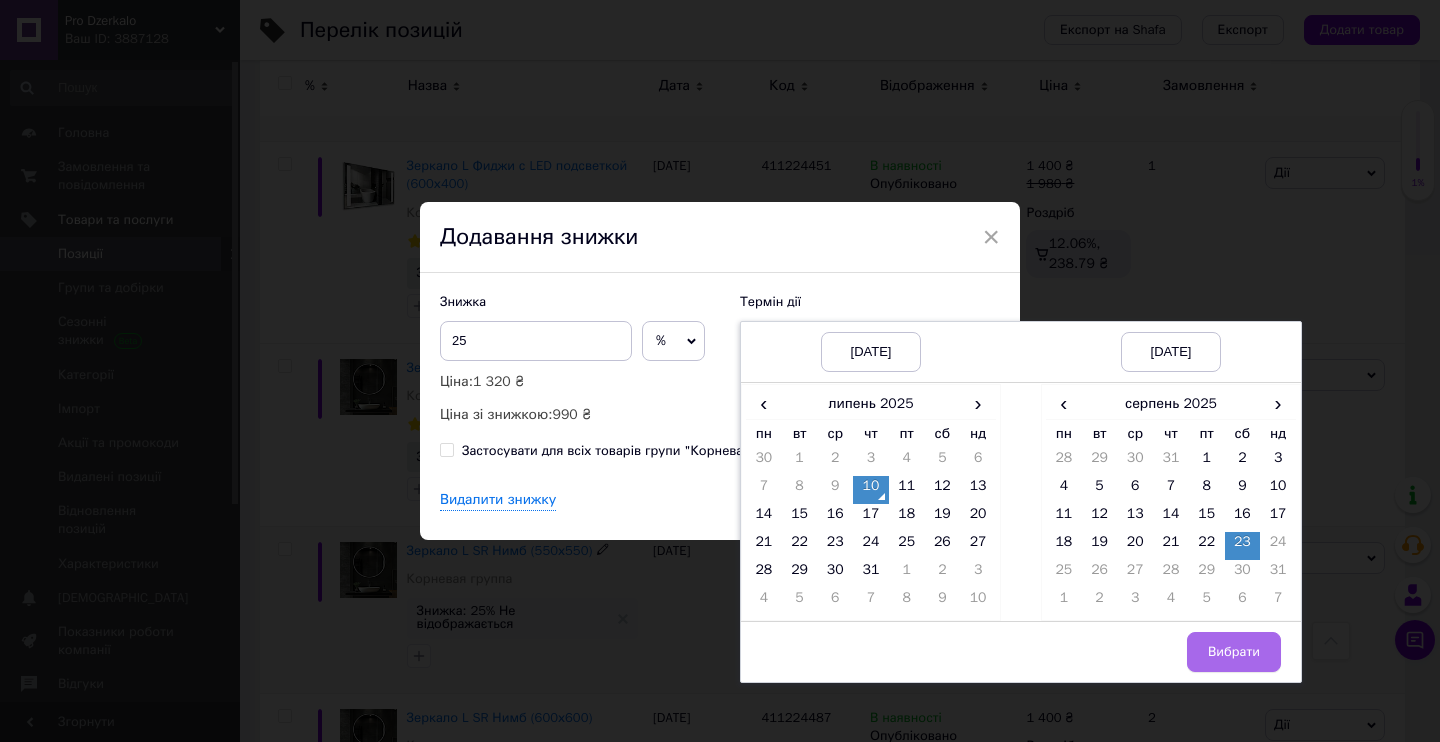 click on "Вибрати" at bounding box center (1234, 652) 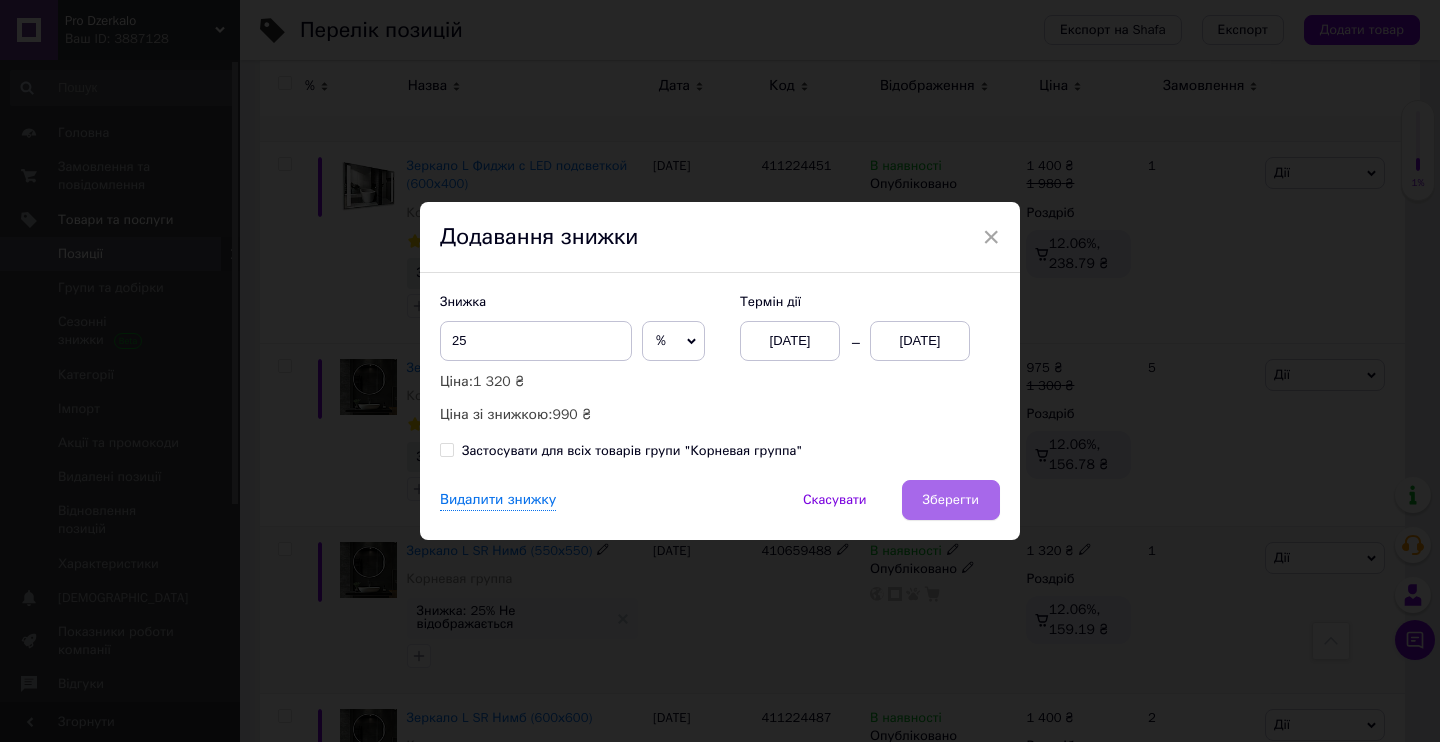 click on "Зберегти" at bounding box center [951, 500] 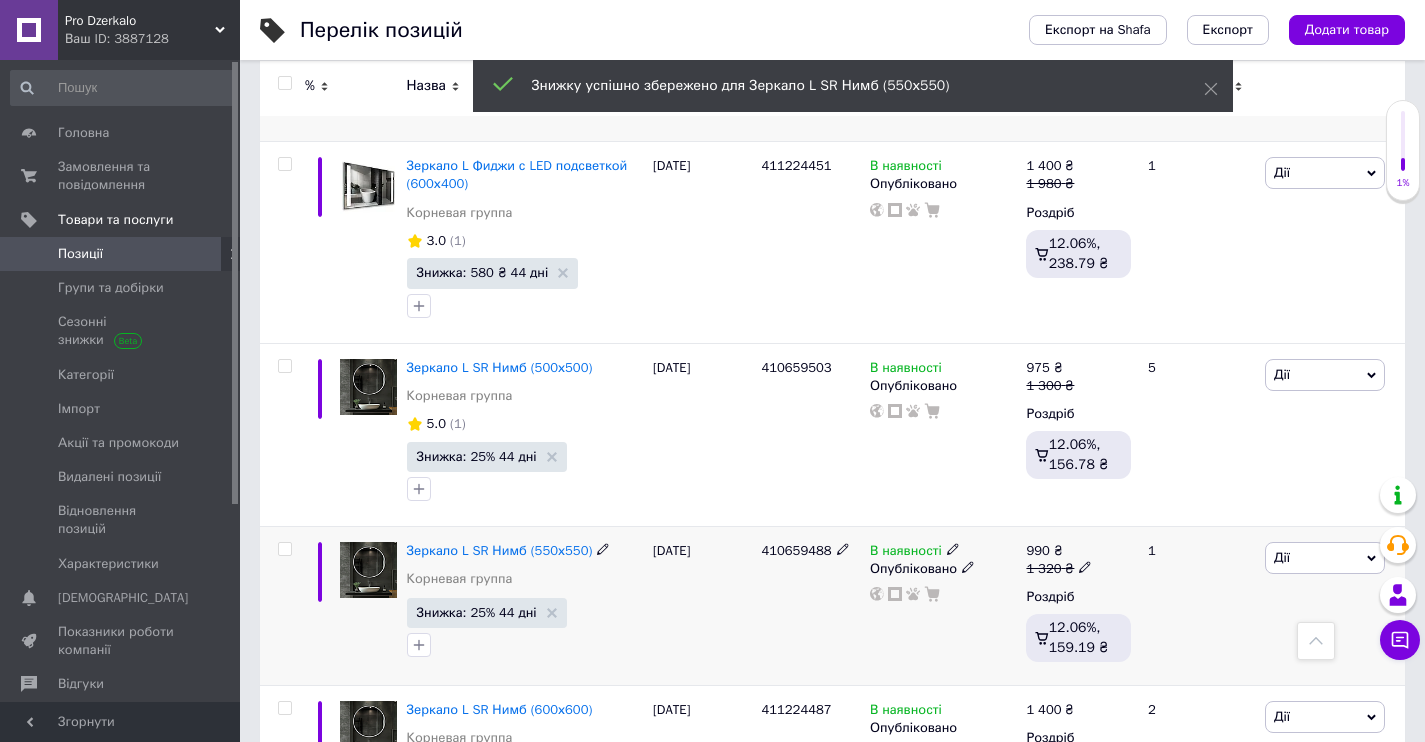 scroll, scrollTop: 1318, scrollLeft: 0, axis: vertical 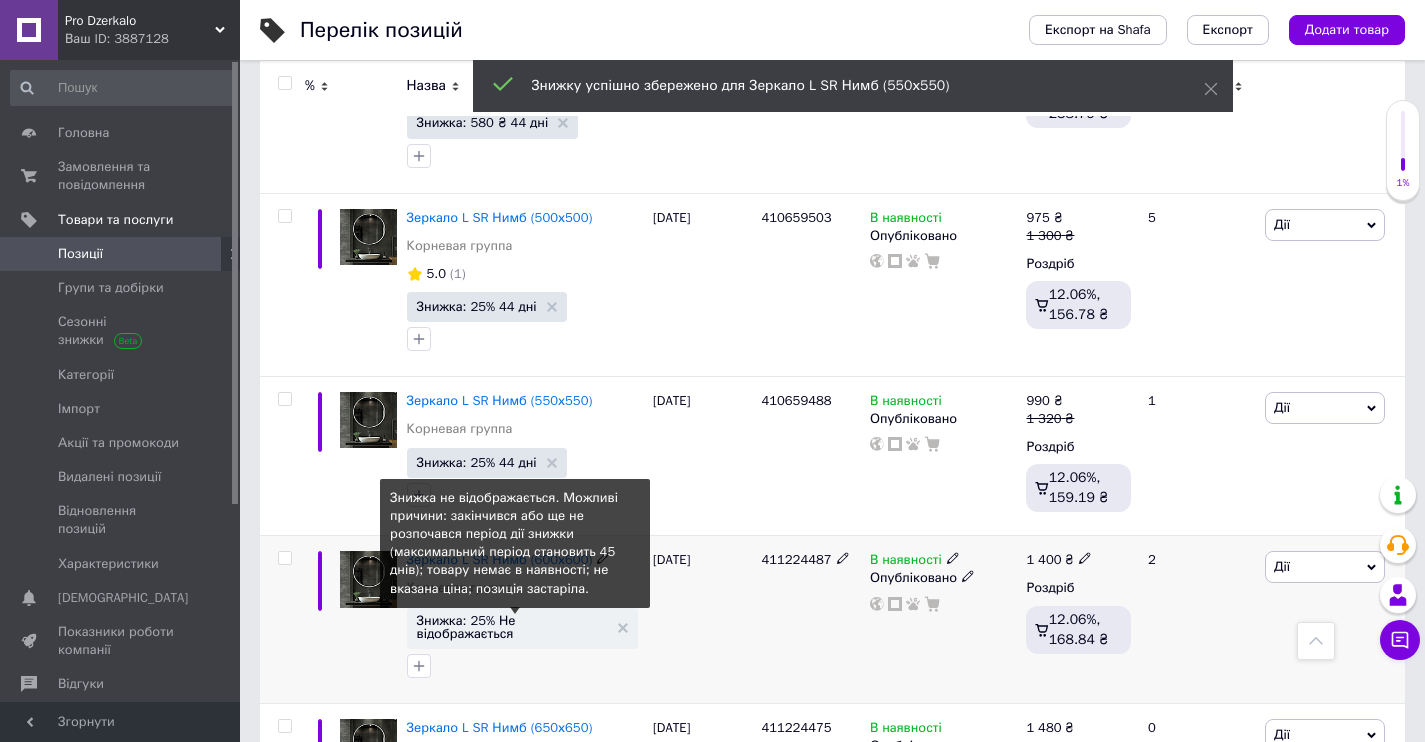 click on "Знижка: 25% Не відображається" at bounding box center [512, 627] 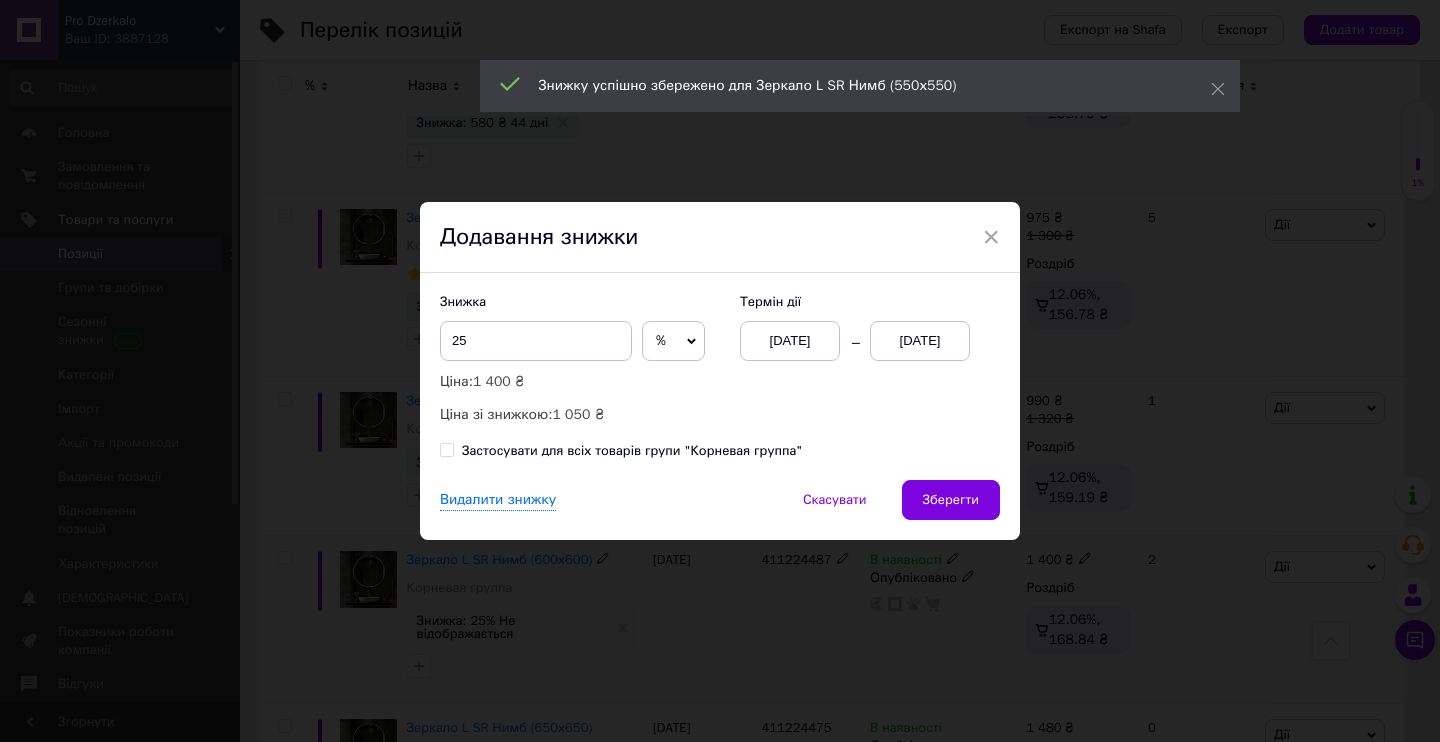 click on "[DATE]" at bounding box center [790, 341] 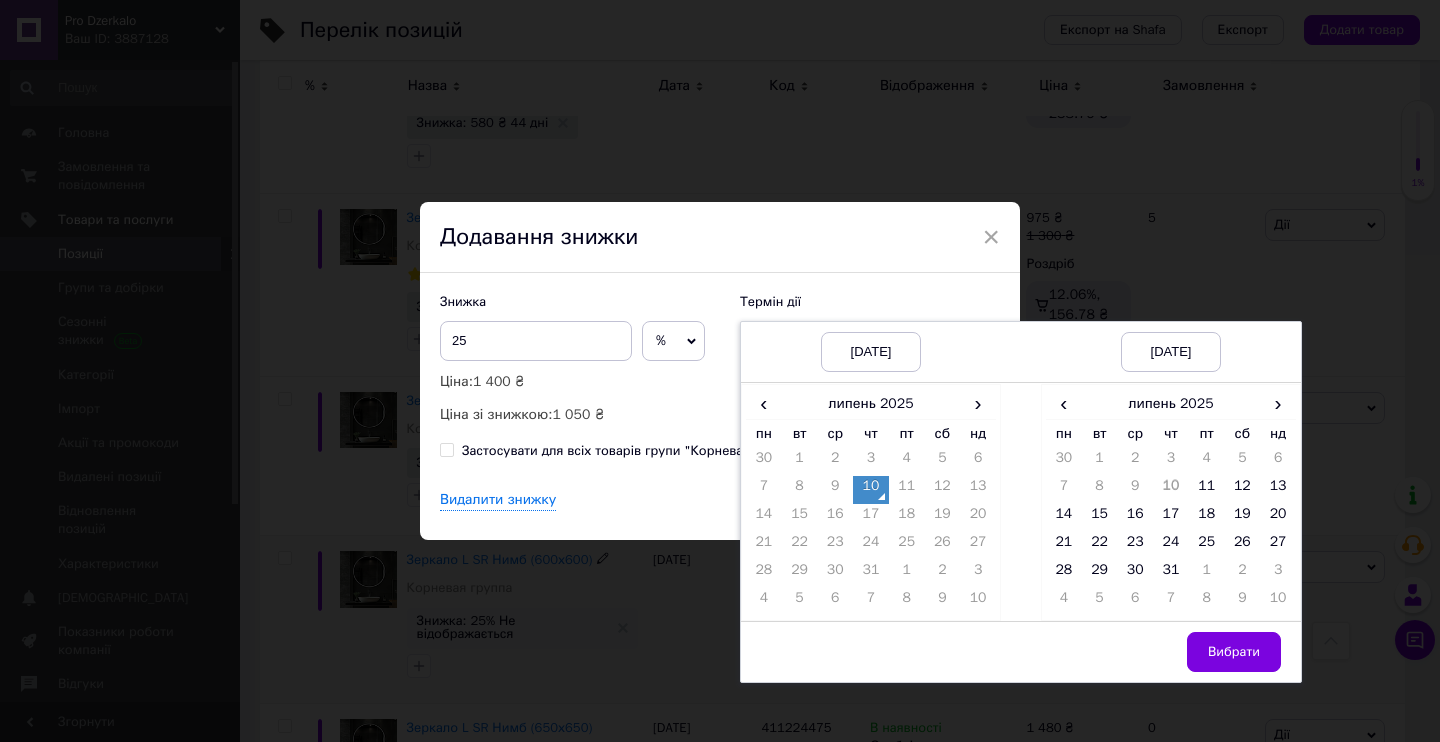click on "10" at bounding box center (871, 490) 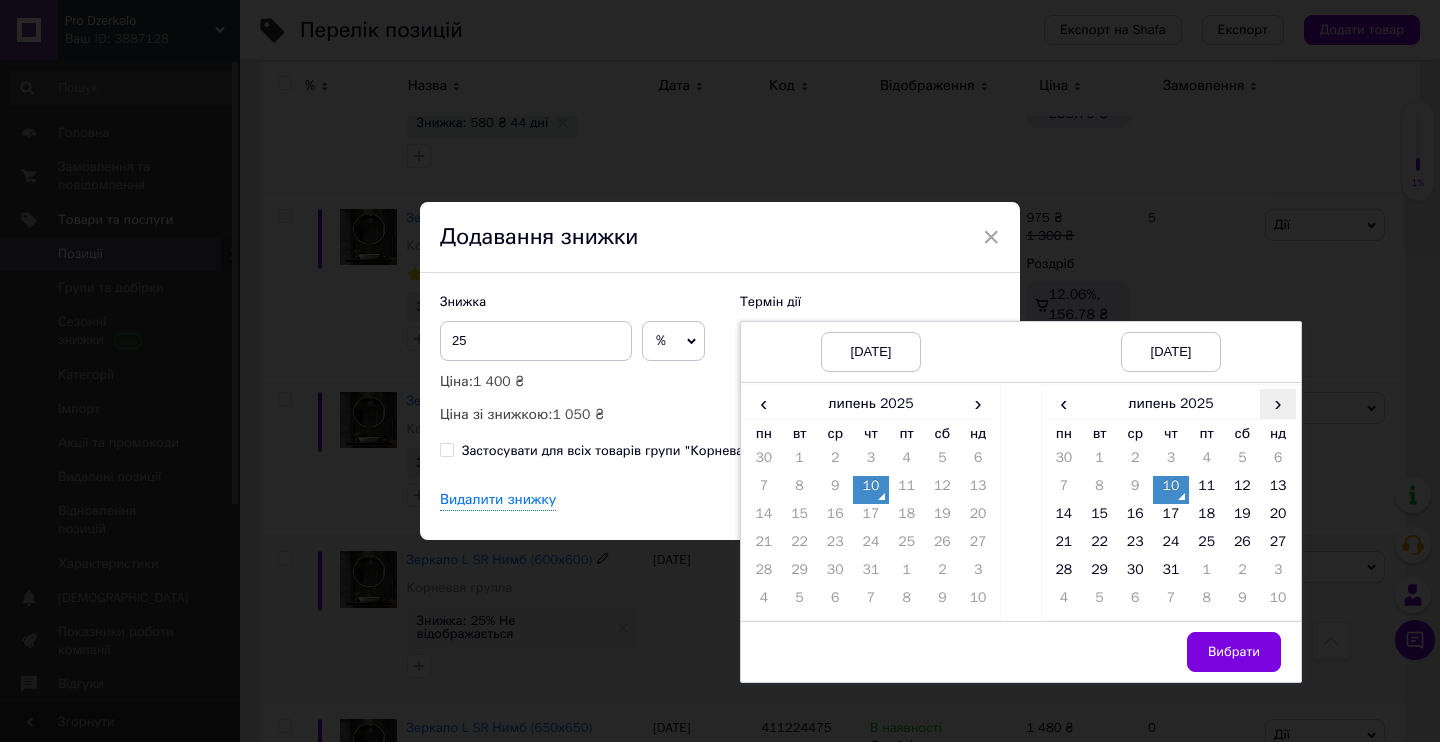 click on "›" at bounding box center (1278, 403) 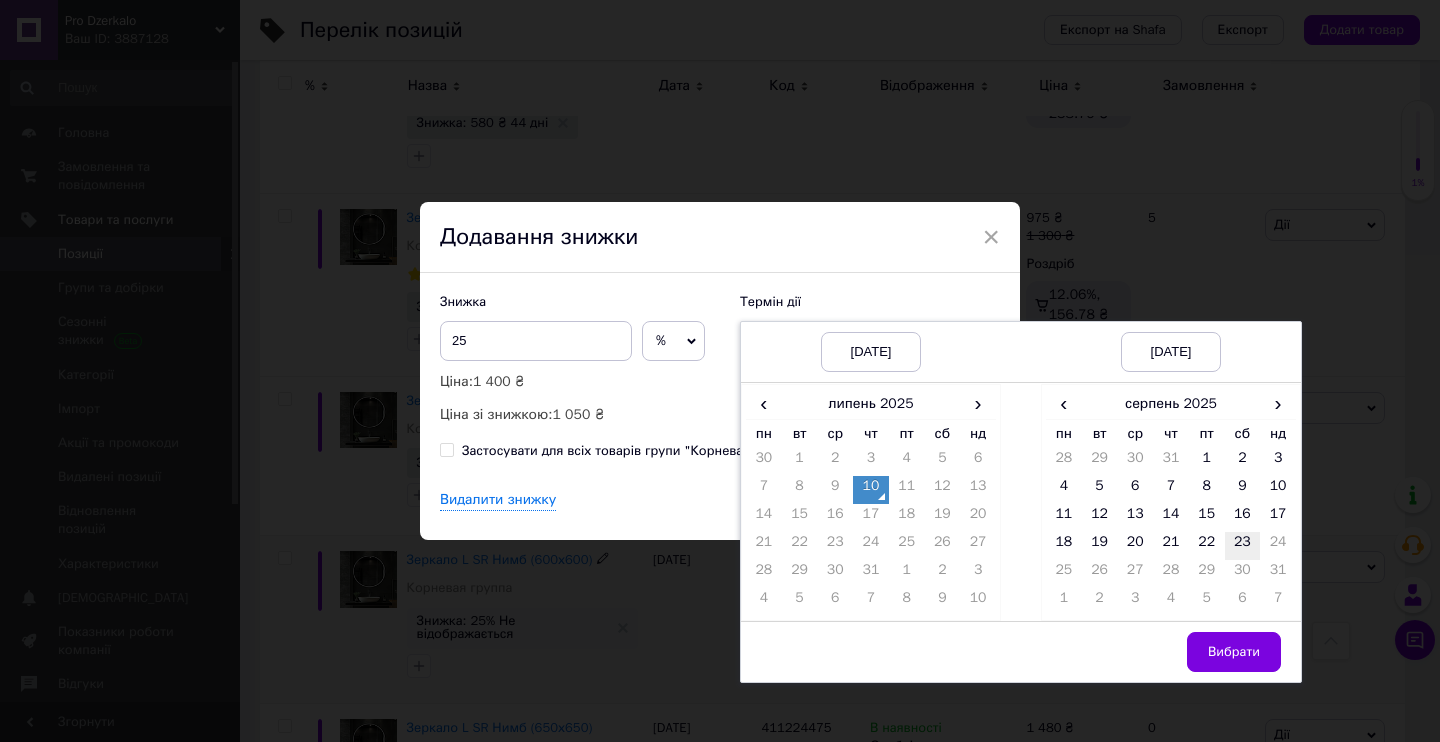 click on "23" at bounding box center (1243, 546) 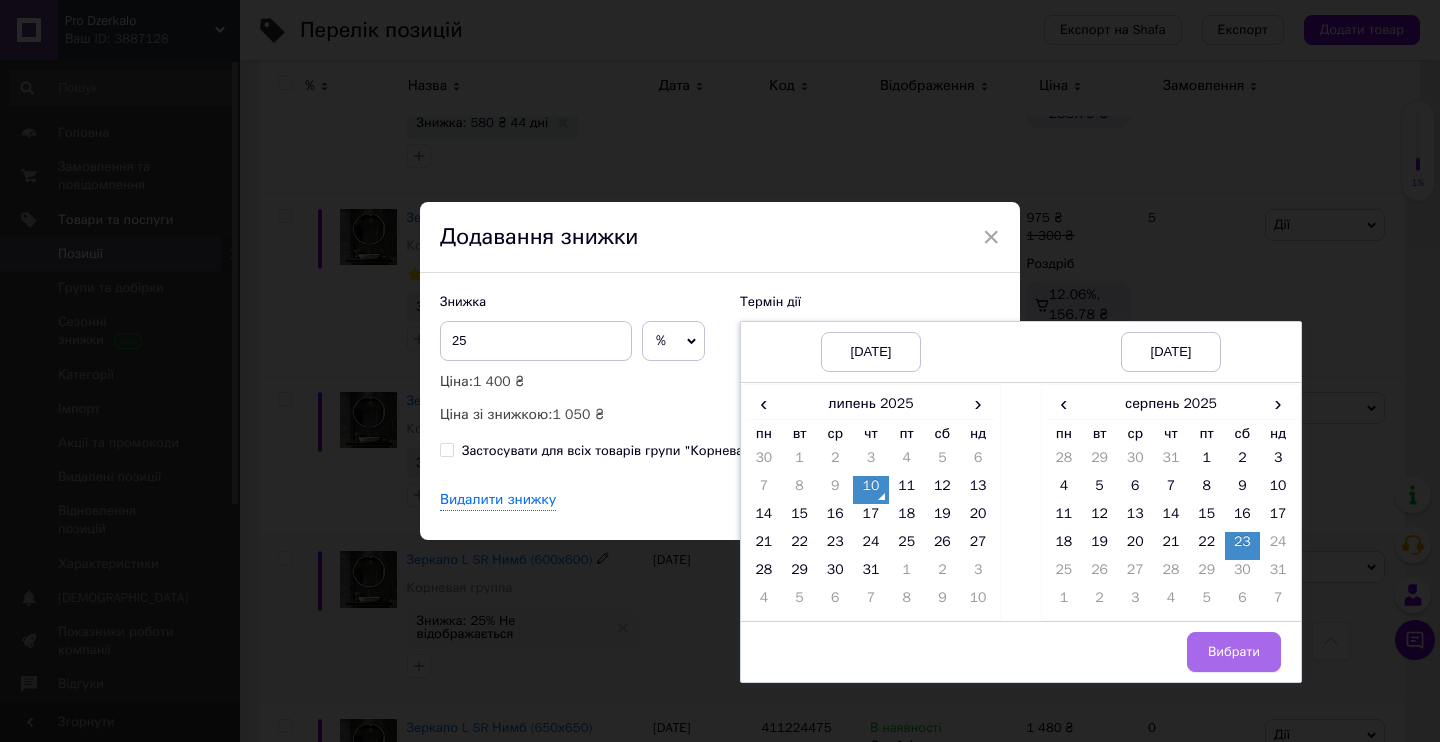 click on "Вибрати" at bounding box center [1234, 652] 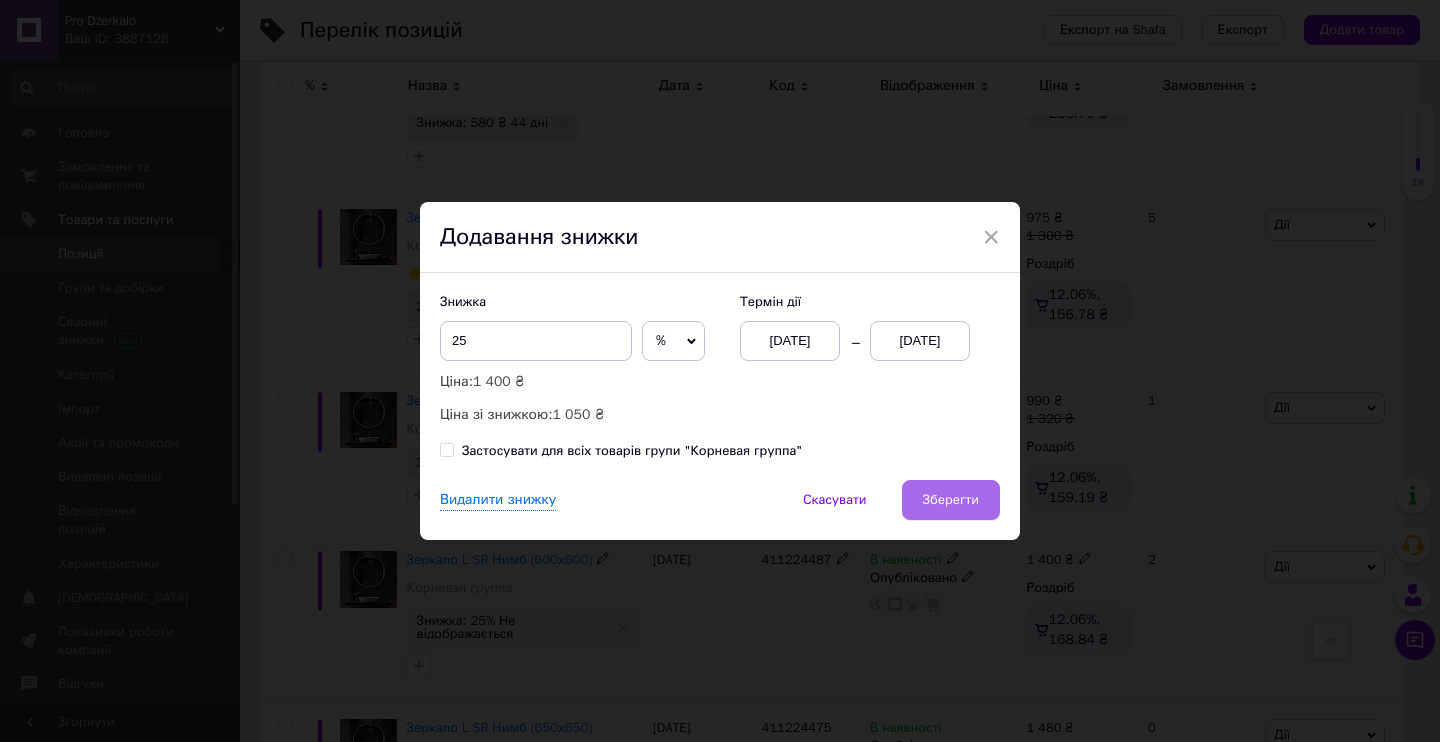 click on "Зберегти" at bounding box center (951, 500) 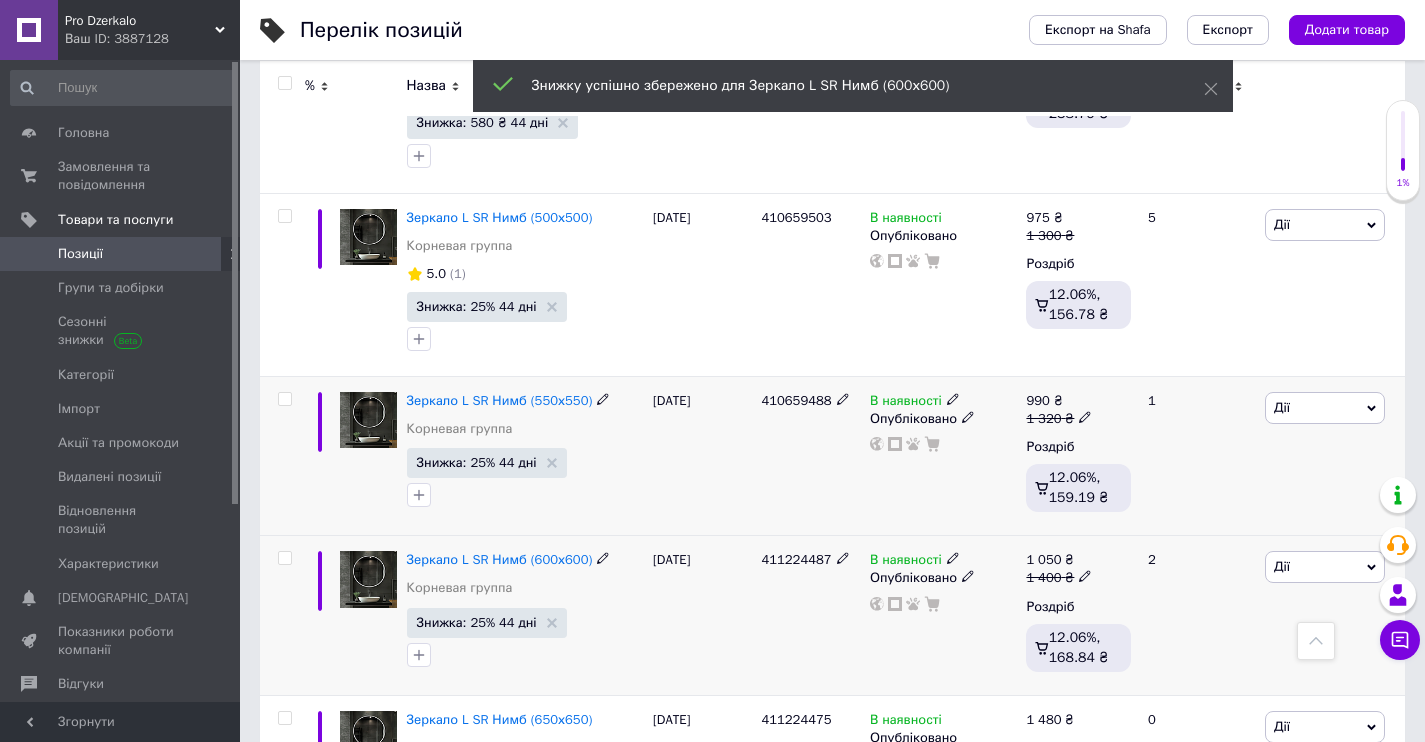 scroll, scrollTop: 1475, scrollLeft: 0, axis: vertical 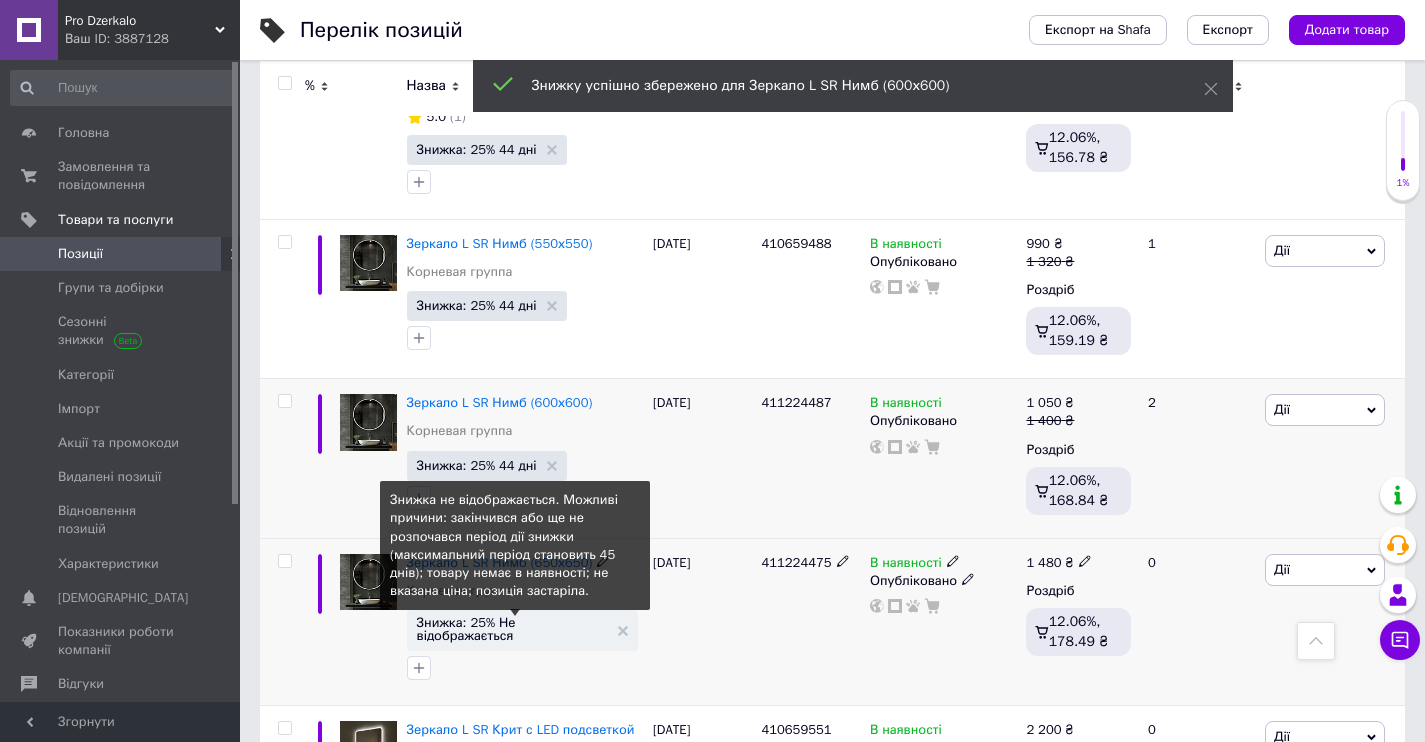 click on "Знижка: 25% Не відображається" at bounding box center (512, 629) 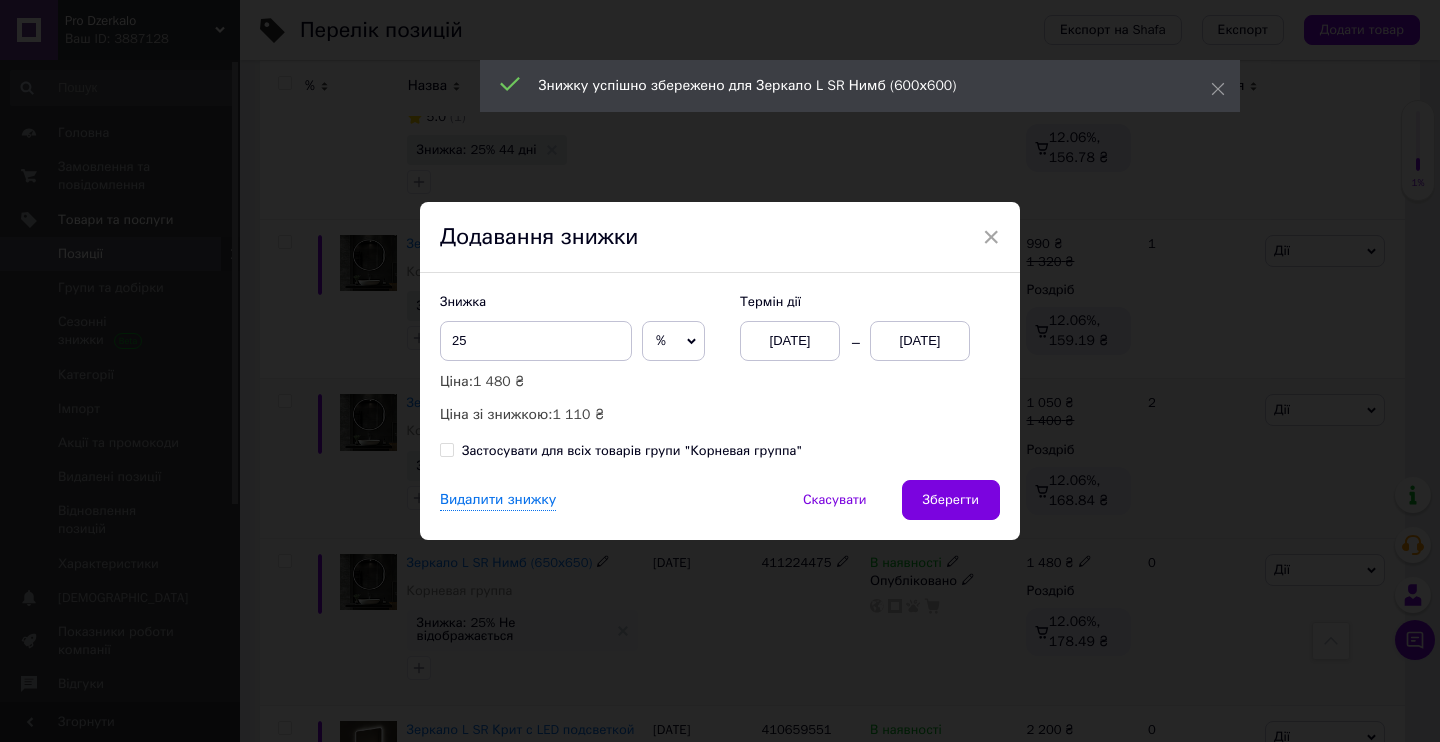click on "[DATE]" at bounding box center (790, 341) 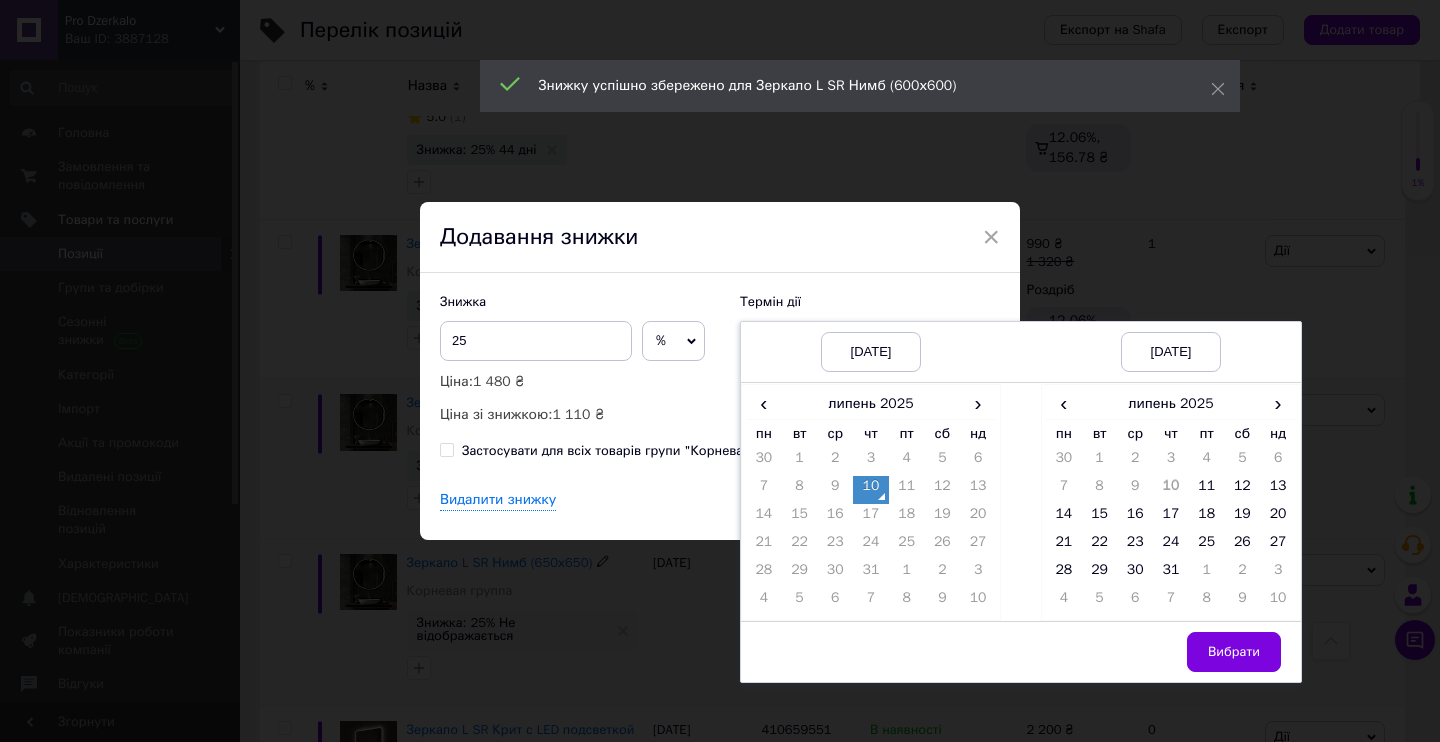 click on "10" at bounding box center [871, 490] 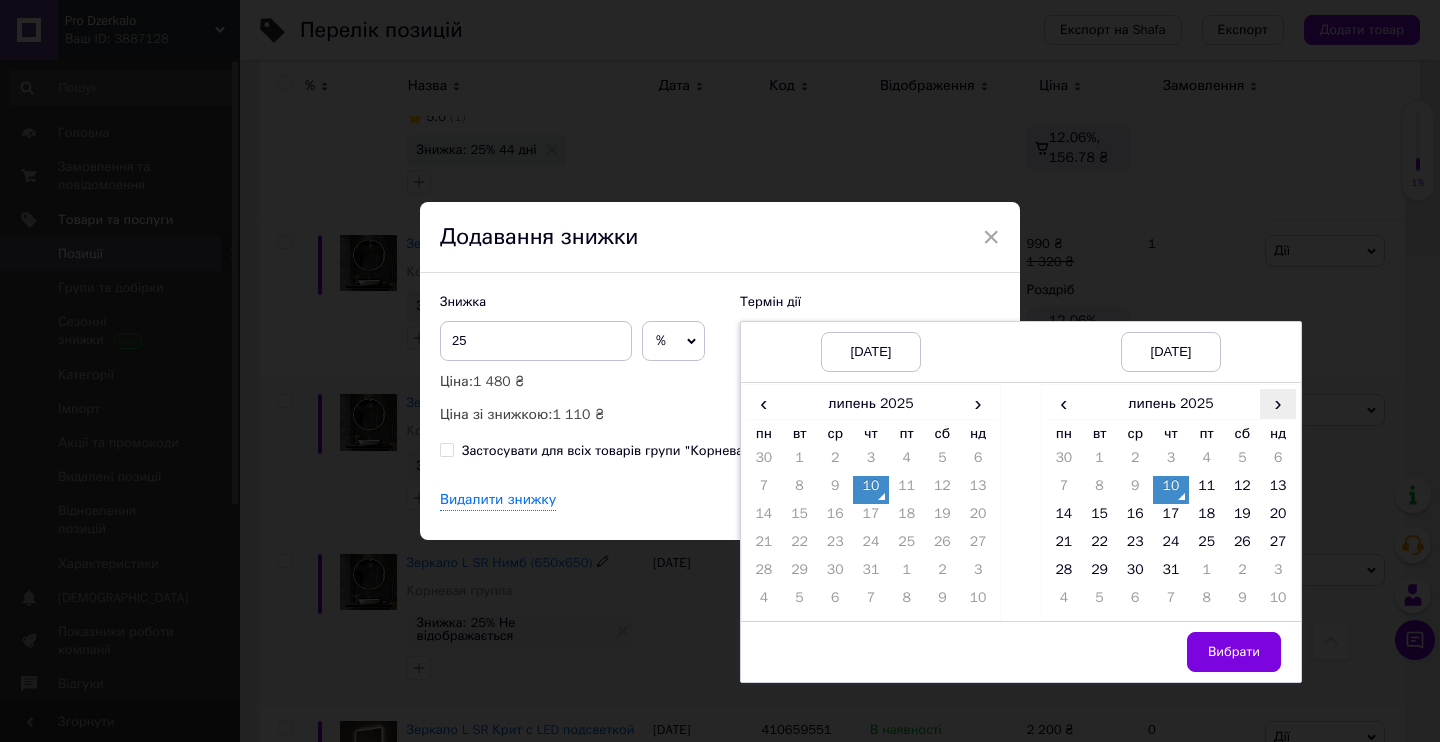 click on "›" at bounding box center [1278, 403] 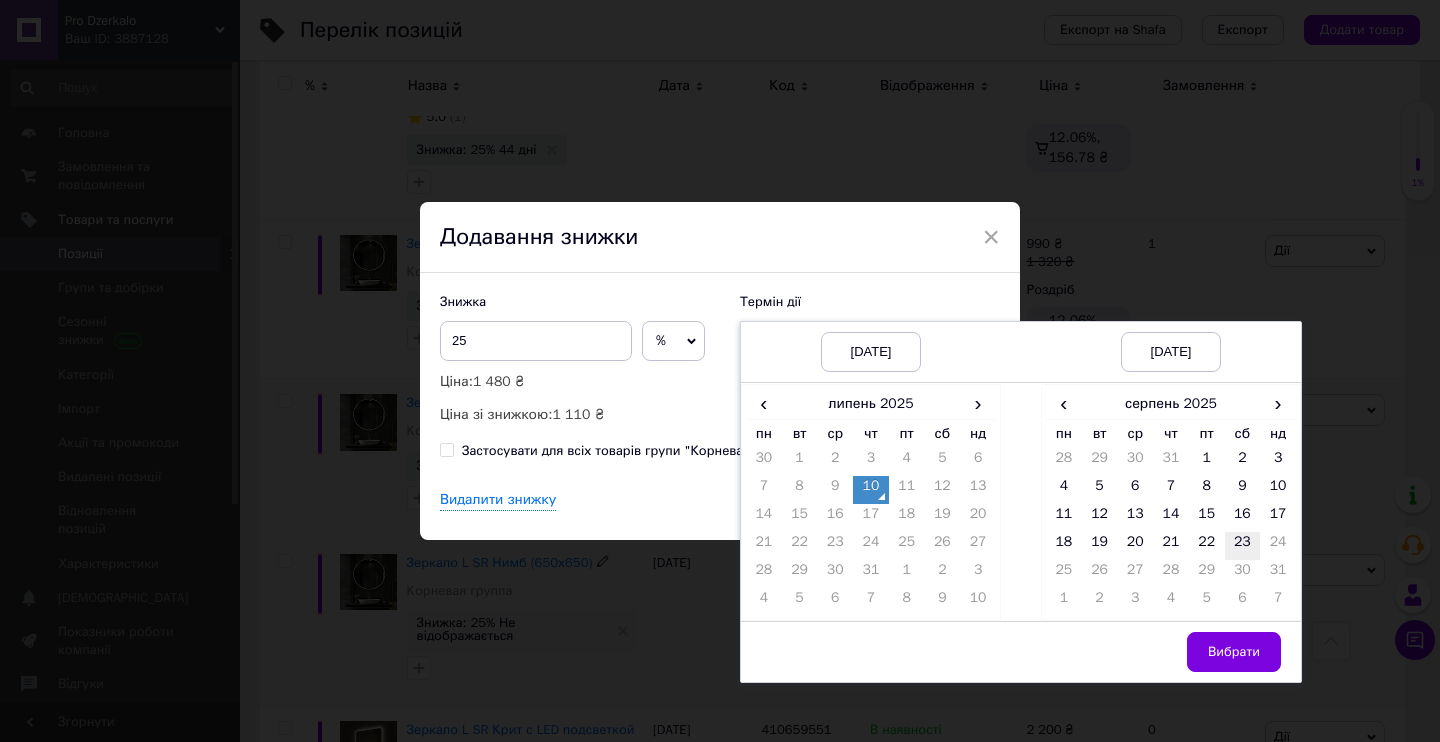 click on "23" at bounding box center [1243, 546] 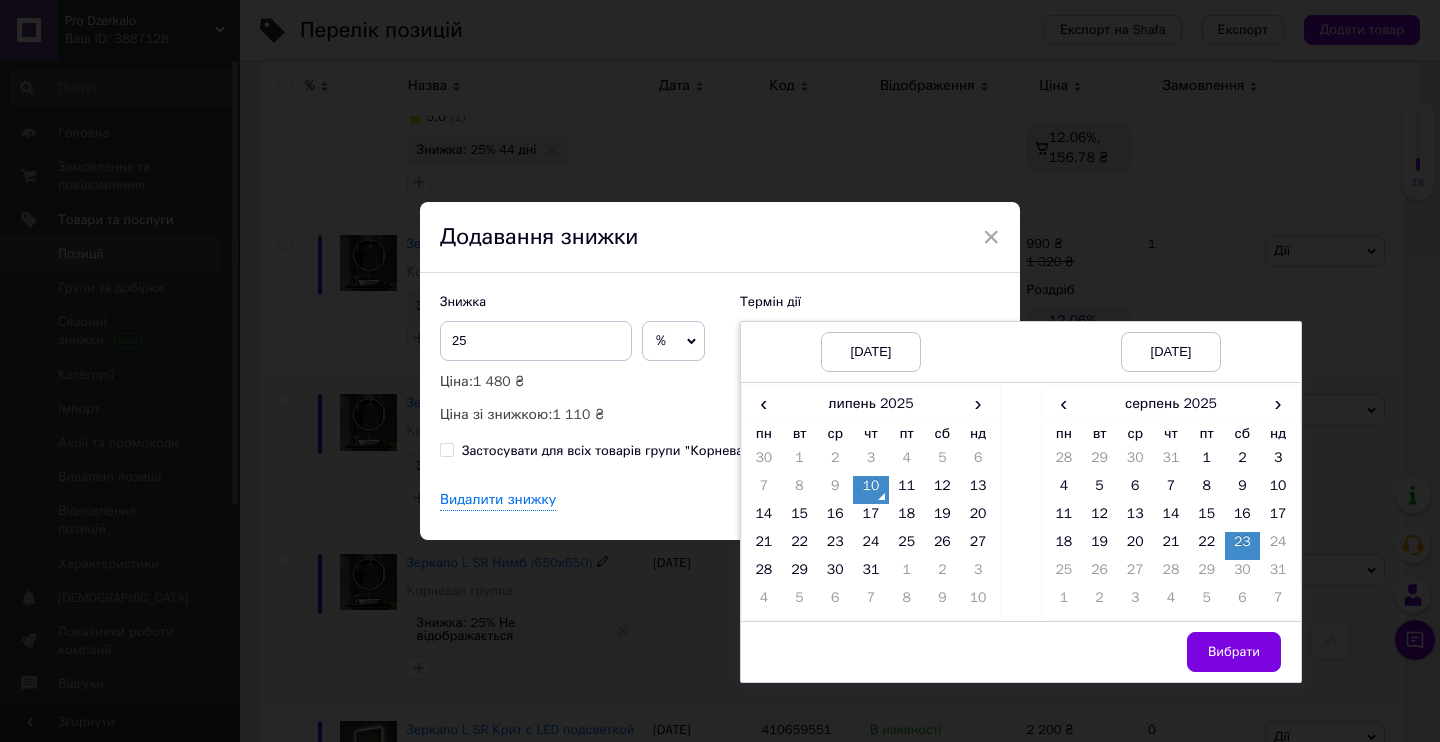 drag, startPoint x: 1264, startPoint y: 654, endPoint x: 1253, endPoint y: 646, distance: 13.601471 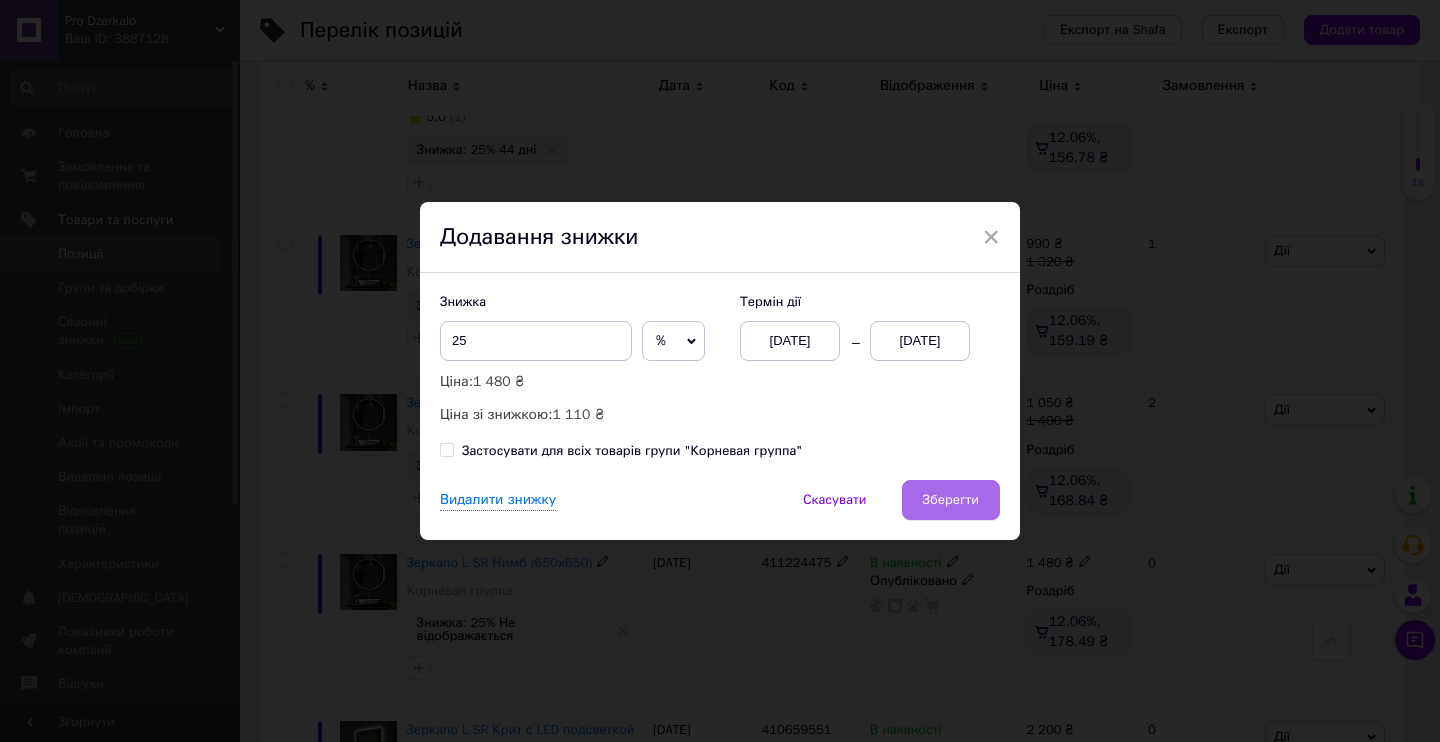 click on "Зберегти" at bounding box center (951, 500) 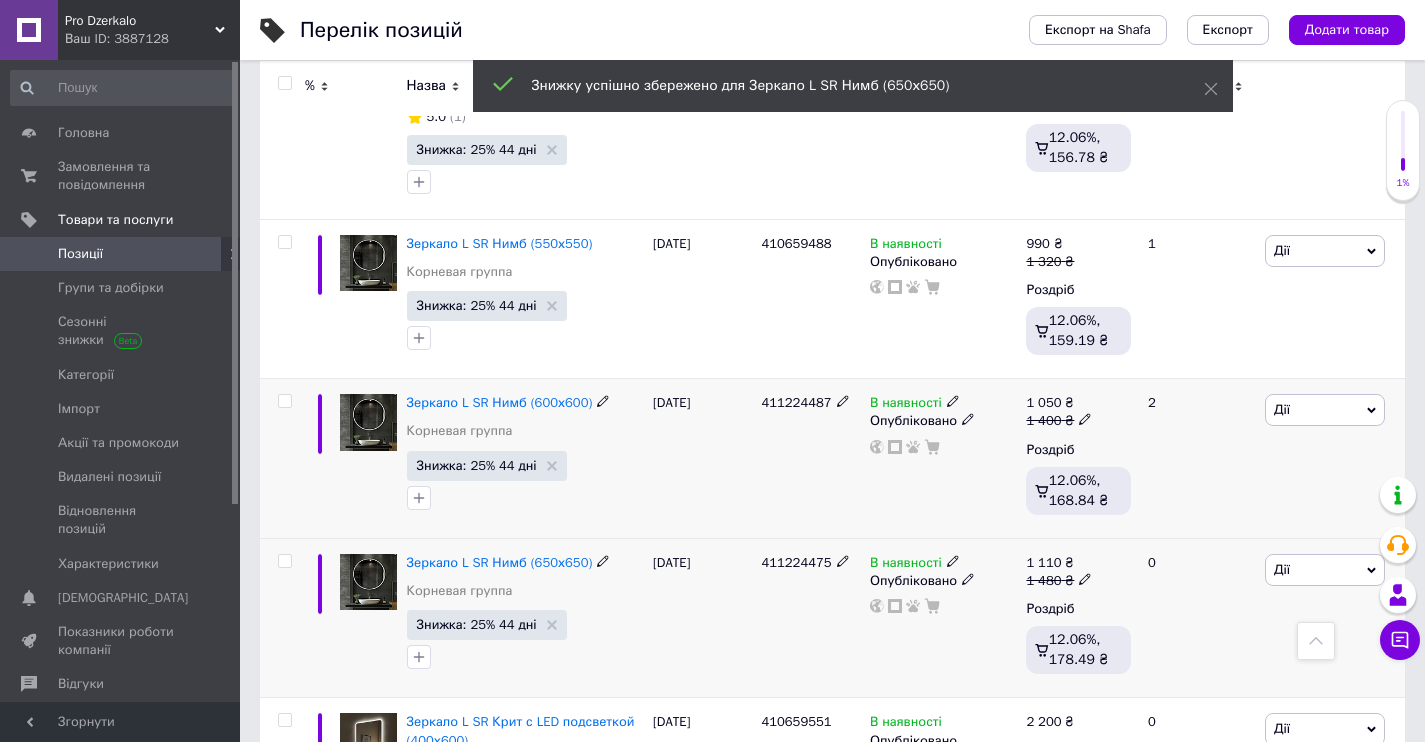 scroll, scrollTop: 1615, scrollLeft: 0, axis: vertical 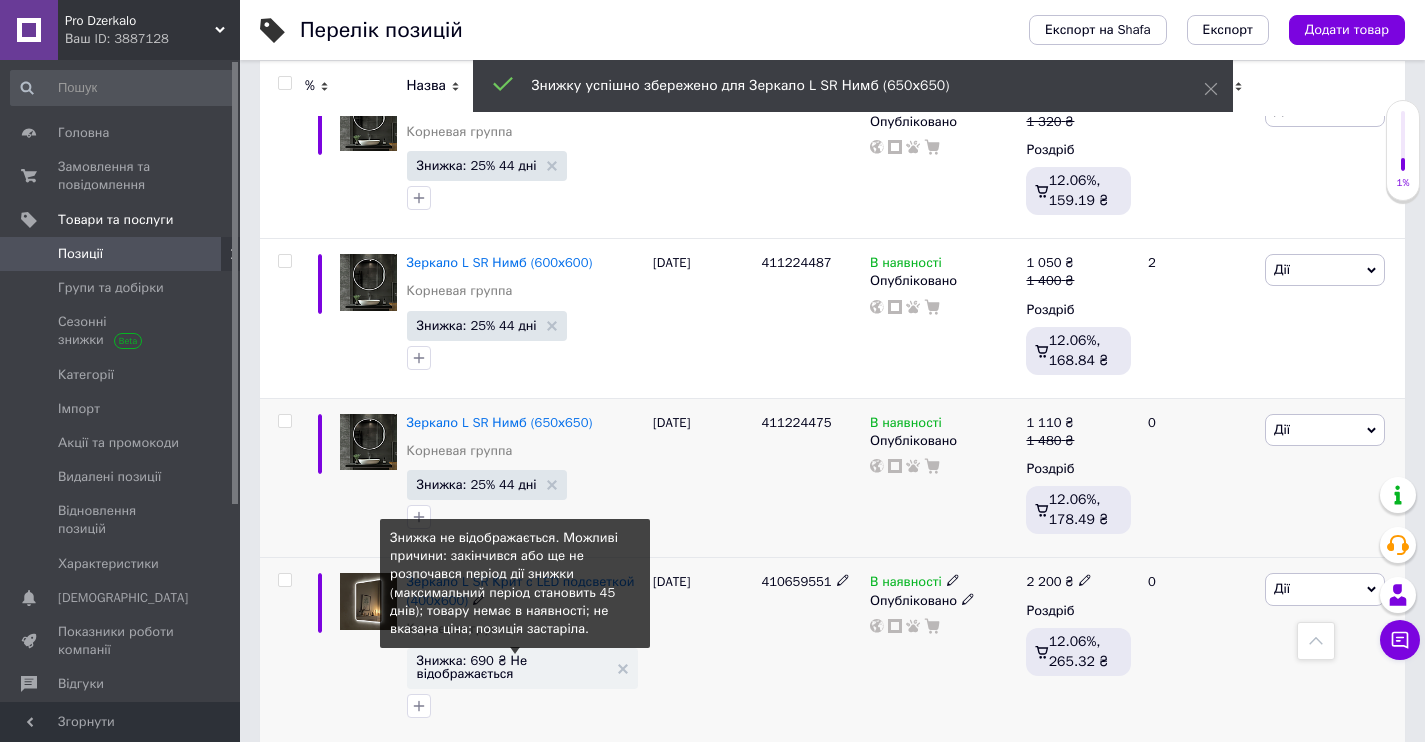 click on "Знижка: 690 ₴ Не відображається" at bounding box center [512, 667] 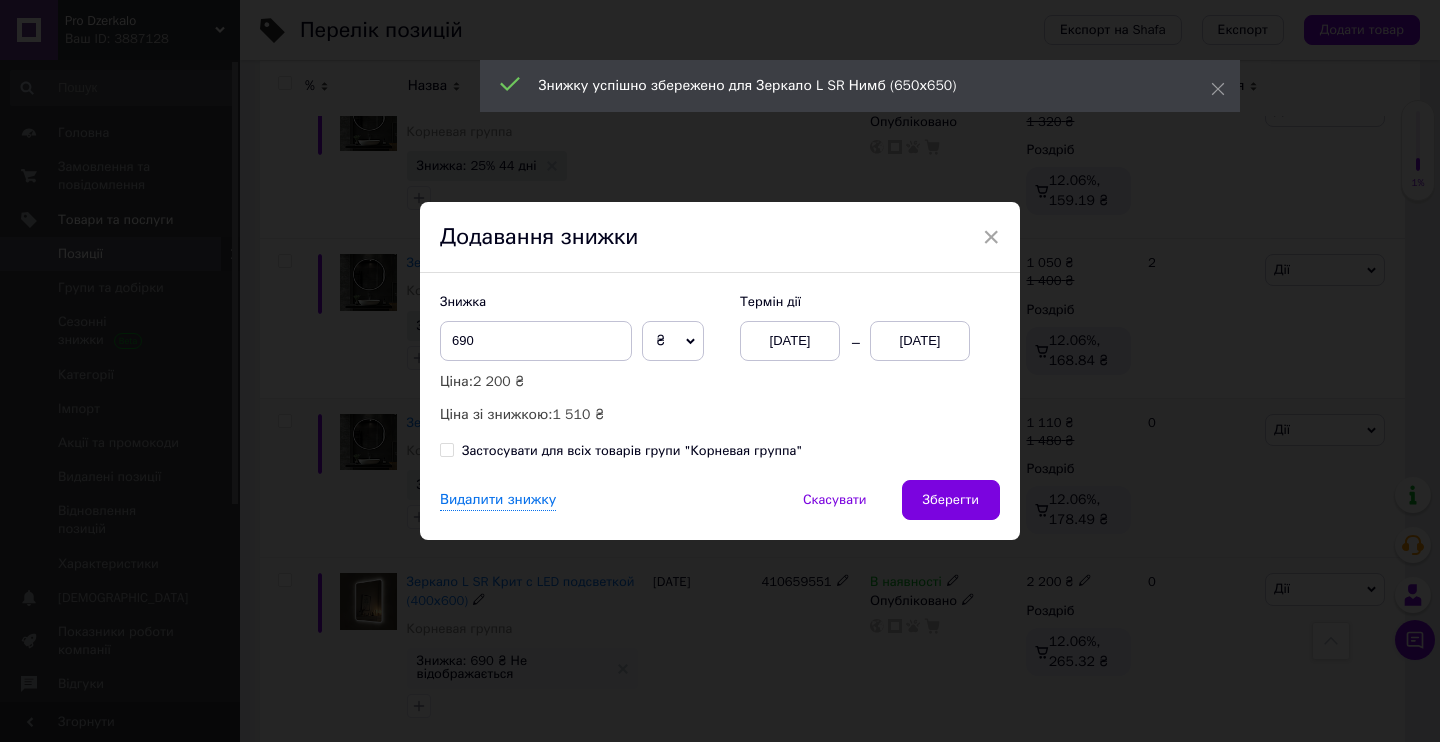 click on "[DATE]" at bounding box center (790, 341) 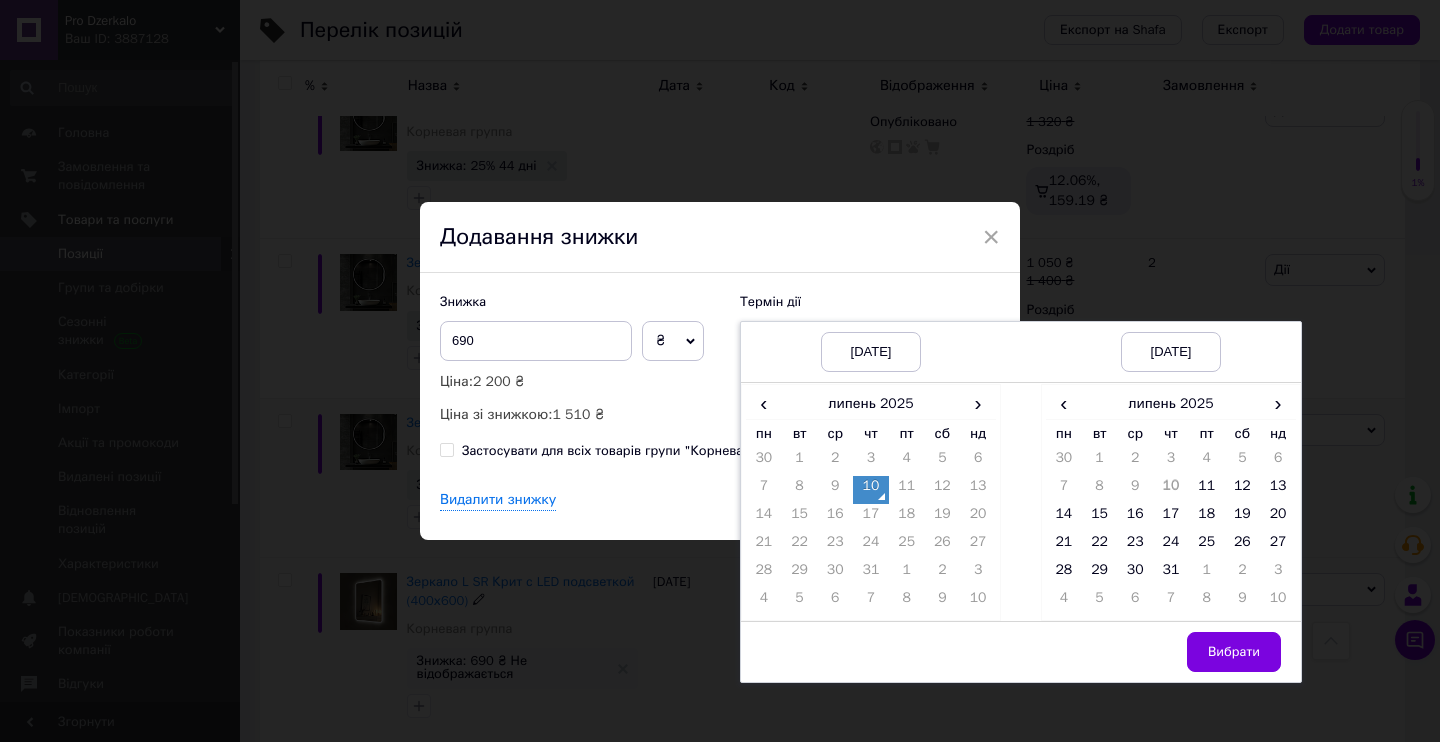click on "10" at bounding box center [871, 490] 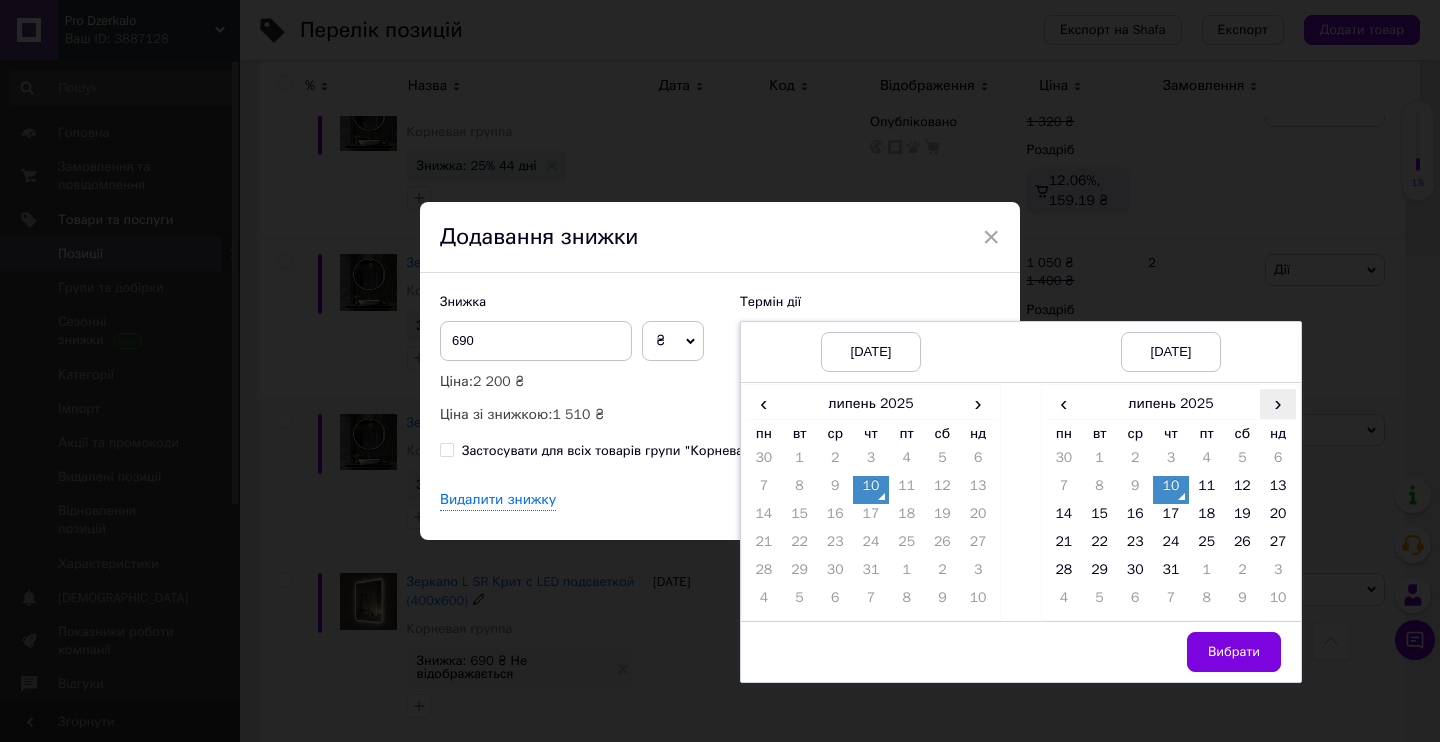 click on "›" at bounding box center (1278, 403) 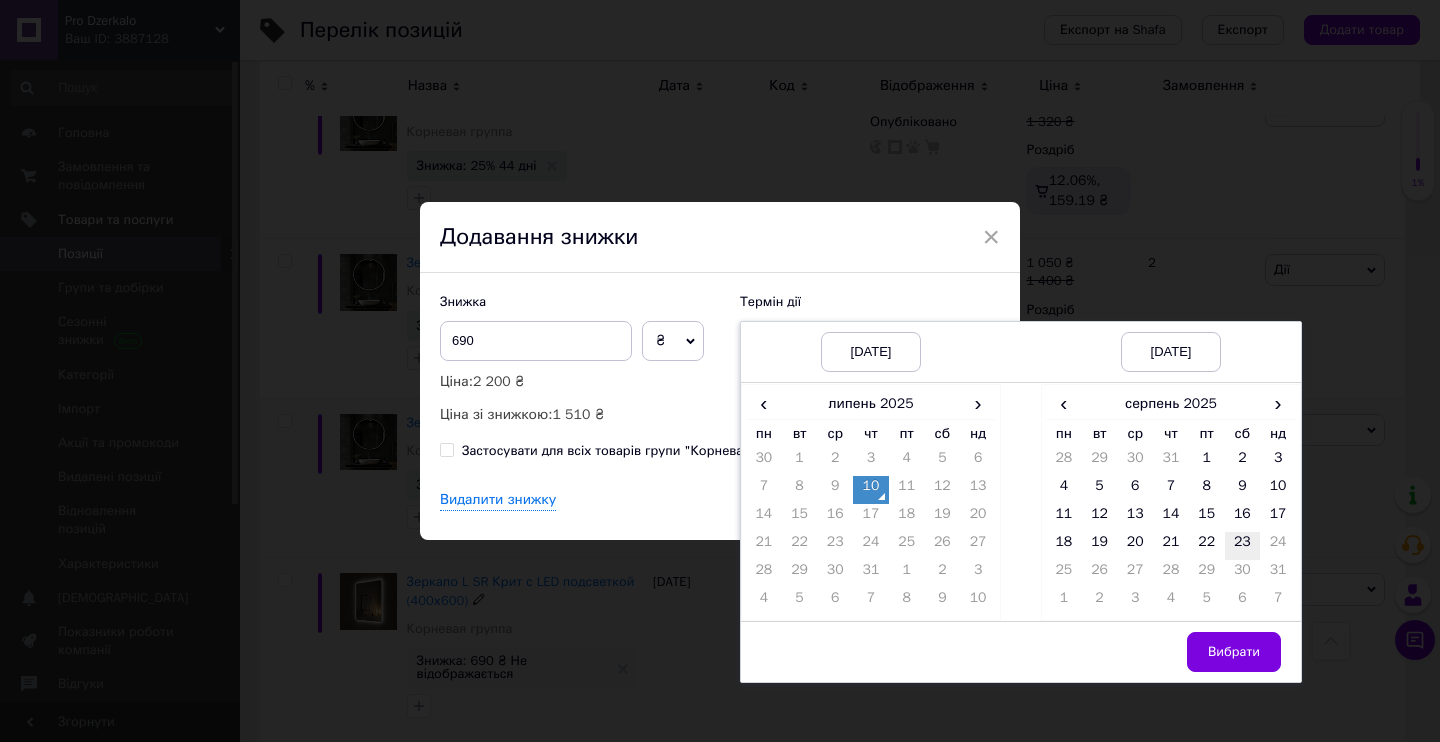 click on "23" at bounding box center (1243, 546) 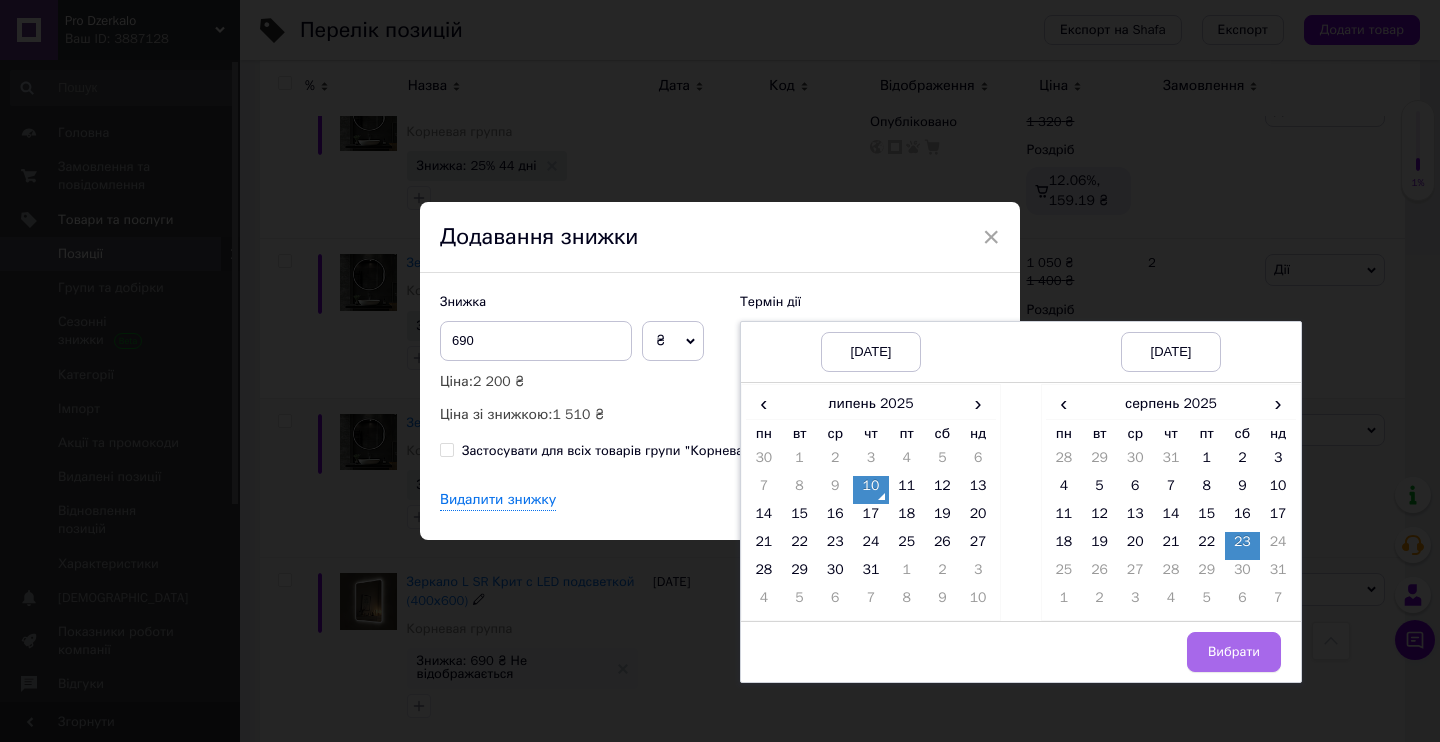 click on "Вибрати" at bounding box center [1234, 652] 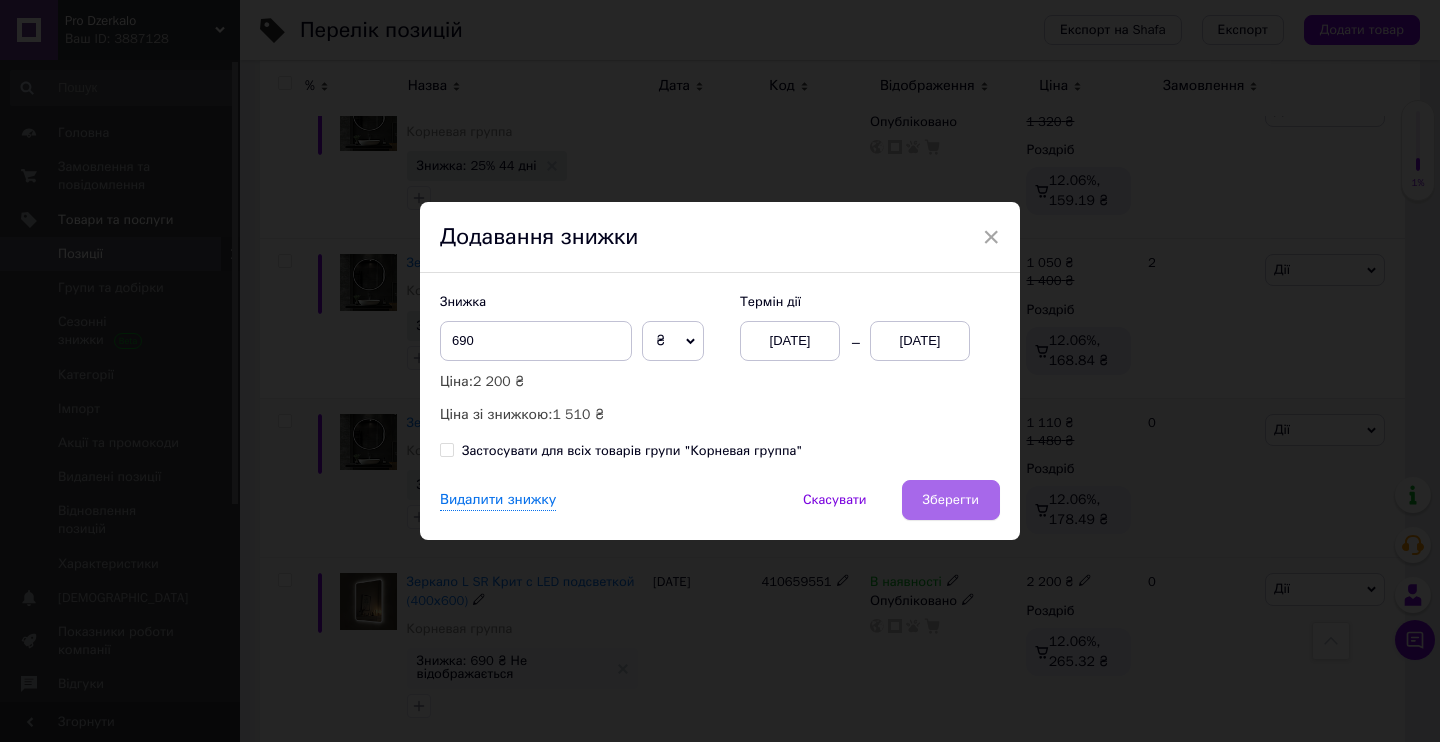 click on "Зберегти" at bounding box center [951, 500] 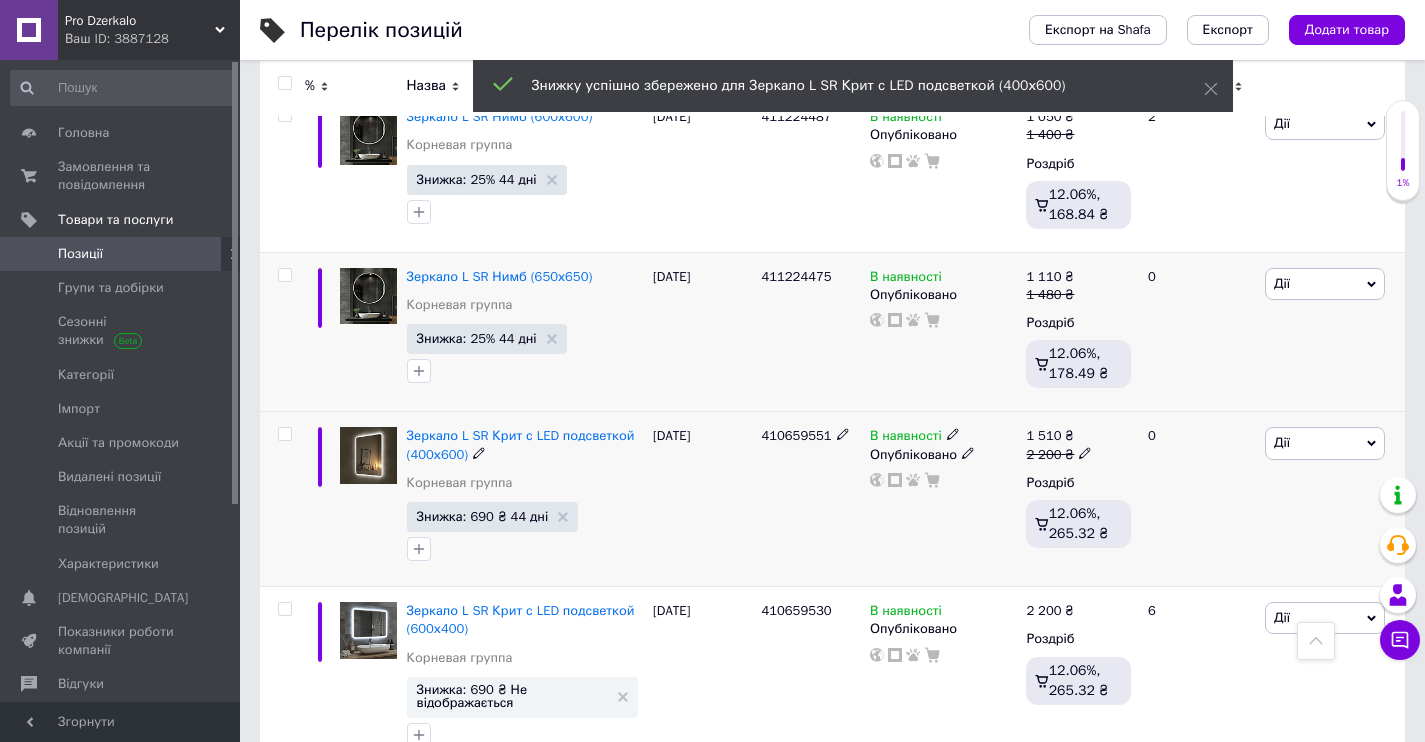 scroll, scrollTop: 1914, scrollLeft: 0, axis: vertical 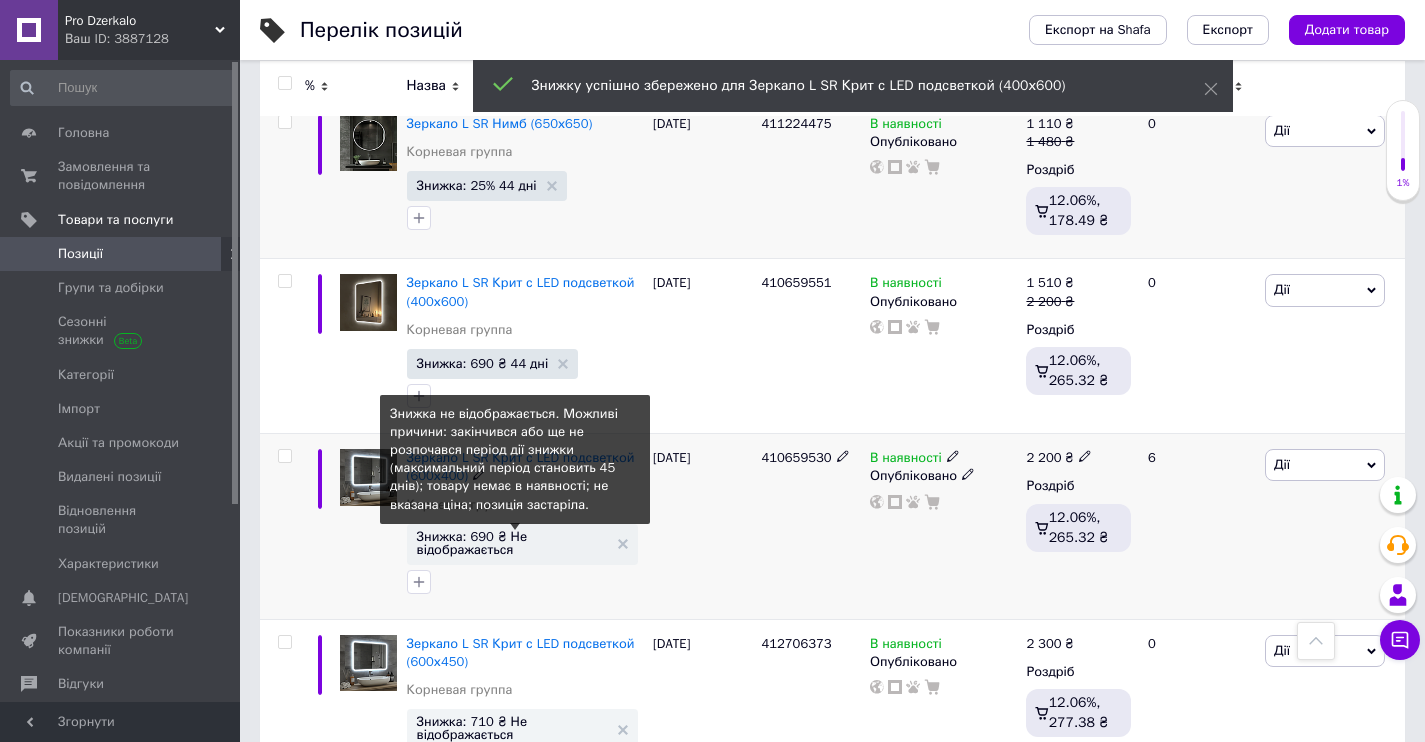 click on "Знижка: 690 ₴ Не відображається" at bounding box center (512, 543) 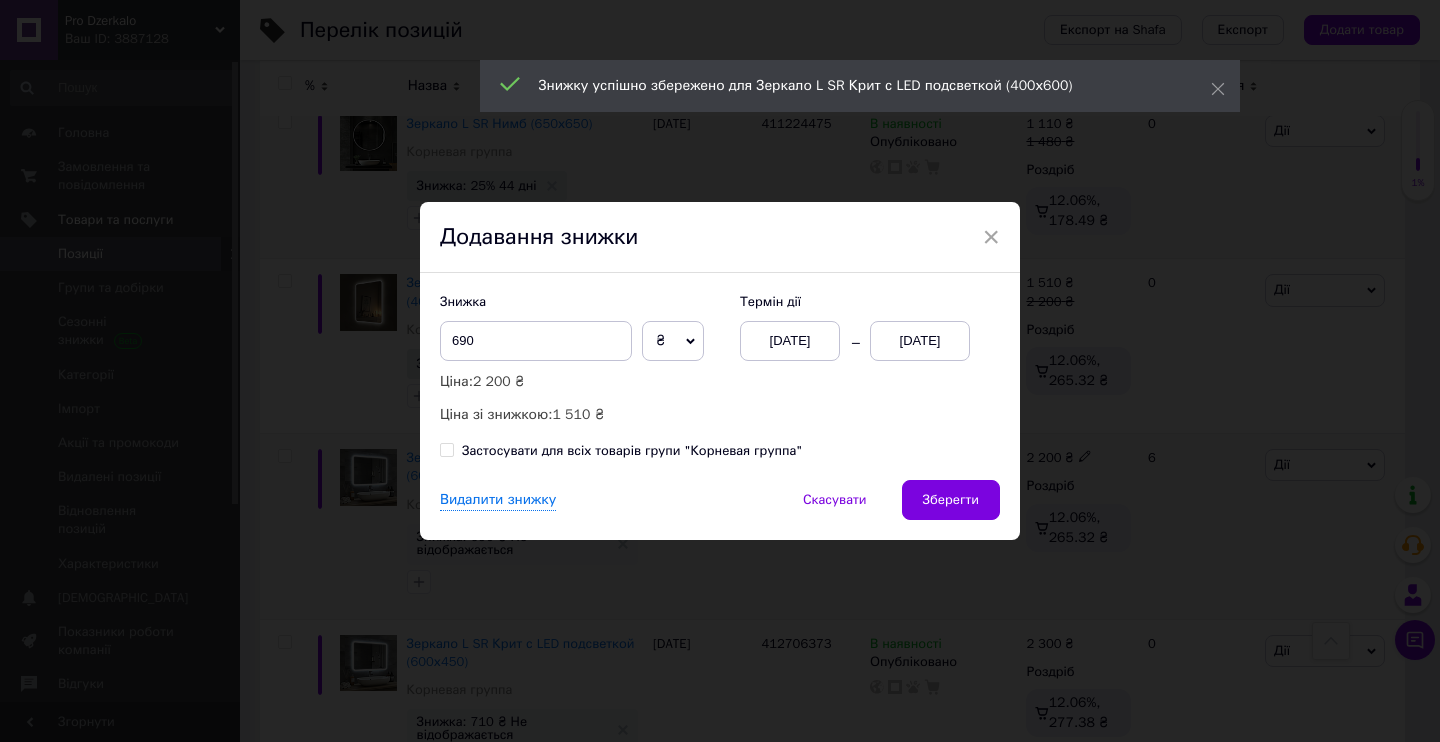 click on "[DATE]" at bounding box center (790, 341) 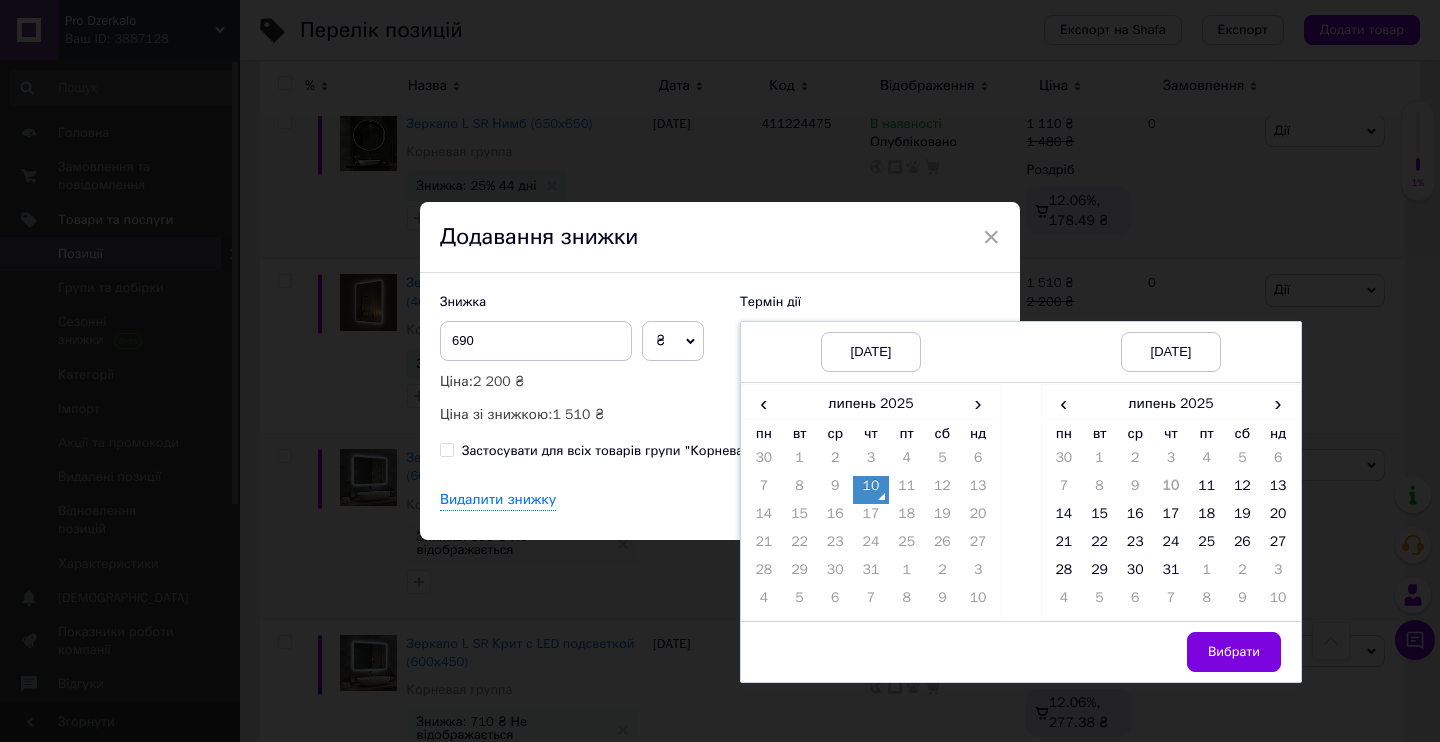 click on "10" at bounding box center (871, 490) 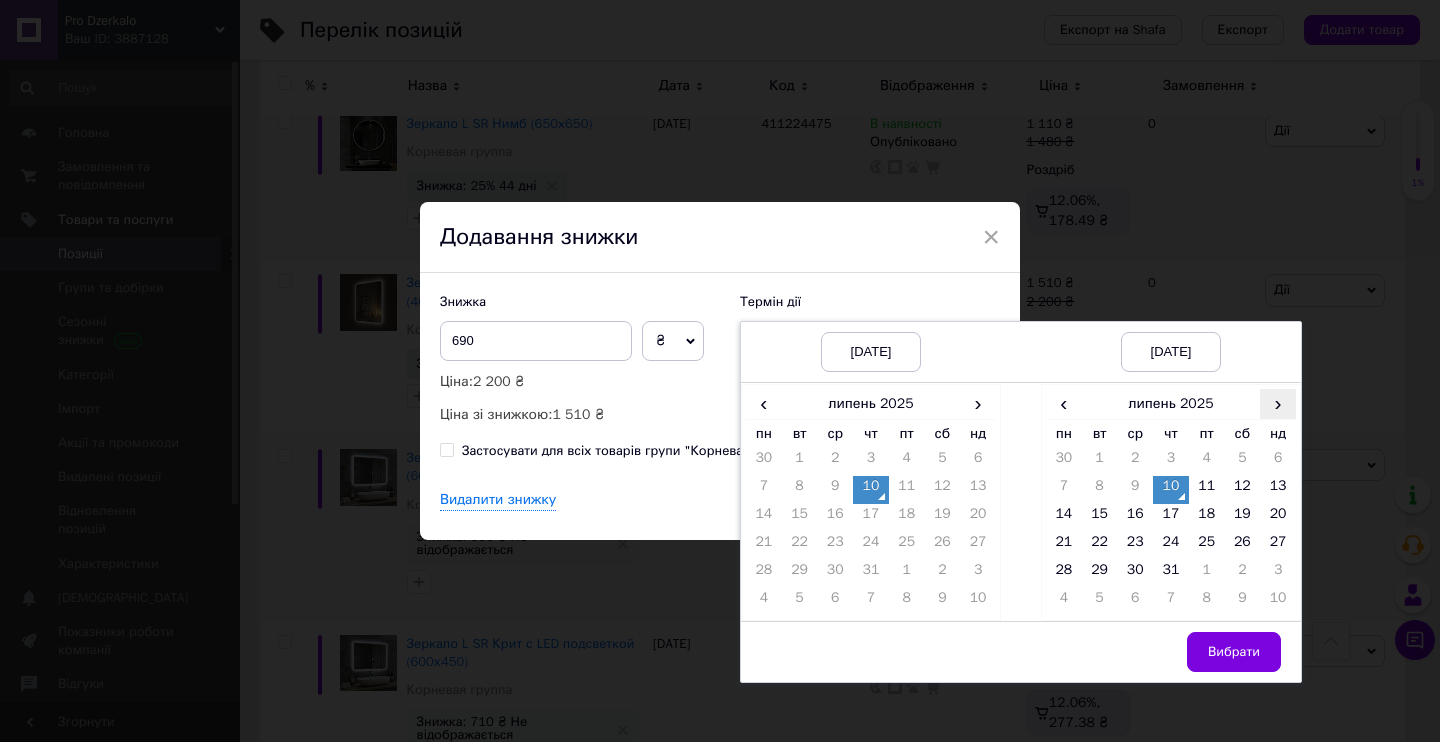 click on "›" at bounding box center [1278, 403] 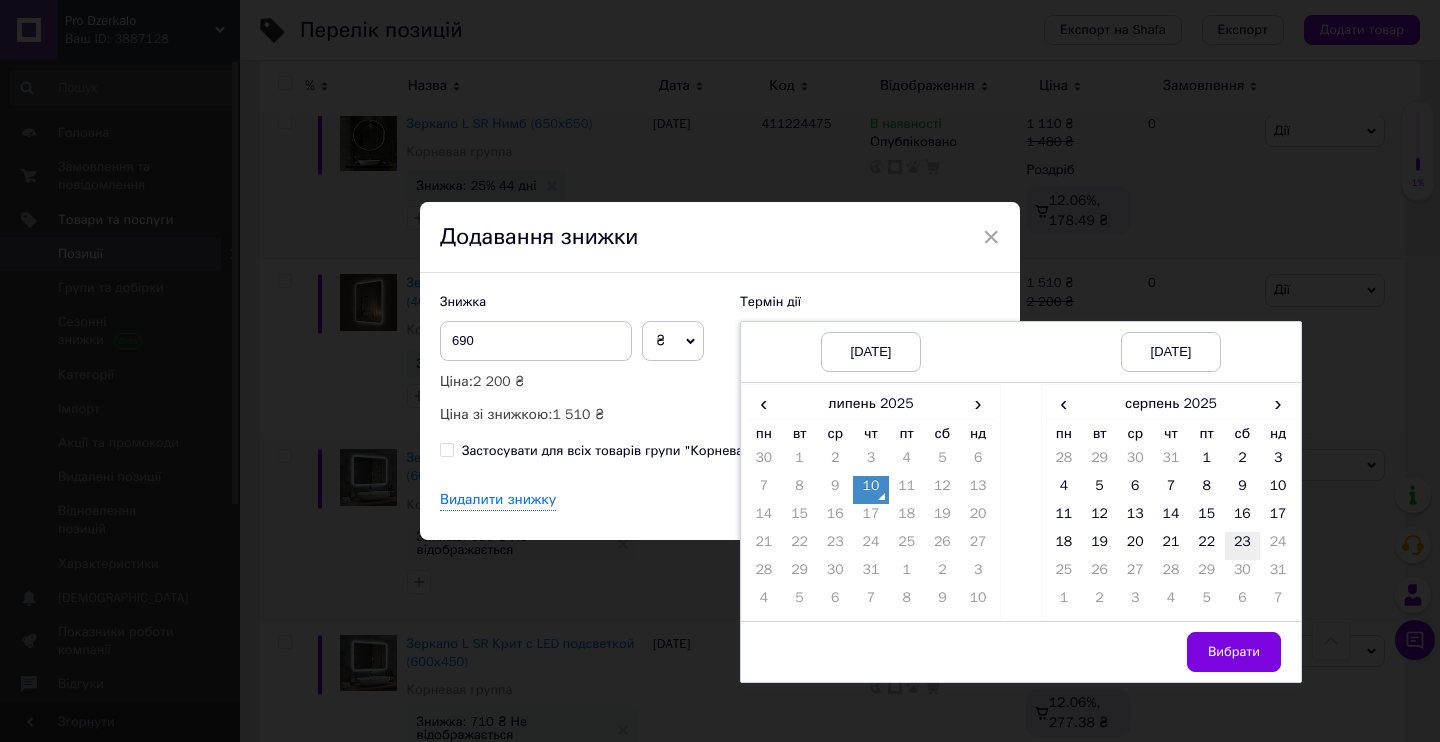 click on "23" at bounding box center [1243, 546] 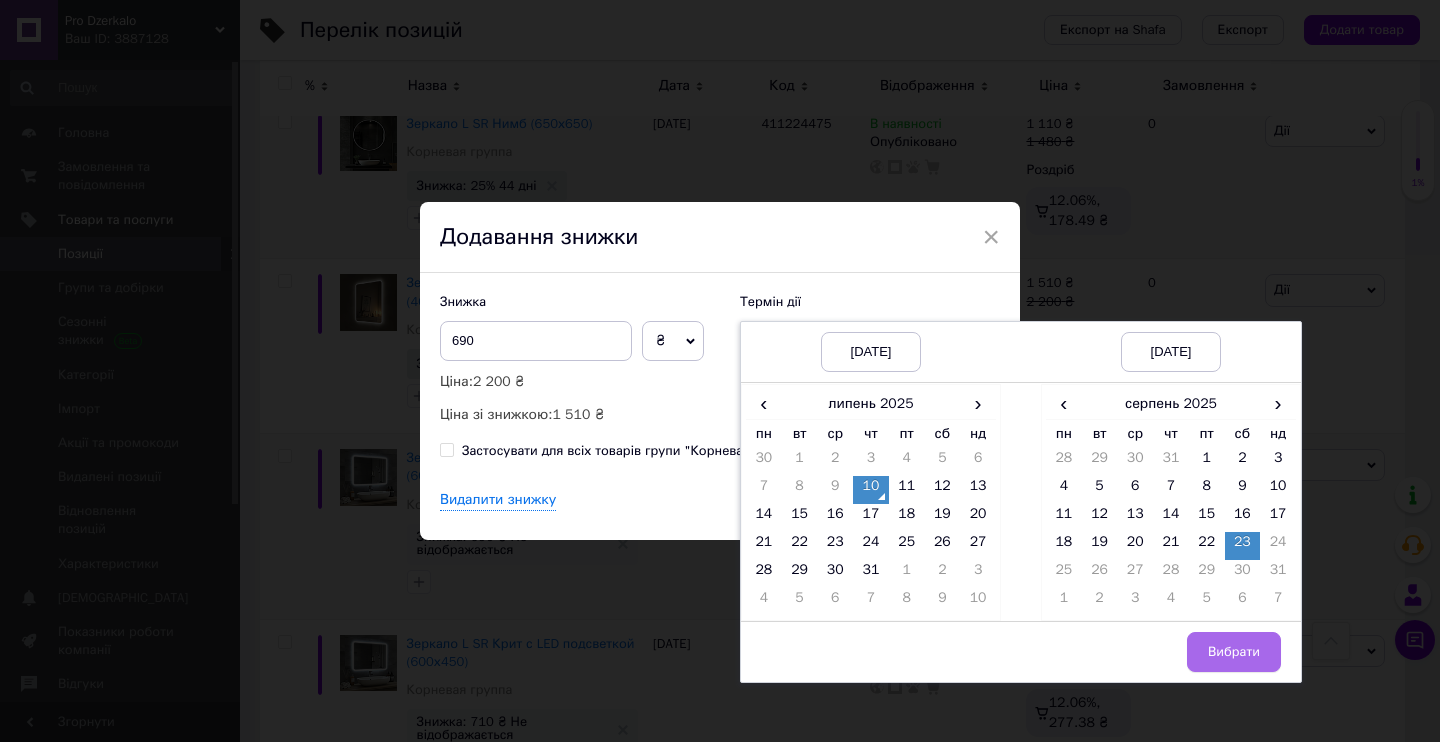 click on "Вибрати" at bounding box center (1234, 652) 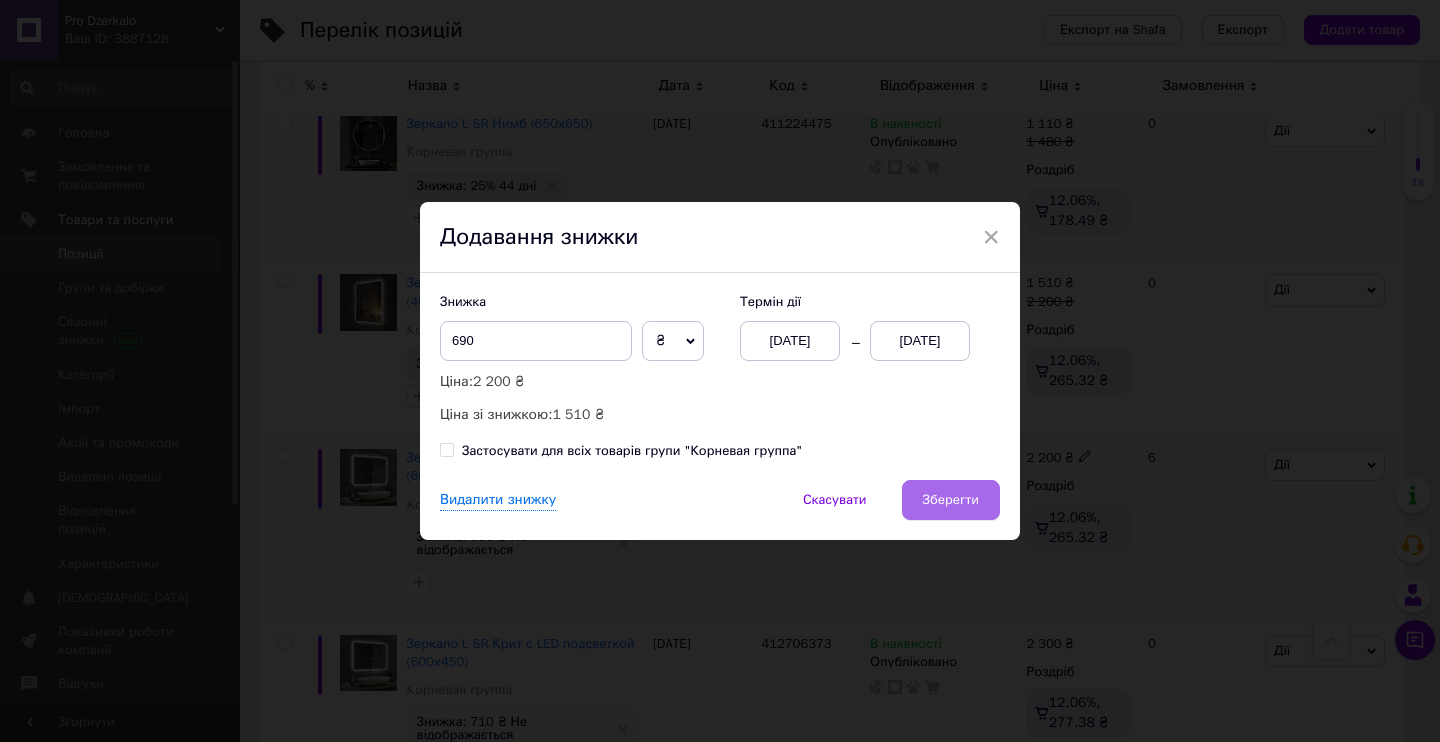 click on "Зберегти" at bounding box center [951, 500] 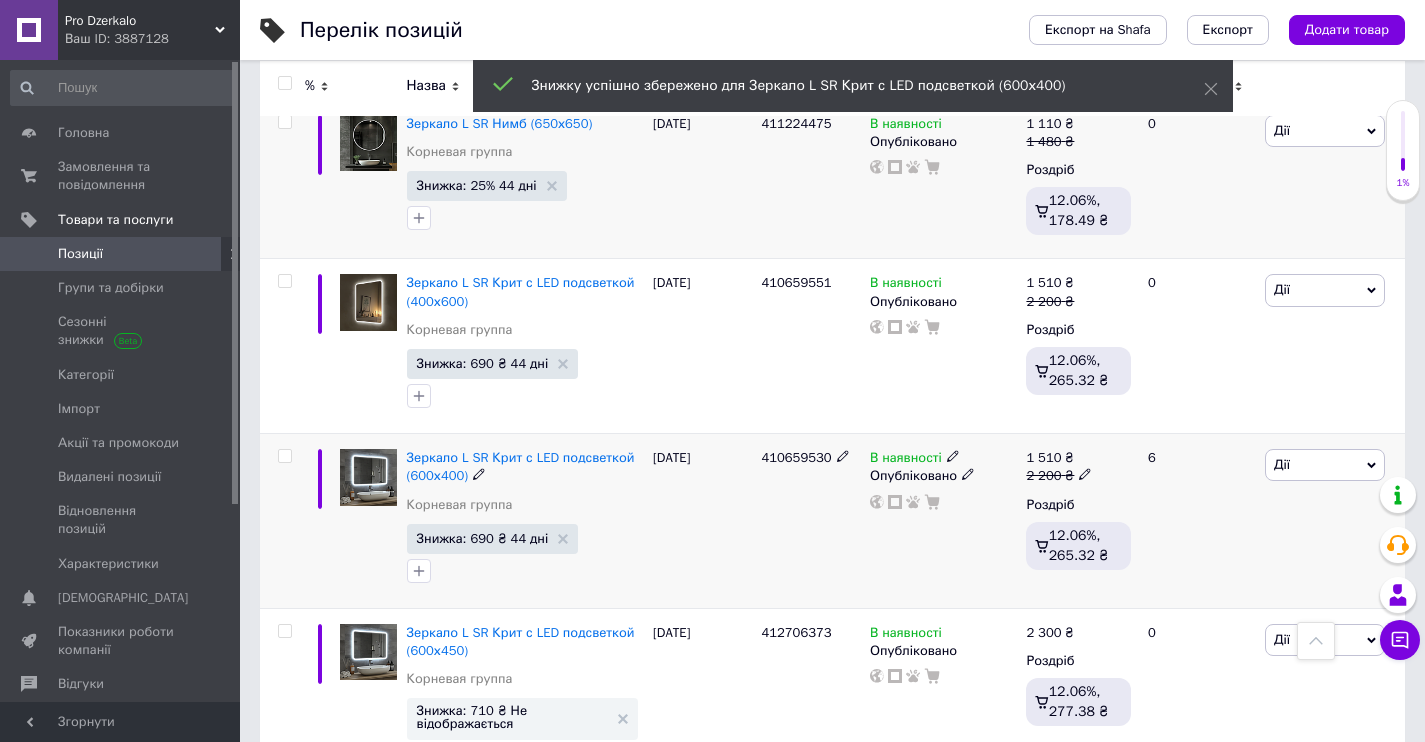 scroll, scrollTop: 2039, scrollLeft: 0, axis: vertical 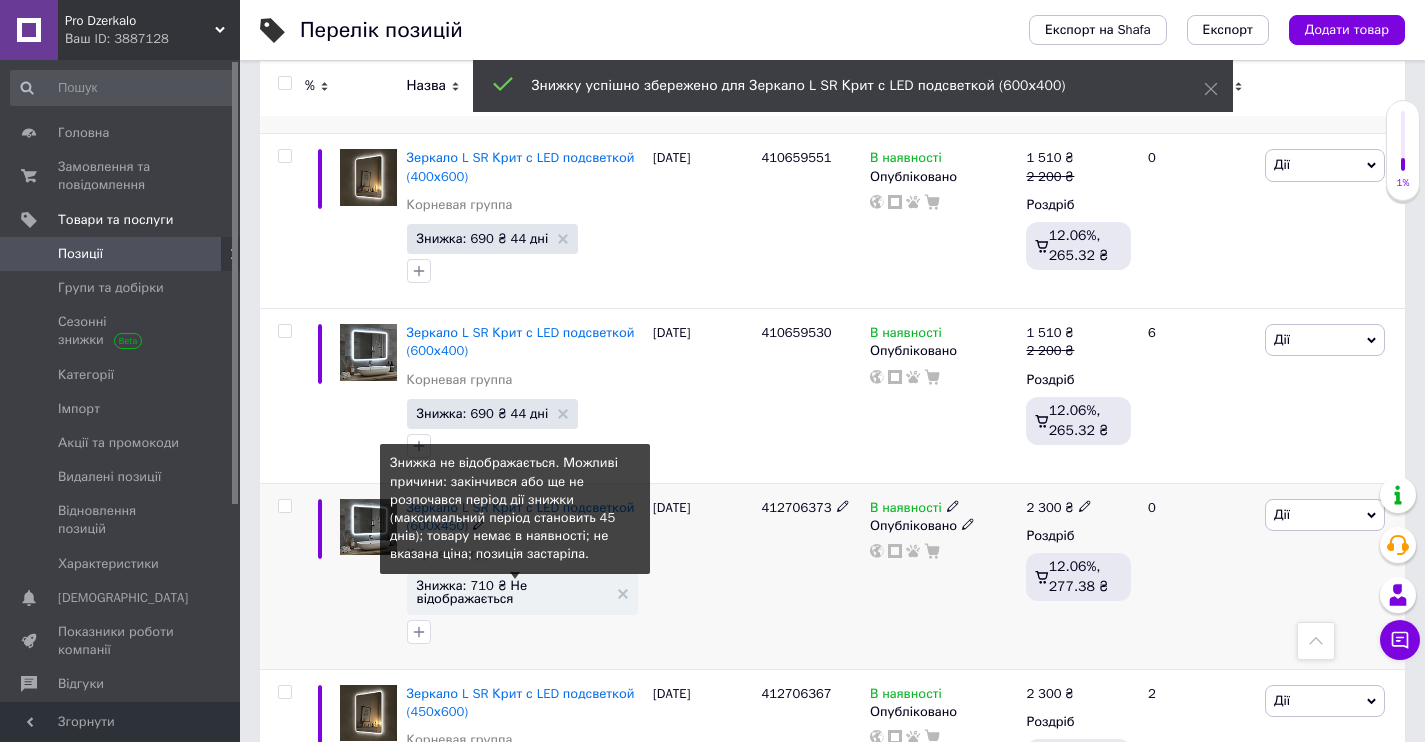 click on "Знижка: 710 ₴ Не відображається" at bounding box center (512, 592) 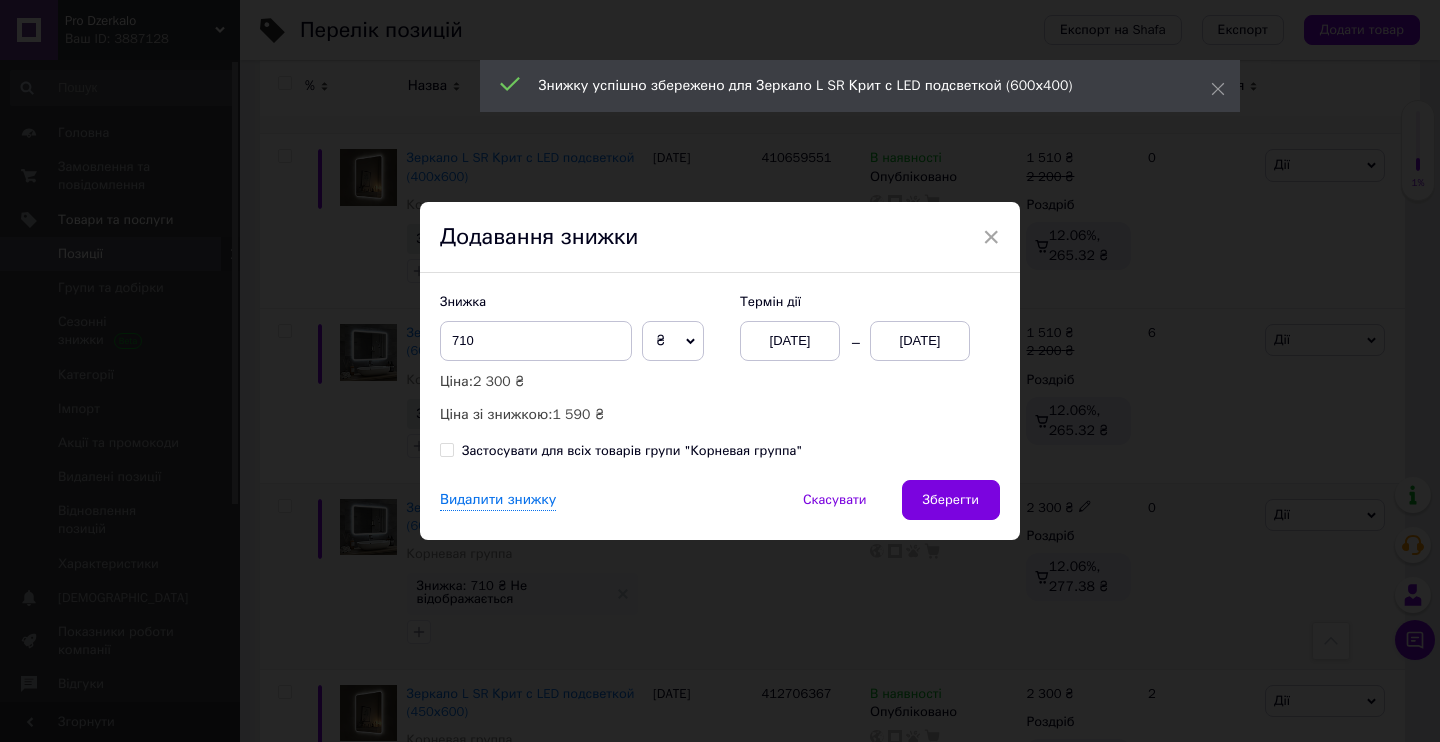click on "[DATE]" at bounding box center (790, 341) 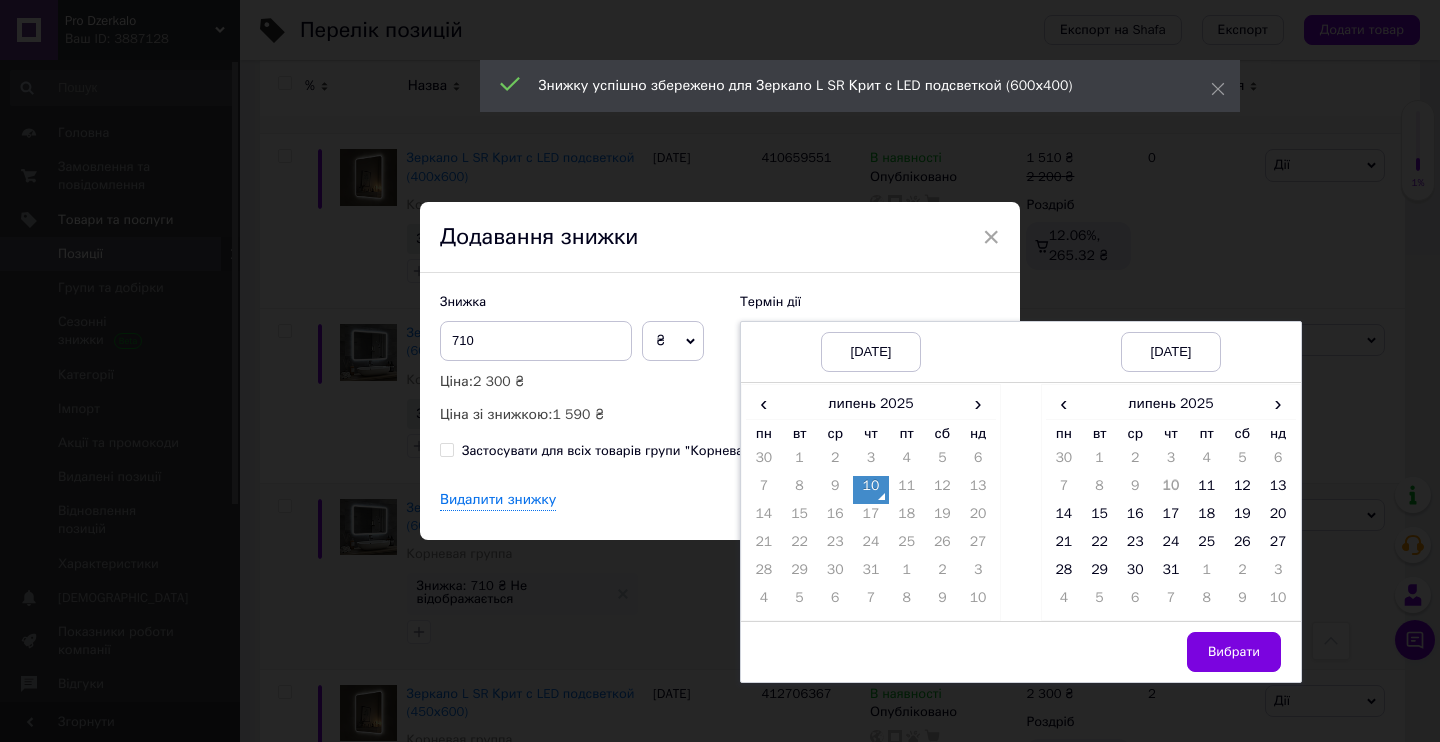 click on "10" at bounding box center (871, 490) 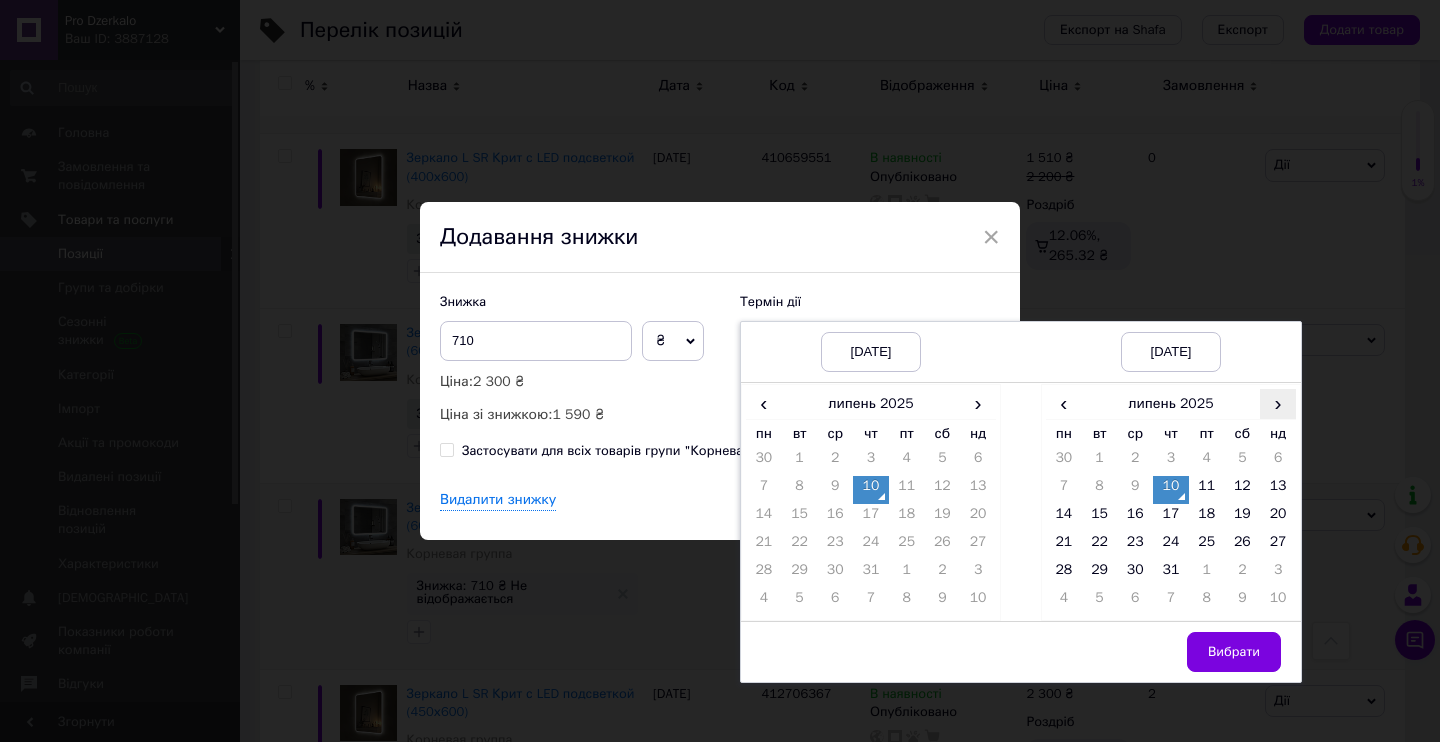 click on "›" at bounding box center (1278, 403) 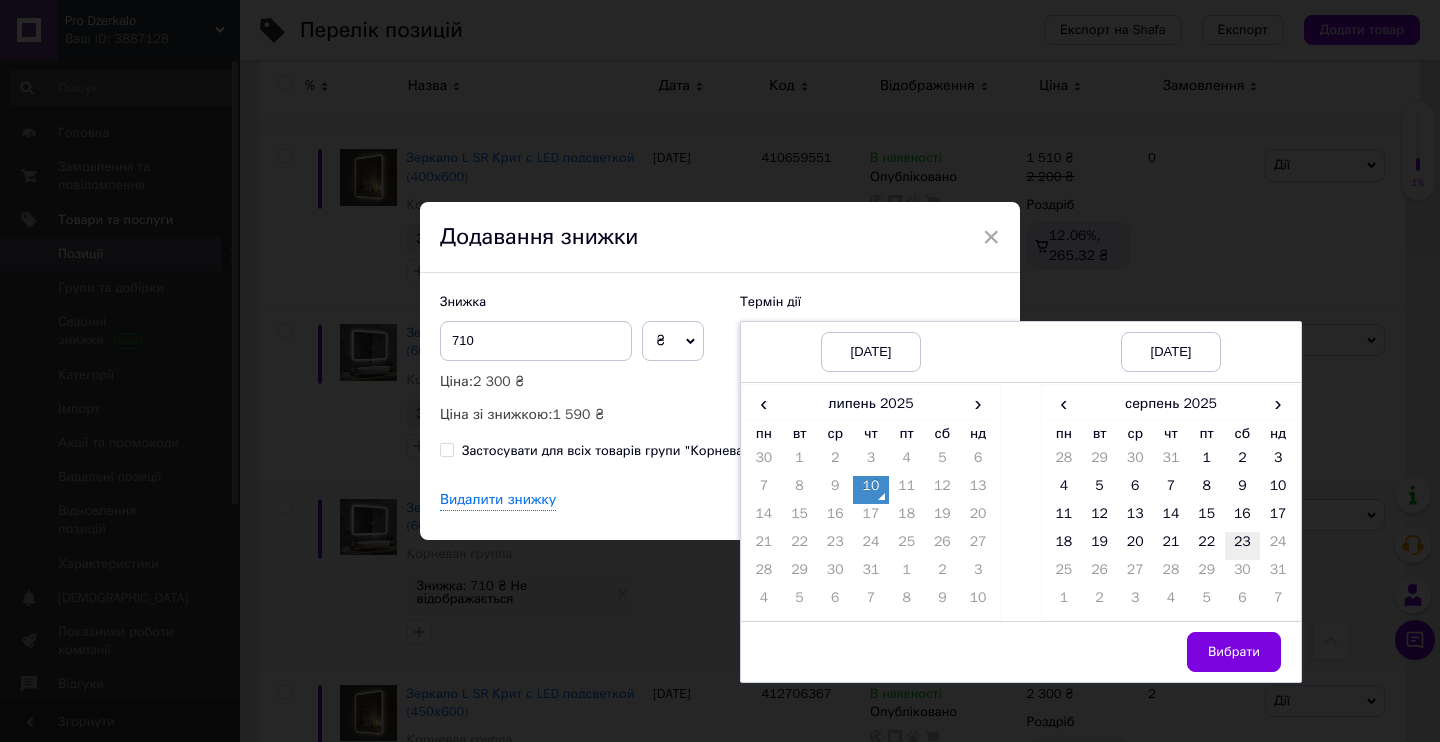 click on "23" at bounding box center (1243, 546) 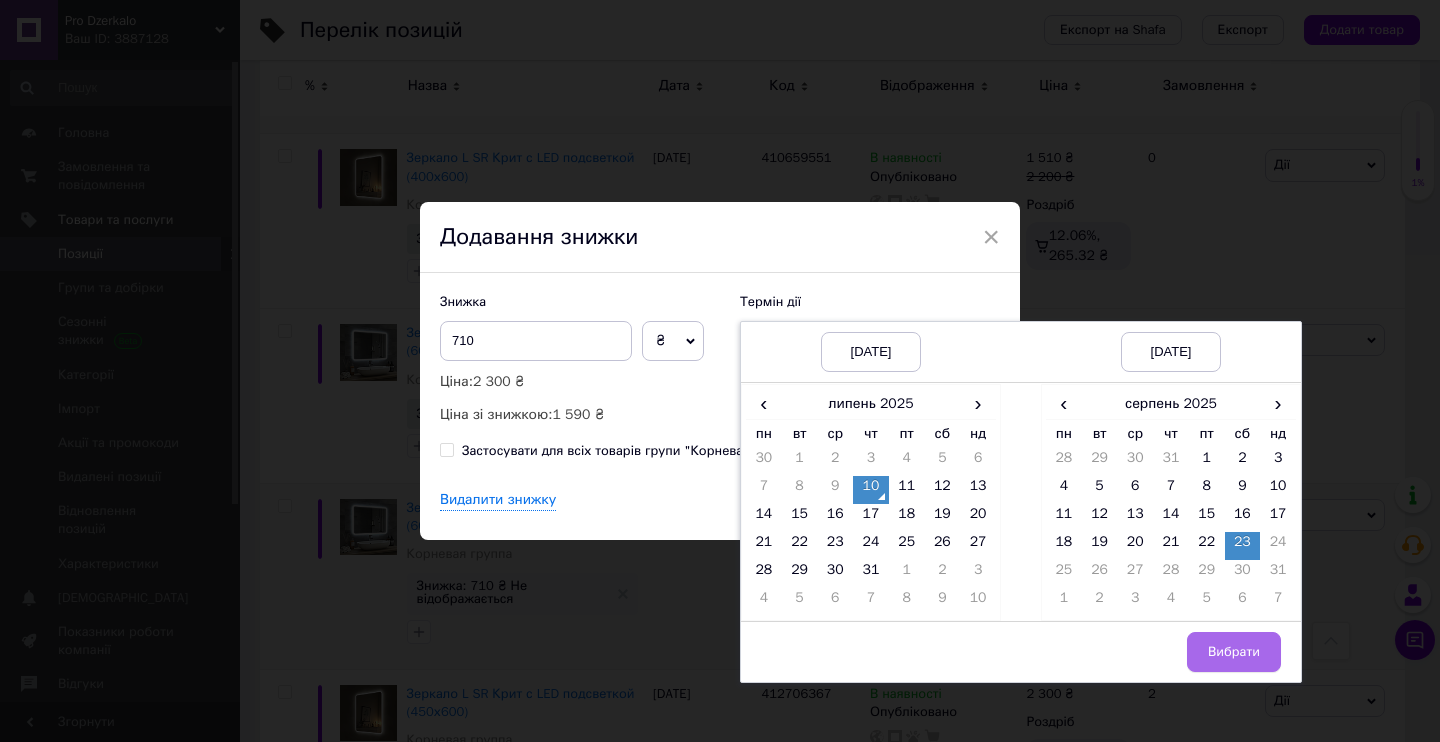 click on "Вибрати" at bounding box center [1234, 652] 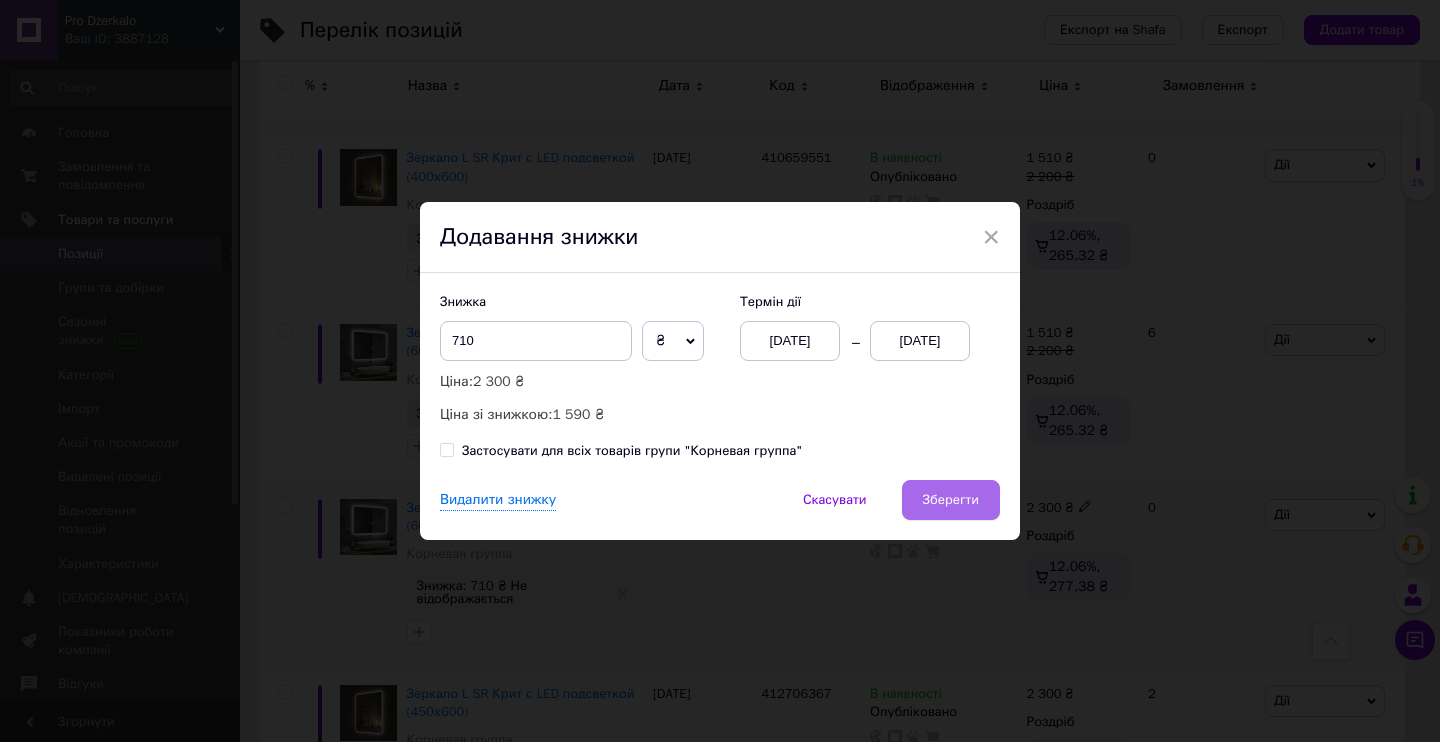 click on "Зберегти" at bounding box center (951, 500) 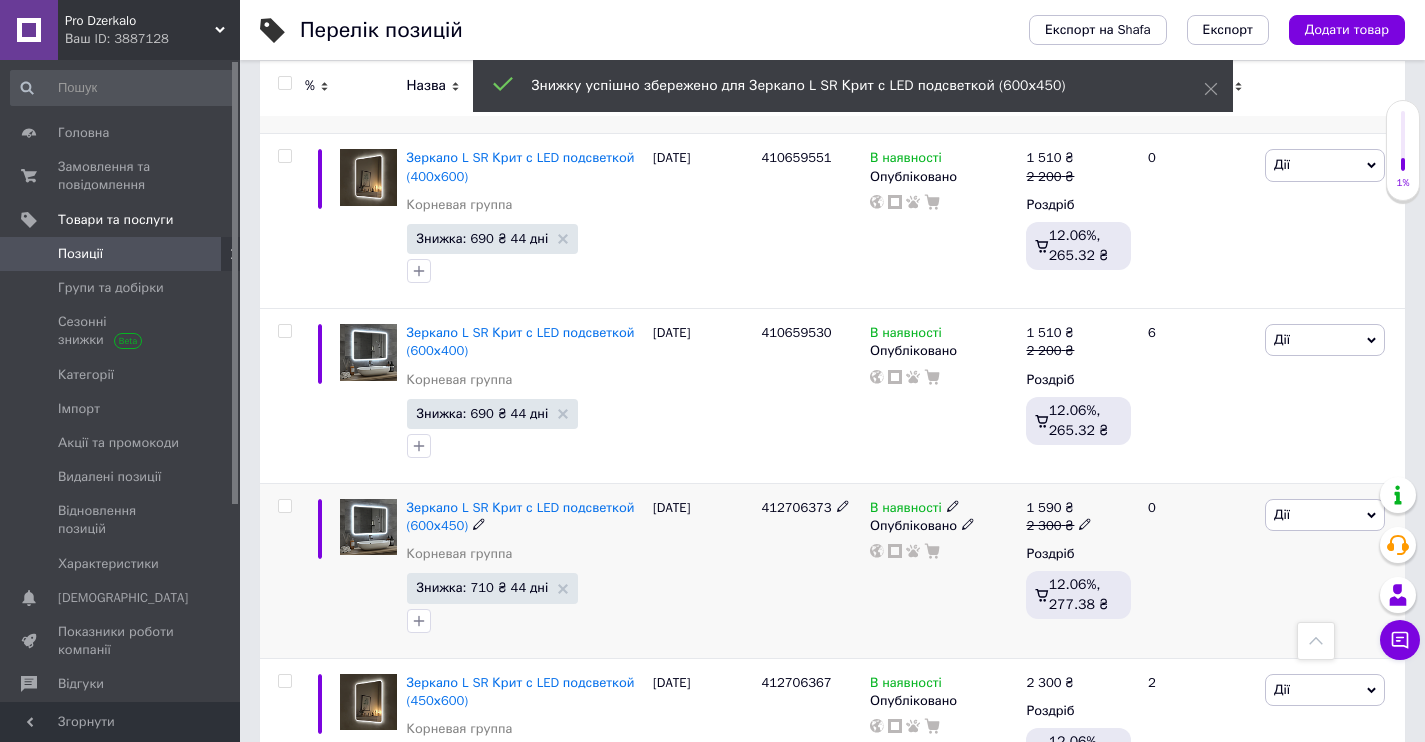 scroll, scrollTop: 2191, scrollLeft: 0, axis: vertical 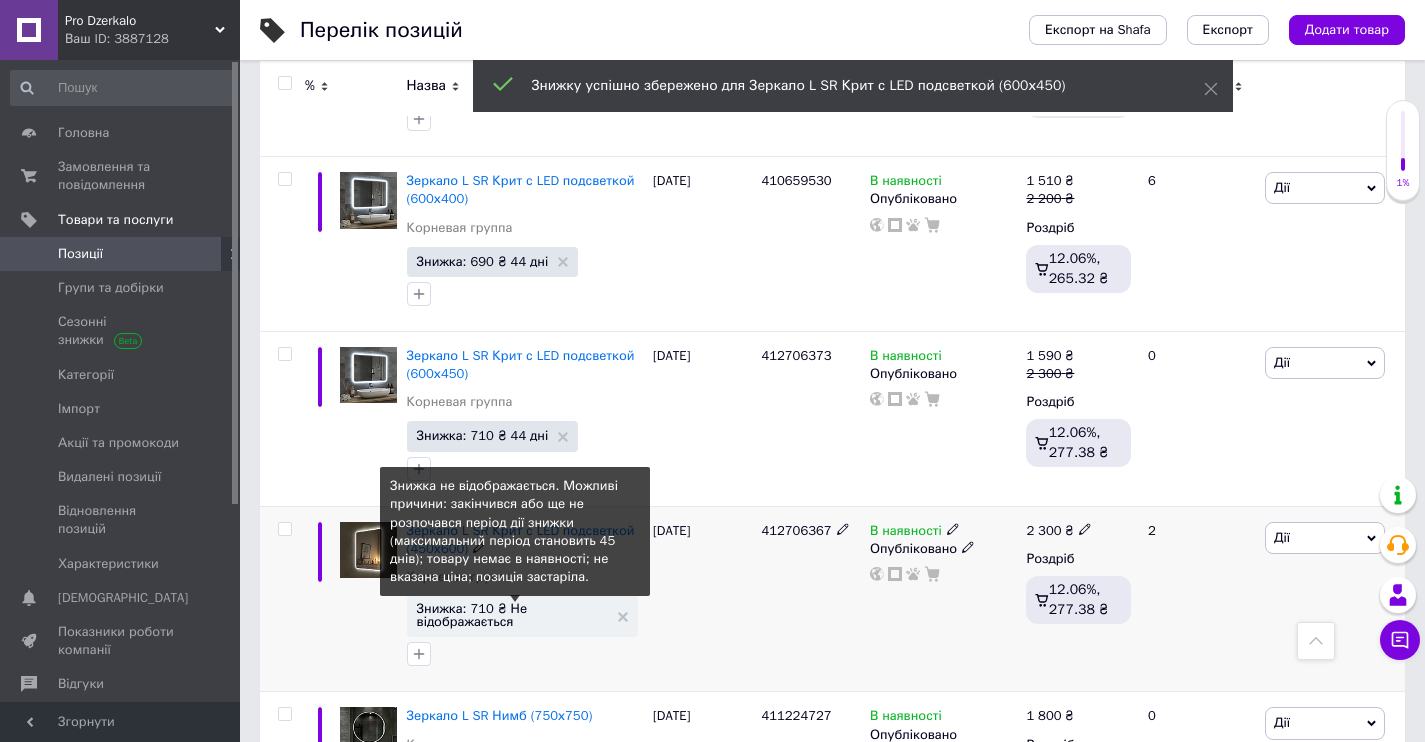 click on "Знижка: 710 ₴ Не відображається" at bounding box center [512, 615] 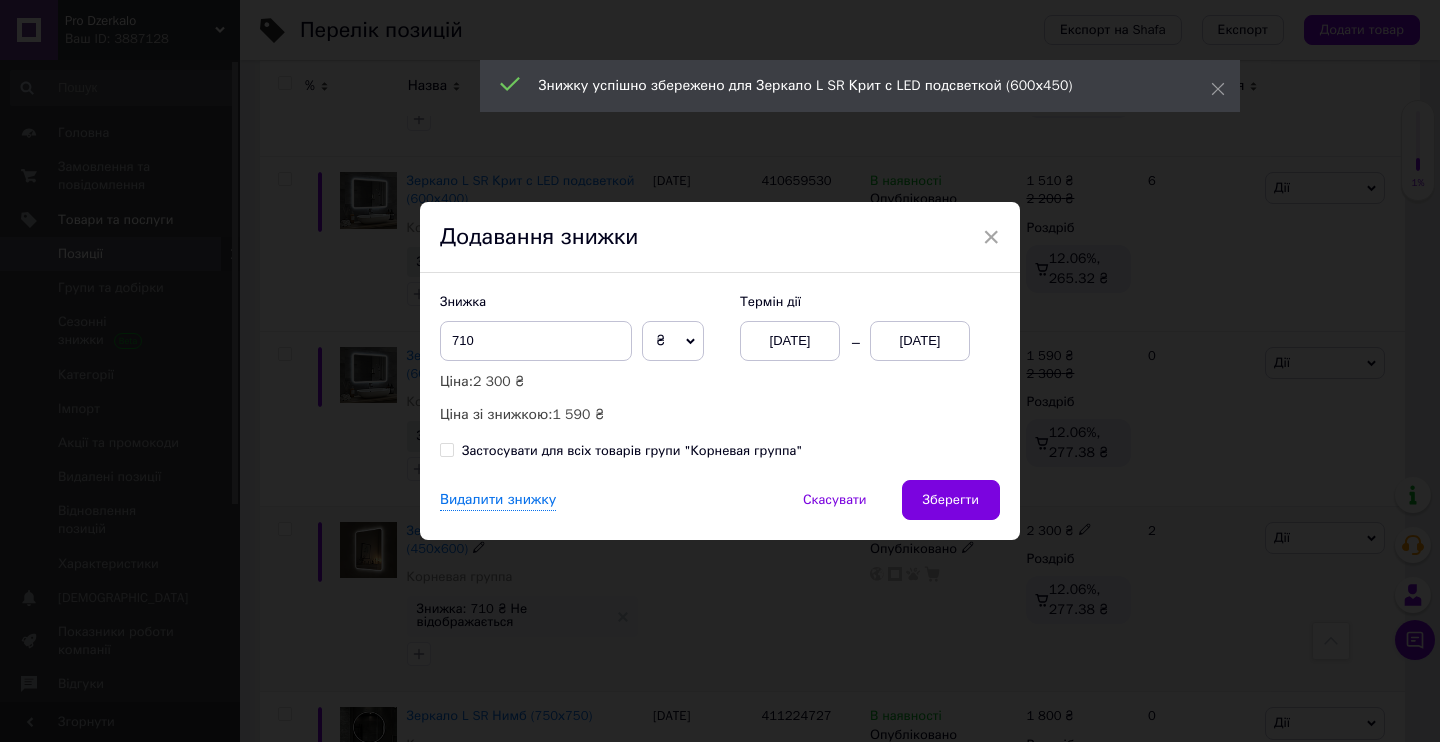 click on "[DATE]" at bounding box center (790, 341) 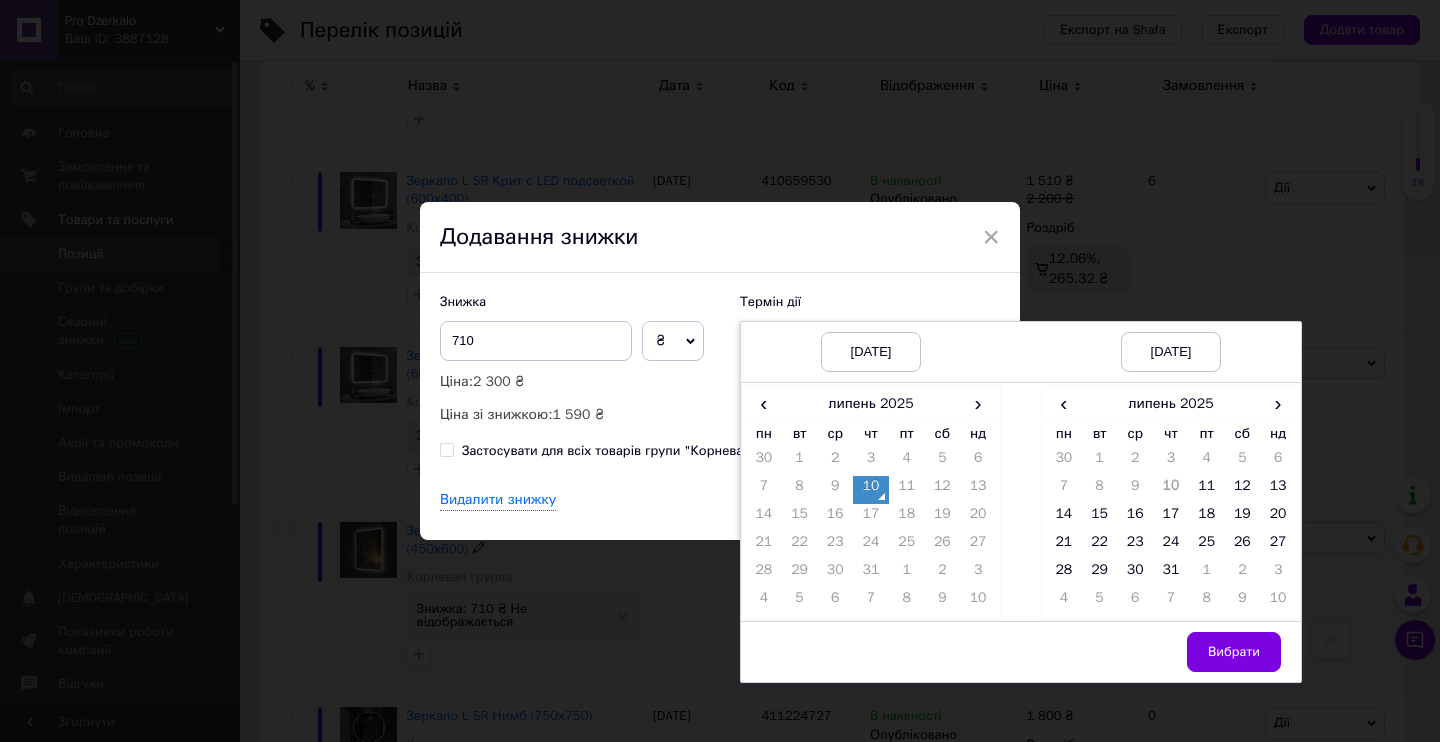 click on "10" at bounding box center (871, 490) 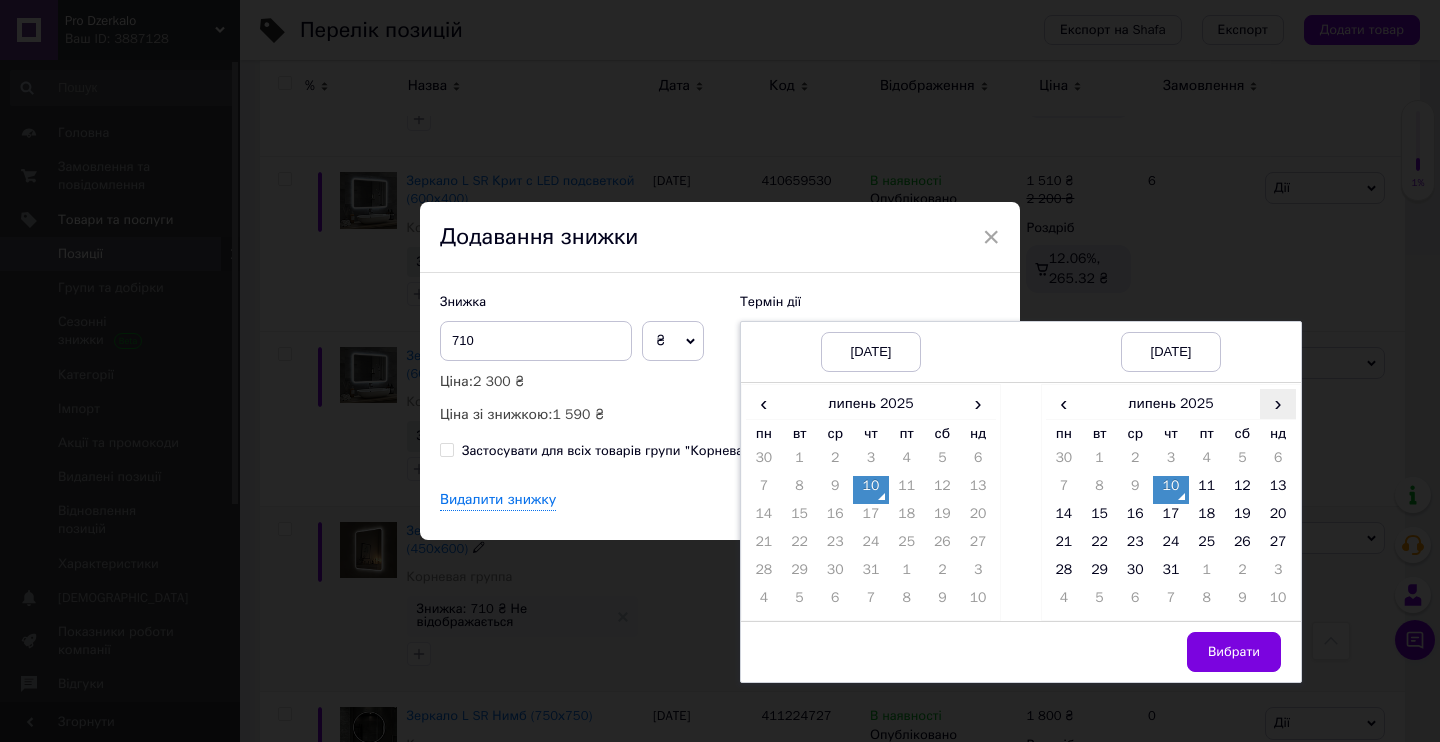 click on "›" at bounding box center (1278, 403) 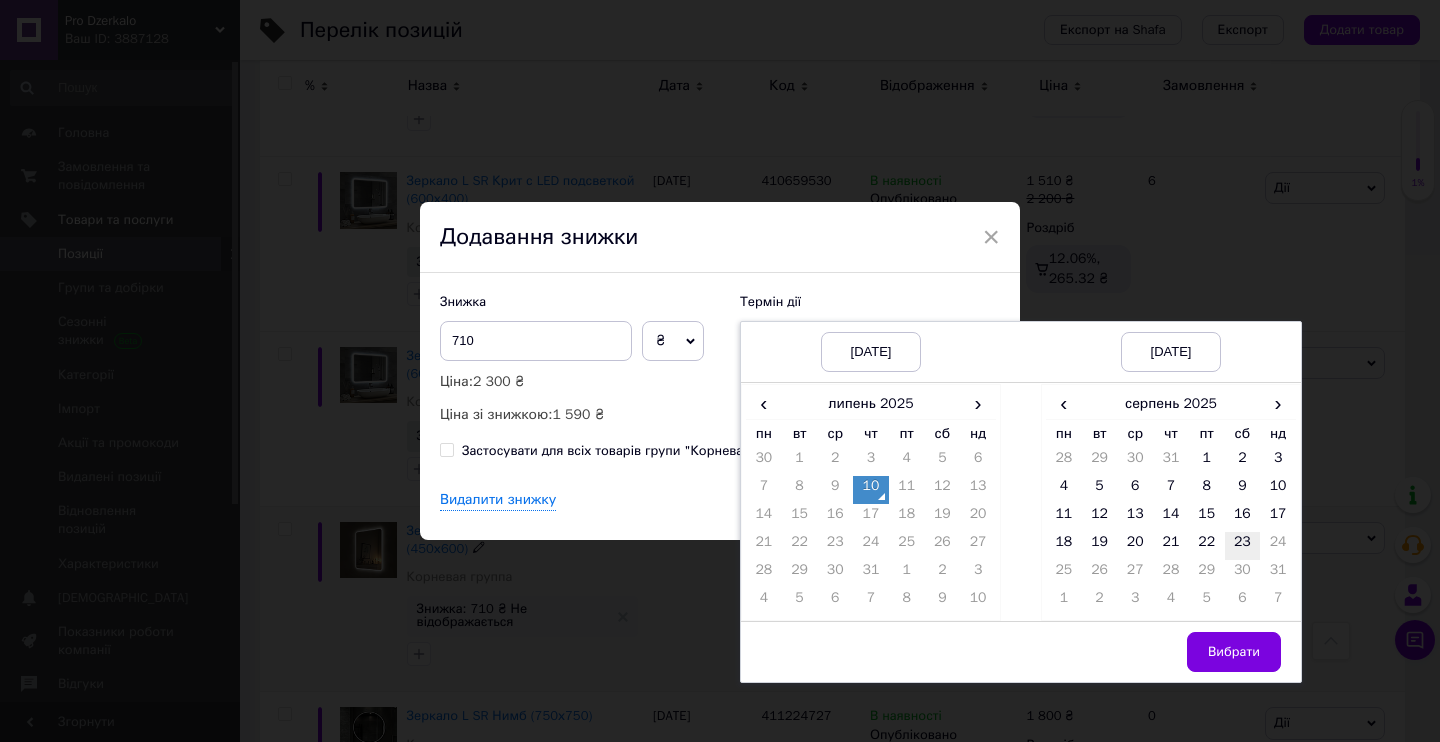 click on "23" at bounding box center [1243, 546] 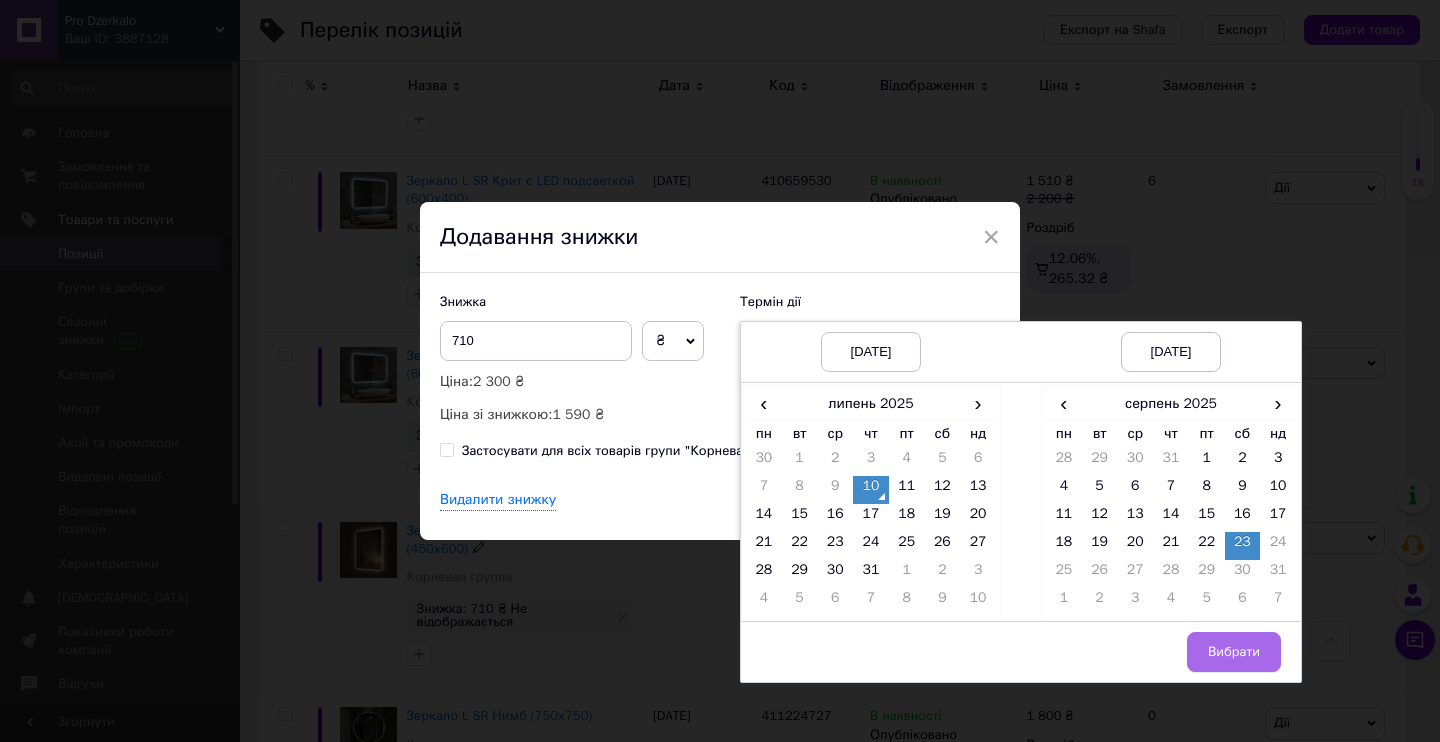 click on "Вибрати" at bounding box center (1234, 652) 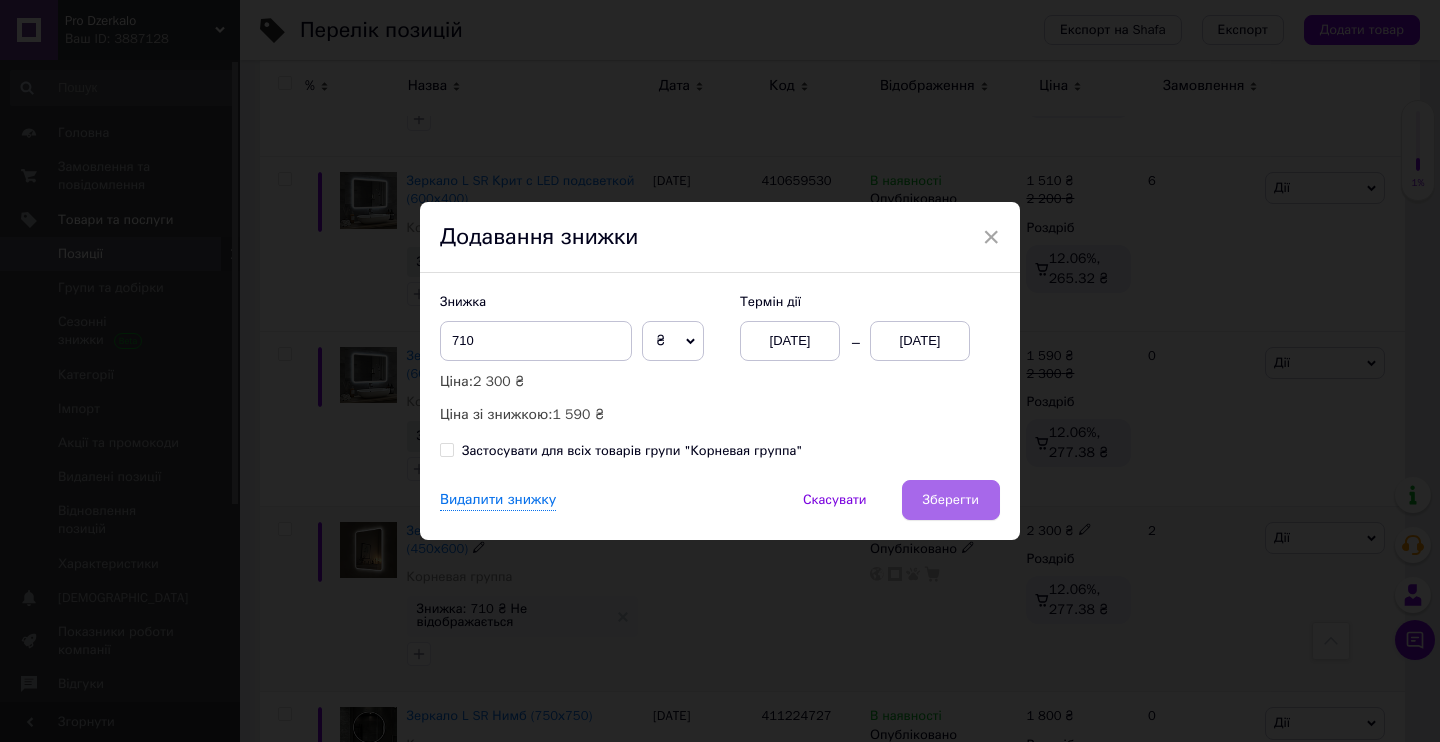 click on "Зберегти" at bounding box center [951, 500] 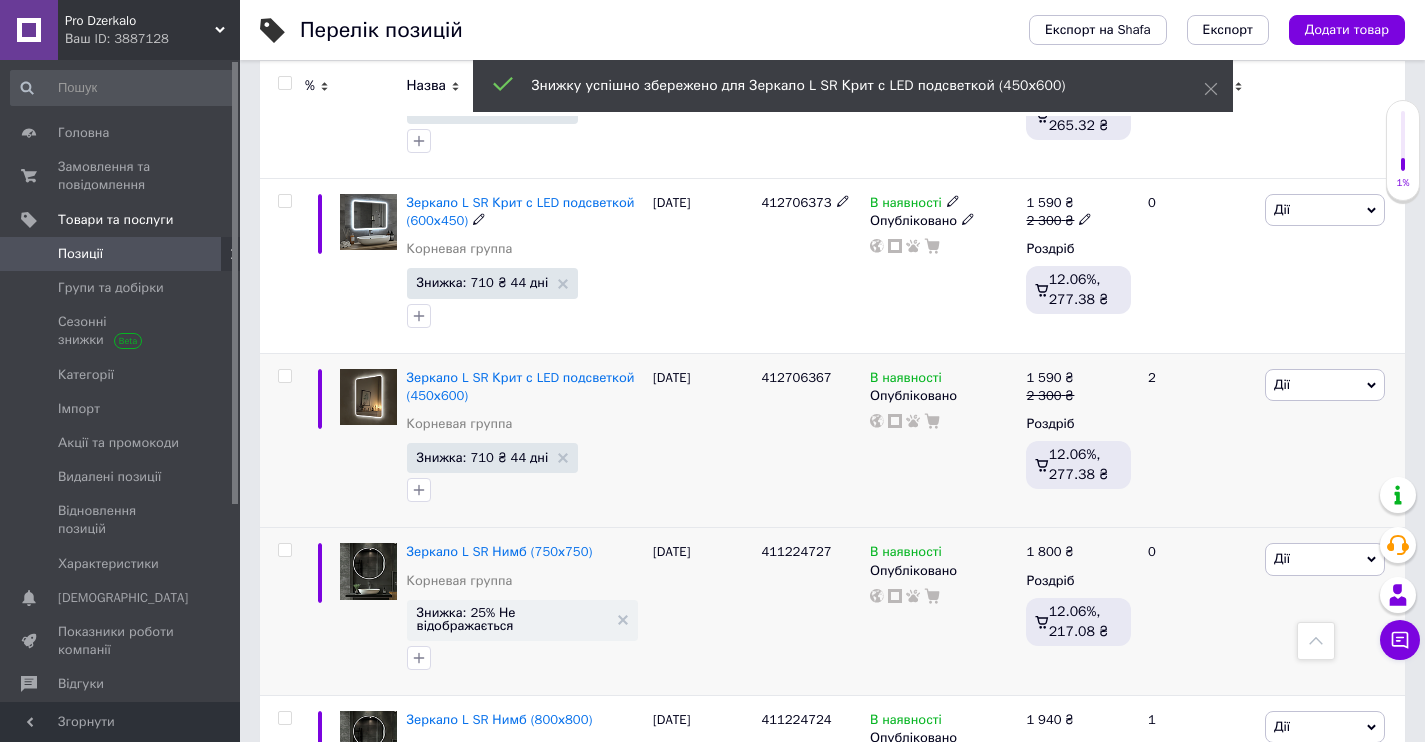 scroll, scrollTop: 2470, scrollLeft: 0, axis: vertical 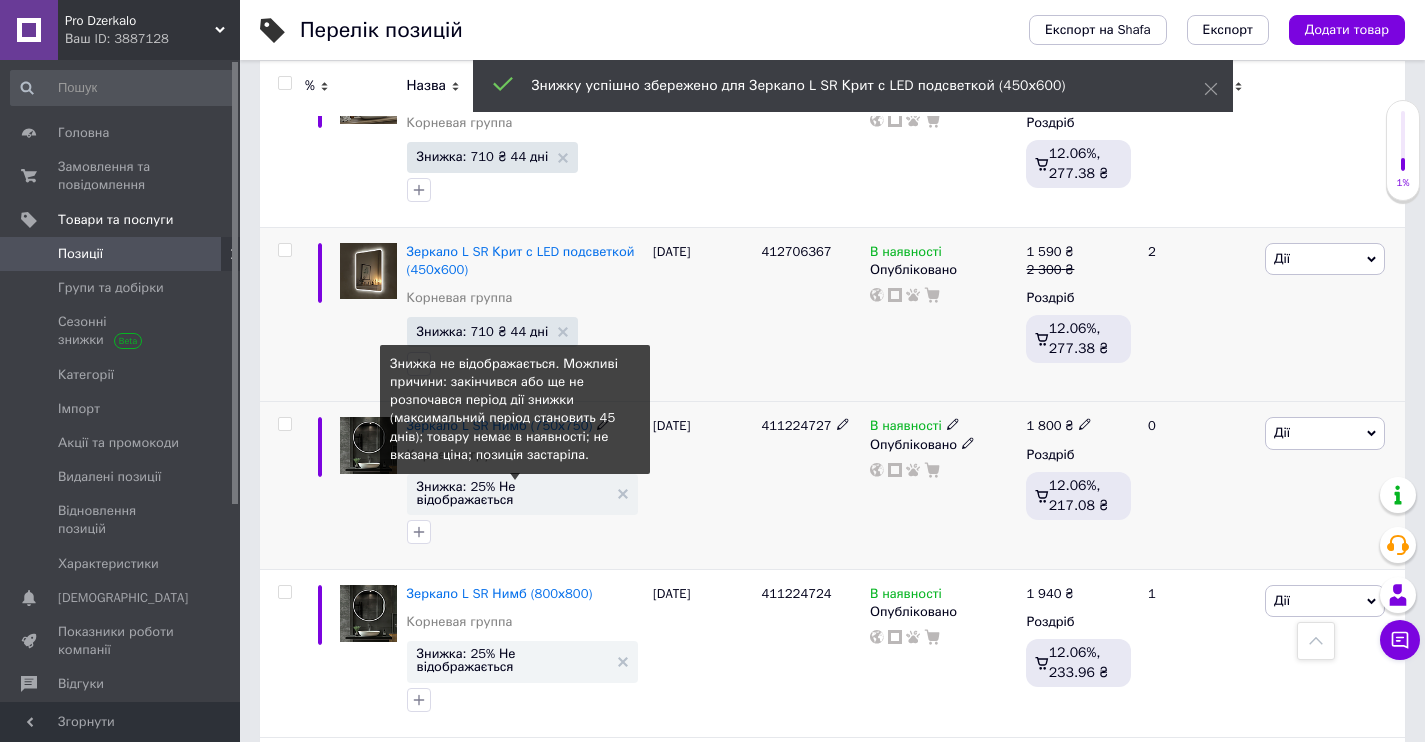 click on "Знижка: 25% Не відображається" at bounding box center [512, 493] 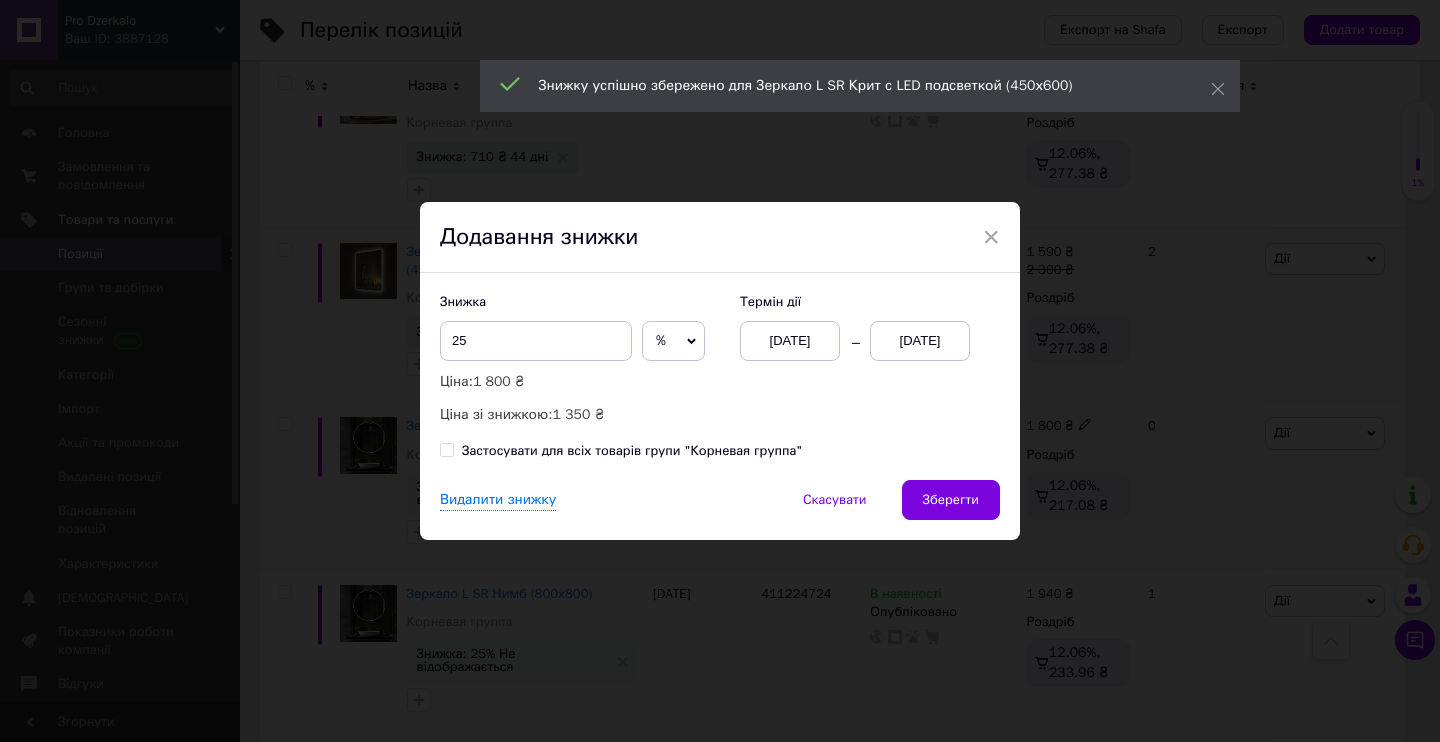 click on "[DATE]" at bounding box center [790, 341] 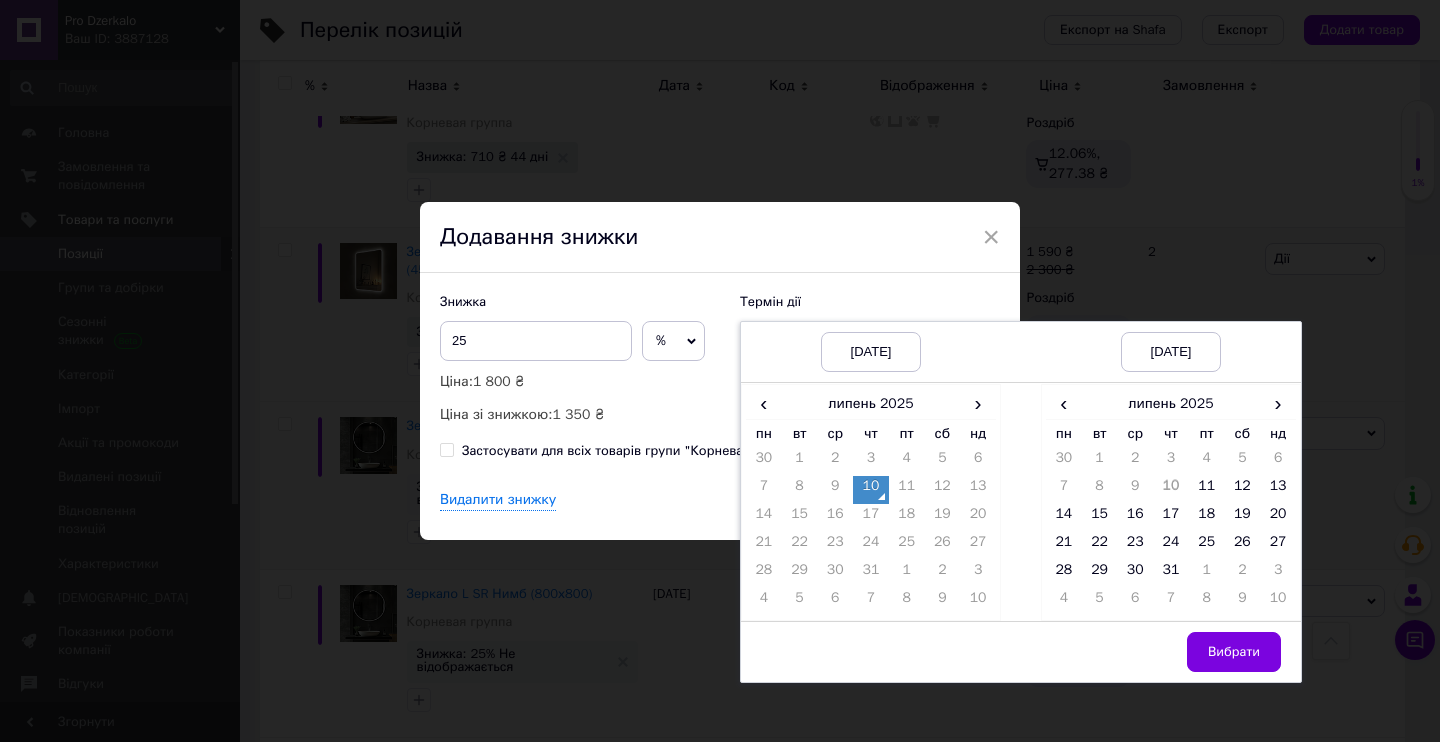 click on "10" at bounding box center (871, 490) 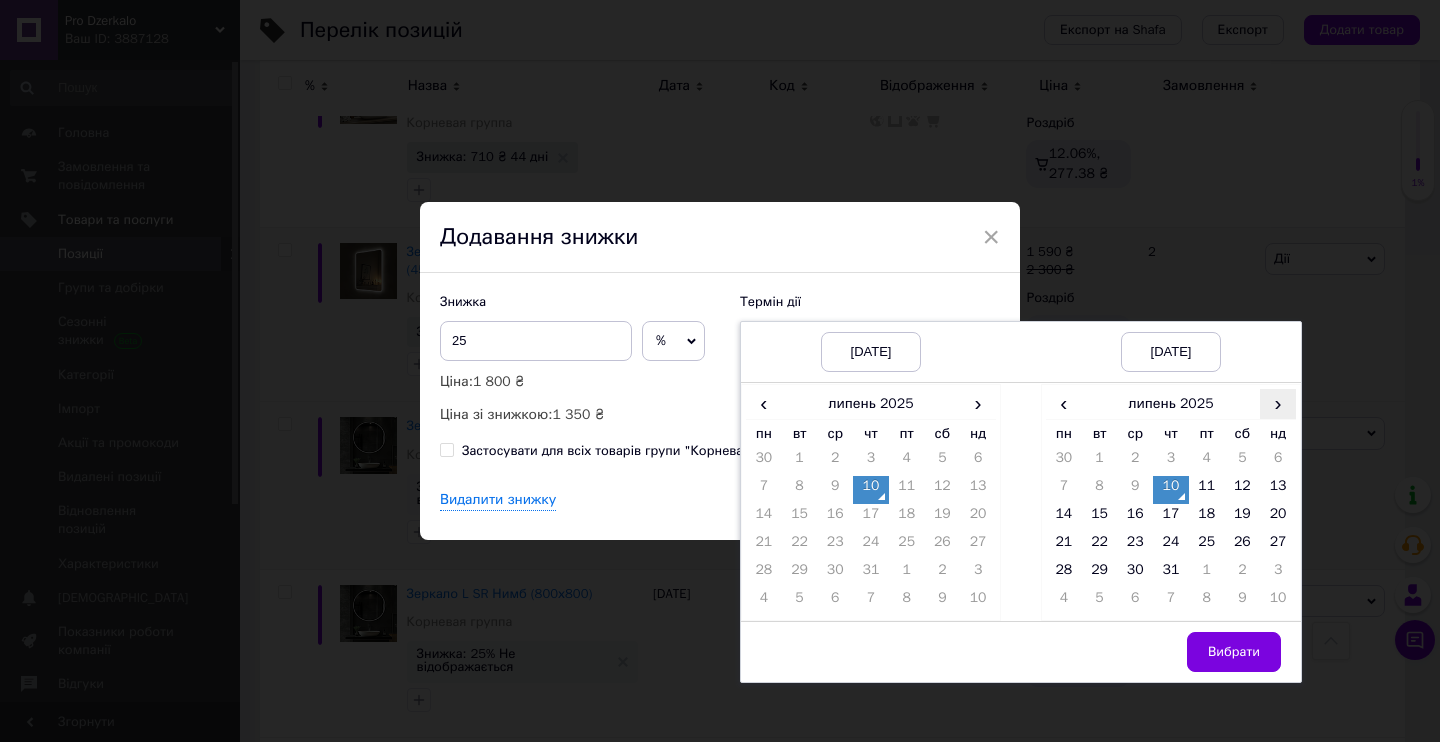 click on "›" at bounding box center [1278, 403] 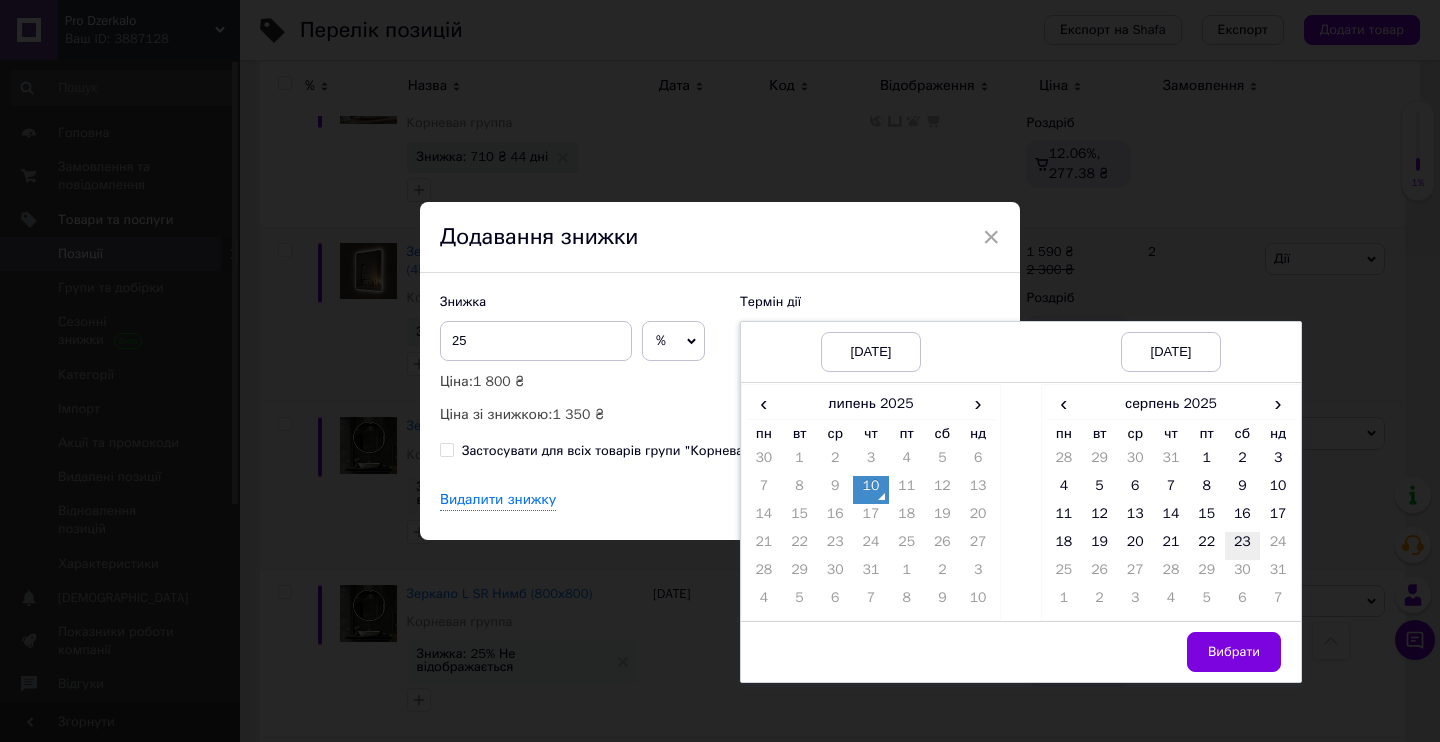 click on "23" at bounding box center [1243, 546] 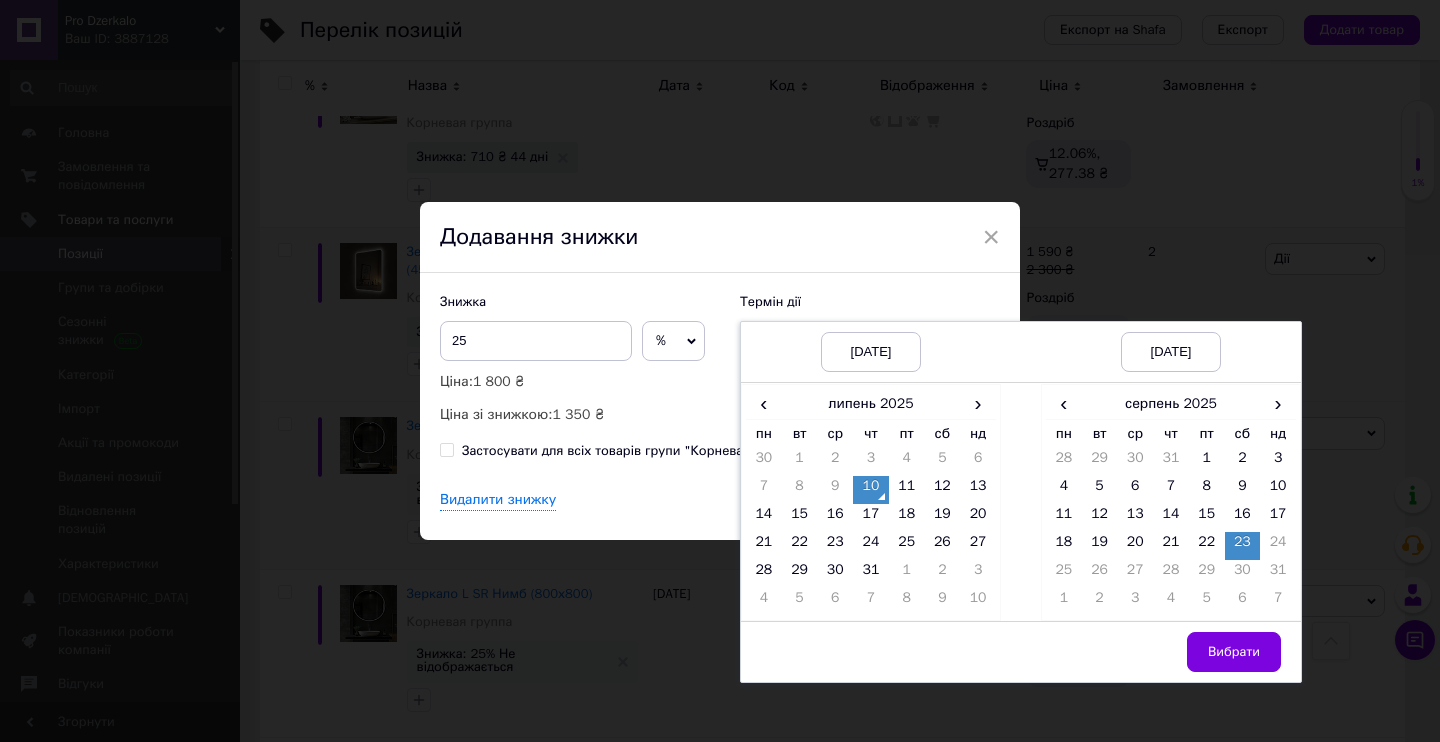 click on "Вибрати" at bounding box center (1234, 652) 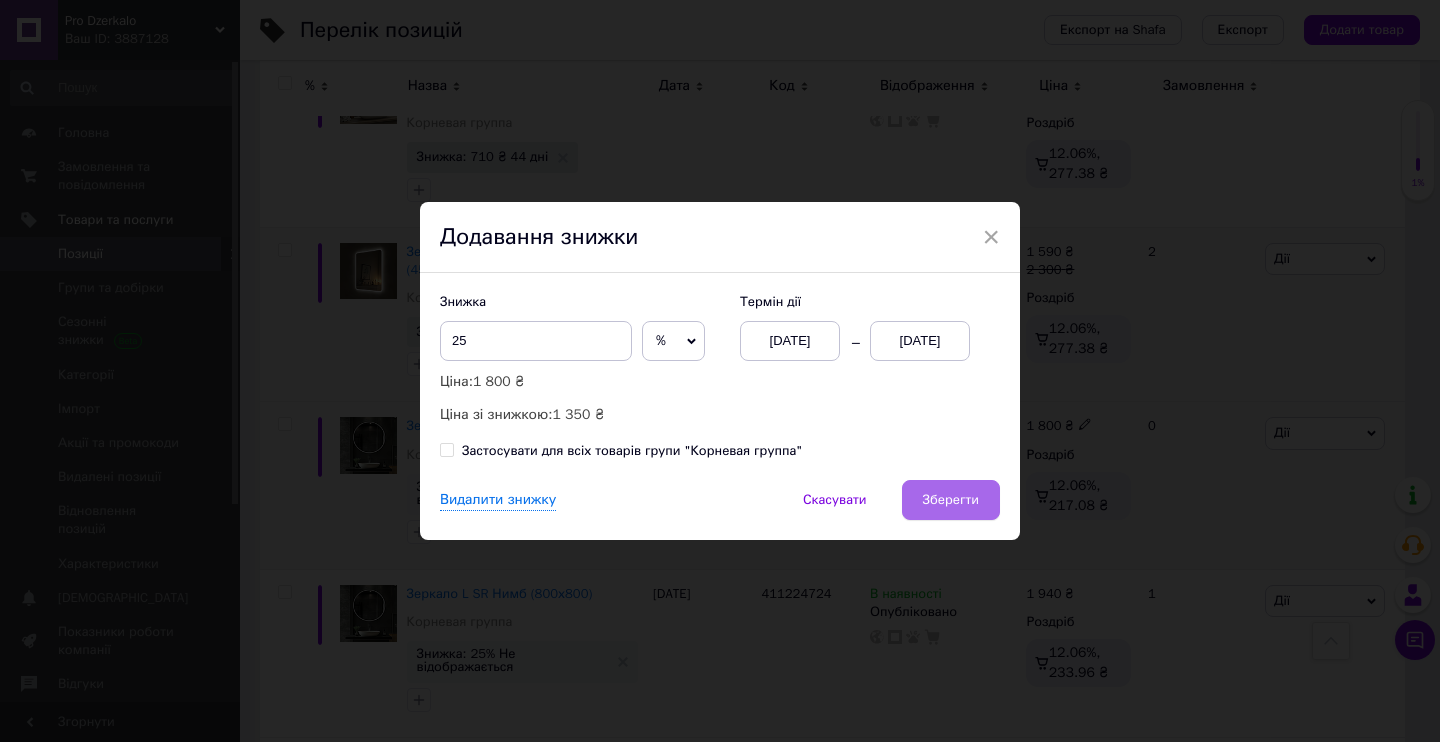 click on "Зберегти" at bounding box center (951, 500) 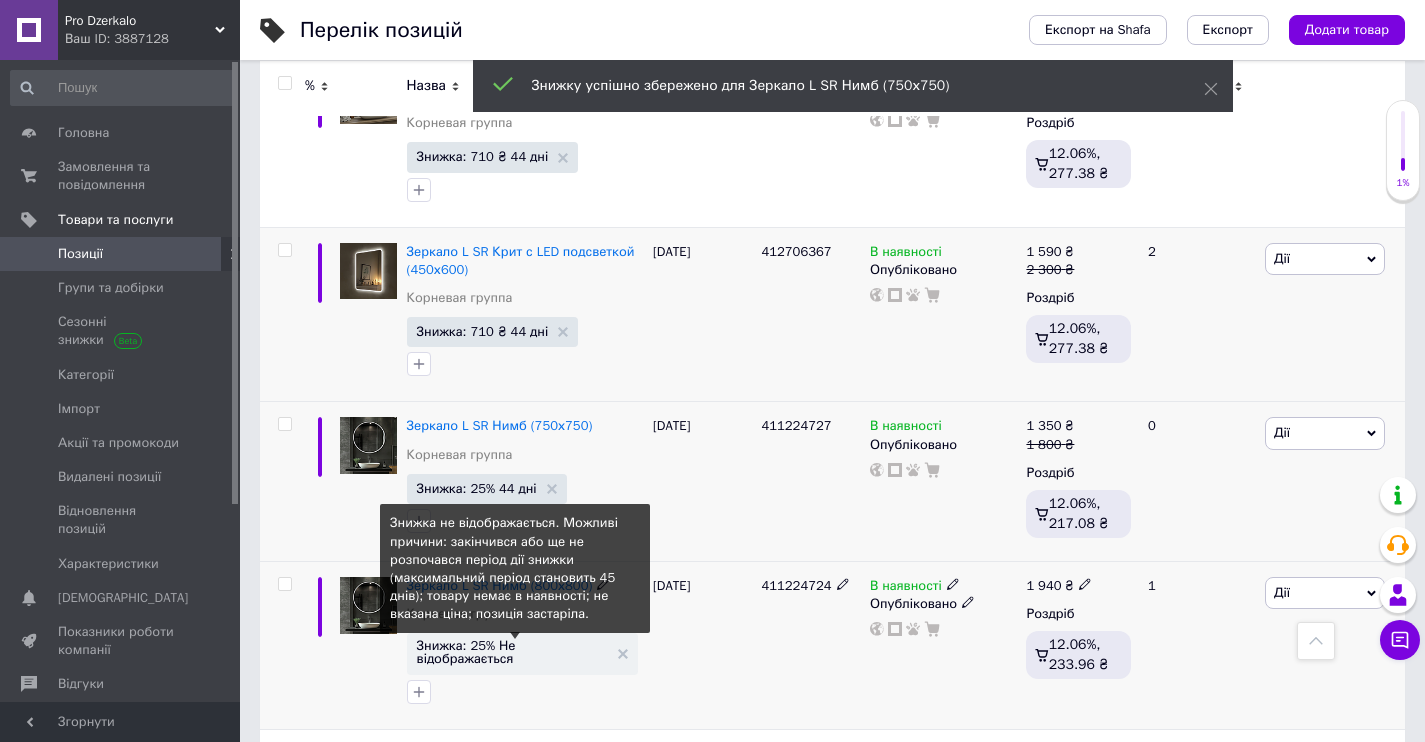 click on "Знижка: 25% Не відображається" at bounding box center [512, 652] 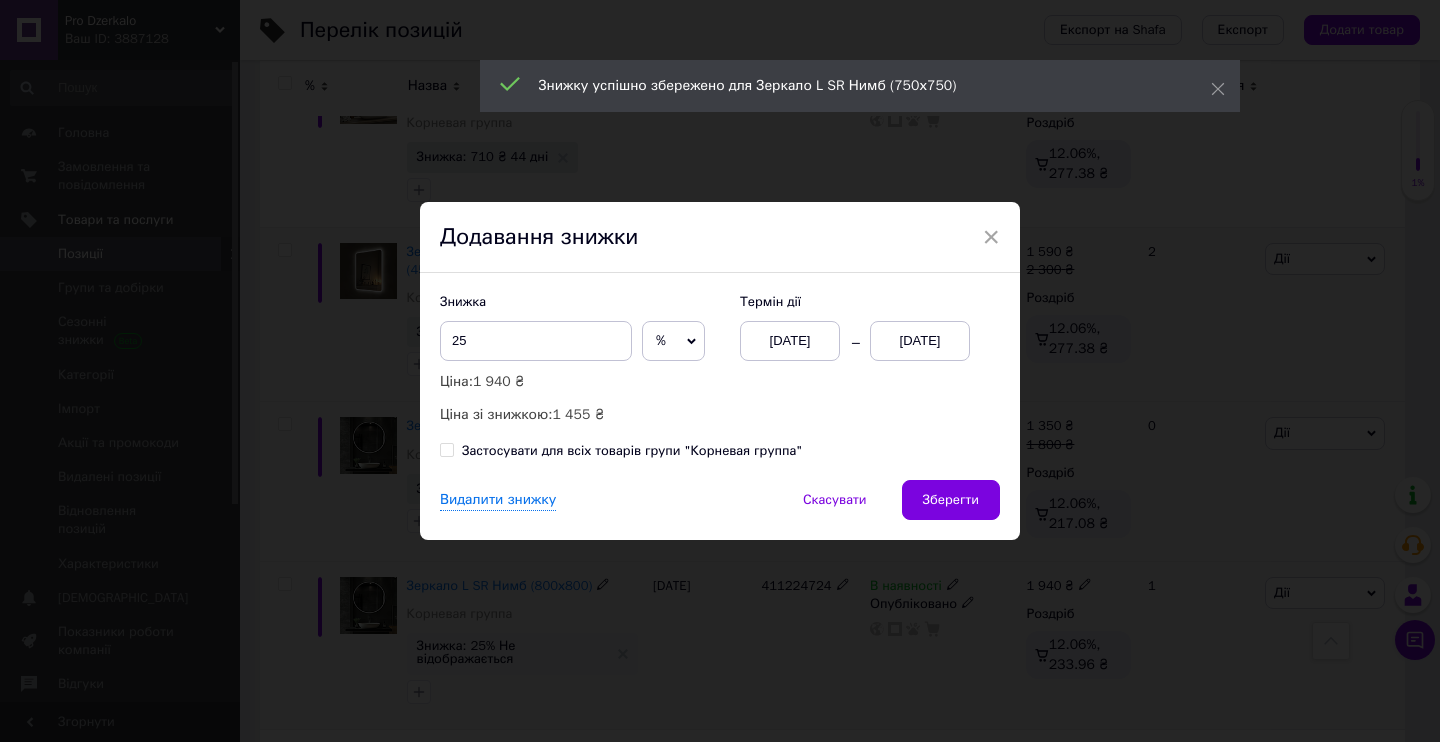 click on "[DATE]" at bounding box center (790, 341) 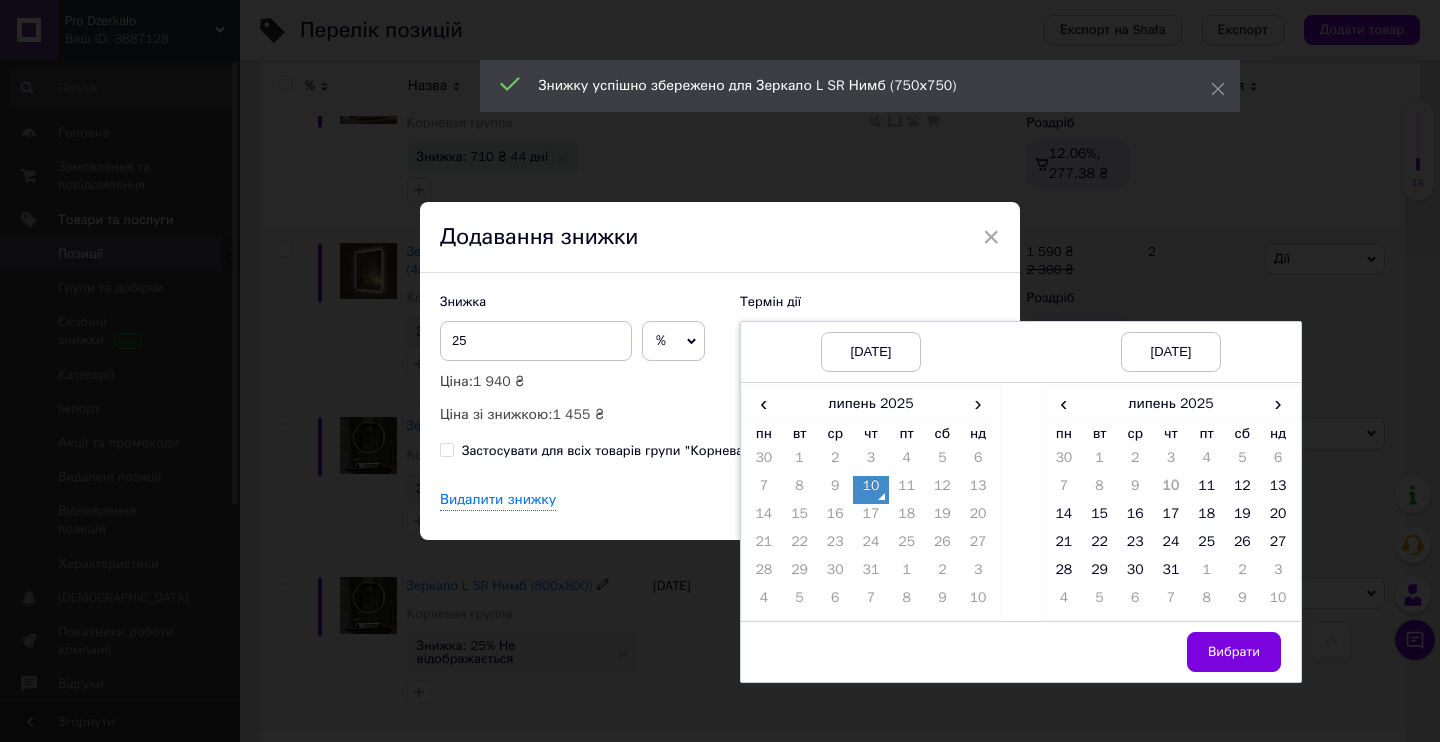 drag, startPoint x: 876, startPoint y: 492, endPoint x: 1045, endPoint y: 466, distance: 170.9883 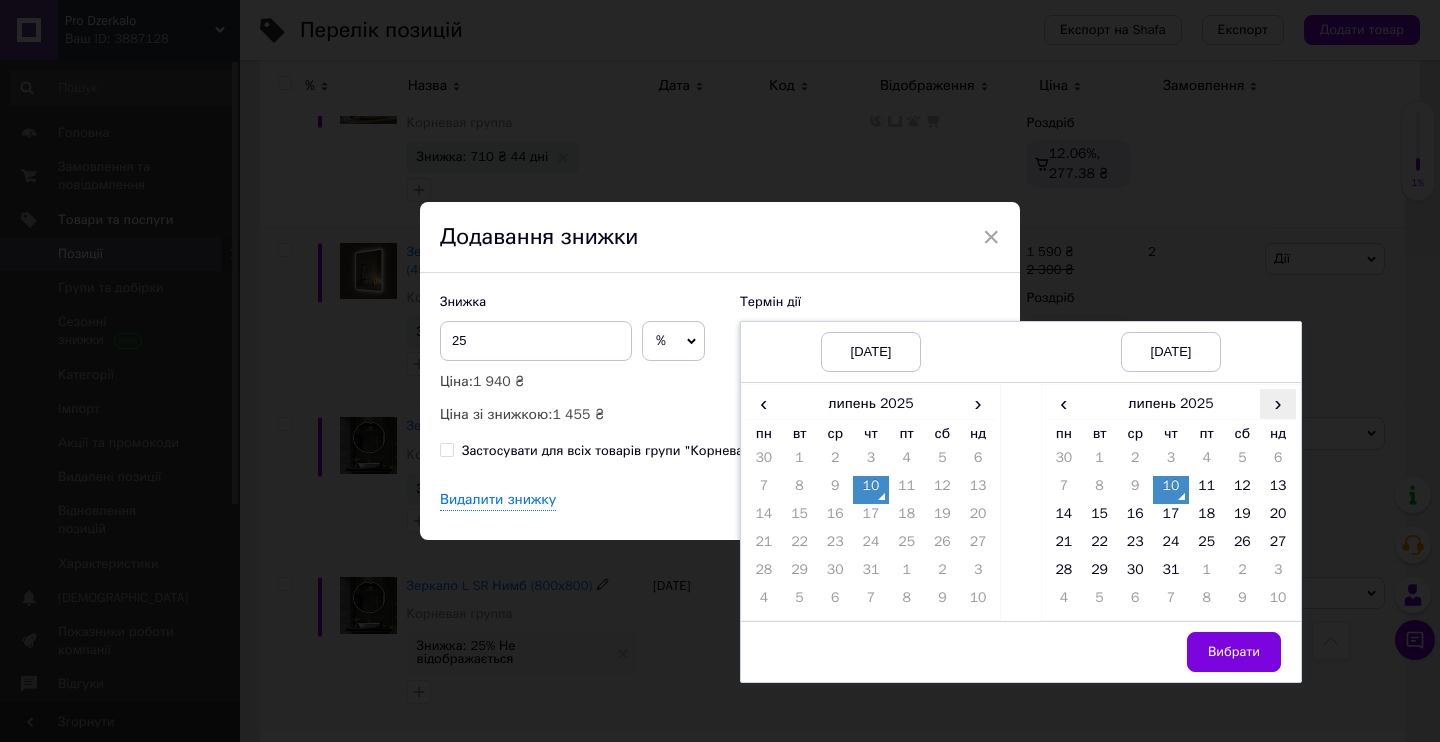 click on "›" at bounding box center [1278, 403] 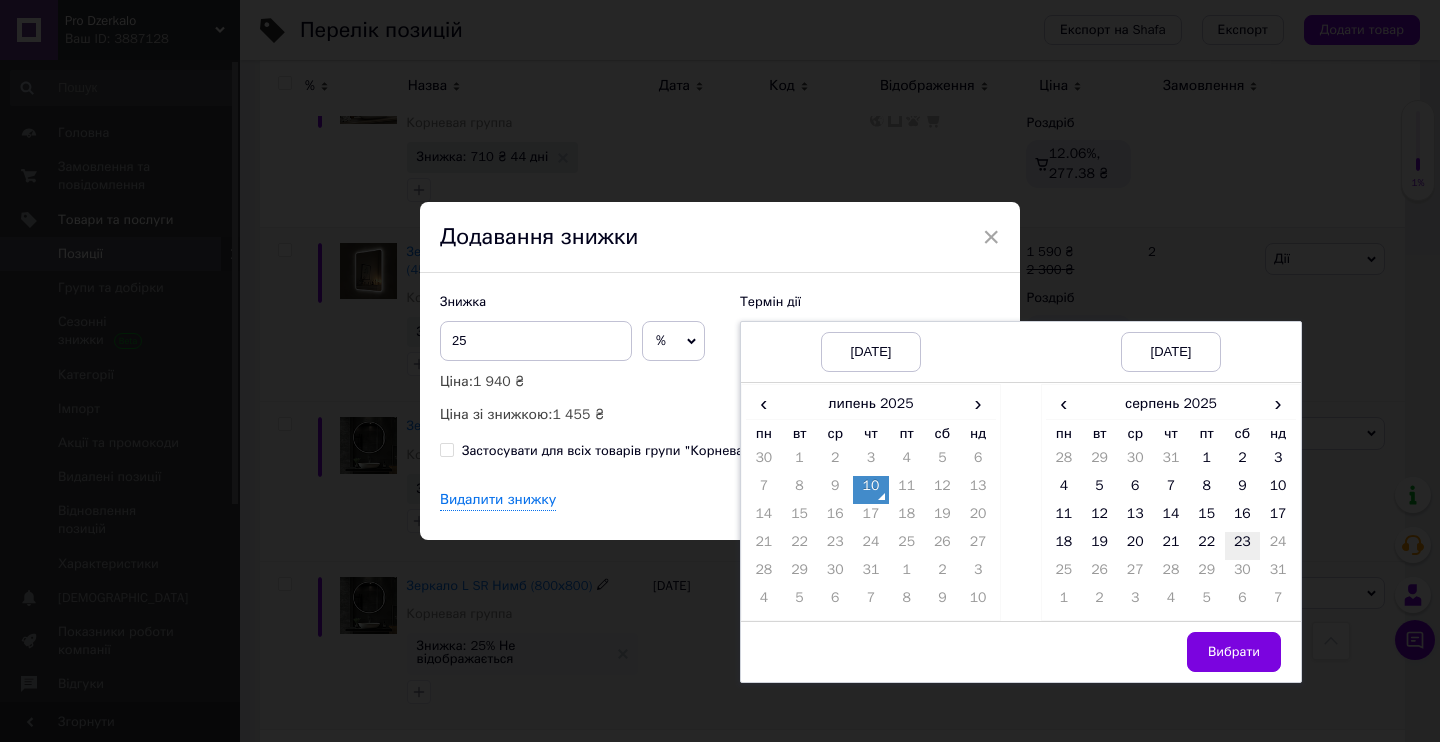 click on "23" at bounding box center (1243, 546) 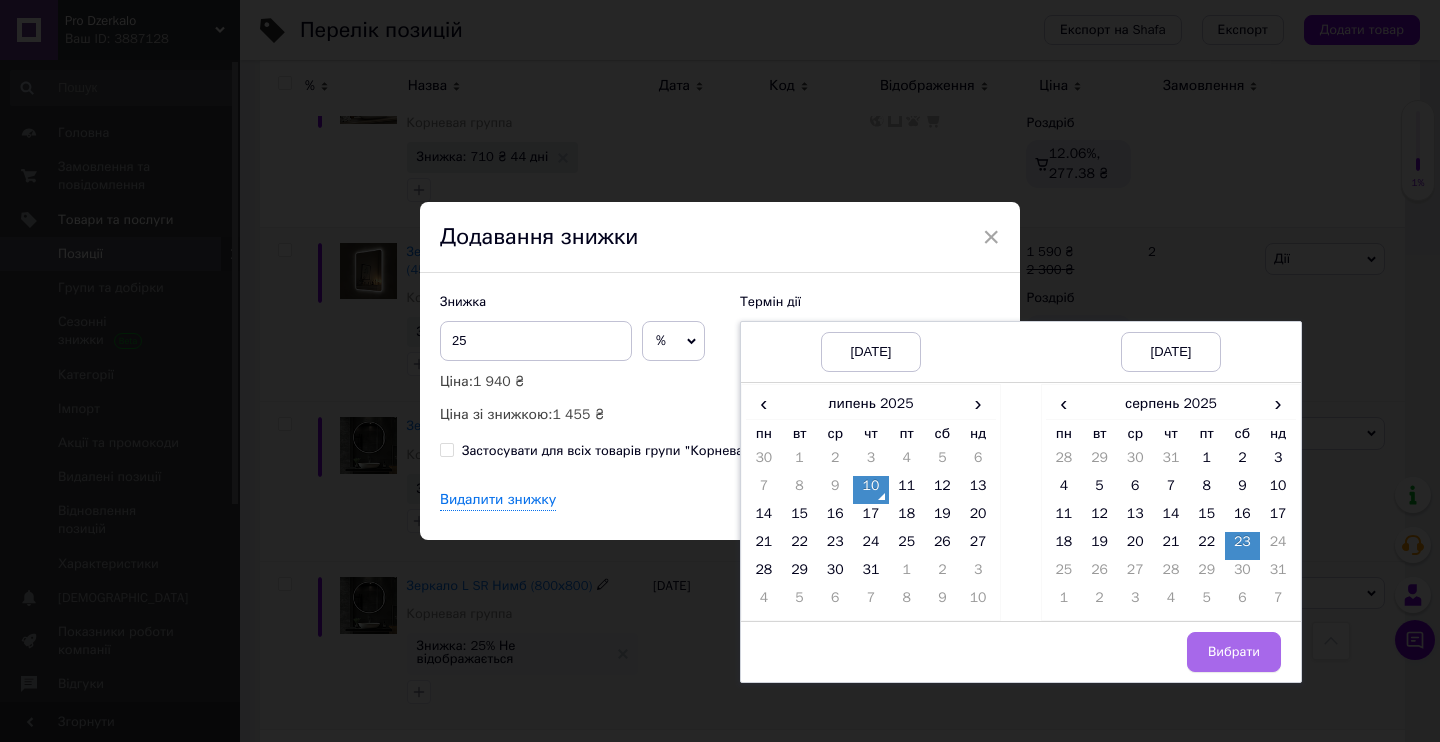 click on "Вибрати" at bounding box center [1234, 652] 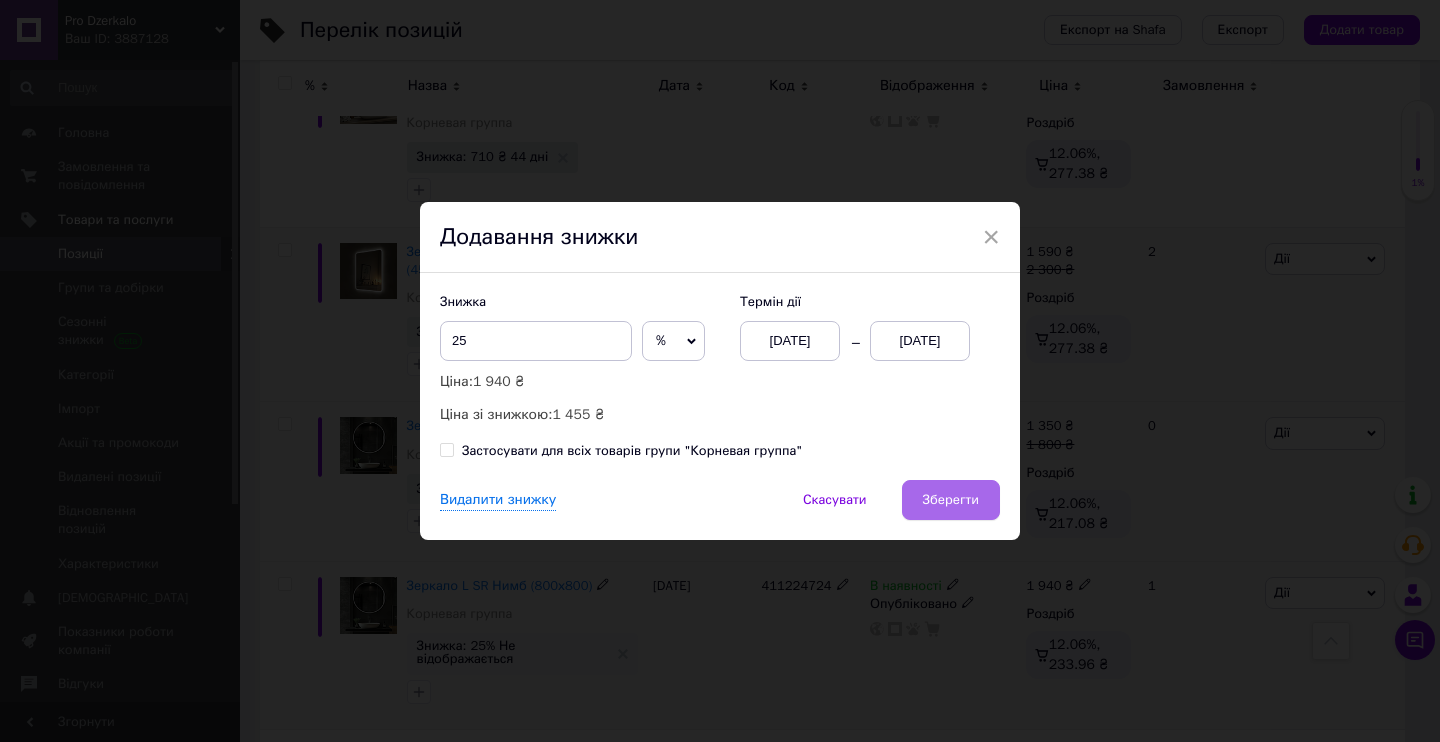 click on "Зберегти" at bounding box center [951, 500] 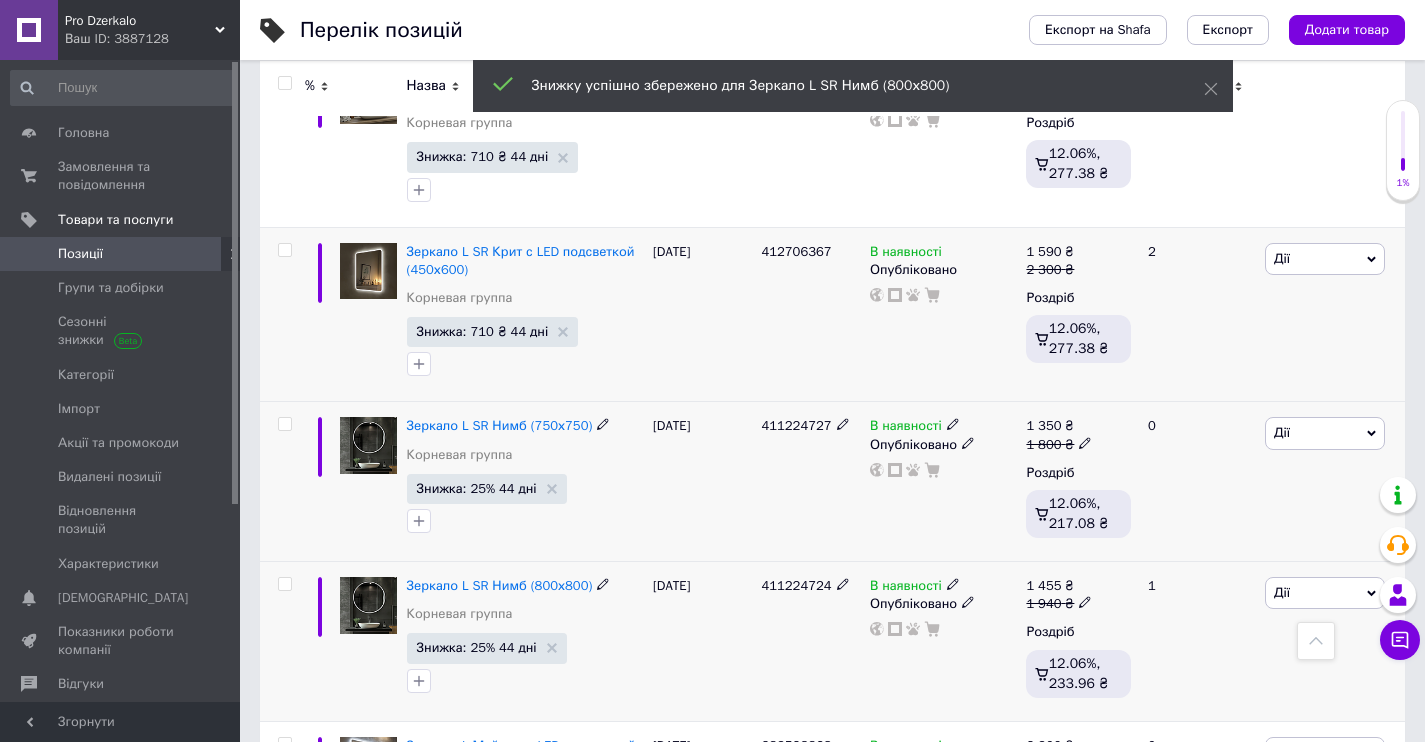 scroll, scrollTop: 2762, scrollLeft: 0, axis: vertical 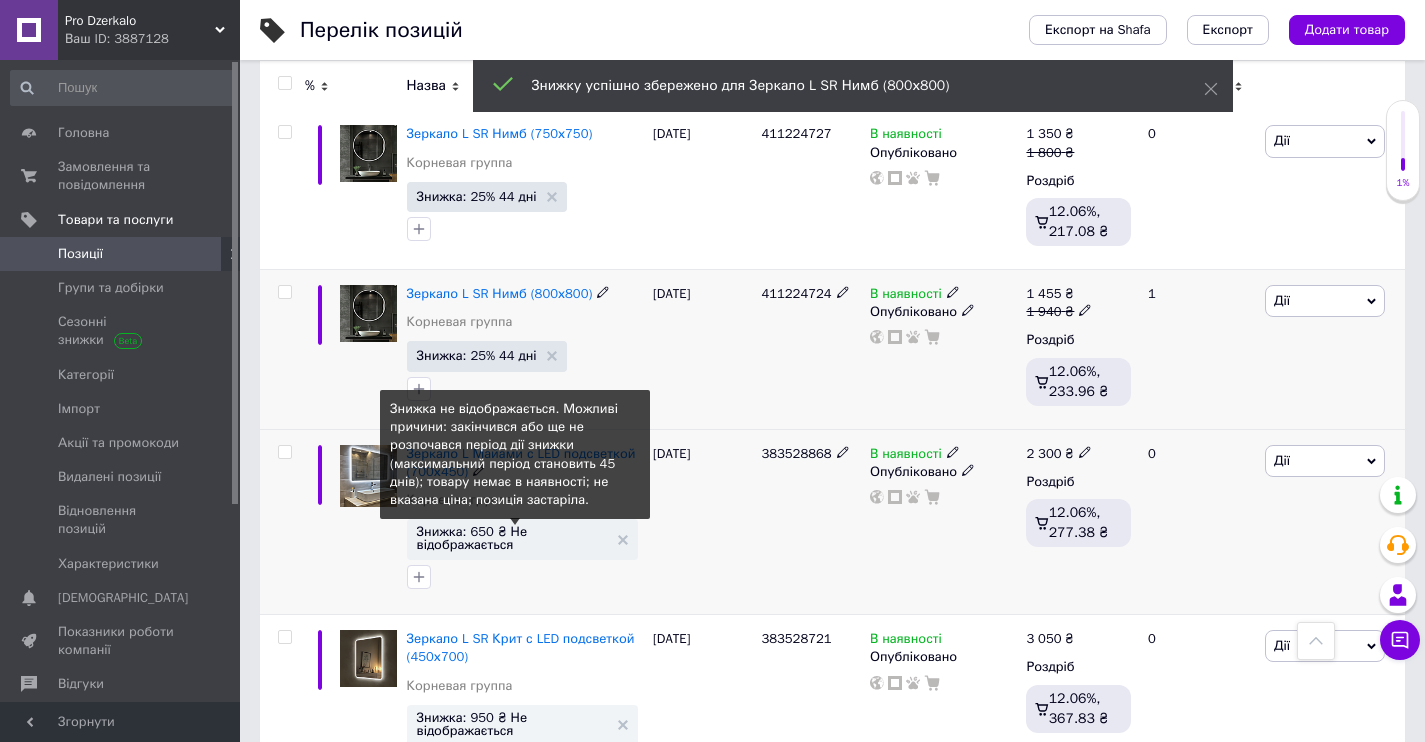 click on "Знижка: 650 ₴ Не відображається" at bounding box center (512, 538) 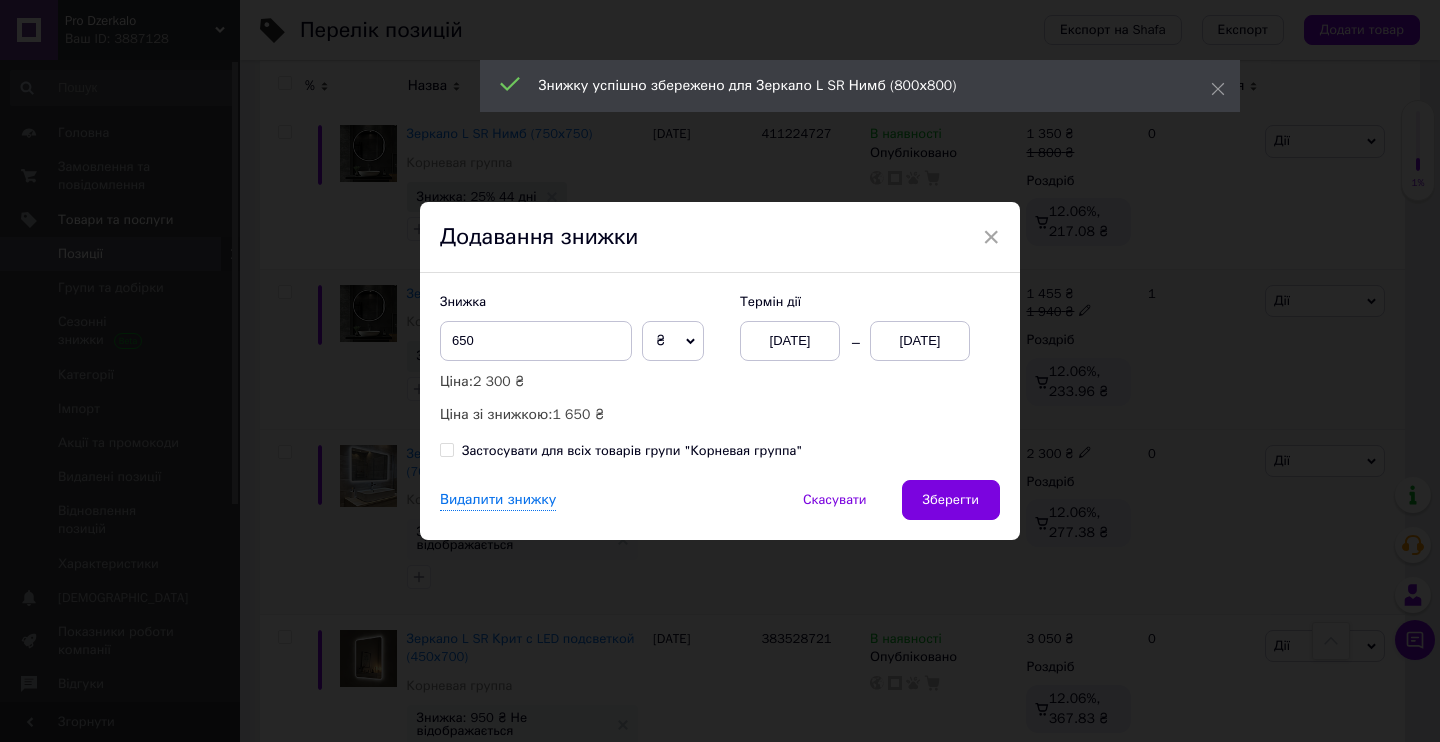 click on "[DATE]" at bounding box center (790, 341) 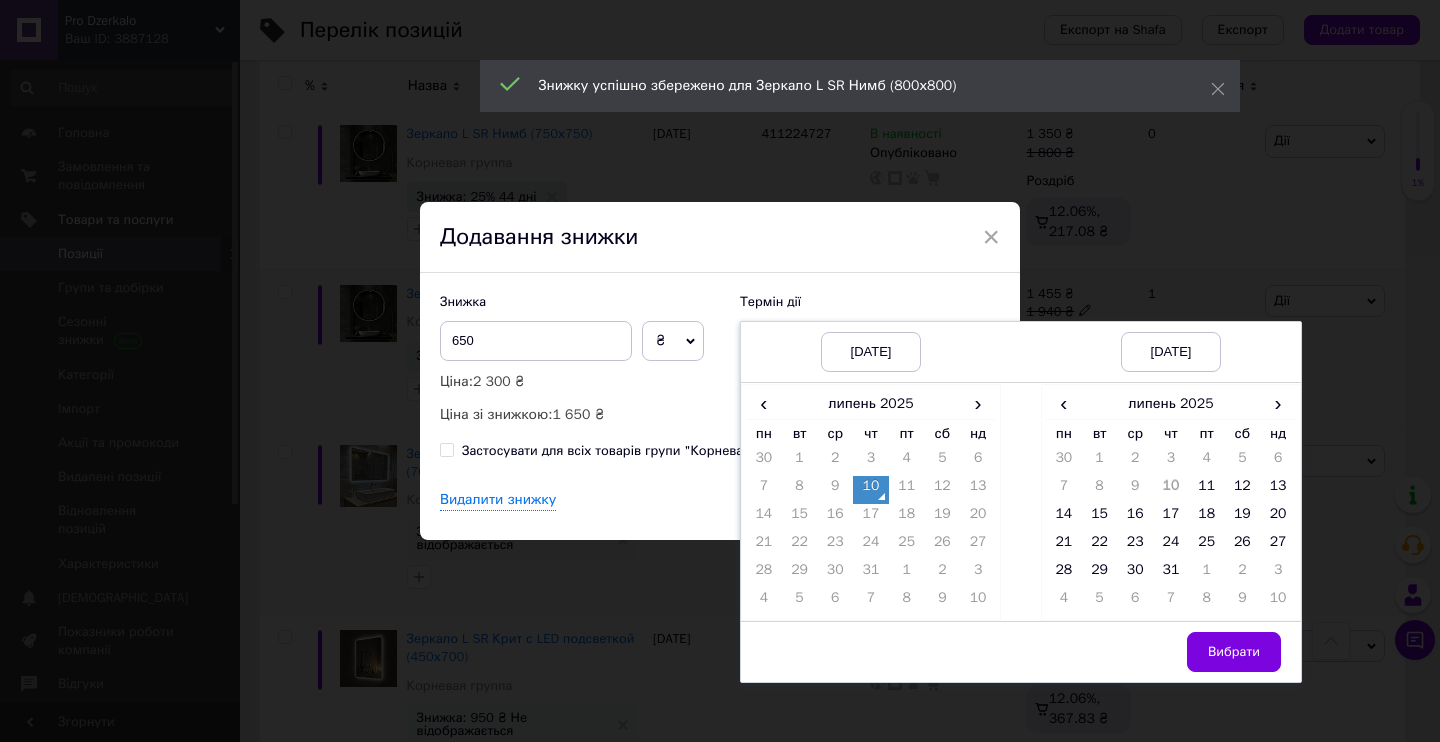 click on "10" at bounding box center (871, 490) 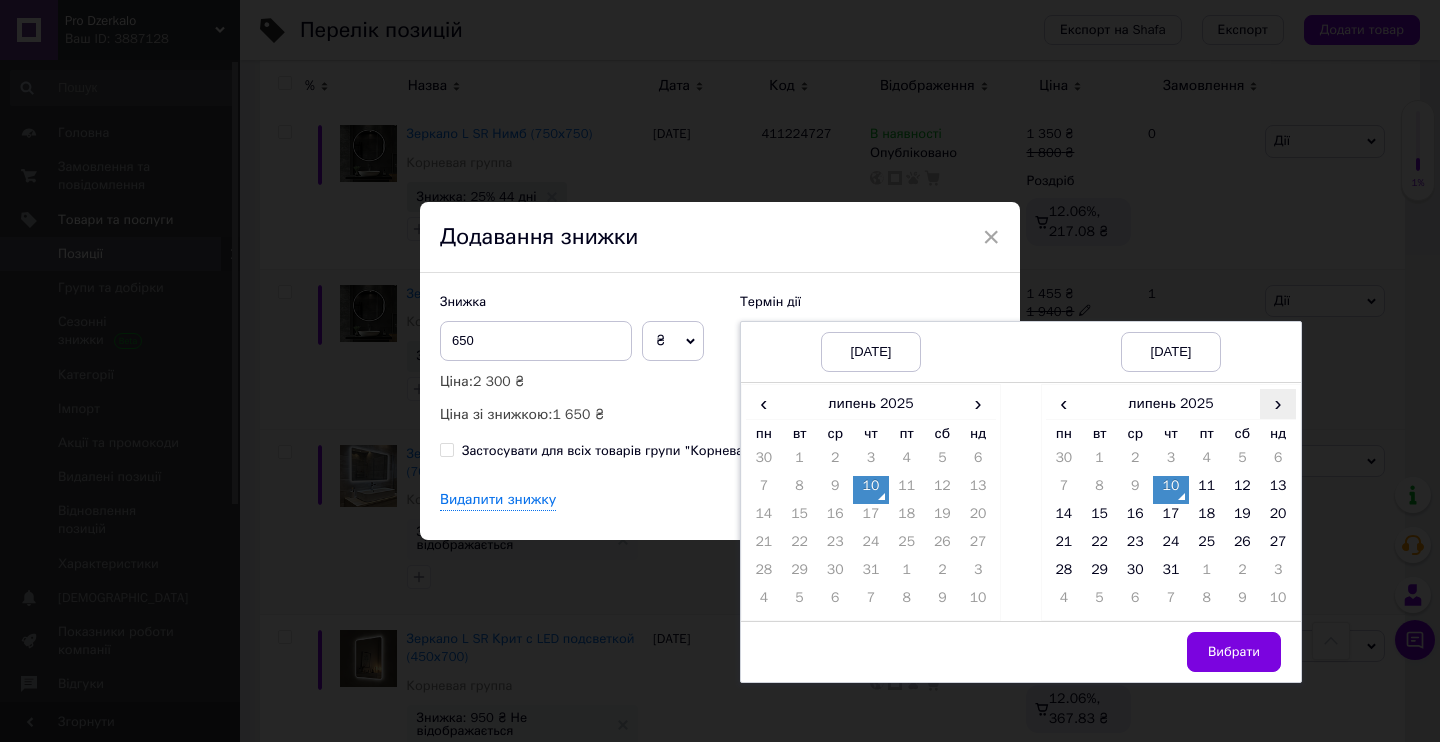 click on "›" at bounding box center (1278, 403) 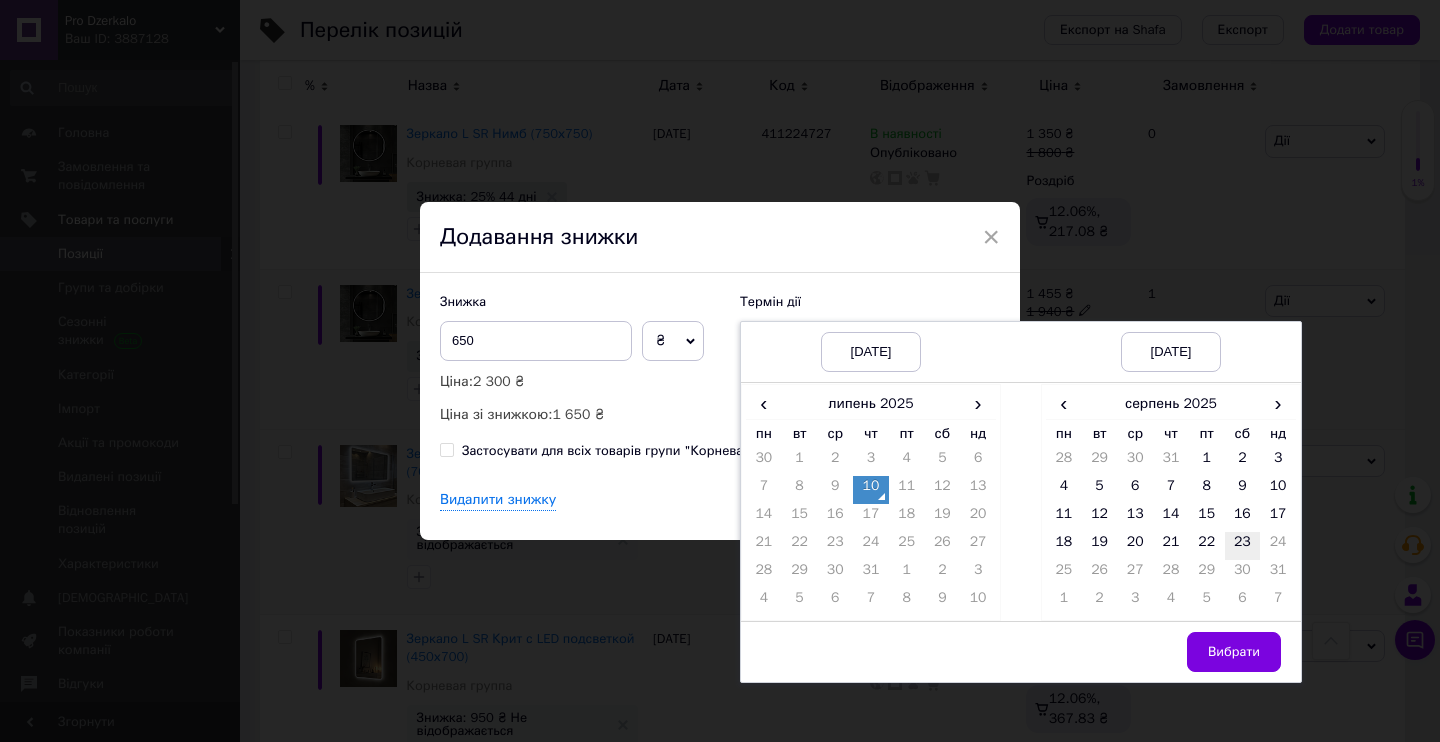 click on "23" at bounding box center [1243, 546] 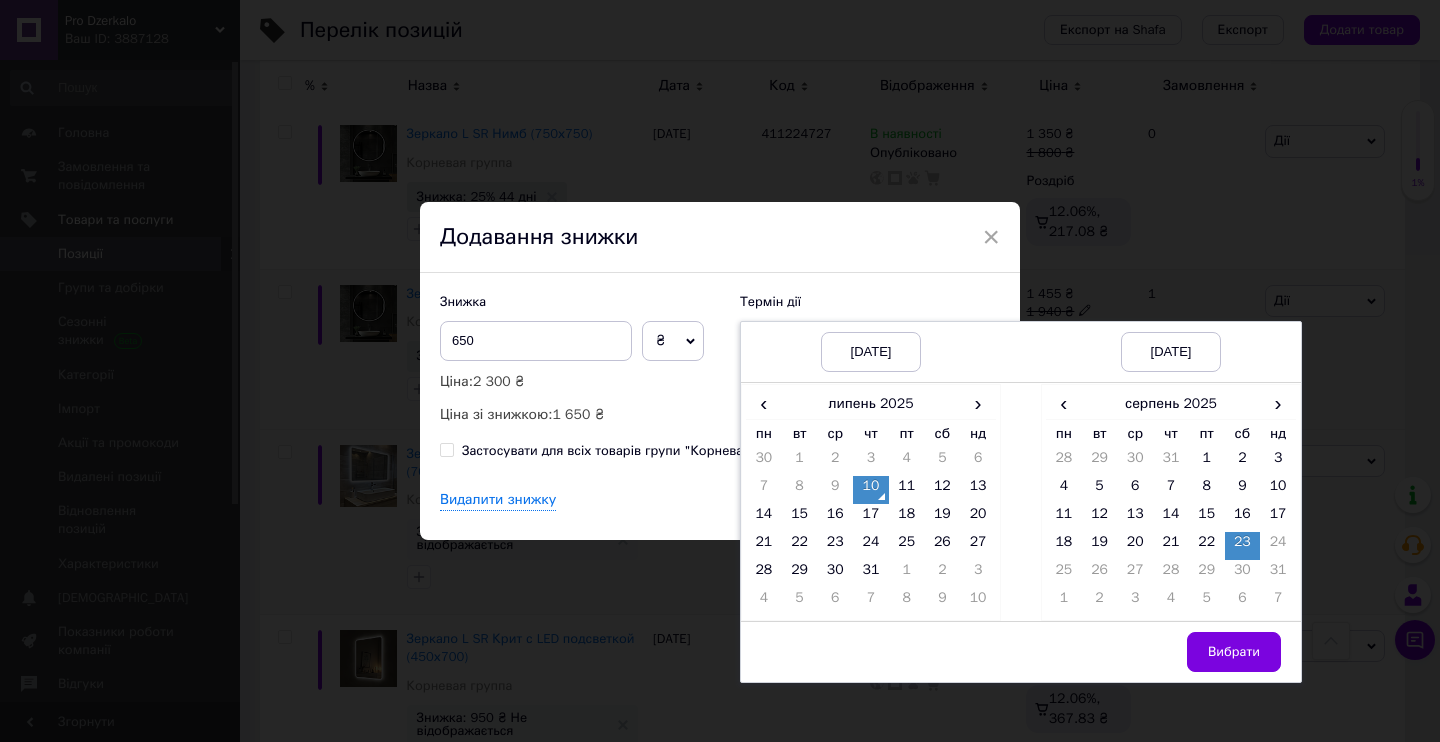 drag, startPoint x: 1243, startPoint y: 664, endPoint x: 1175, endPoint y: 617, distance: 82.661964 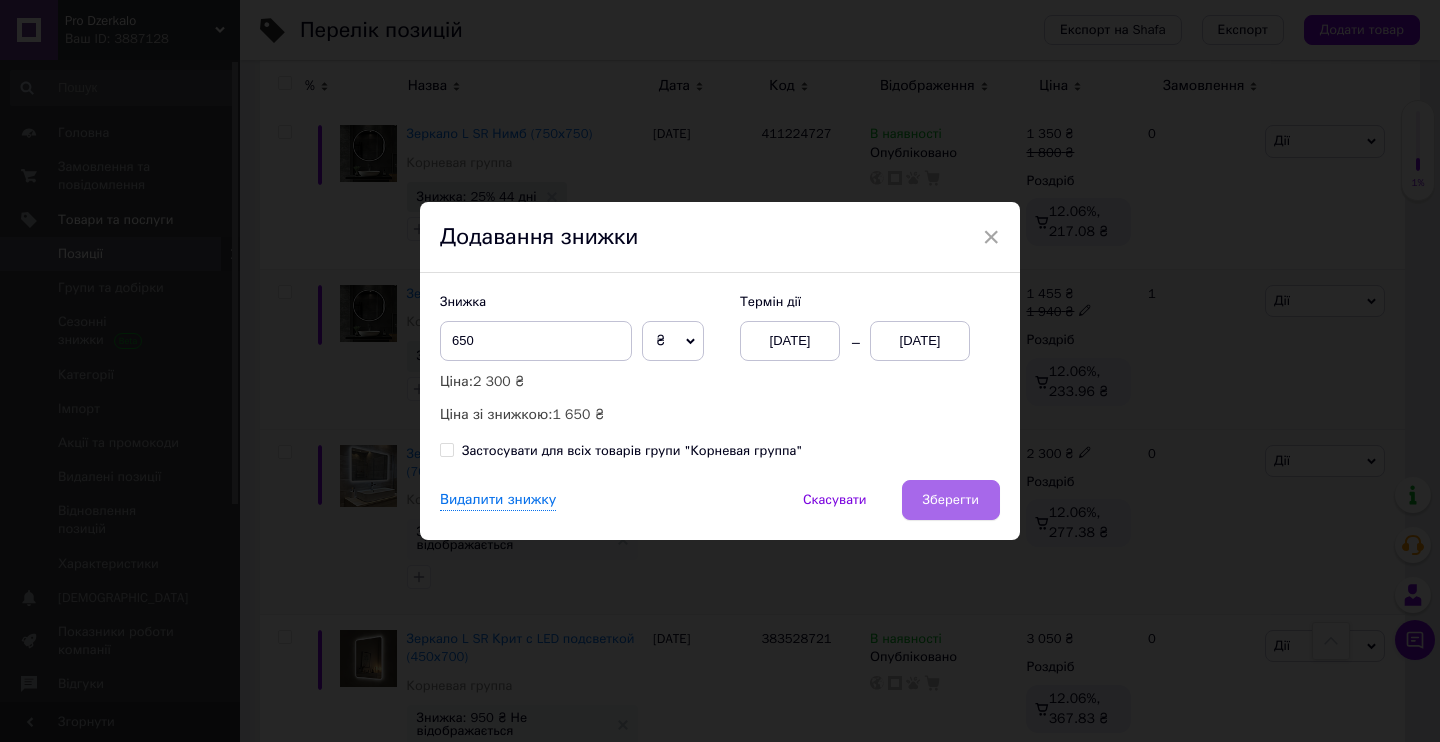 click on "Зберегти" at bounding box center [951, 500] 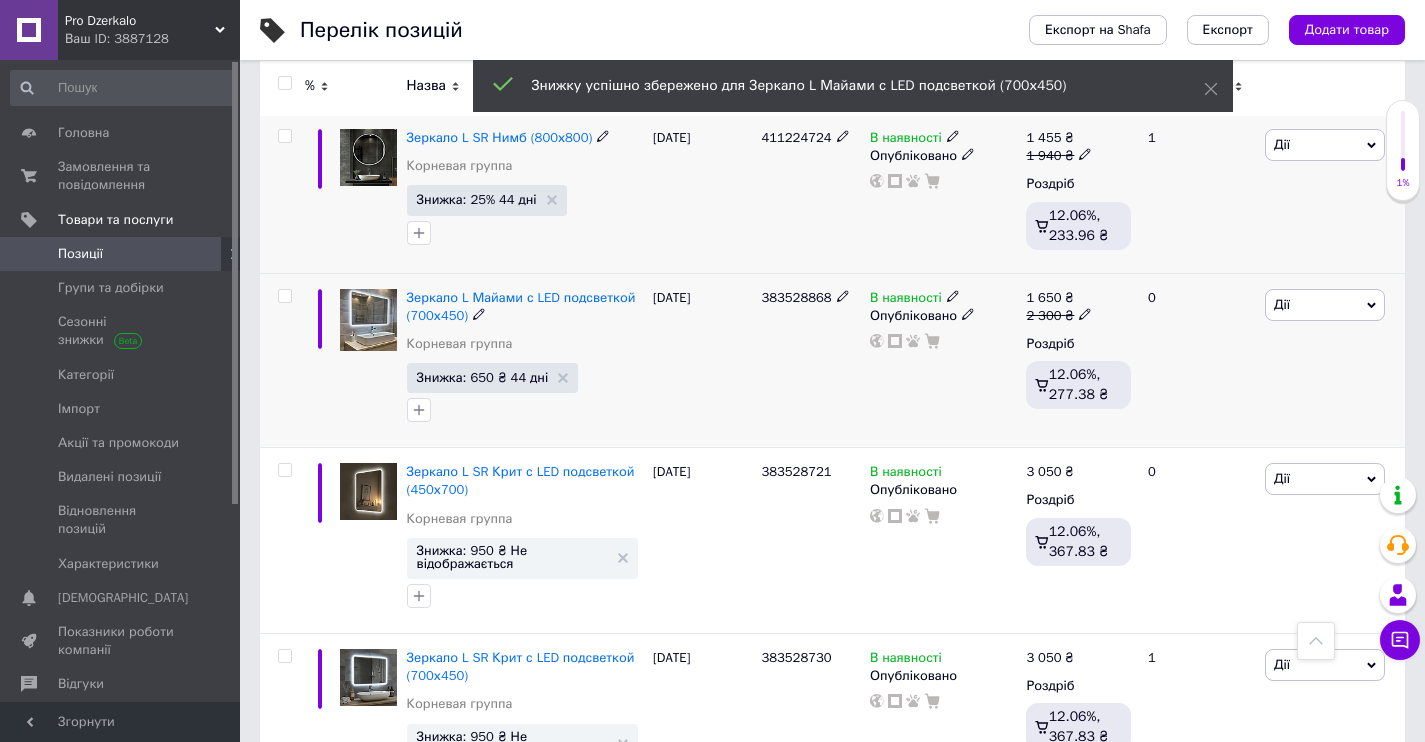 scroll, scrollTop: 3079, scrollLeft: 0, axis: vertical 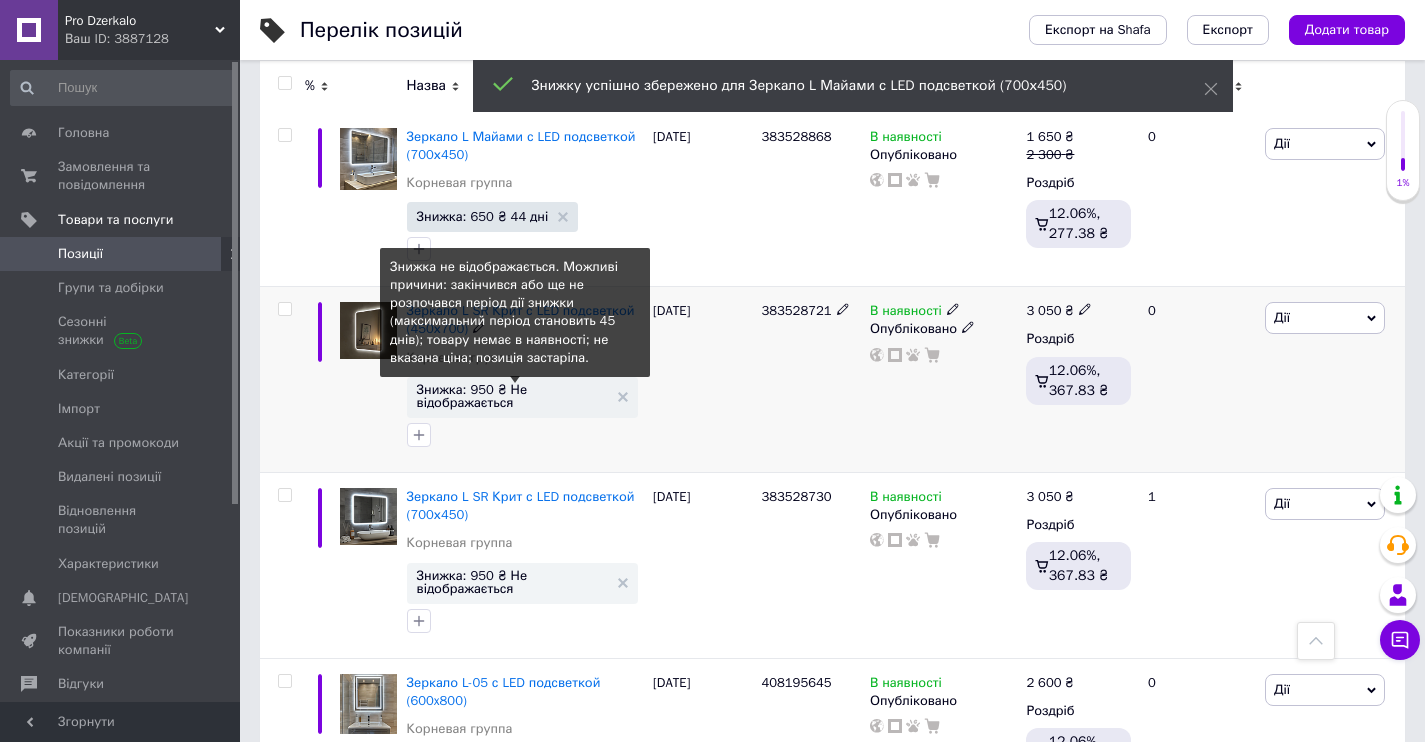 click on "Знижка: 950 ₴ Не відображається" at bounding box center (512, 396) 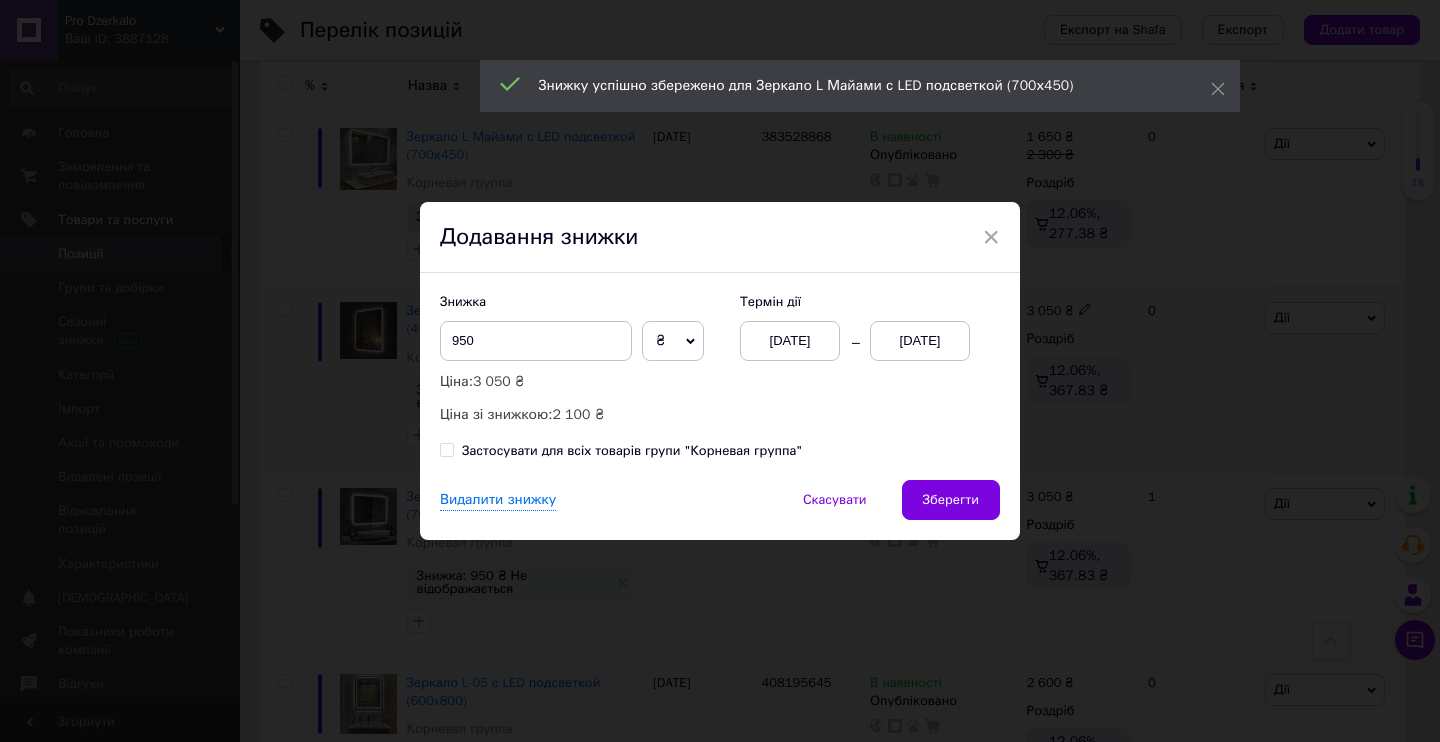 click on "[DATE]" at bounding box center (790, 341) 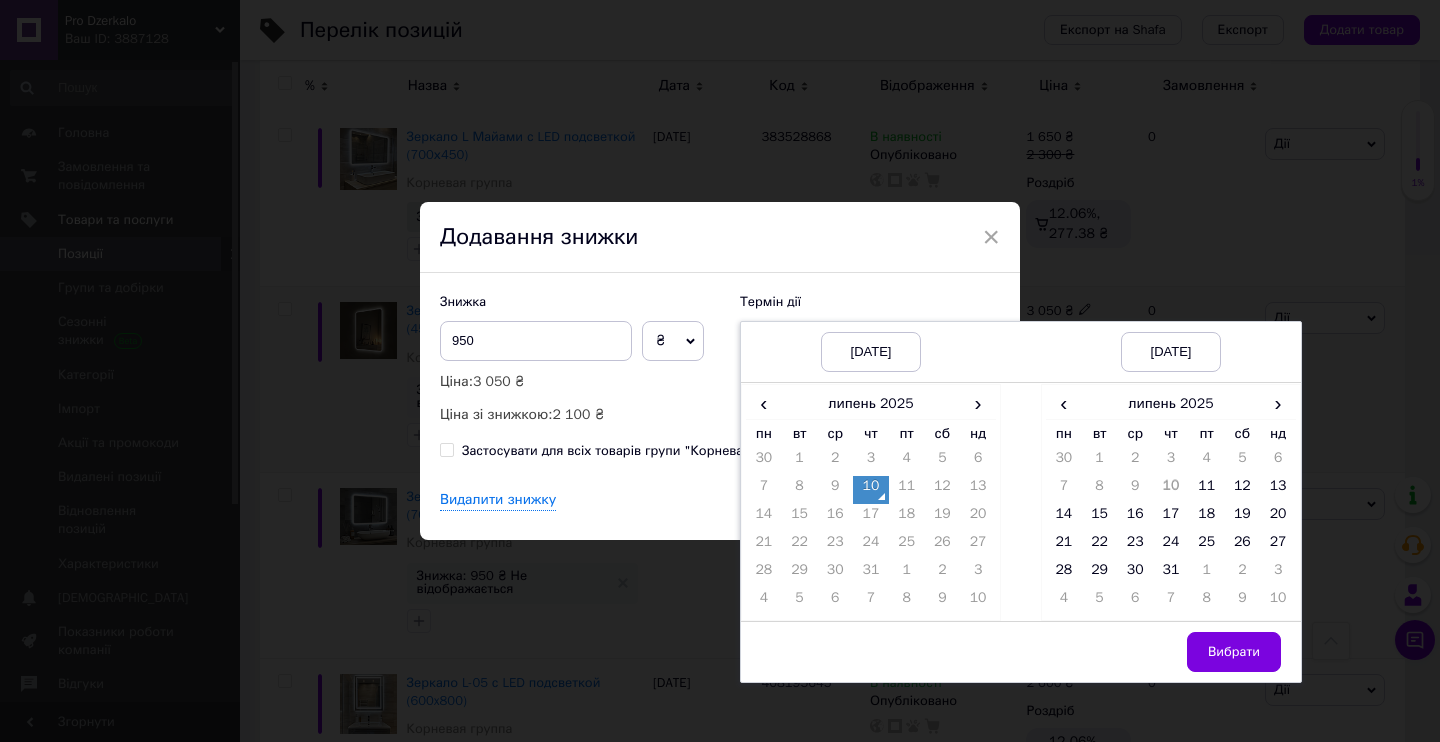 click on "10" at bounding box center [871, 490] 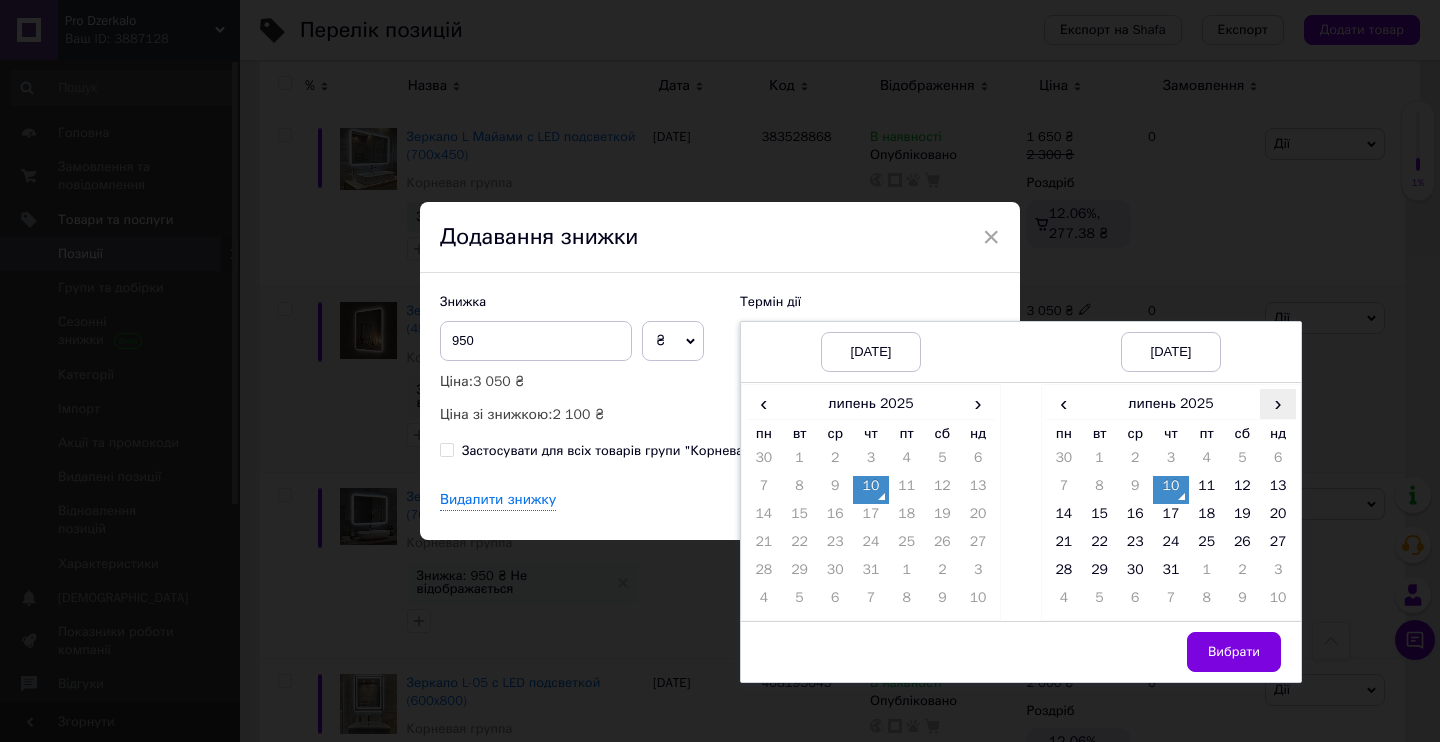click on "›" at bounding box center (1278, 403) 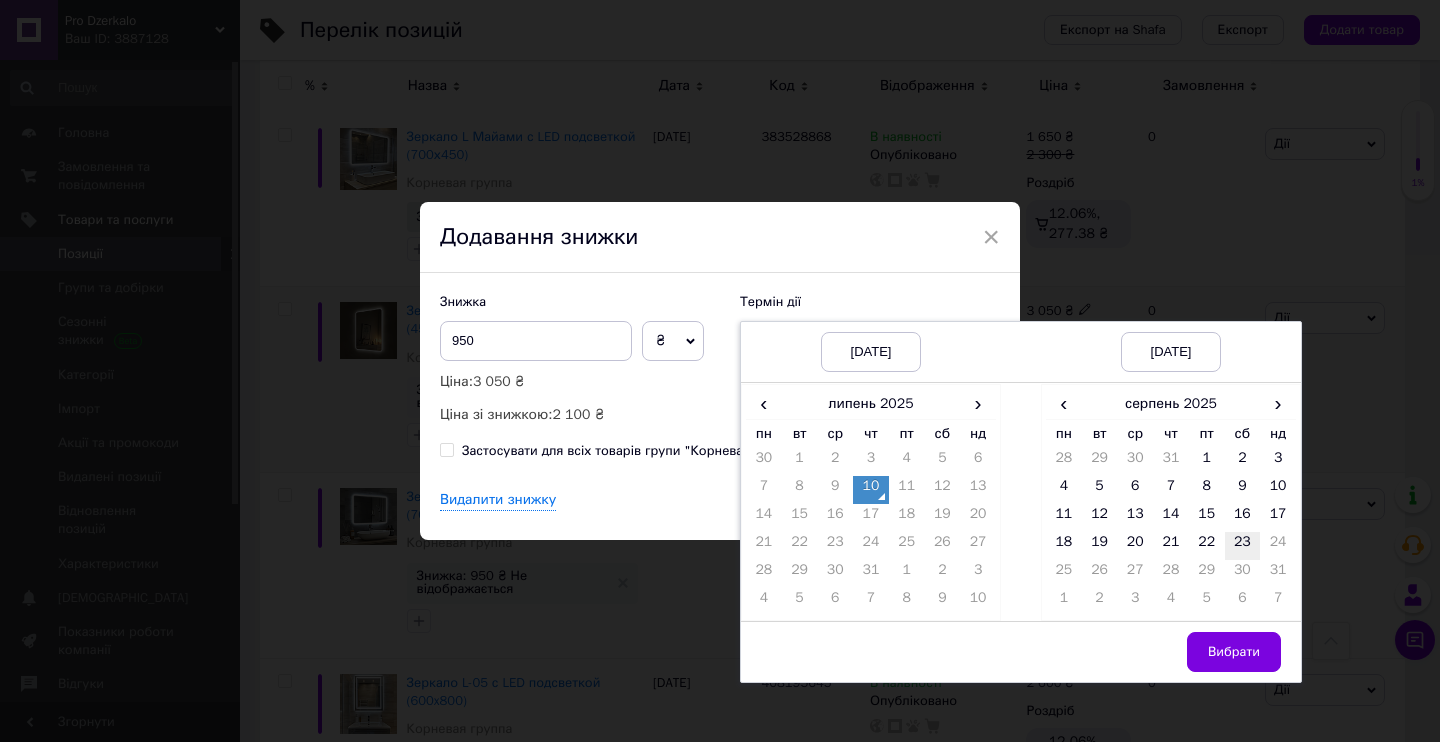 click on "23" at bounding box center (1243, 546) 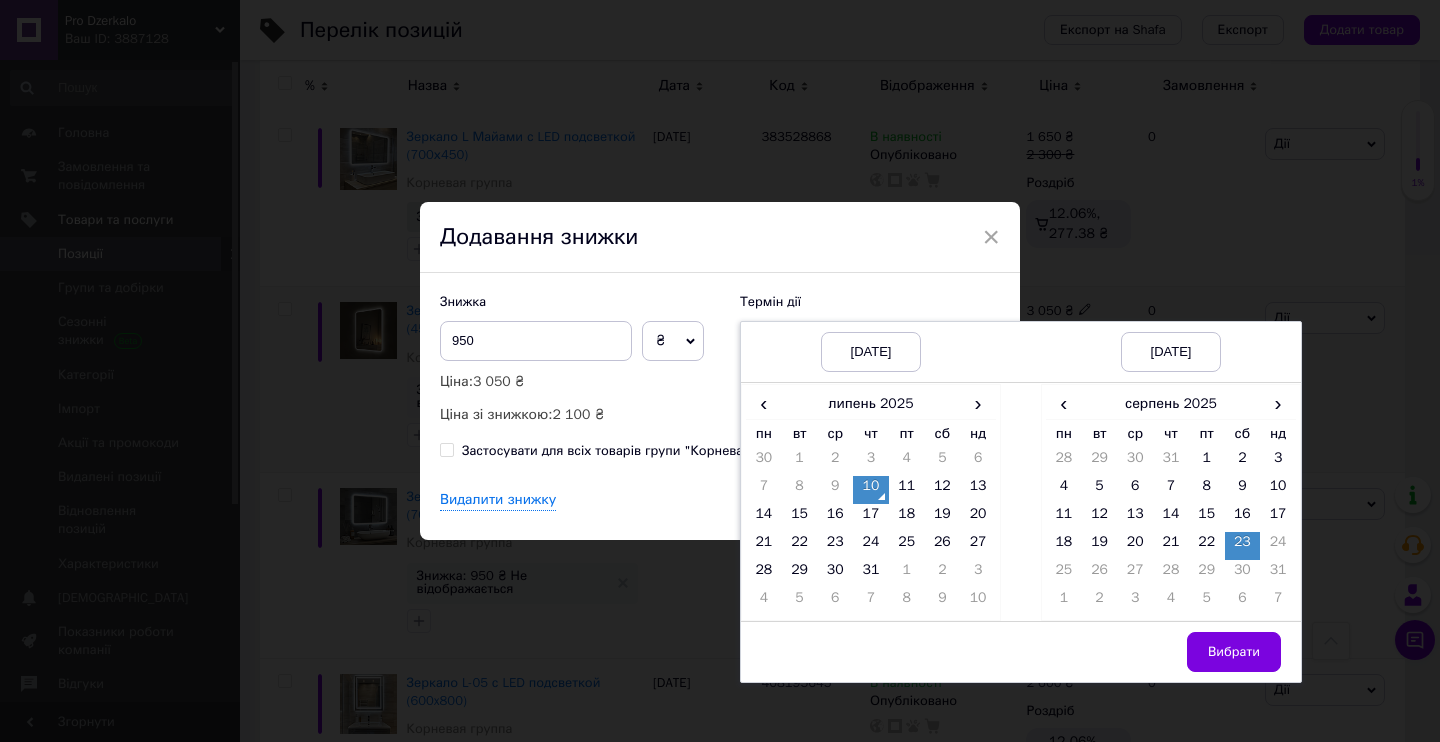 drag, startPoint x: 1239, startPoint y: 656, endPoint x: 1199, endPoint y: 617, distance: 55.86591 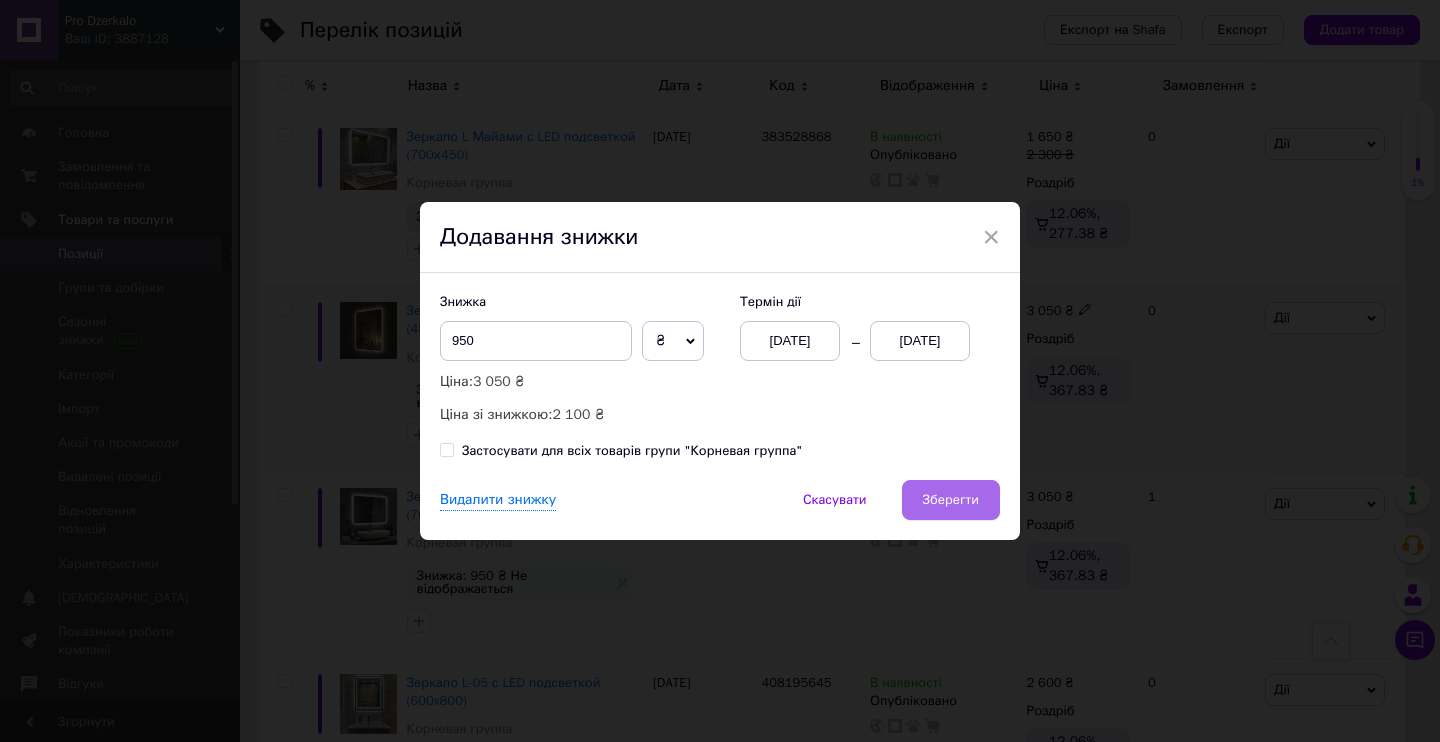 click on "Зберегти" at bounding box center (951, 500) 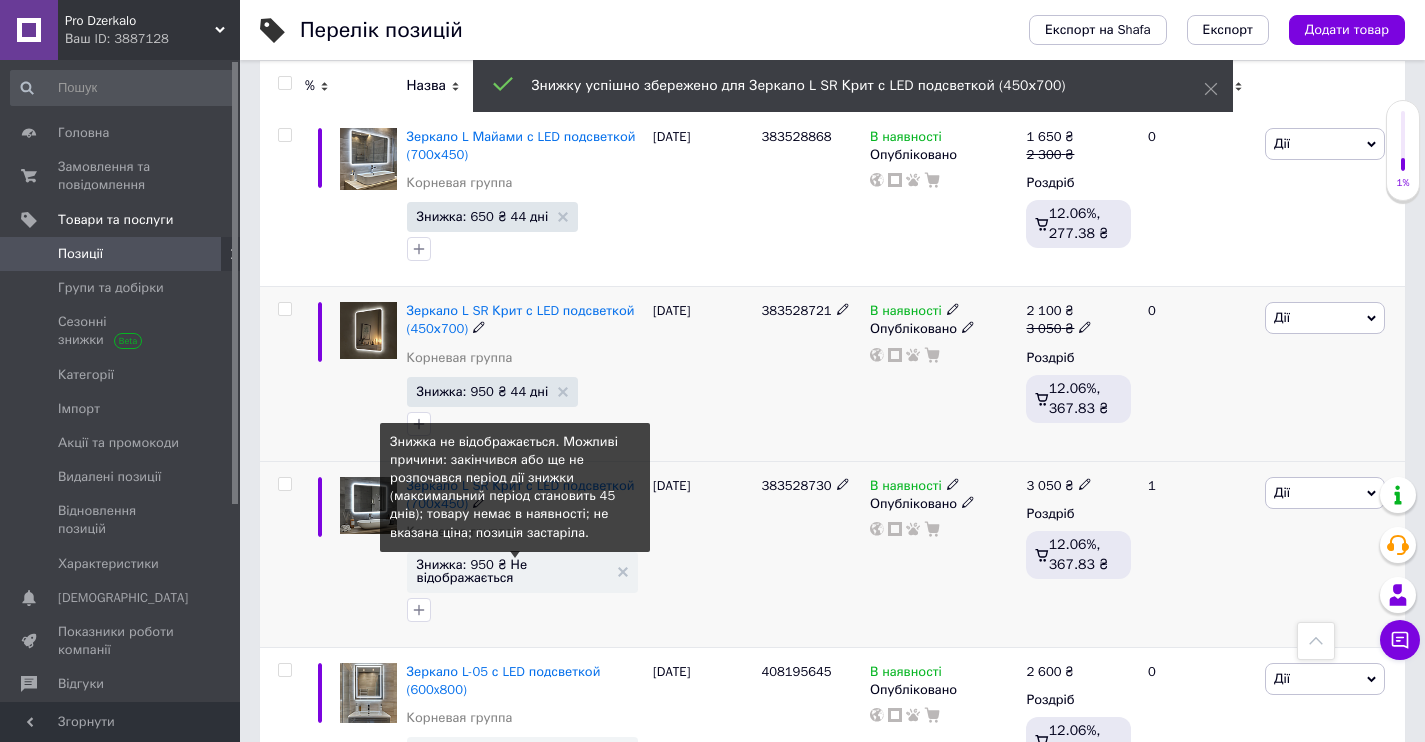 click on "Знижка: 950 ₴ Не відображається" at bounding box center [512, 571] 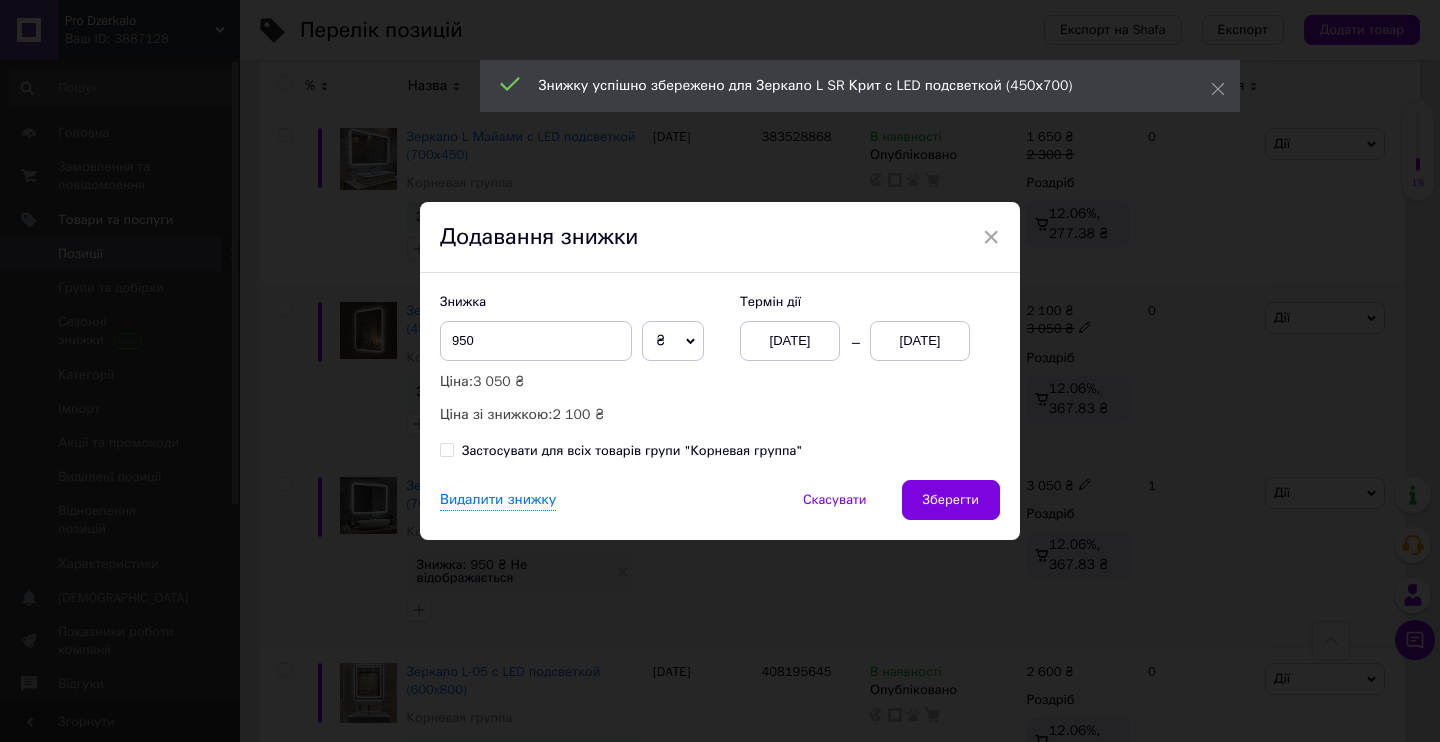 click on "[DATE]" at bounding box center (790, 341) 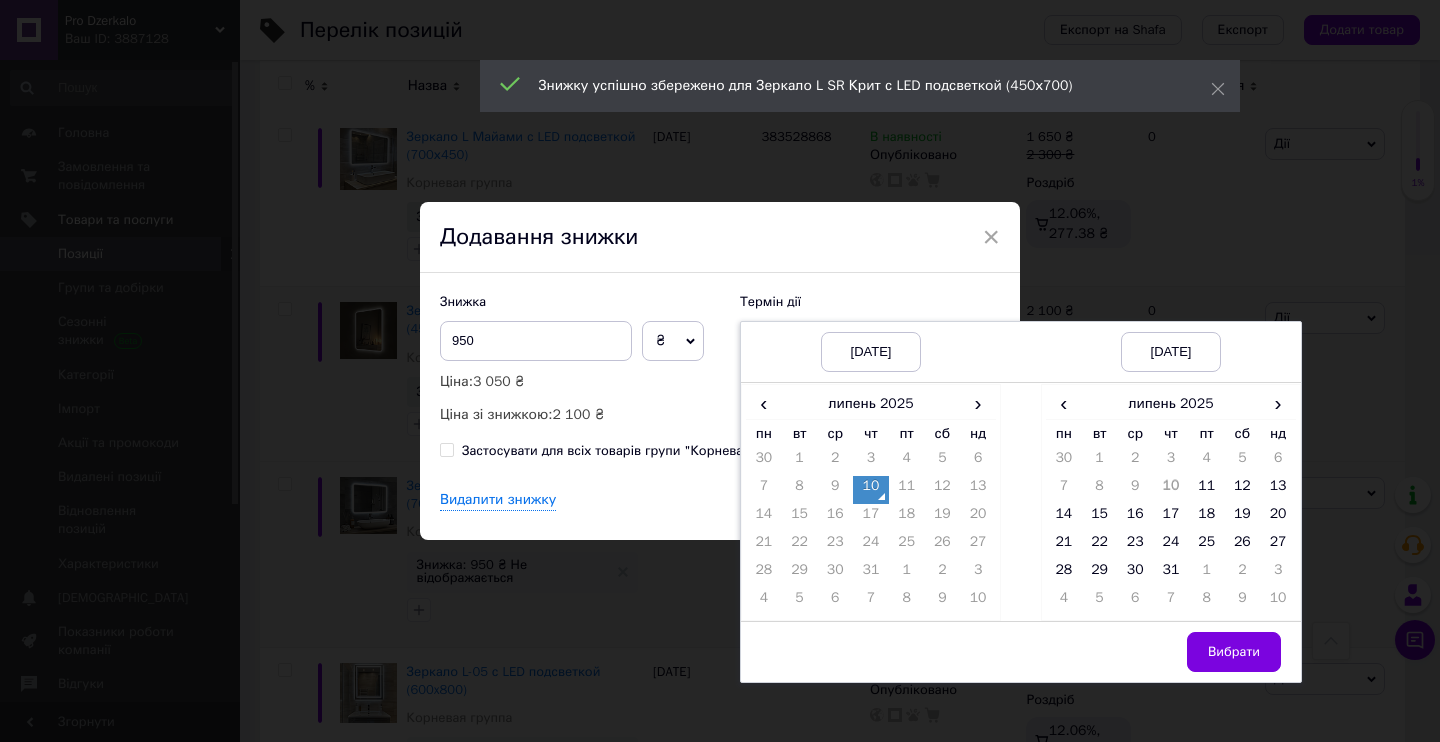 click on "10" at bounding box center [871, 490] 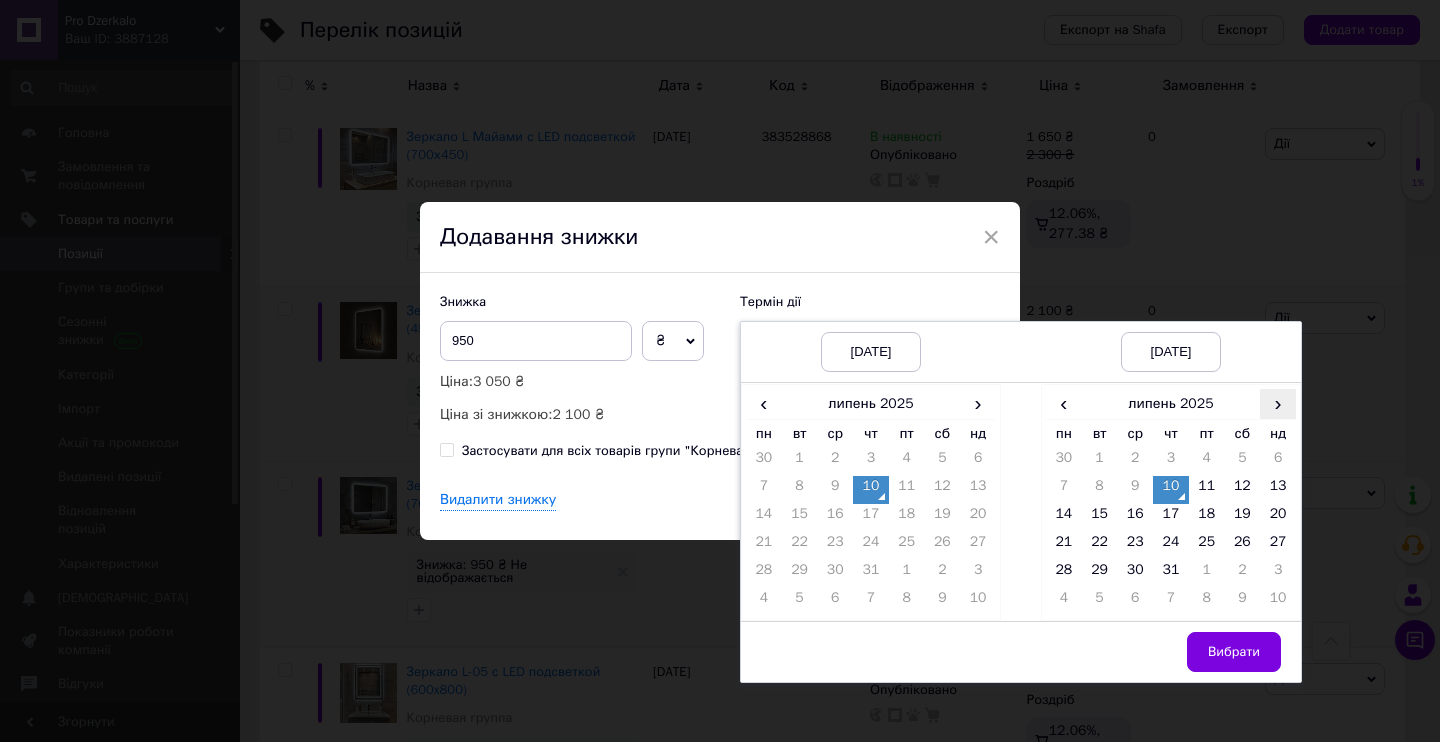 click on "›" at bounding box center (1278, 403) 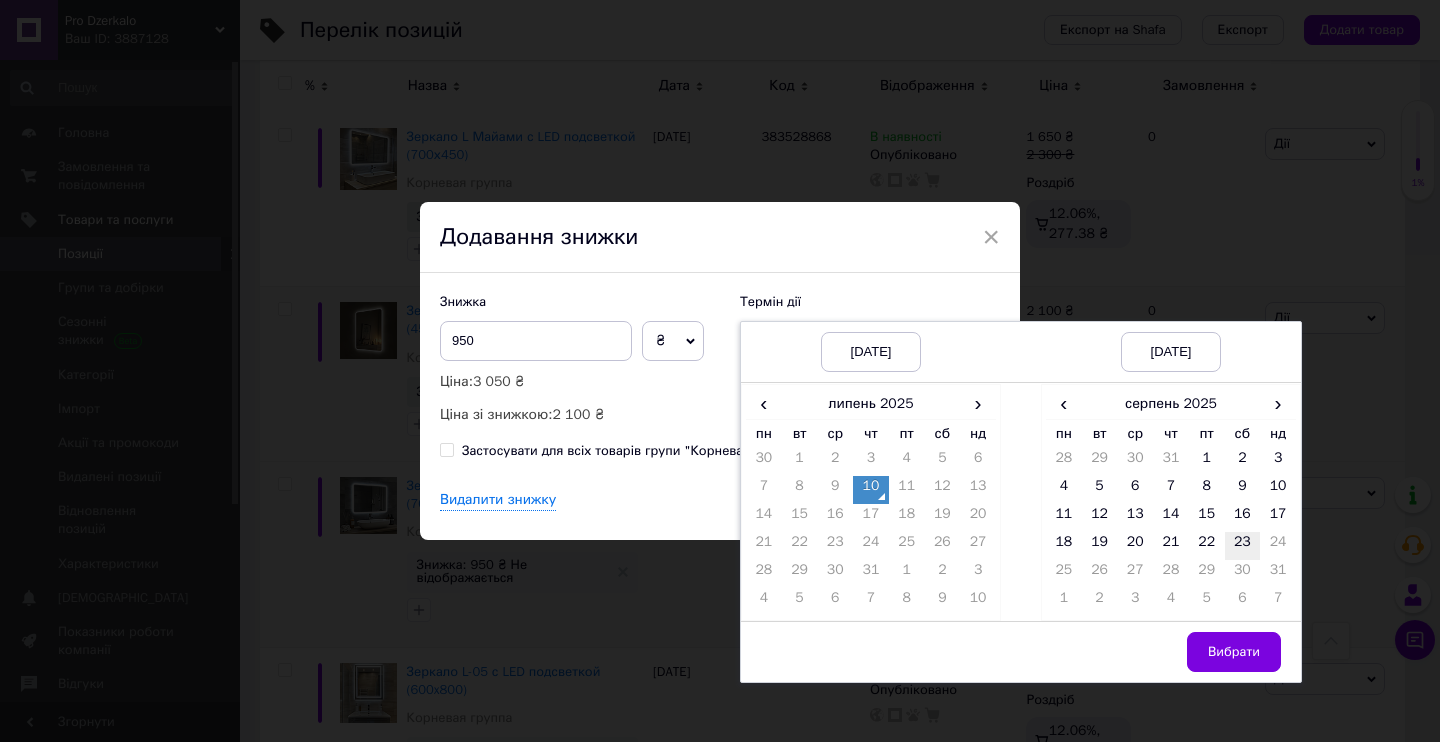 click on "23" at bounding box center (1243, 546) 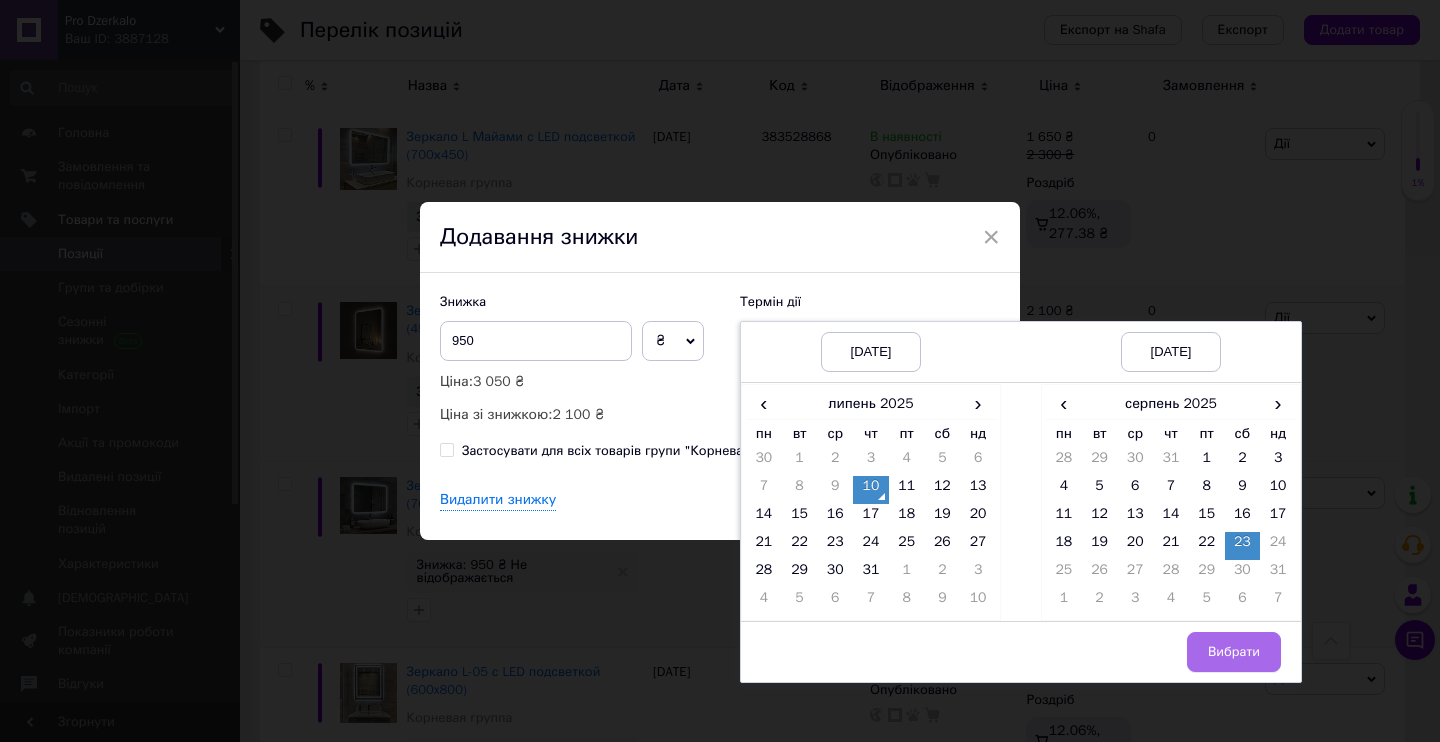 click on "Вибрати" at bounding box center [1234, 652] 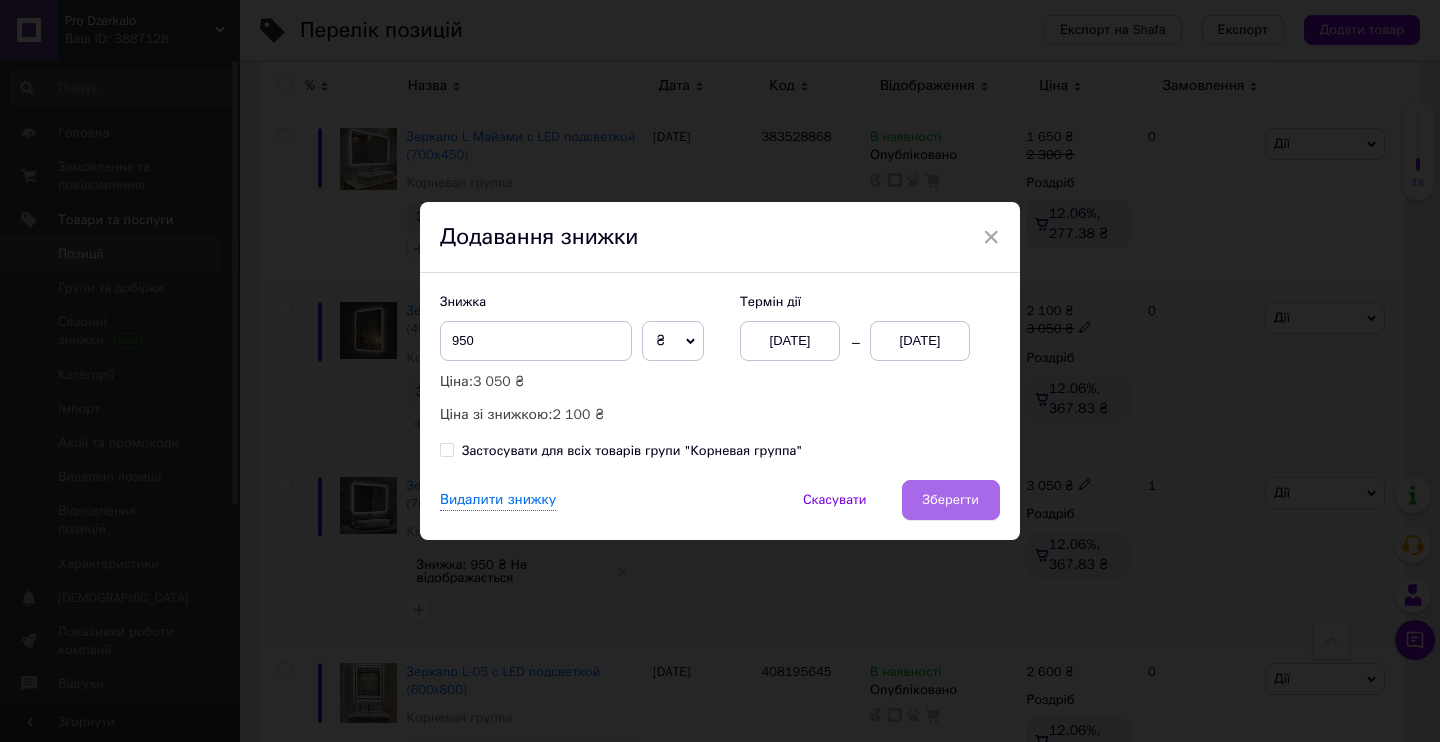 click on "Зберегти" at bounding box center [951, 500] 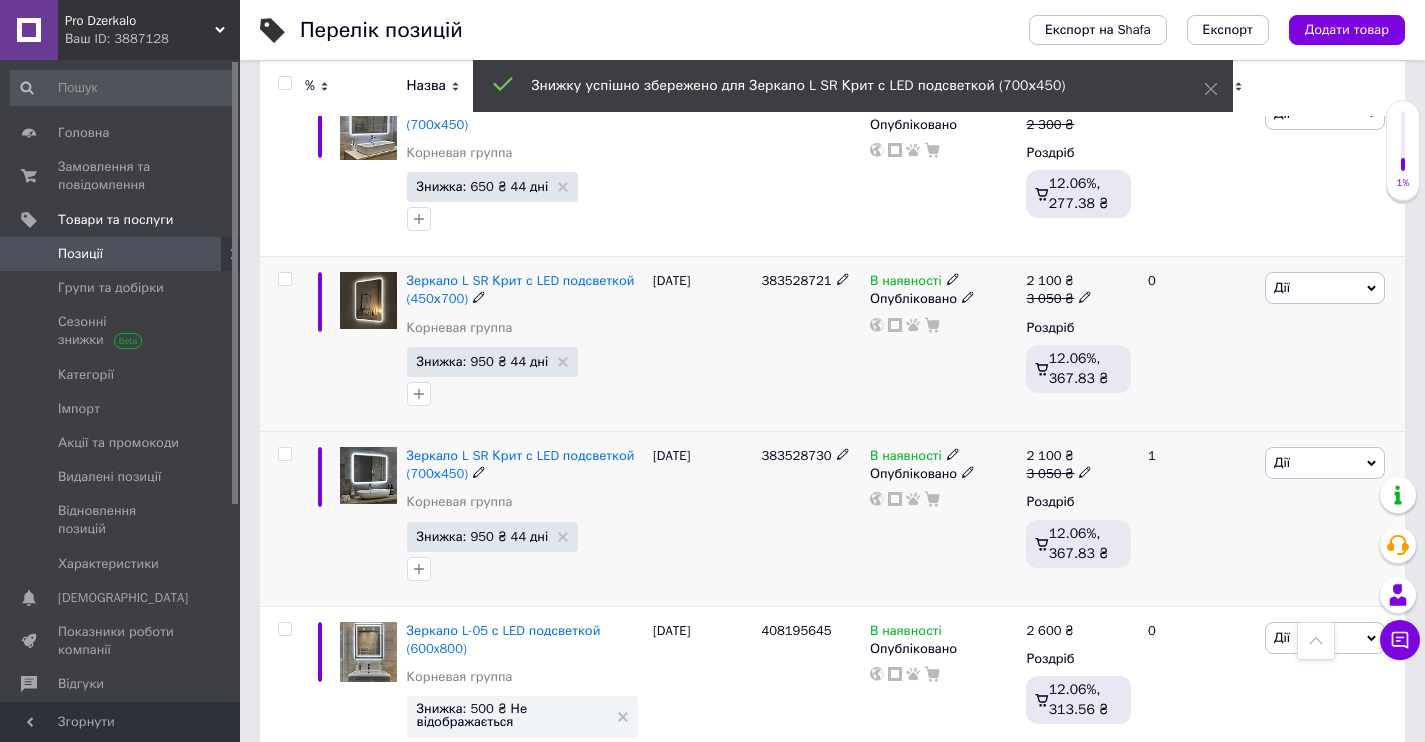 scroll, scrollTop: 3206, scrollLeft: 0, axis: vertical 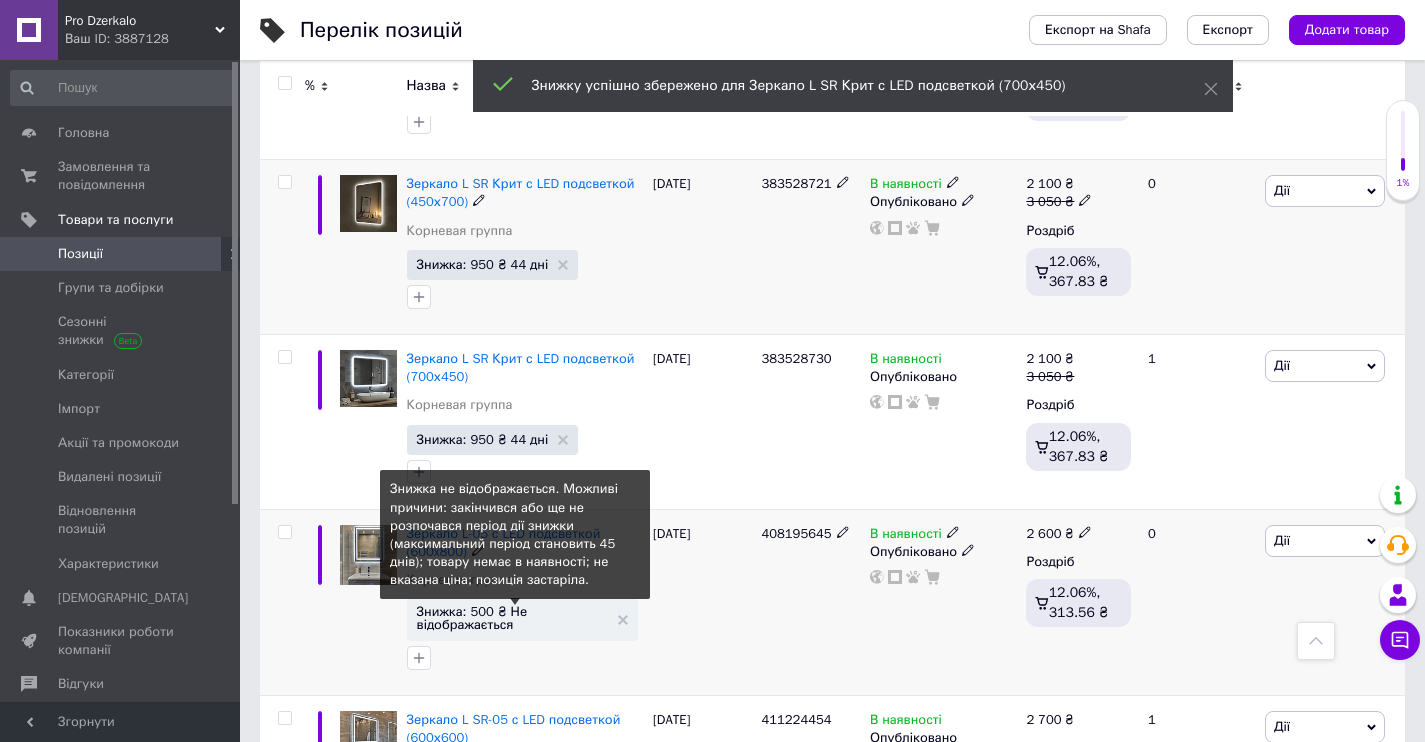 click on "Знижка: 500 ₴ Не відображається" at bounding box center (512, 618) 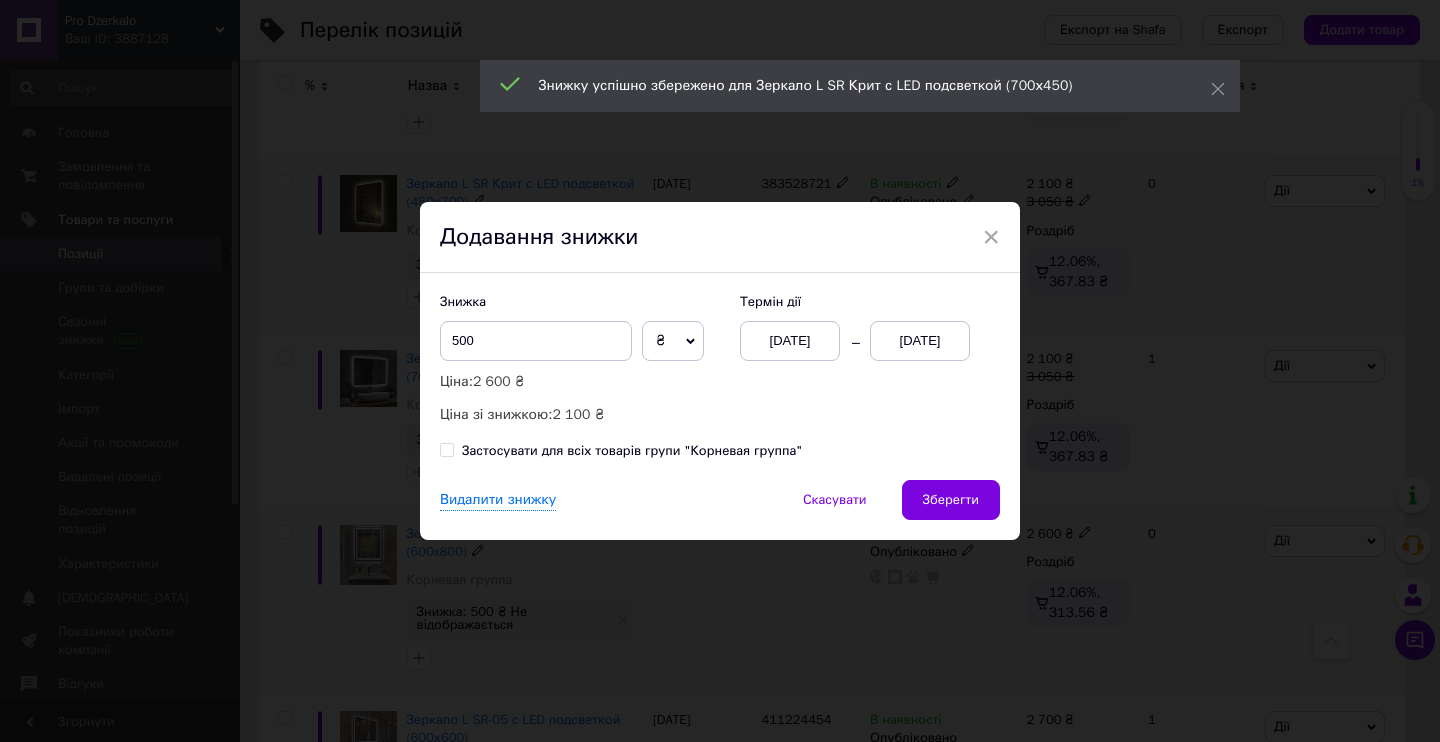 click on "[DATE]" at bounding box center (790, 341) 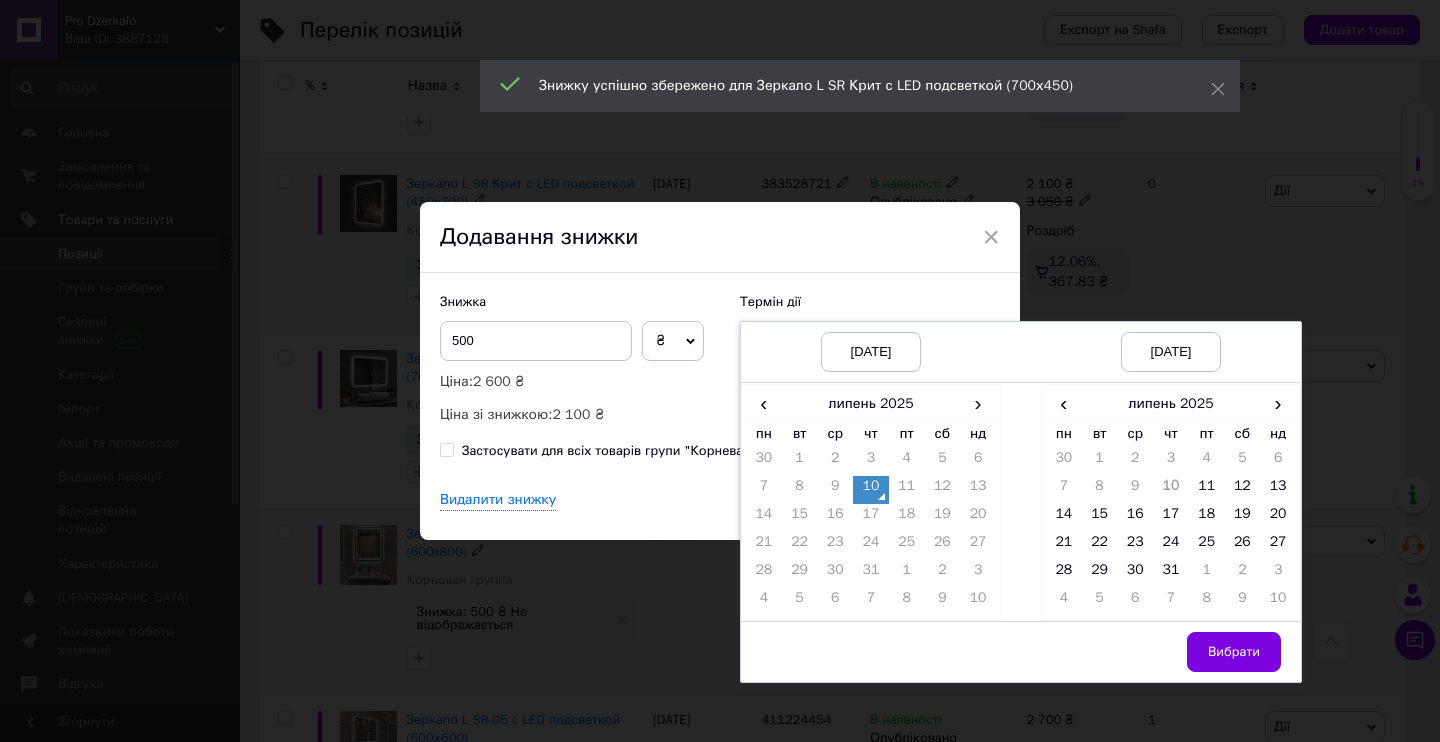 click on "10" at bounding box center (871, 490) 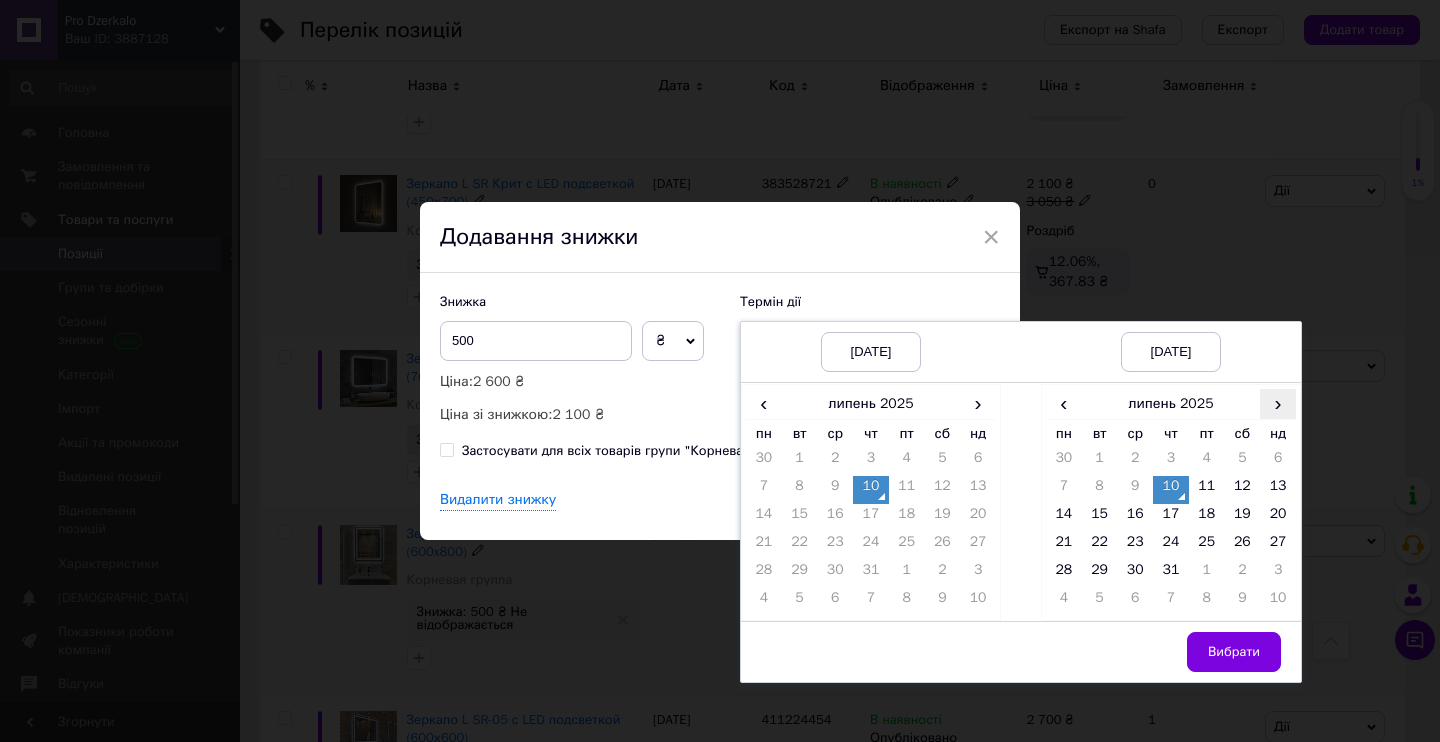 click on "›" at bounding box center [1278, 403] 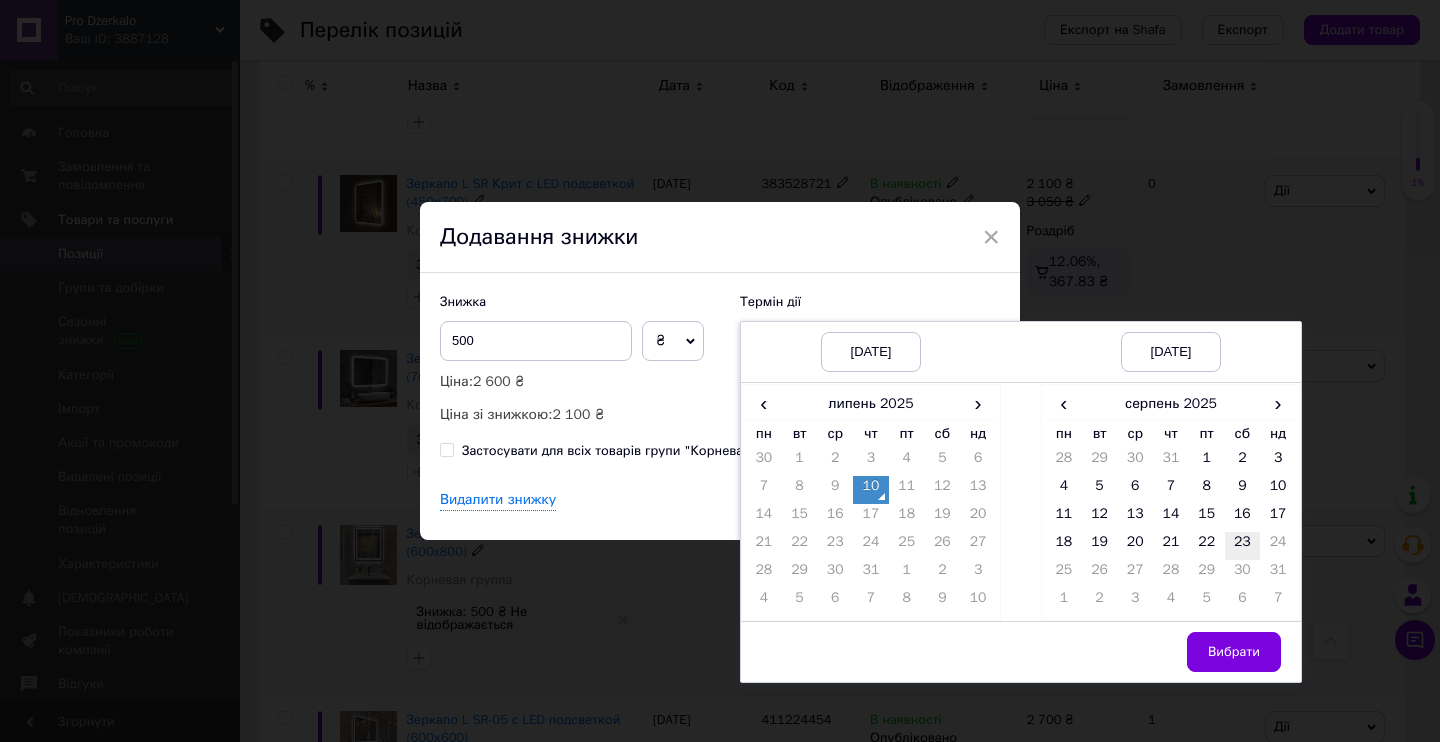 click on "23" at bounding box center [1243, 546] 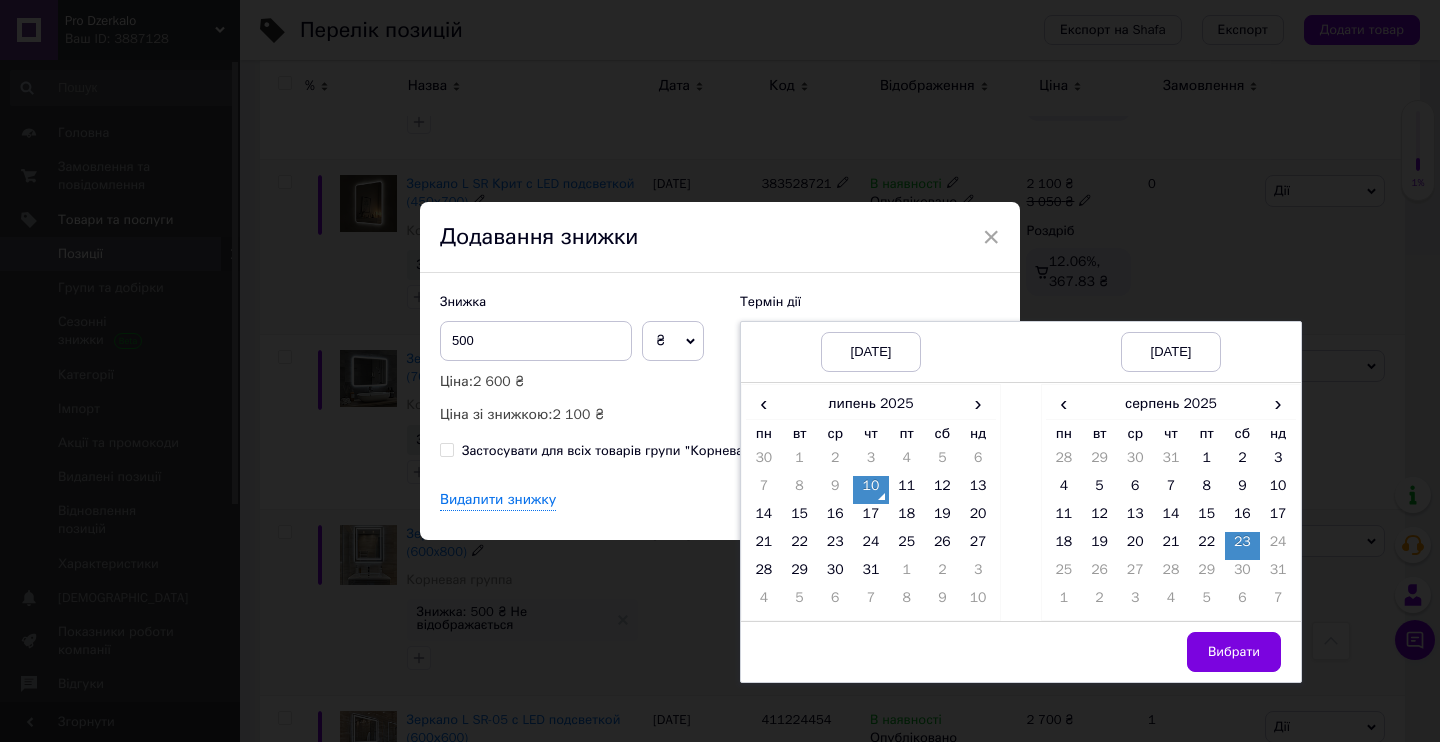 click on "Вибрати" at bounding box center [1171, 651] 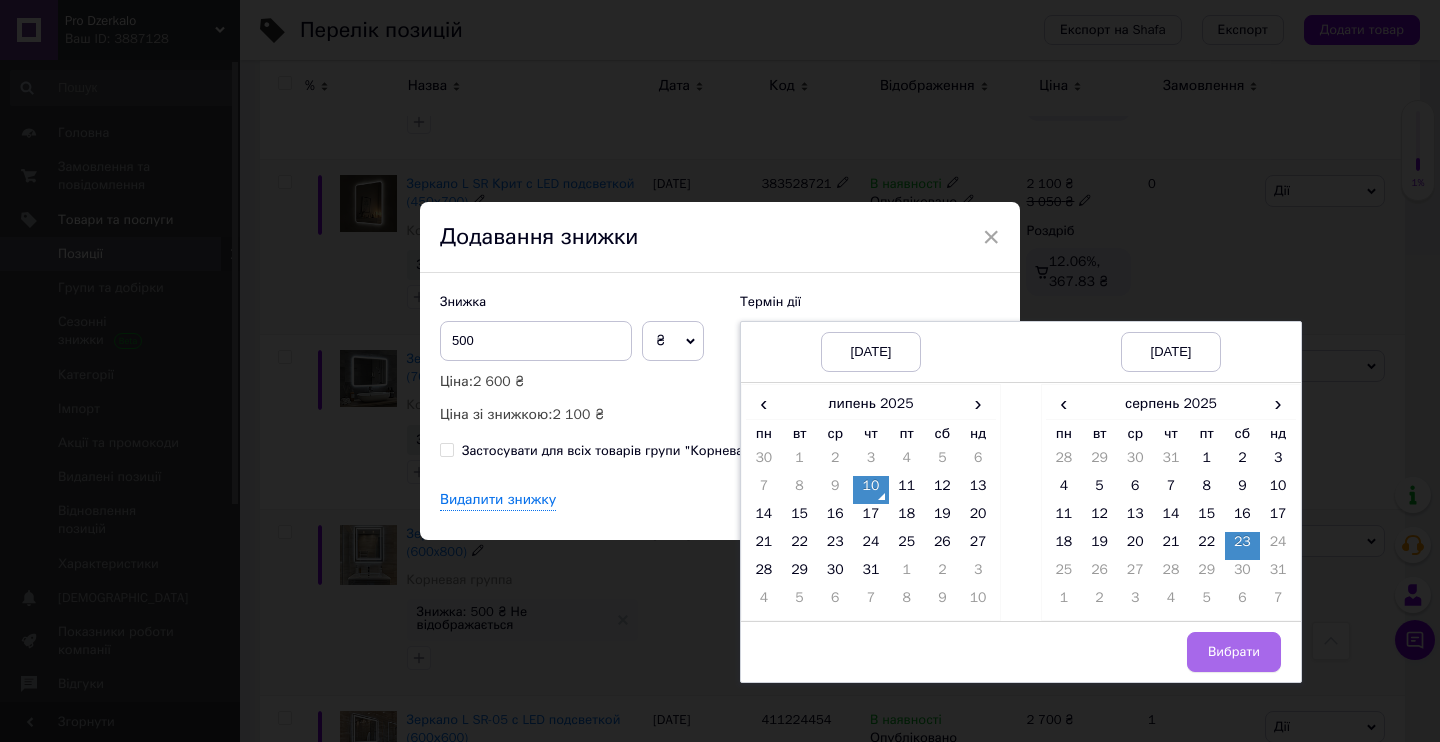 click on "Вибрати" at bounding box center (1234, 652) 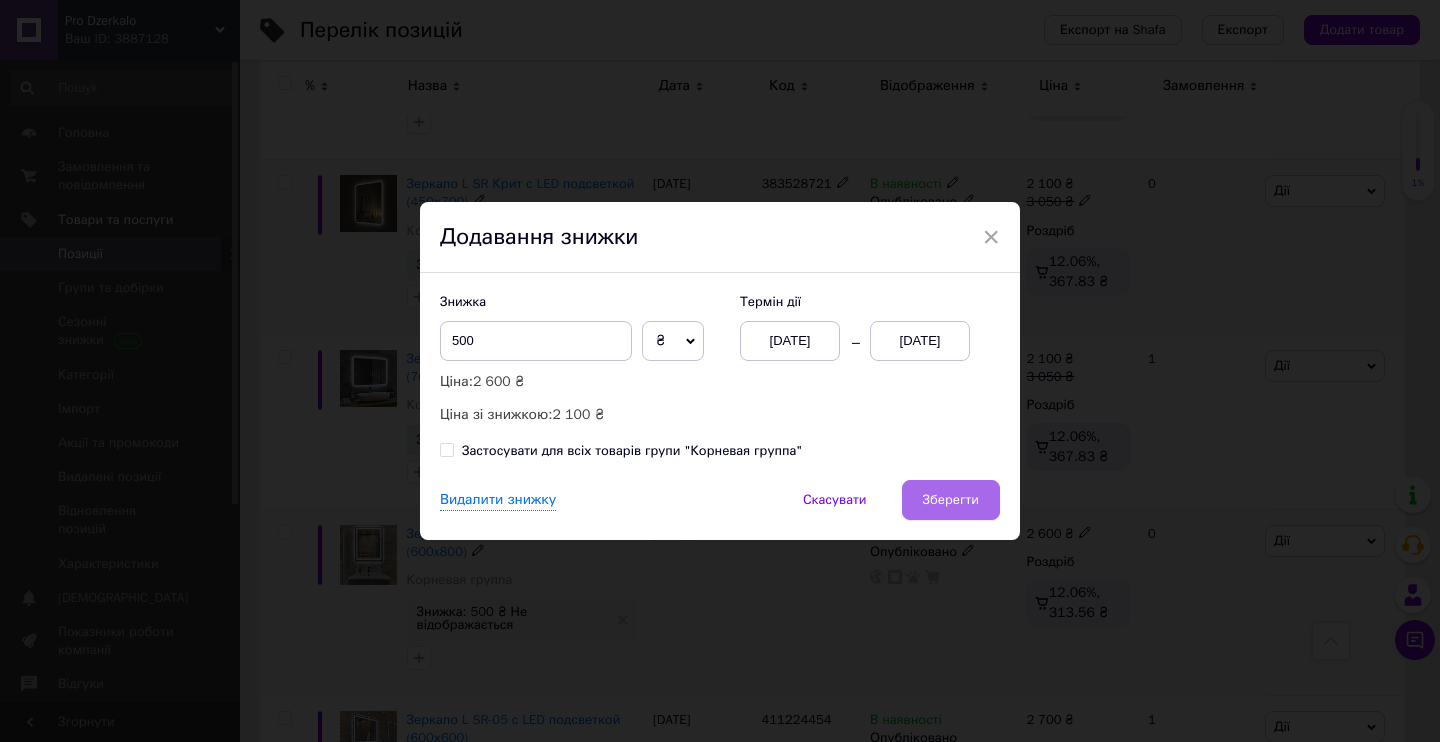 click on "Зберегти" at bounding box center (951, 500) 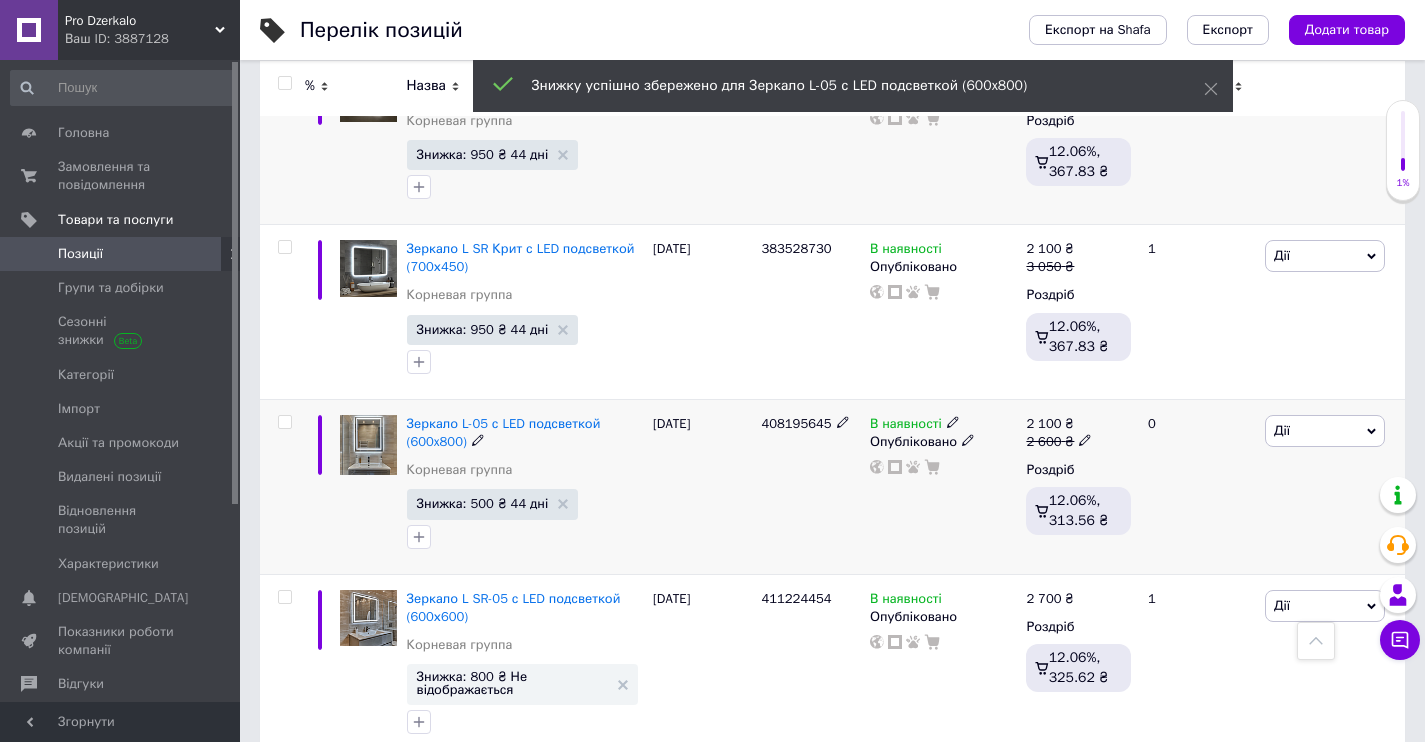 scroll, scrollTop: 3411, scrollLeft: 0, axis: vertical 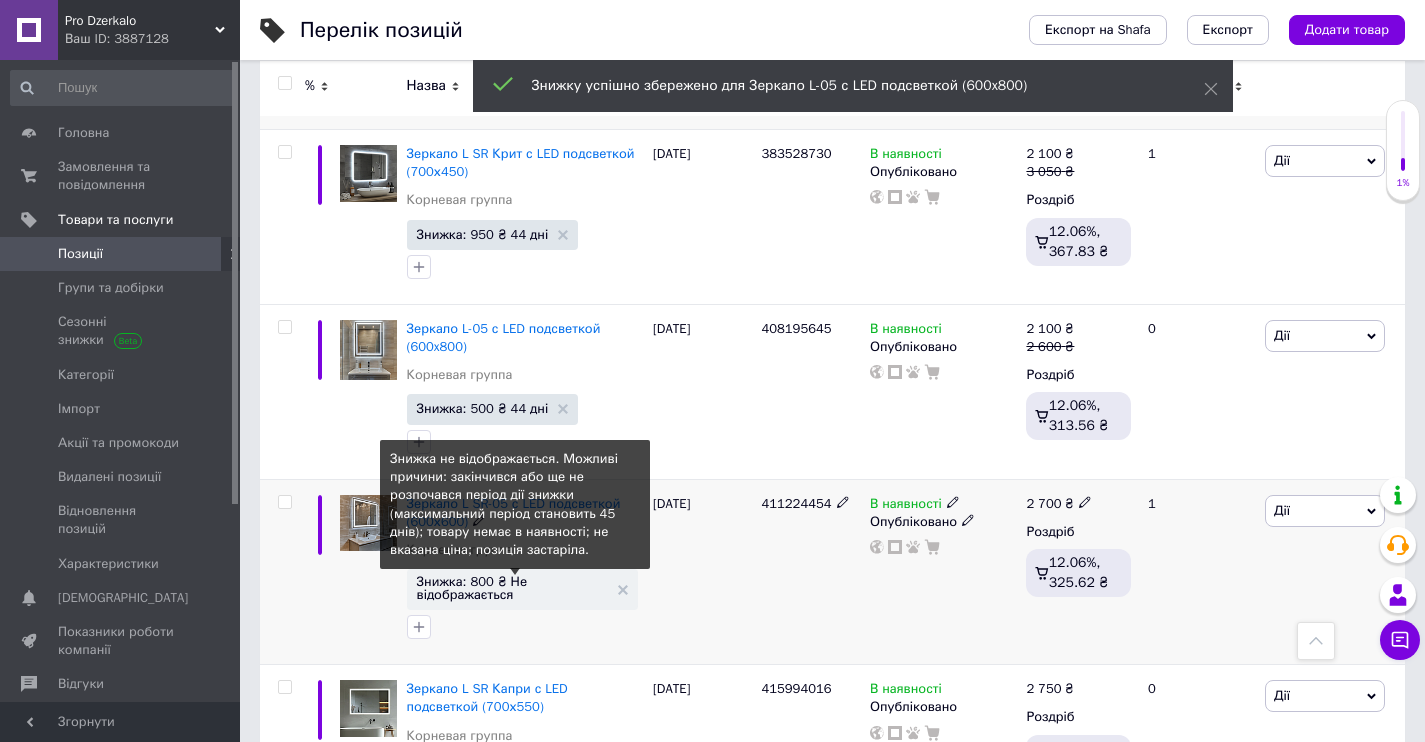 click on "Знижка: 800 ₴ Не відображається" at bounding box center (512, 588) 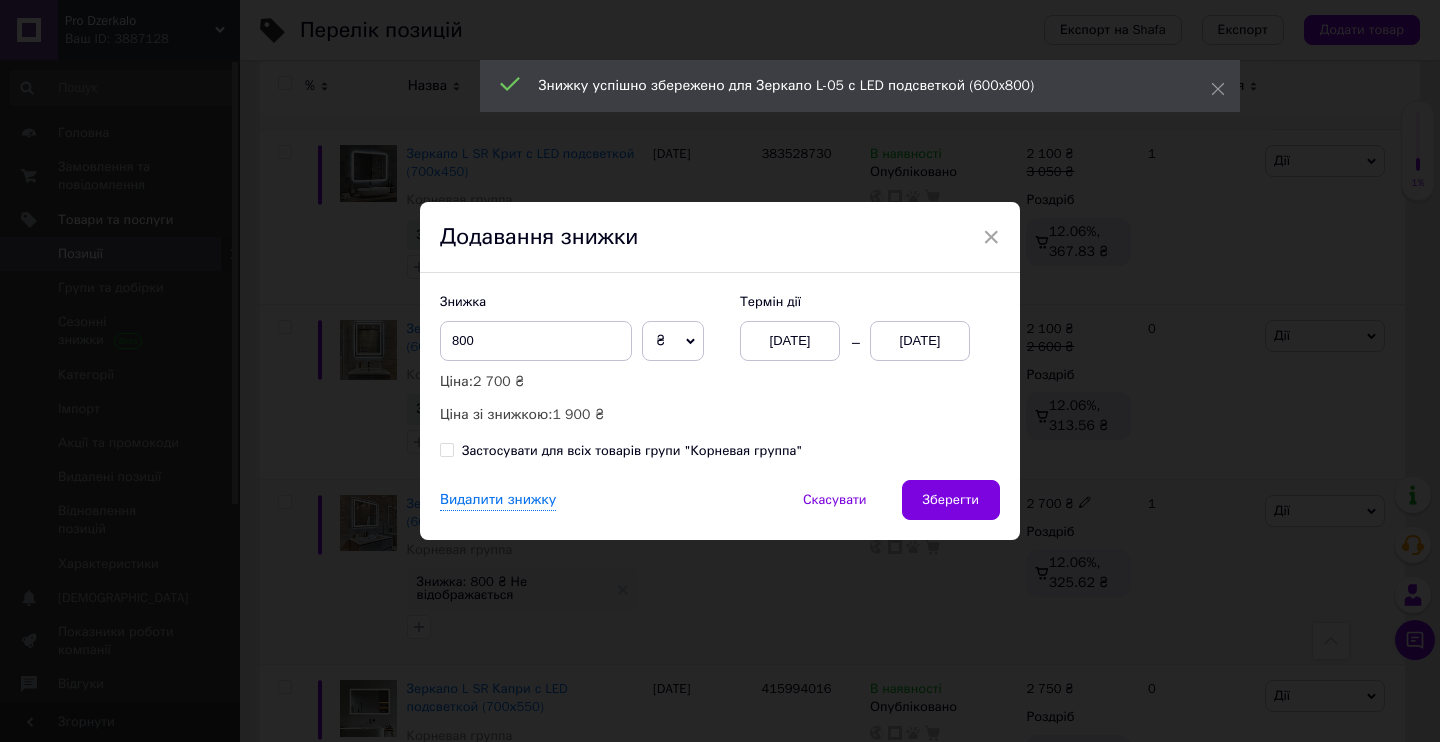 click on "[DATE]" at bounding box center [790, 341] 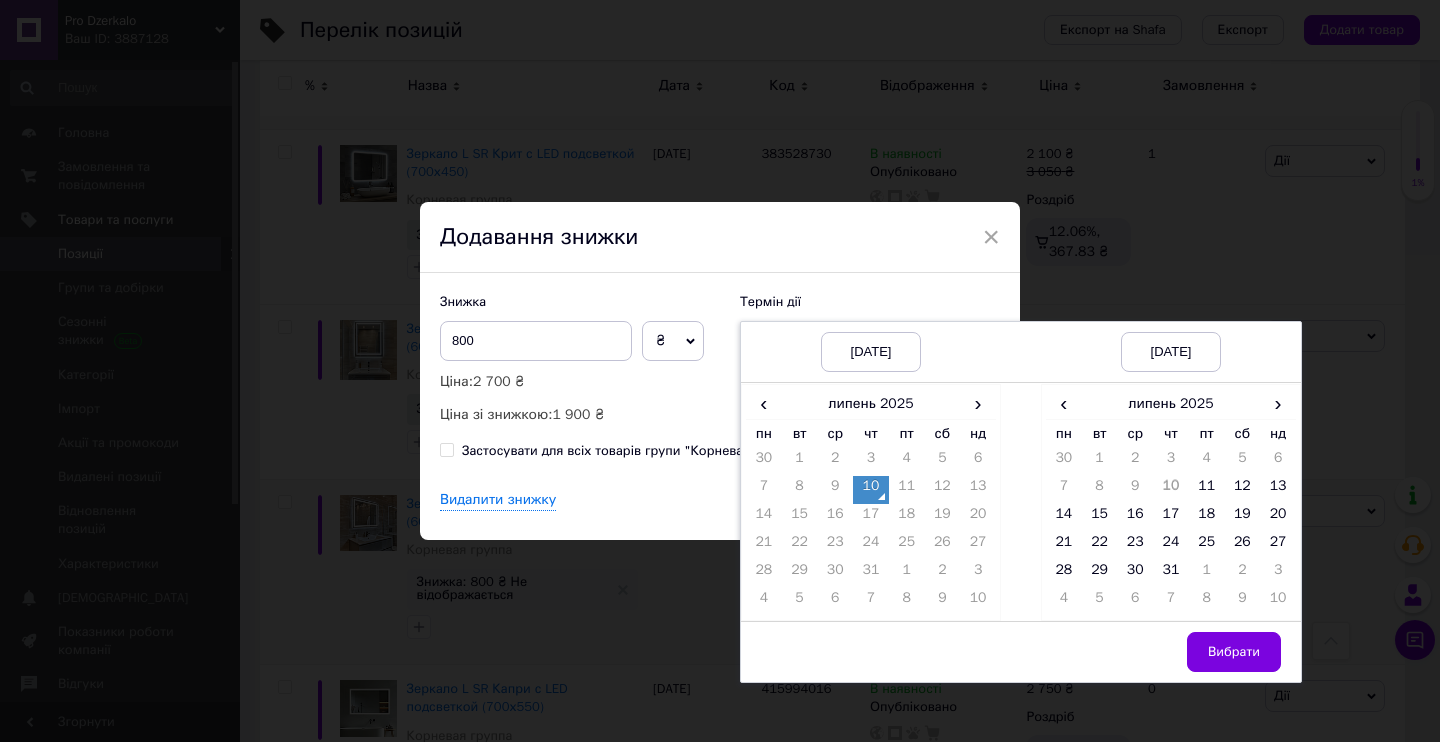 drag, startPoint x: 863, startPoint y: 491, endPoint x: 956, endPoint y: 487, distance: 93.08598 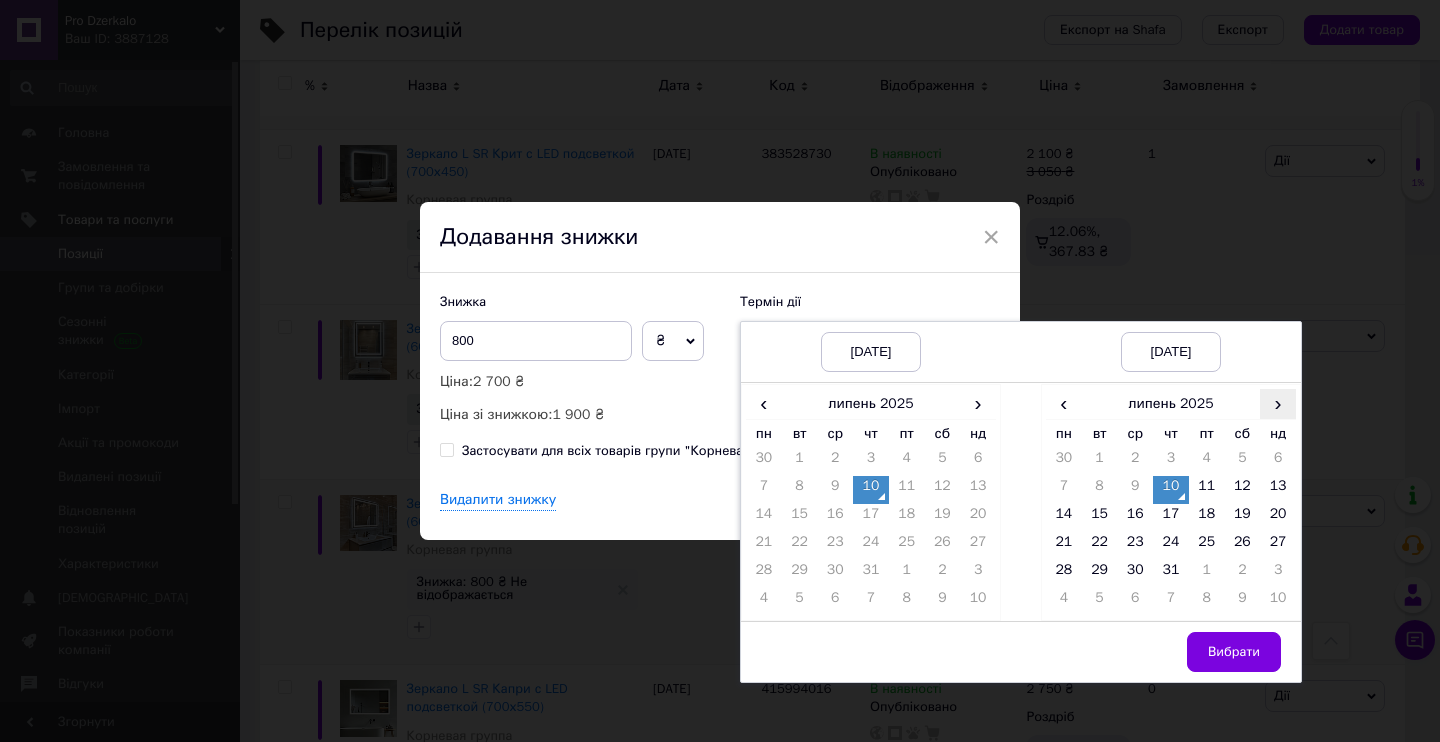 click on "›" at bounding box center [1278, 403] 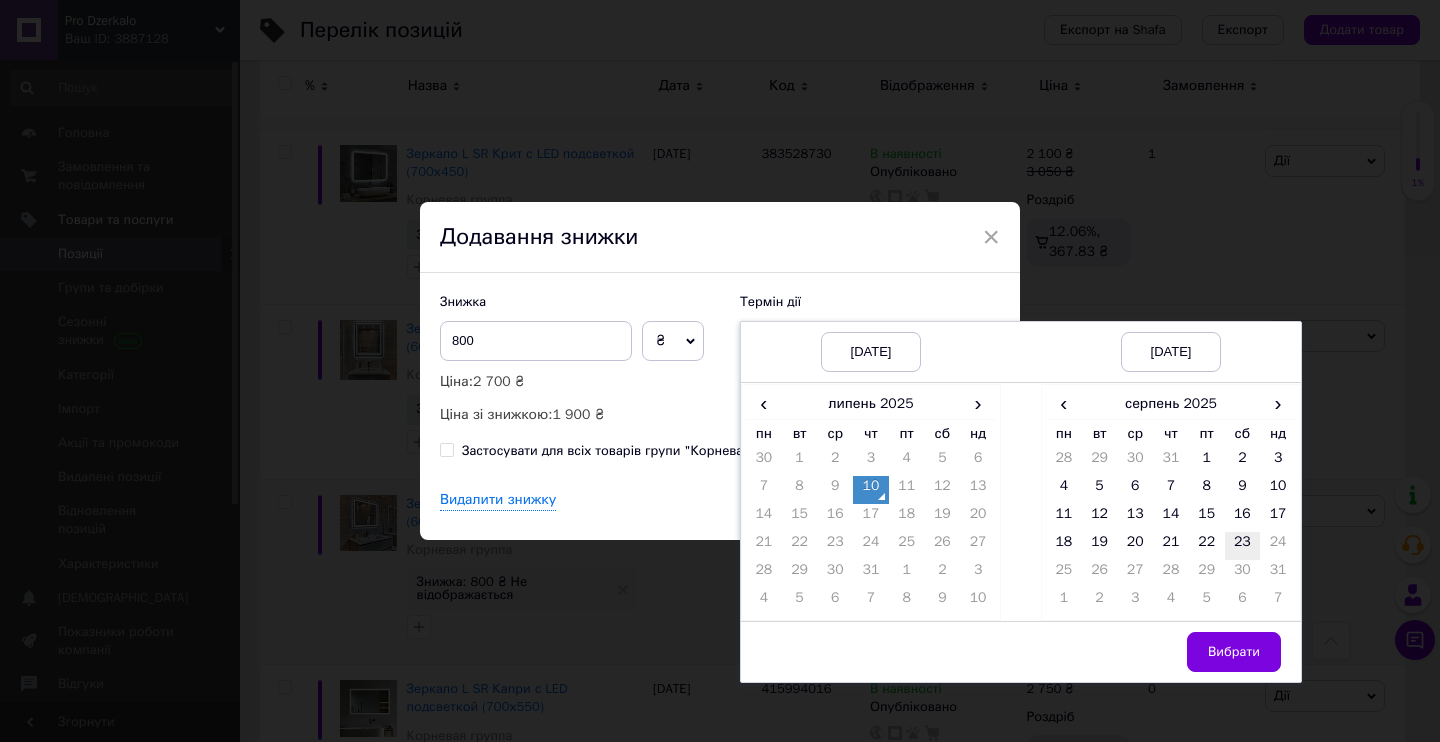 click on "23" at bounding box center (1243, 546) 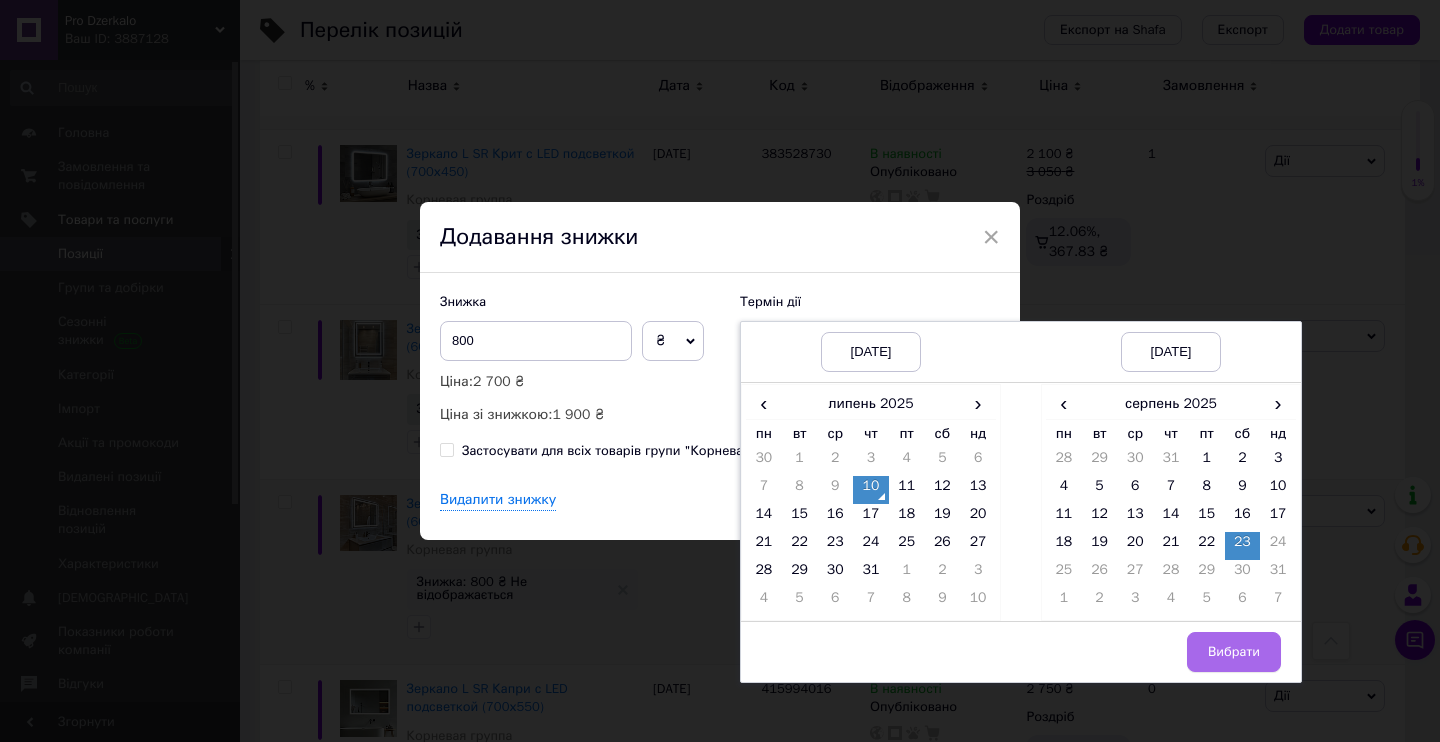 click on "Вибрати" at bounding box center [1234, 652] 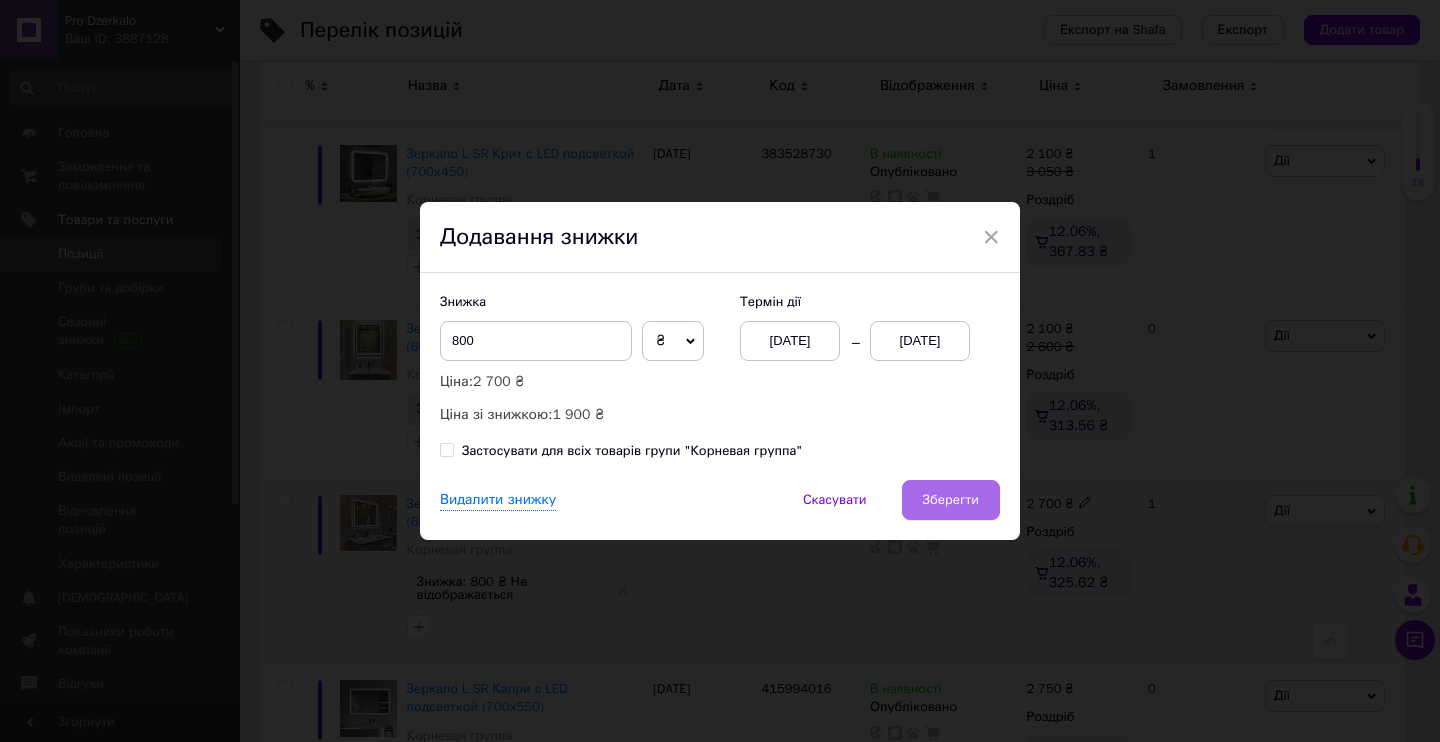 click on "Зберегти" at bounding box center [951, 500] 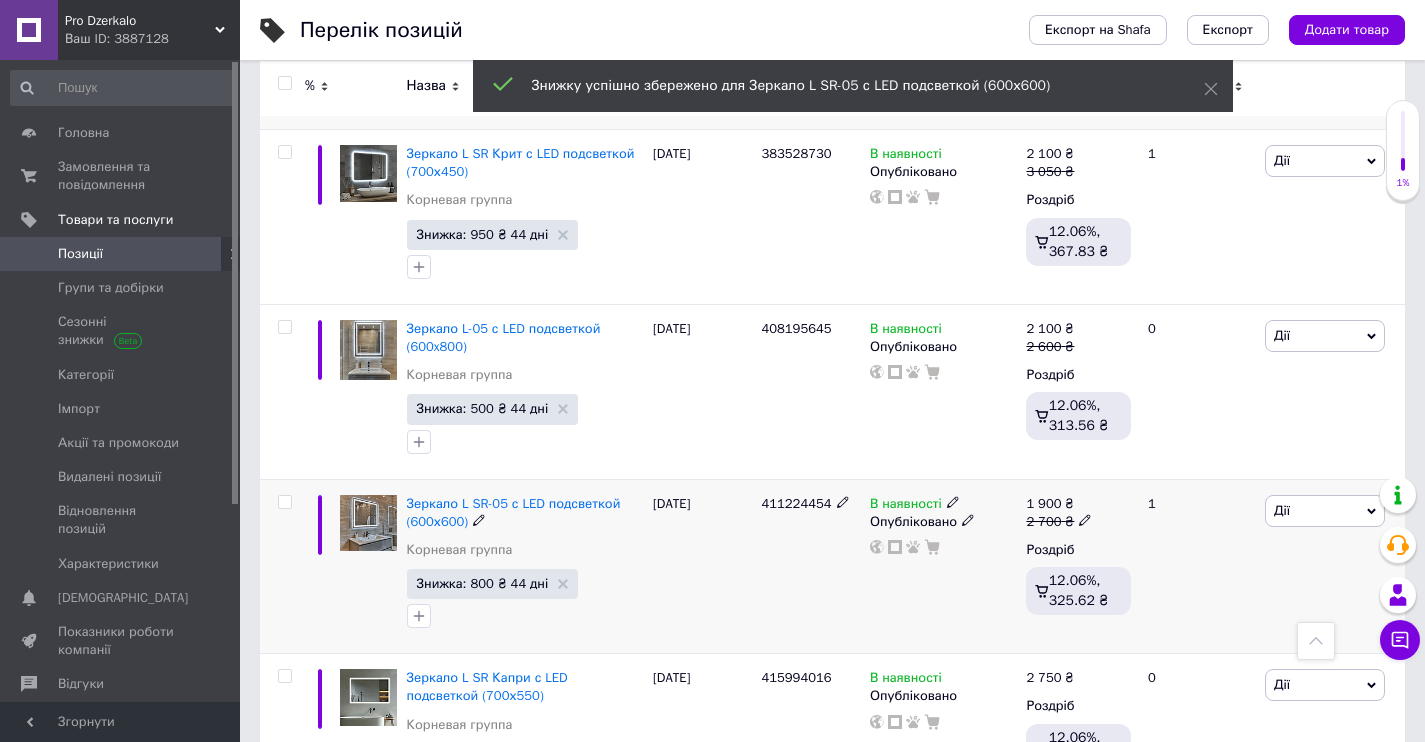 scroll, scrollTop: 3567, scrollLeft: 0, axis: vertical 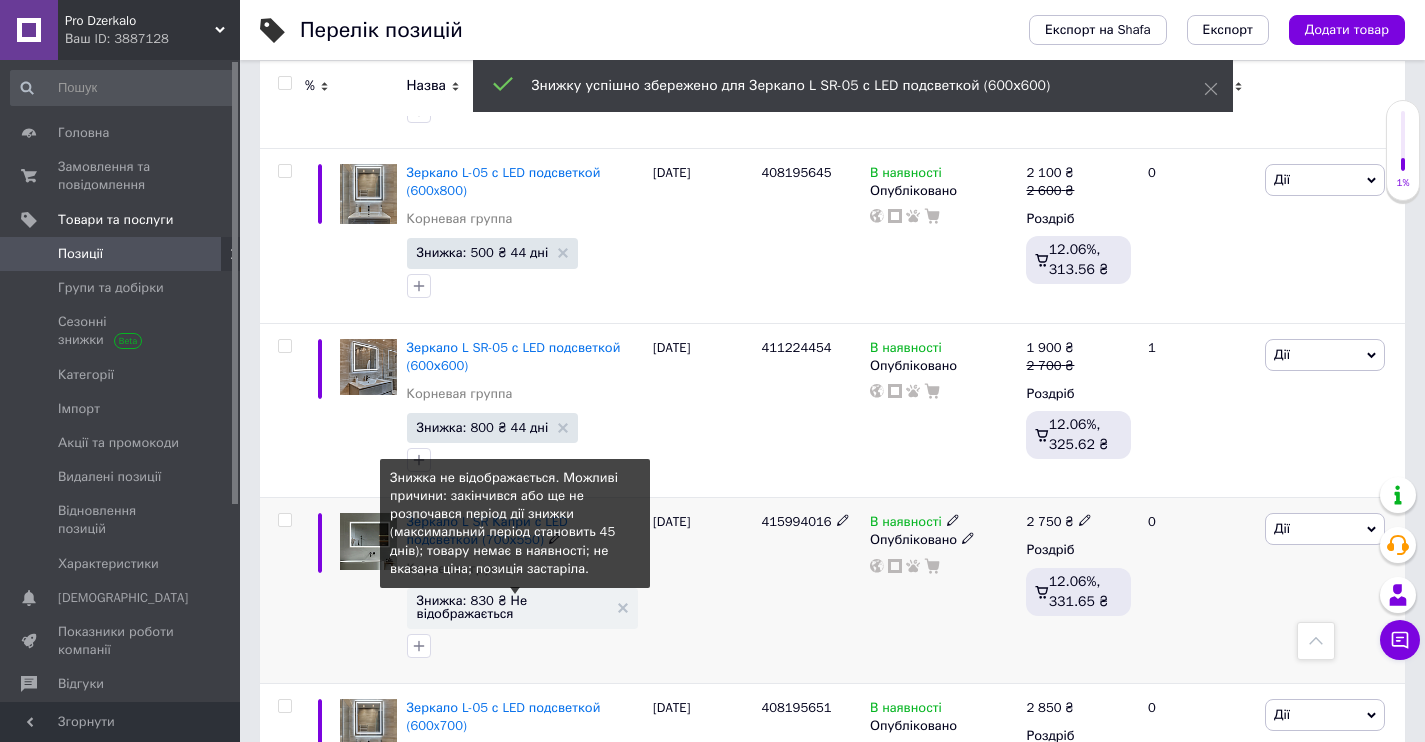 click on "Знижка: 830 ₴ Не відображається" at bounding box center [512, 607] 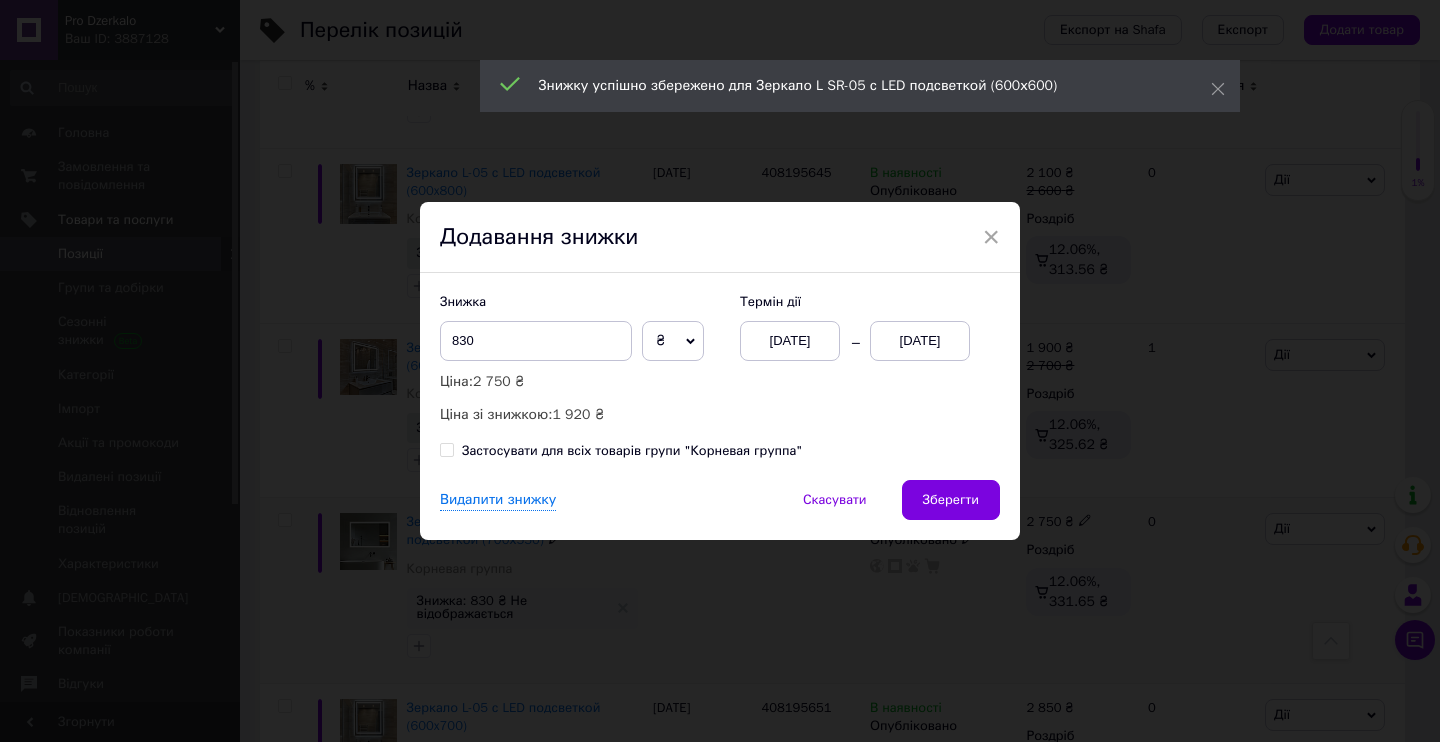 click on "[DATE]" at bounding box center [790, 341] 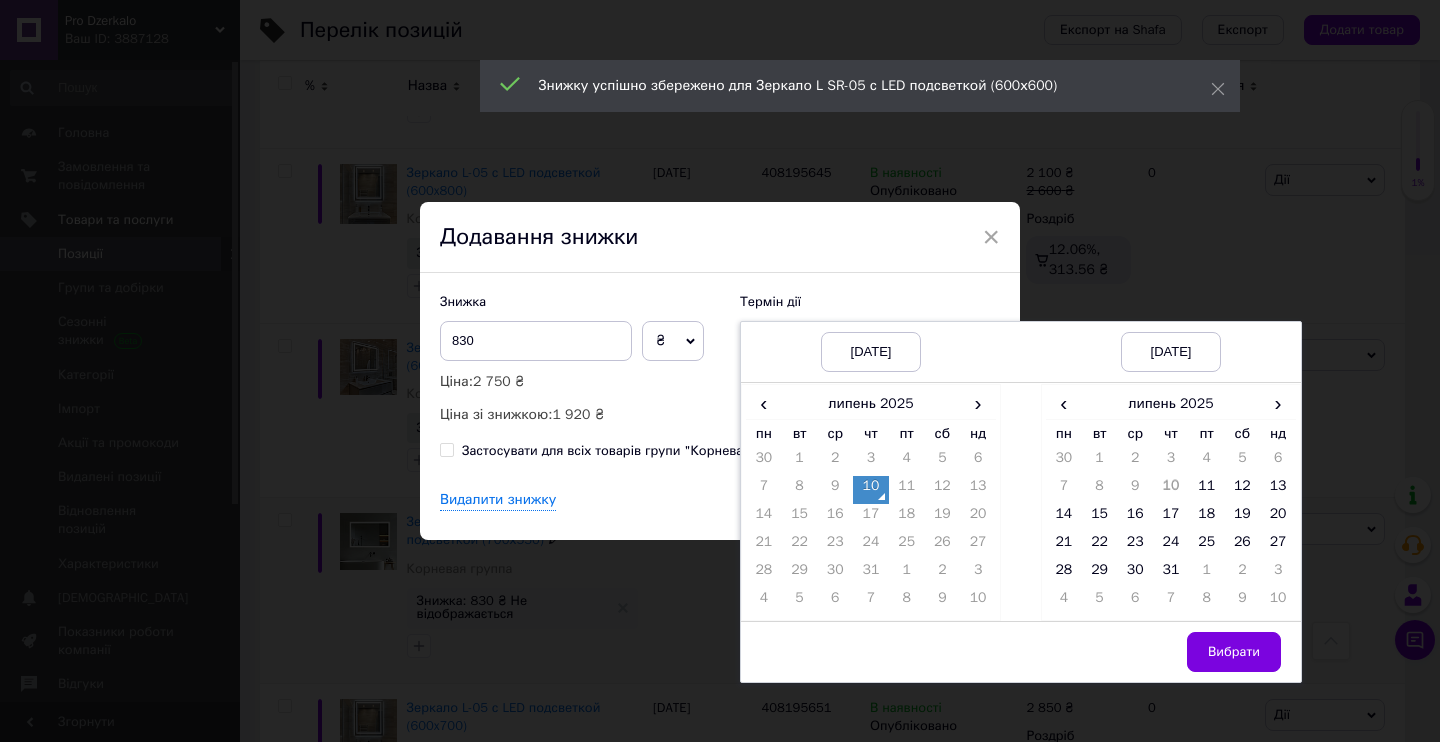 click on "10" at bounding box center (871, 490) 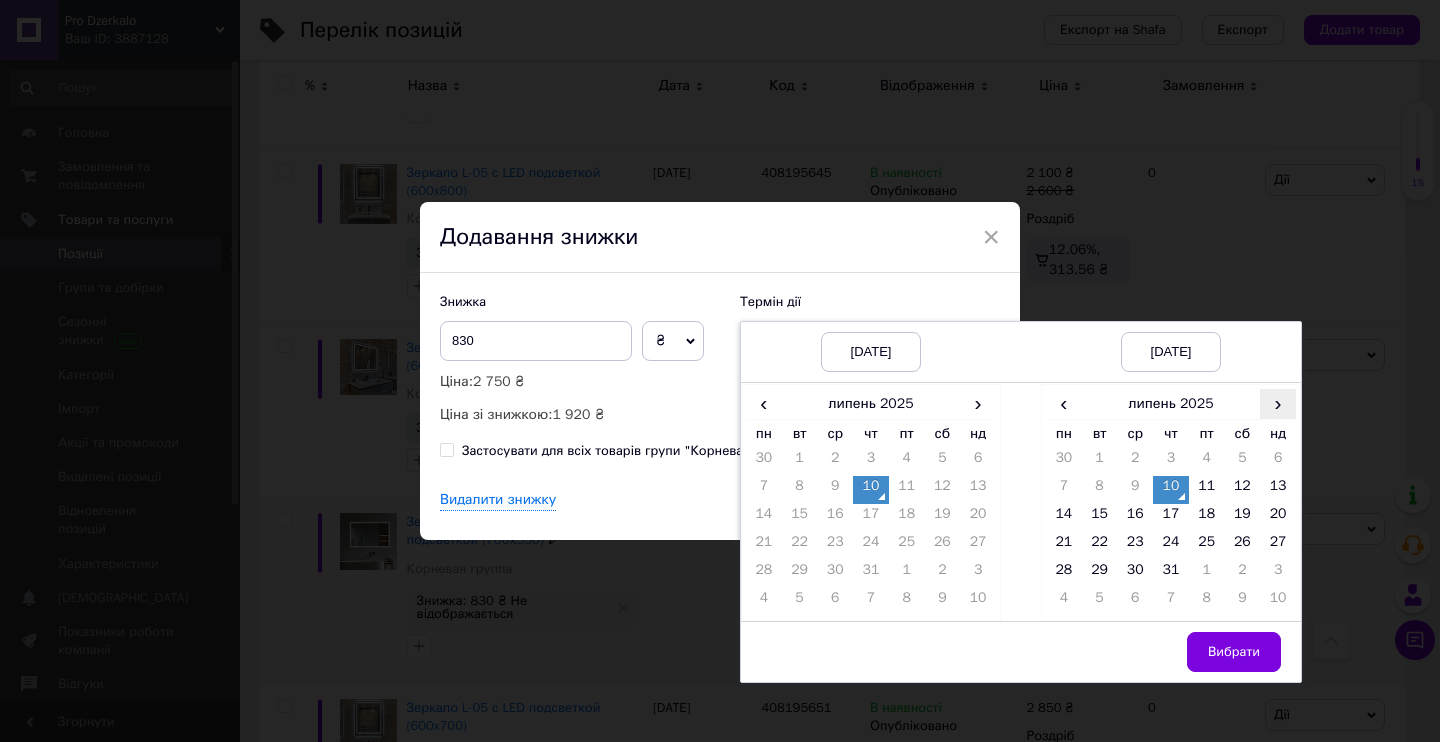 click on "›" at bounding box center [1278, 403] 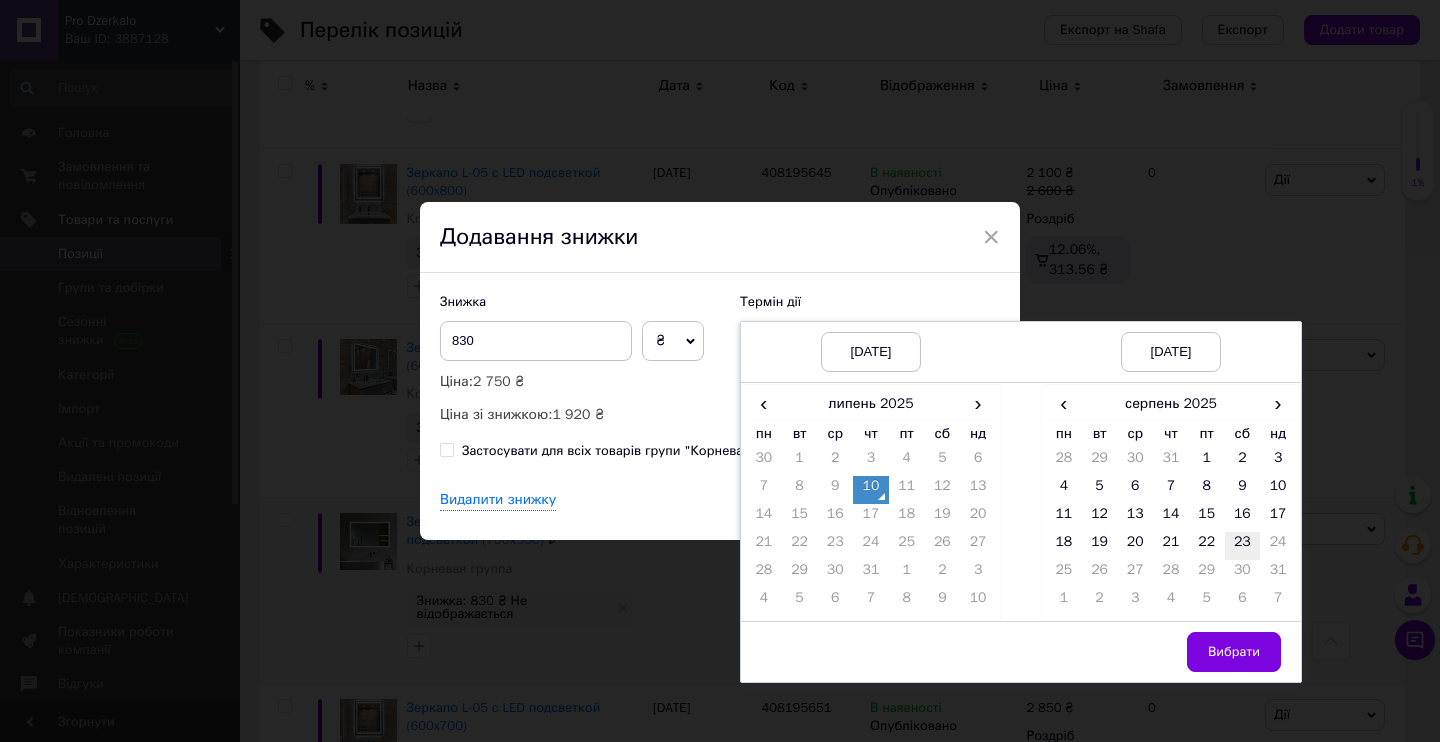 click on "23" at bounding box center (1243, 546) 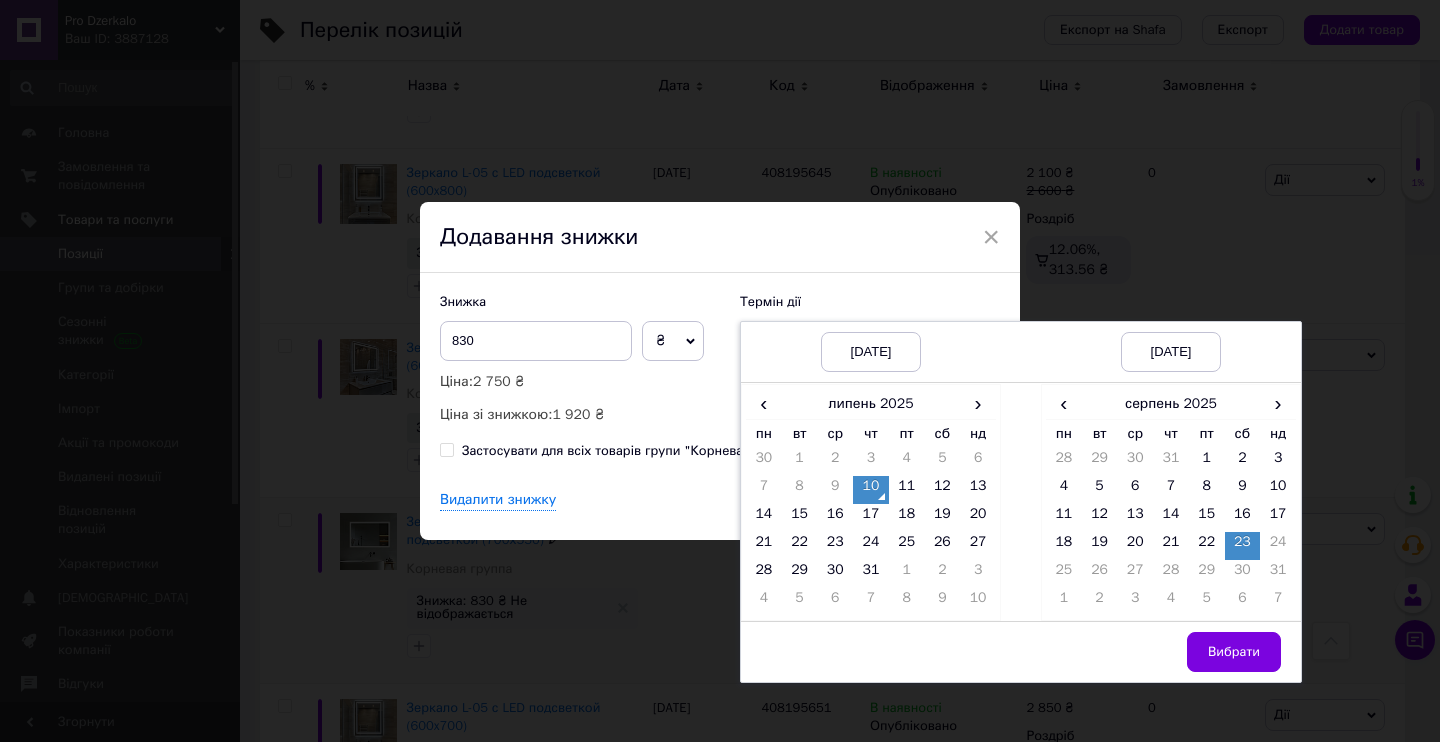 drag, startPoint x: 1247, startPoint y: 652, endPoint x: 1180, endPoint y: 614, distance: 77.02597 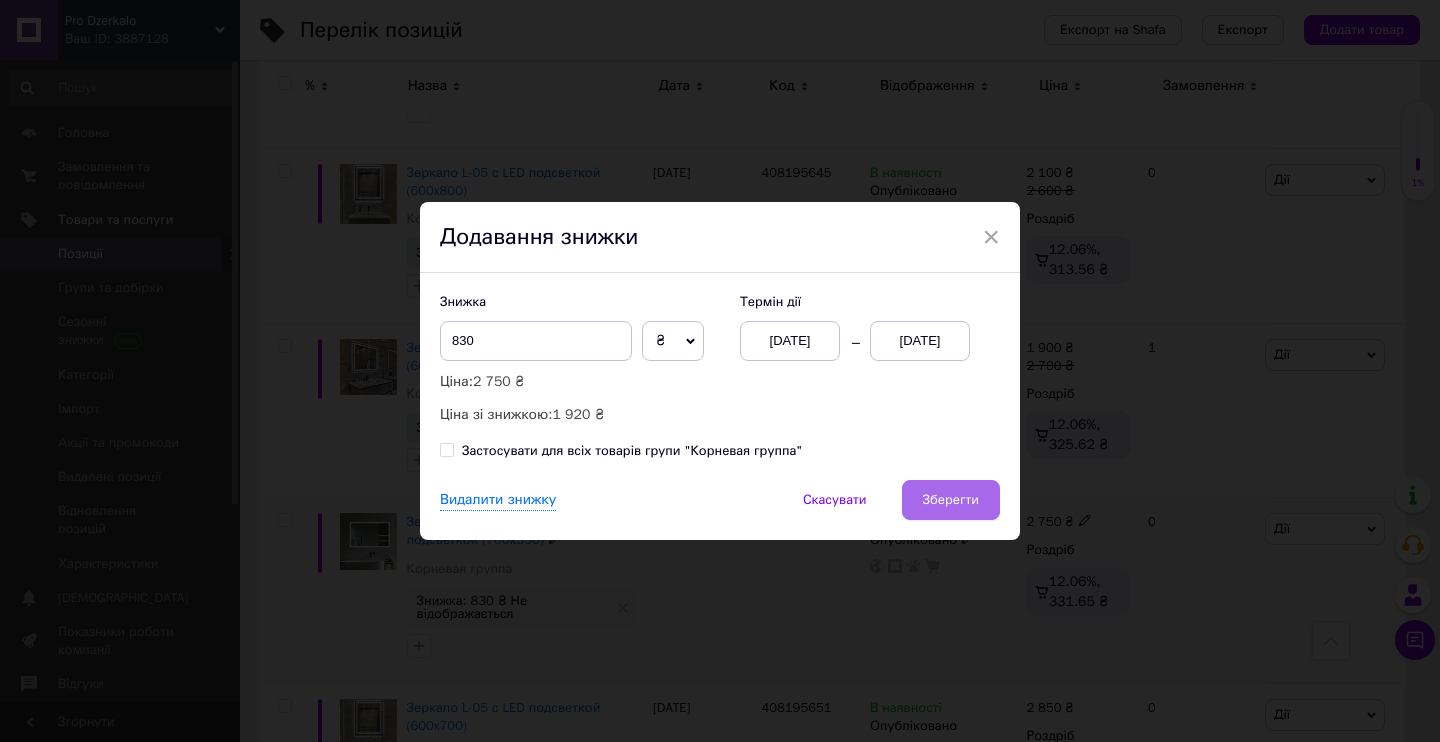 click on "Зберегти" at bounding box center [951, 500] 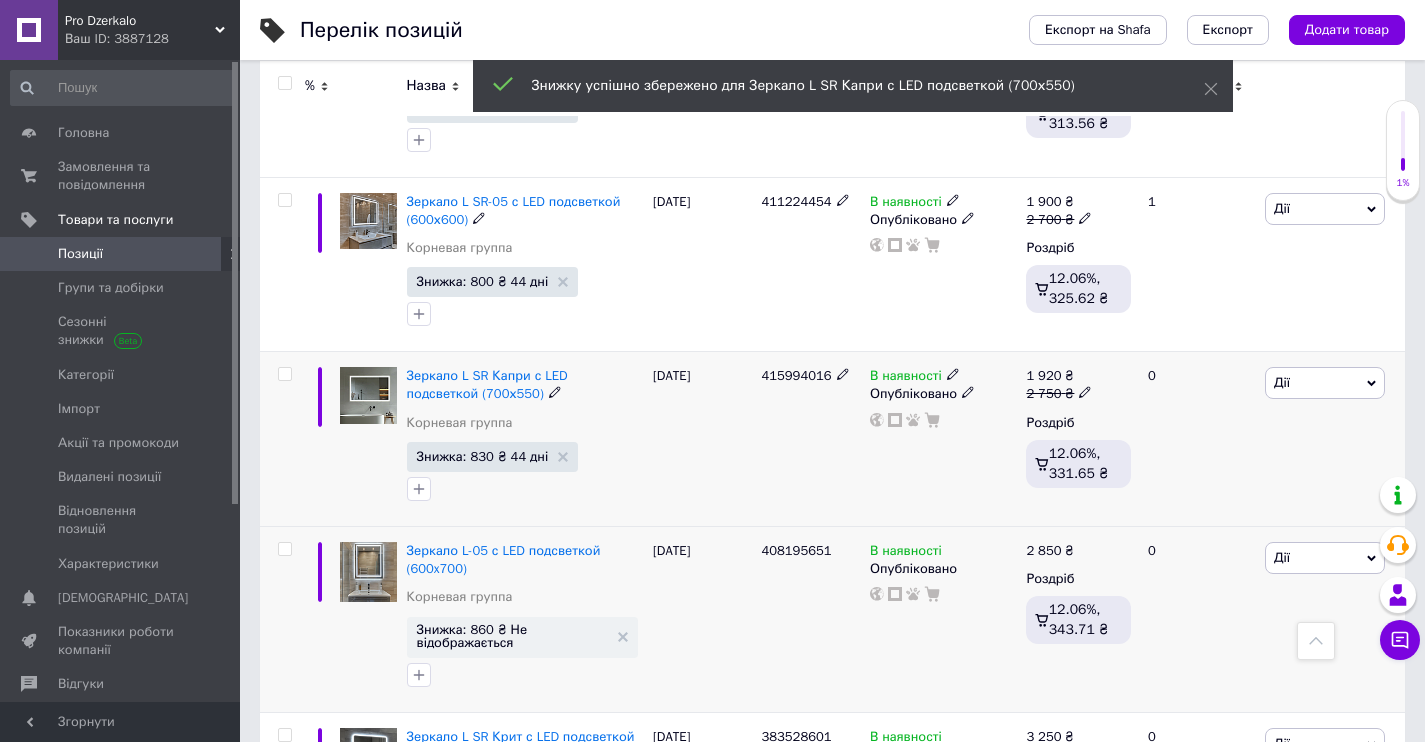scroll, scrollTop: 3816, scrollLeft: 0, axis: vertical 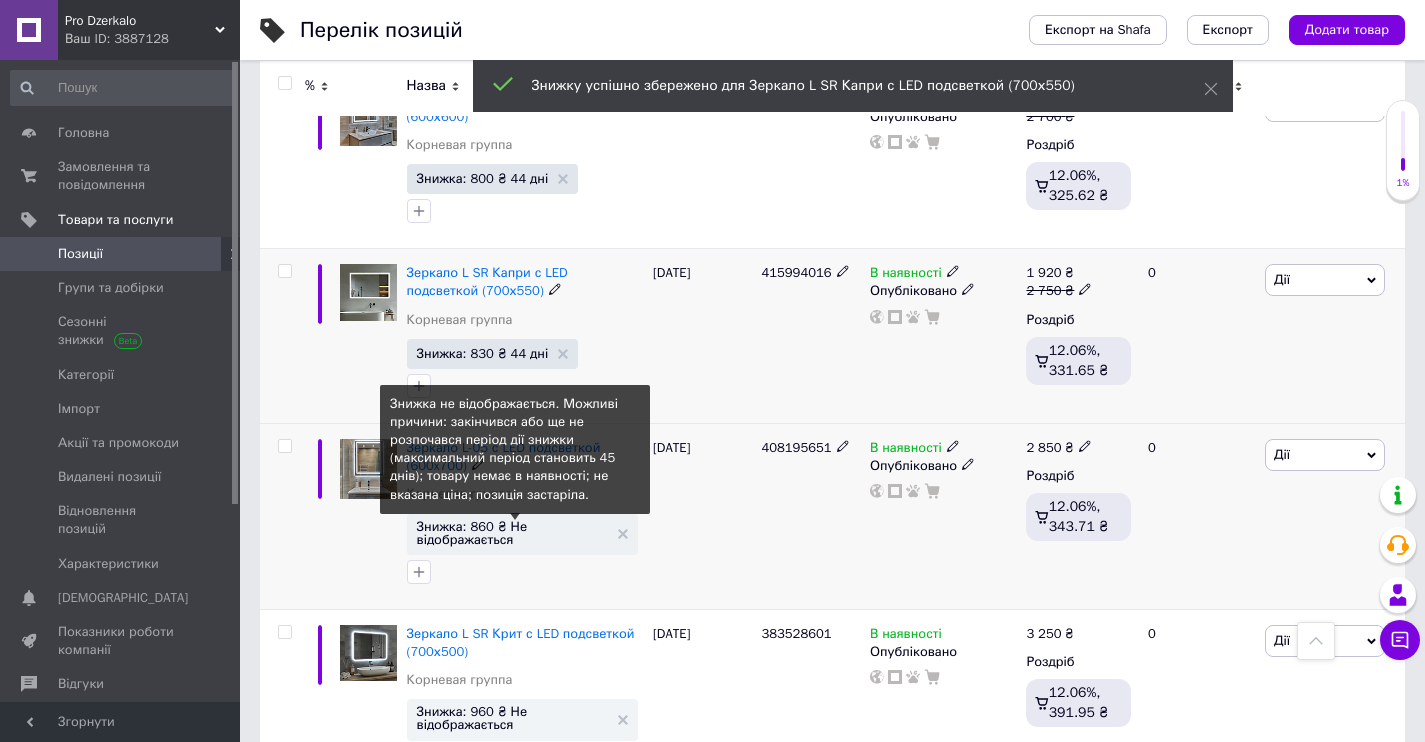 click on "Знижка: 860 ₴ Не відображається" at bounding box center (512, 533) 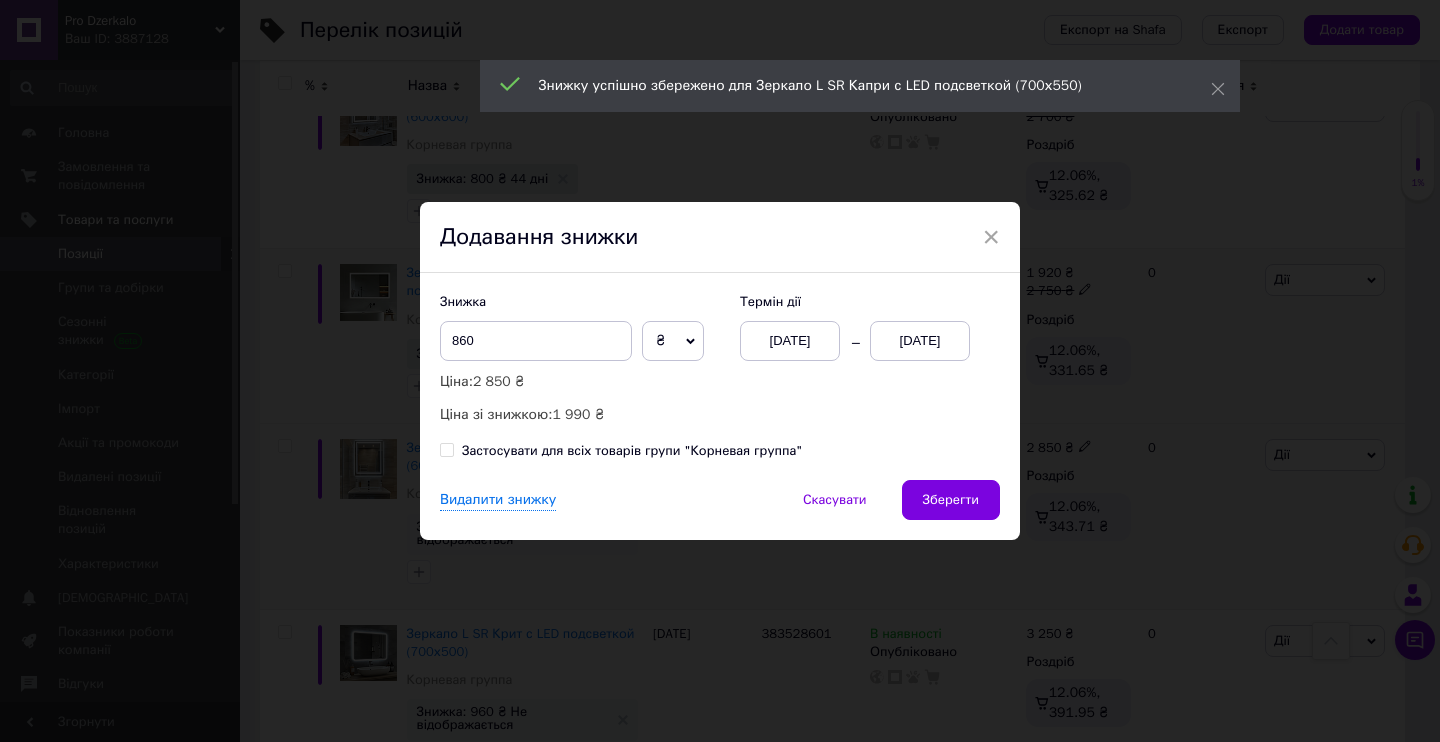 click on "[DATE]" at bounding box center [790, 341] 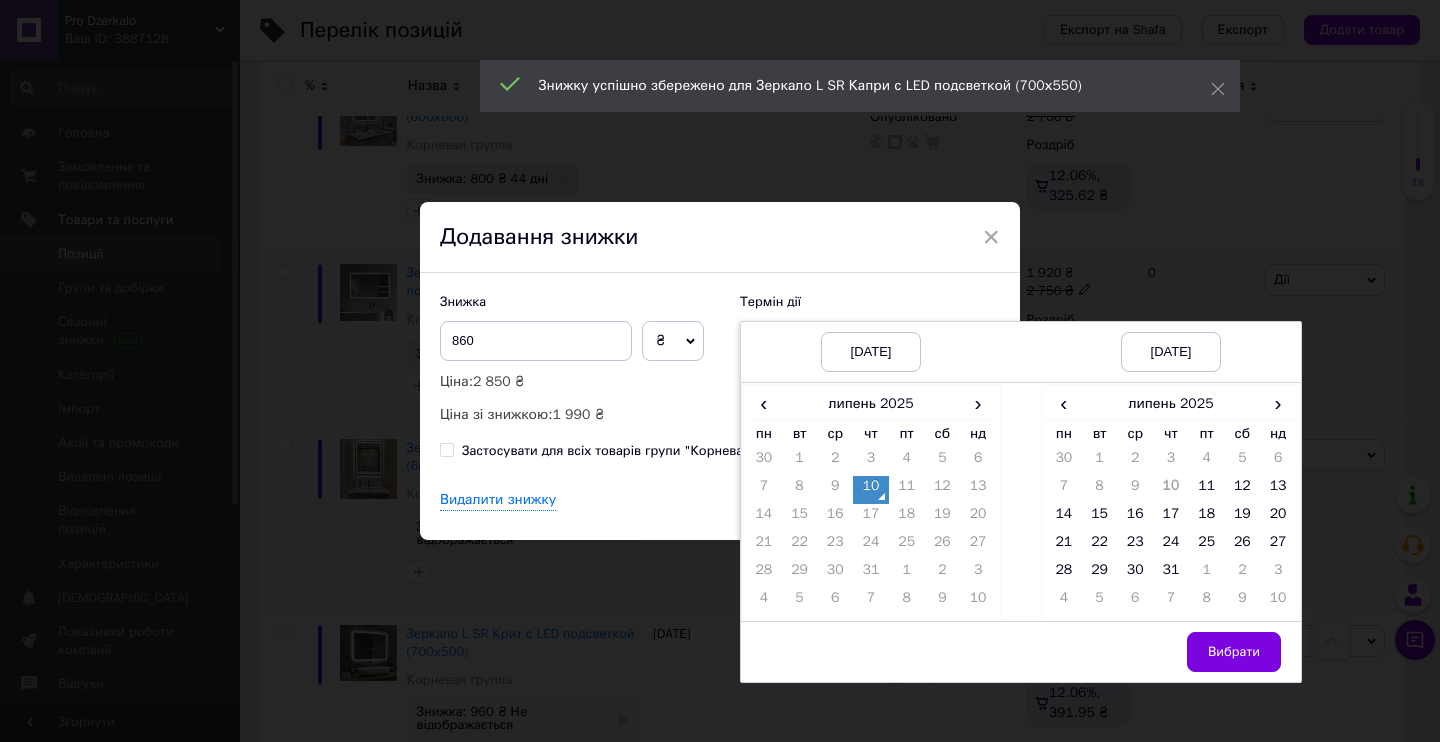 click on "10" at bounding box center [871, 490] 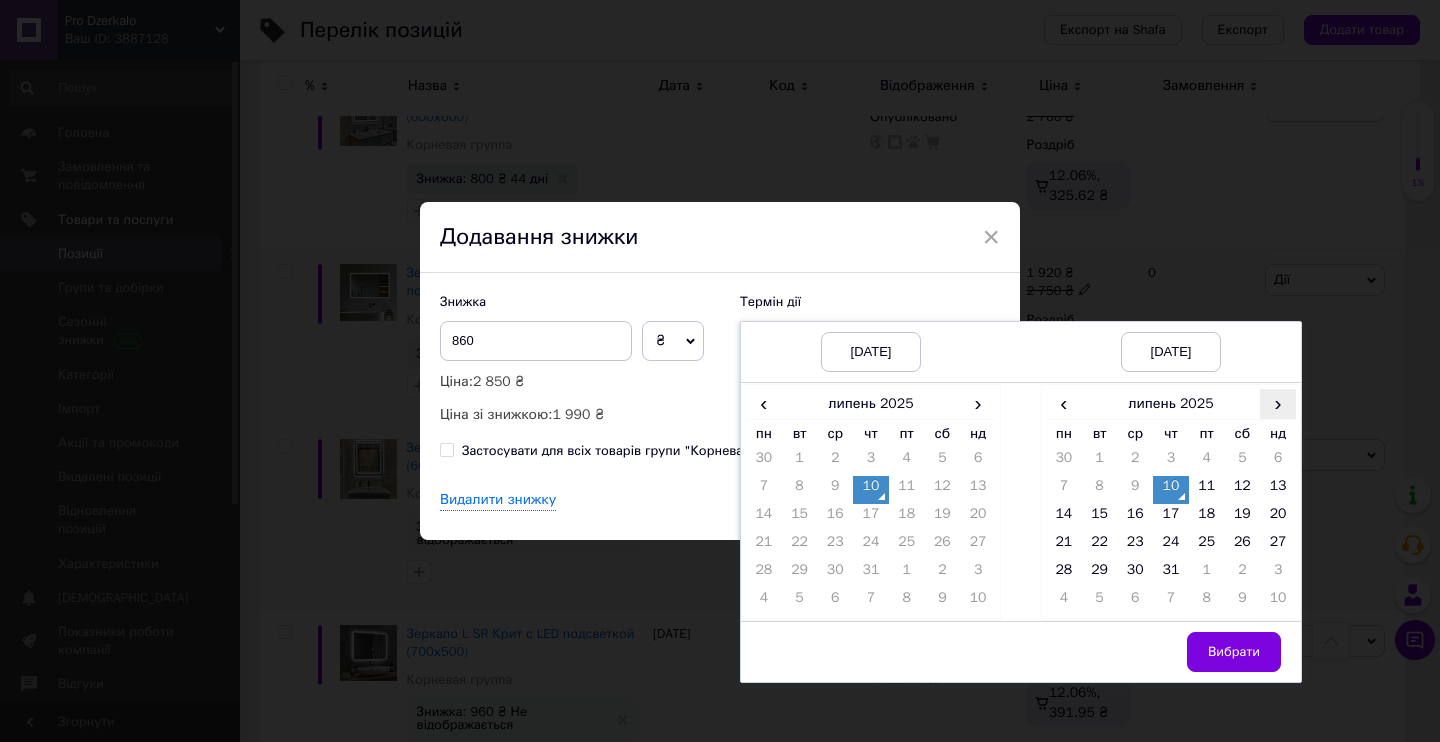 click on "›" at bounding box center (1278, 403) 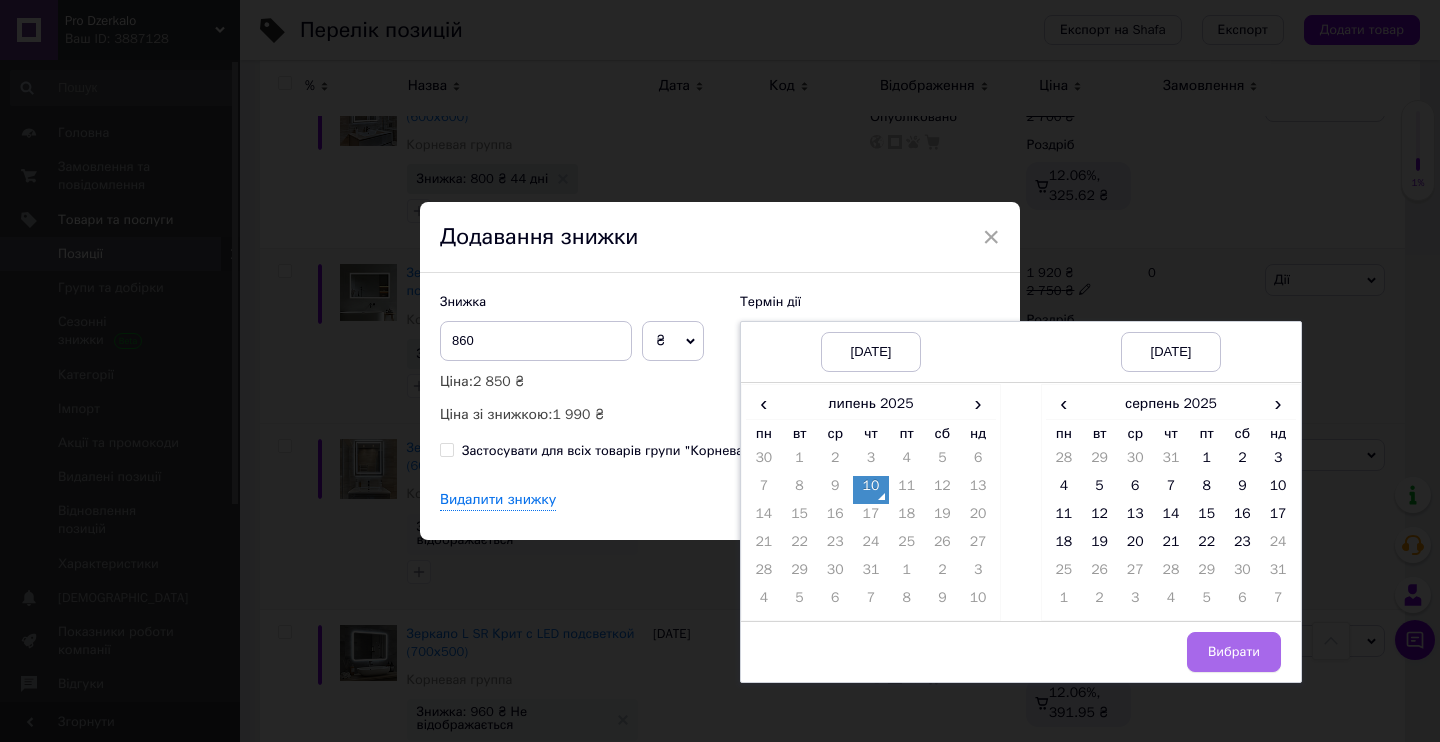 drag, startPoint x: 1235, startPoint y: 543, endPoint x: 1243, endPoint y: 637, distance: 94.33981 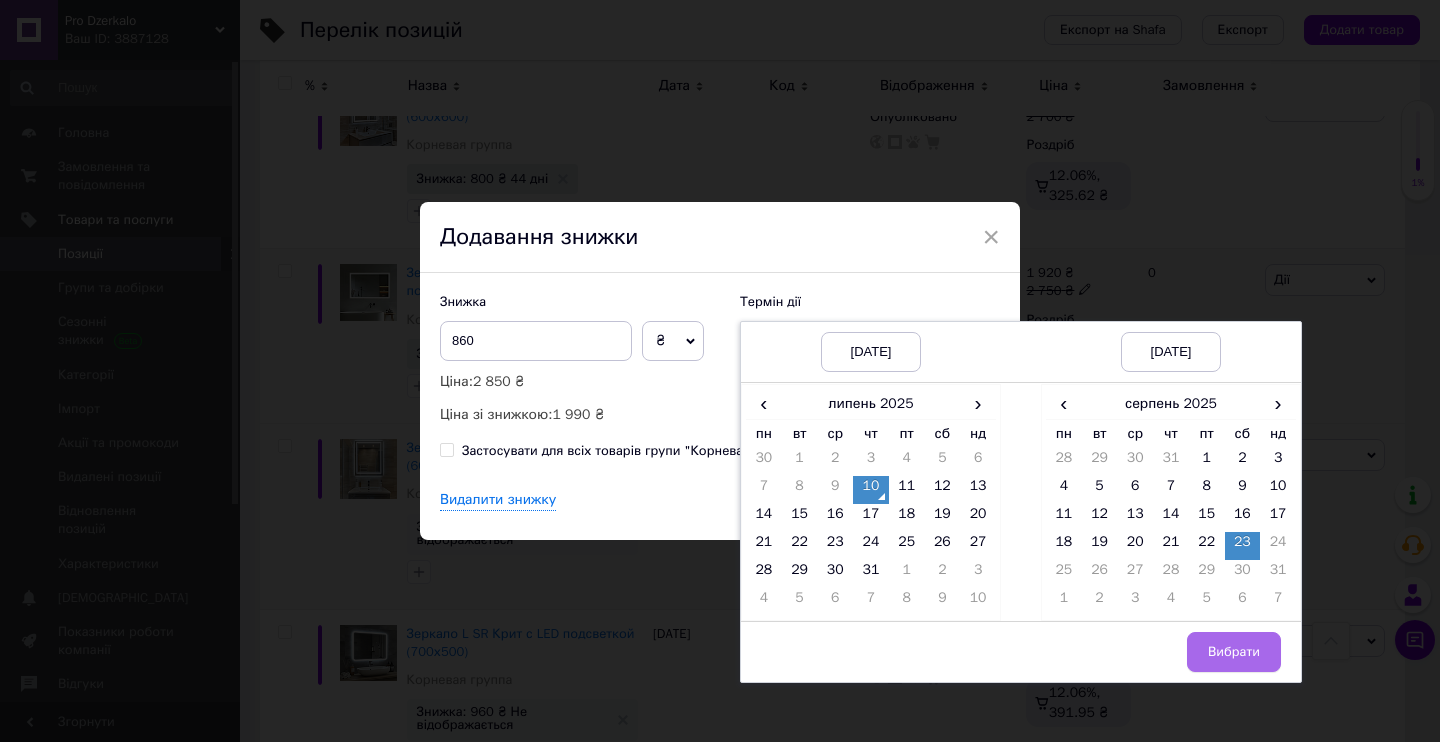 click on "Вибрати" at bounding box center (1234, 652) 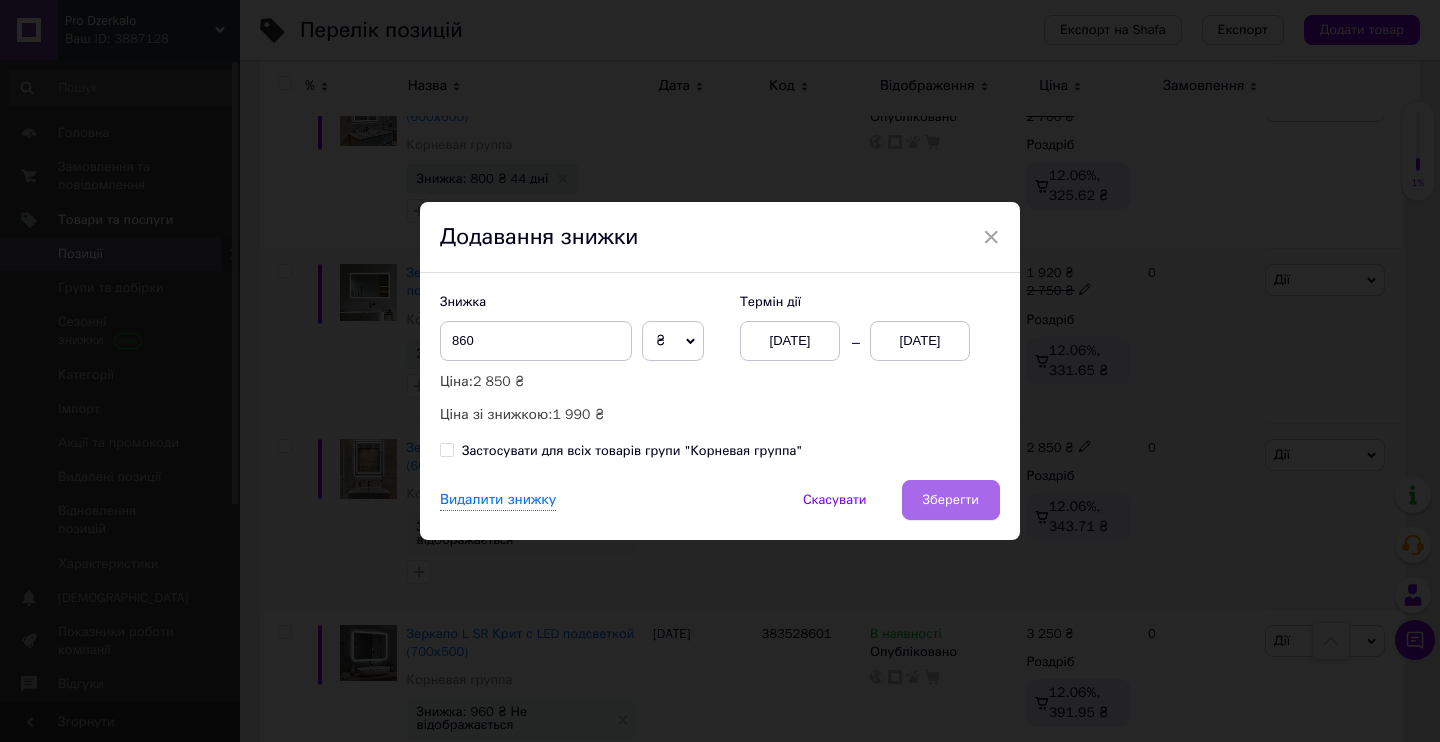 click on "Зберегти" at bounding box center (951, 500) 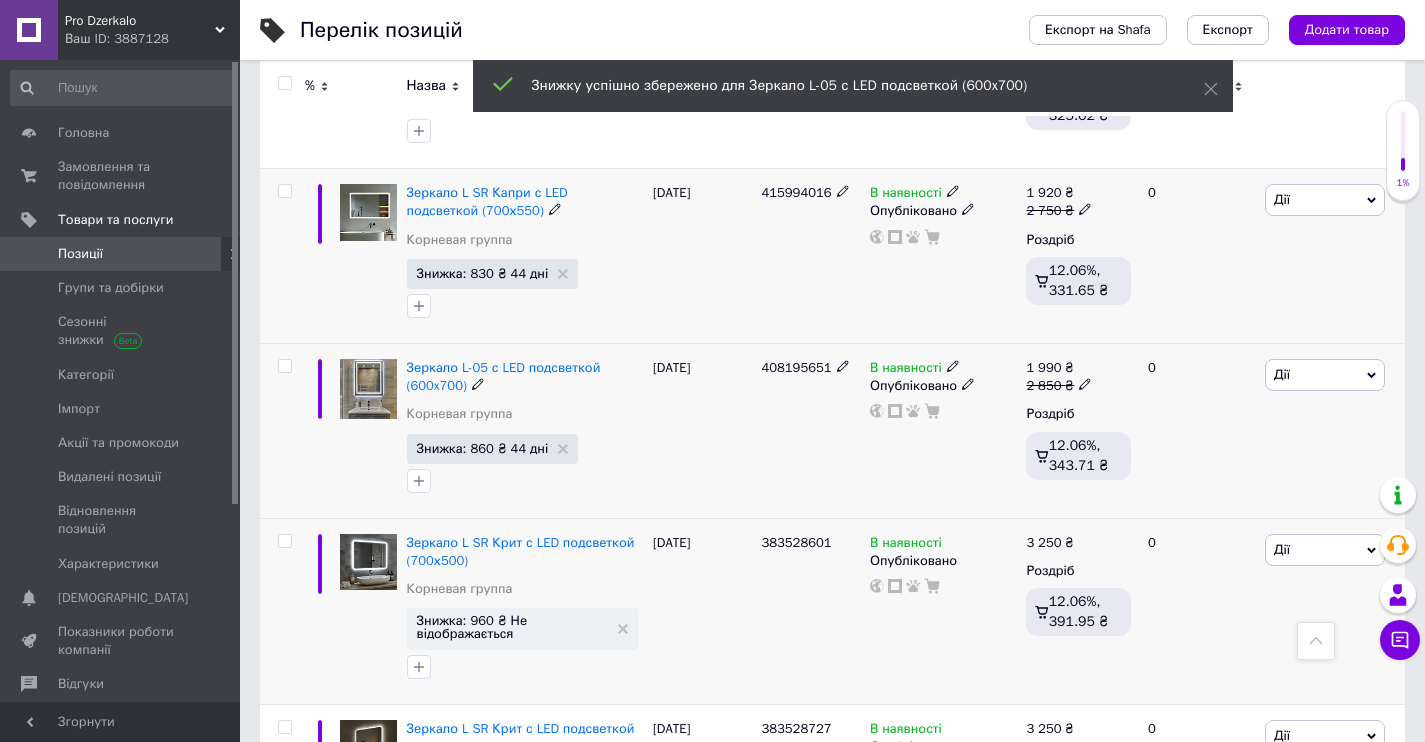 scroll, scrollTop: 3970, scrollLeft: 0, axis: vertical 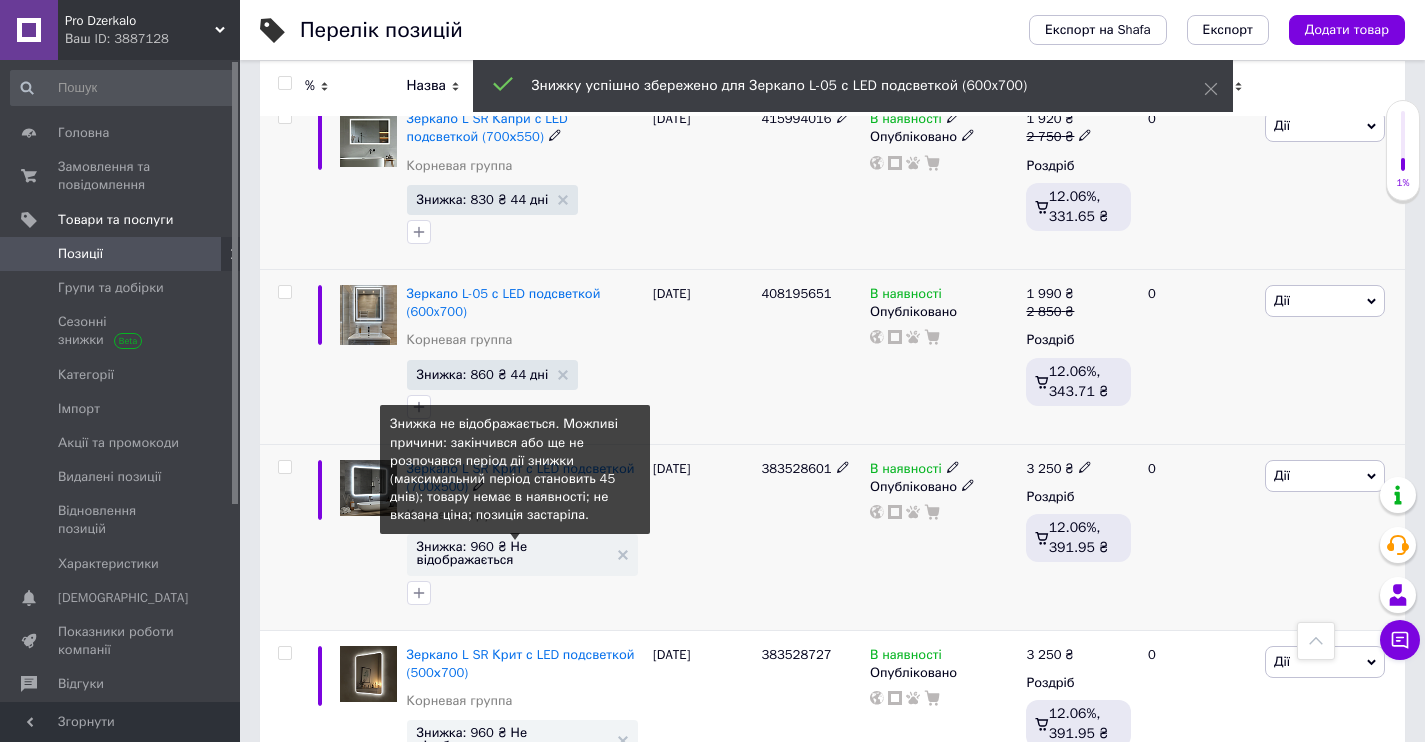 click on "Знижка: 960 ₴ Не відображається" at bounding box center [512, 553] 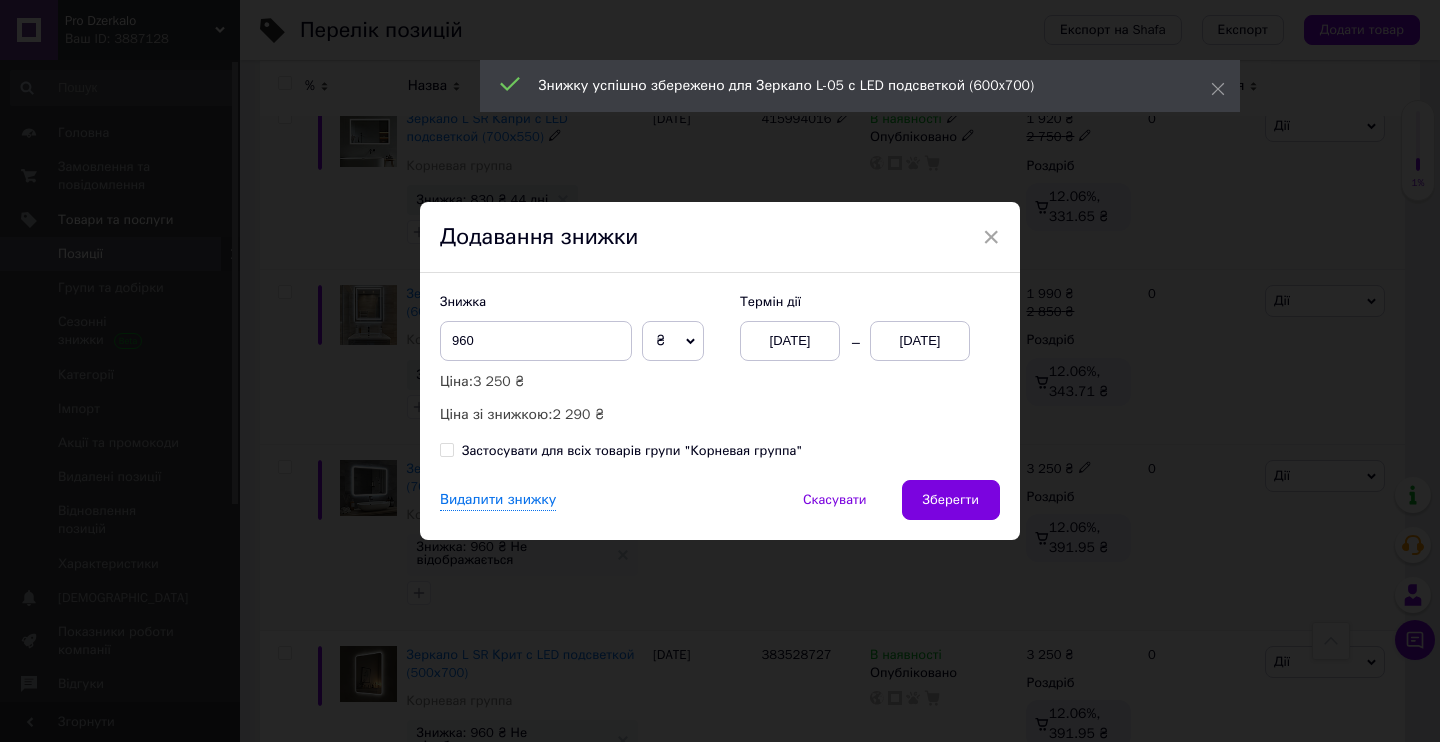 click on "[DATE]" at bounding box center [790, 341] 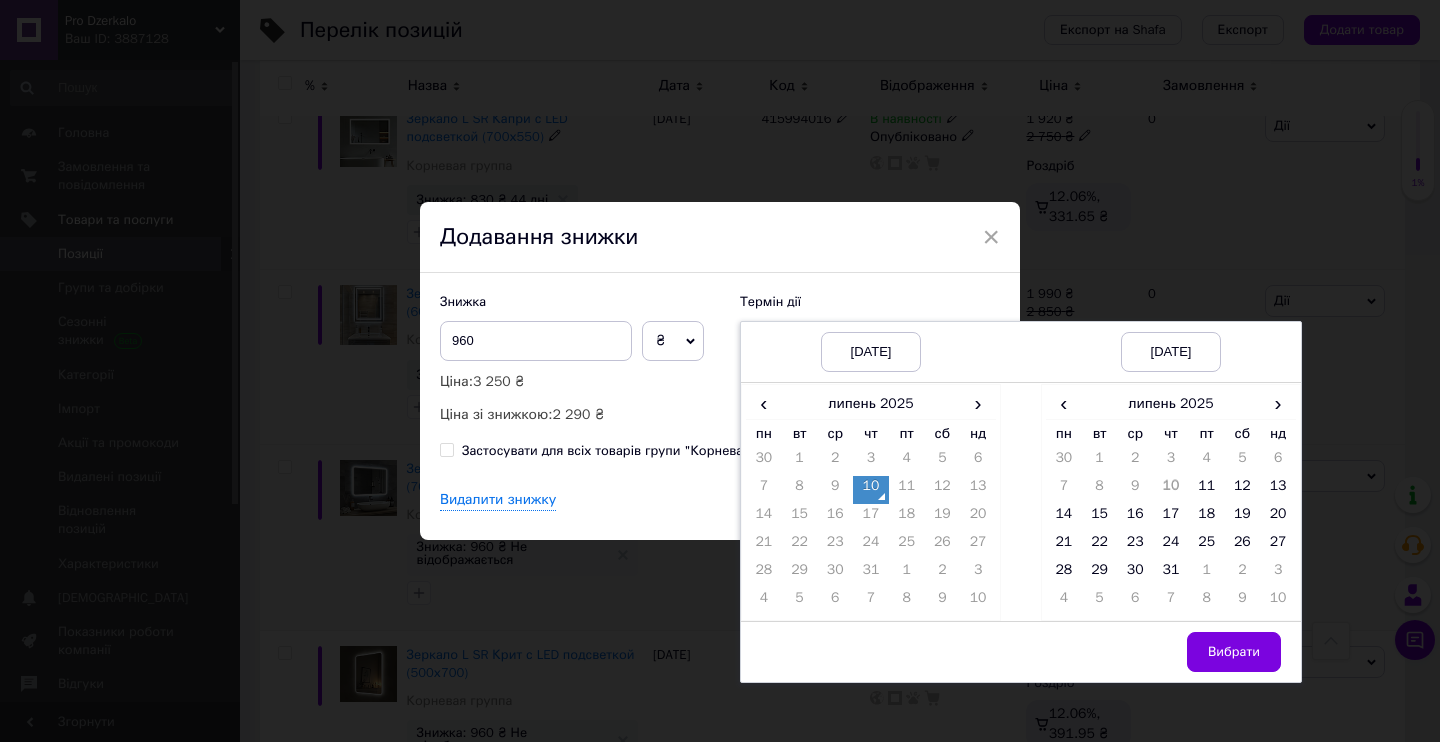 drag, startPoint x: 876, startPoint y: 486, endPoint x: 1165, endPoint y: 450, distance: 291.23358 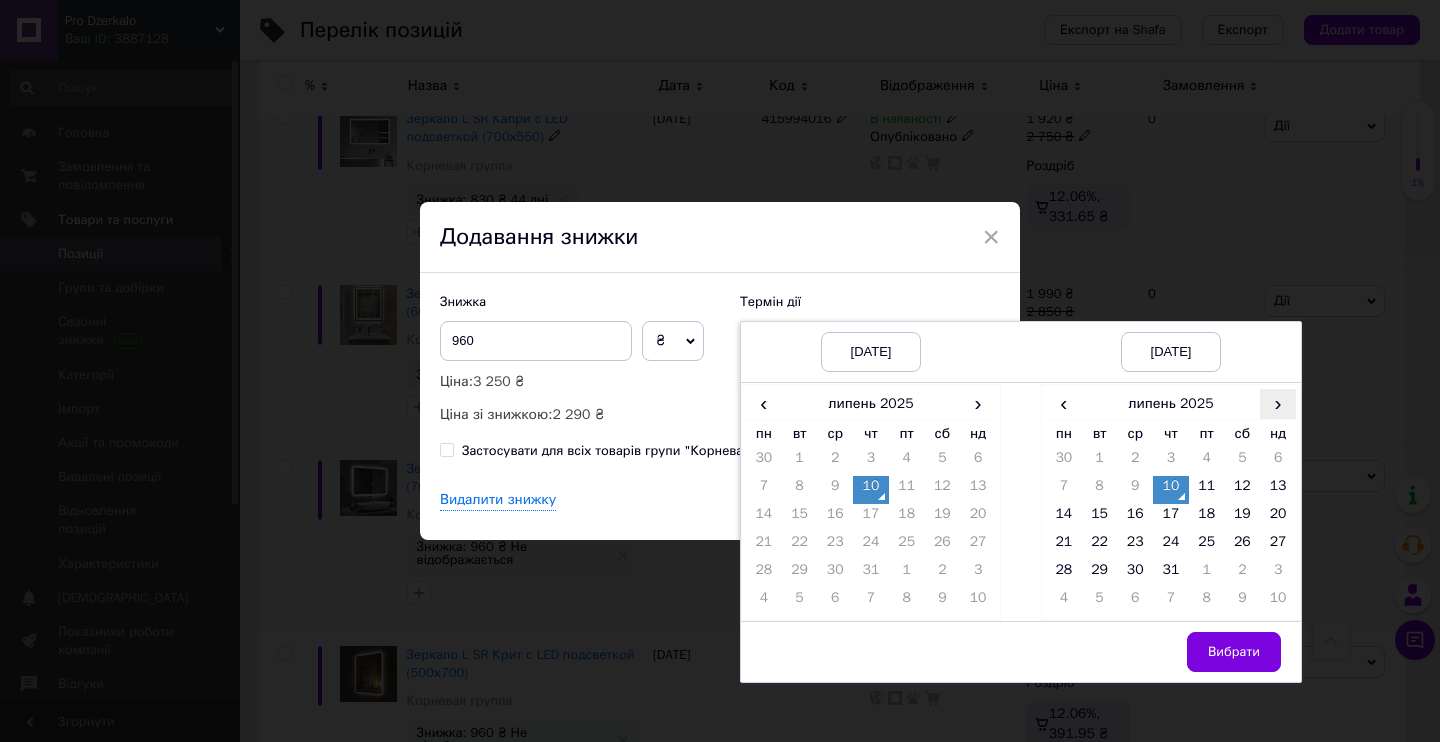 click on "›" at bounding box center [1278, 403] 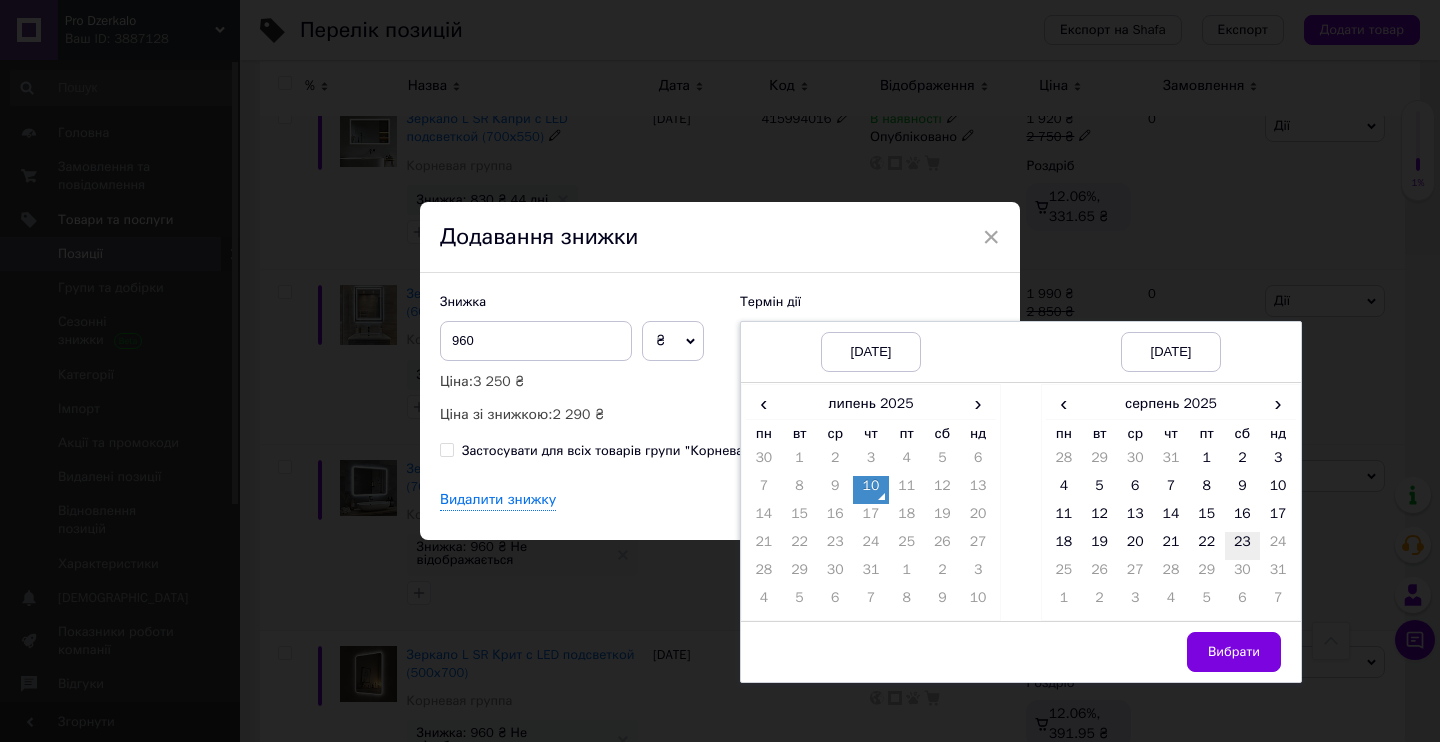 click on "23" at bounding box center (1243, 546) 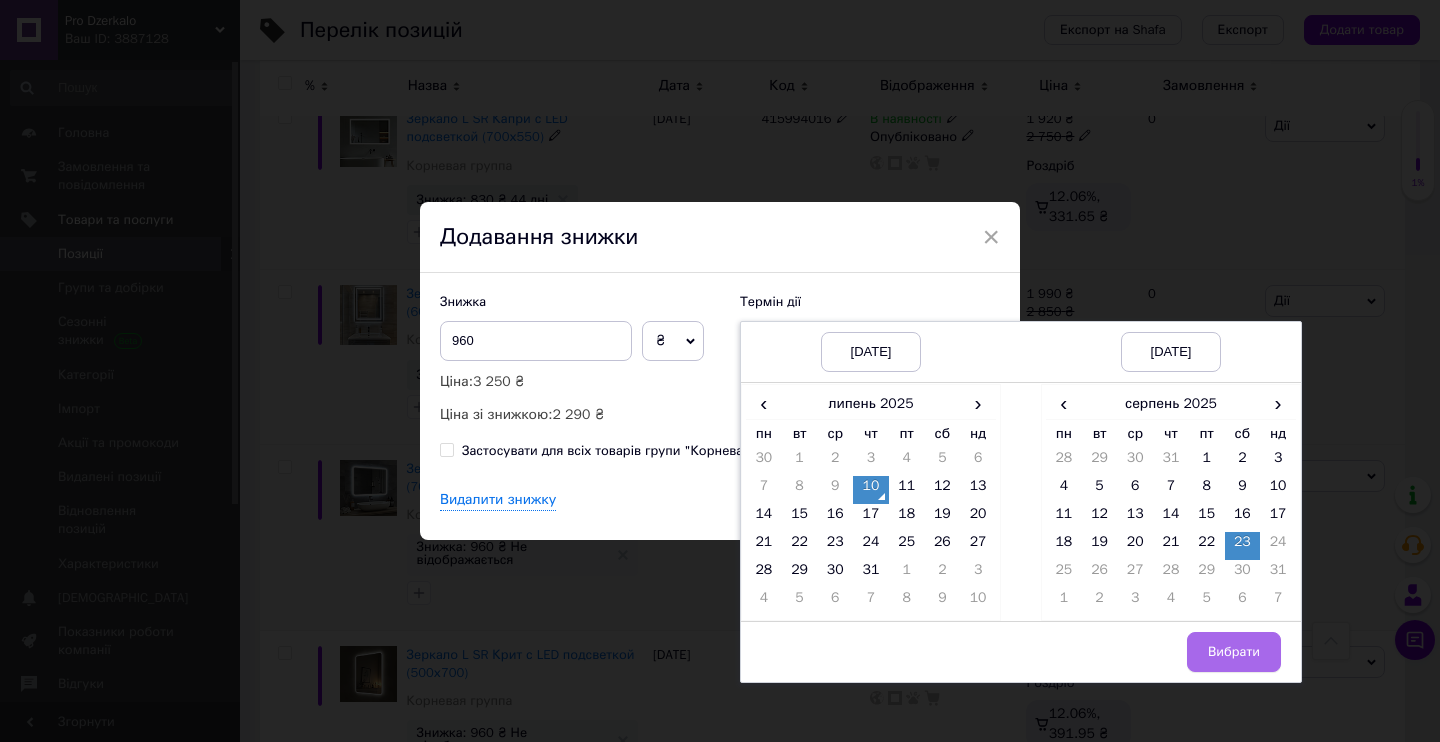 click on "Вибрати" at bounding box center [1234, 652] 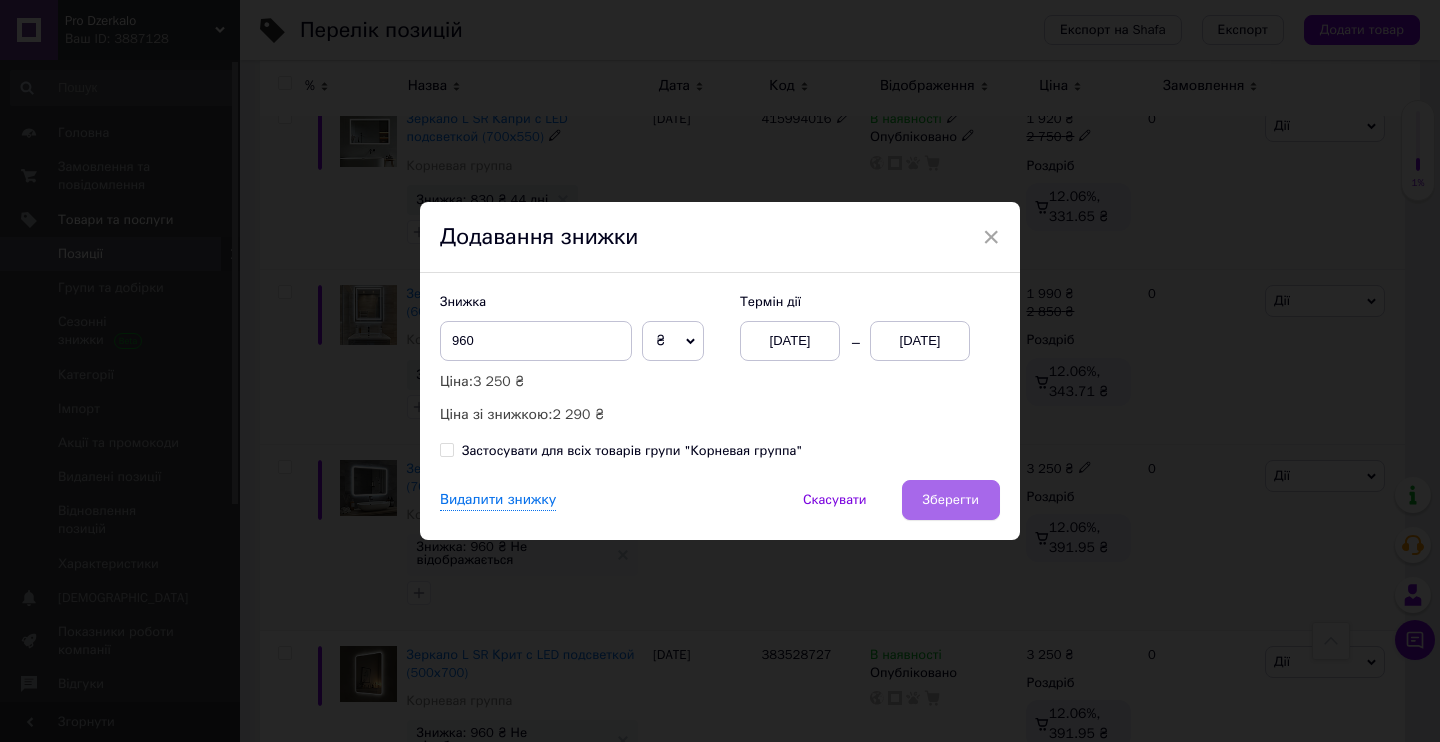 click on "Зберегти" at bounding box center [951, 500] 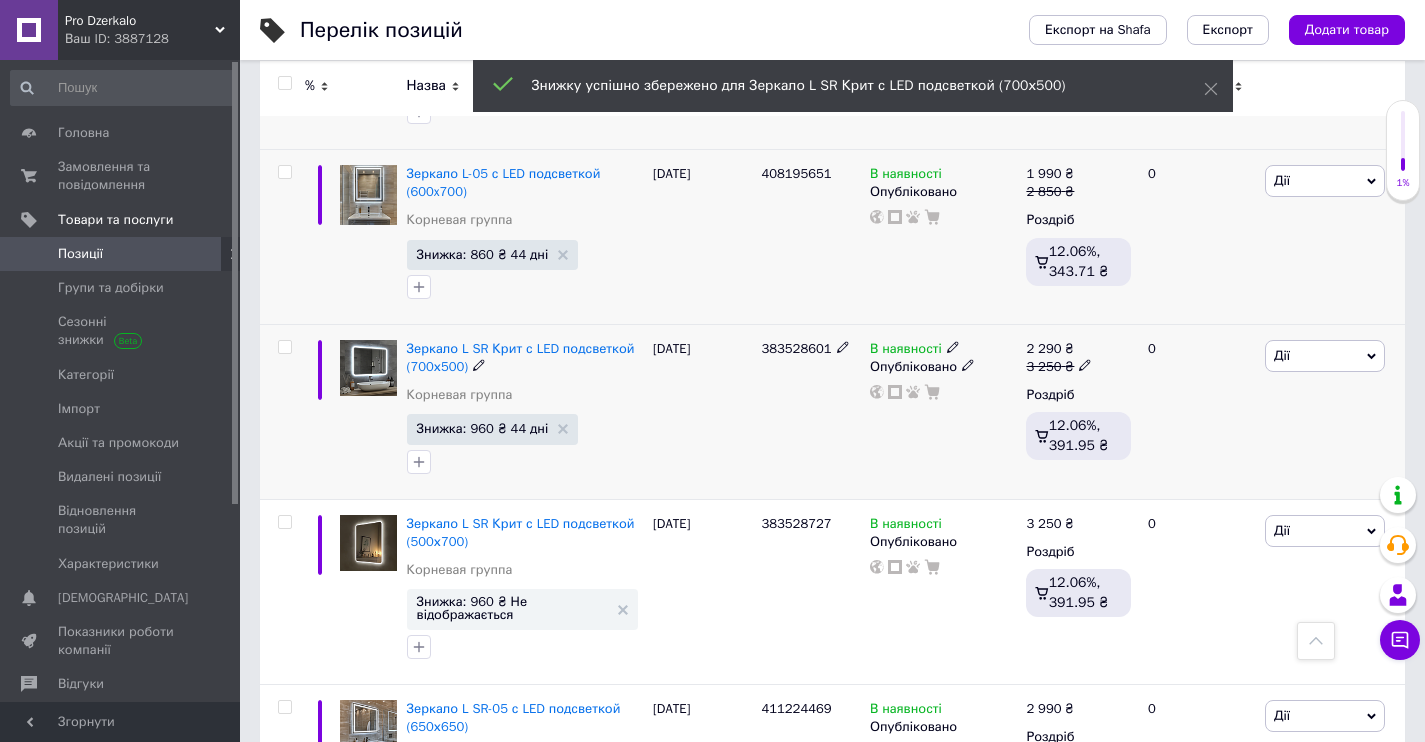 scroll, scrollTop: 4185, scrollLeft: 0, axis: vertical 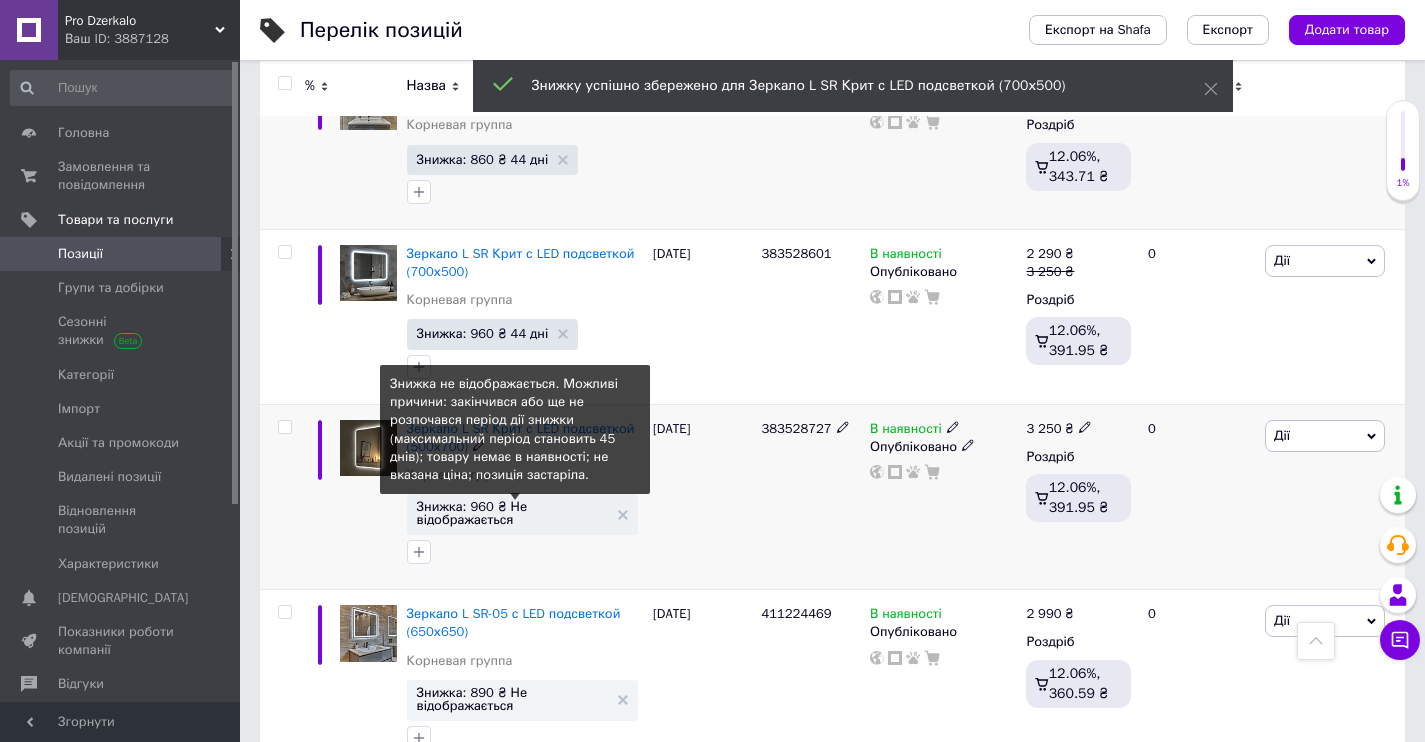 click on "Знижка: 960 ₴ Не відображається" at bounding box center (512, 513) 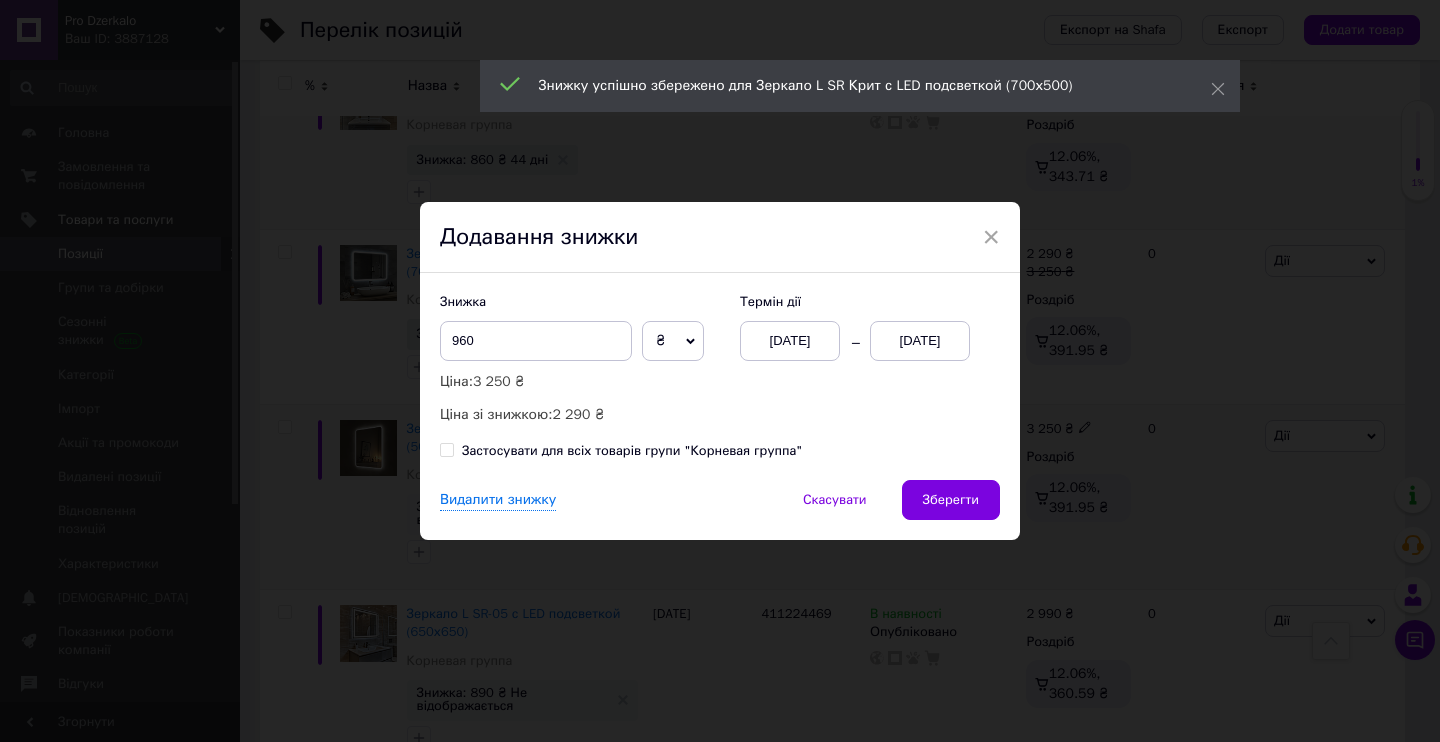 click on "[DATE]" at bounding box center [790, 341] 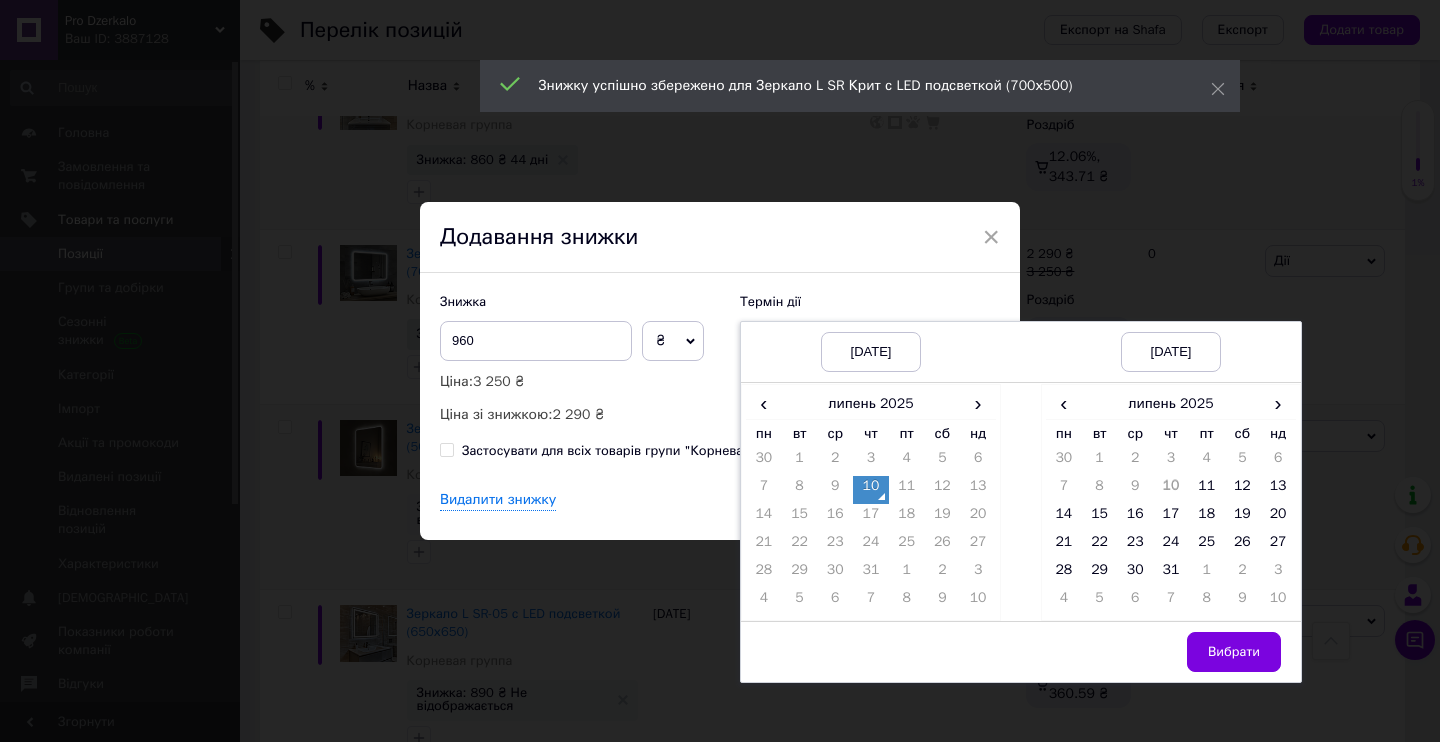 click on "10" at bounding box center [871, 490] 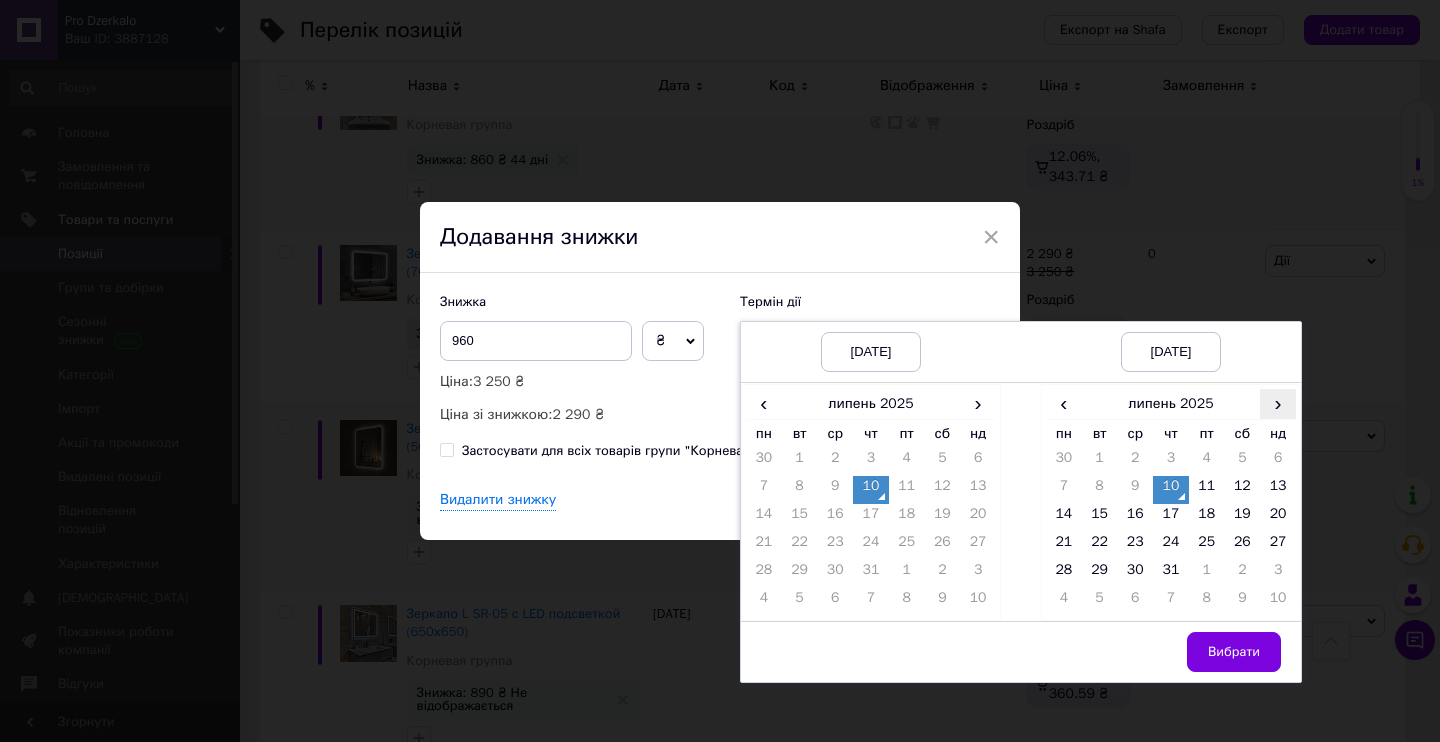 click on "›" at bounding box center (1278, 403) 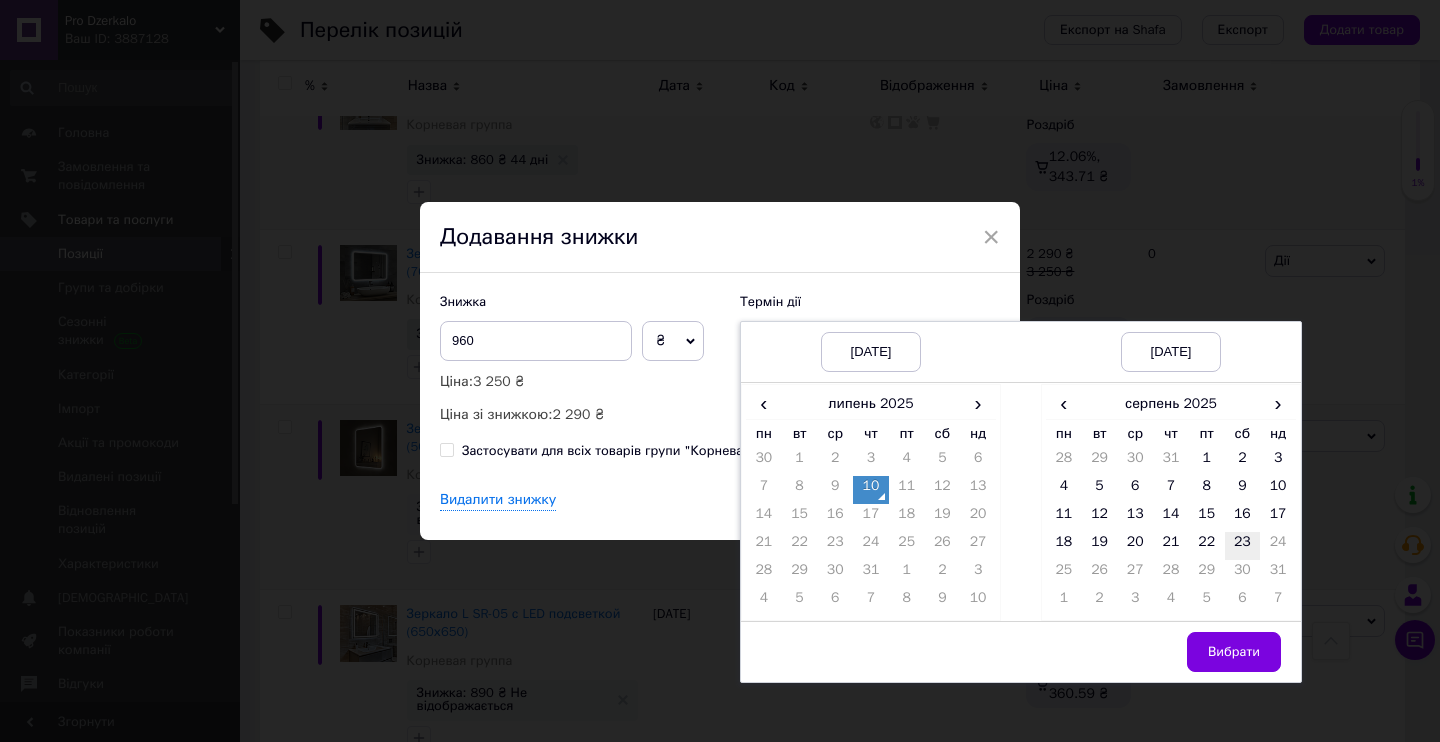 click on "23" at bounding box center [1243, 546] 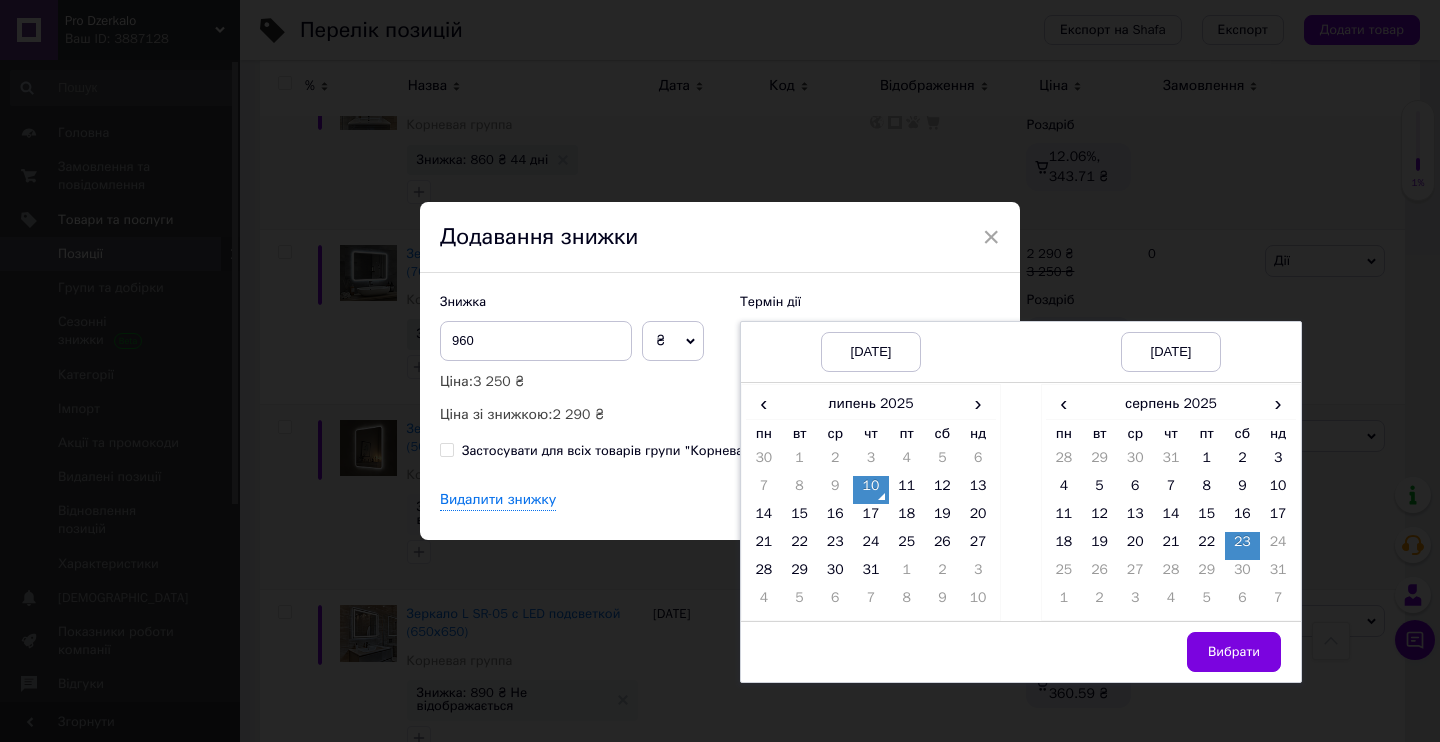 drag, startPoint x: 1239, startPoint y: 643, endPoint x: 1151, endPoint y: 600, distance: 97.94386 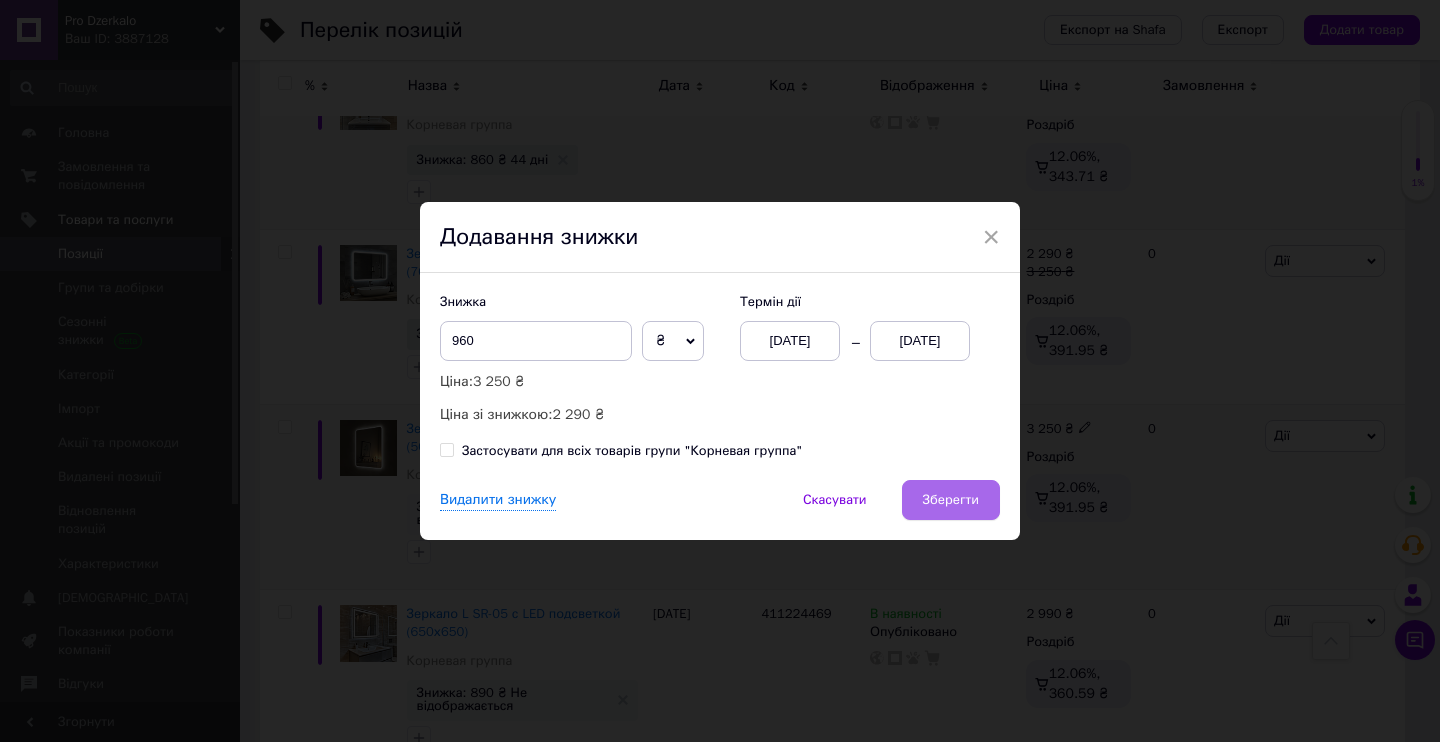 click on "Зберегти" at bounding box center (951, 500) 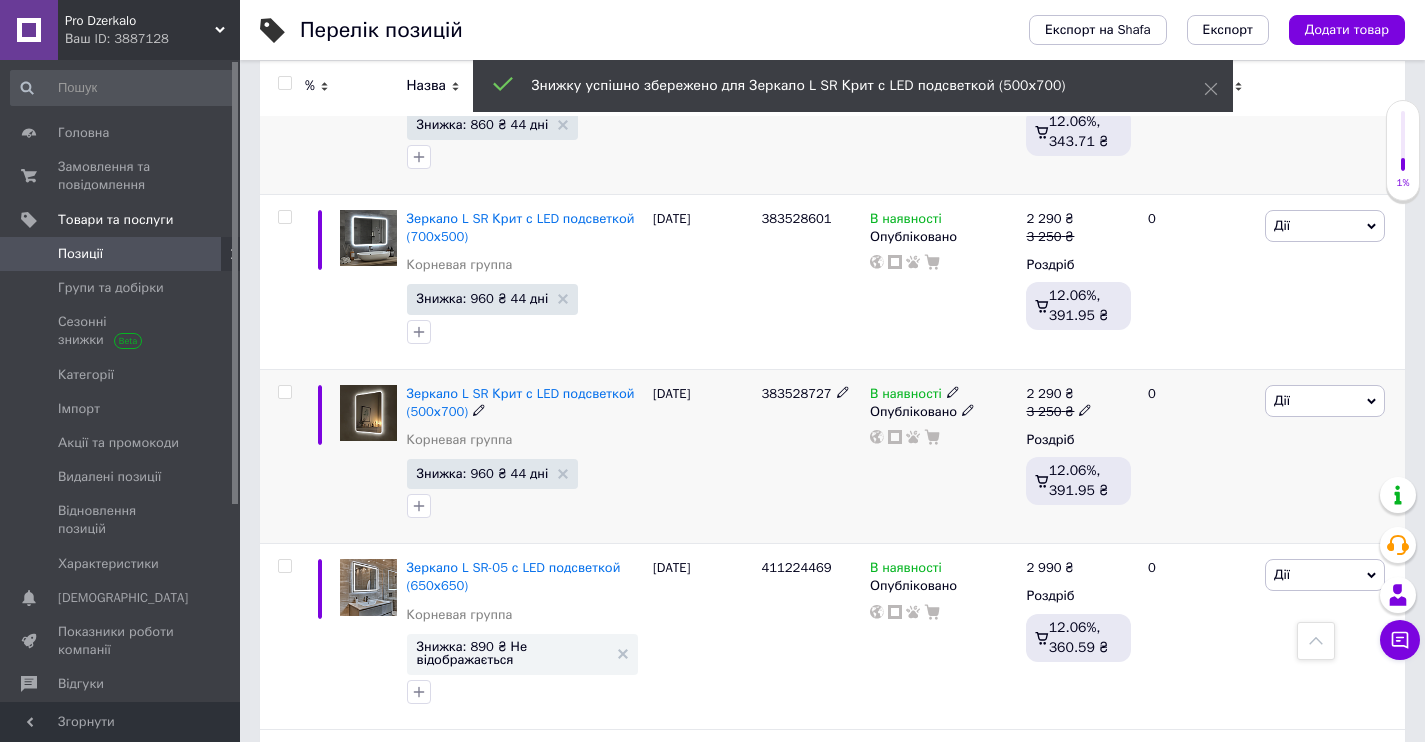 scroll, scrollTop: 4313, scrollLeft: 0, axis: vertical 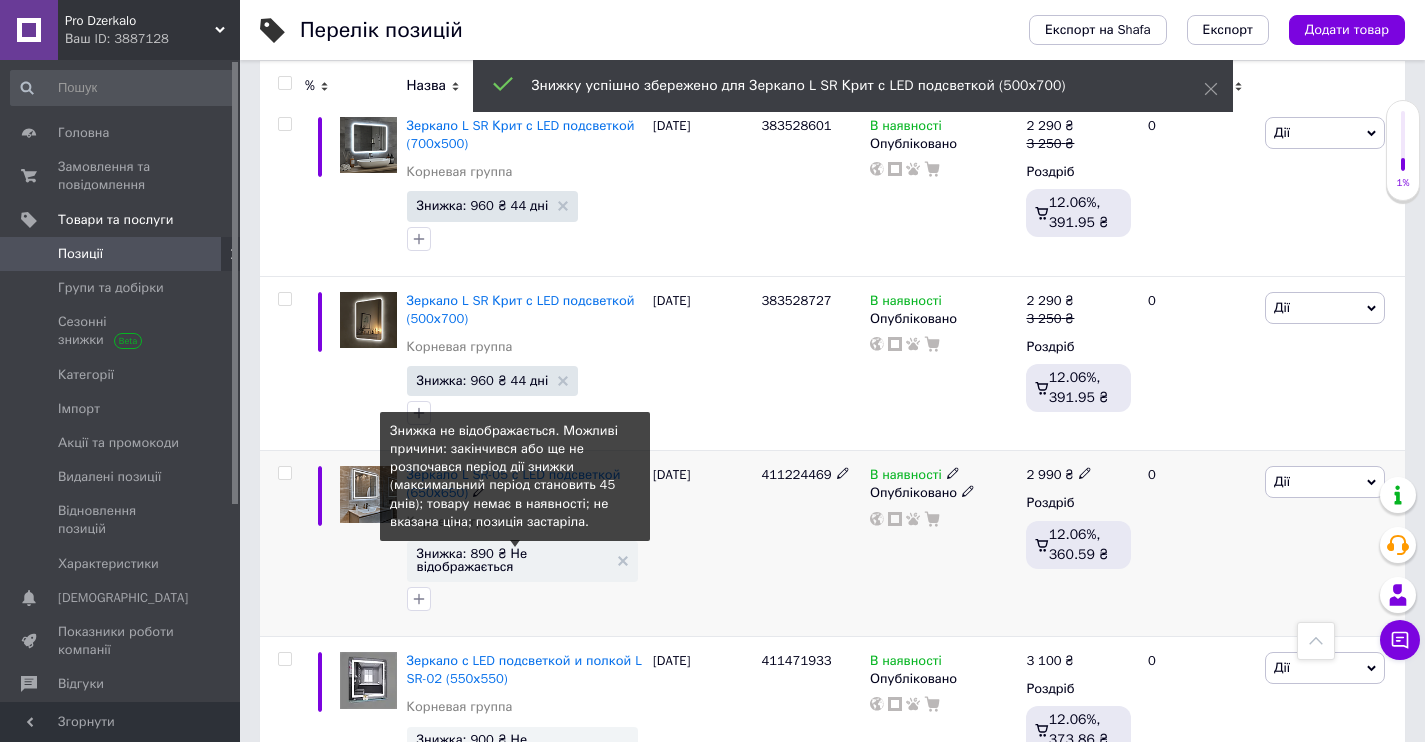 click on "Знижка: 890 ₴ Не відображається" at bounding box center [512, 560] 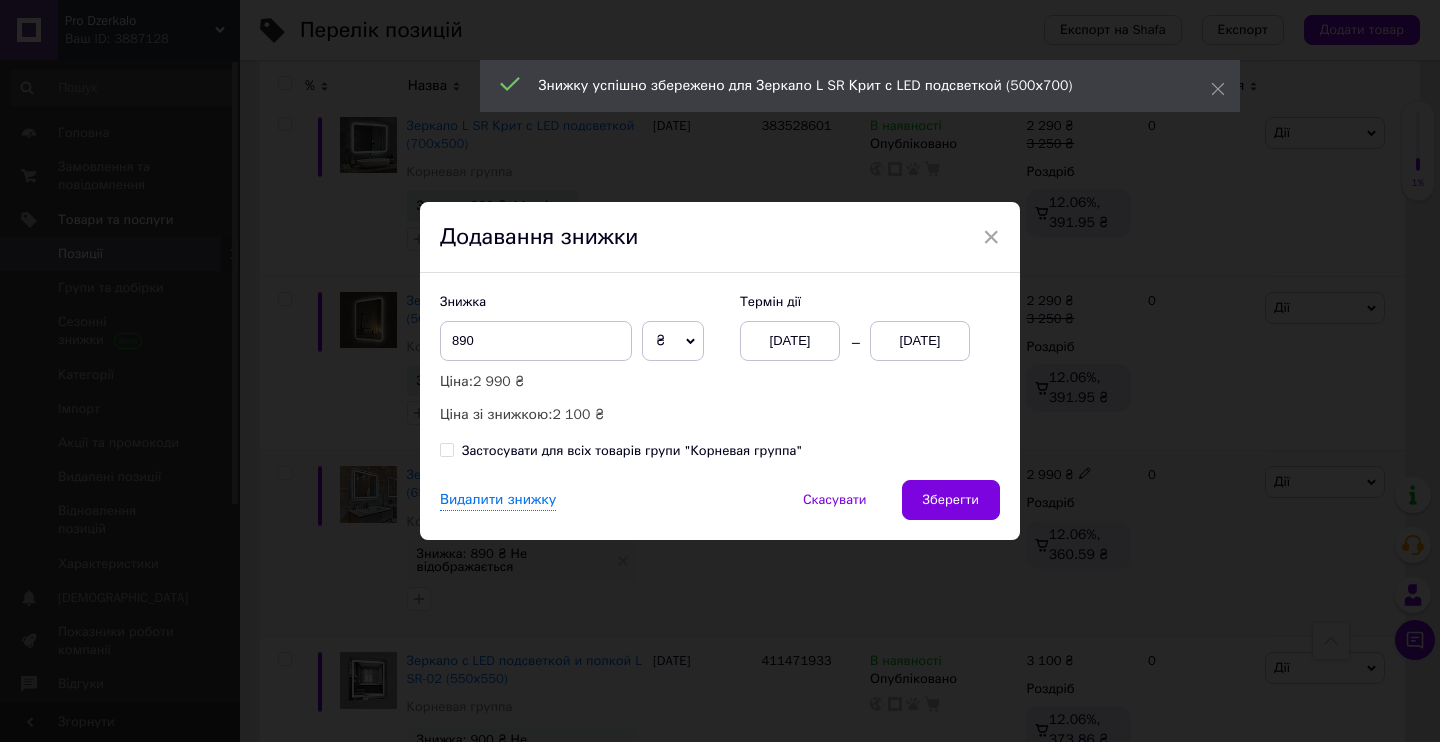 click on "[DATE]" at bounding box center (790, 341) 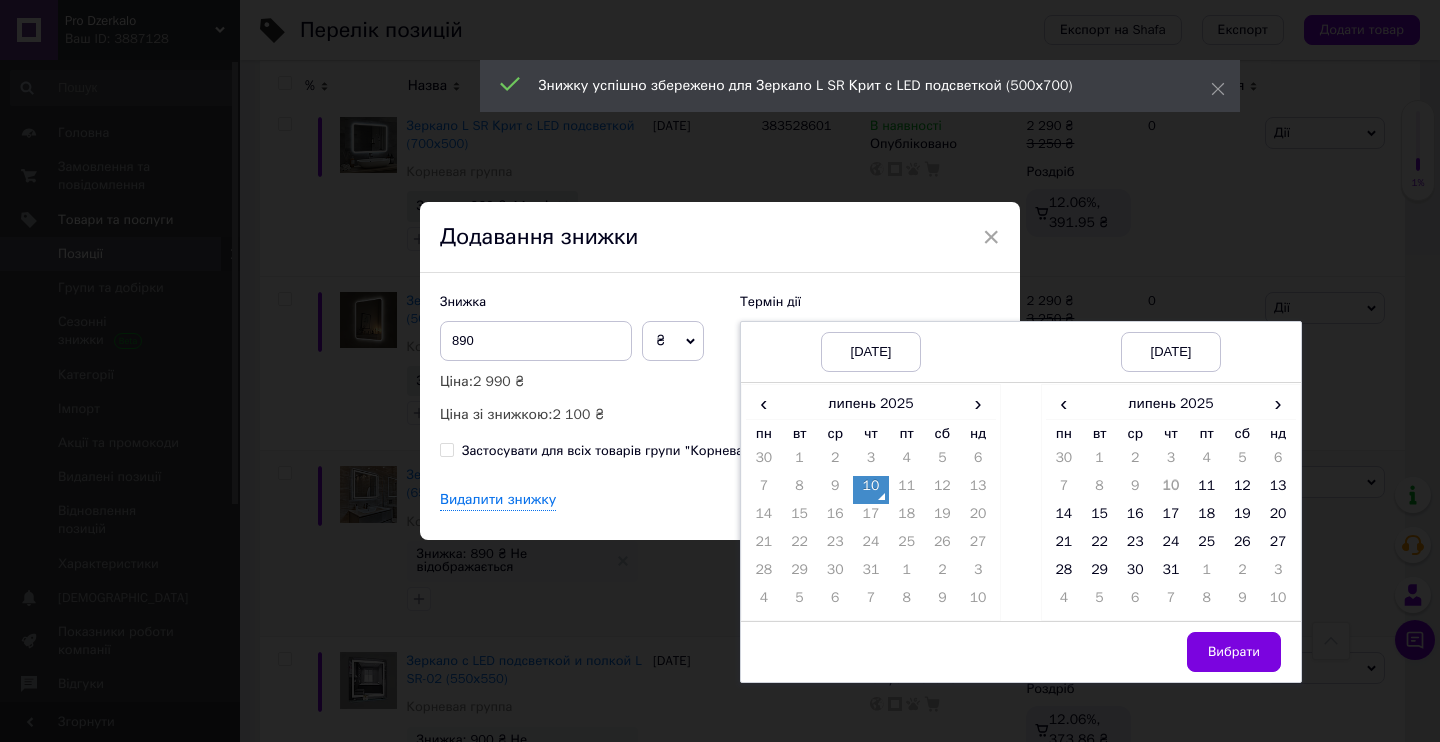 click on "10" at bounding box center (871, 490) 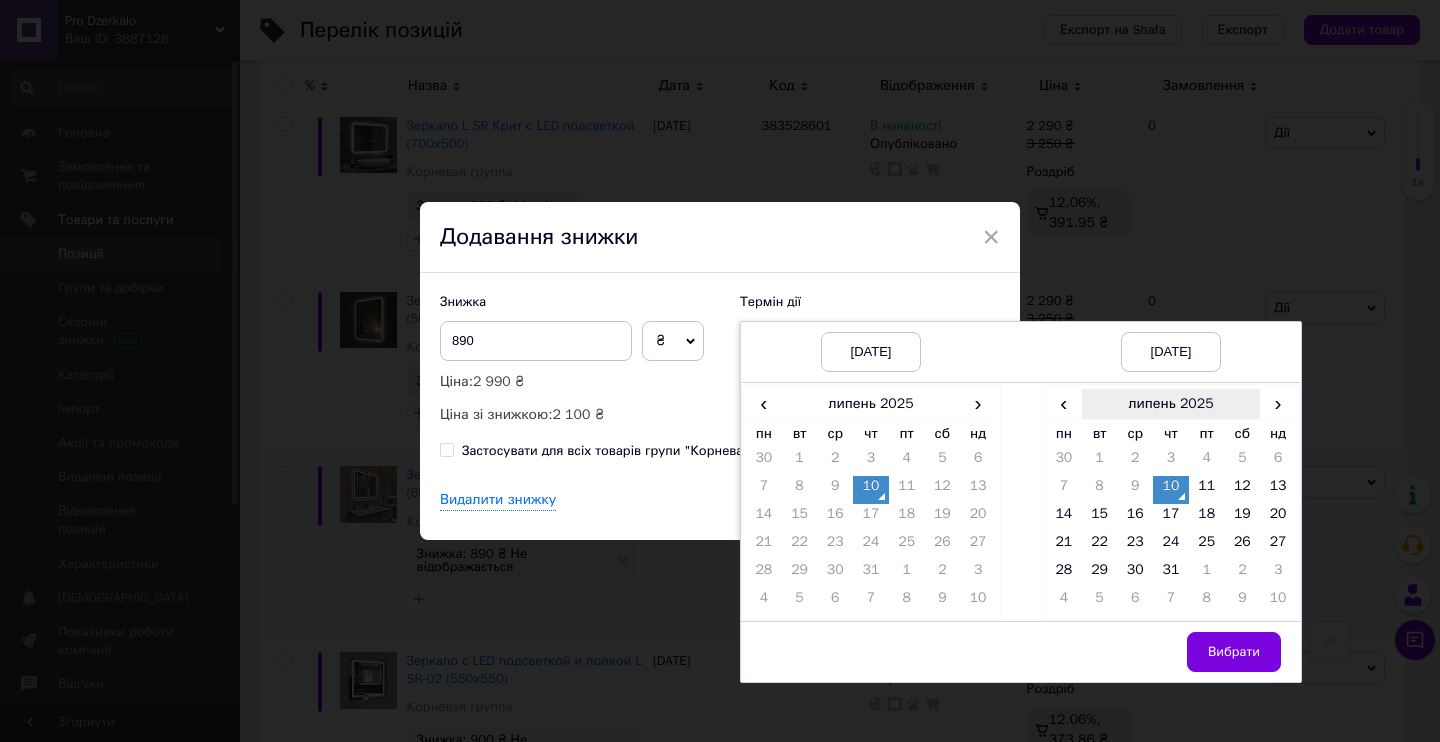 click on "липень 2025" at bounding box center [1171, 404] 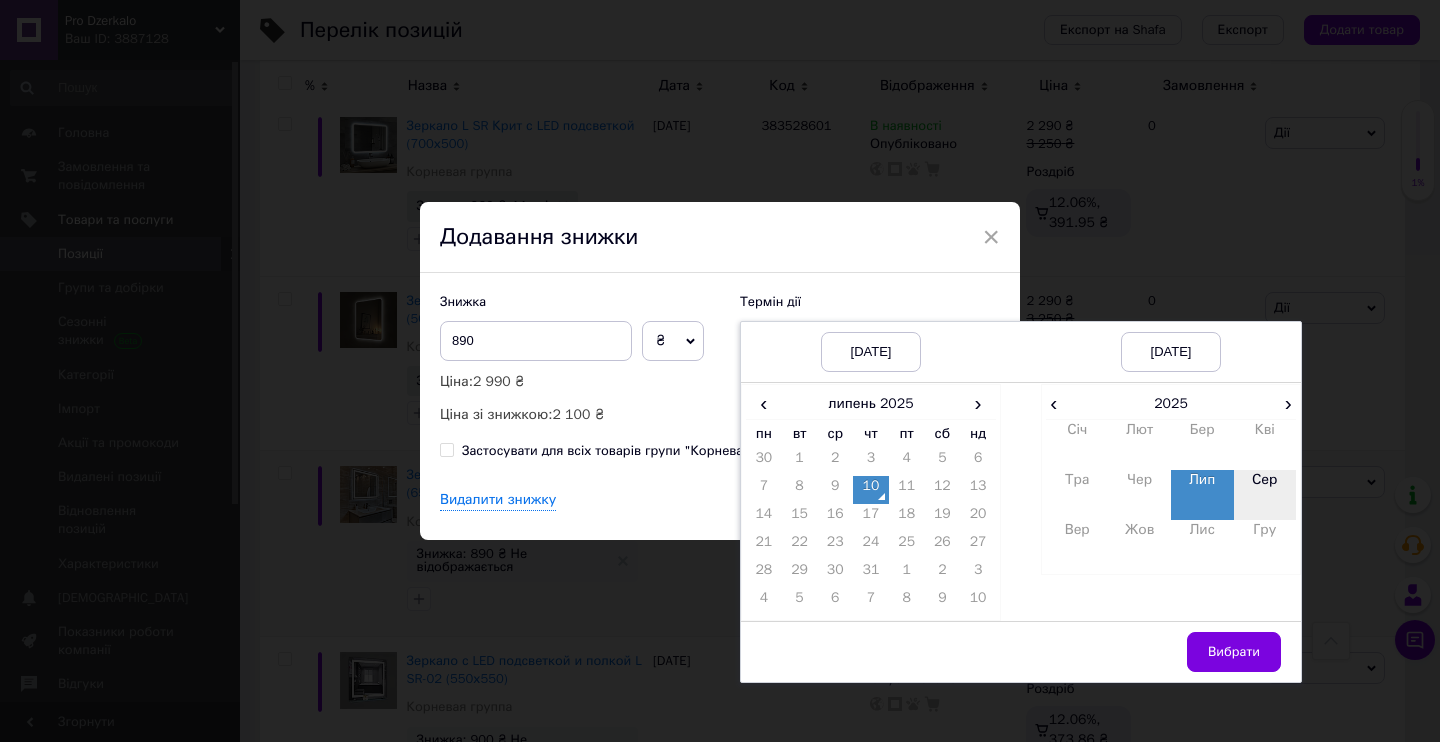 click on "Сер" at bounding box center (1265, 495) 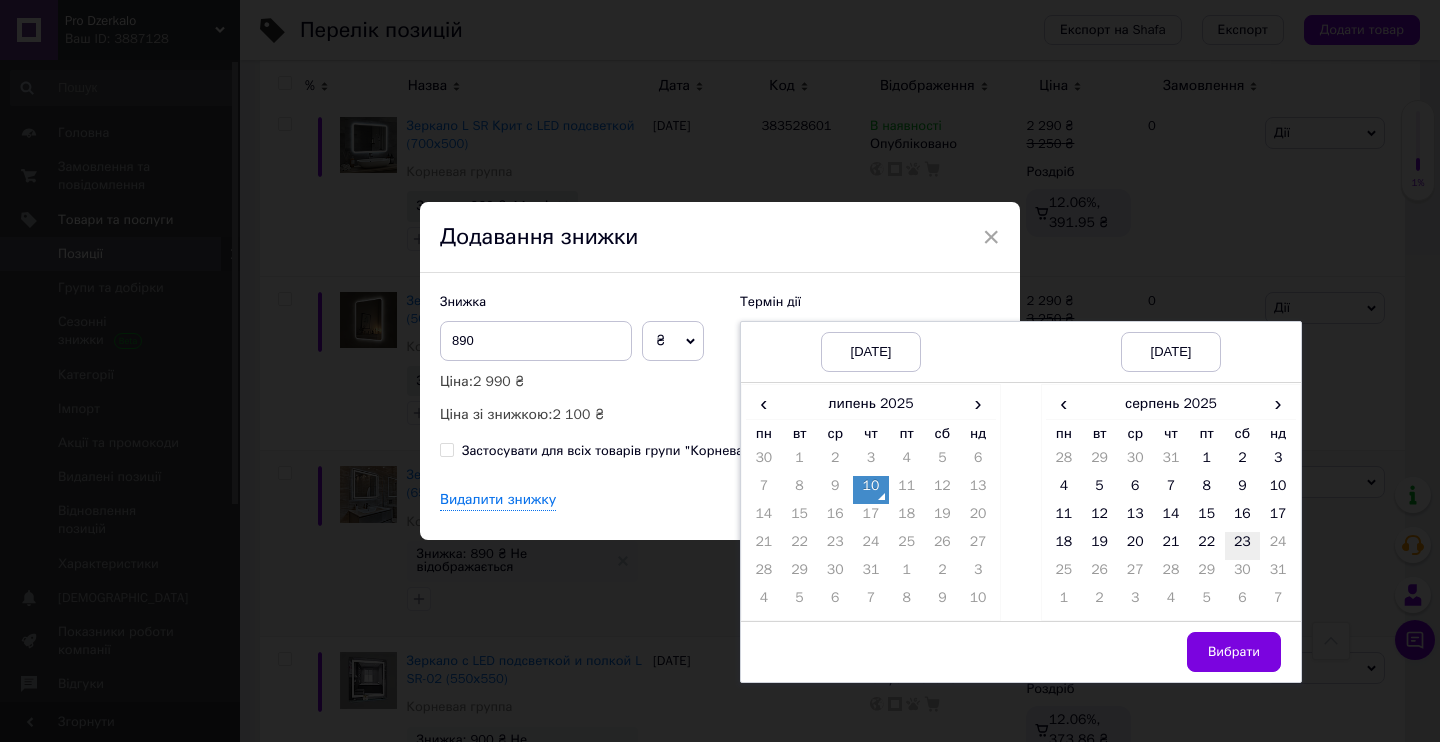click on "23" at bounding box center [1243, 546] 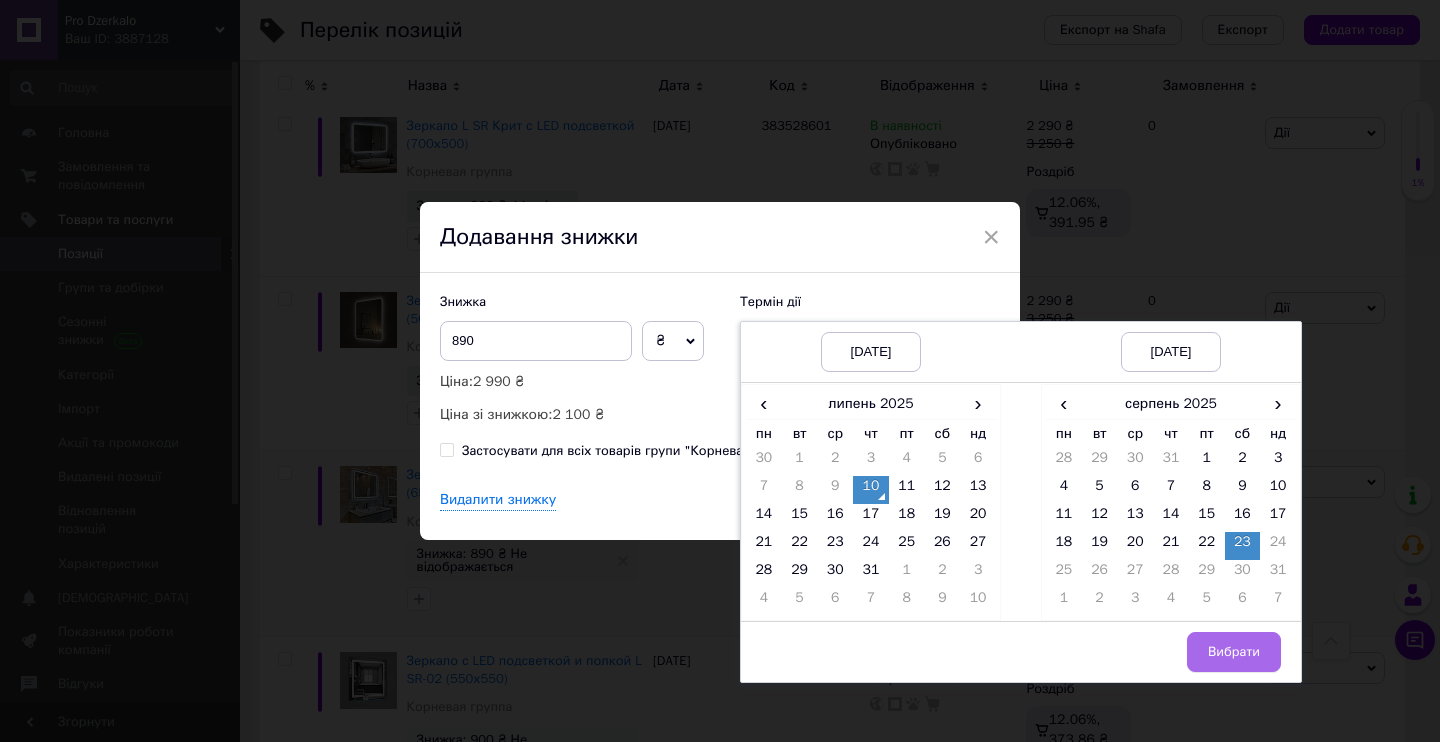 click on "Вибрати" at bounding box center [1234, 652] 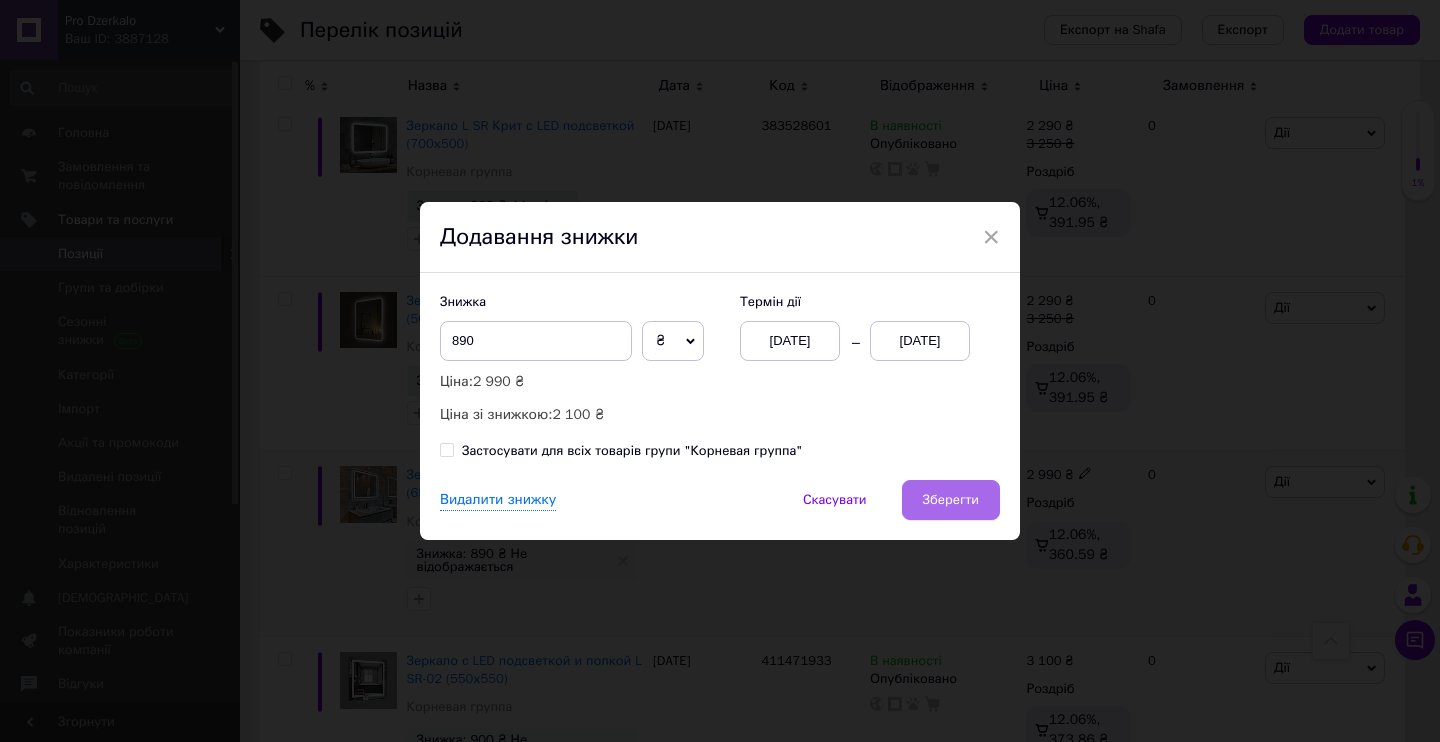 click on "Зберегти" at bounding box center (951, 500) 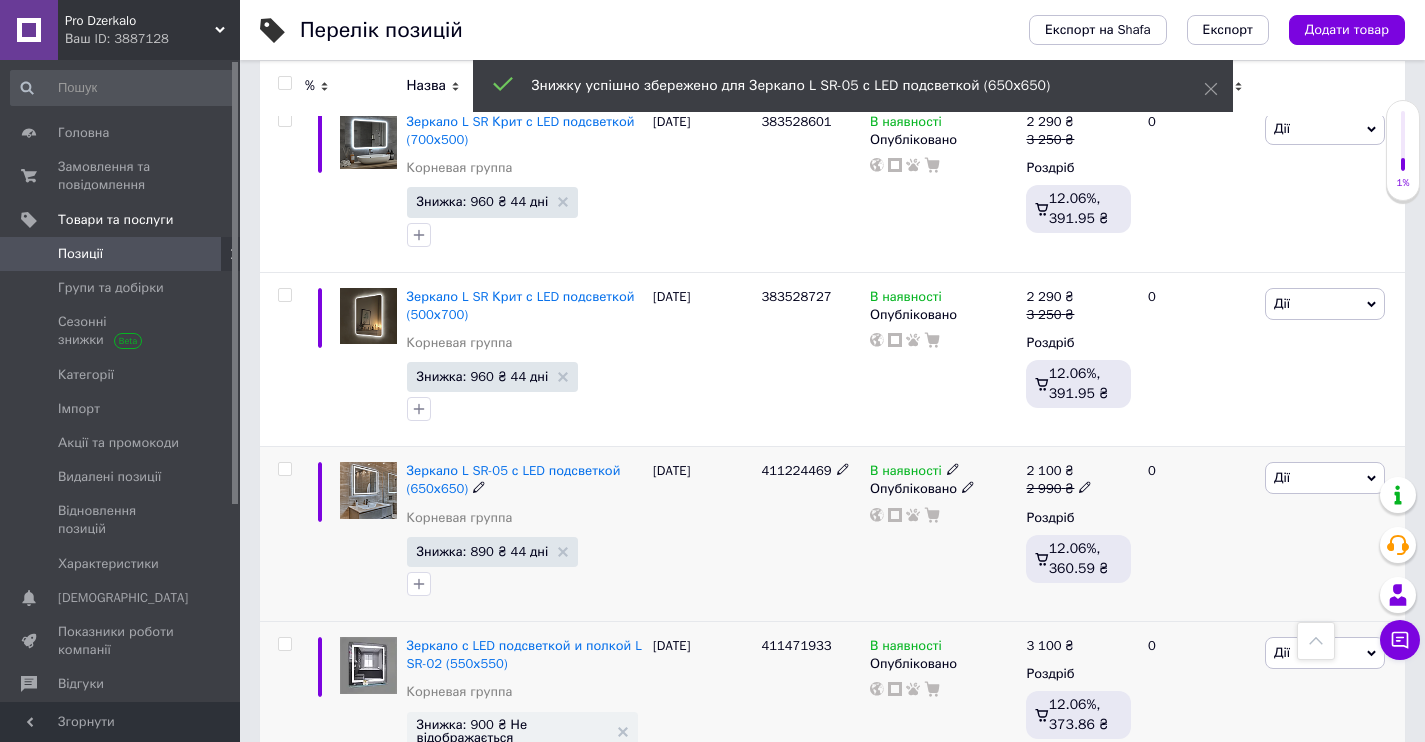 scroll, scrollTop: 4479, scrollLeft: 0, axis: vertical 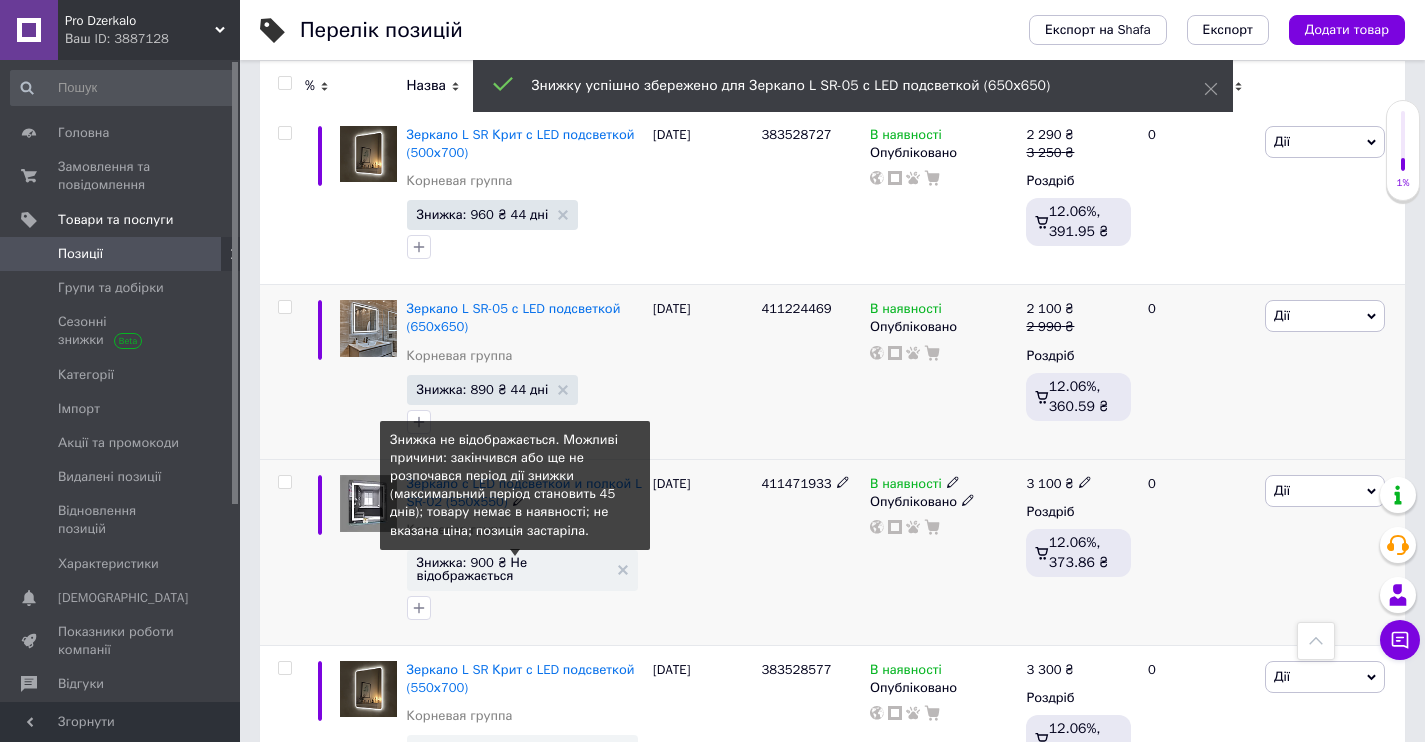 click on "Знижка: 900 ₴ Не відображається" at bounding box center [512, 569] 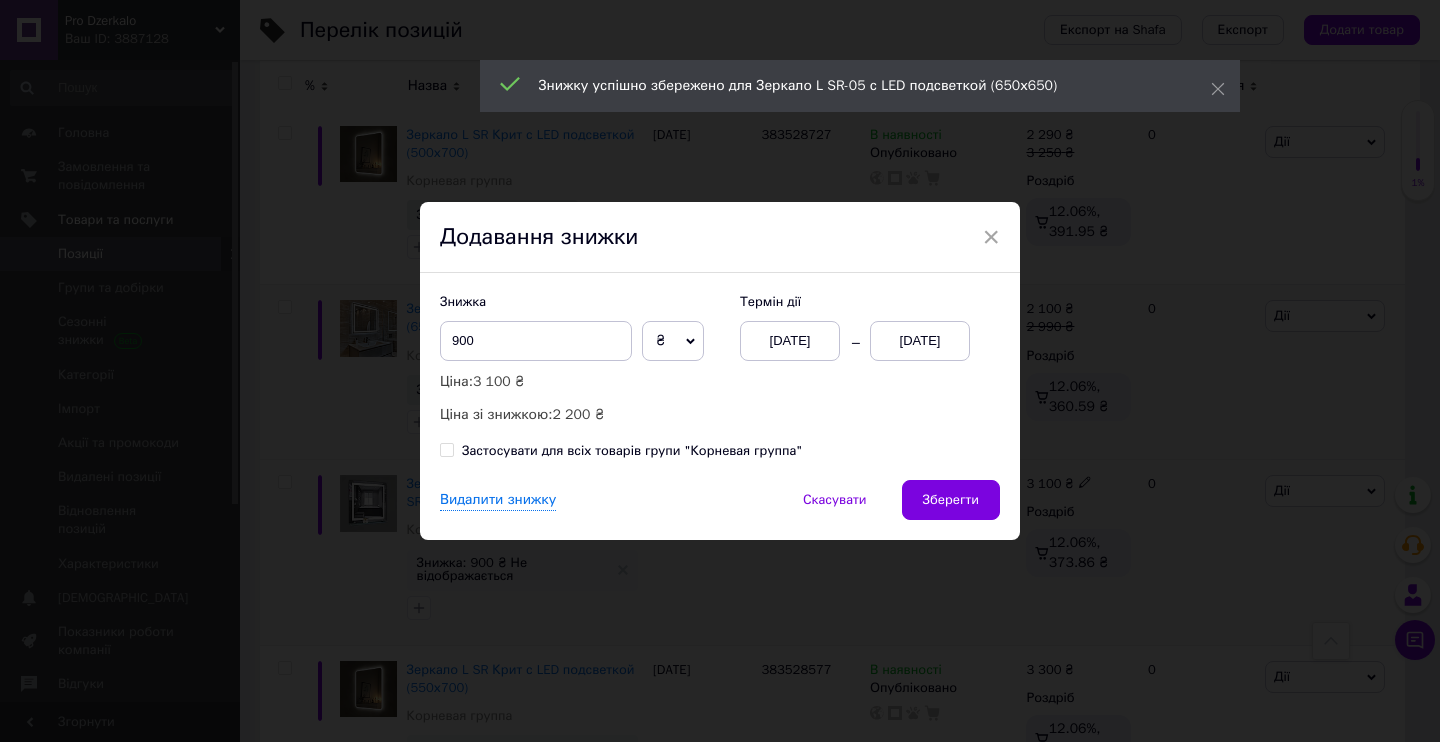 click on "[DATE]" at bounding box center [790, 341] 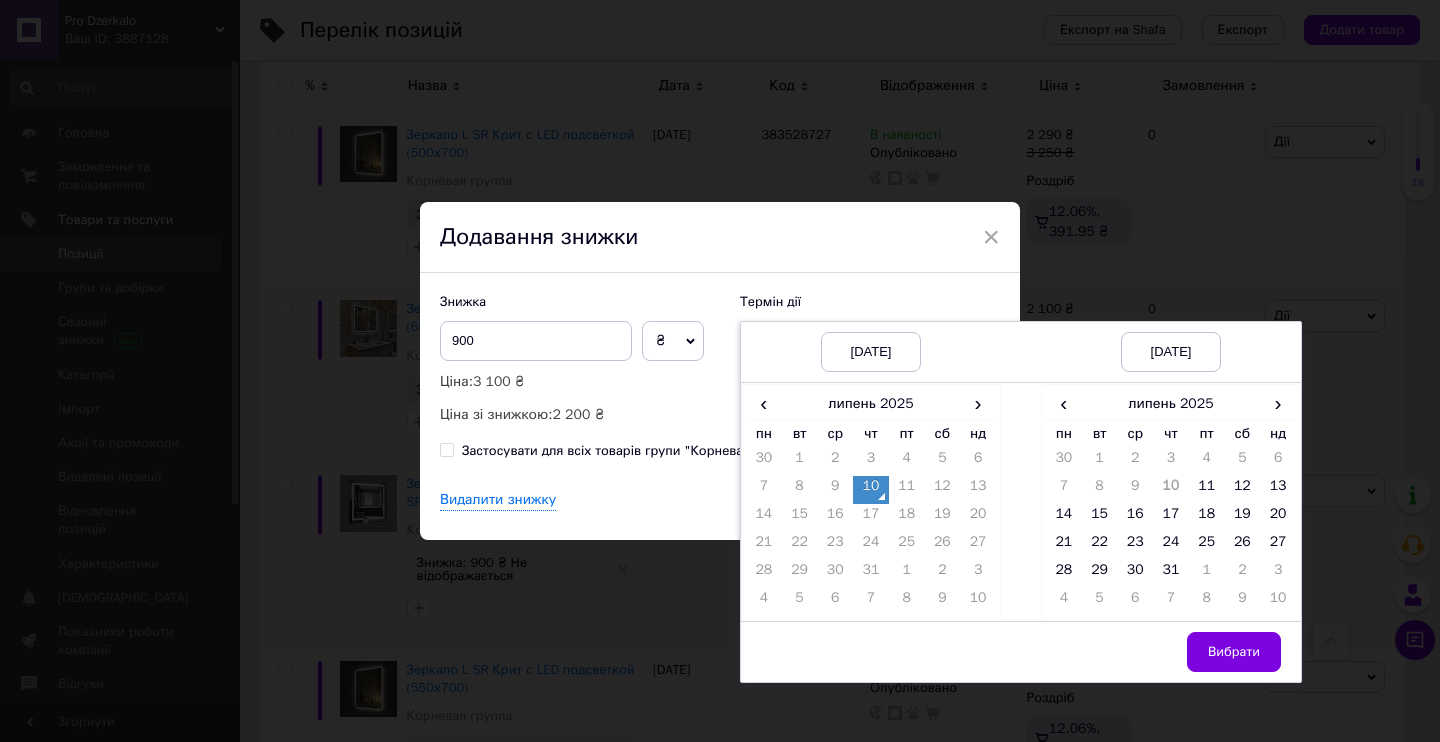 click on "11" at bounding box center [907, 490] 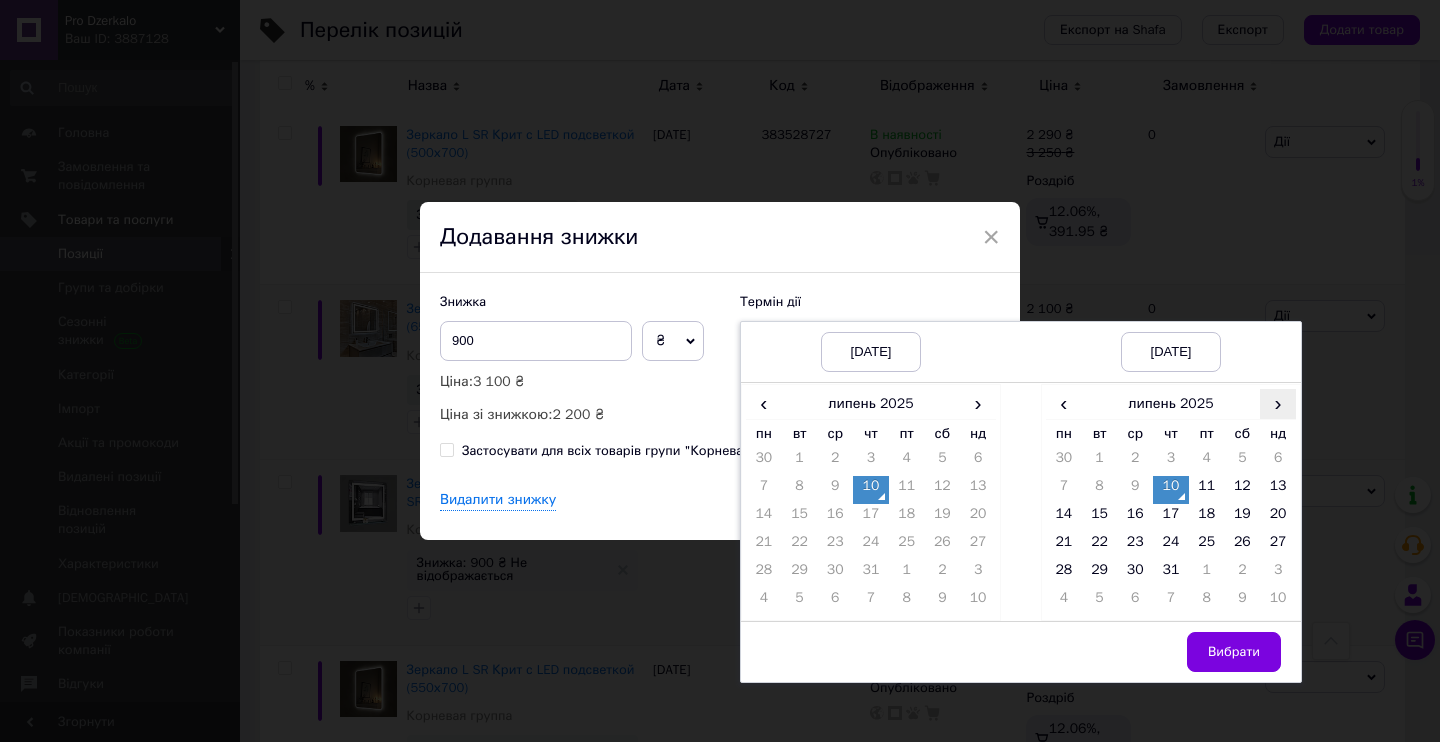 click on "›" at bounding box center (1278, 403) 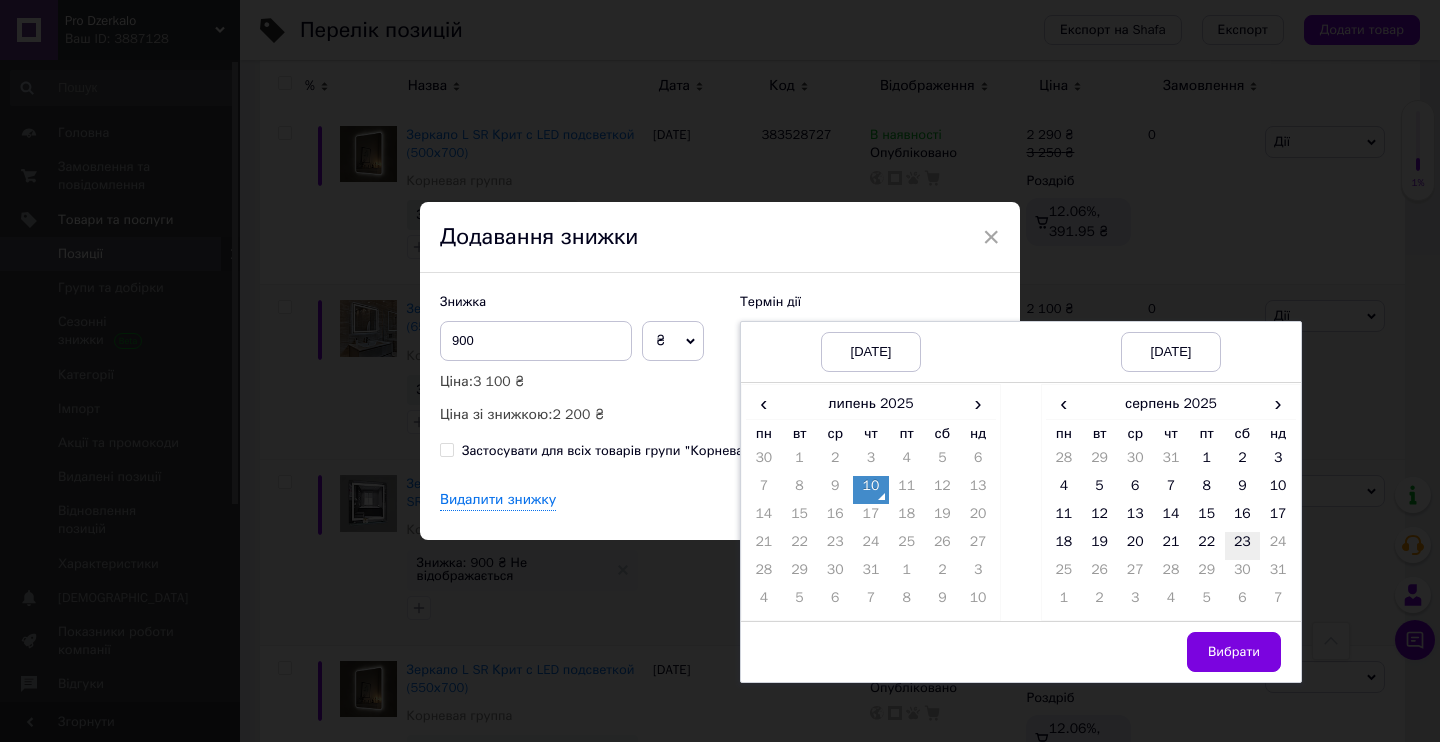 click on "23" at bounding box center [1243, 546] 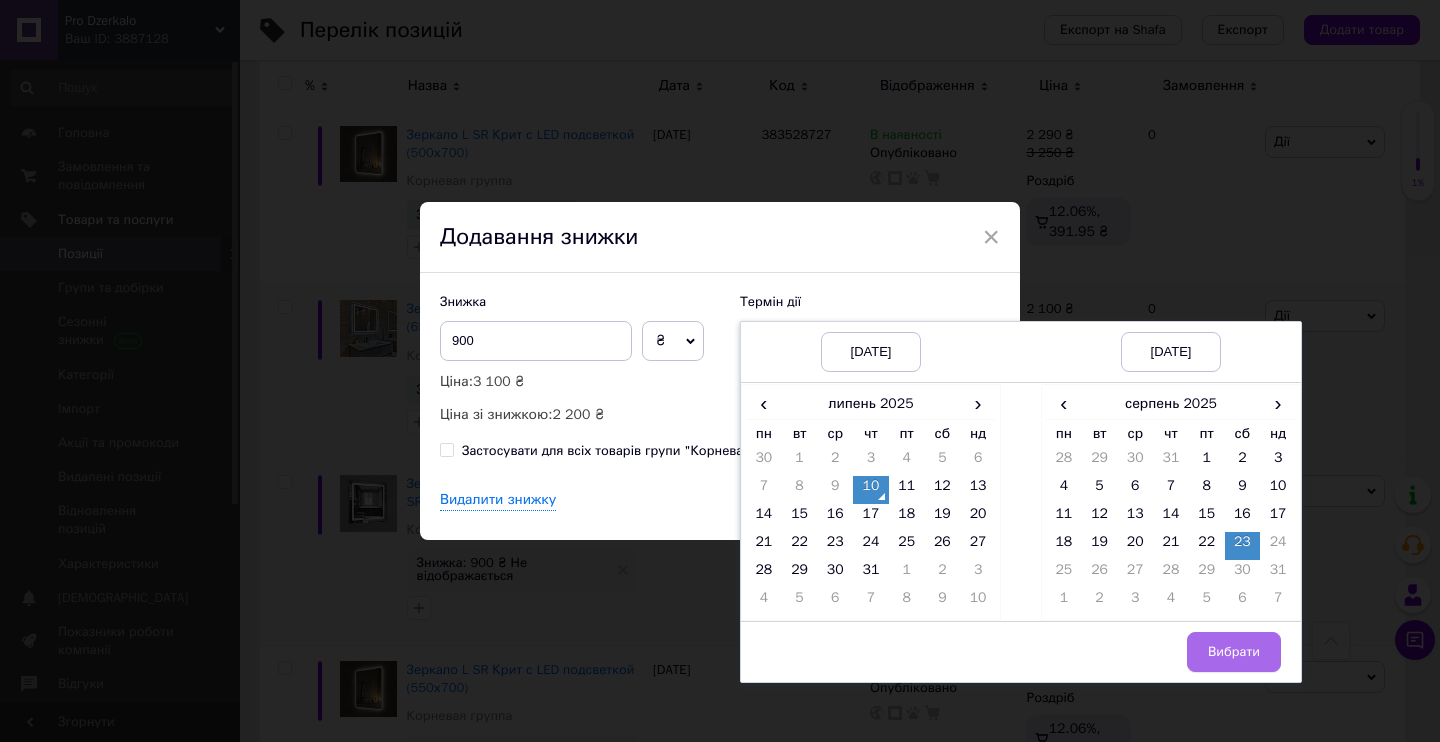 click on "Вибрати" at bounding box center [1234, 652] 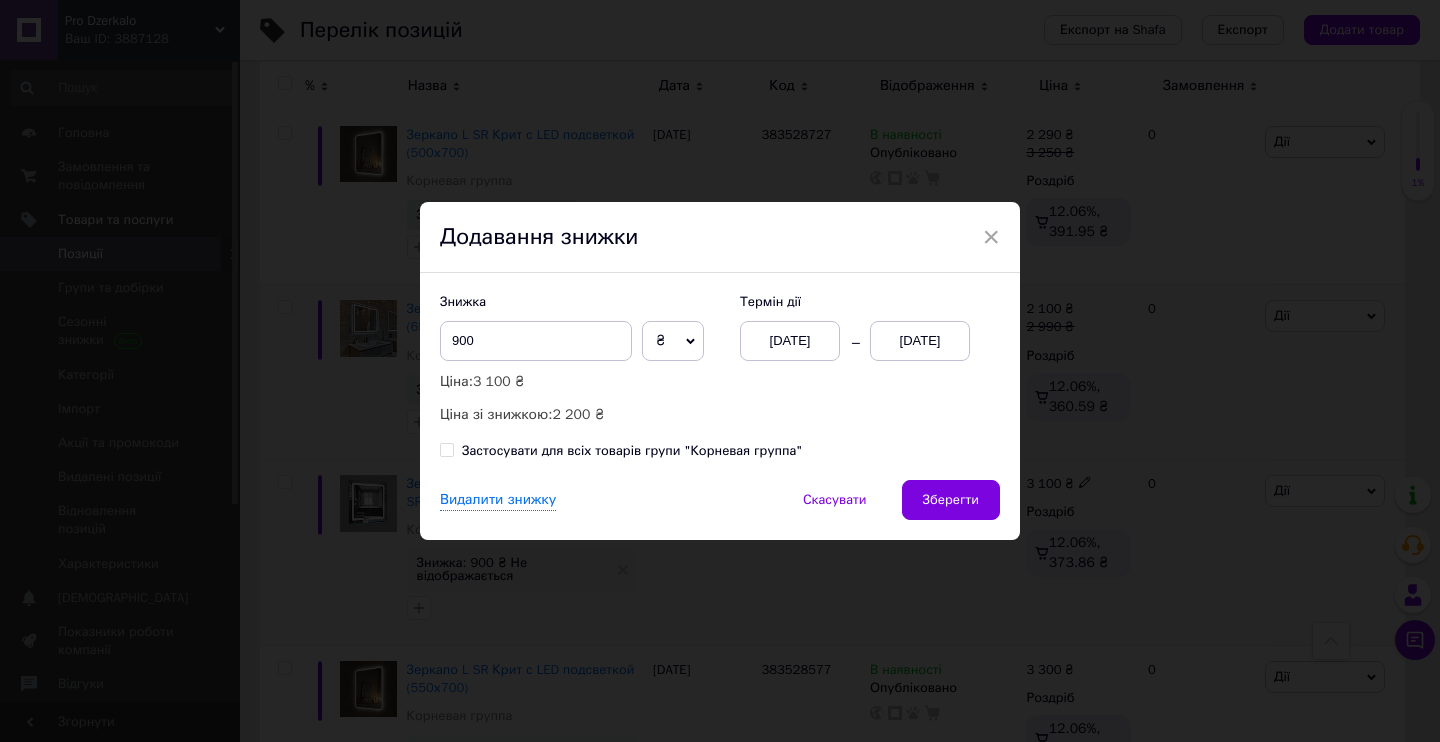 click on "Видалити знижку   Скасувати   Зберегти" at bounding box center (720, 510) 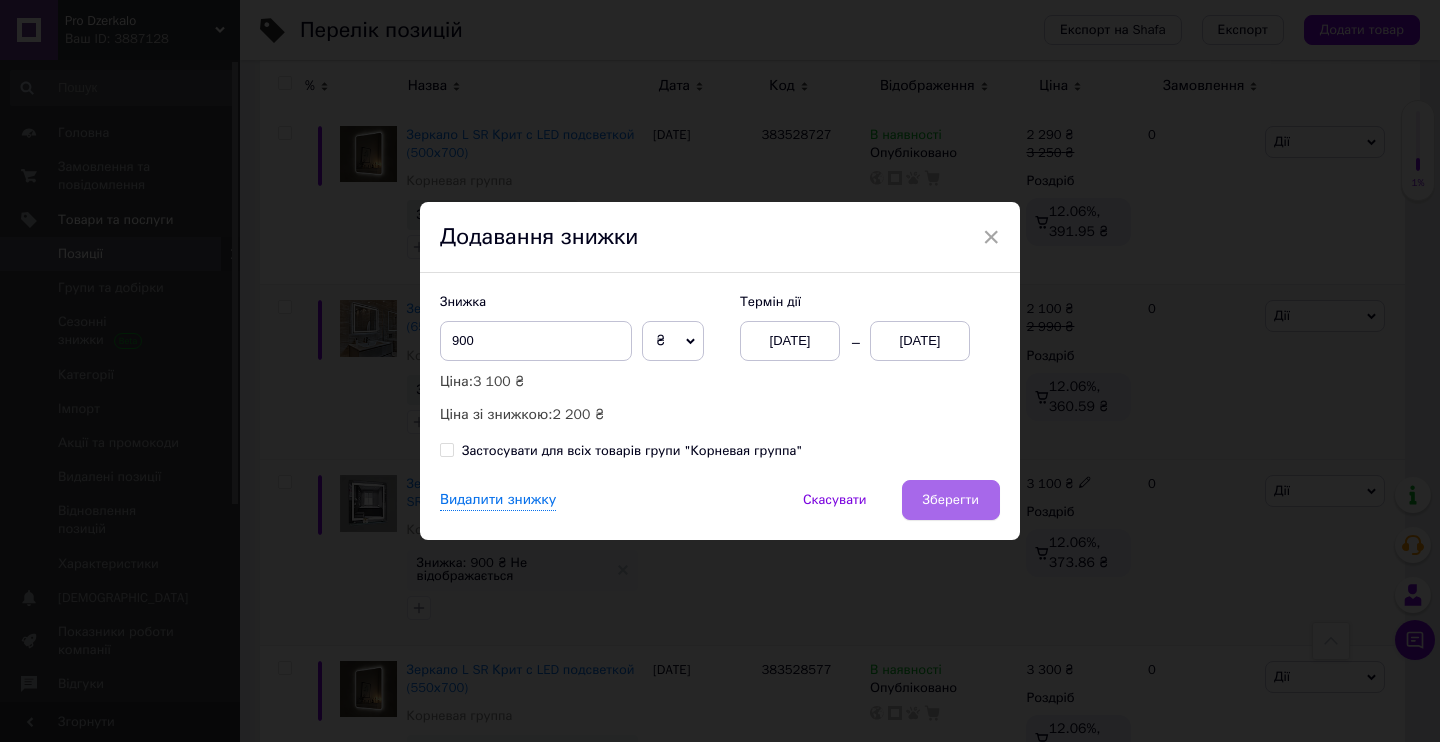 click on "Зберегти" at bounding box center (951, 500) 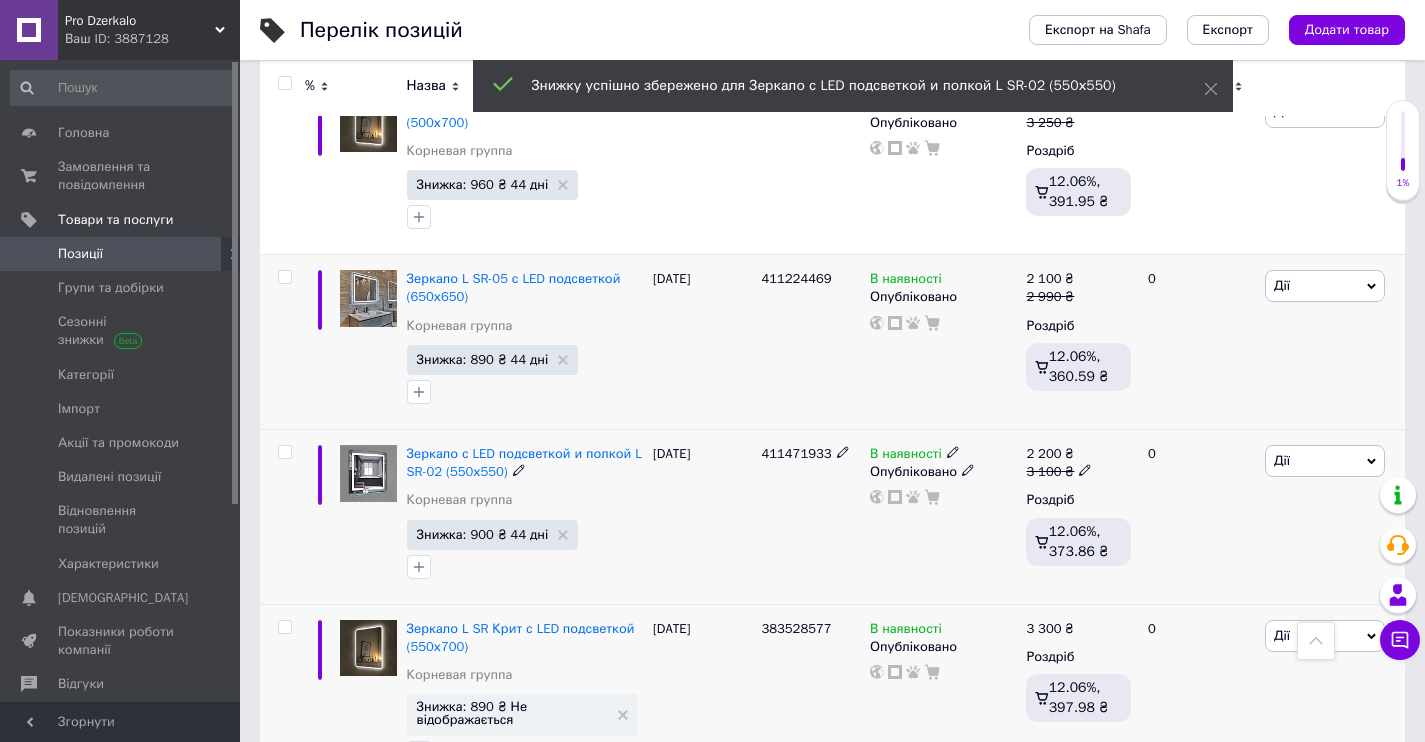 scroll, scrollTop: 4560, scrollLeft: 0, axis: vertical 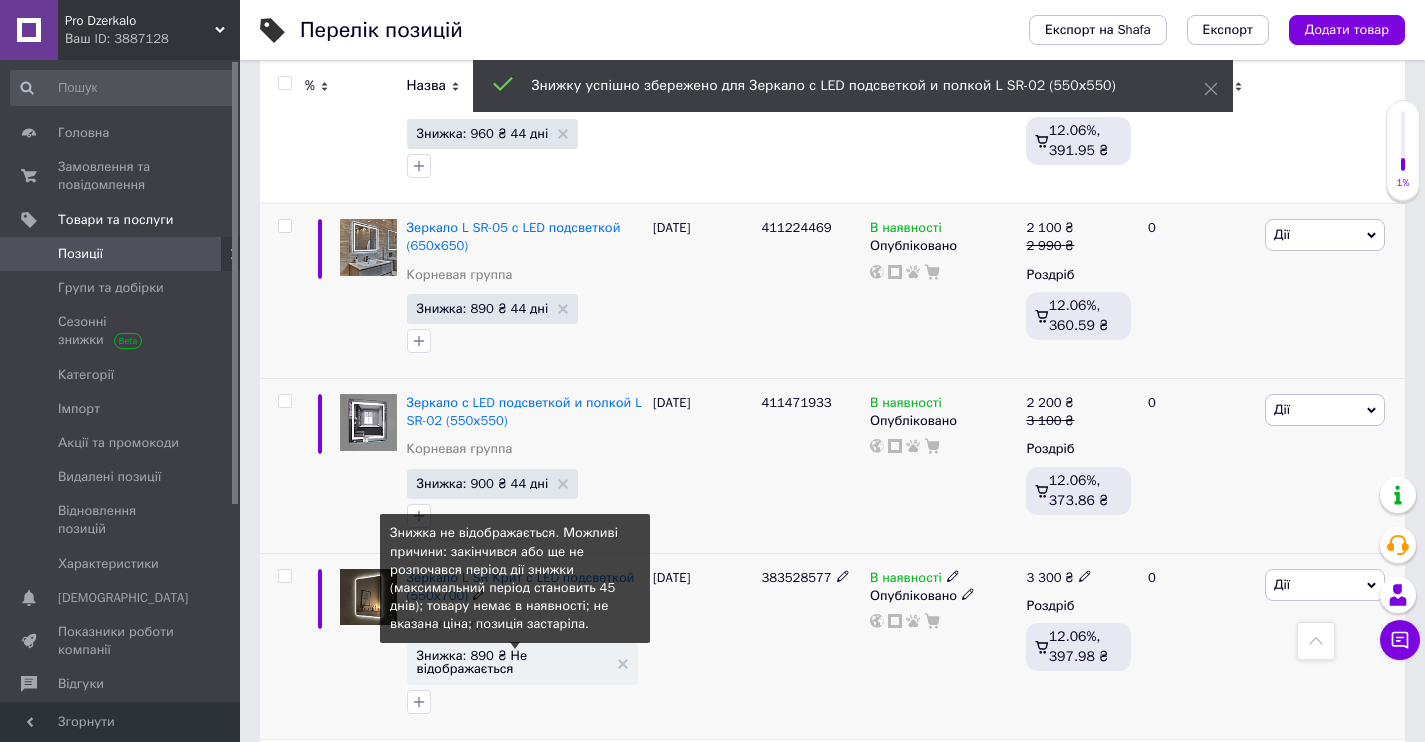 click on "Знижка: 890 ₴ Не відображається" at bounding box center [512, 662] 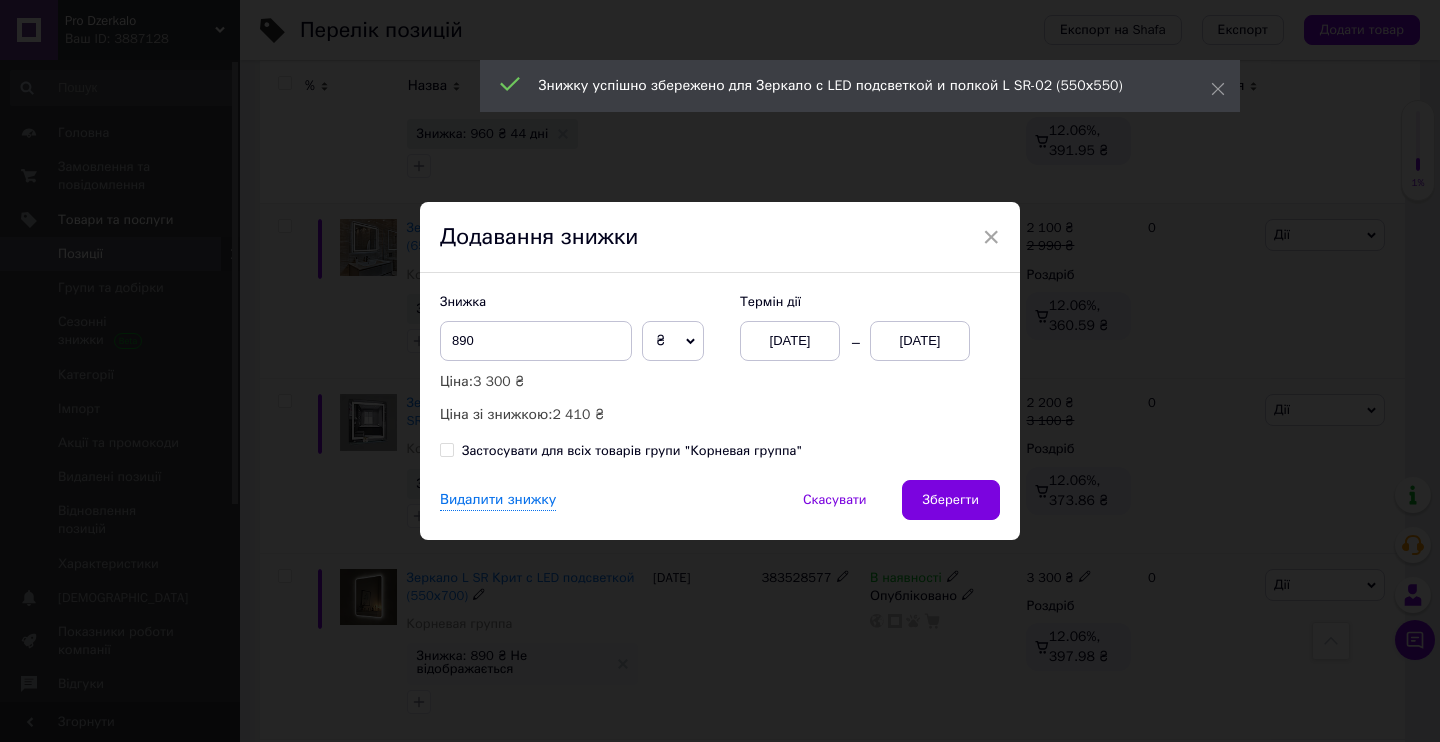 click on "[DATE]" at bounding box center (790, 341) 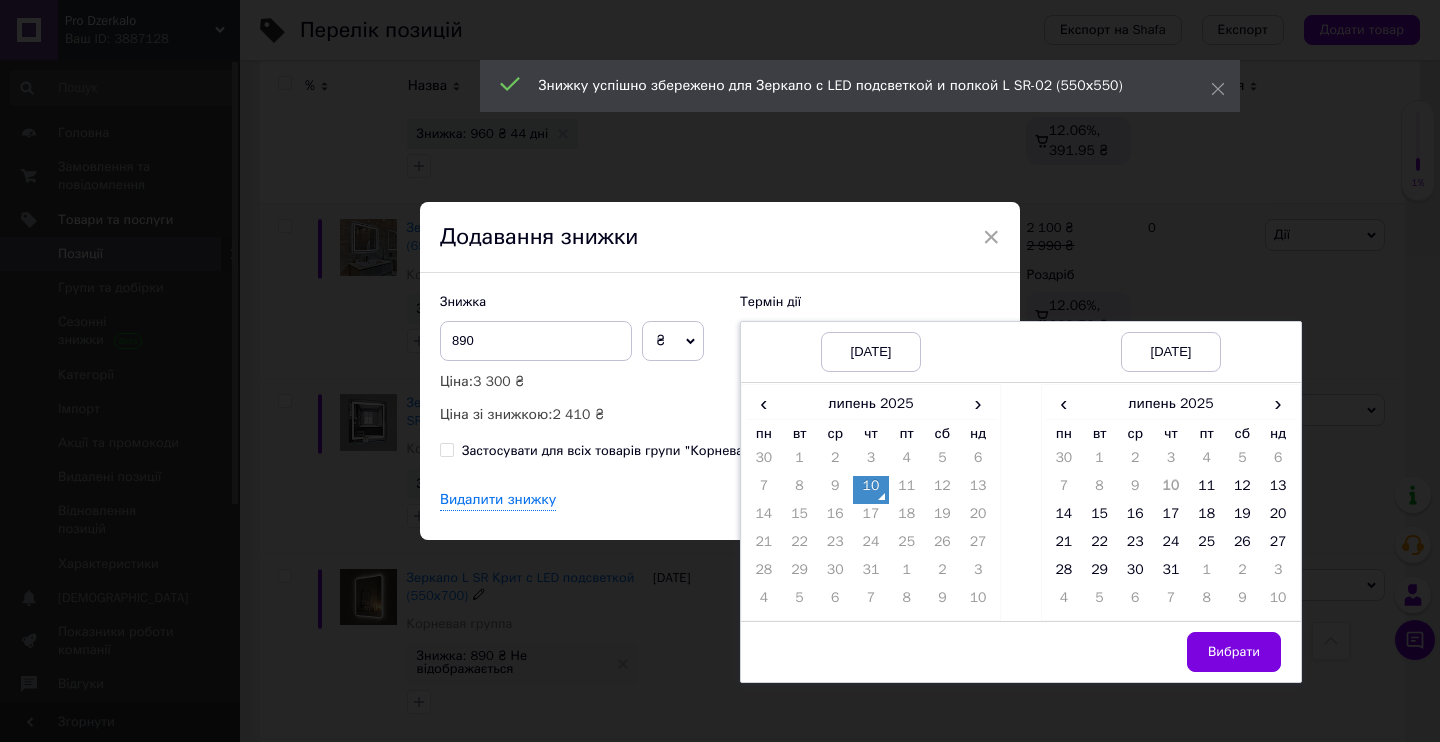 click on "10" at bounding box center (871, 490) 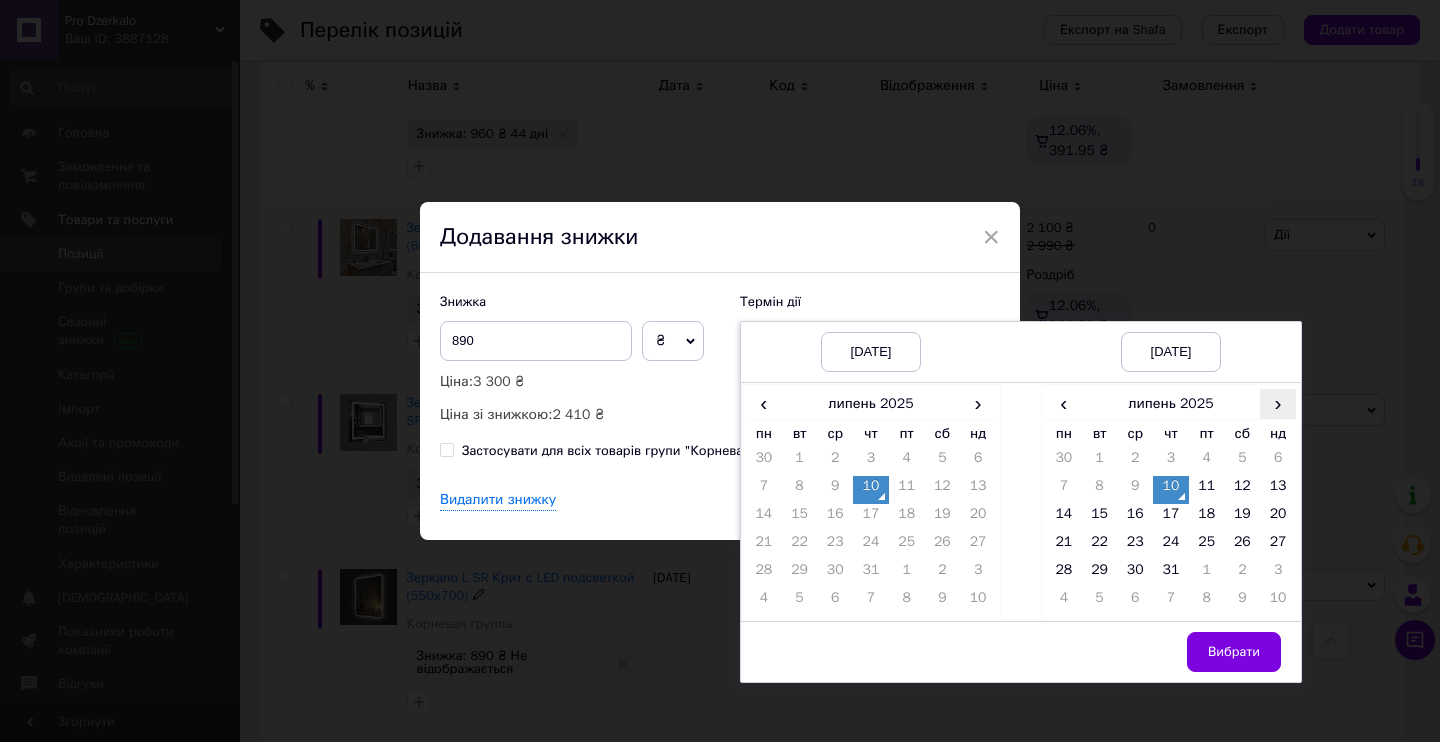 click on "›" at bounding box center [1278, 403] 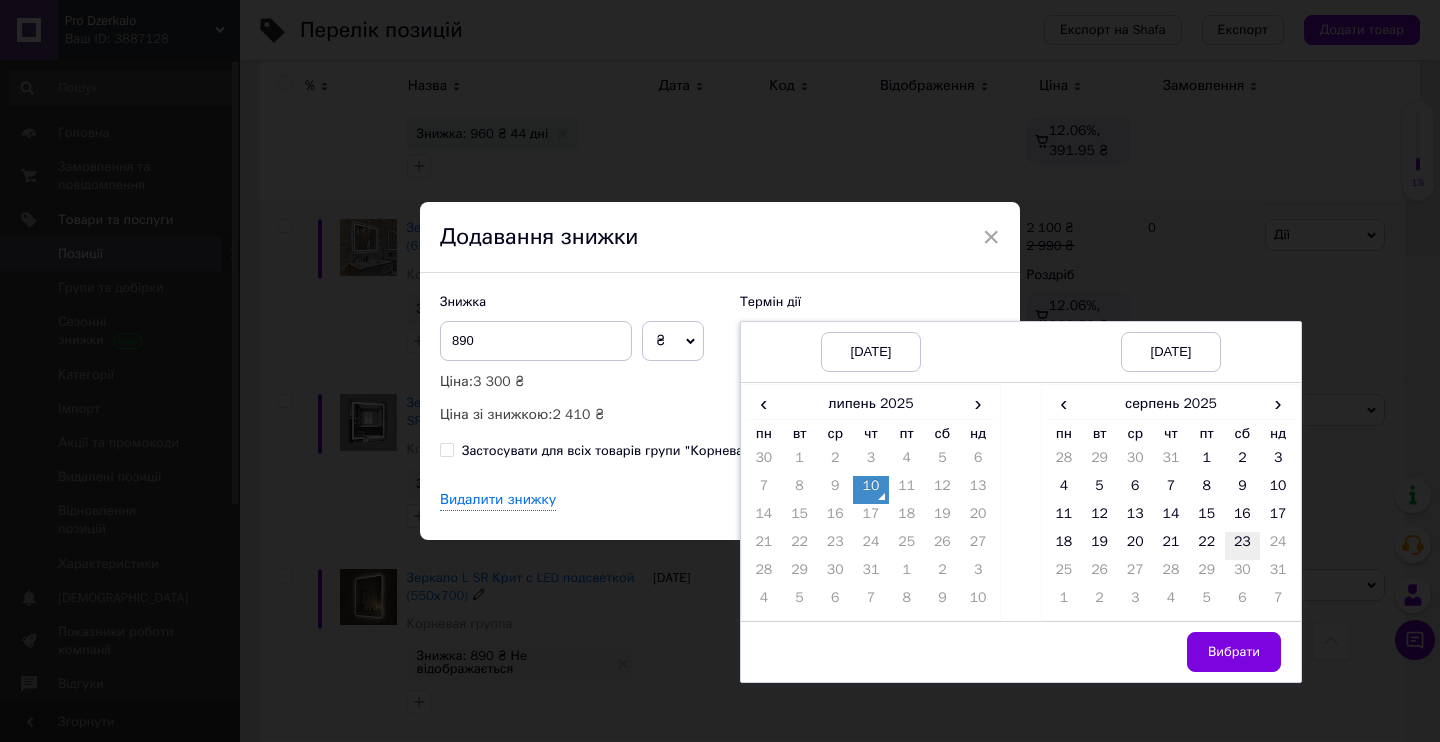 click on "23" at bounding box center (1243, 546) 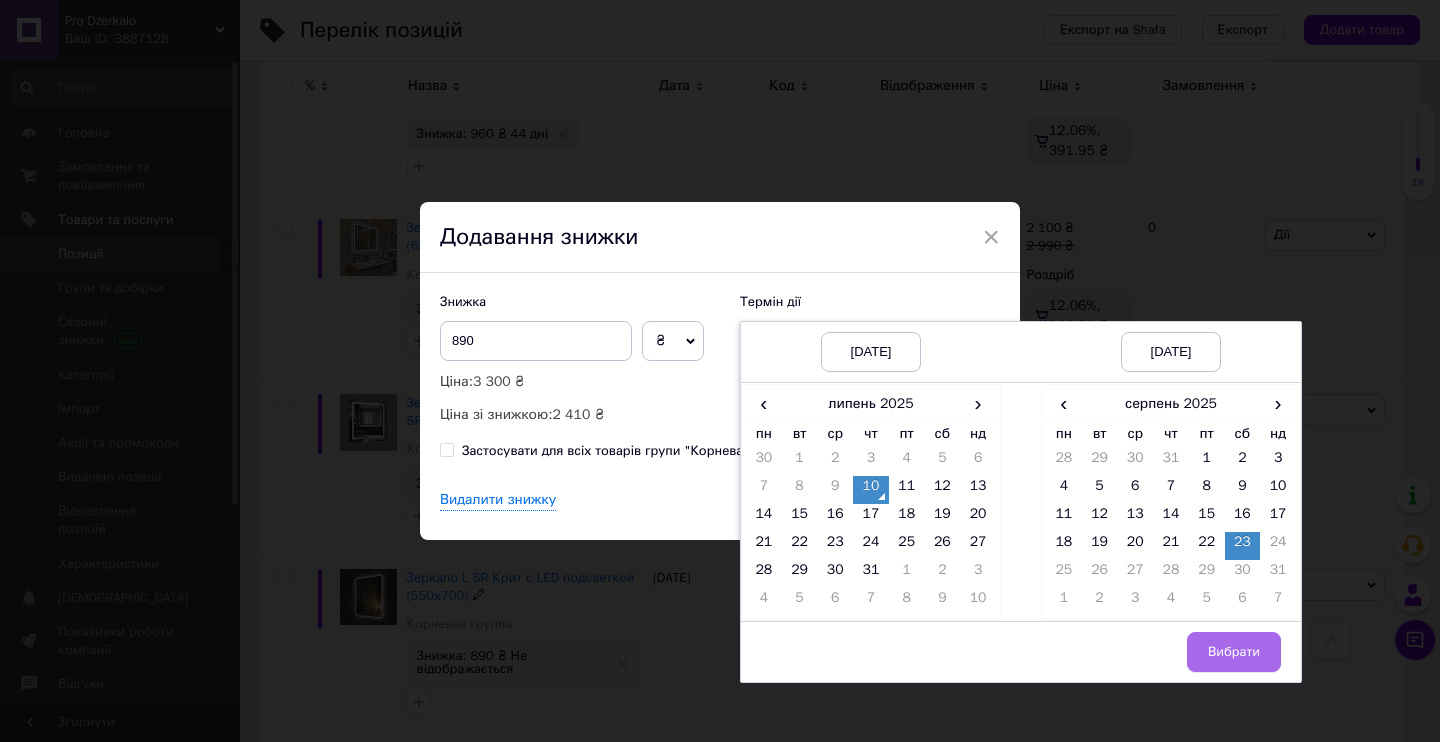 click on "Вибрати" at bounding box center [1234, 652] 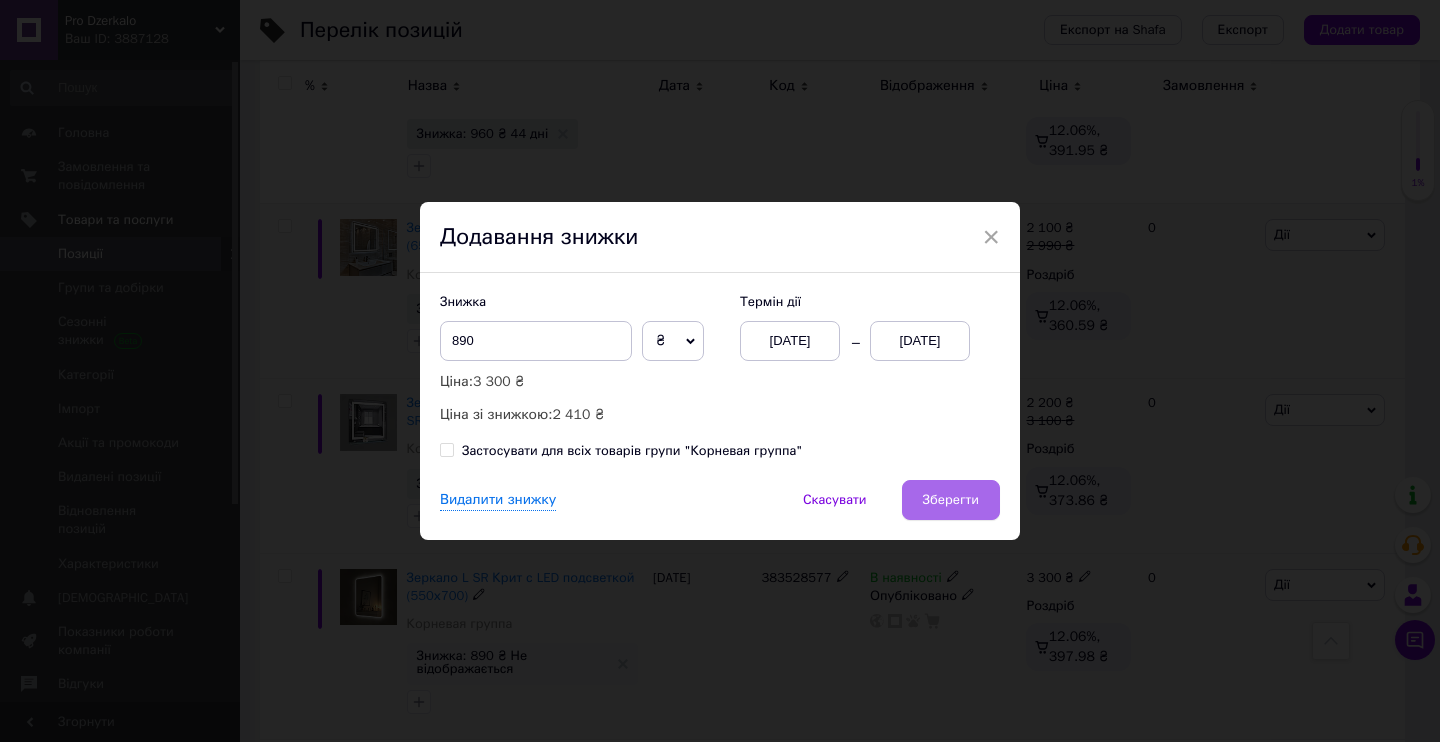 click on "Зберегти" at bounding box center [951, 500] 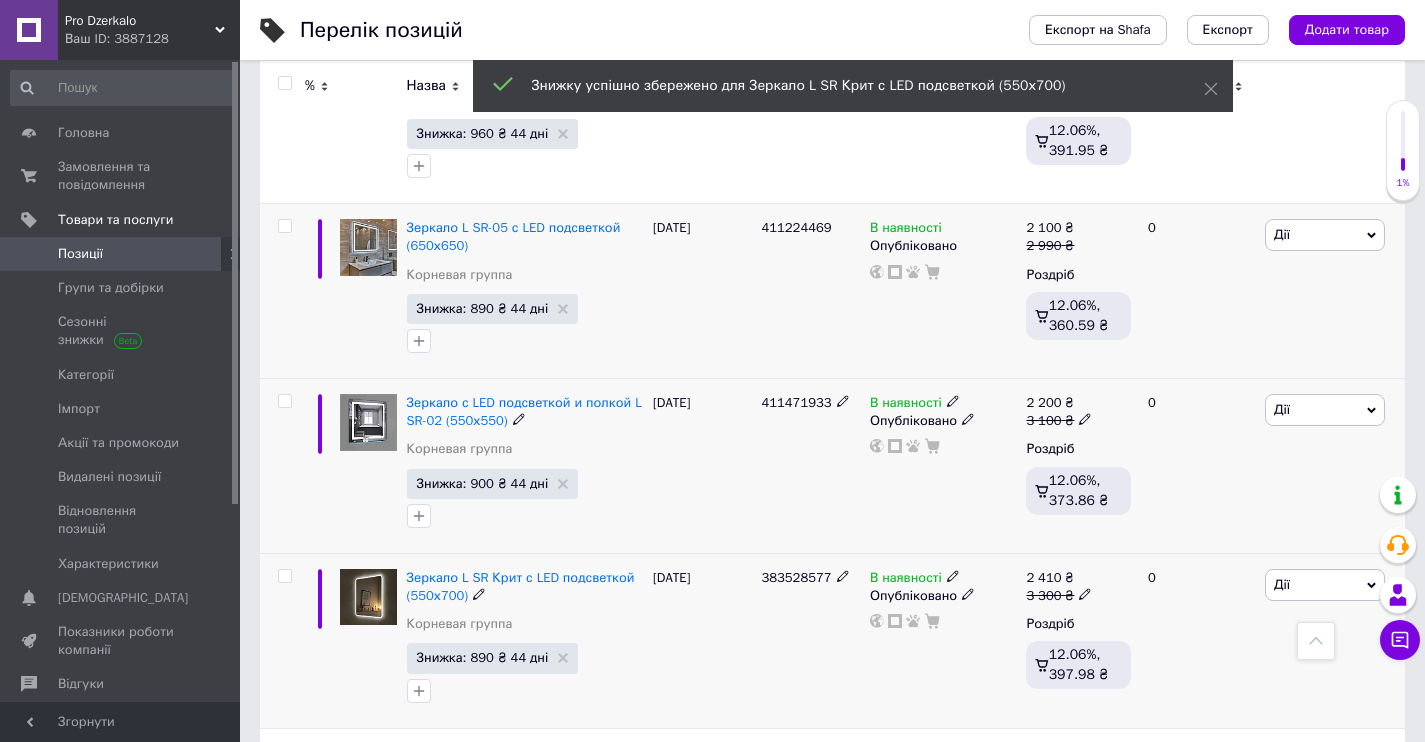scroll, scrollTop: 4713, scrollLeft: 0, axis: vertical 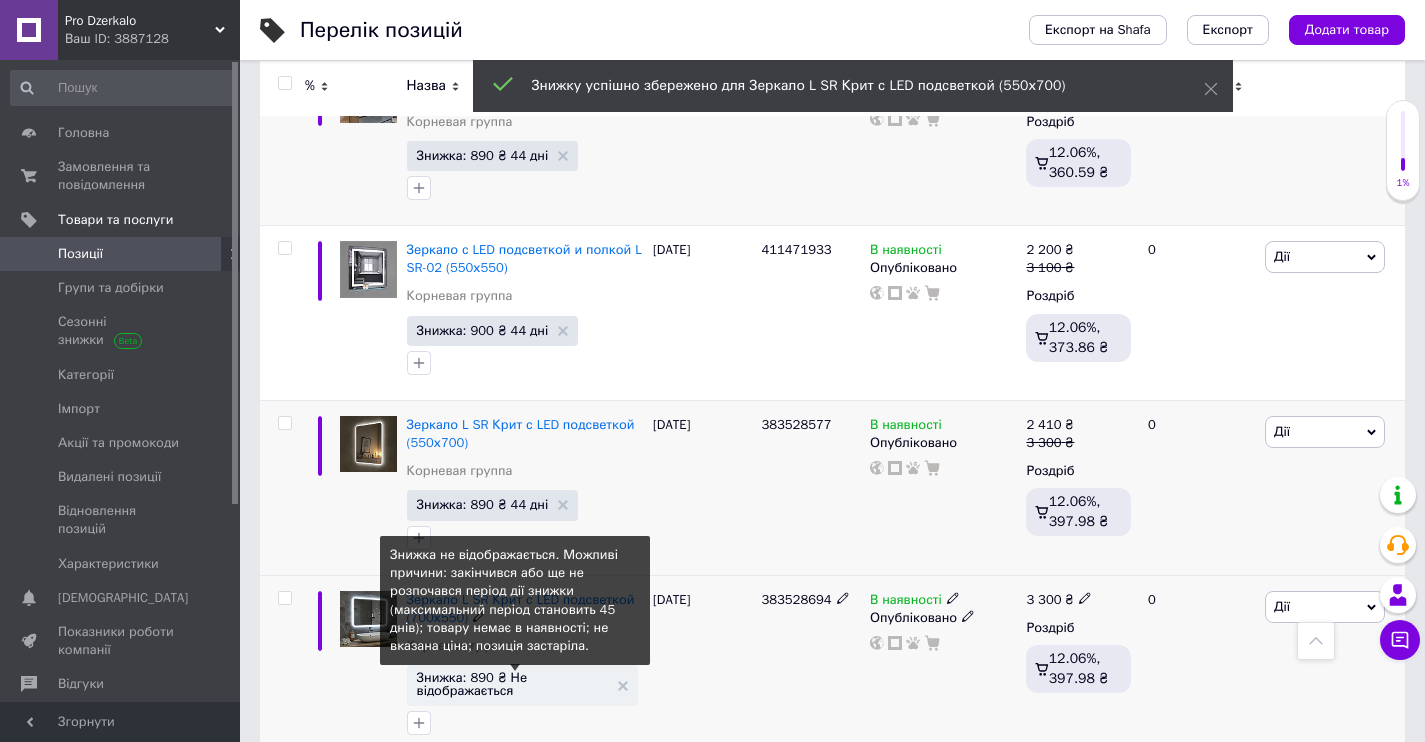 click on "Знижка: 890 ₴ Не відображається" at bounding box center (512, 684) 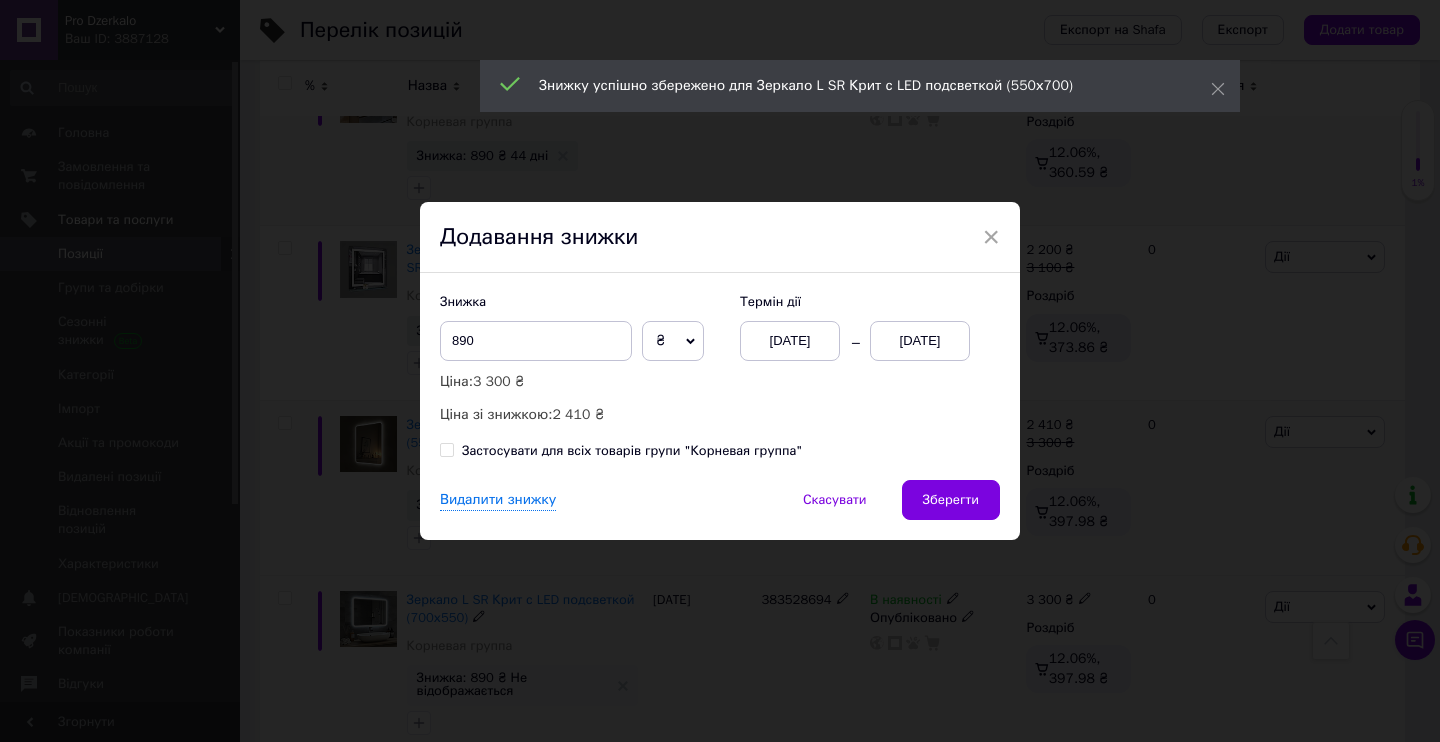 click on "[DATE]" at bounding box center (790, 341) 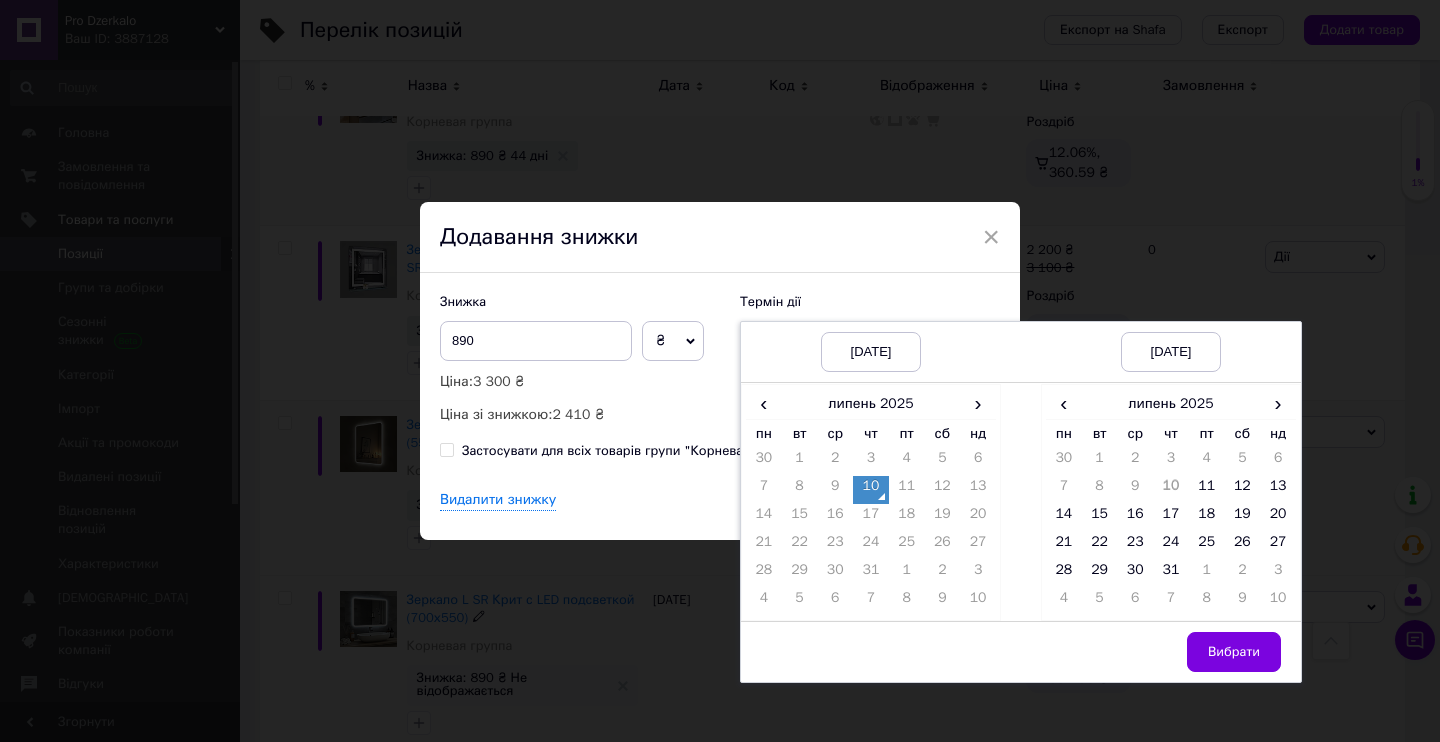 click on "10" at bounding box center [871, 490] 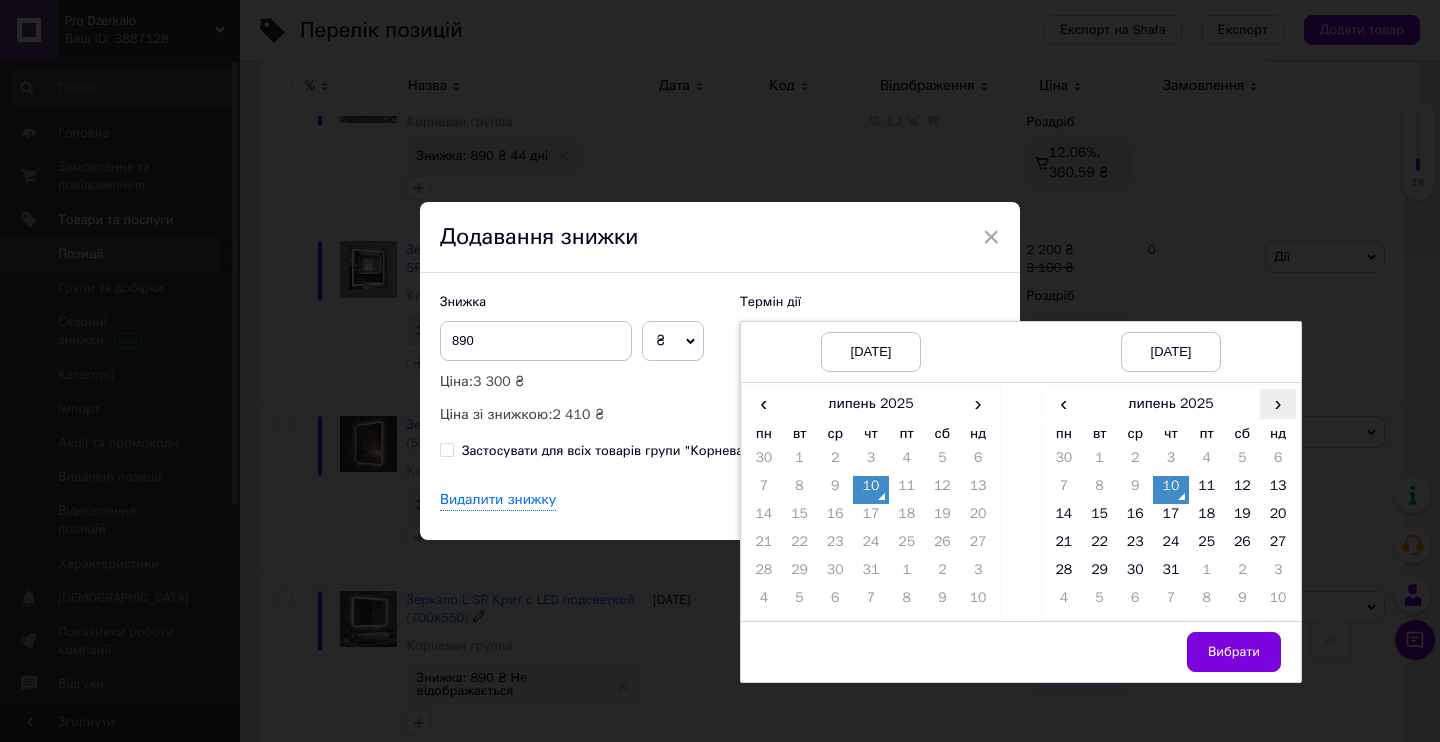 click on "›" at bounding box center [1278, 403] 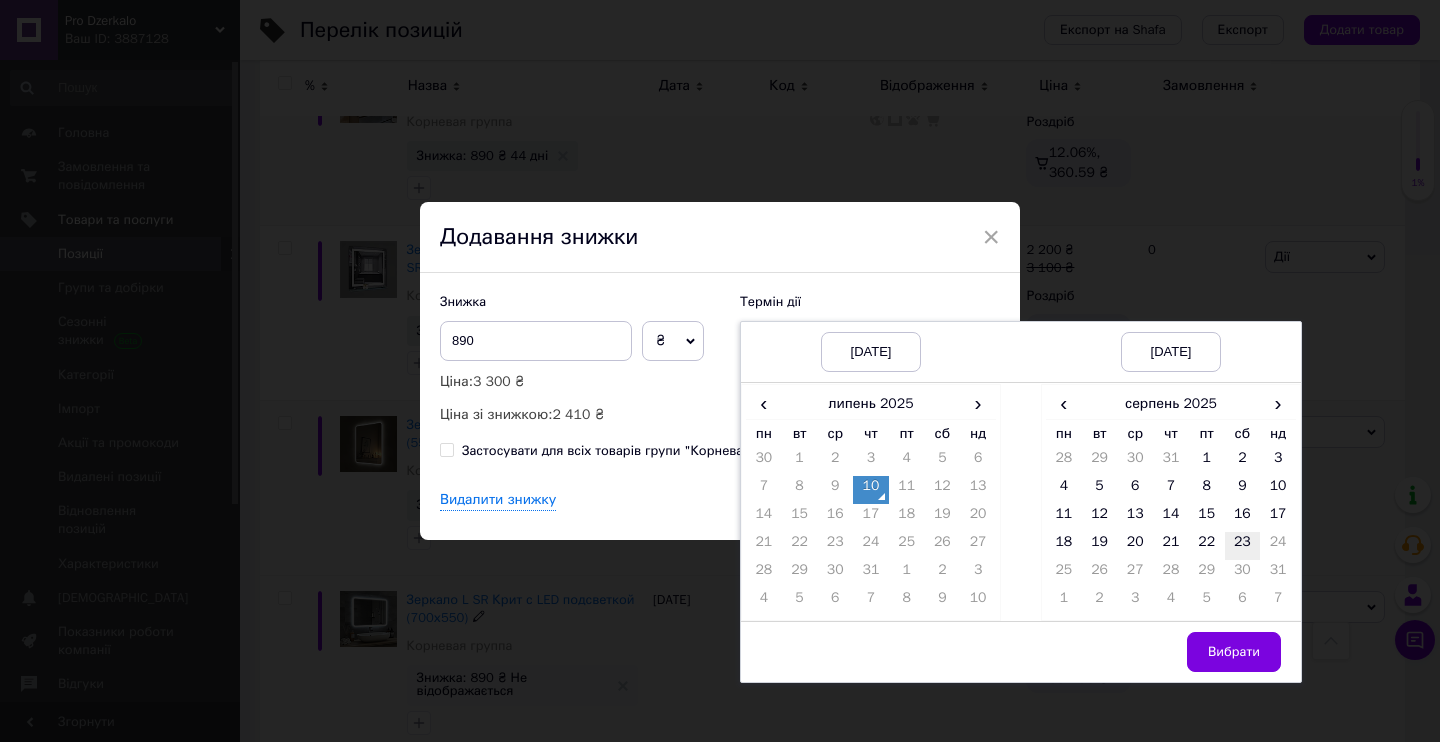 click on "23" at bounding box center [1243, 546] 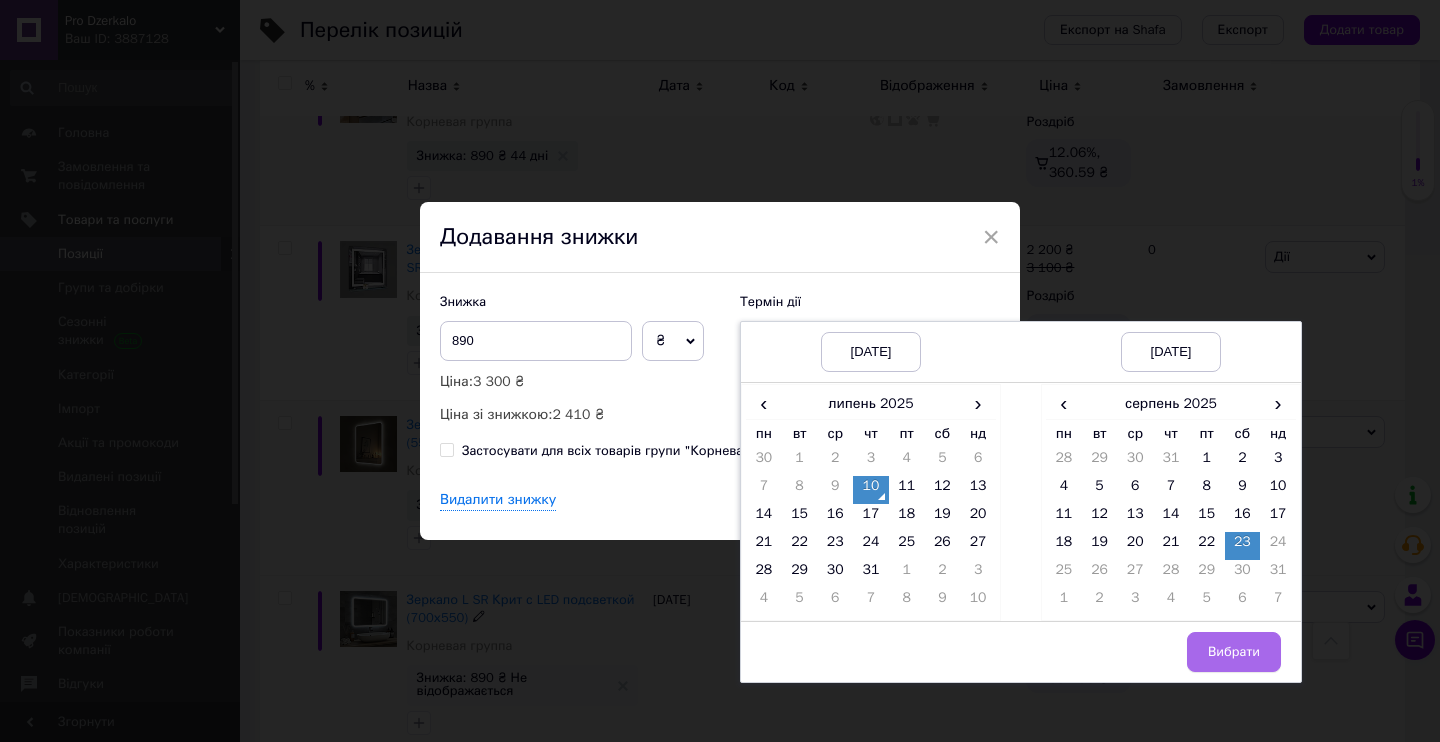 click on "Вибрати" at bounding box center (1234, 652) 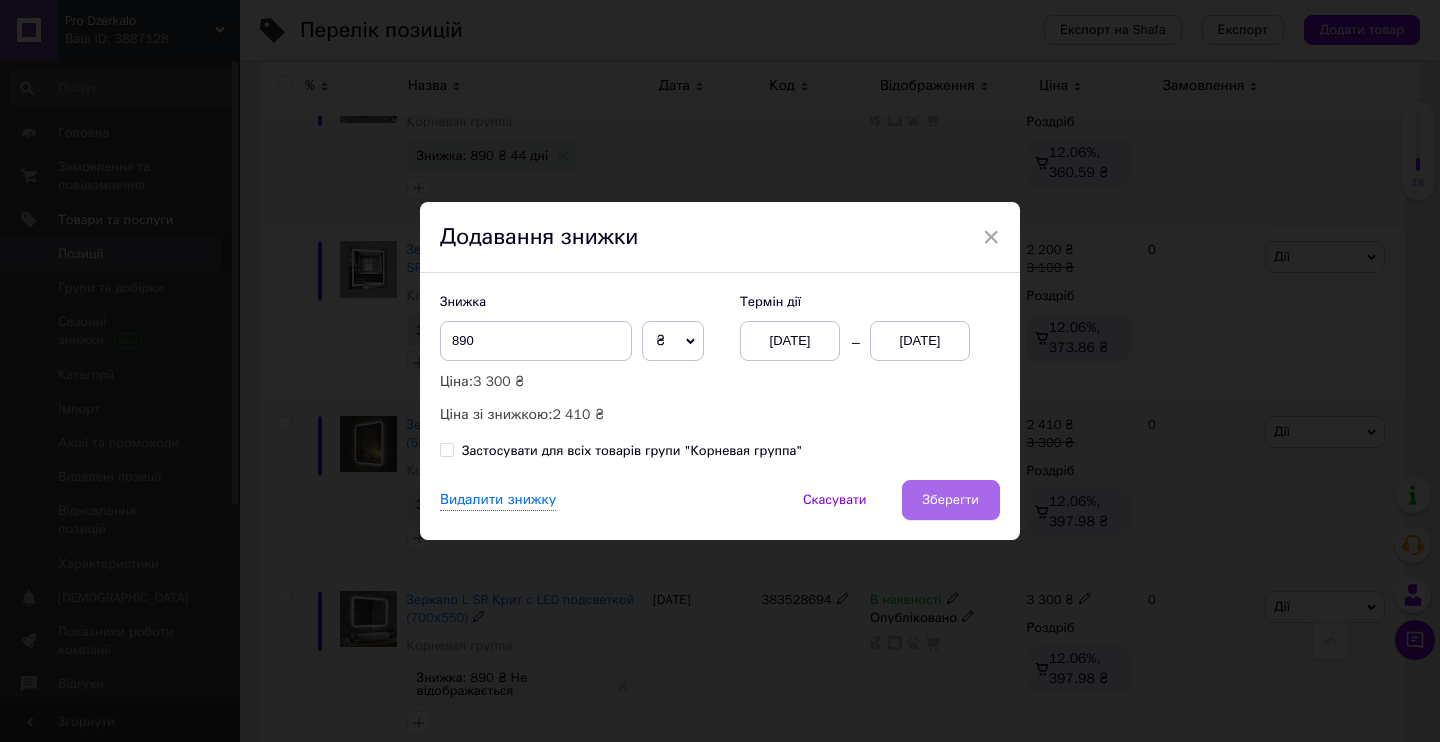 click on "Зберегти" at bounding box center [951, 500] 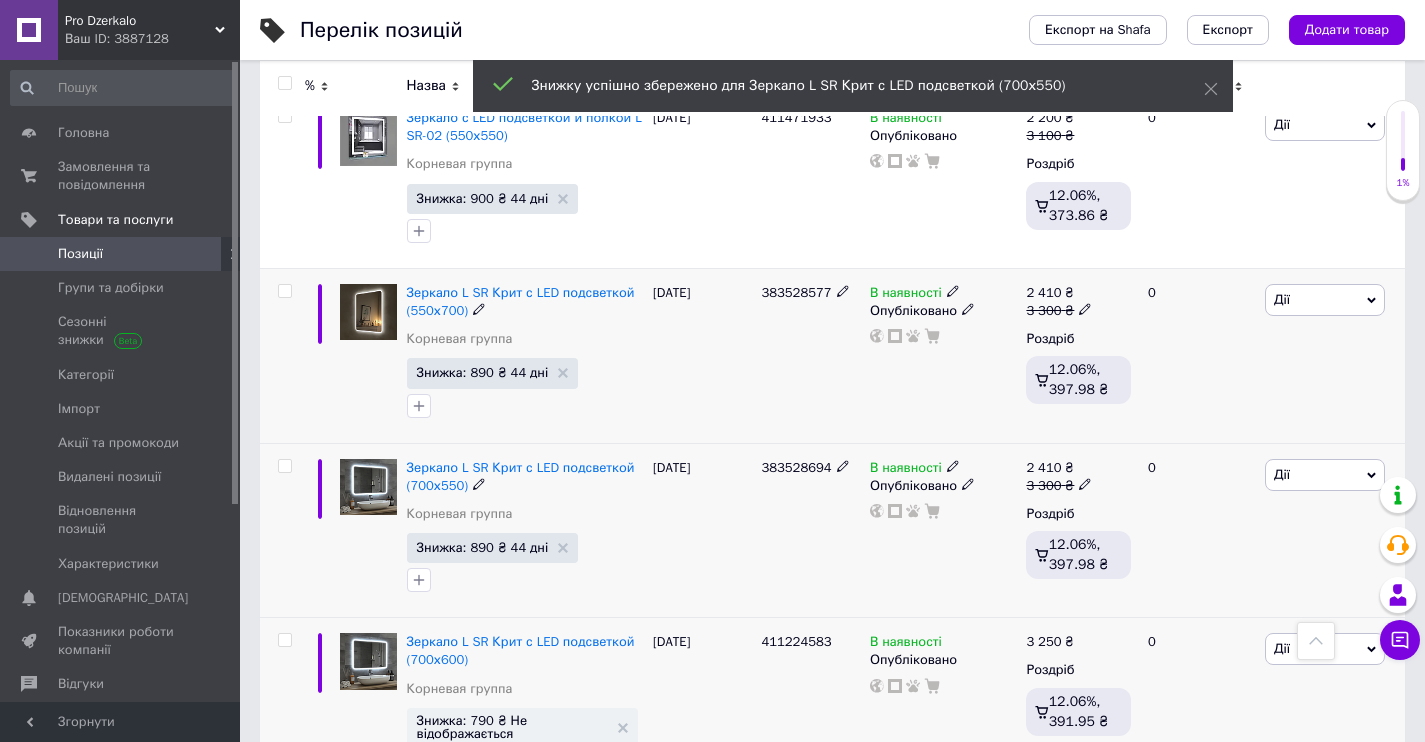 scroll, scrollTop: 4970, scrollLeft: 0, axis: vertical 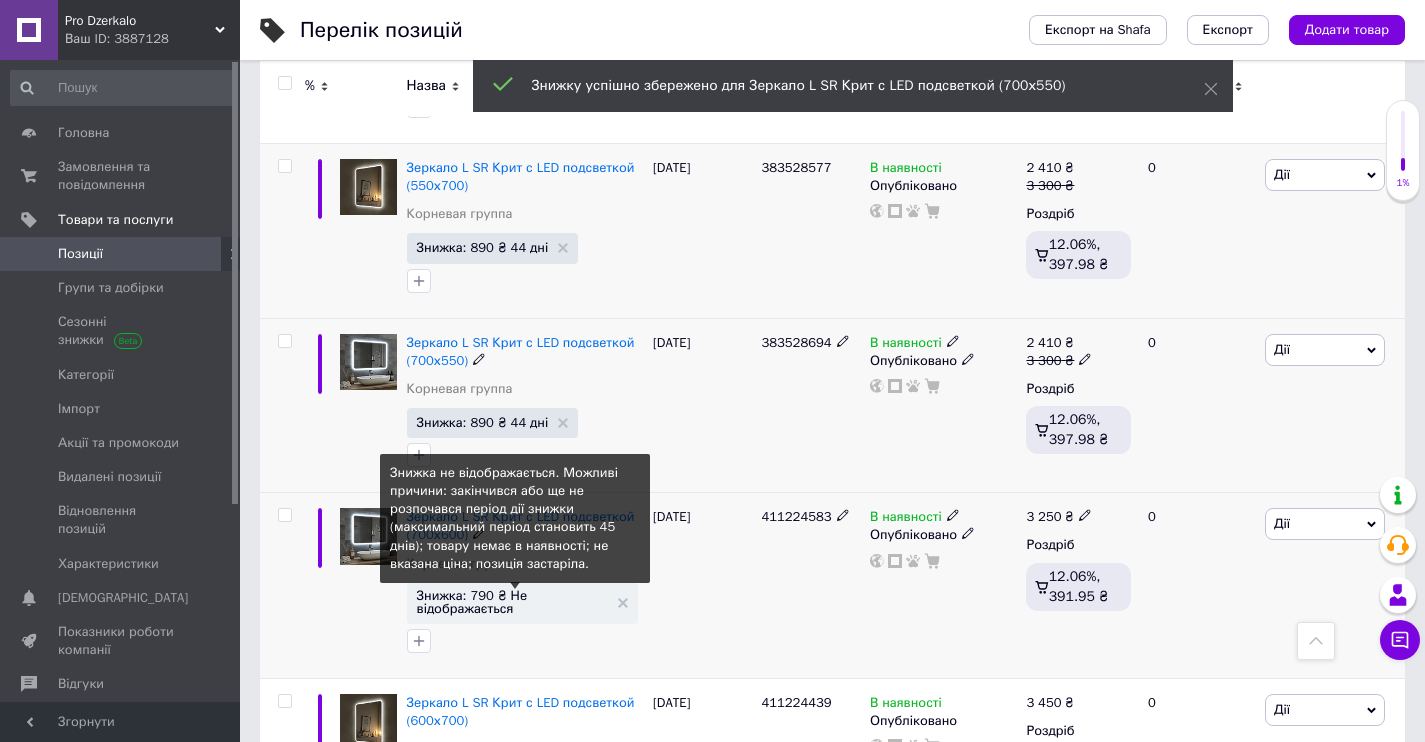 click on "Знижка: 790 ₴ Не відображається" at bounding box center (512, 602) 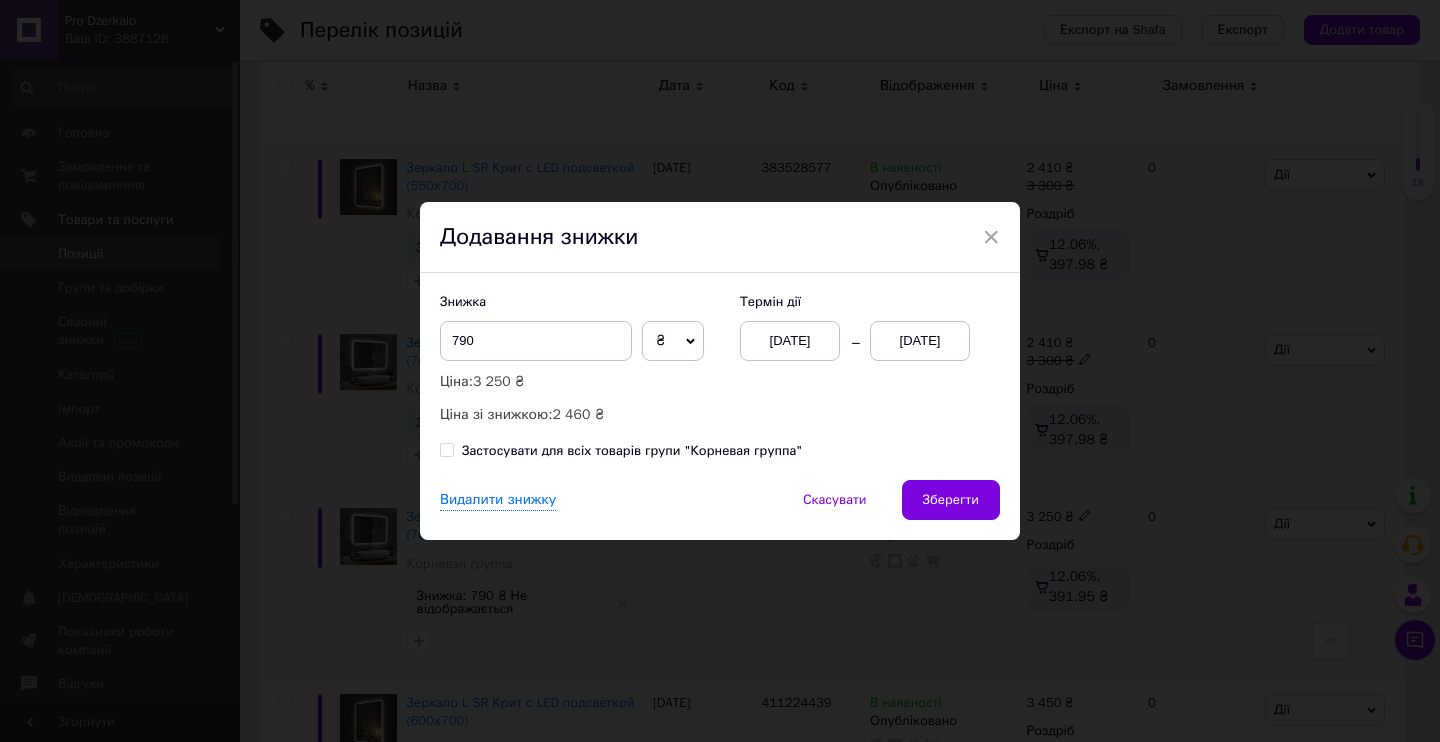 click on "[DATE]" at bounding box center [790, 341] 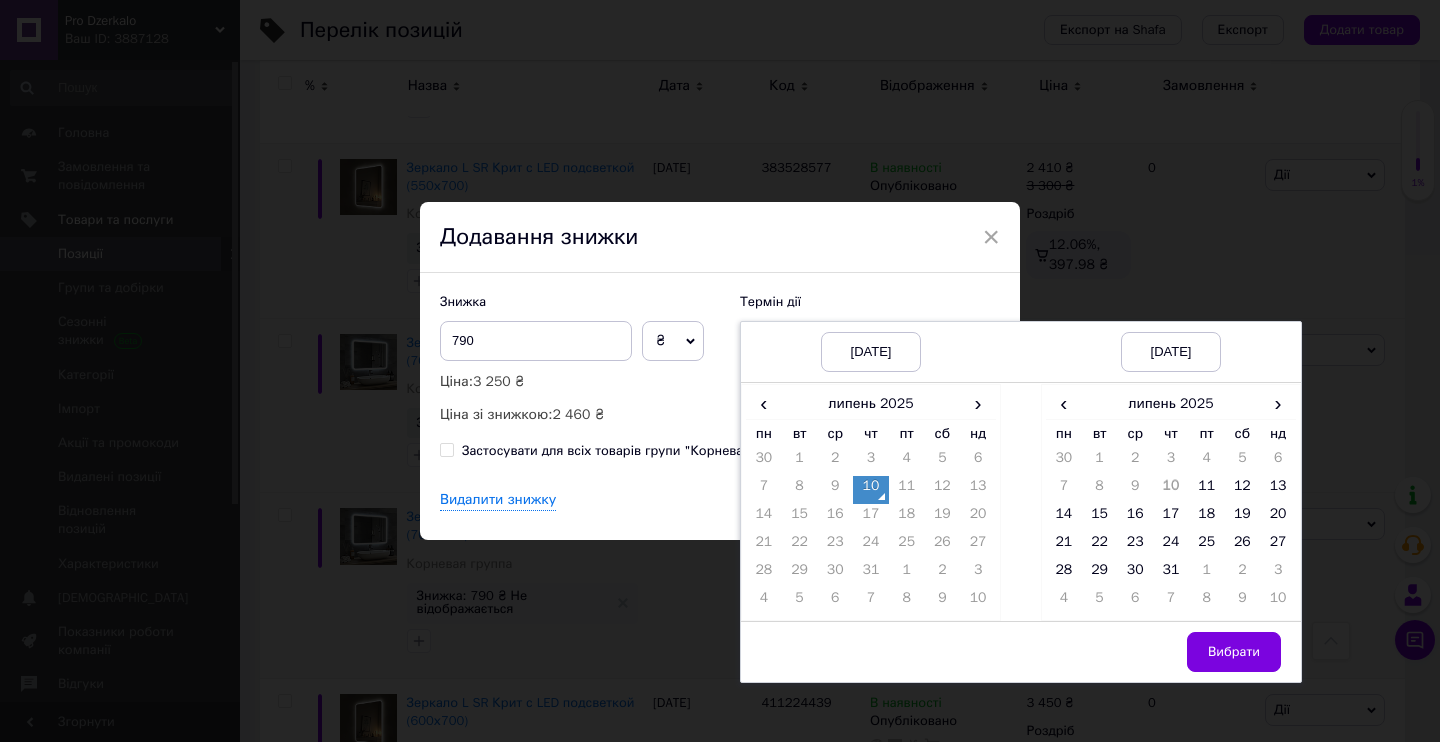 click on "10" at bounding box center (871, 490) 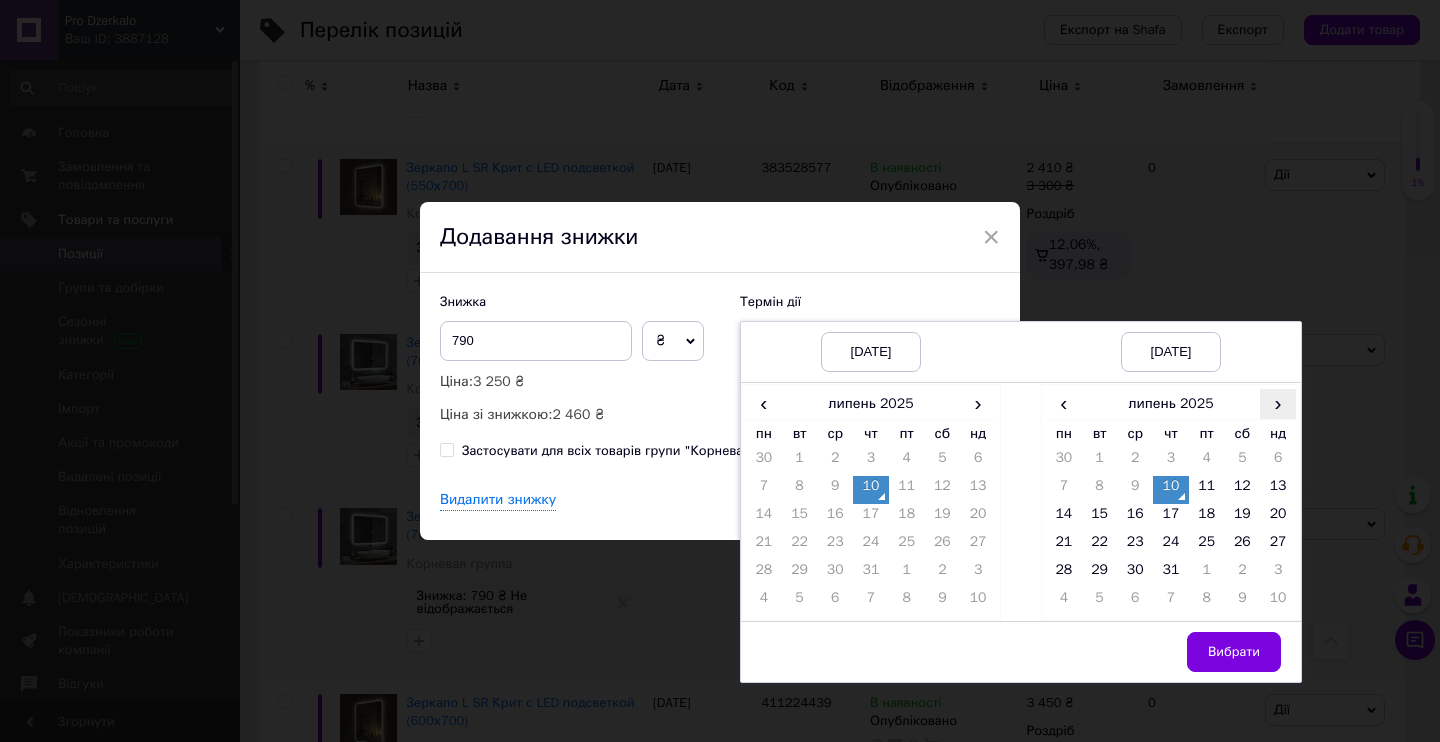 click on "›" at bounding box center [1278, 403] 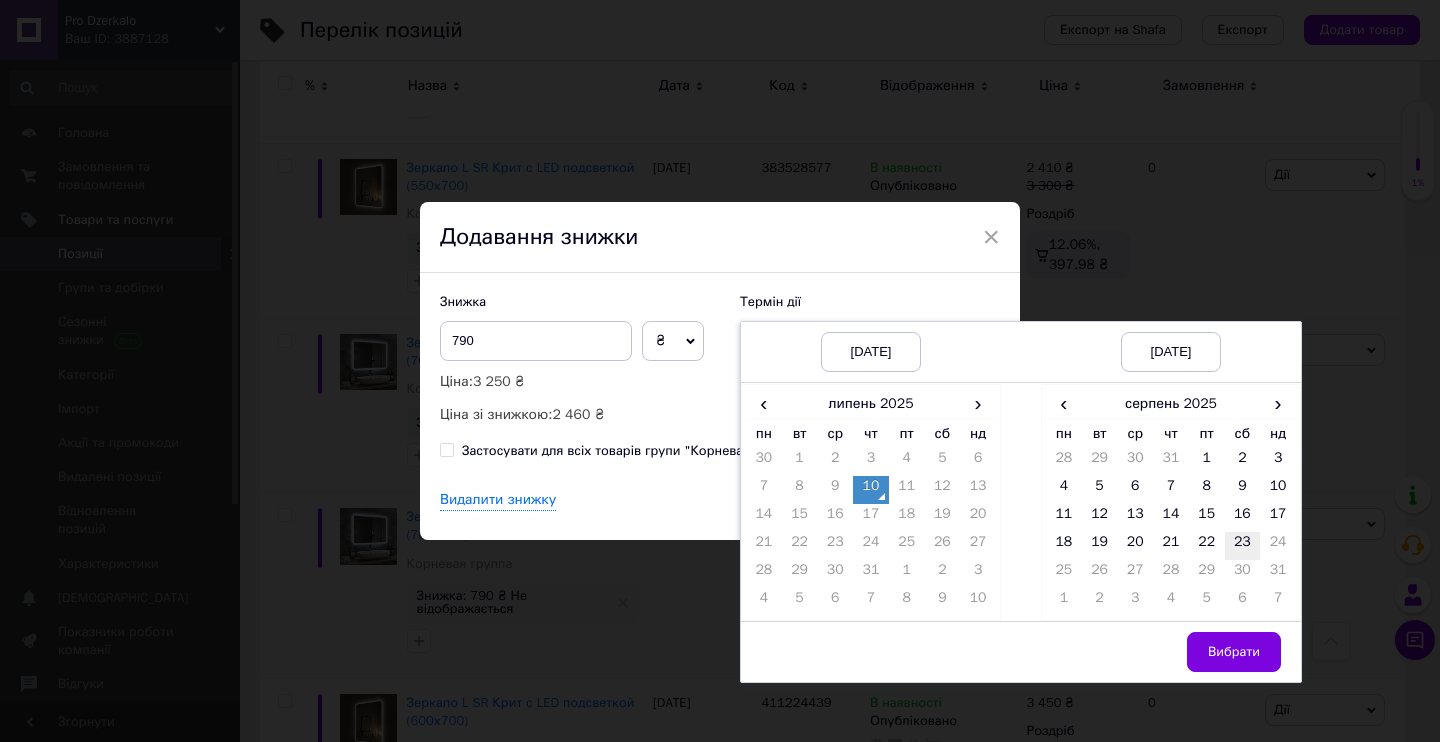 click on "23" at bounding box center (1243, 546) 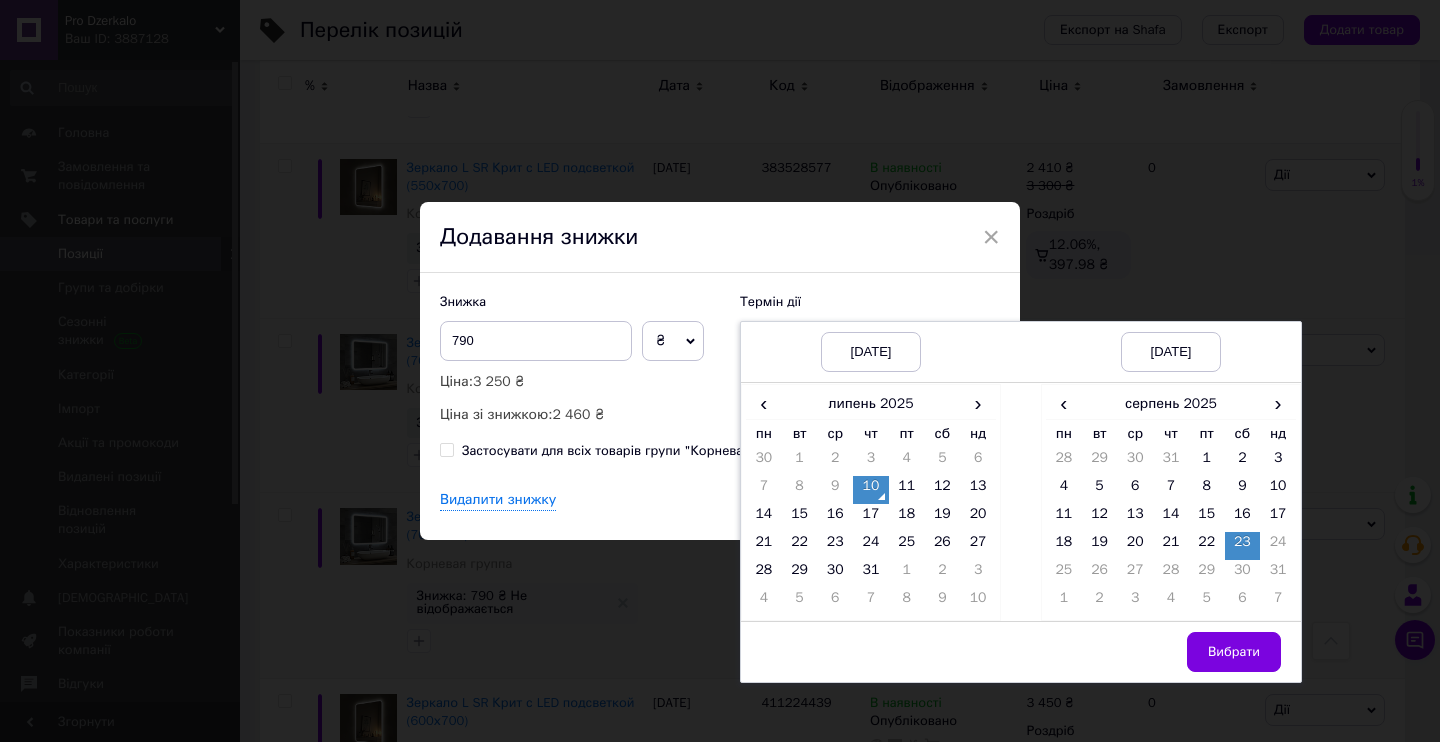 click on "Вибрати" at bounding box center (1234, 652) 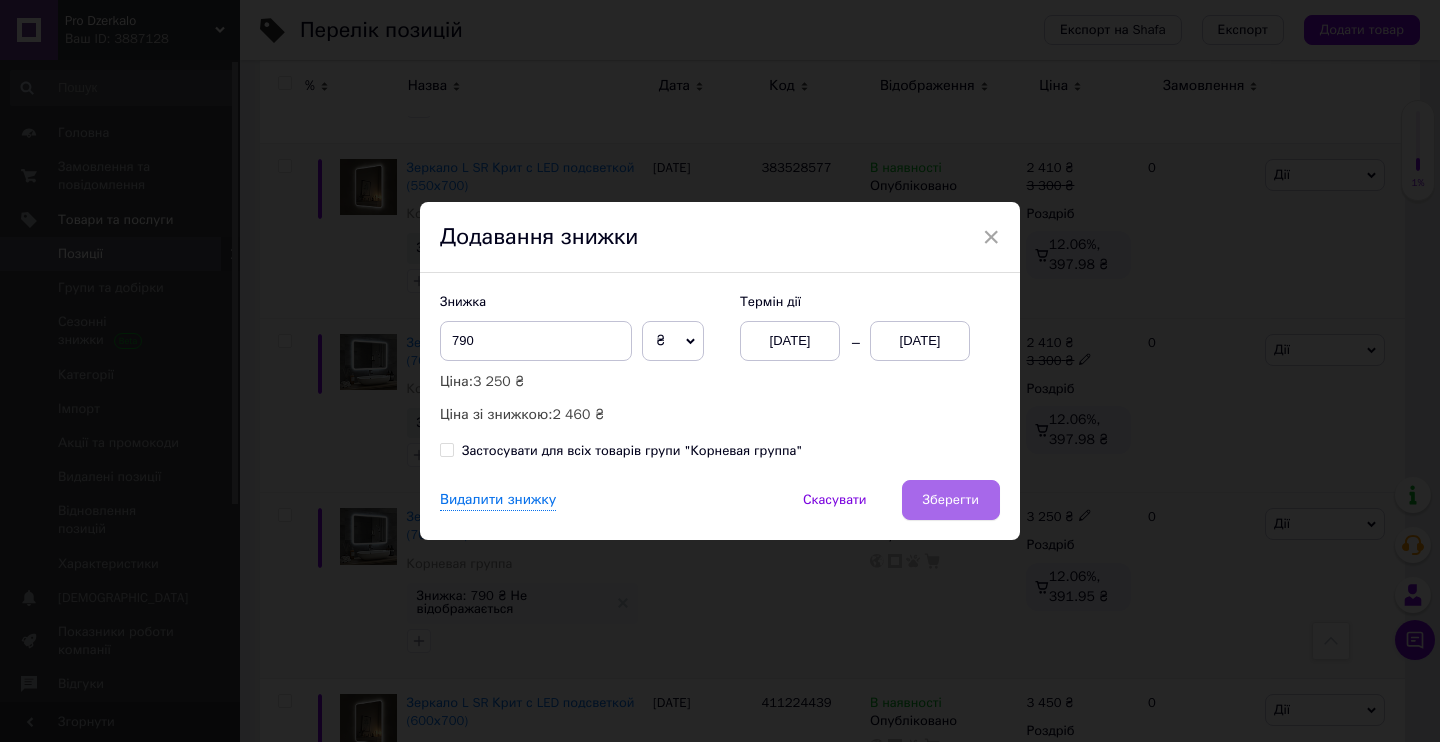 click on "Зберегти" at bounding box center (951, 500) 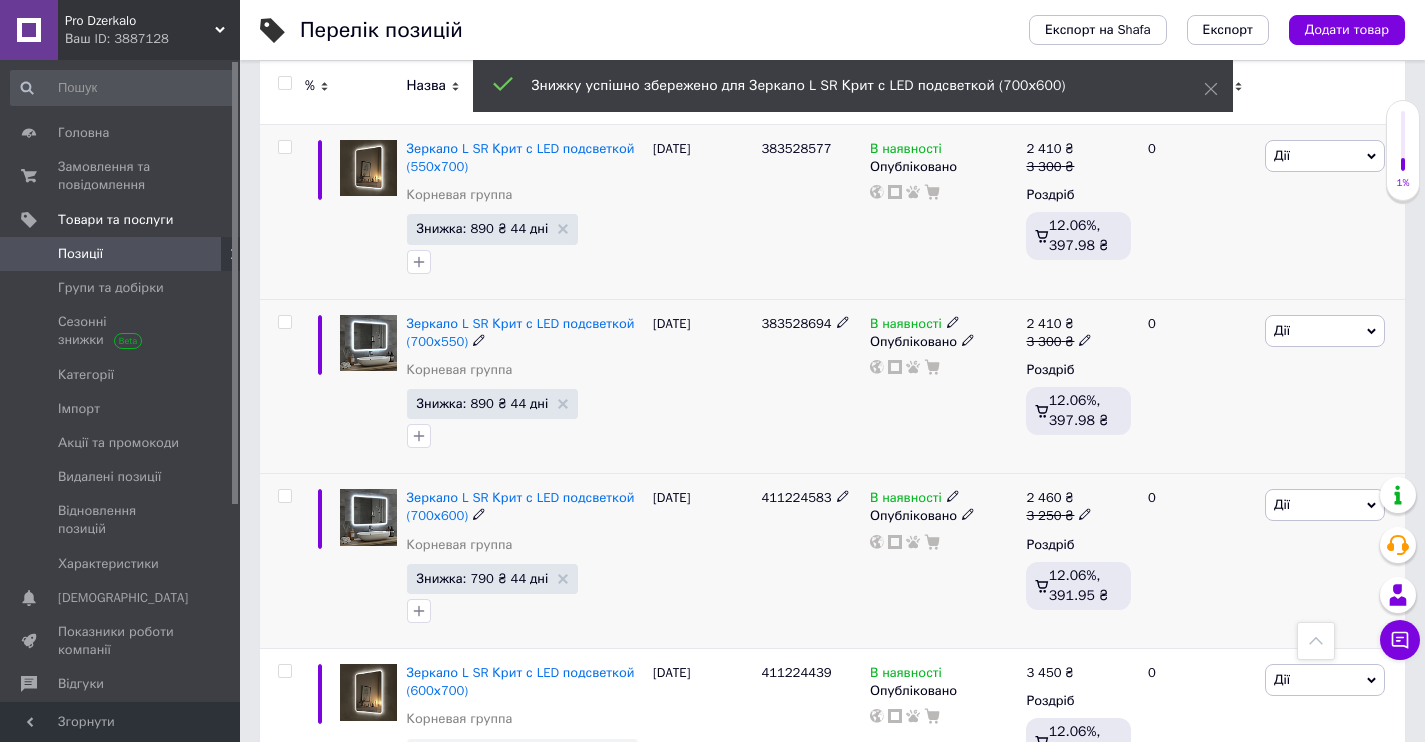 scroll, scrollTop: 5103, scrollLeft: 0, axis: vertical 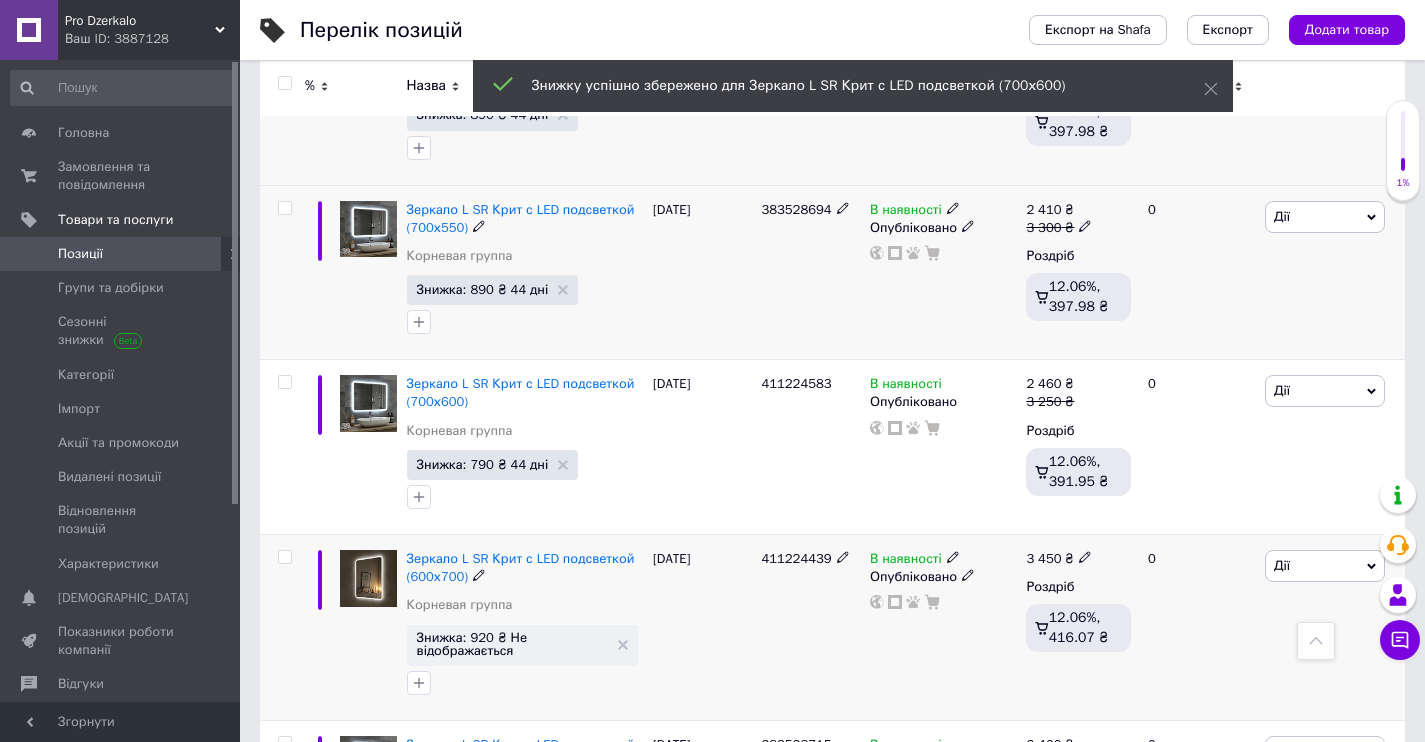 click on "Знижка: 920 ₴ Не відображається" at bounding box center [512, 644] 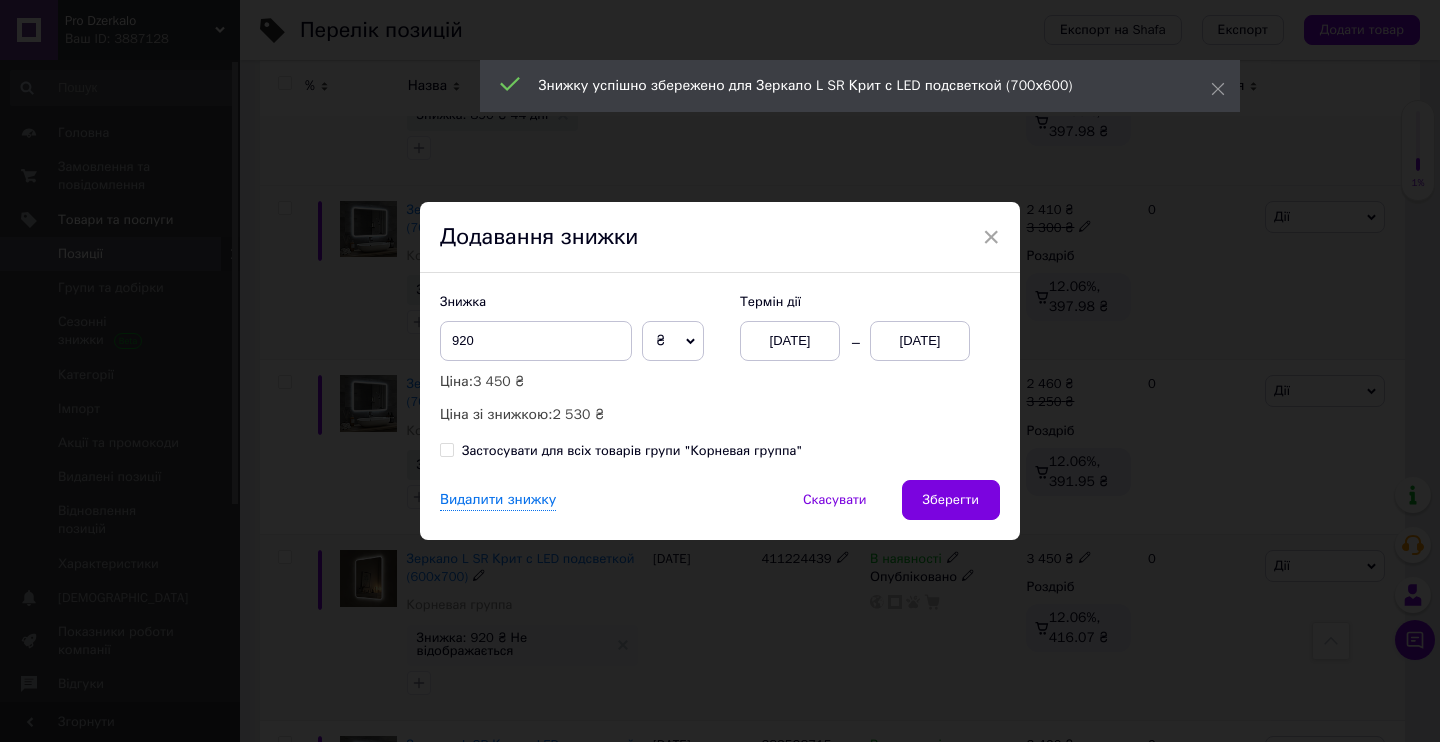 click on "[DATE]" at bounding box center [790, 341] 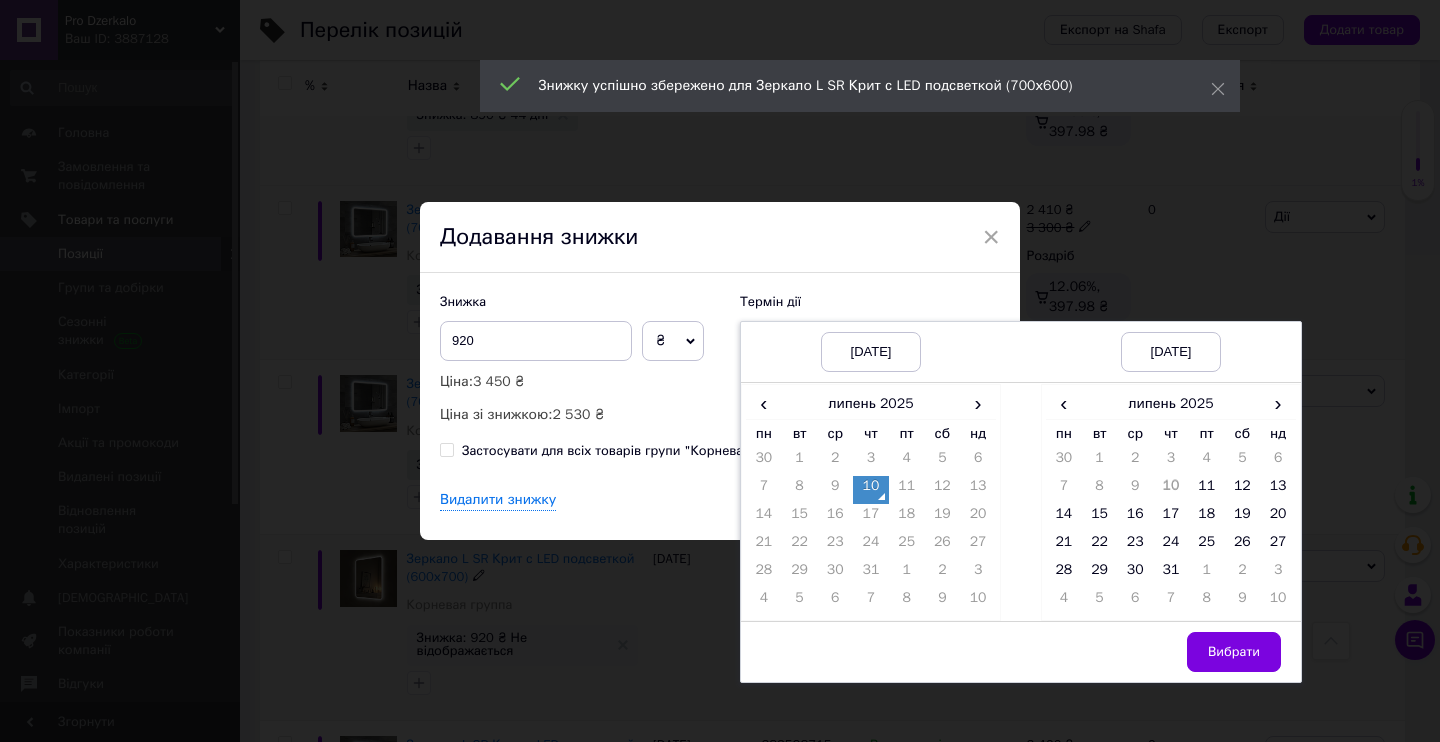 click on "10" at bounding box center (871, 490) 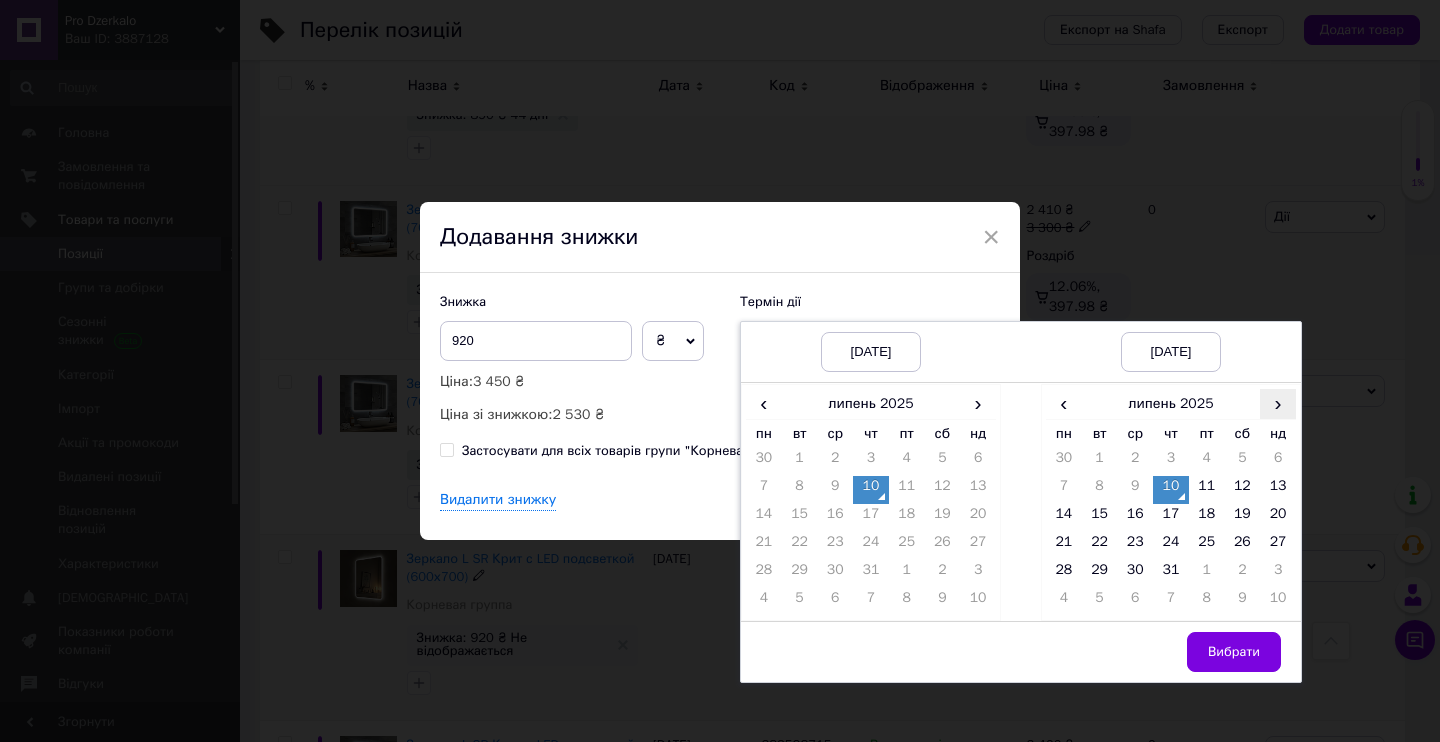 click on "›" at bounding box center (1278, 403) 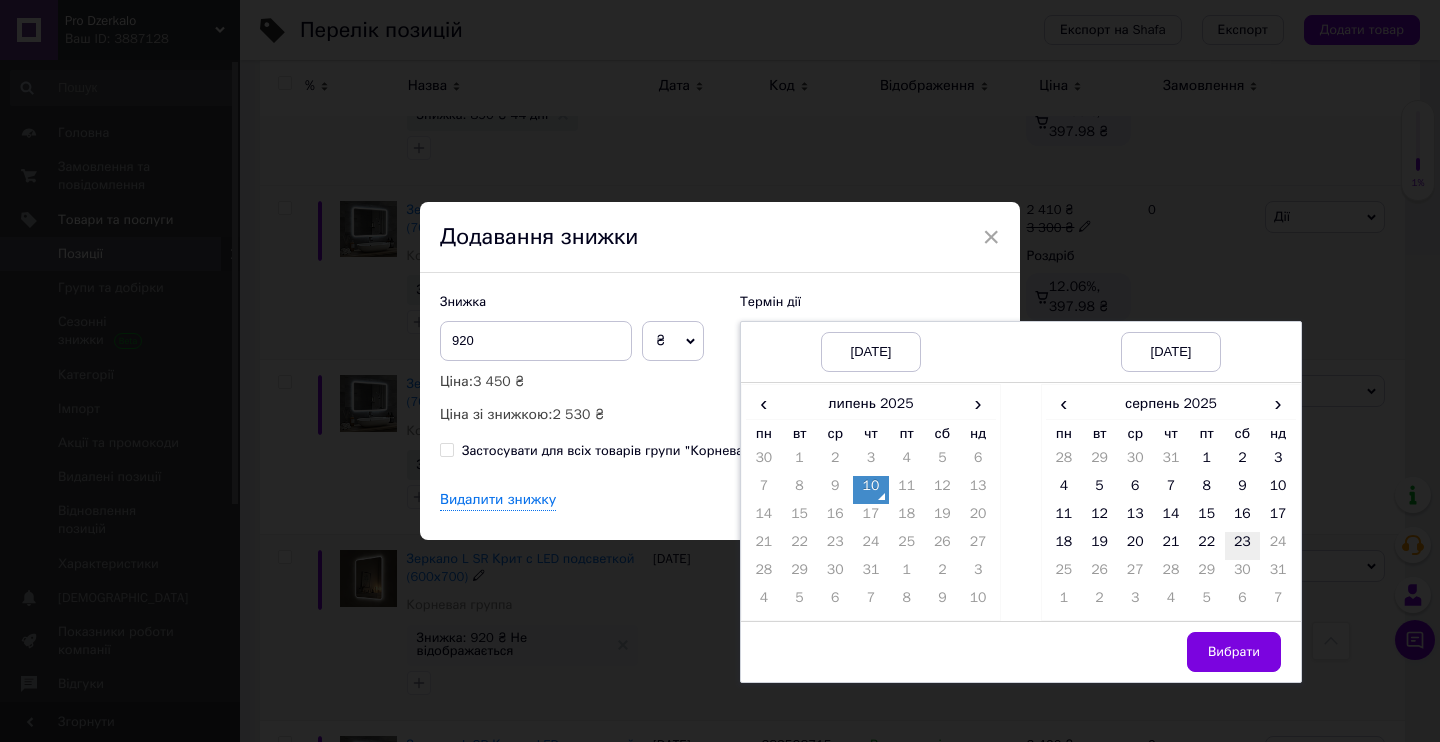 click on "23" at bounding box center [1243, 546] 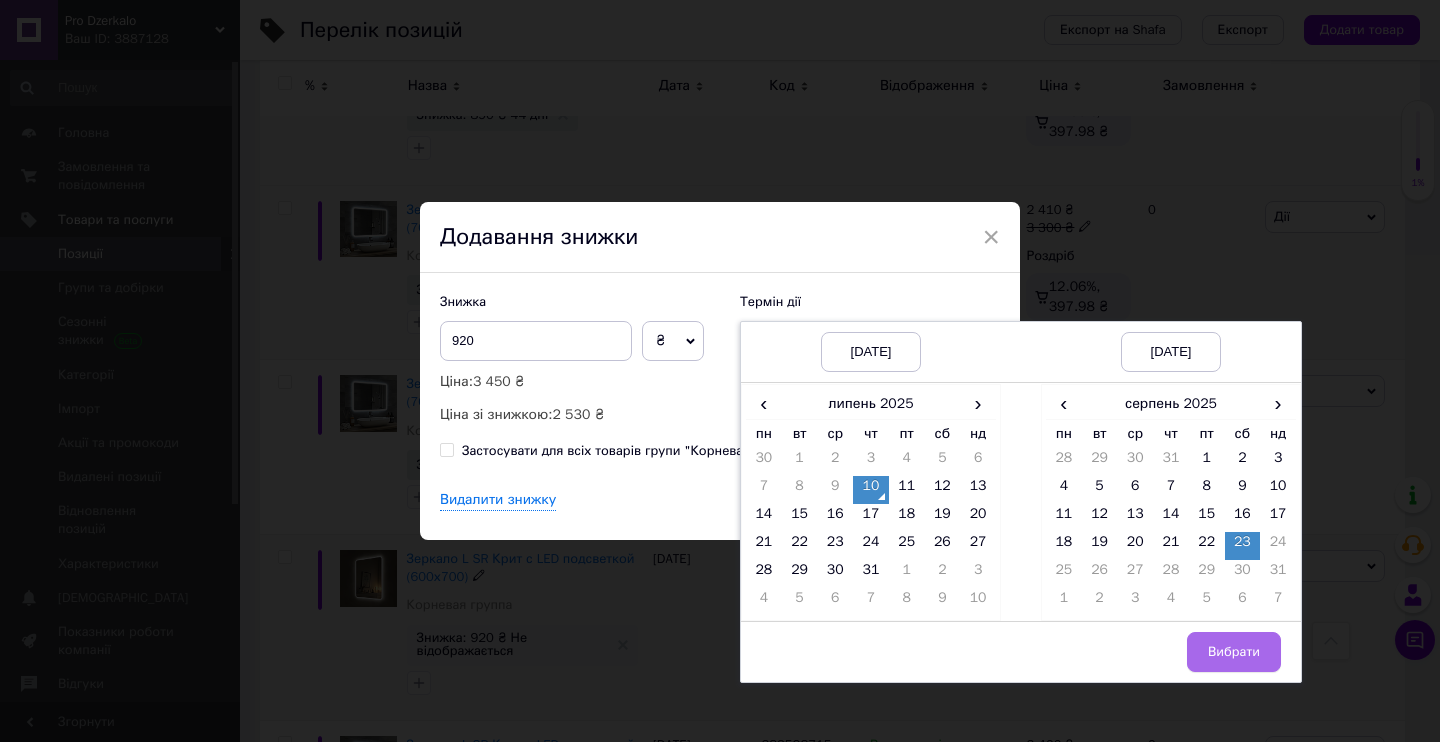 click on "Вибрати" at bounding box center (1234, 652) 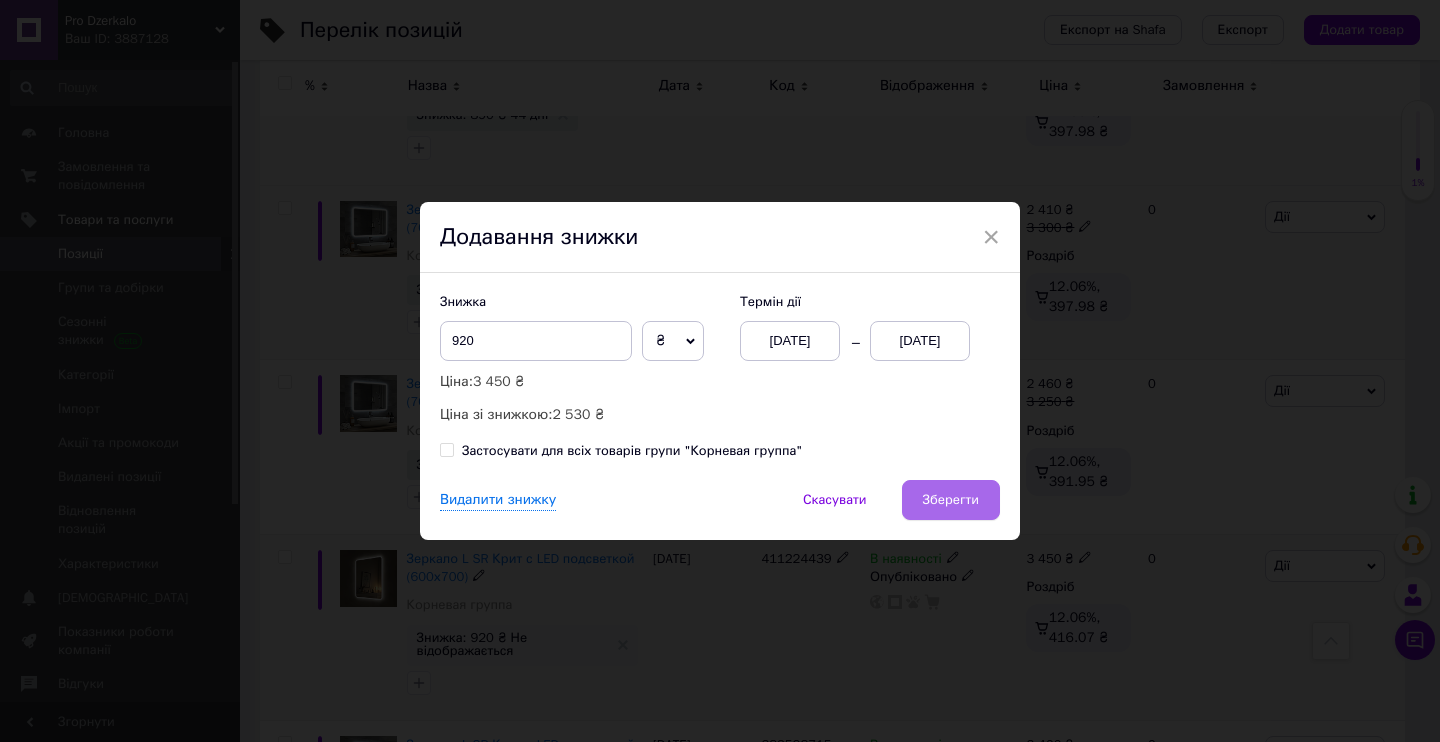 click on "Зберегти" at bounding box center [951, 500] 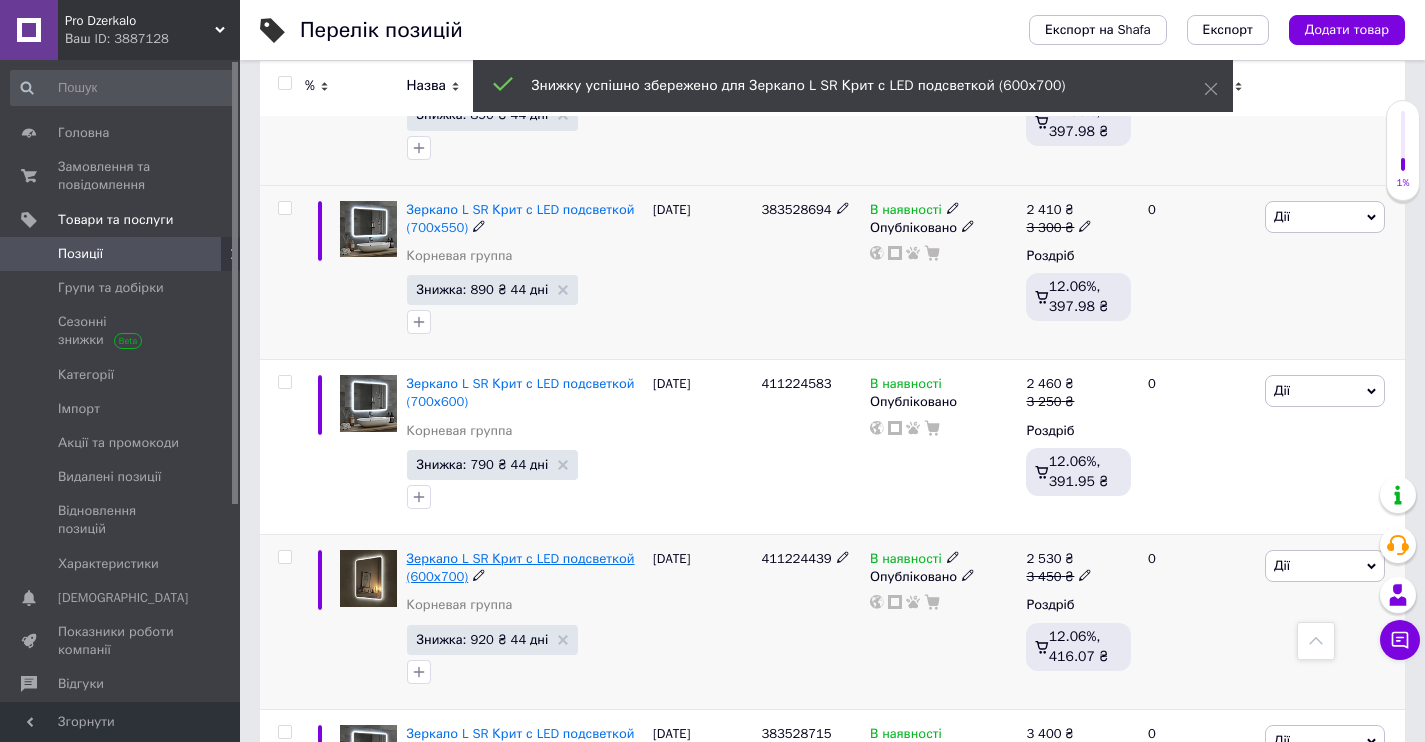 scroll, scrollTop: 5293, scrollLeft: 0, axis: vertical 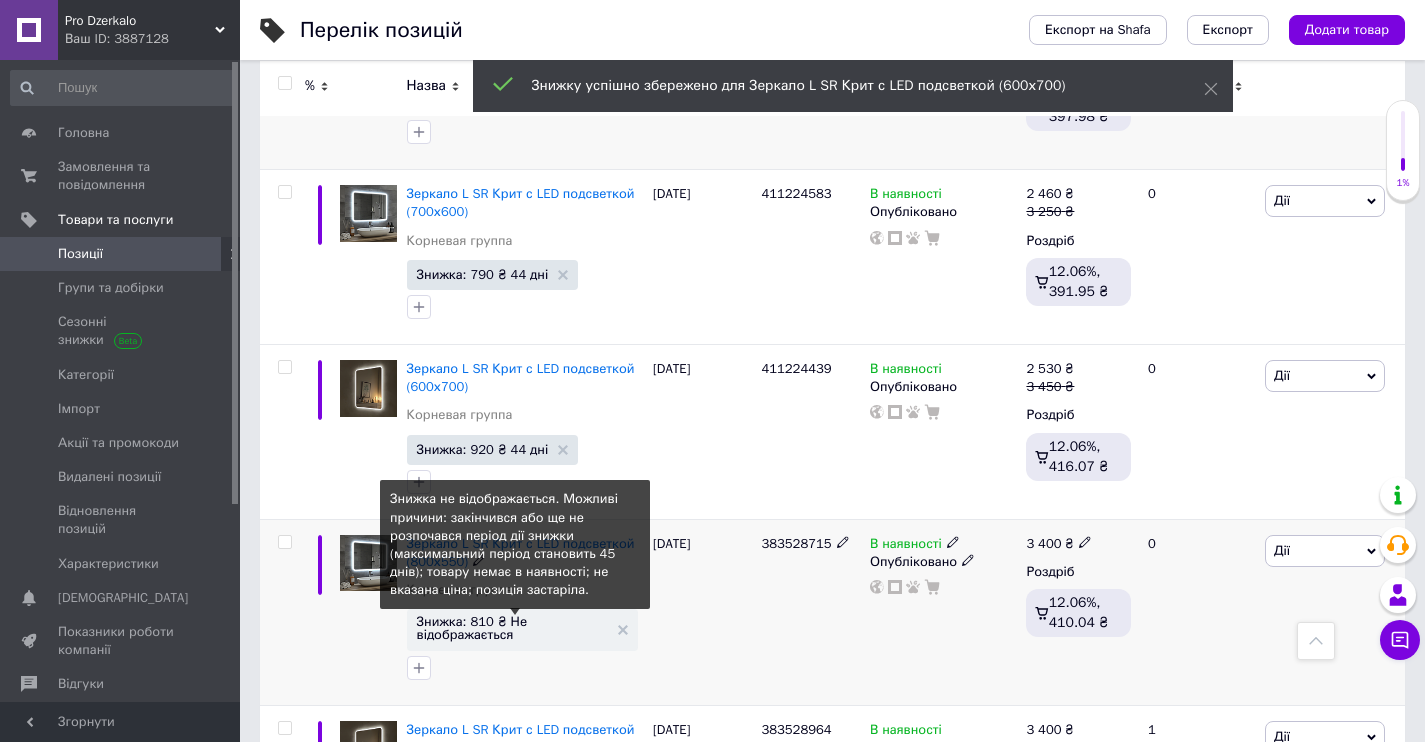click on "Знижка: 810 ₴ Не відображається" at bounding box center (512, 628) 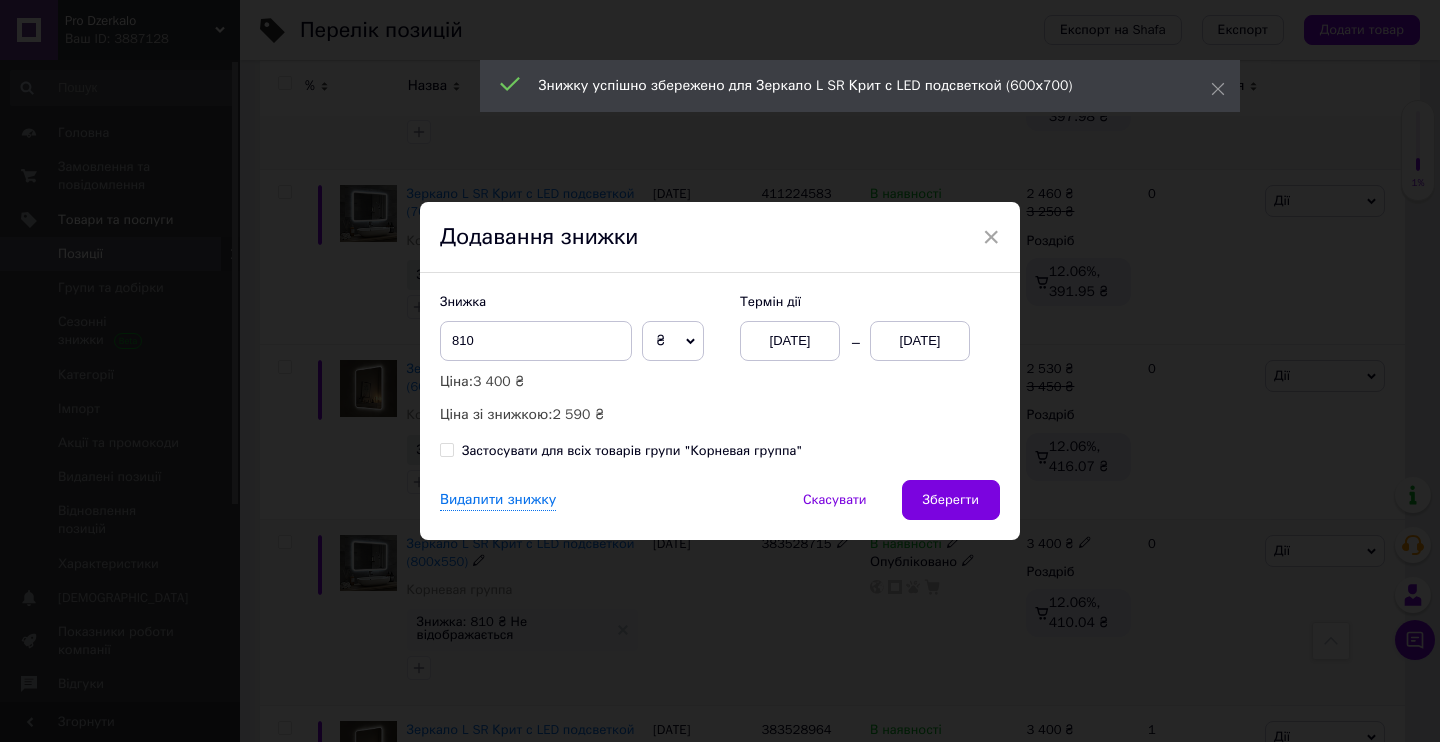 click on "[DATE]" at bounding box center (790, 341) 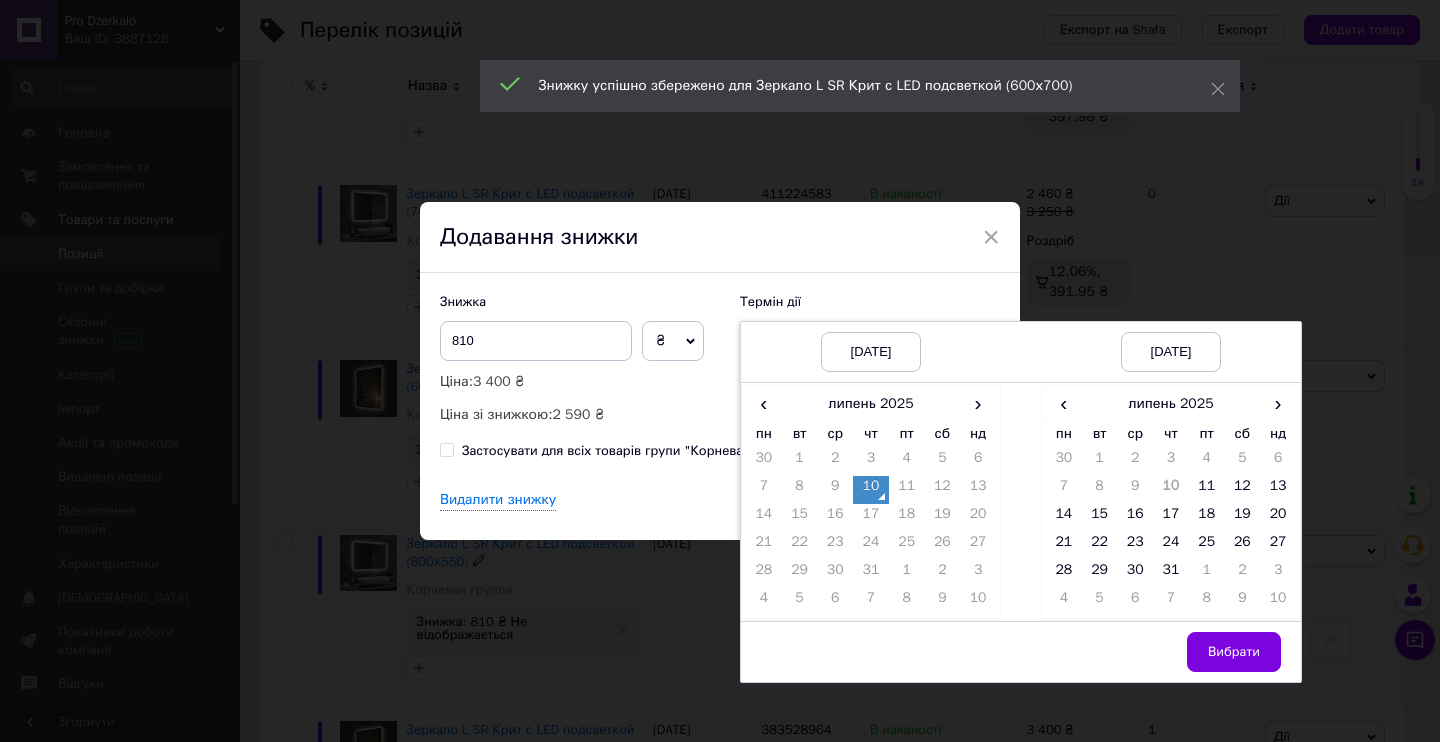 drag, startPoint x: 875, startPoint y: 495, endPoint x: 942, endPoint y: 479, distance: 68.88396 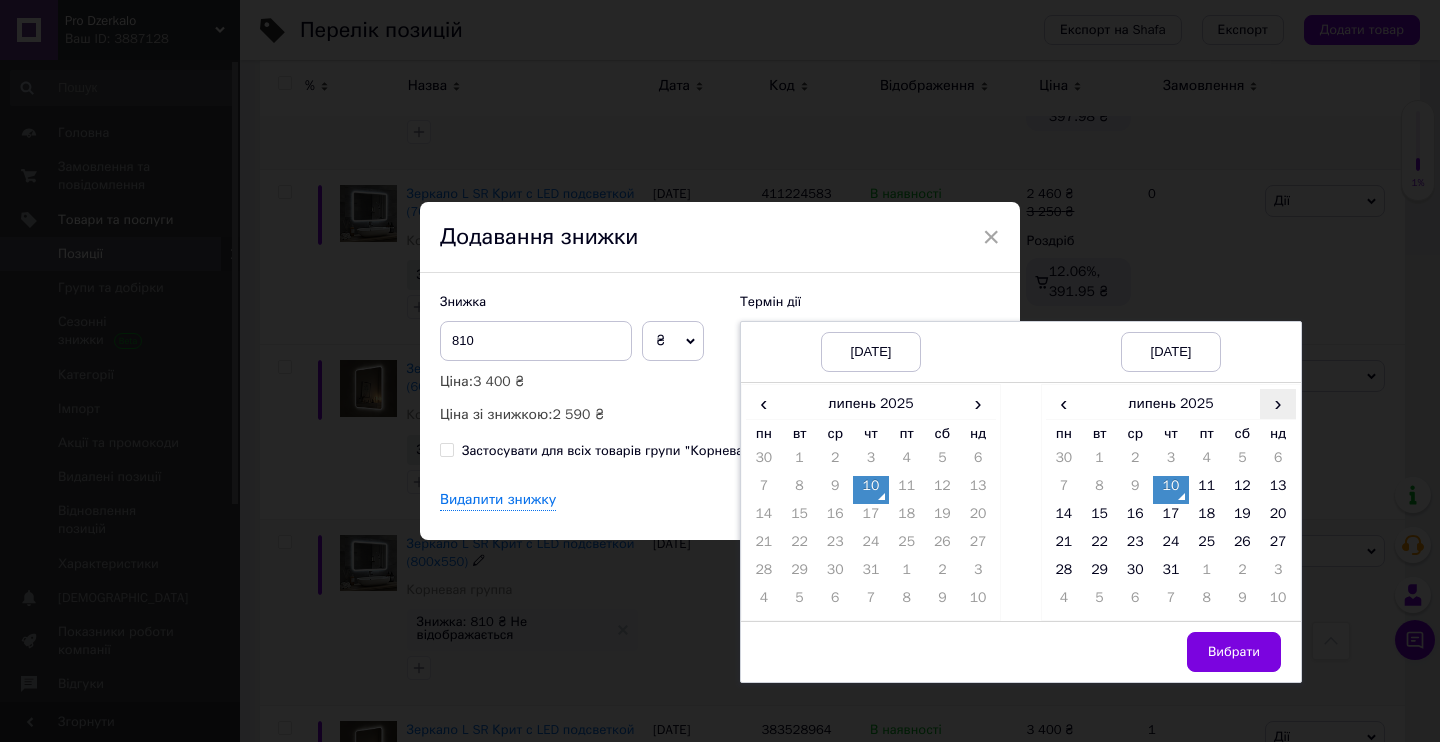 click on "›" at bounding box center (1278, 403) 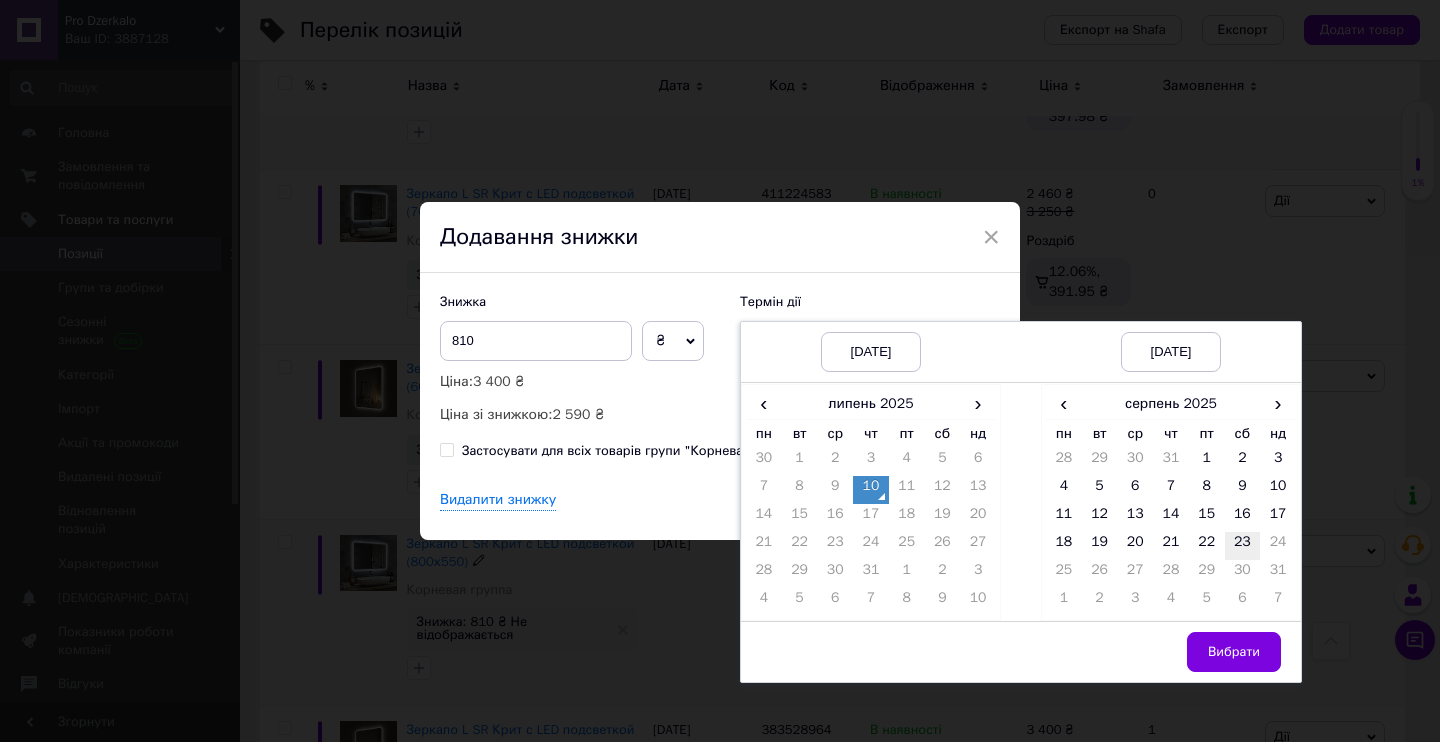 click on "23" at bounding box center (1243, 546) 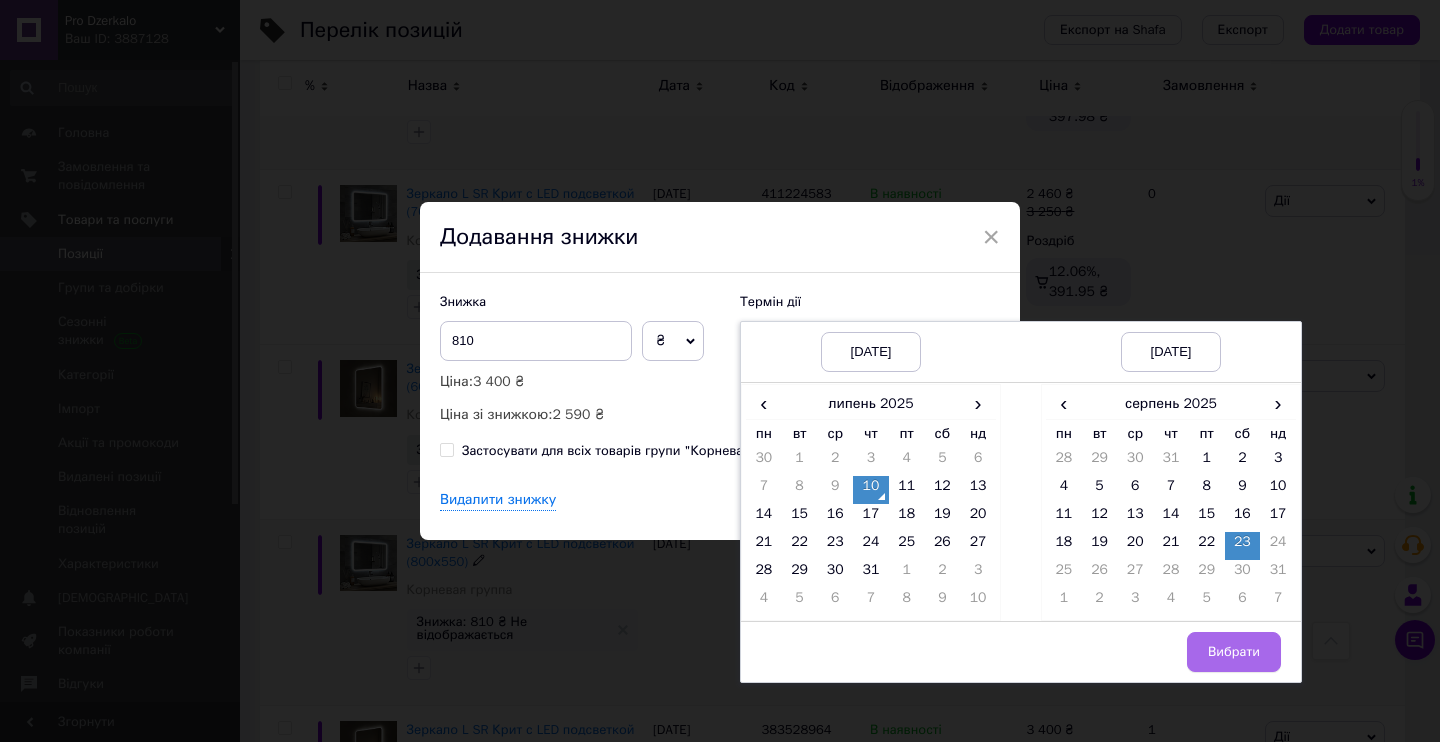 drag, startPoint x: 1230, startPoint y: 629, endPoint x: 1233, endPoint y: 643, distance: 14.3178215 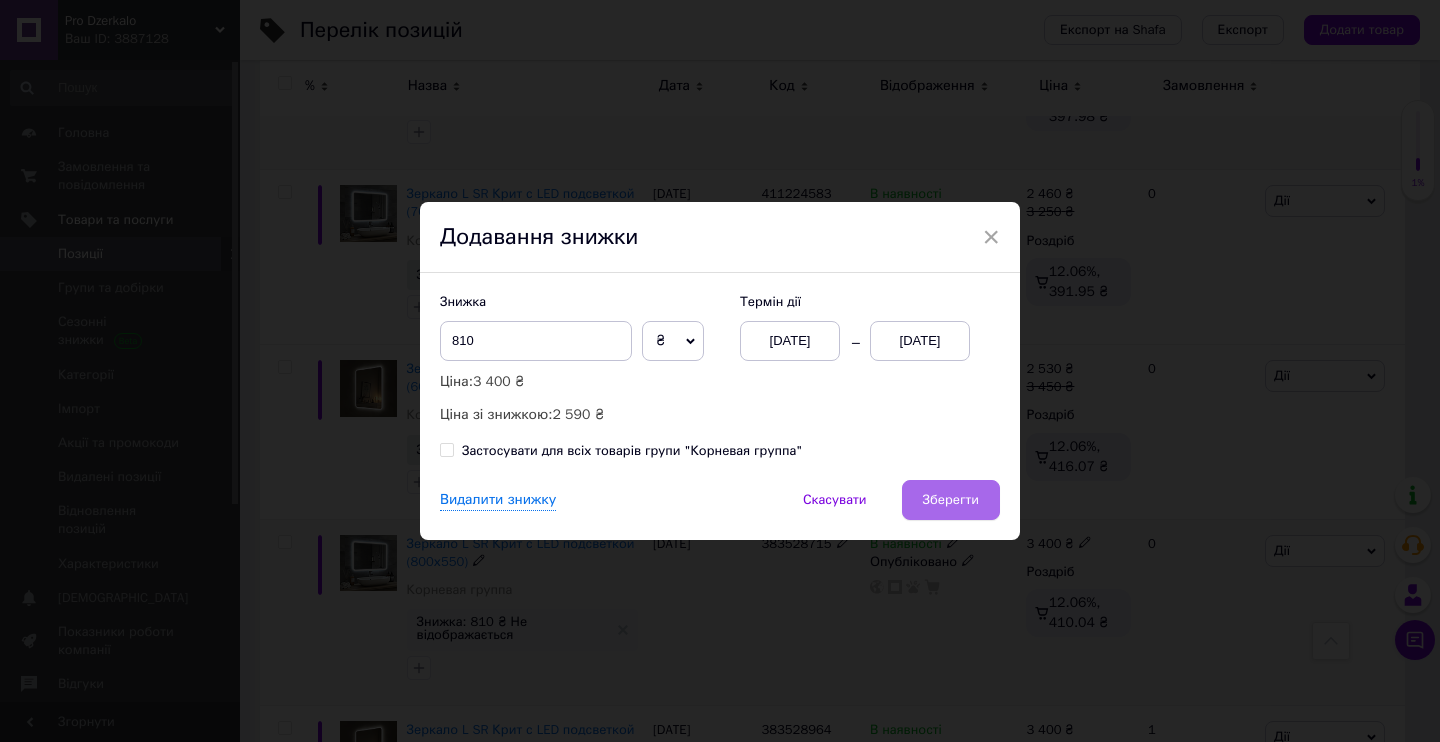 click on "Зберегти" at bounding box center [951, 500] 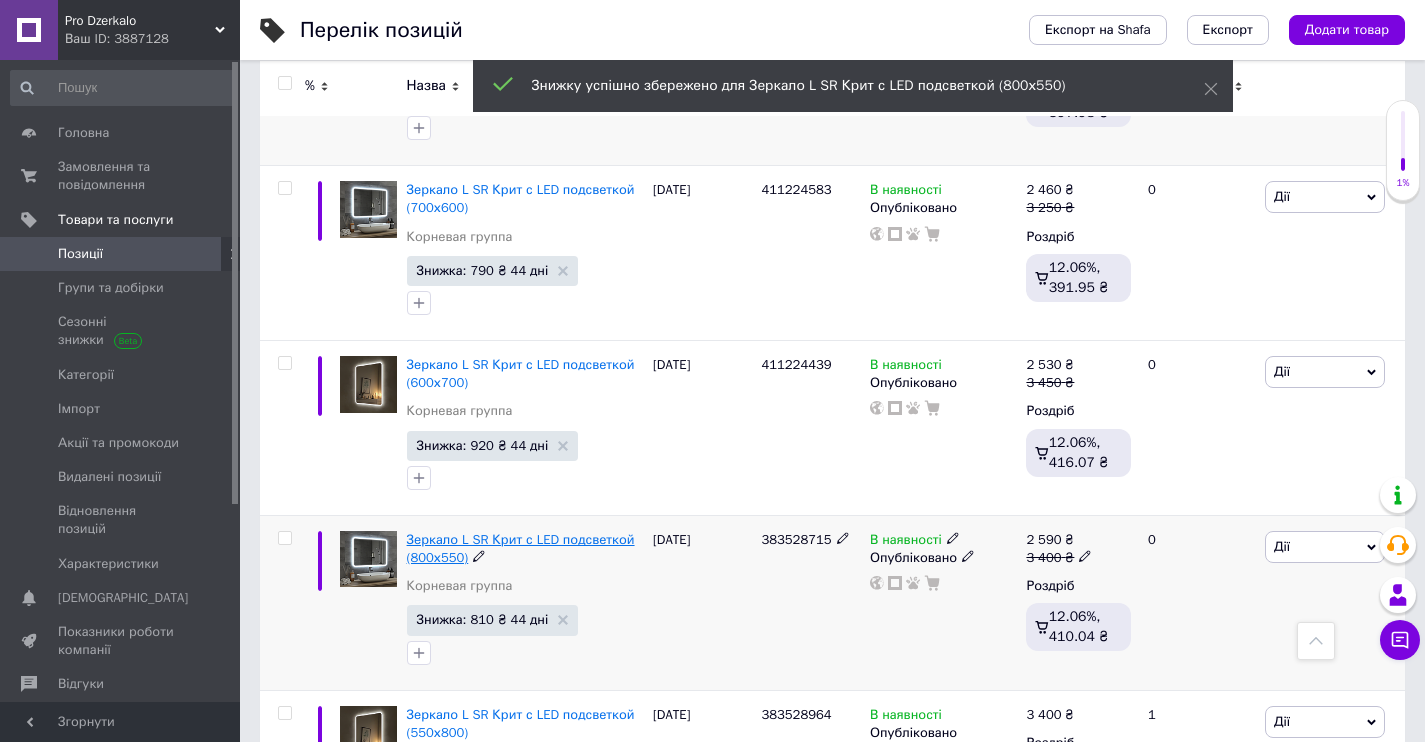 scroll, scrollTop: 5440, scrollLeft: 0, axis: vertical 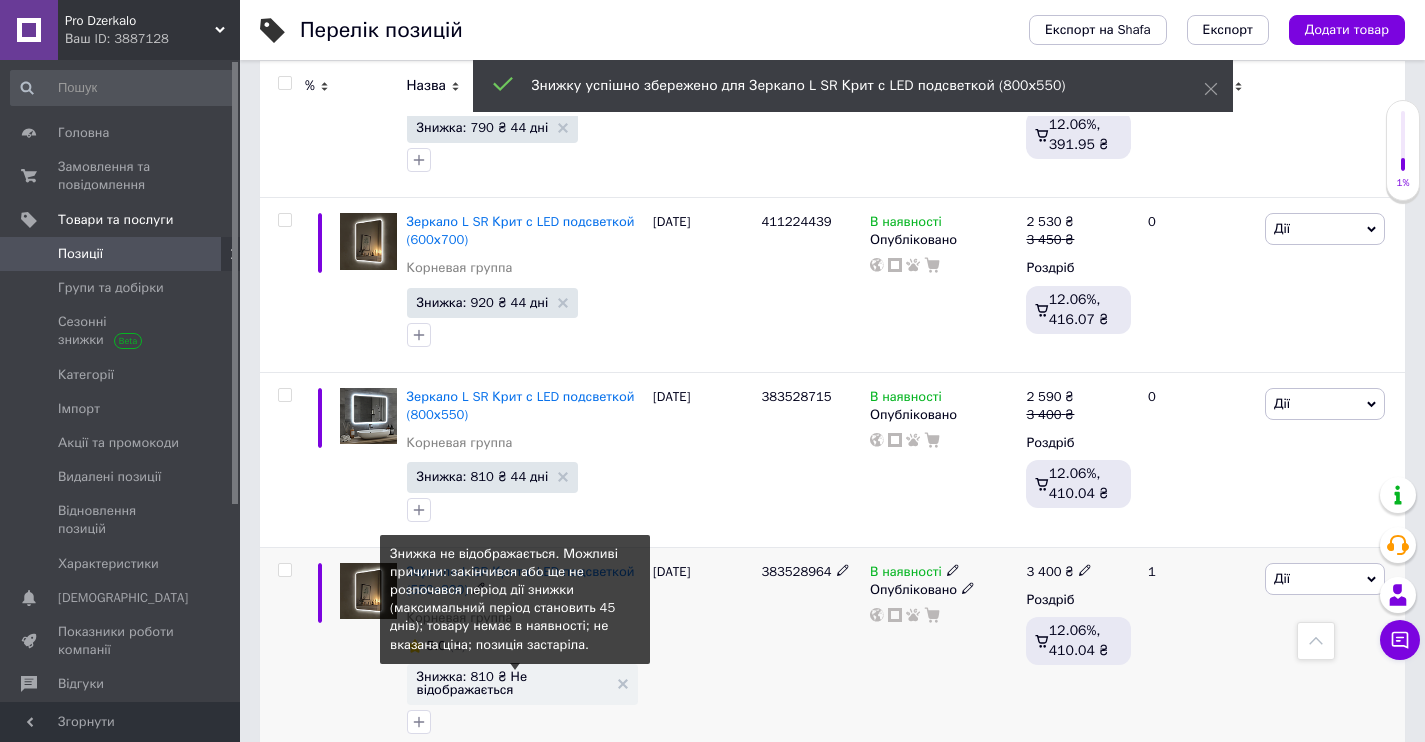 click on "Знижка: 810 ₴ Не відображається" at bounding box center [512, 683] 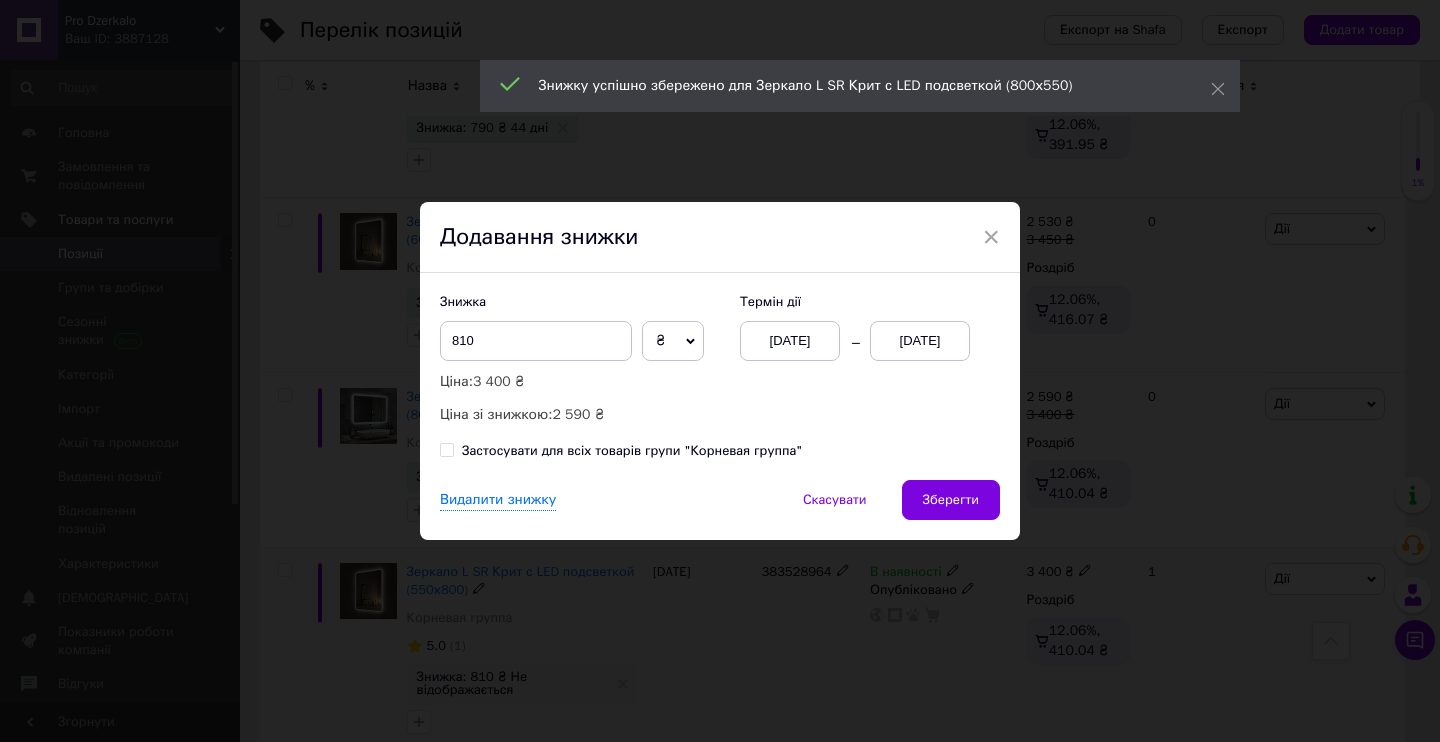 click on "[DATE]" at bounding box center [790, 341] 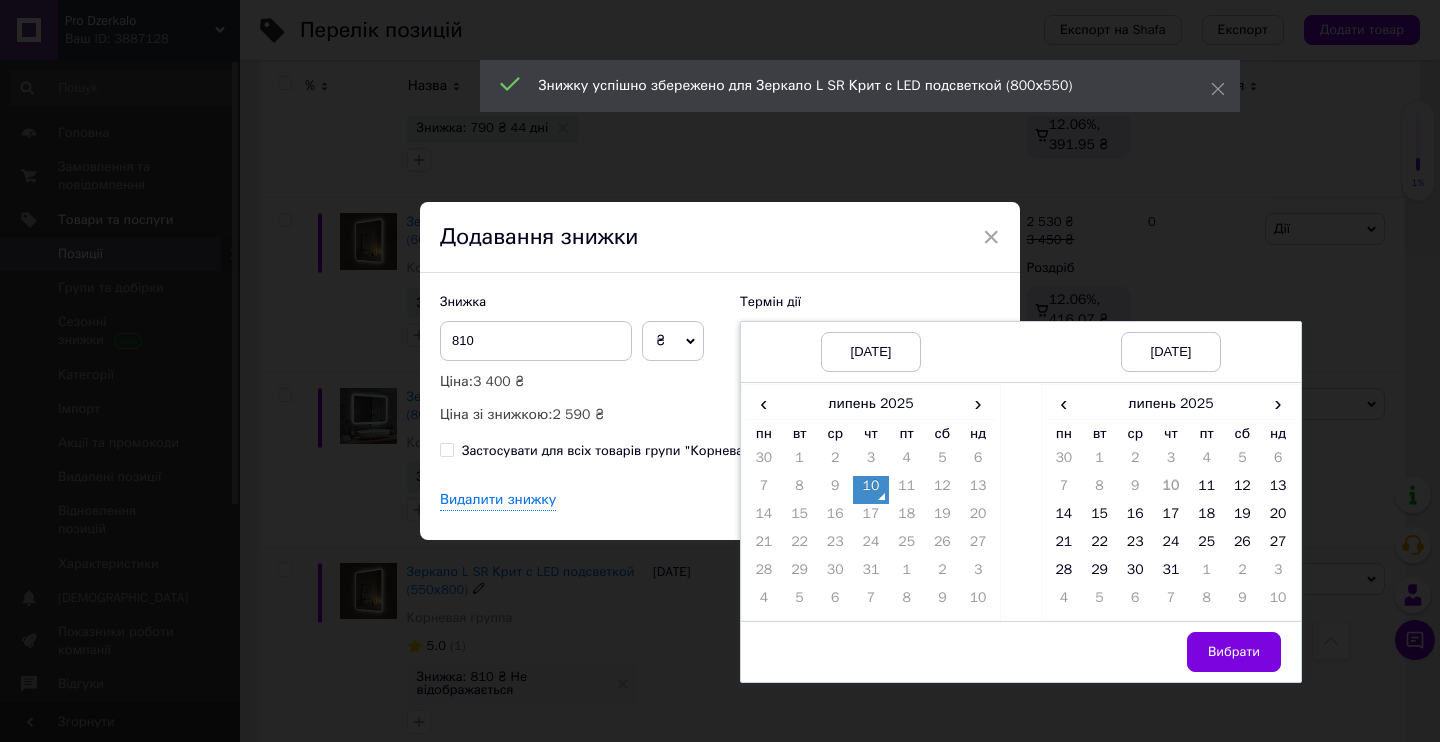 drag, startPoint x: 869, startPoint y: 488, endPoint x: 1016, endPoint y: 476, distance: 147.48898 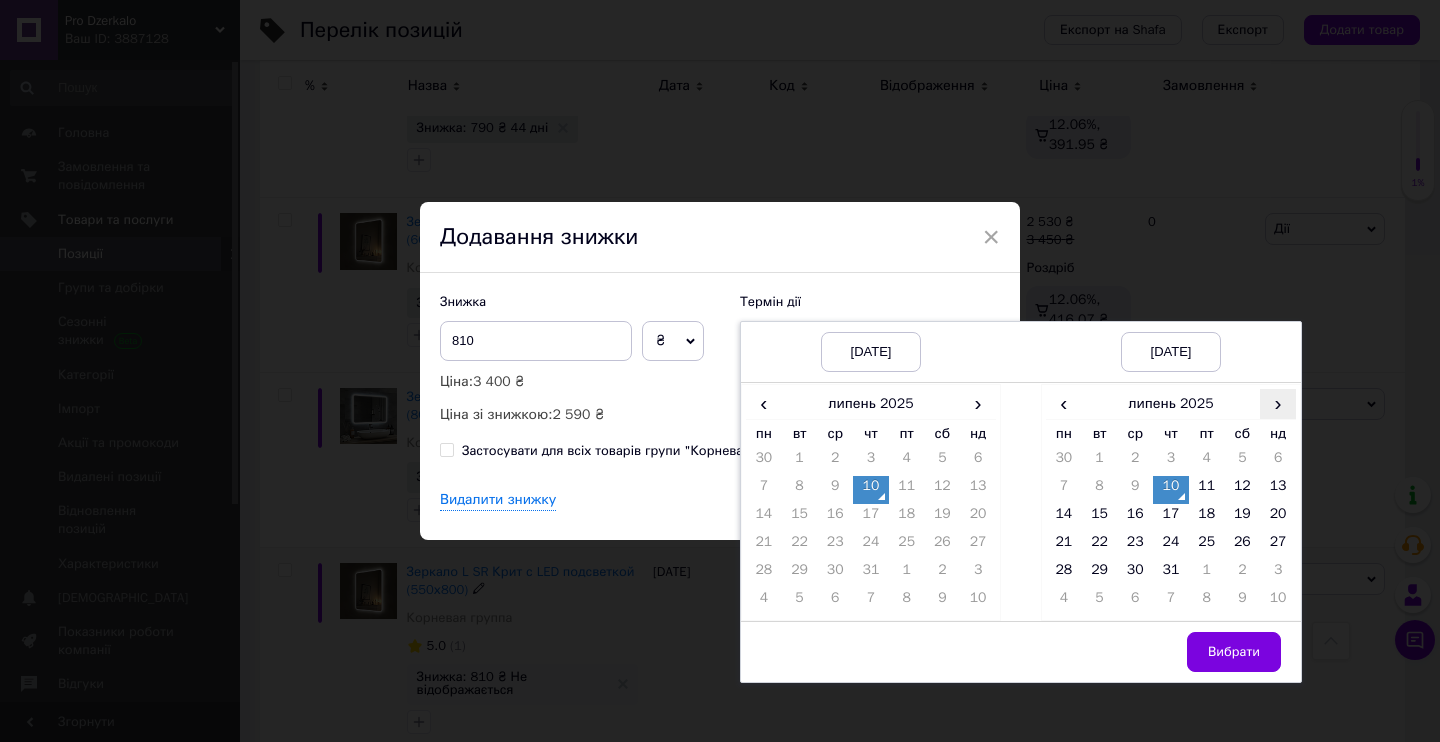 click on "›" at bounding box center (1278, 403) 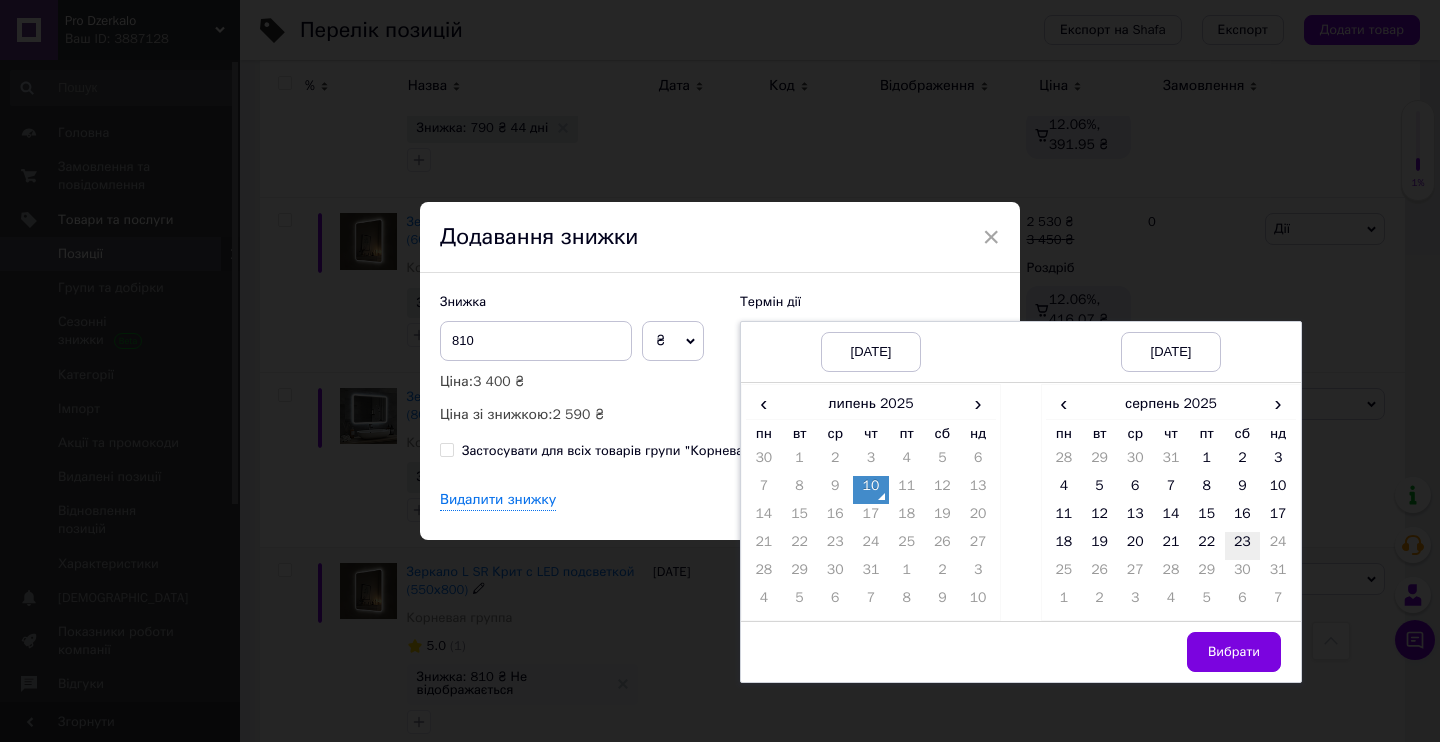 click on "23" at bounding box center (1243, 546) 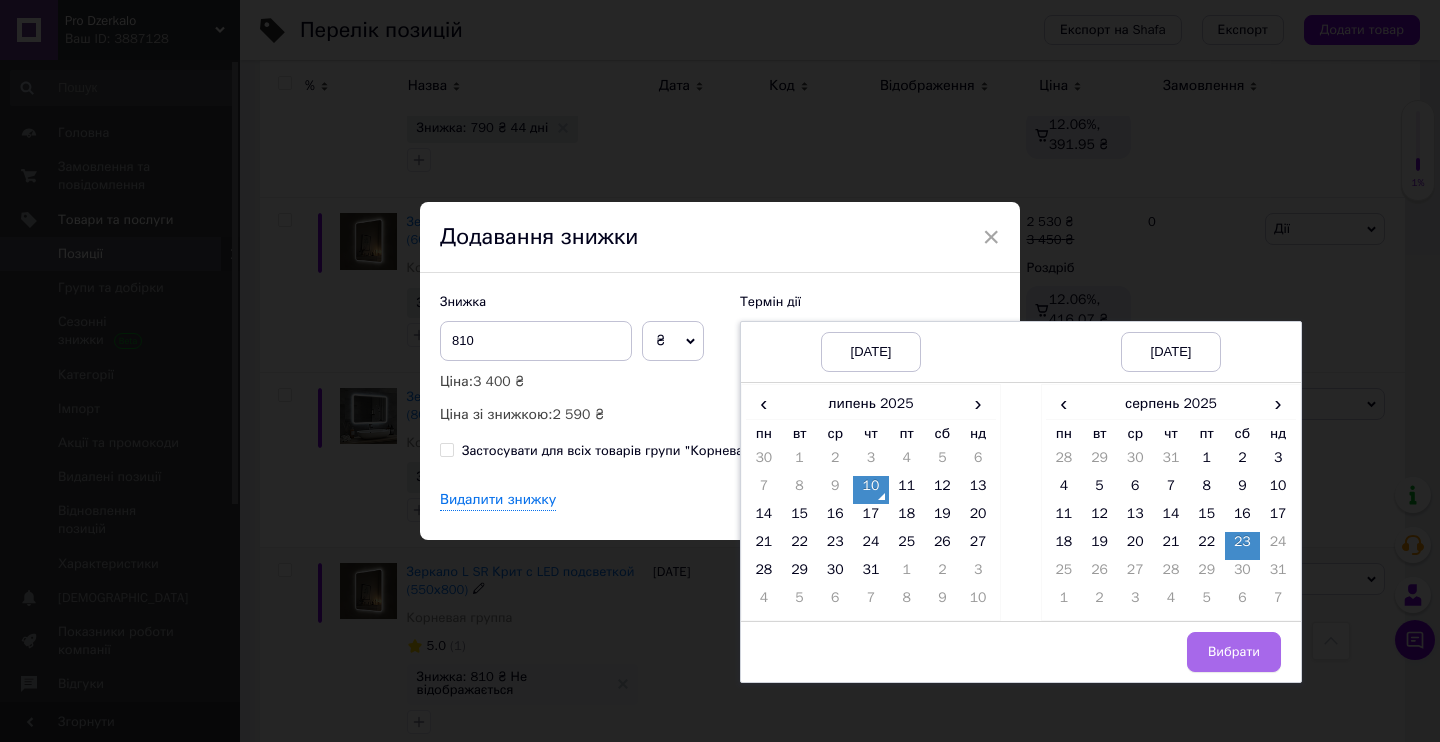 click on "Вибрати" at bounding box center [1234, 652] 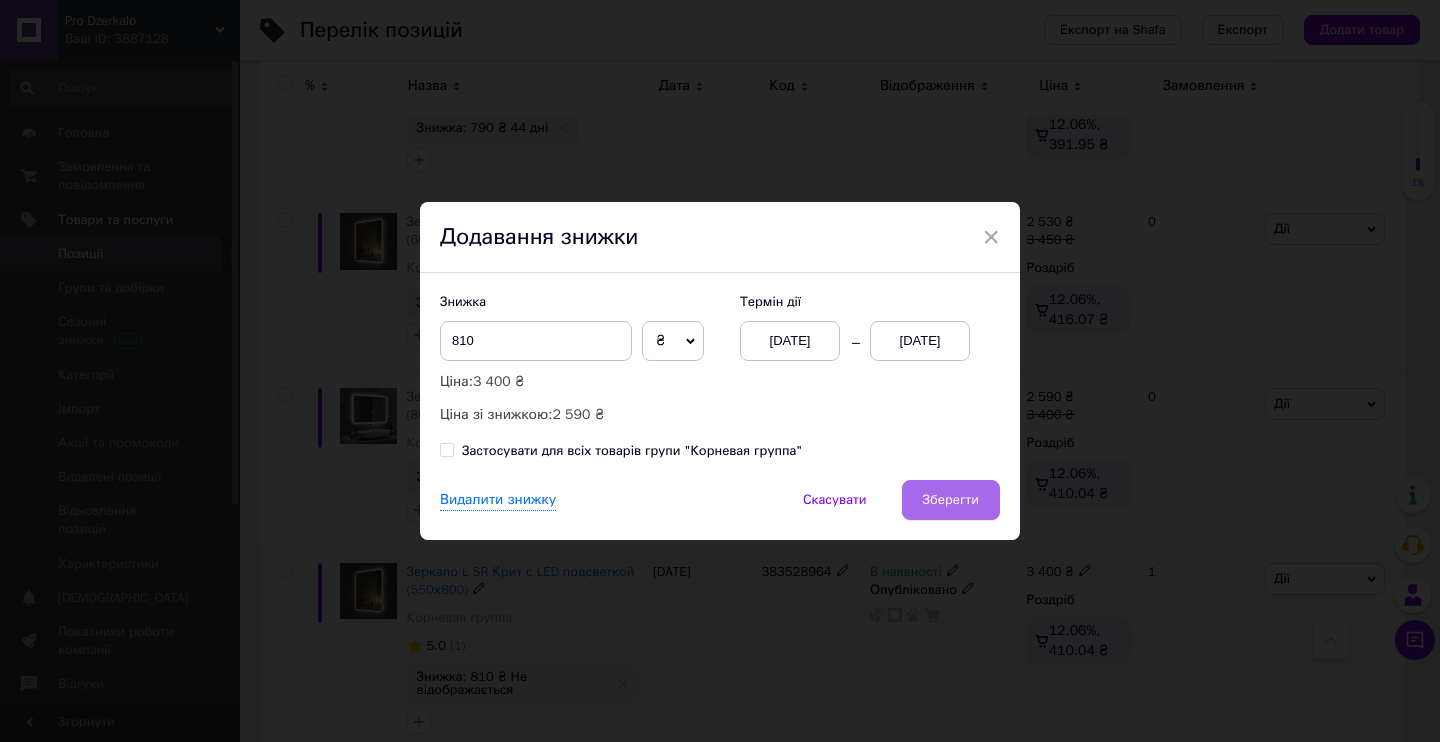 click on "Зберегти" at bounding box center [951, 500] 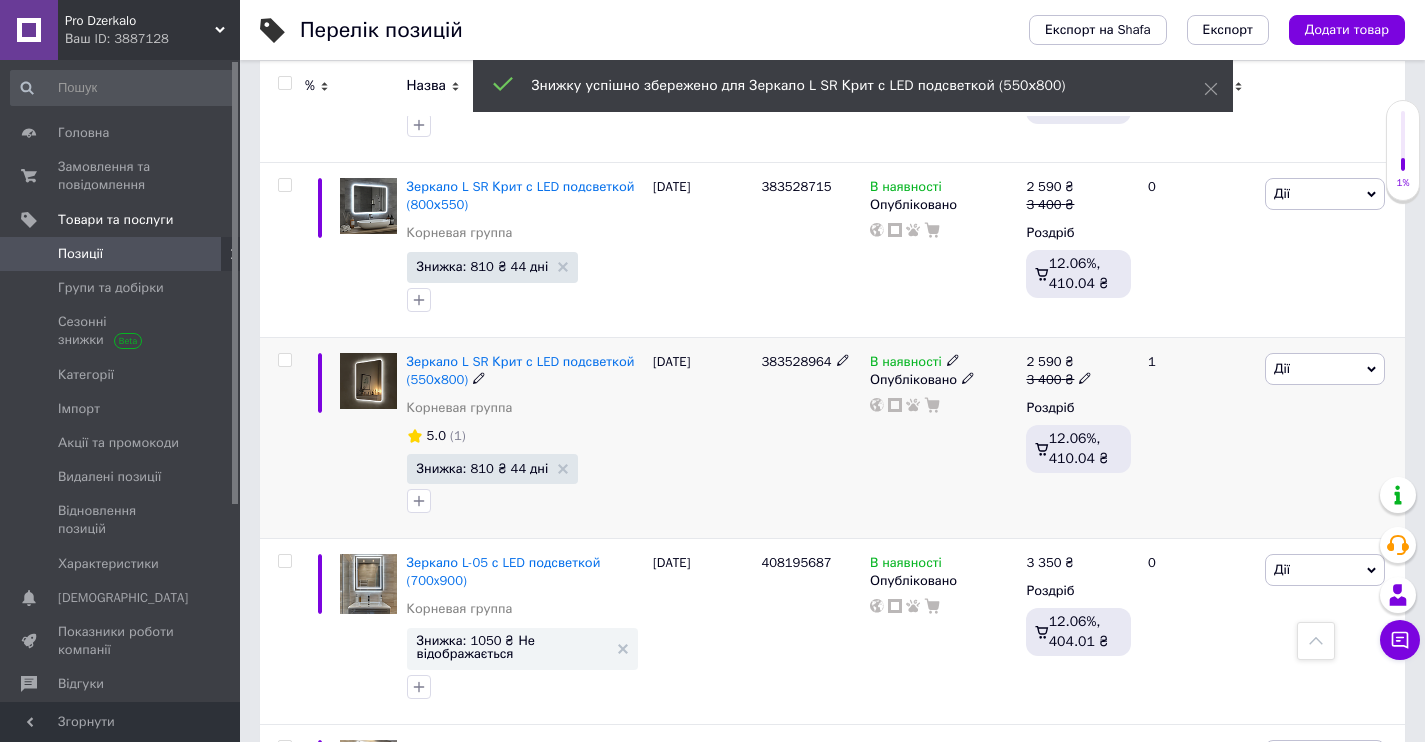 scroll, scrollTop: 5686, scrollLeft: 0, axis: vertical 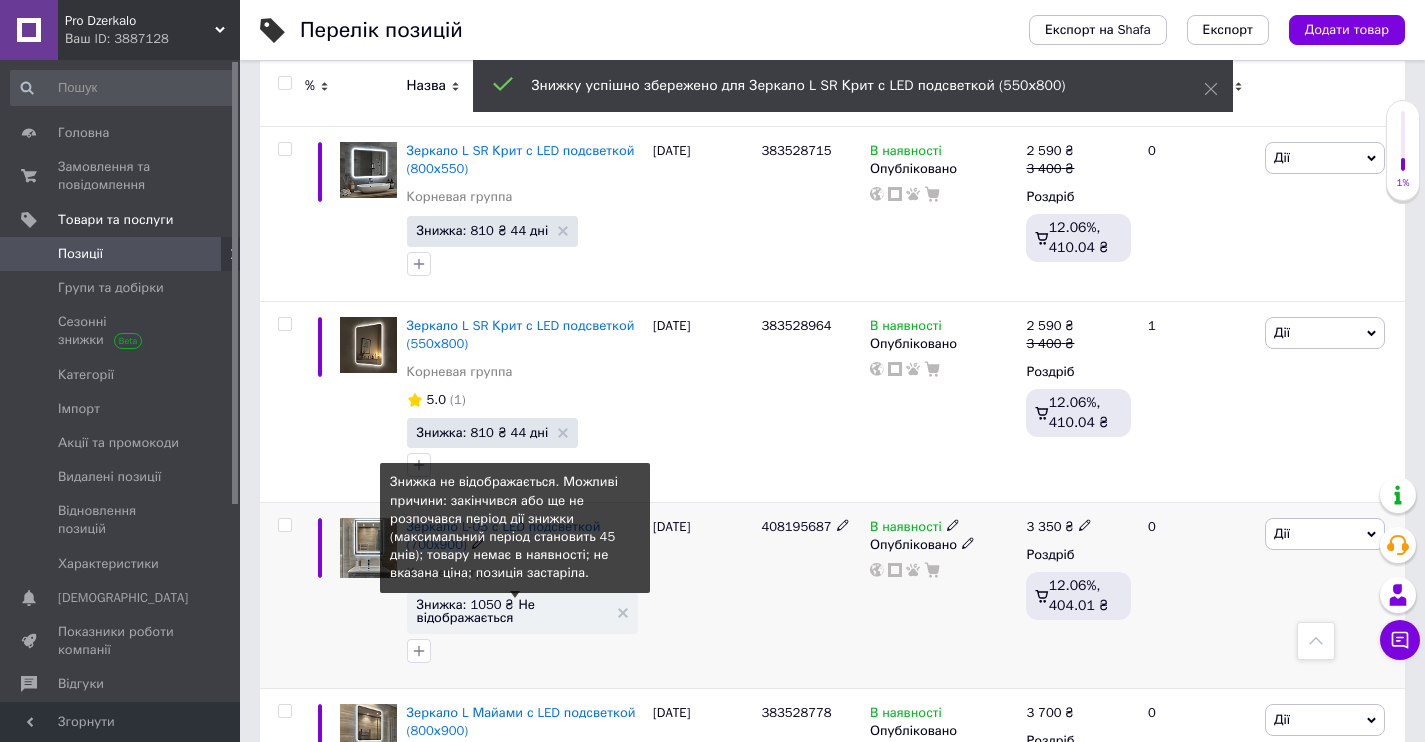 click on "Знижка: 1050 ₴ Не відображається" at bounding box center [512, 611] 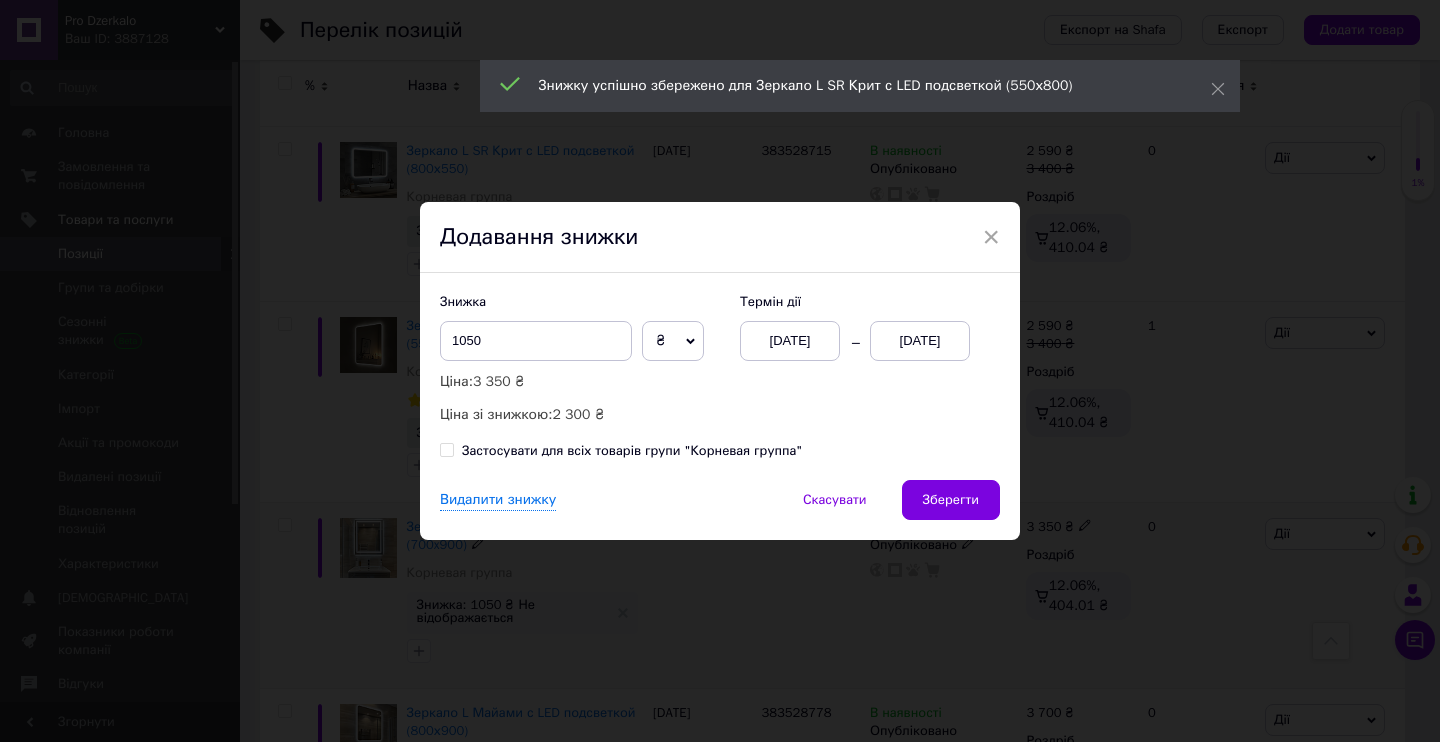click on "[DATE]" at bounding box center (790, 341) 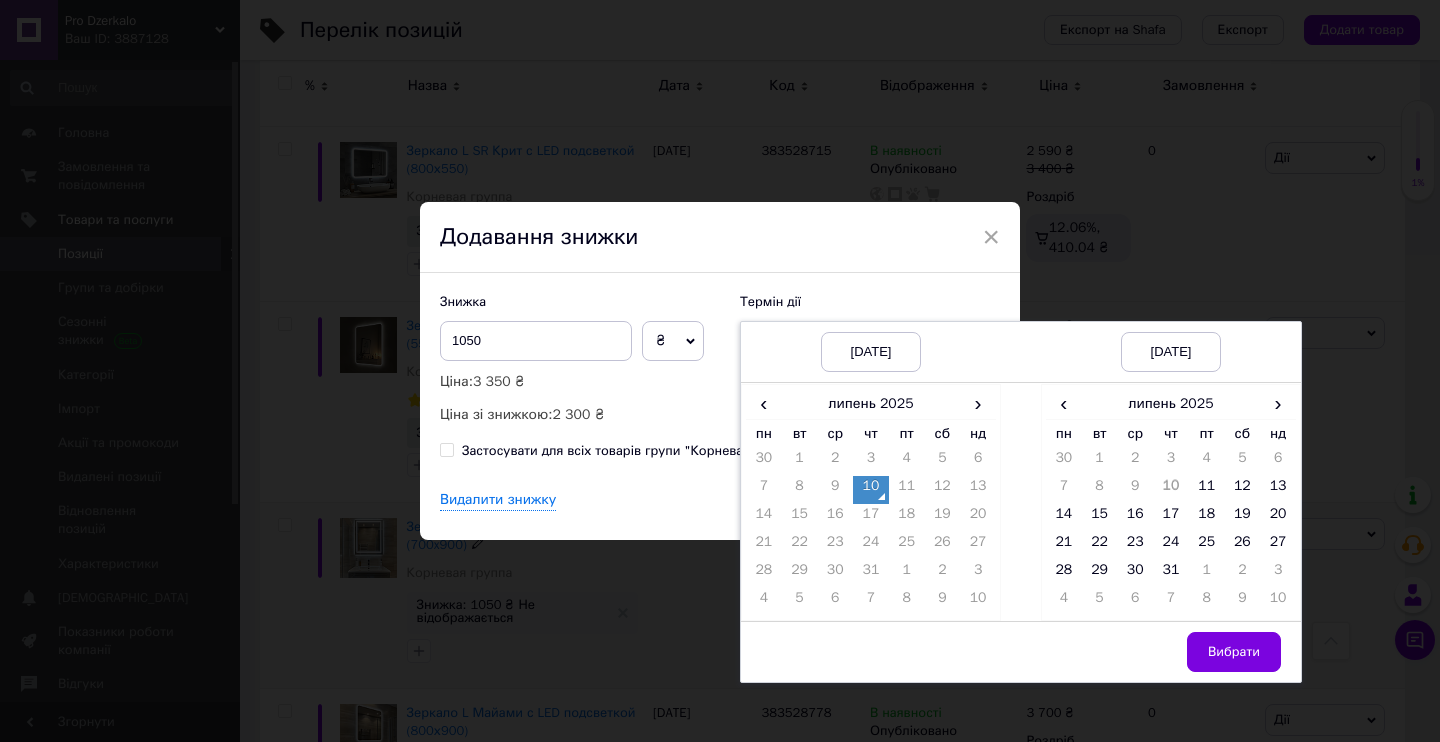 drag, startPoint x: 873, startPoint y: 485, endPoint x: 1085, endPoint y: 438, distance: 217.14742 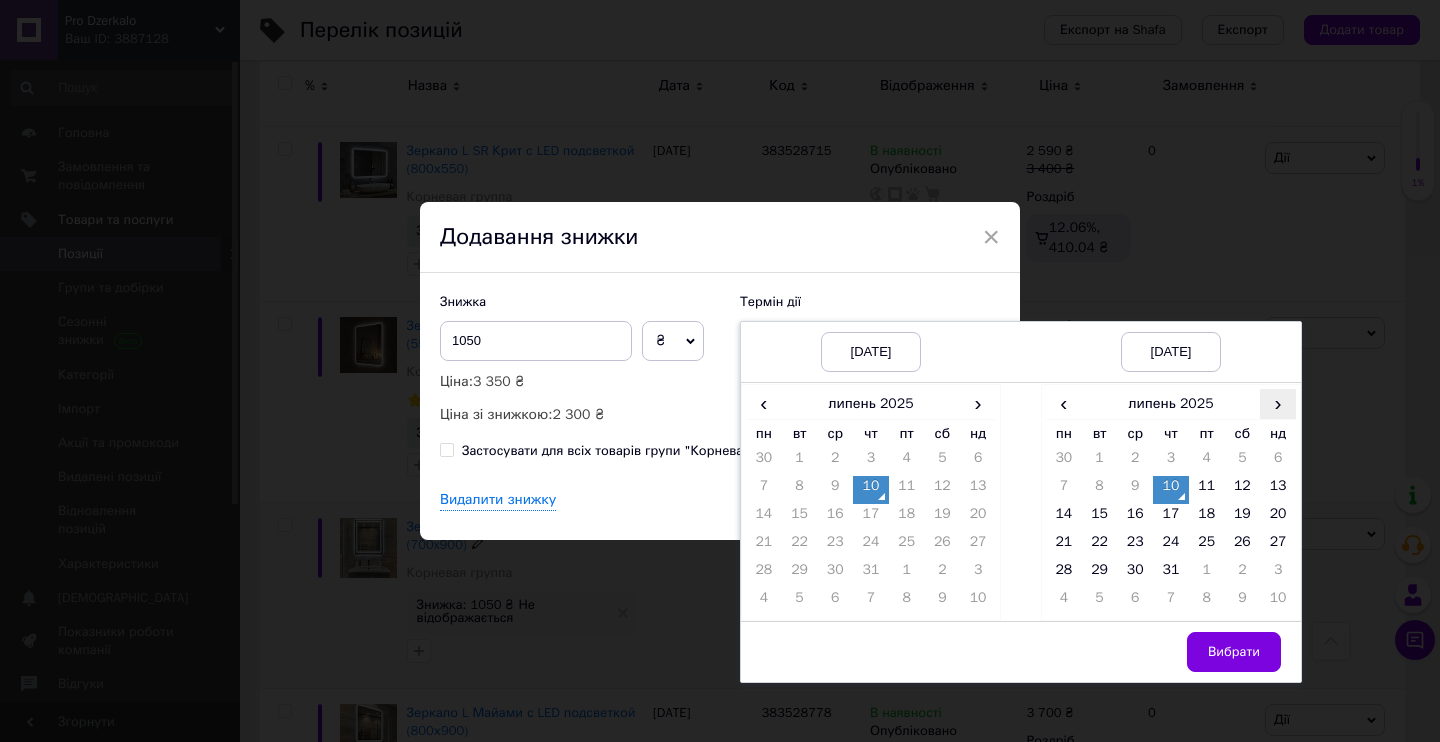 click on "›" at bounding box center [1278, 403] 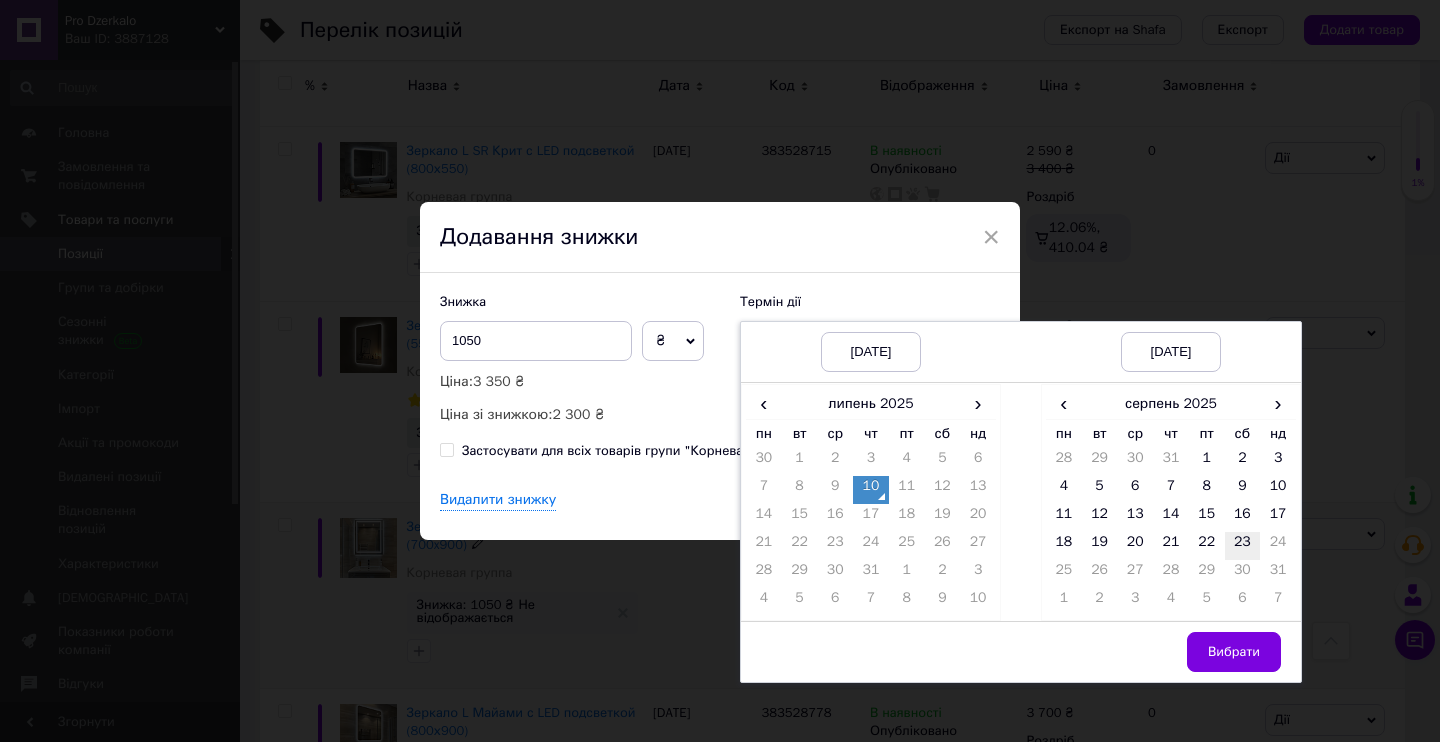 click on "23" at bounding box center (1243, 546) 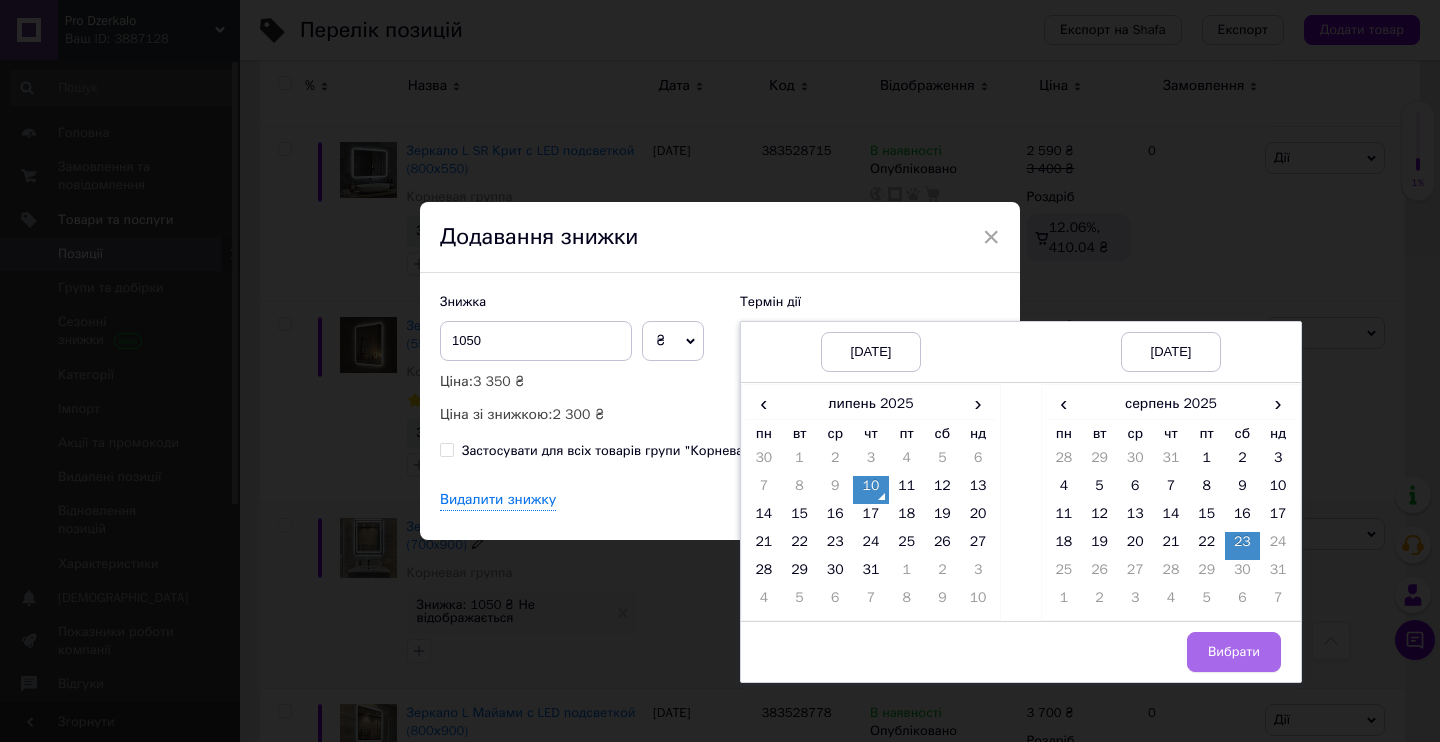 click on "Вибрати" at bounding box center (1234, 652) 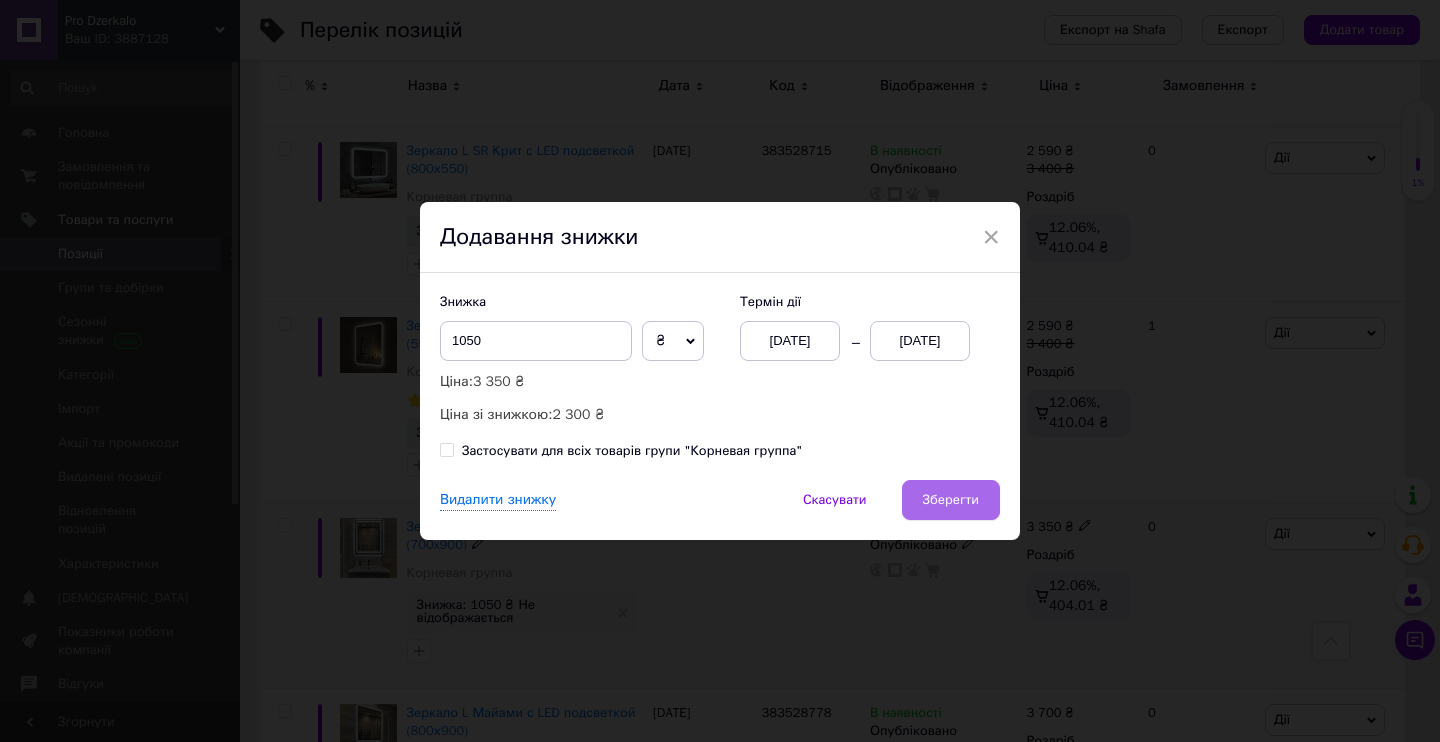 click on "Зберегти" at bounding box center [951, 500] 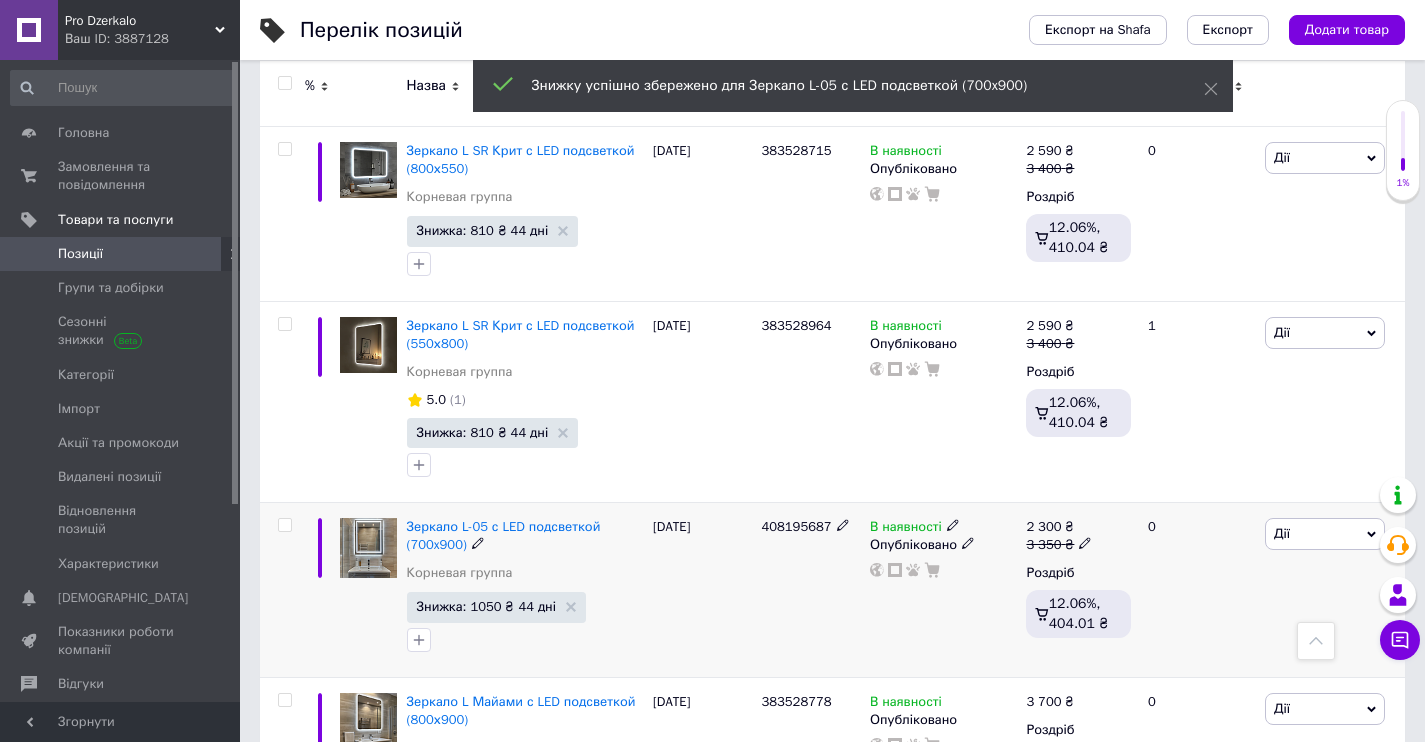 scroll, scrollTop: 5918, scrollLeft: 0, axis: vertical 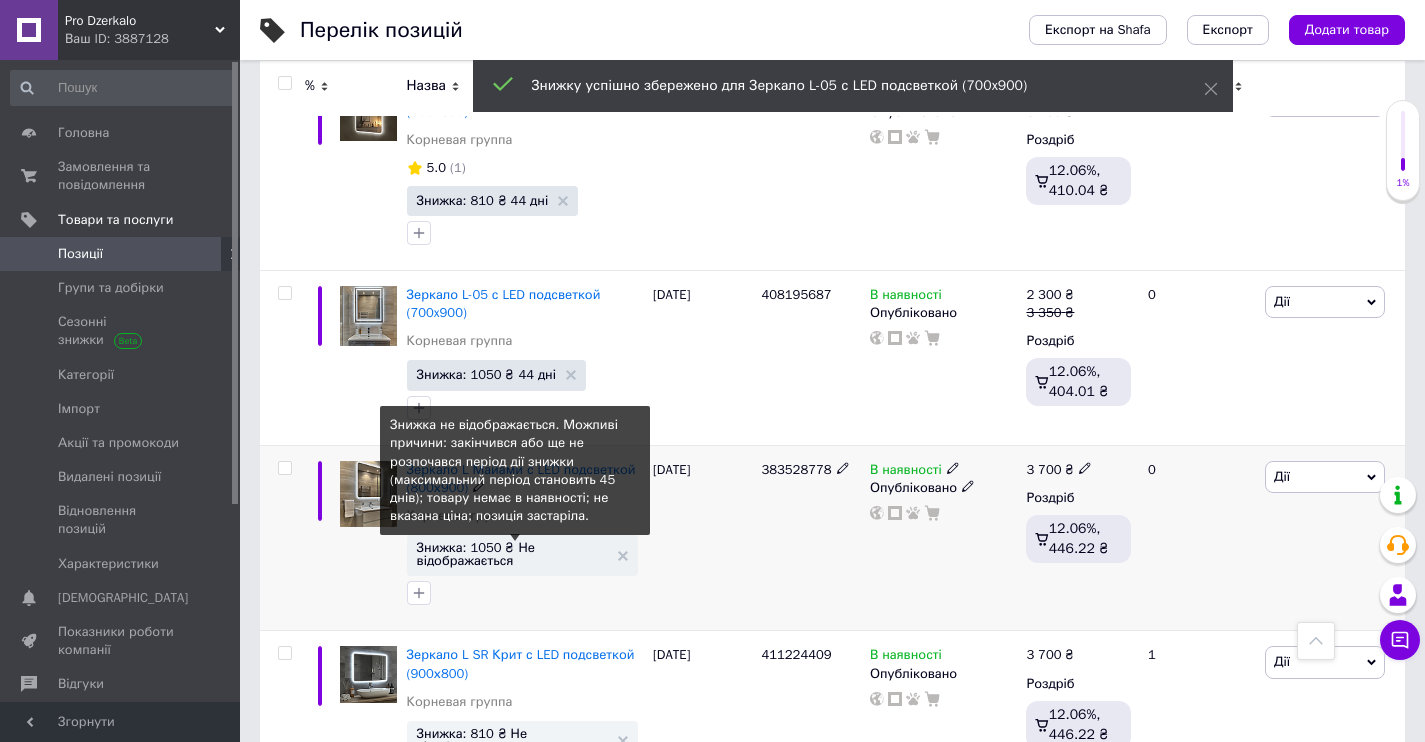 click on "Знижка: 1050 ₴ Не відображається" at bounding box center [512, 554] 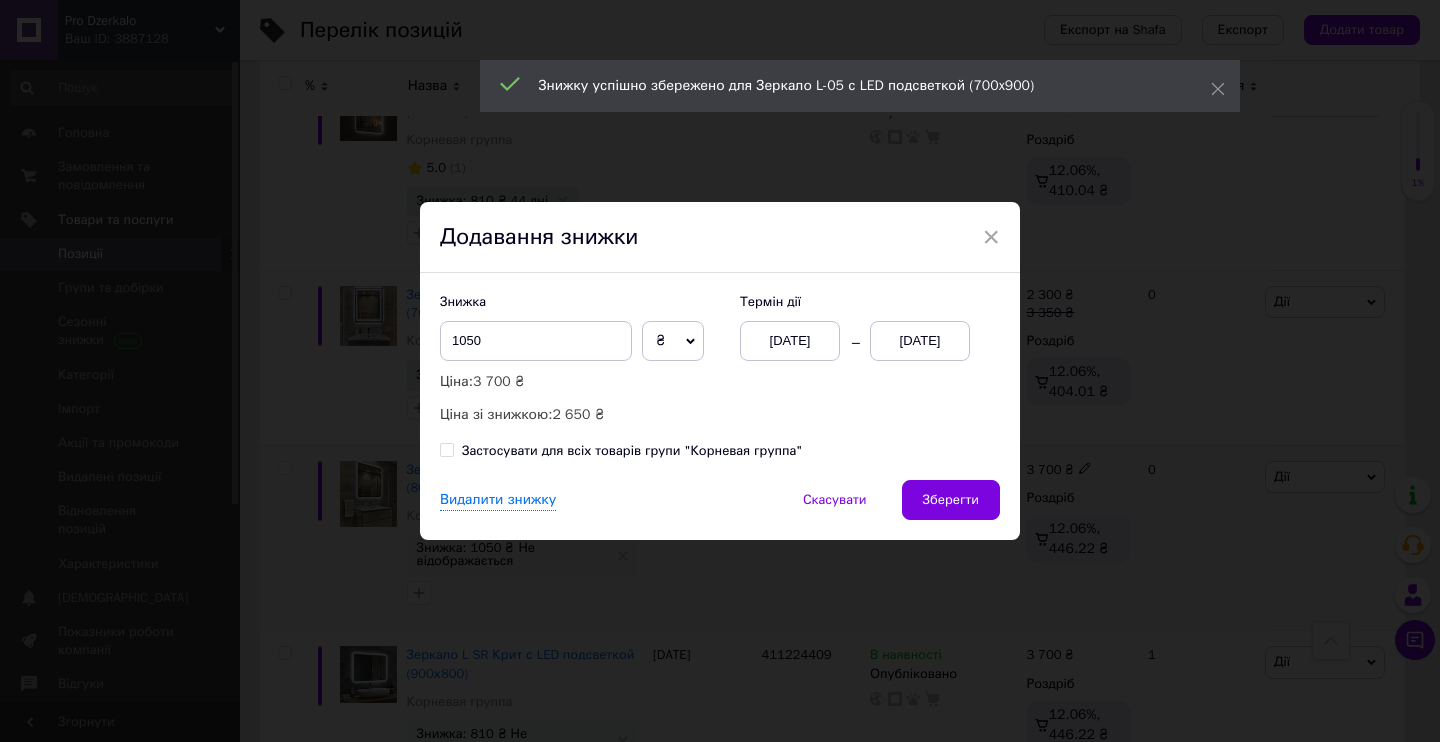click on "[DATE]" at bounding box center [790, 341] 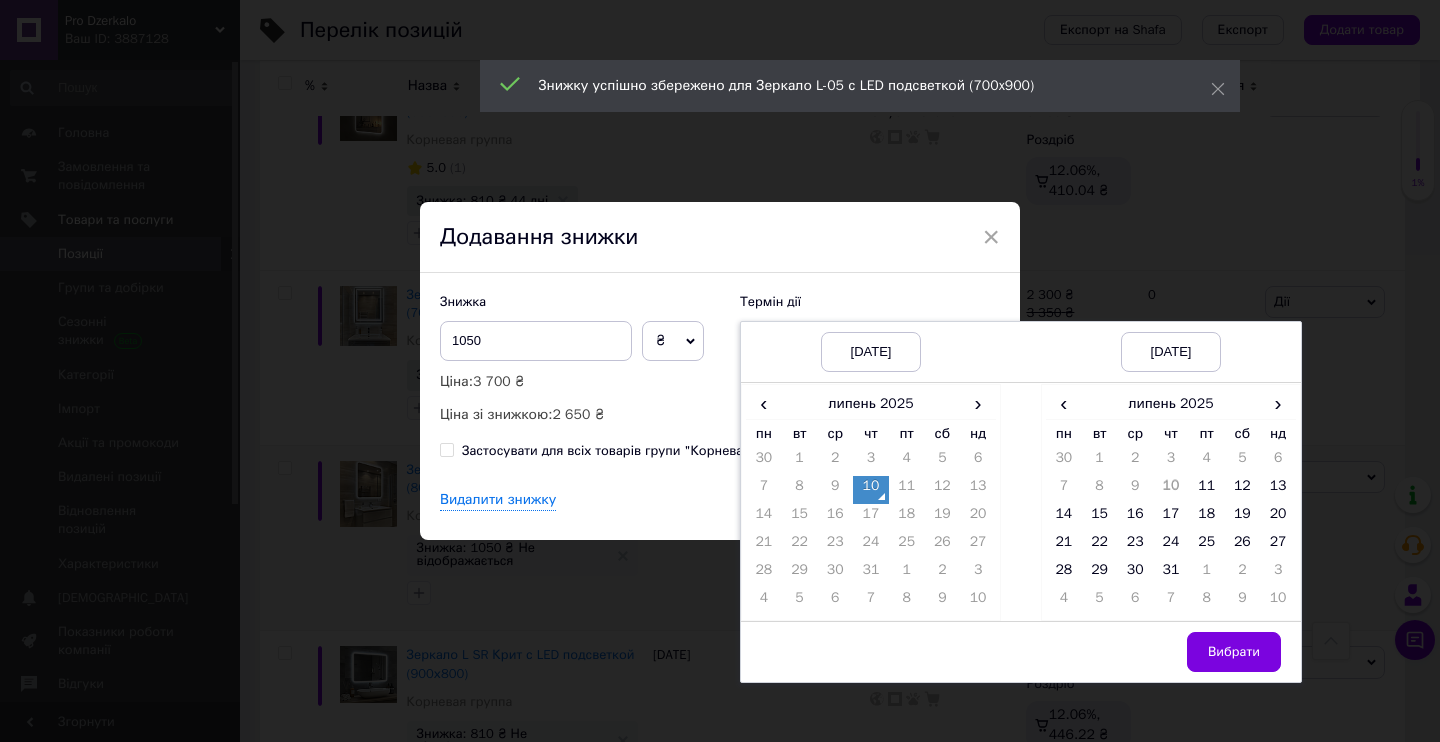 click on "10" at bounding box center (871, 490) 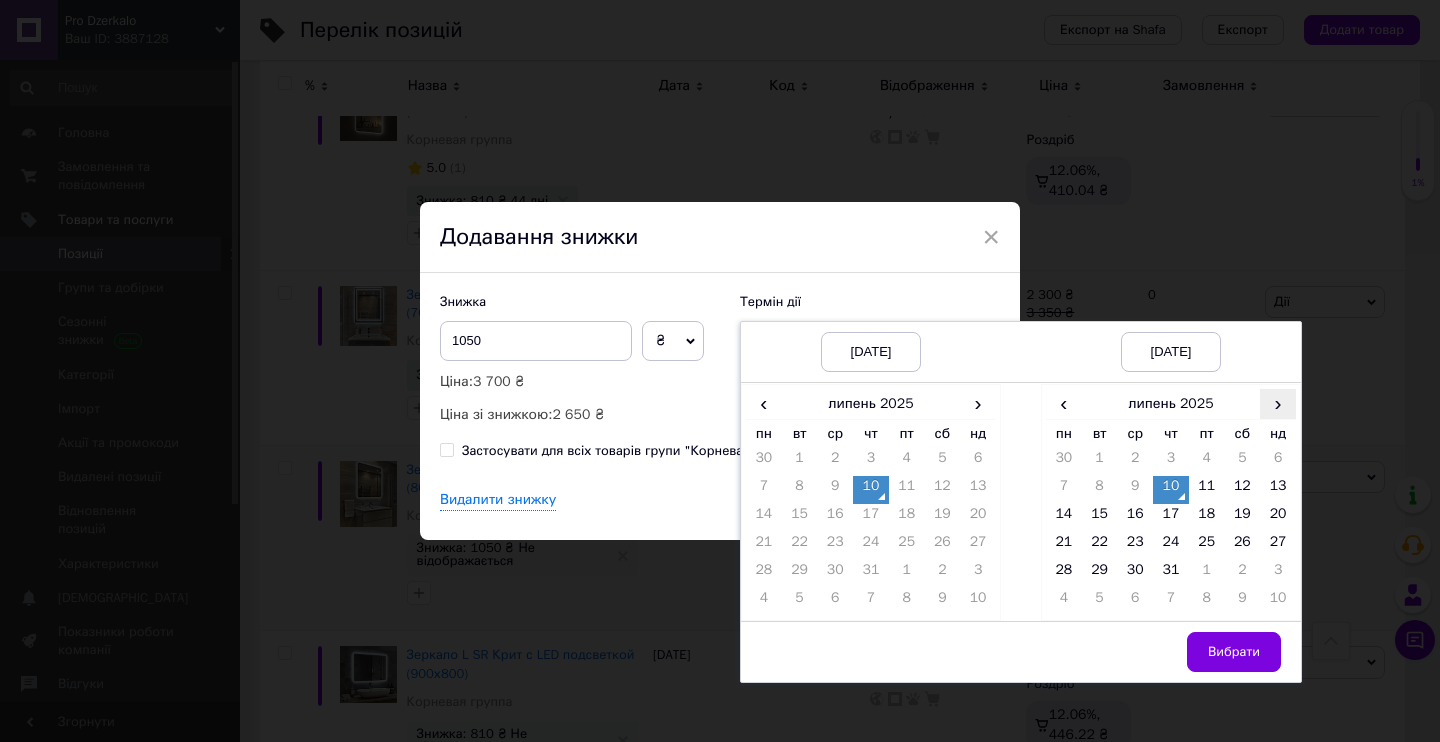 click on "›" at bounding box center [1278, 403] 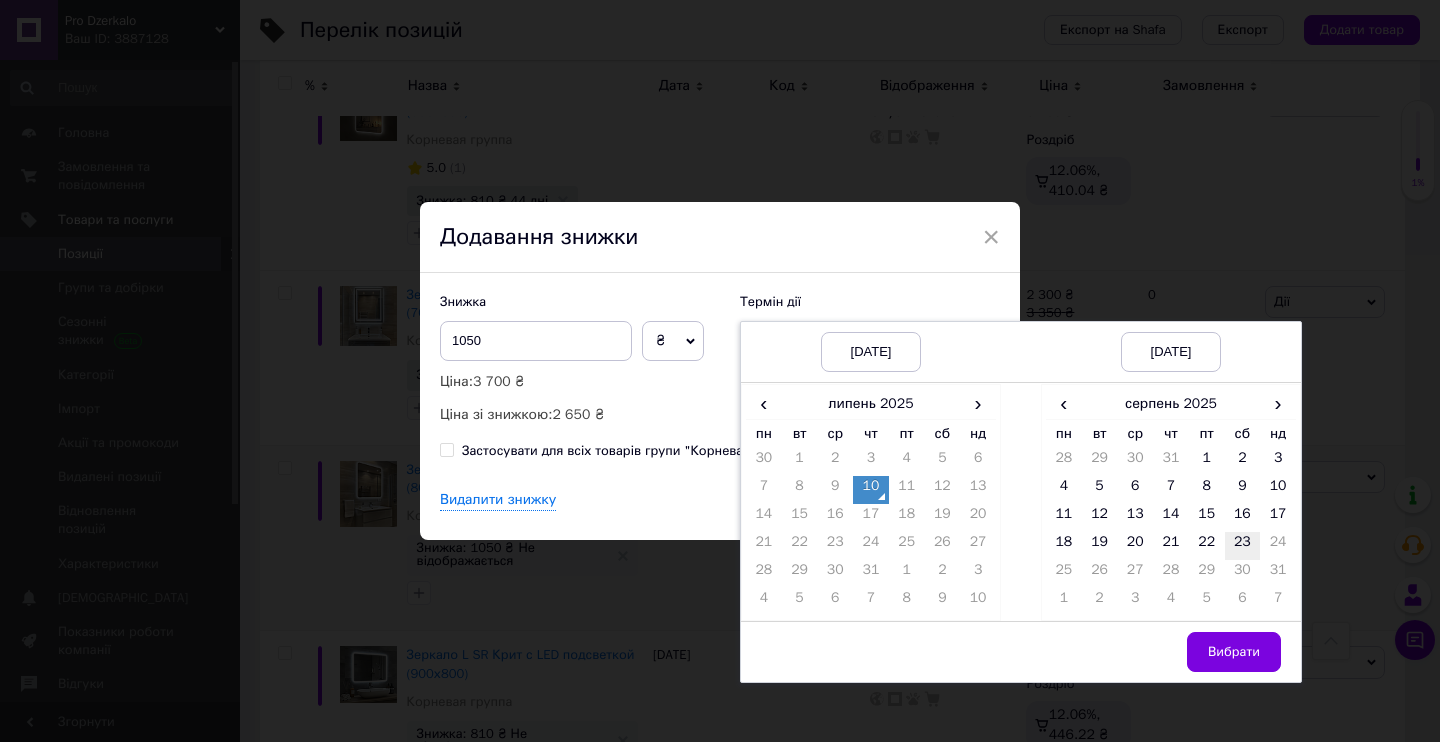 click on "23" at bounding box center [1243, 546] 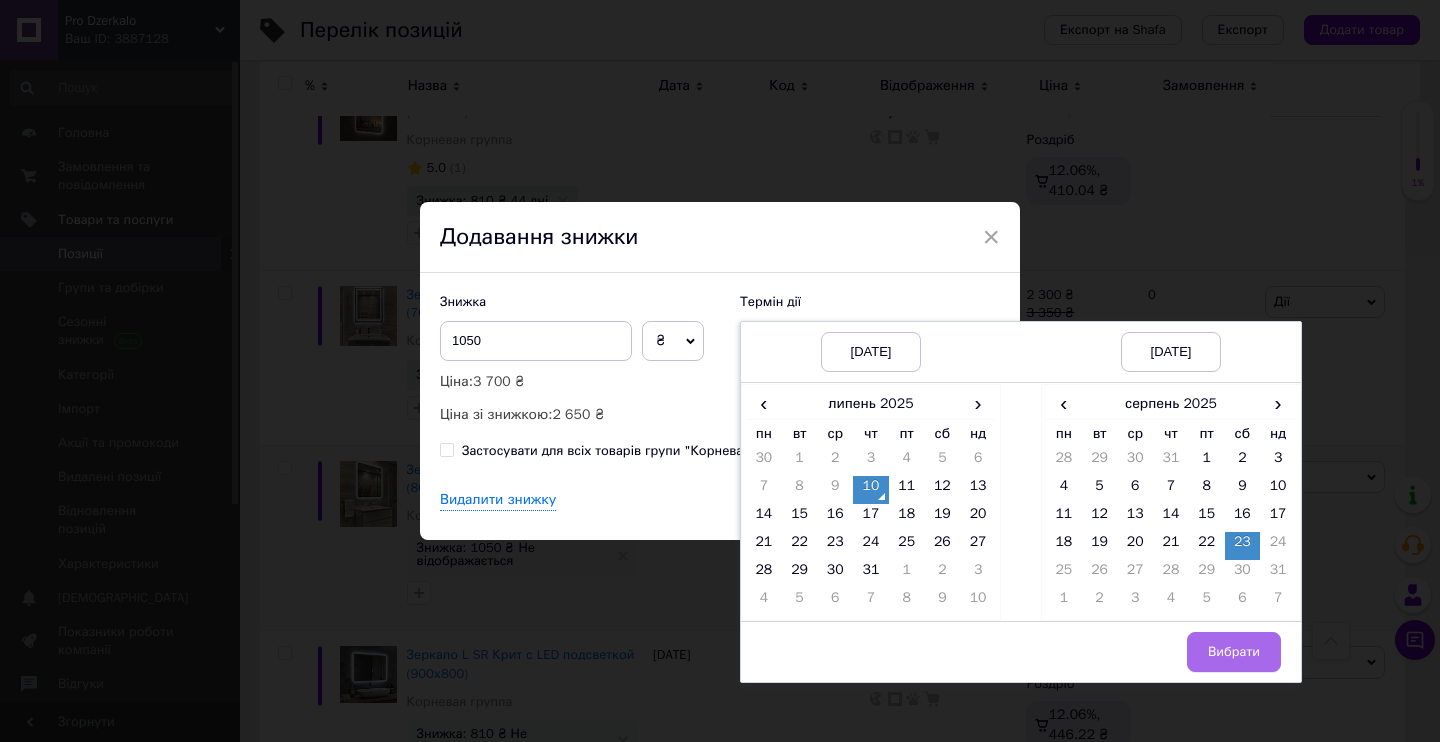 click on "Вибрати" at bounding box center (1234, 652) 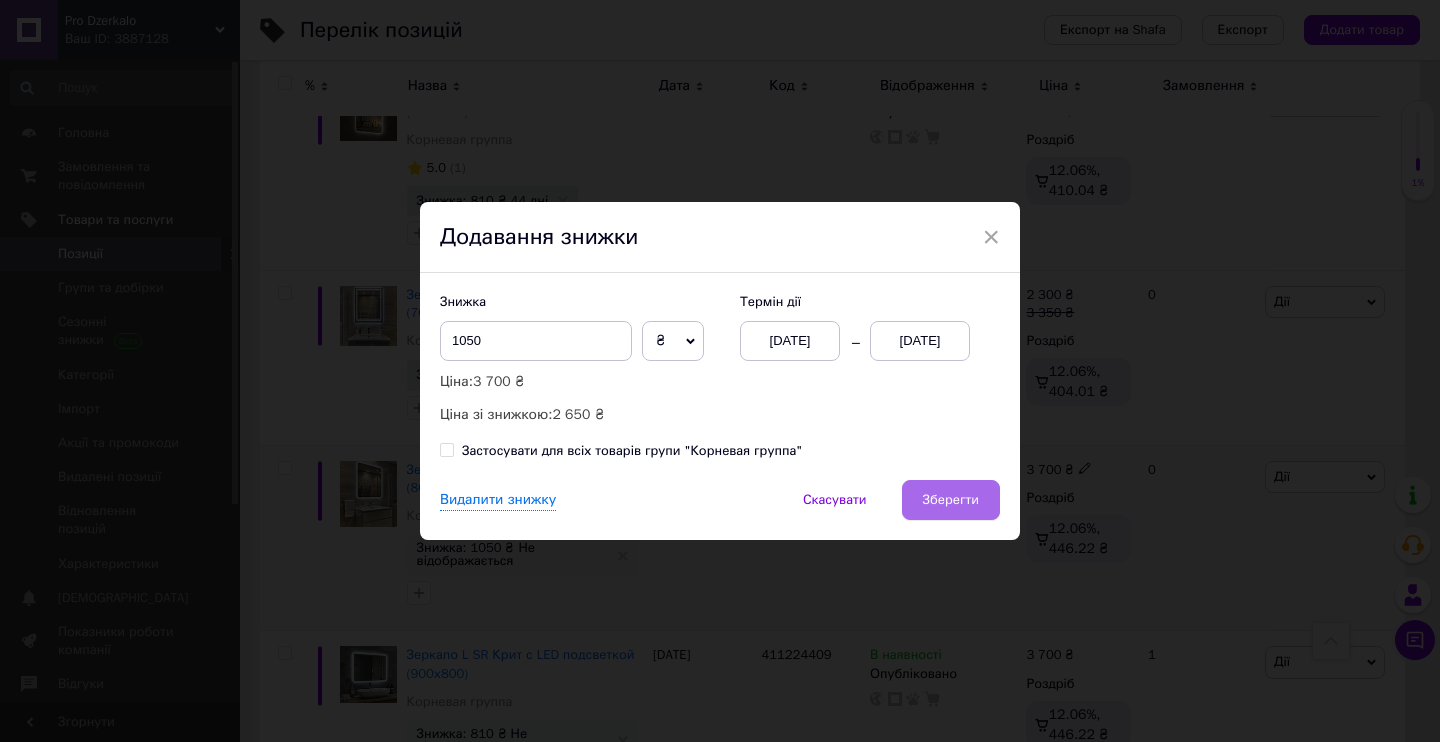 click on "Зберегти" at bounding box center [951, 500] 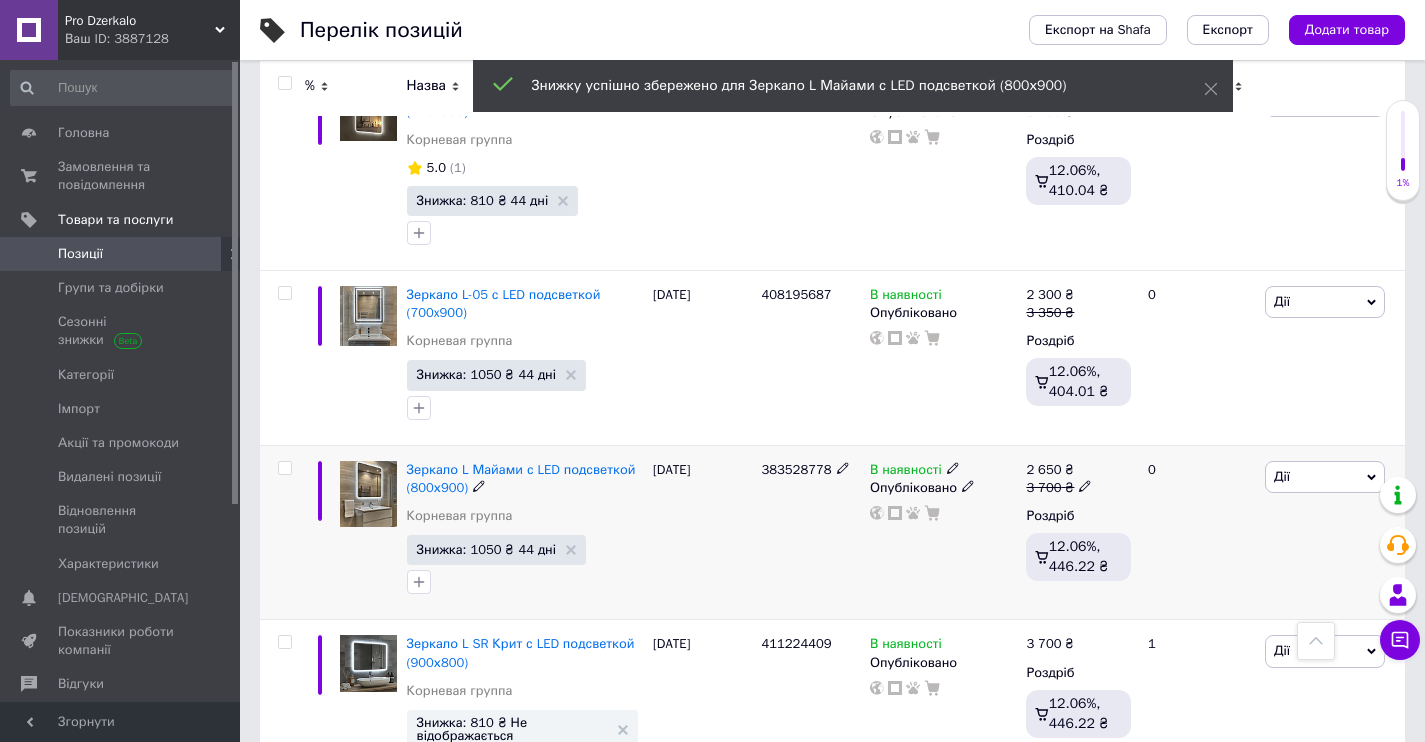 scroll, scrollTop: 6057, scrollLeft: 0, axis: vertical 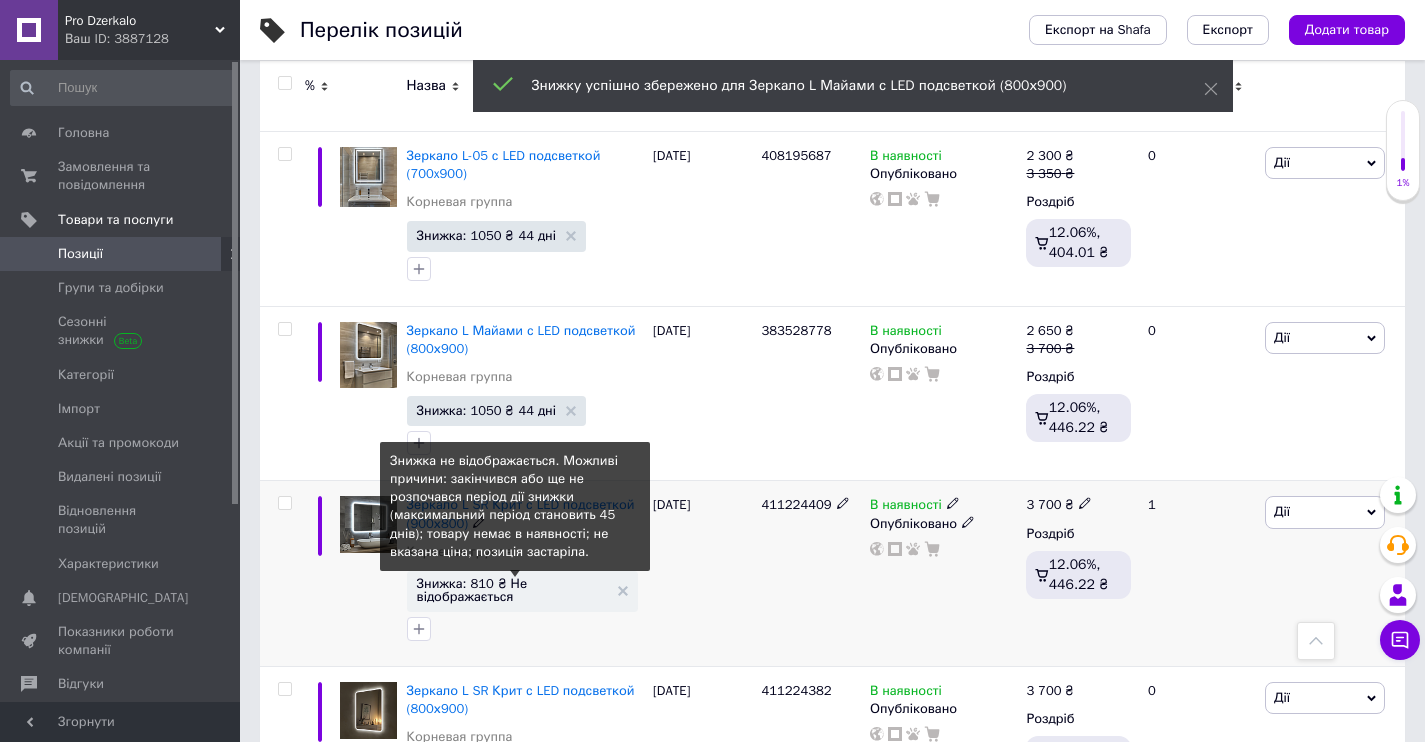 click on "Знижка: 810 ₴ Не відображається" at bounding box center [512, 590] 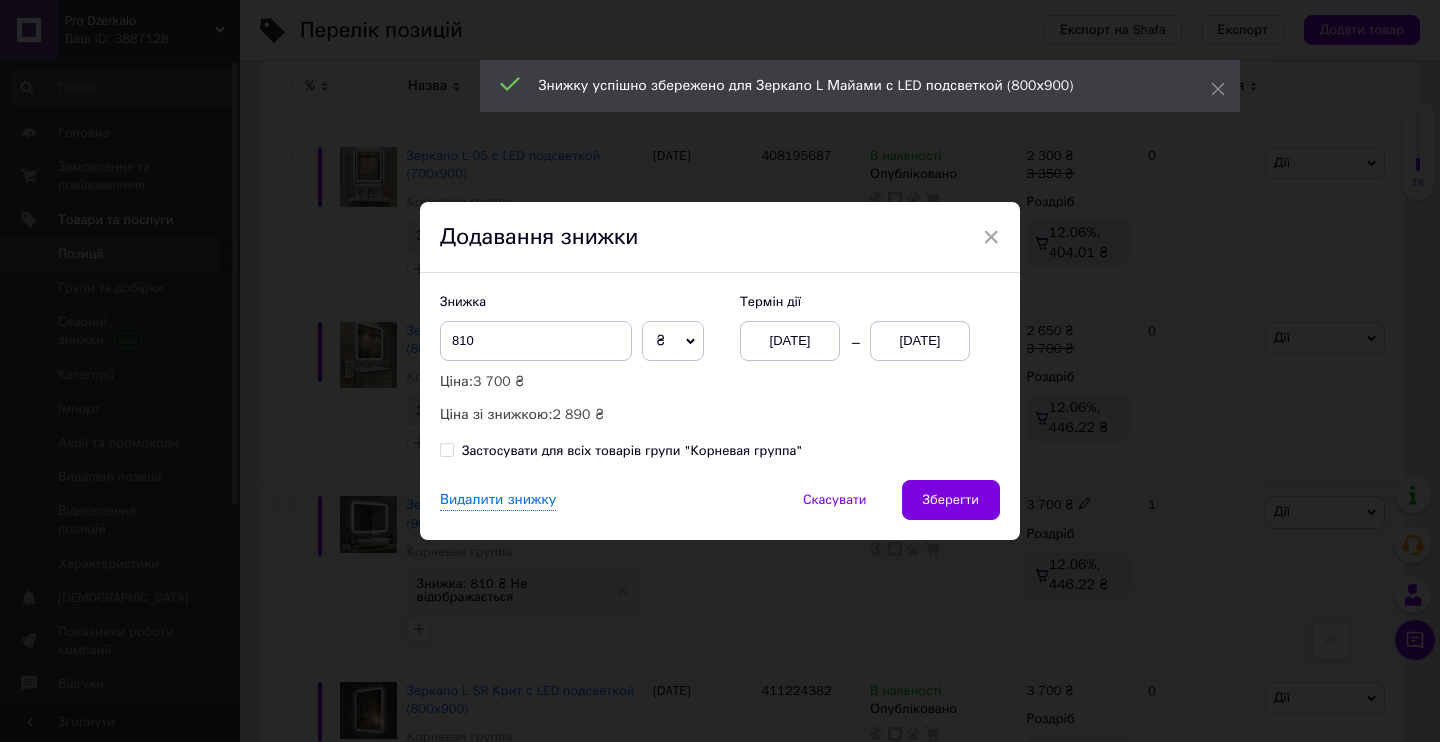 click on "[DATE]" at bounding box center [790, 341] 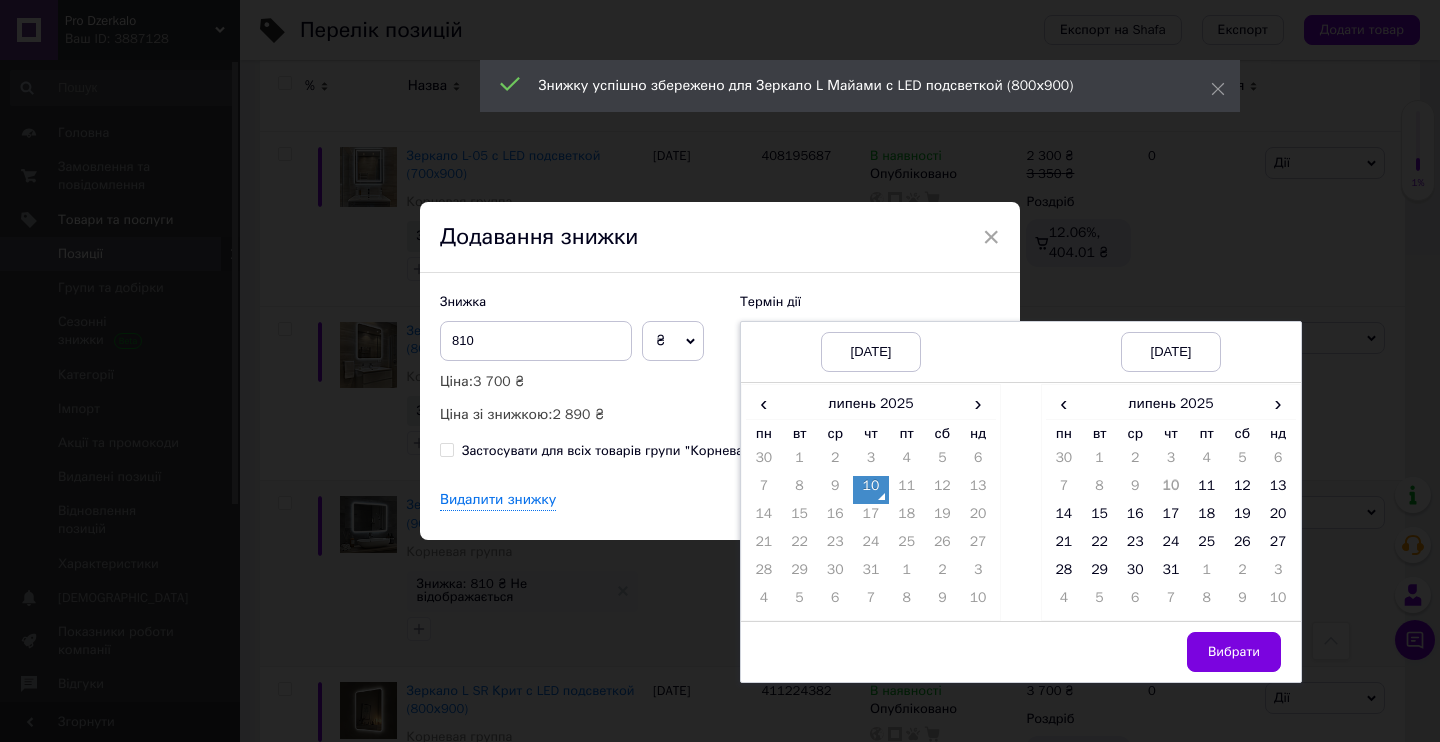 click on "10" at bounding box center [871, 490] 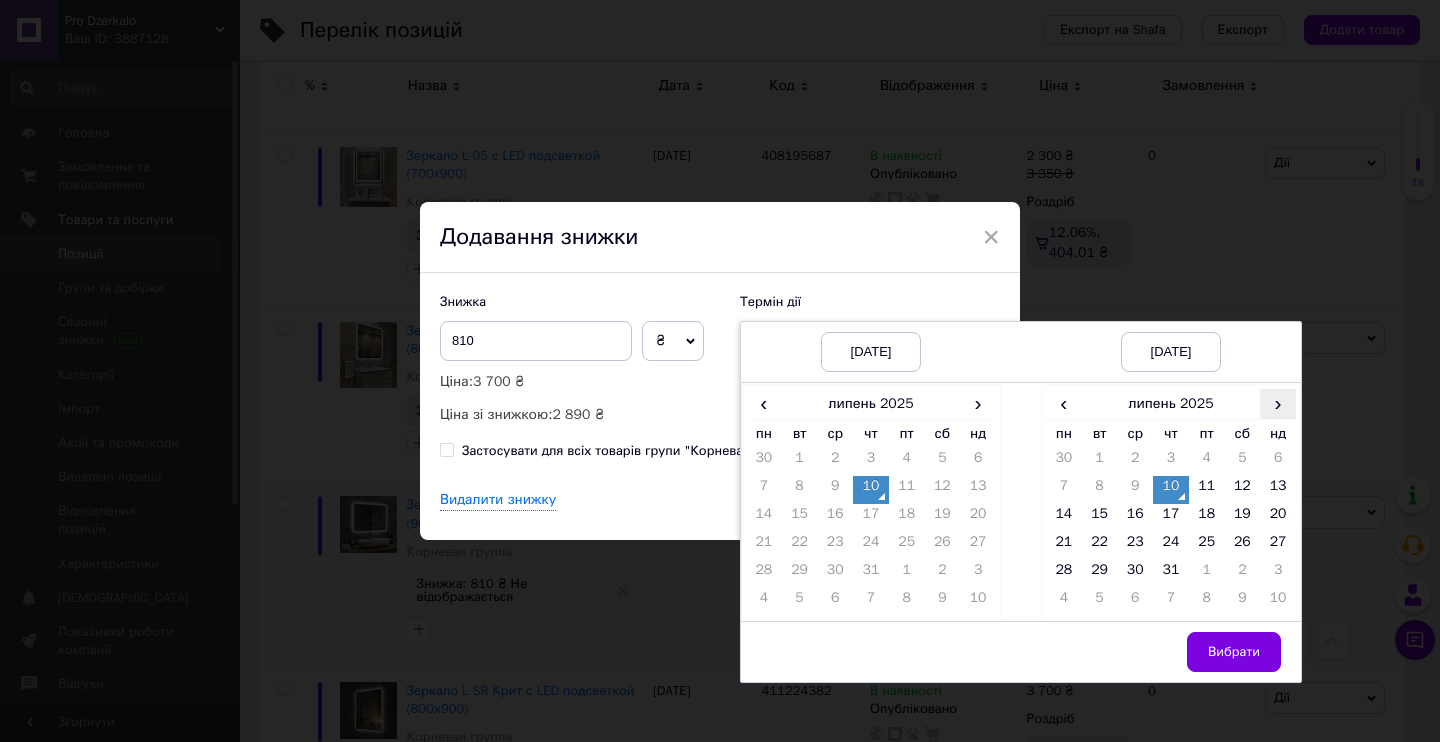 click on "›" at bounding box center (1278, 403) 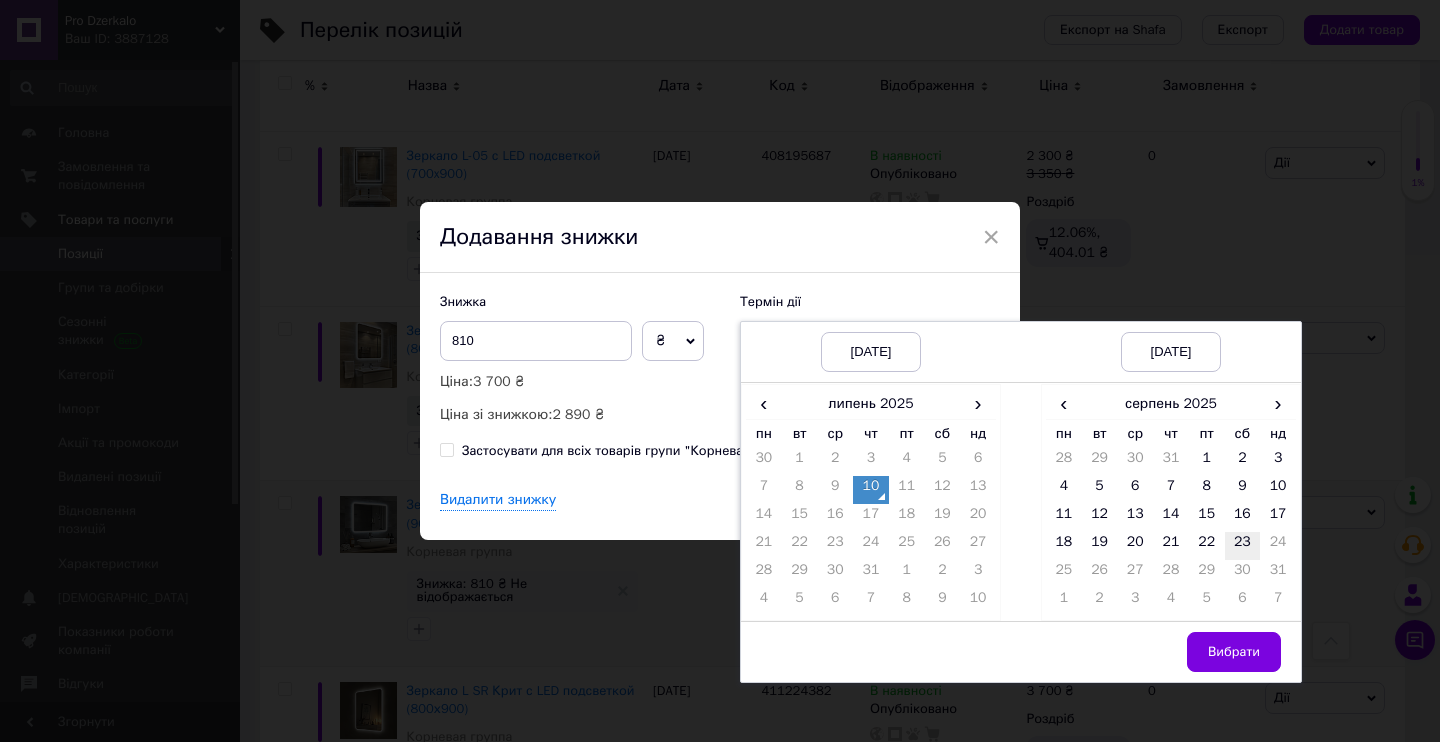 click on "23" at bounding box center [1243, 546] 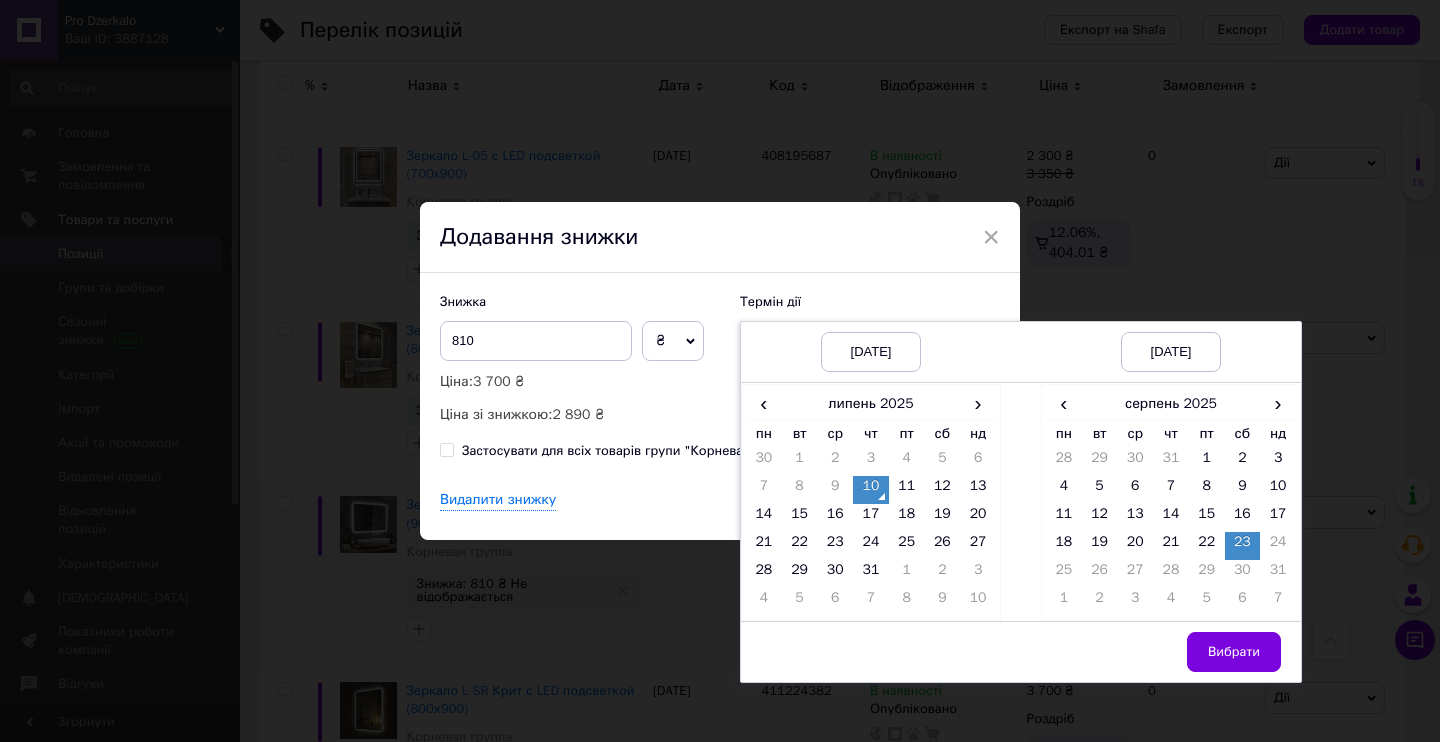 click on "Вибрати" at bounding box center [1234, 652] 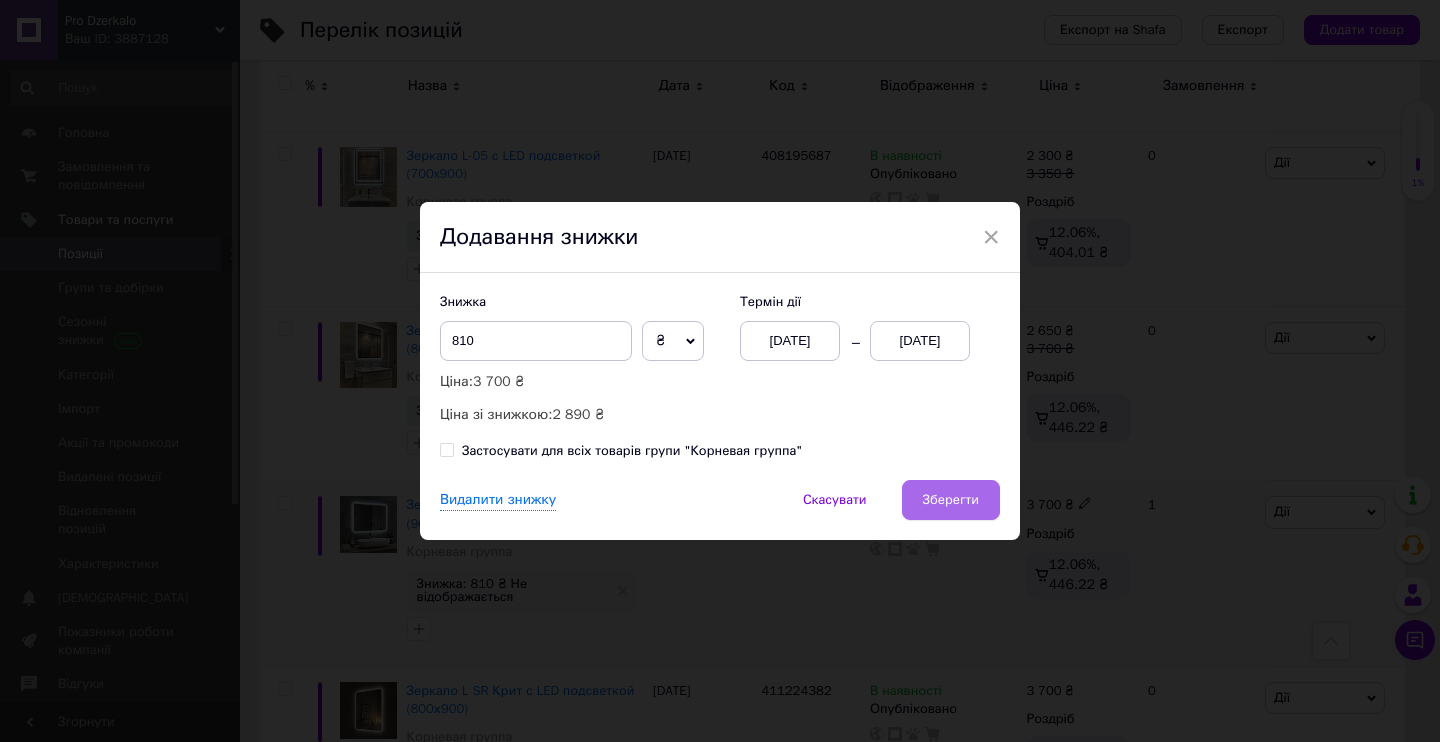 click on "Зберегти" at bounding box center [951, 500] 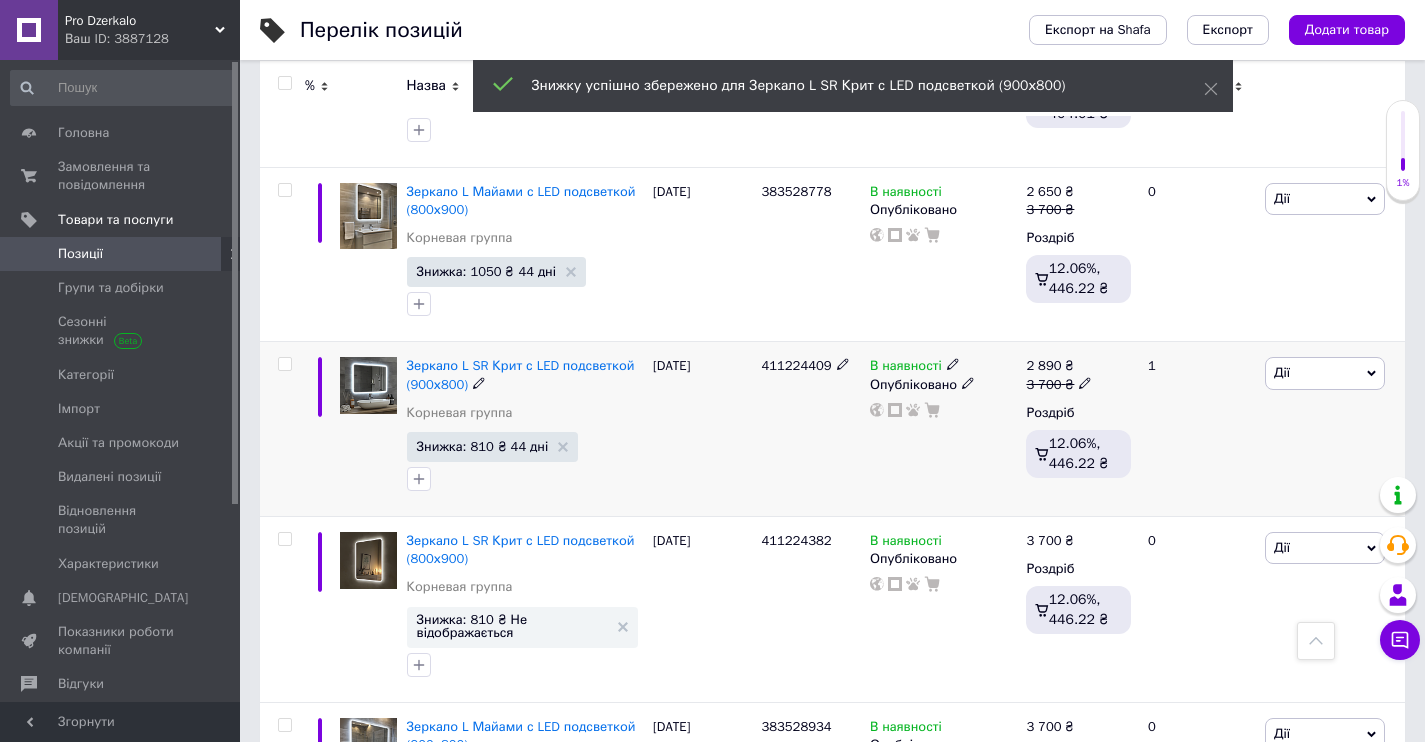 scroll, scrollTop: 6321, scrollLeft: 0, axis: vertical 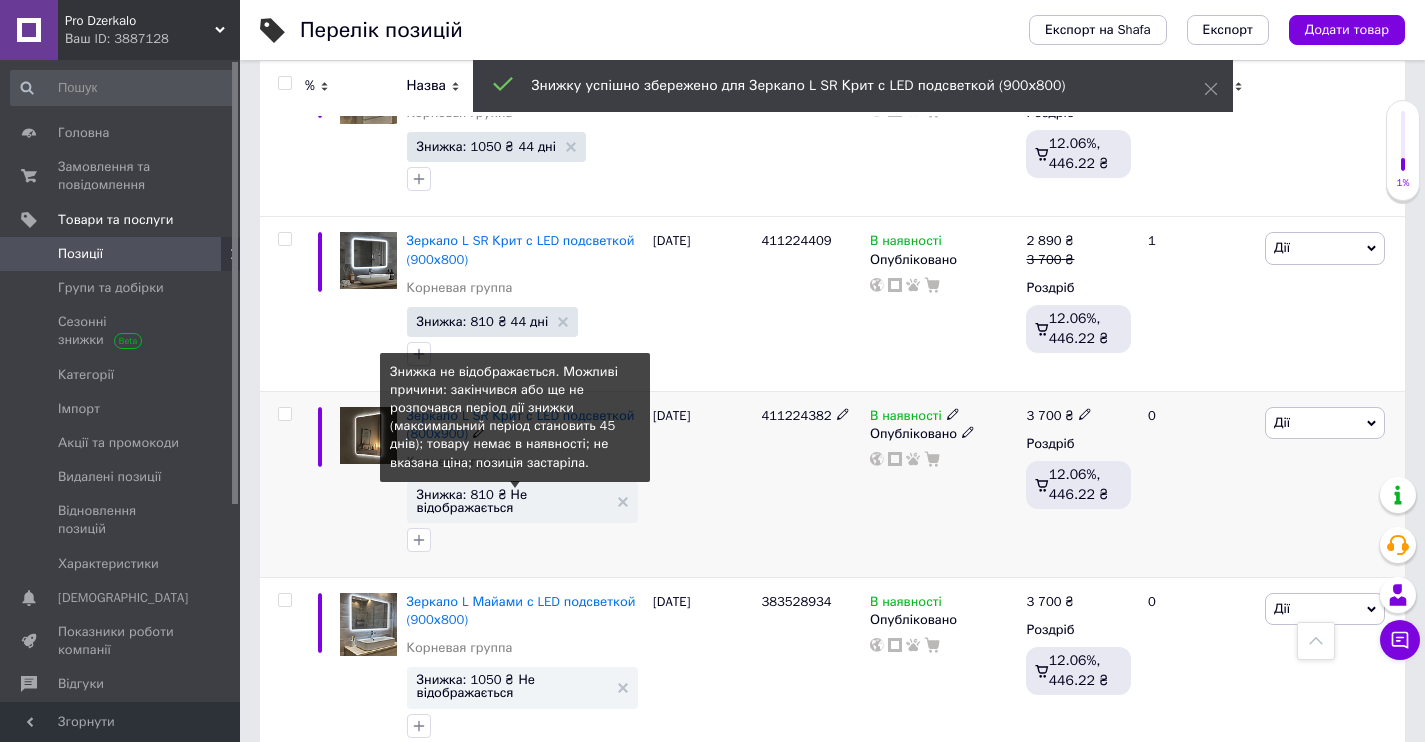 click on "Знижка: 810 ₴ Не відображається" at bounding box center (512, 501) 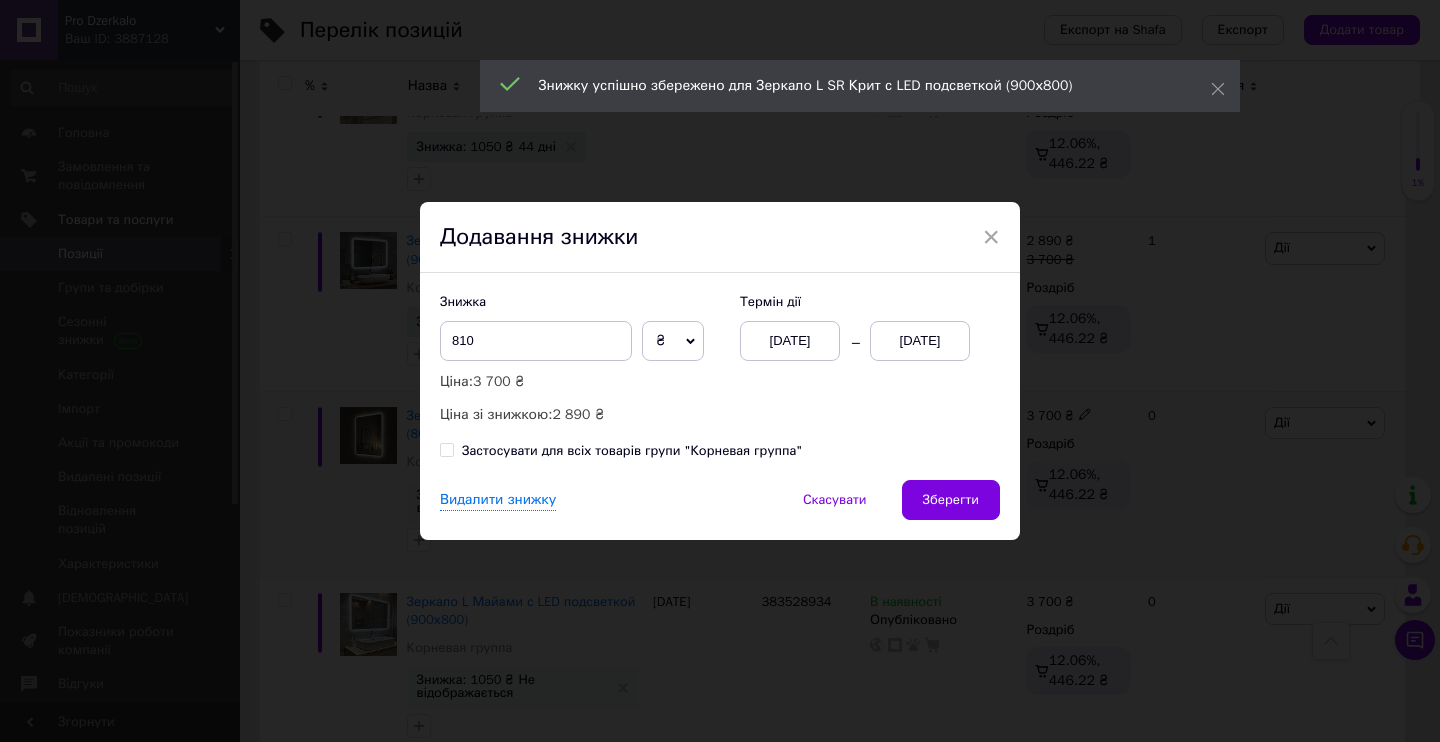 click on "[DATE]" at bounding box center (790, 341) 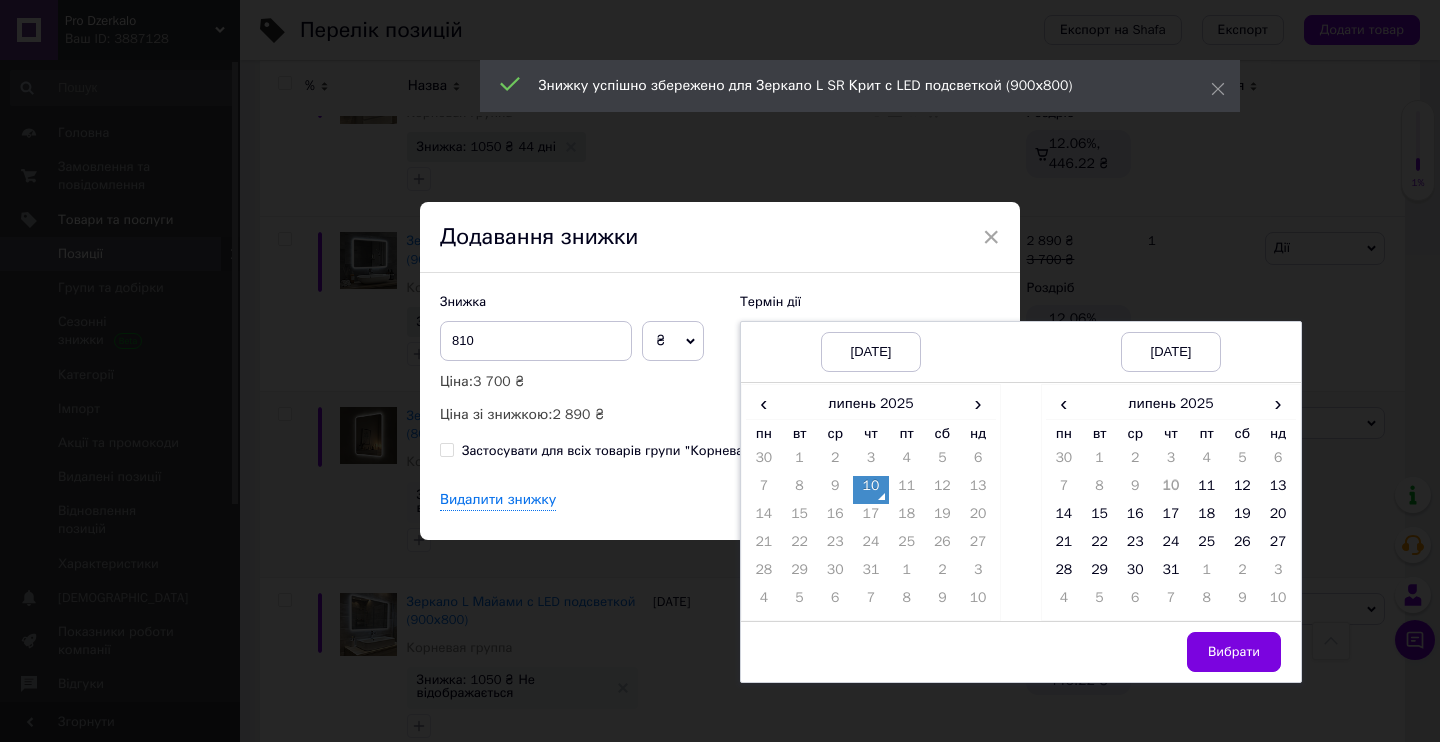 click on "10" at bounding box center [871, 490] 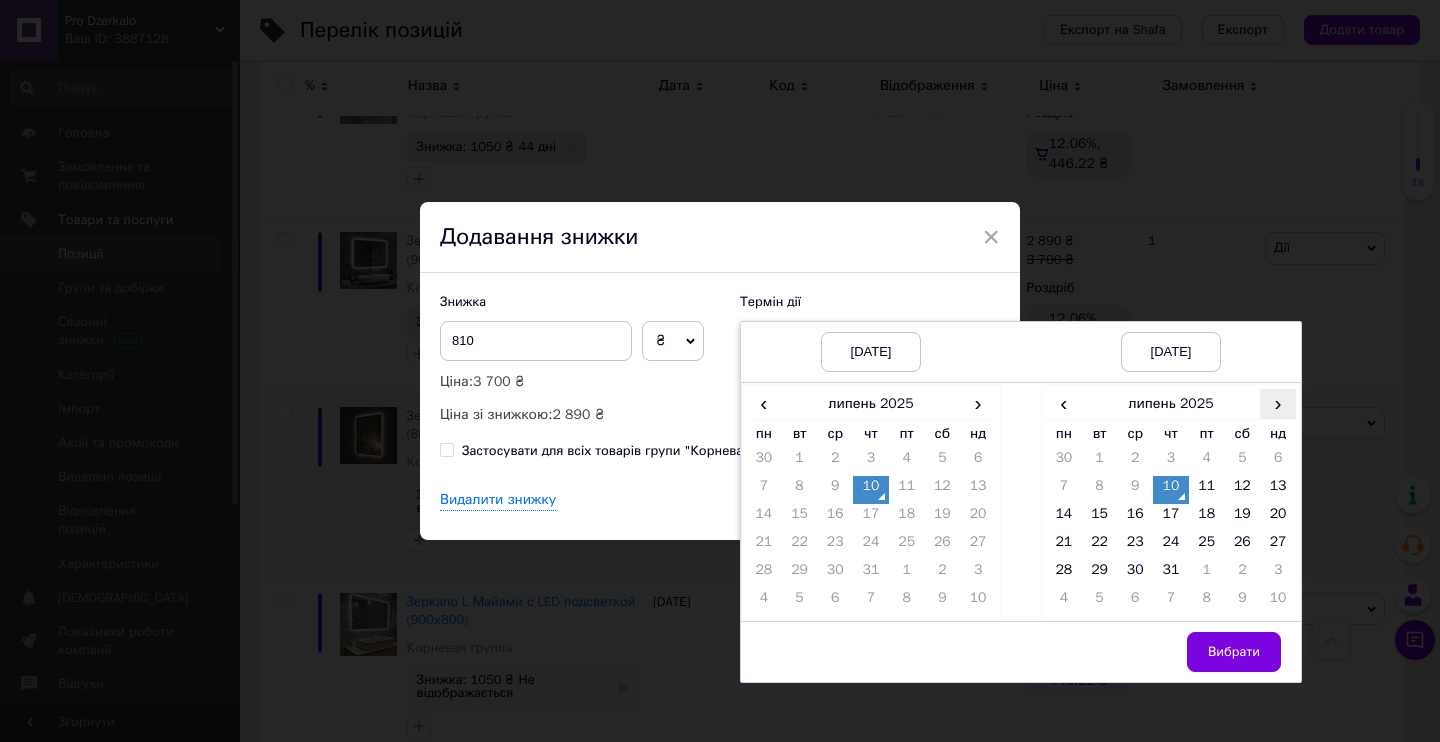 click on "›" at bounding box center [1278, 403] 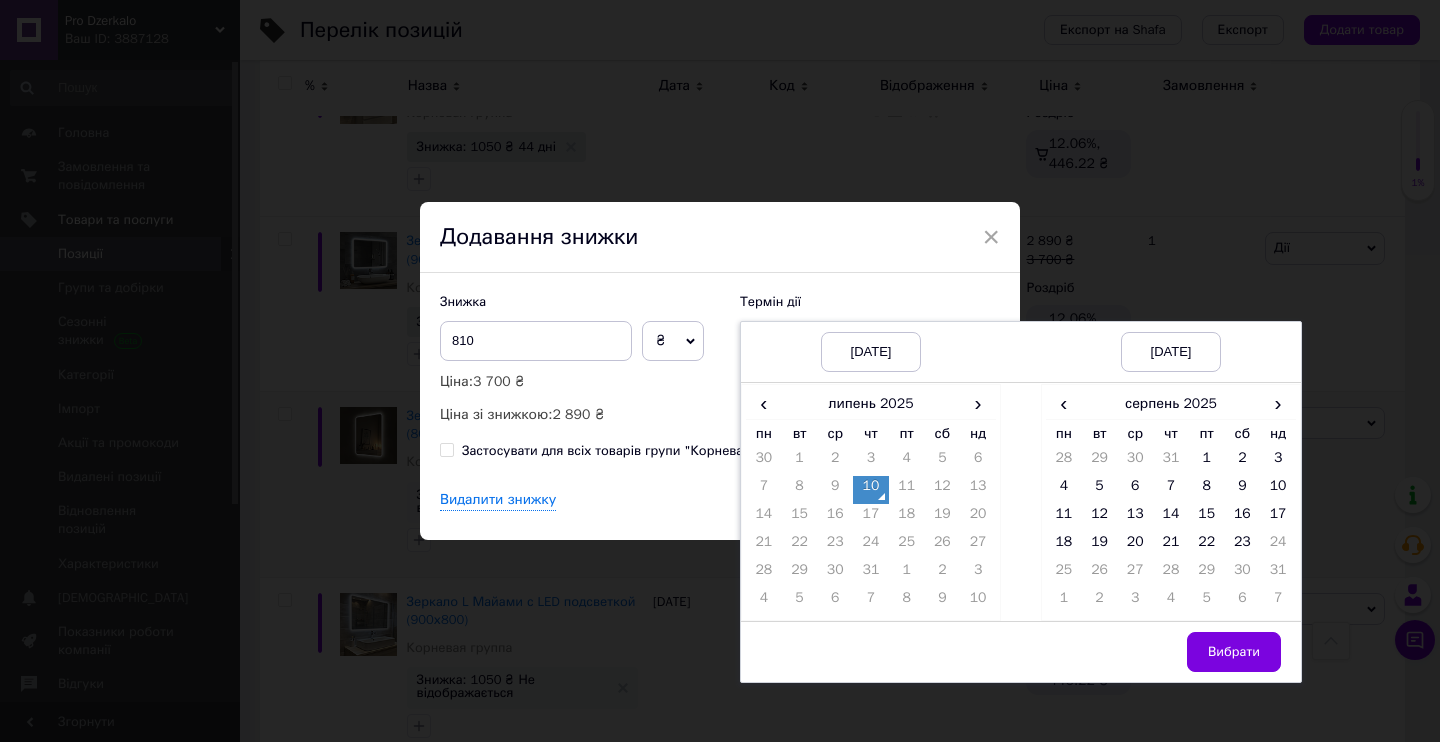 drag, startPoint x: 1243, startPoint y: 539, endPoint x: 1262, endPoint y: 602, distance: 65.802734 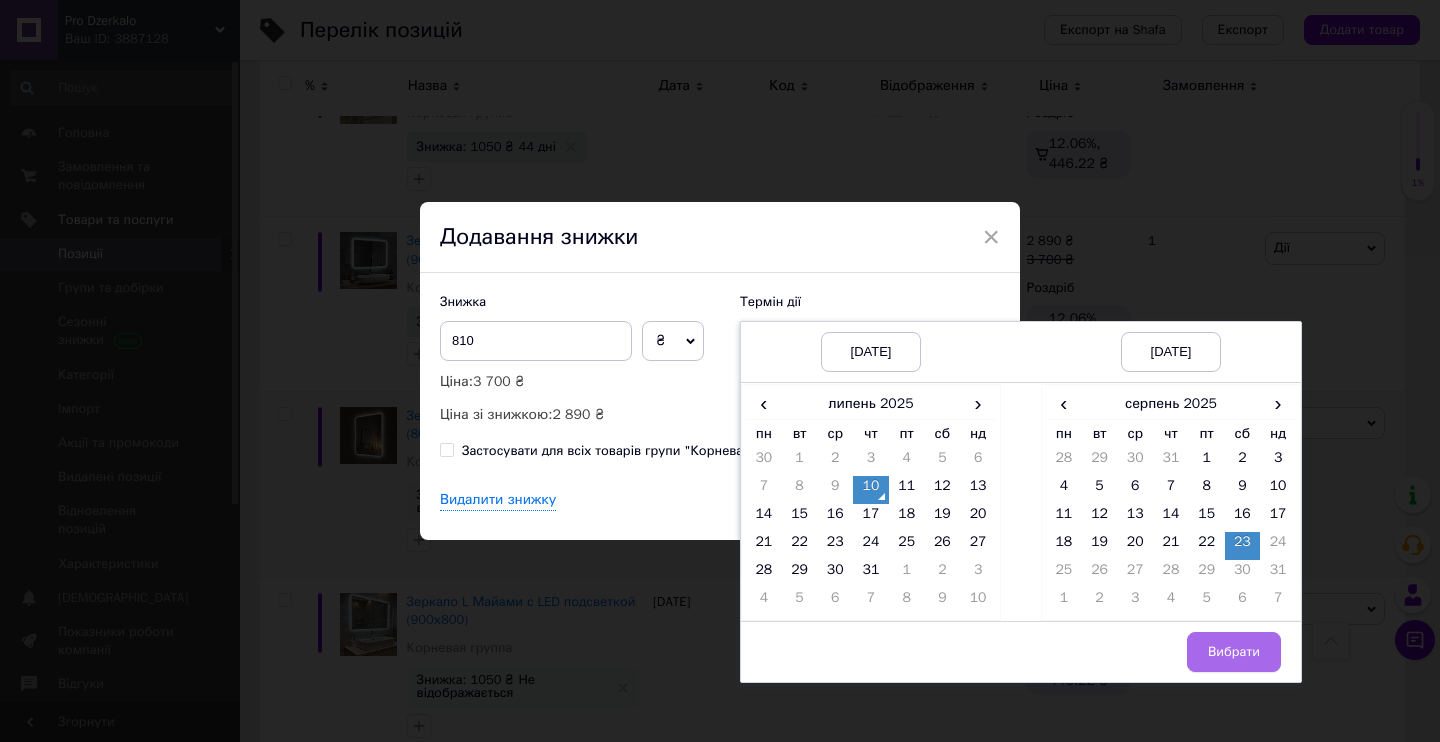 click on "Вибрати" at bounding box center (1234, 652) 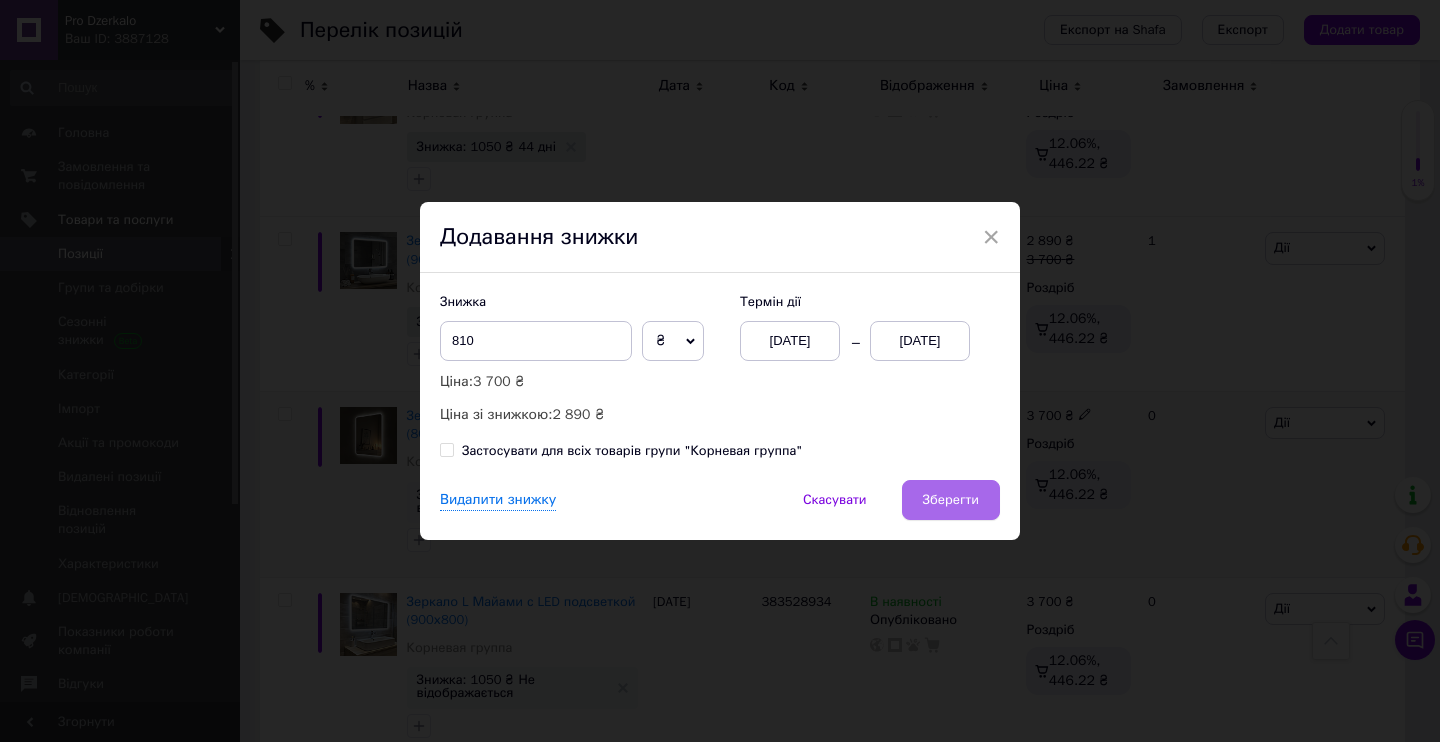 click on "Зберегти" at bounding box center (951, 500) 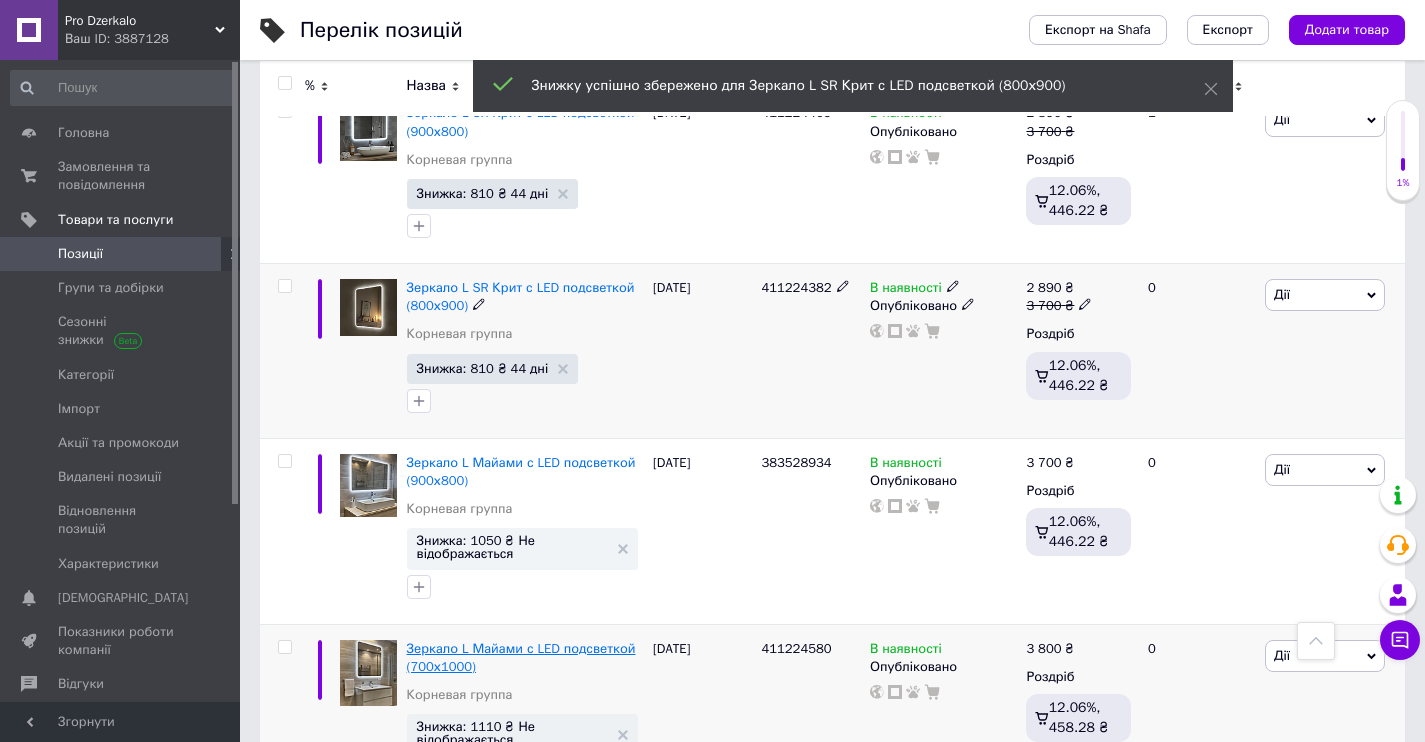 scroll, scrollTop: 6573, scrollLeft: 0, axis: vertical 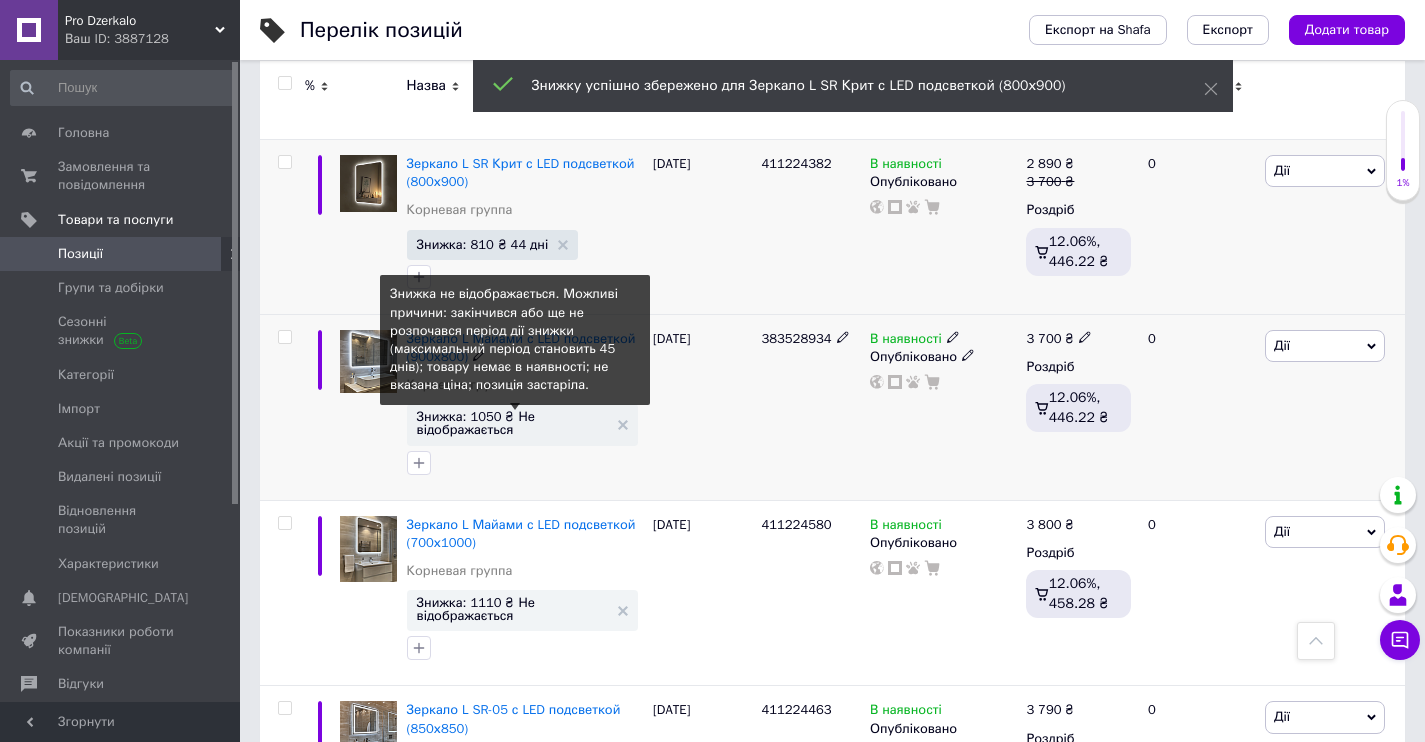 click on "Знижка: 1050 ₴ Не відображається" at bounding box center [512, 423] 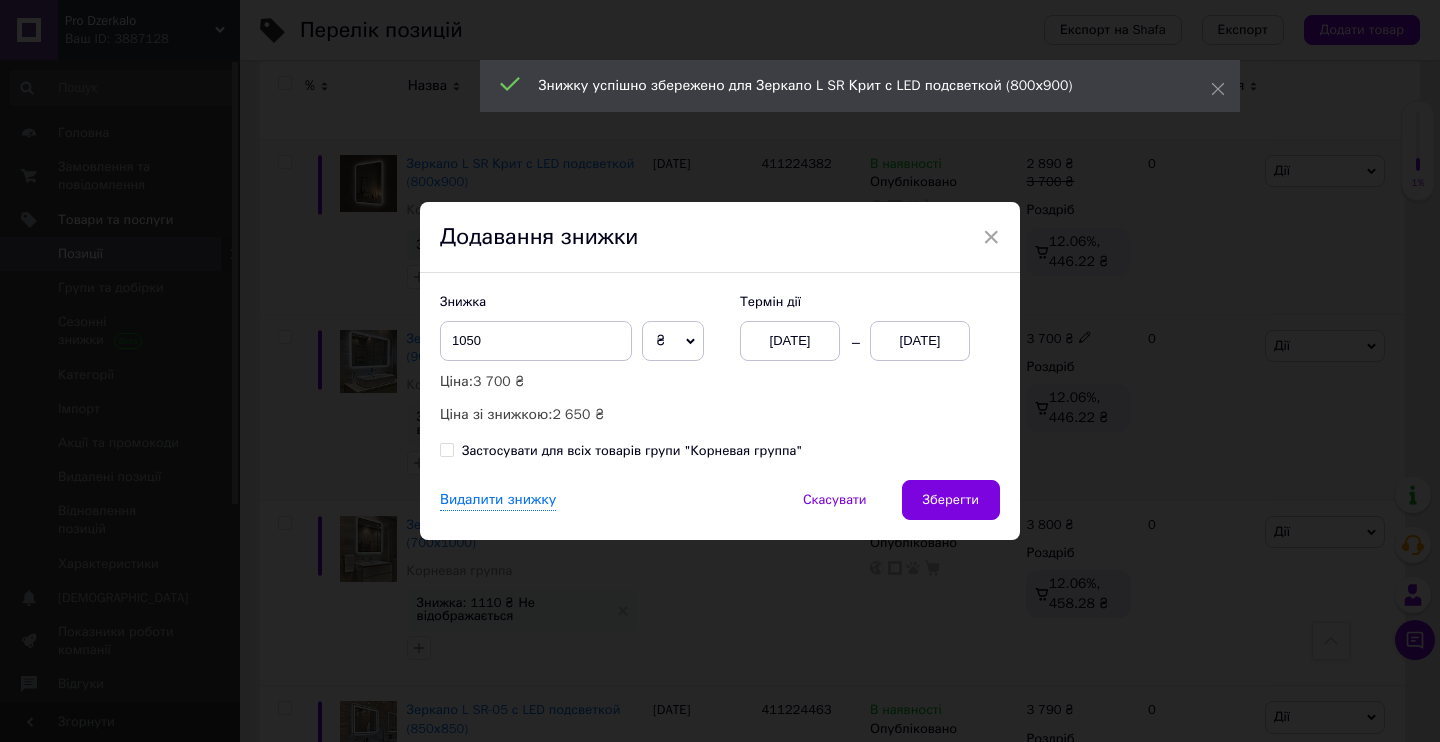 click on "[DATE]" at bounding box center [790, 341] 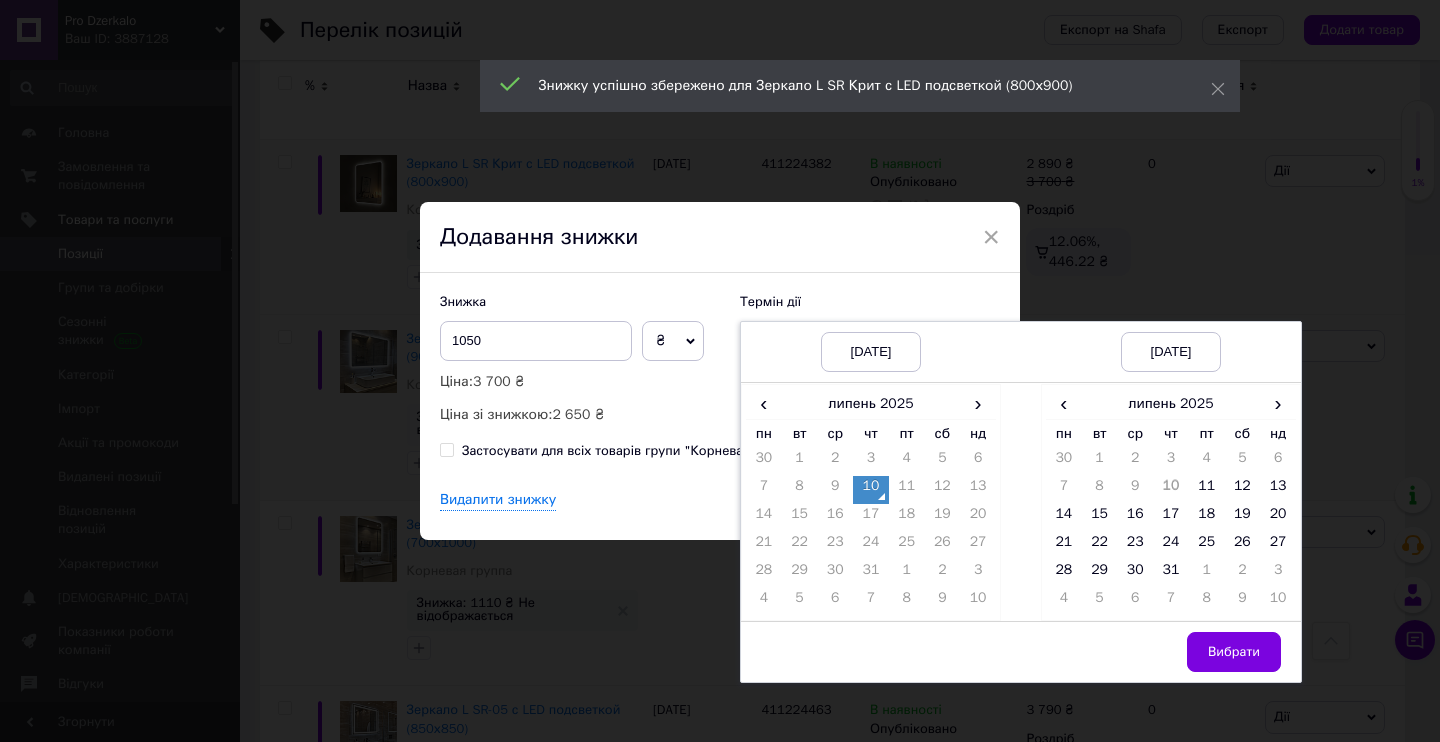 click on "10" at bounding box center [871, 490] 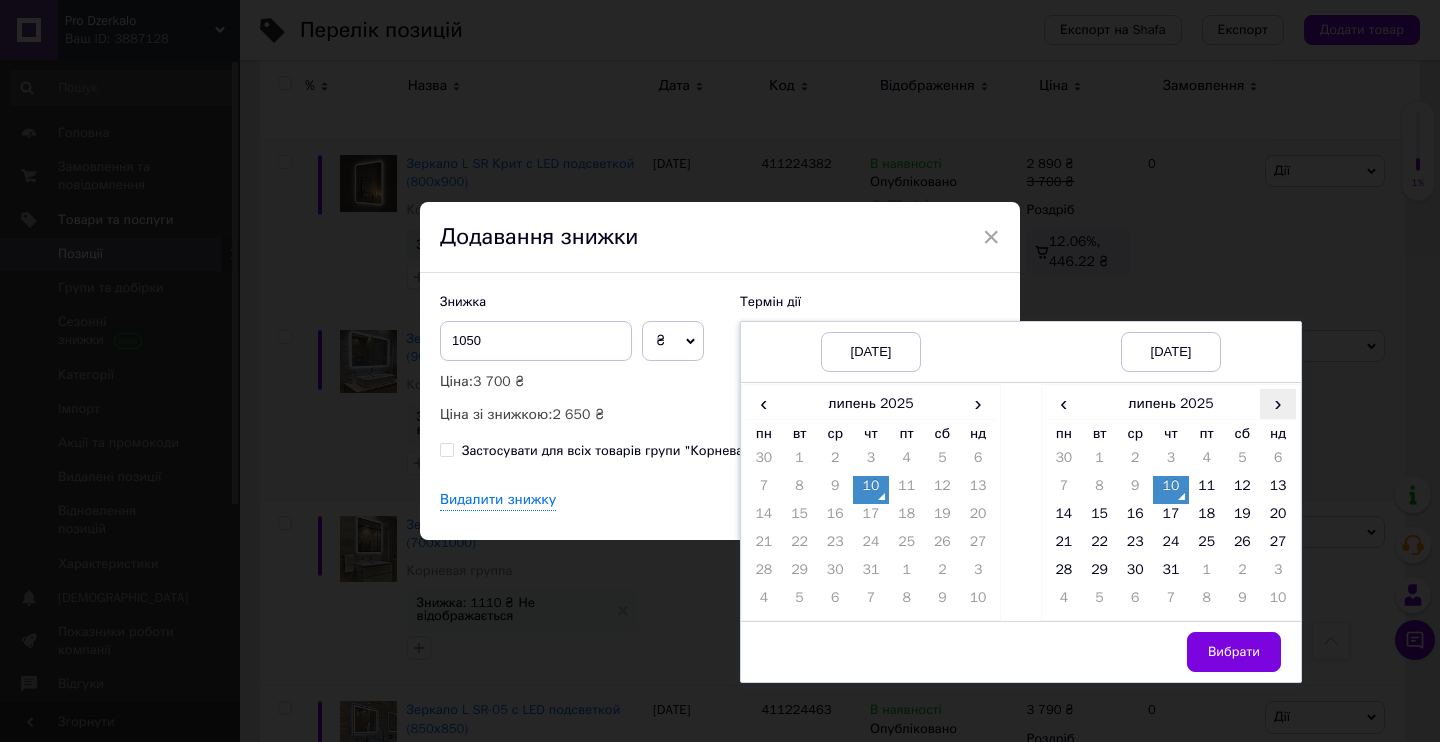 click on "›" at bounding box center (1278, 403) 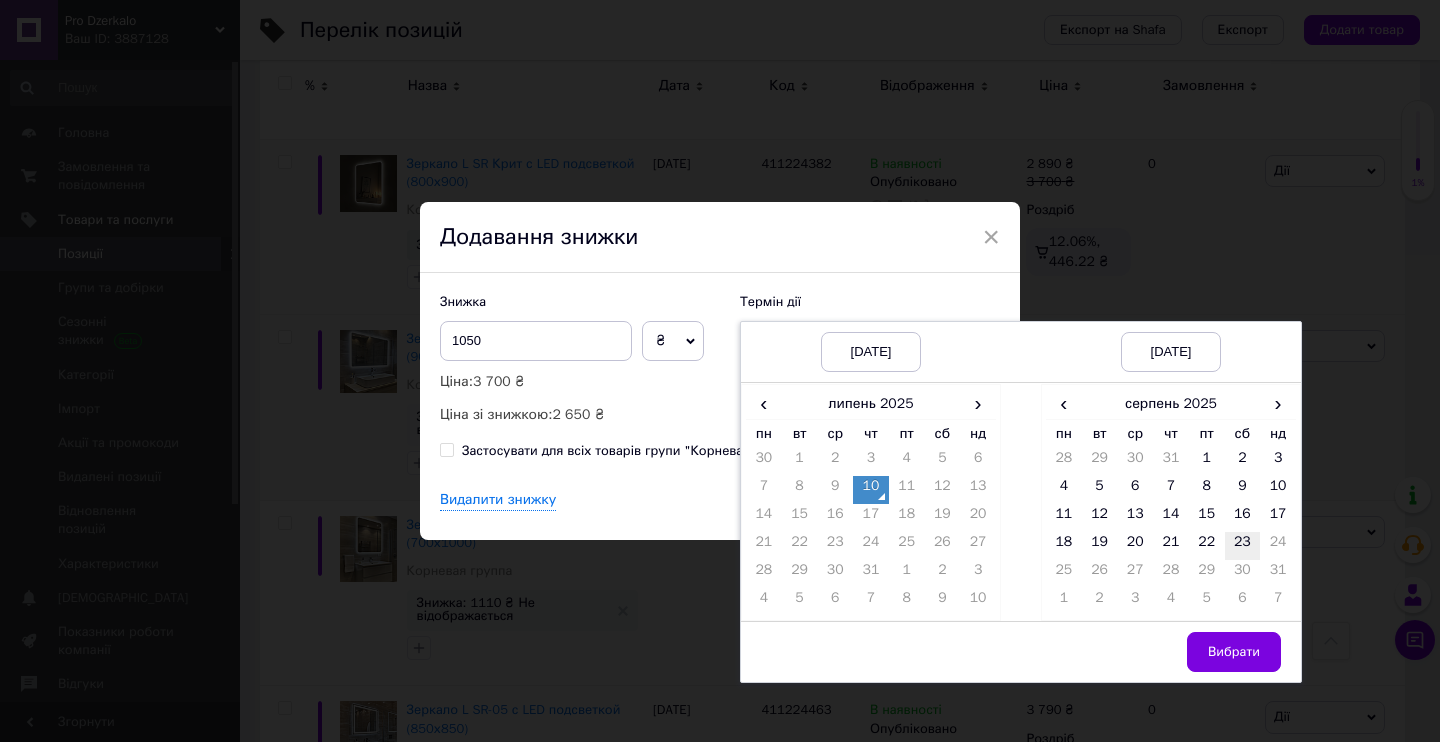 click on "23" at bounding box center (1243, 546) 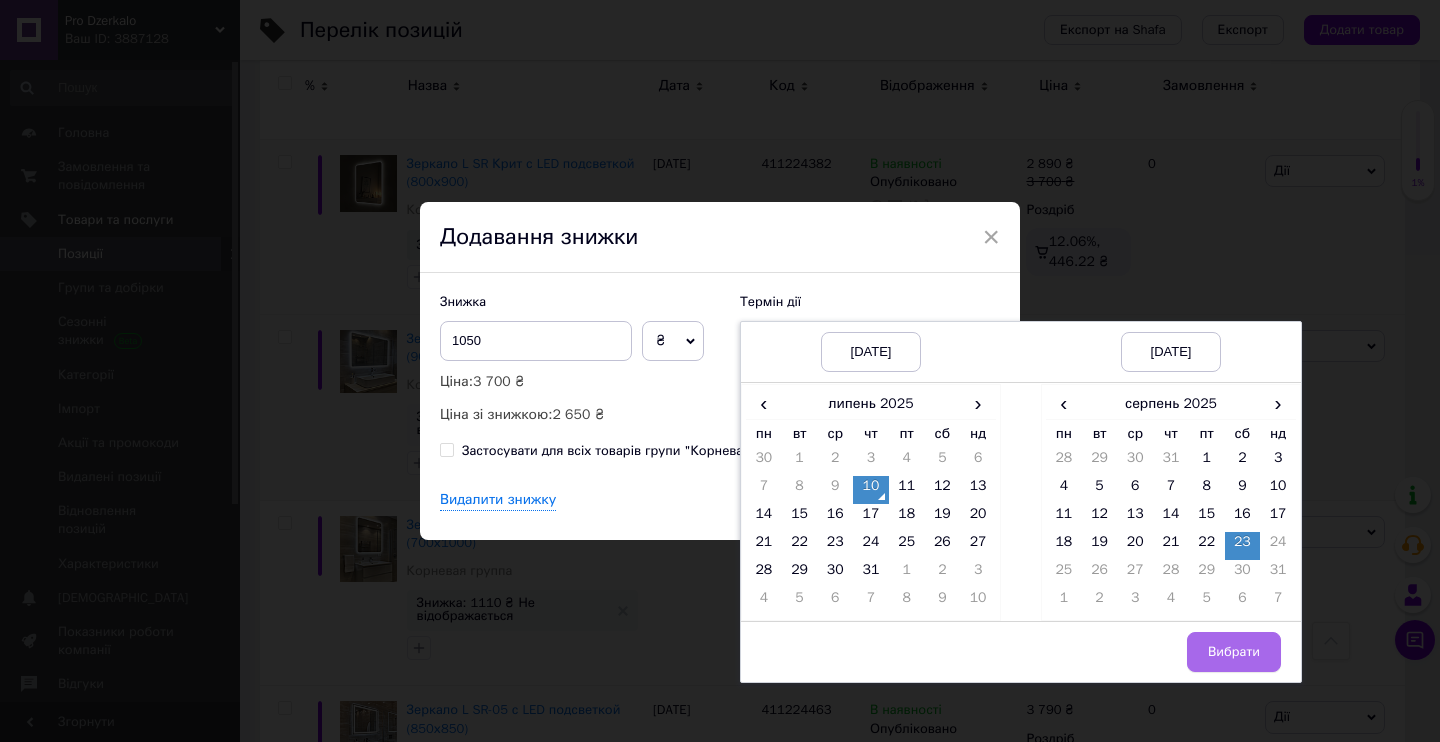 click on "Вибрати" at bounding box center [1234, 652] 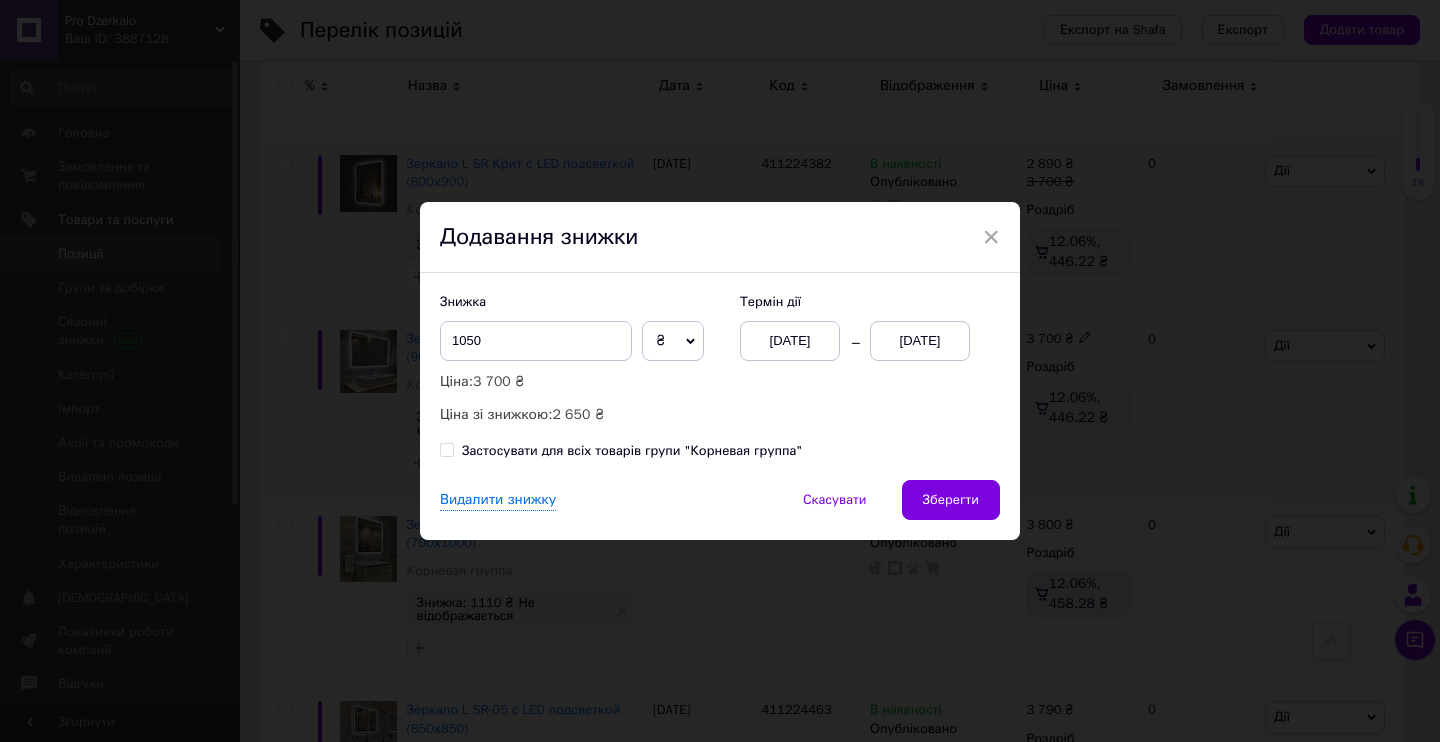 click on "Зберегти" at bounding box center [951, 500] 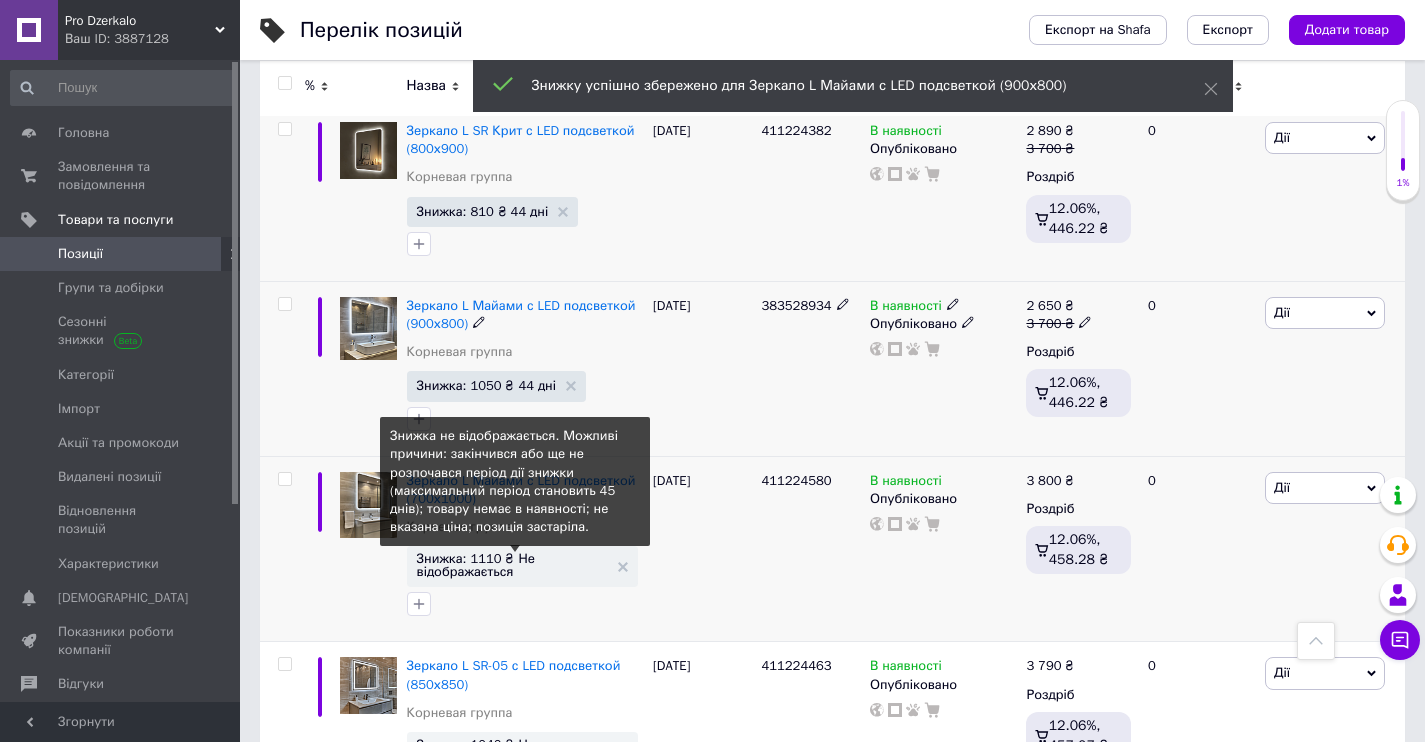 scroll, scrollTop: 6716, scrollLeft: 0, axis: vertical 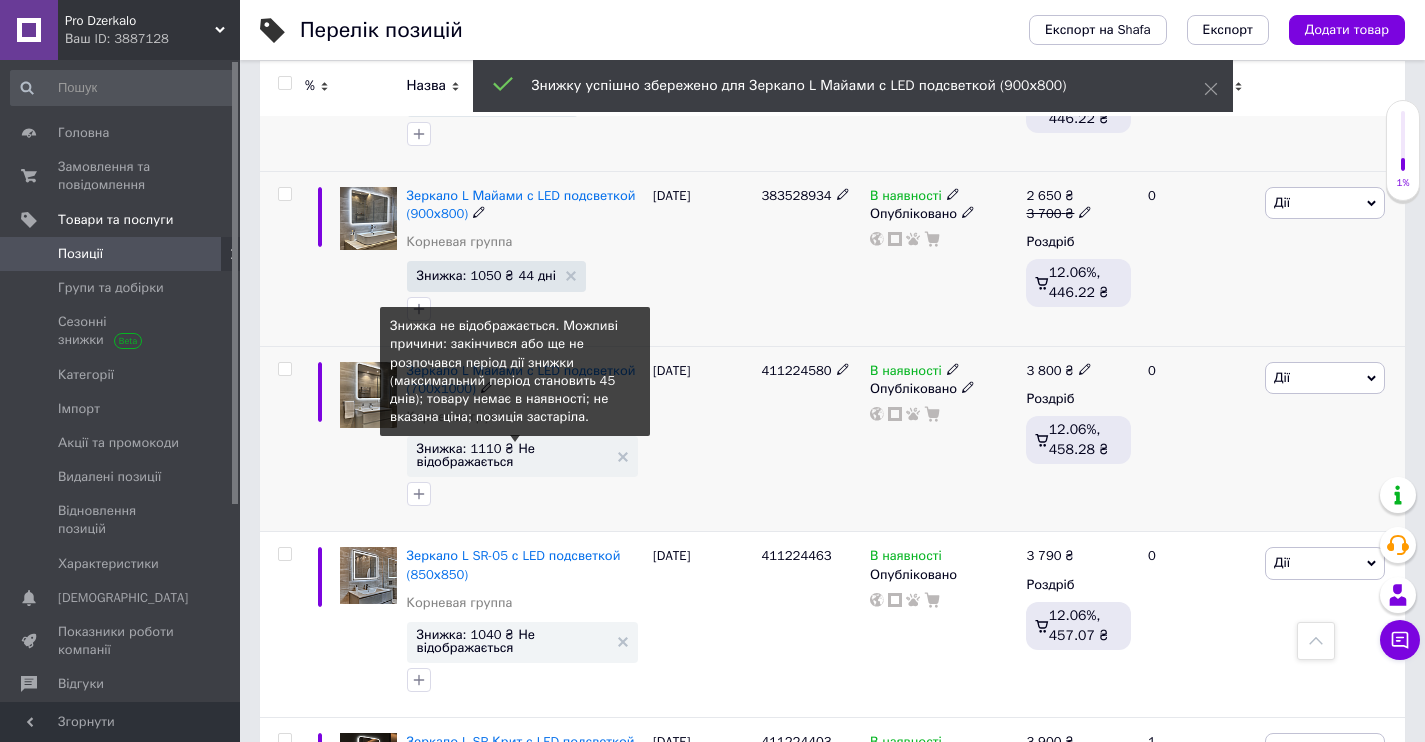 click on "Знижка: 1110 ₴ Не відображається" at bounding box center [512, 455] 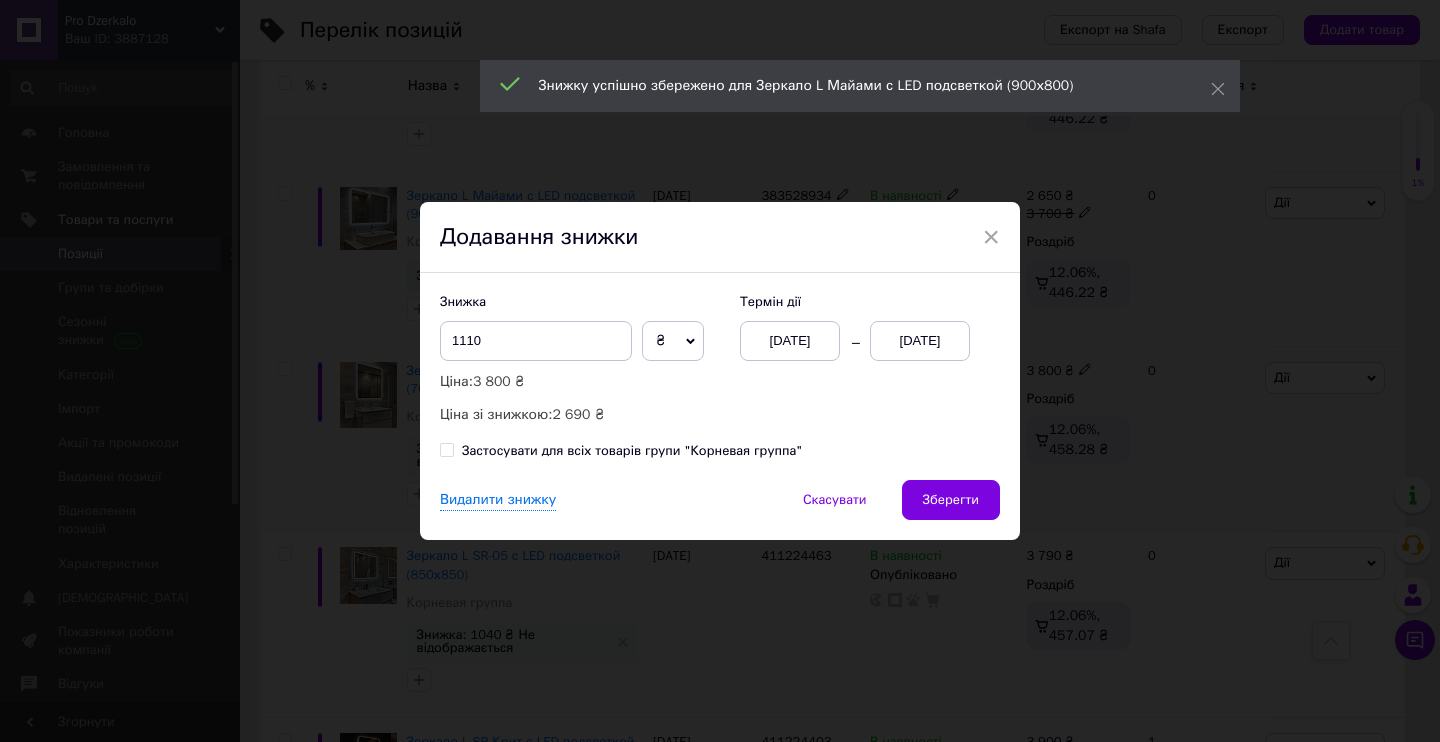 click on "[DATE]" at bounding box center [790, 341] 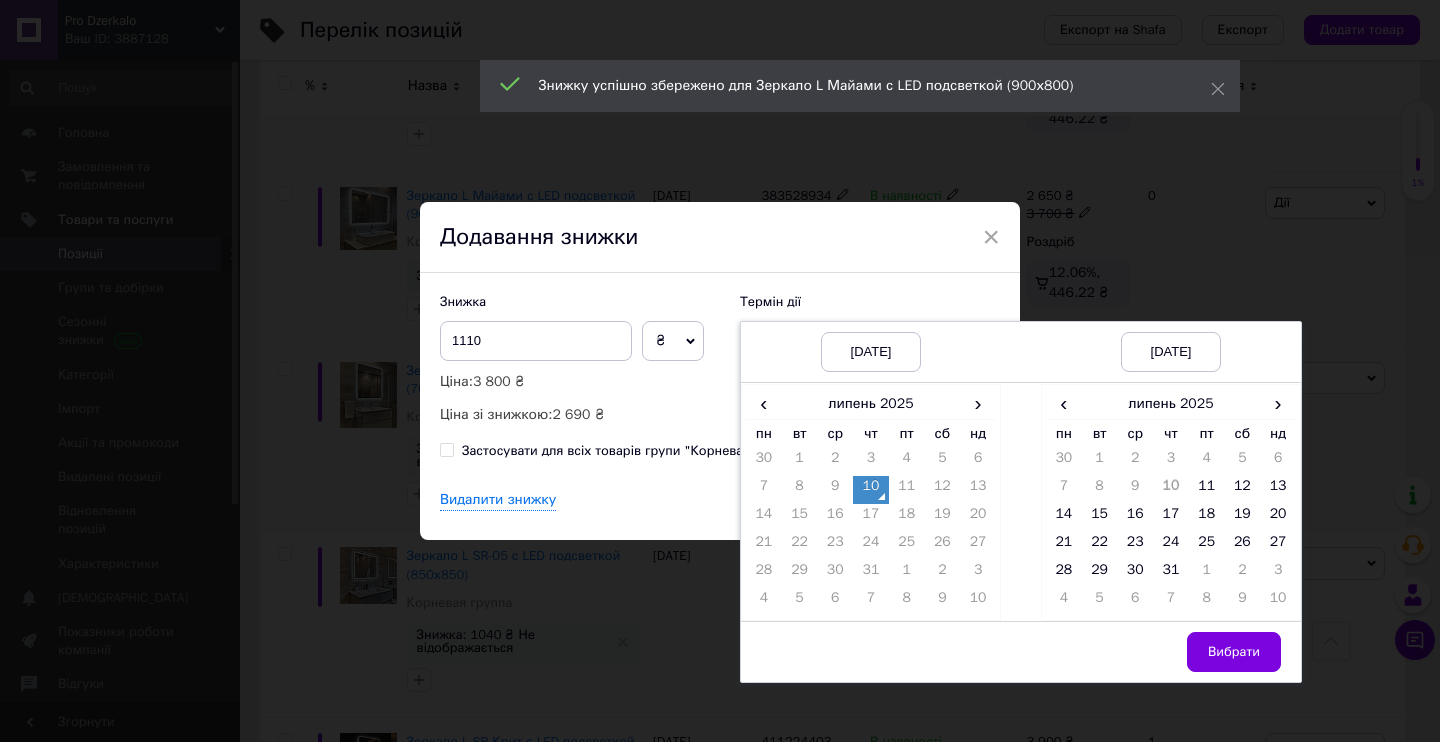 click on "10" at bounding box center [871, 490] 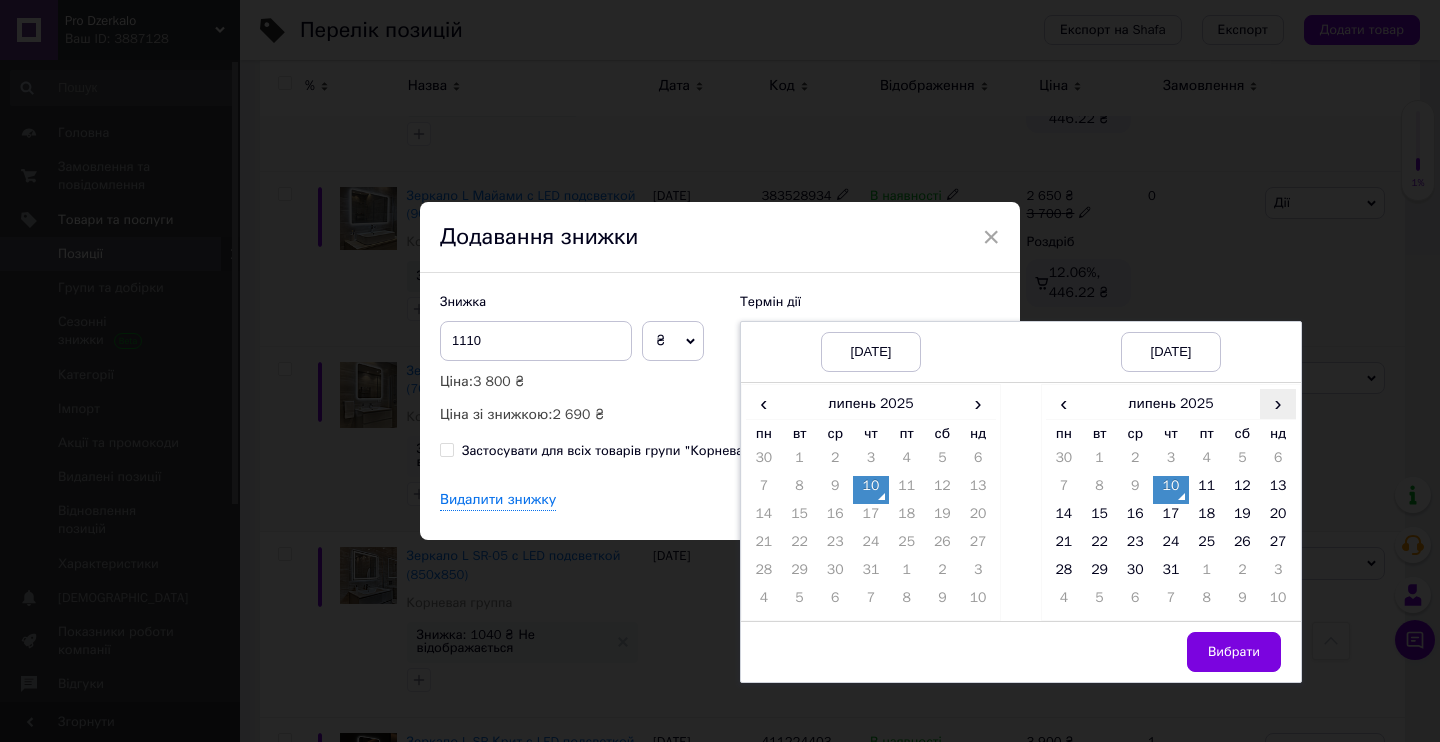 click on "›" at bounding box center (1278, 403) 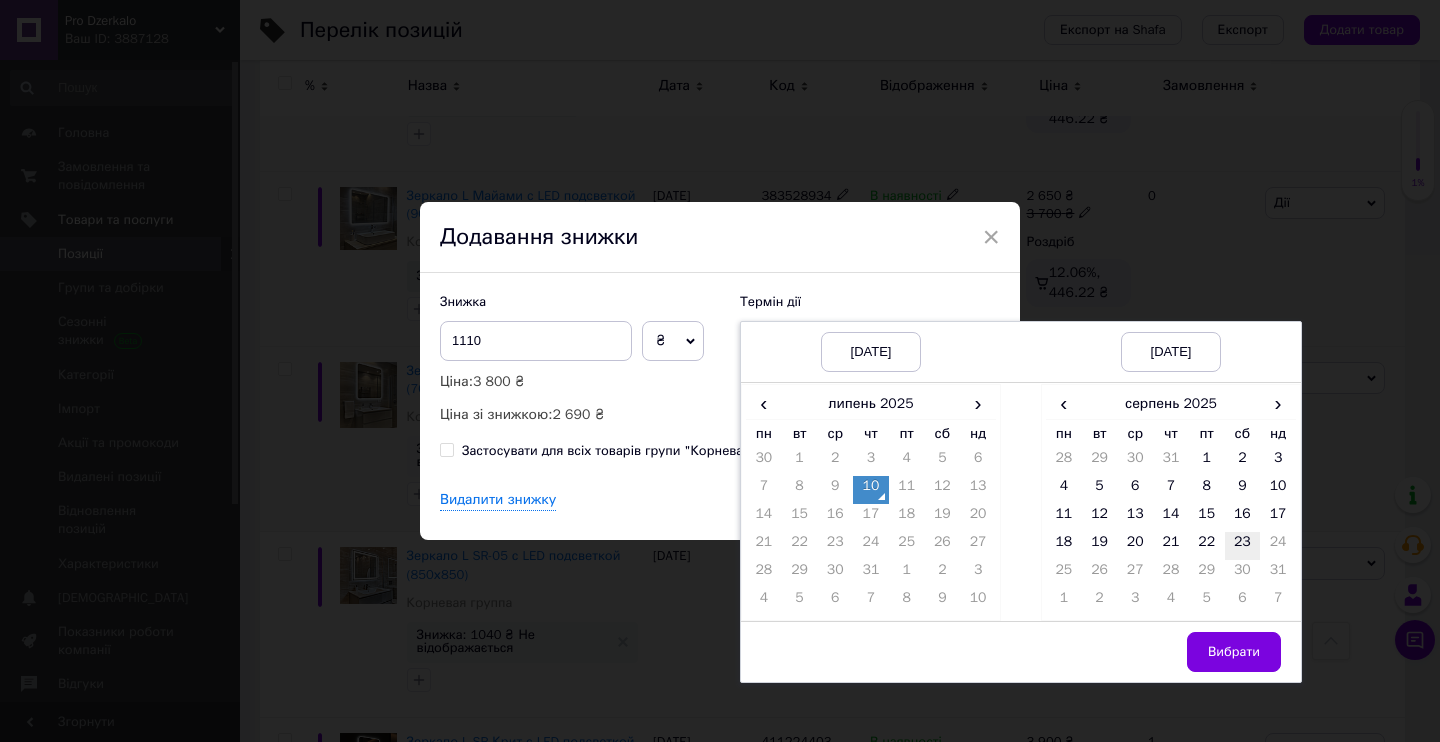 click on "23" at bounding box center [1243, 546] 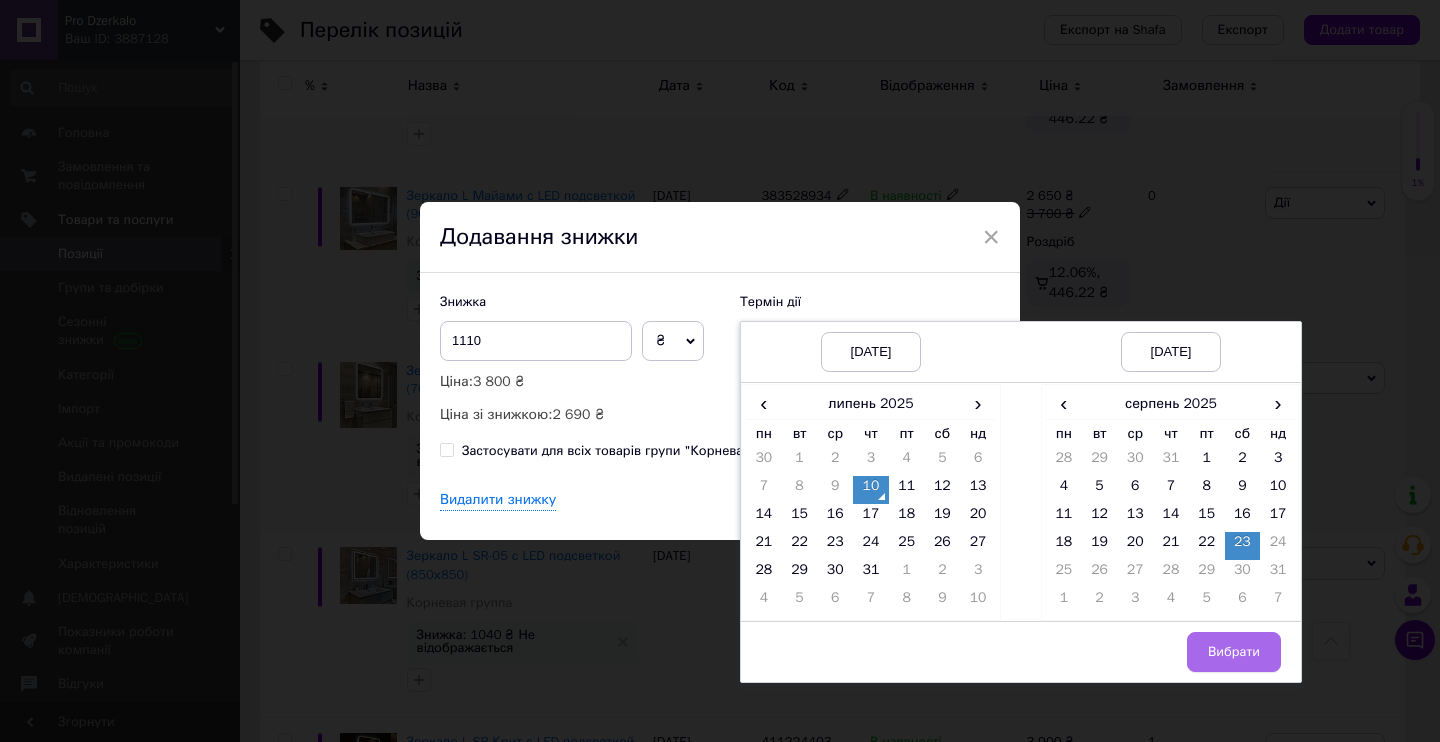 click on "Вибрати" at bounding box center [1234, 652] 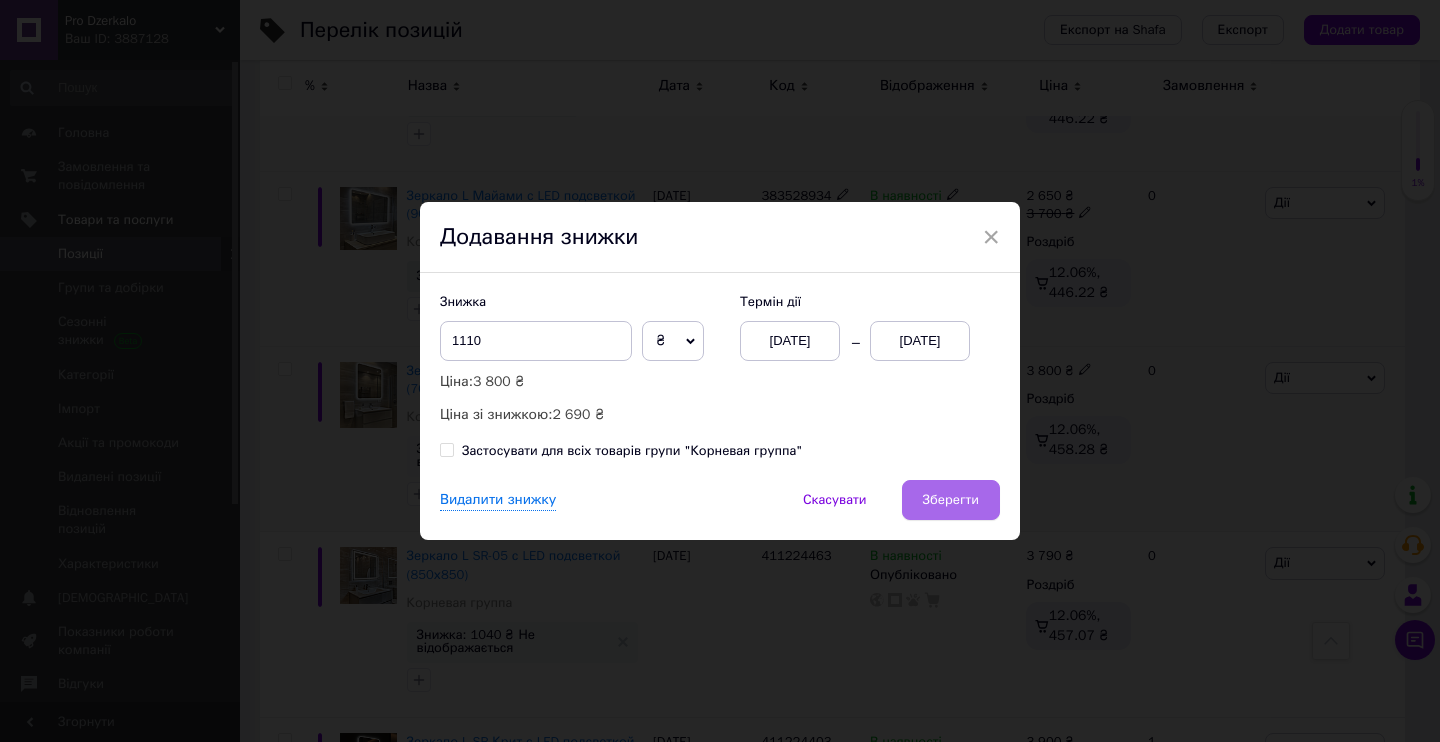 click on "Зберегти" at bounding box center (951, 500) 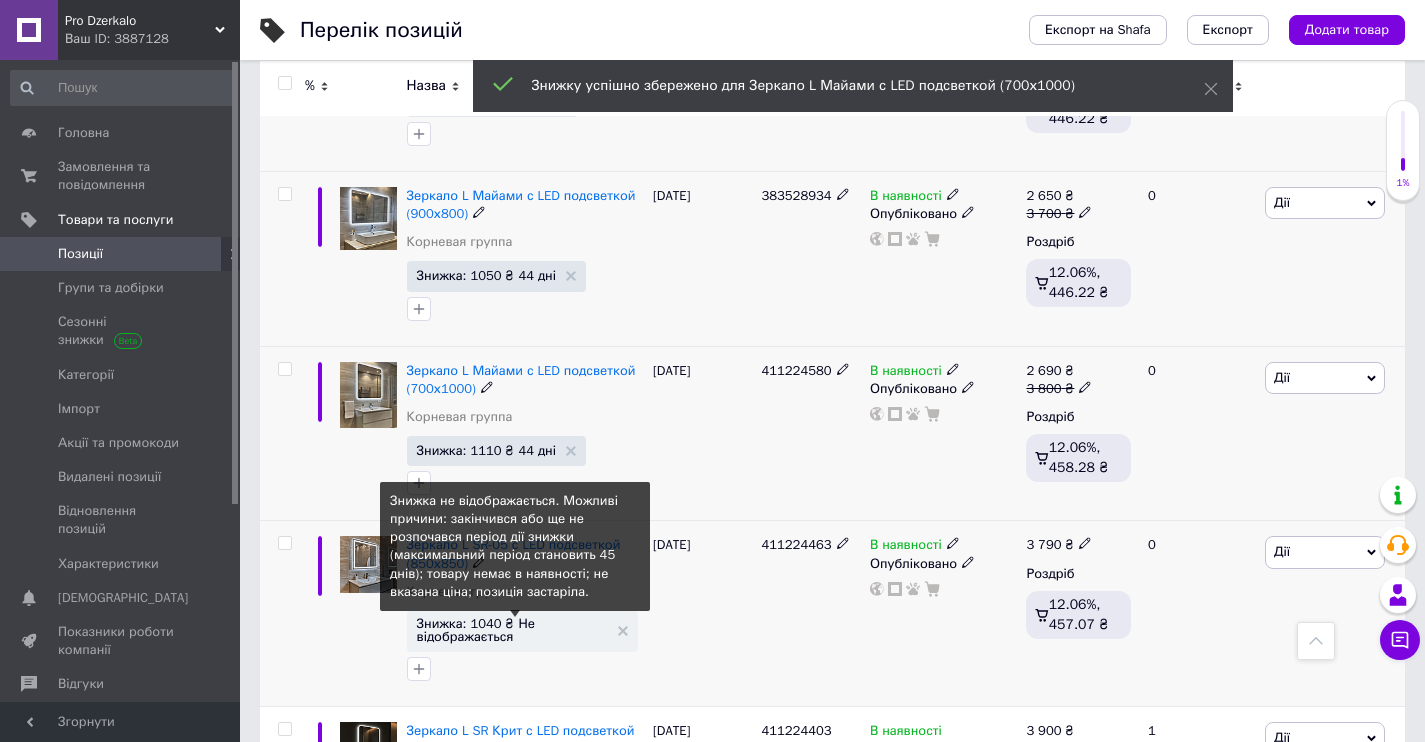 click on "Знижка: 1040 ₴ Не відображається" at bounding box center [512, 630] 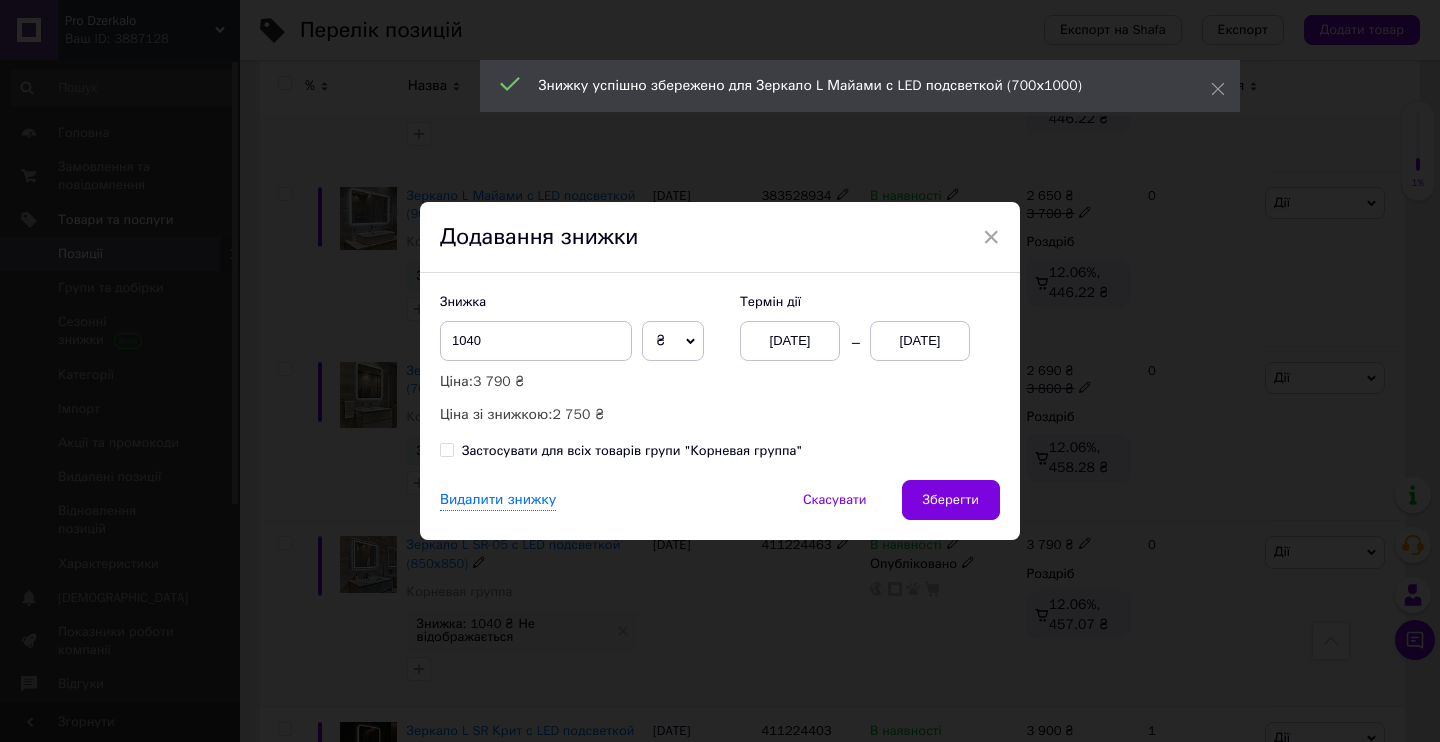 click on "[DATE]" at bounding box center [790, 341] 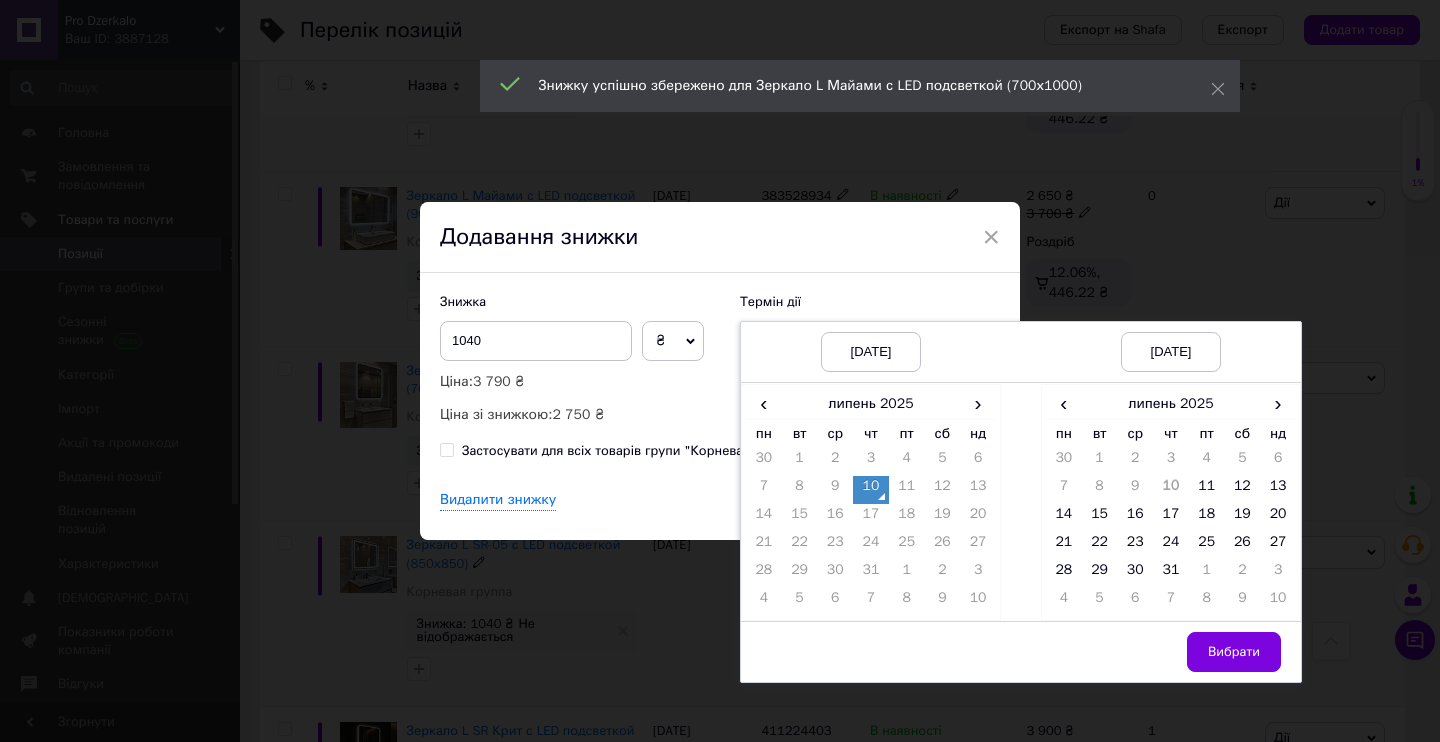 click on "10" at bounding box center (871, 490) 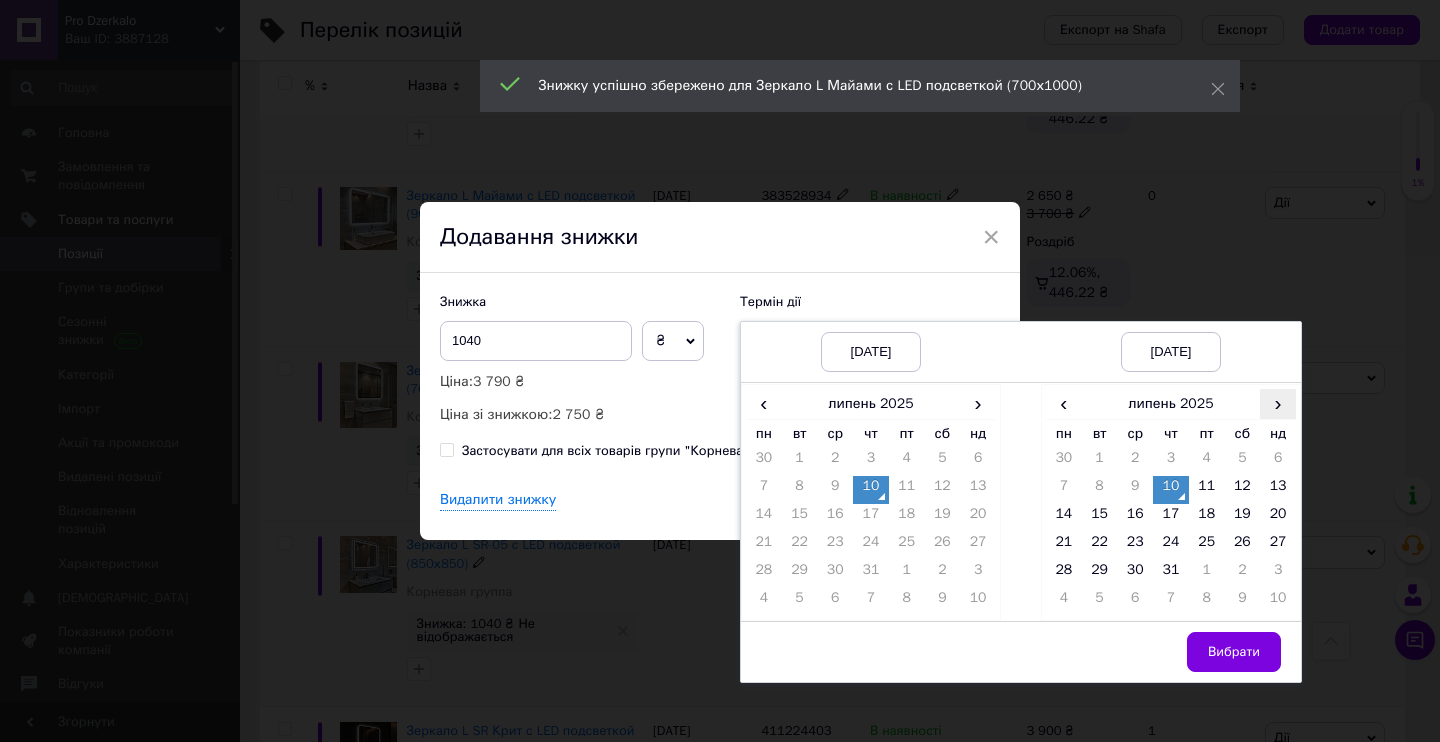 click on "›" at bounding box center (1278, 403) 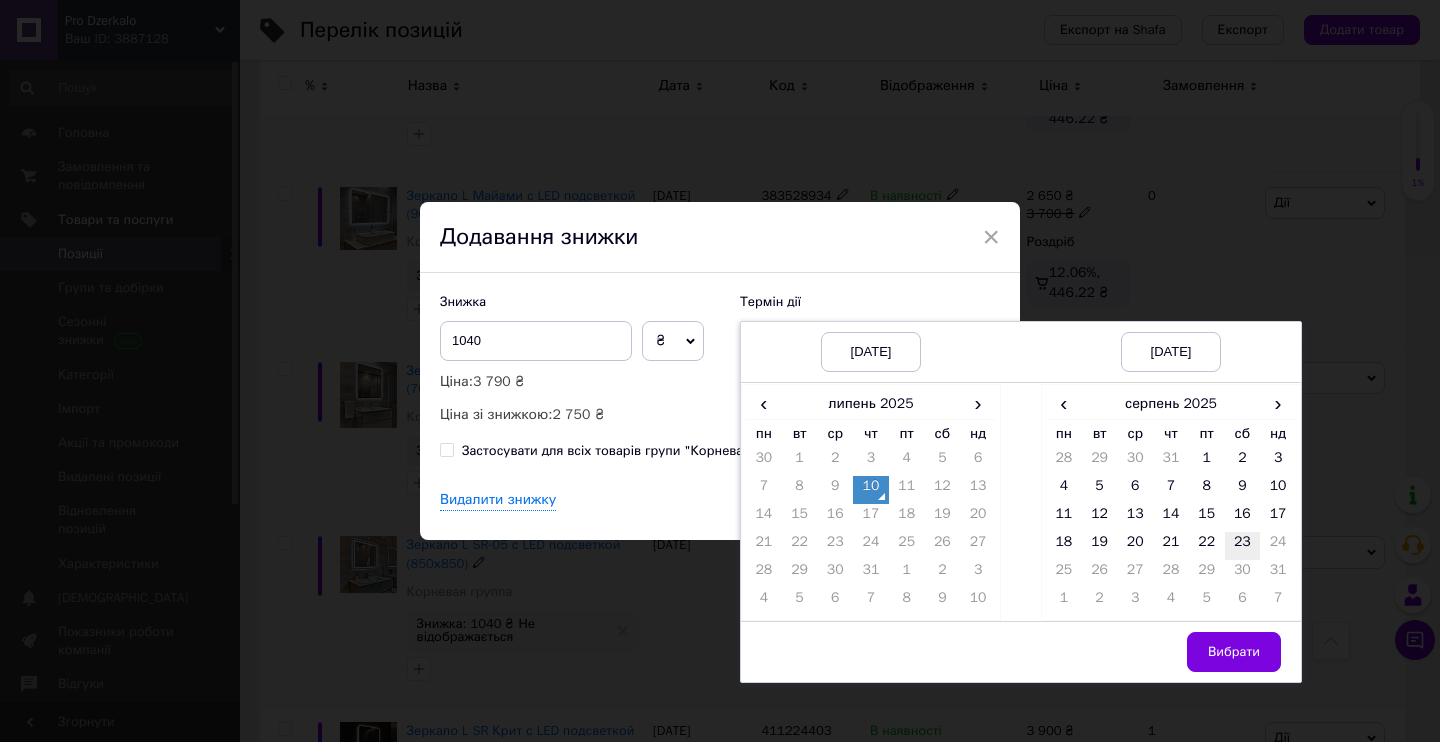 click on "23" at bounding box center [1243, 546] 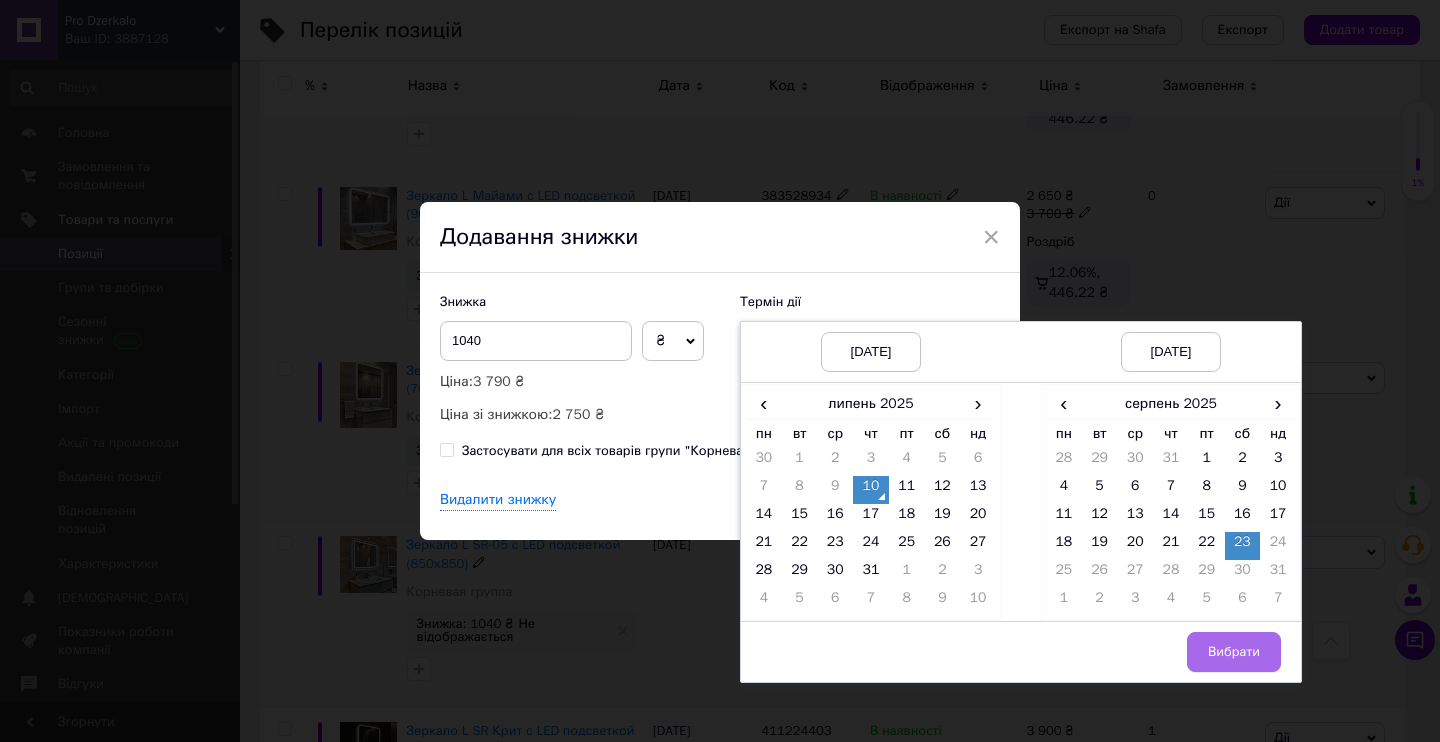 click on "Вибрати" at bounding box center (1234, 652) 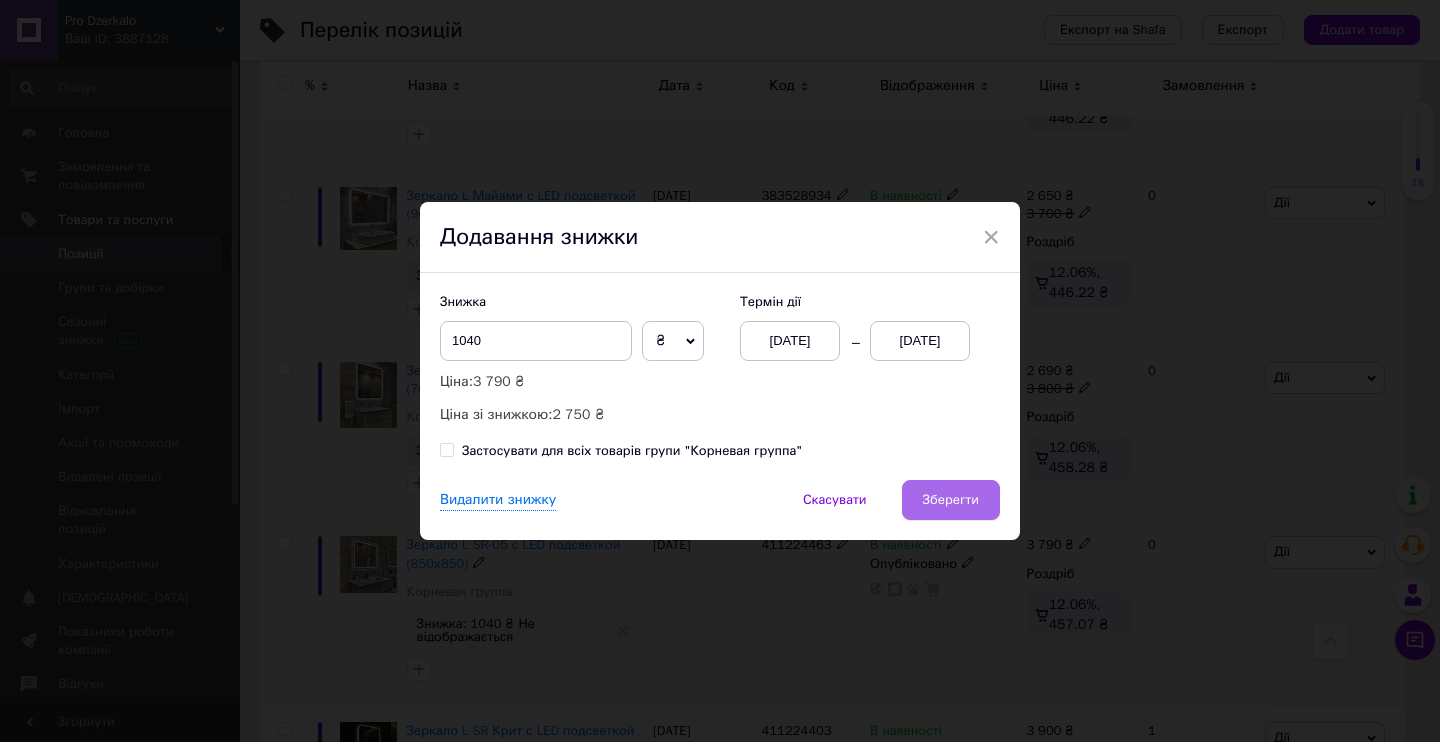 click on "Зберегти" at bounding box center (951, 500) 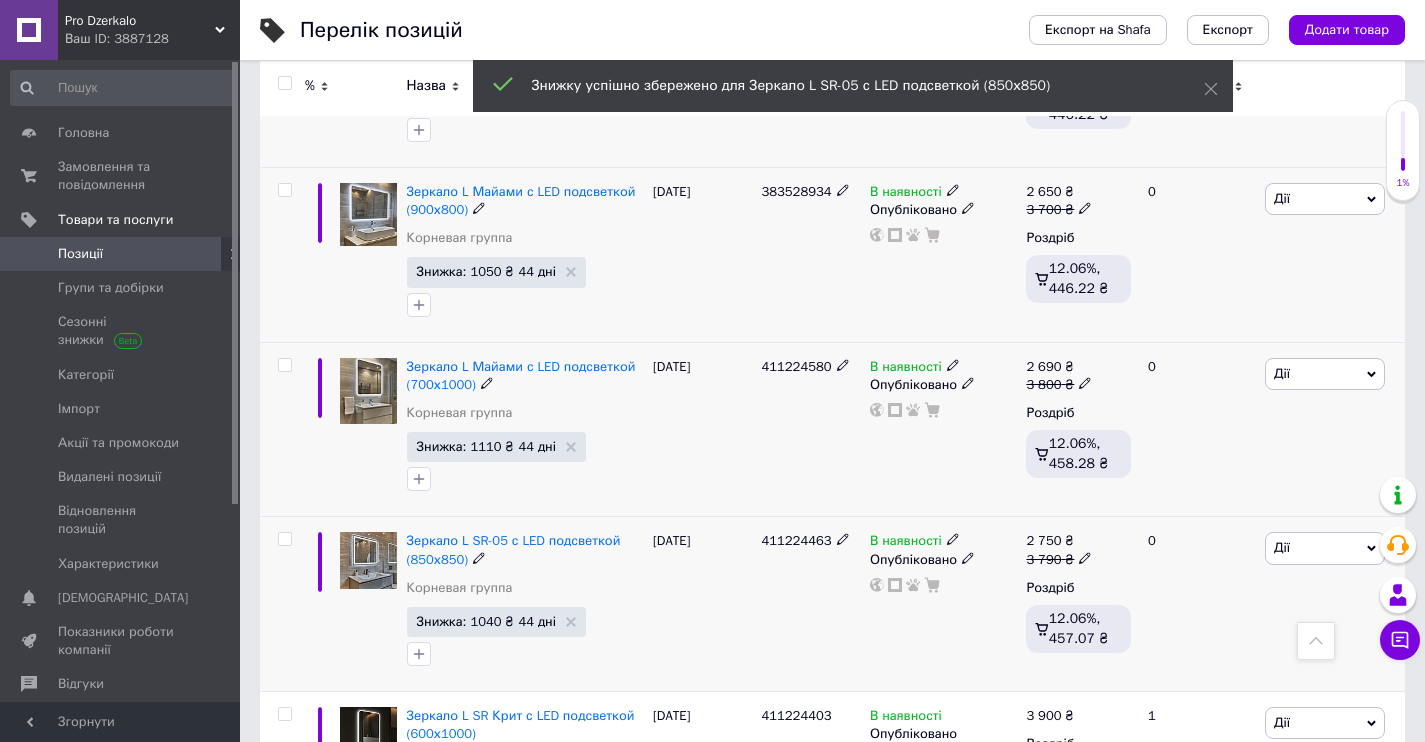 scroll, scrollTop: 6826, scrollLeft: 0, axis: vertical 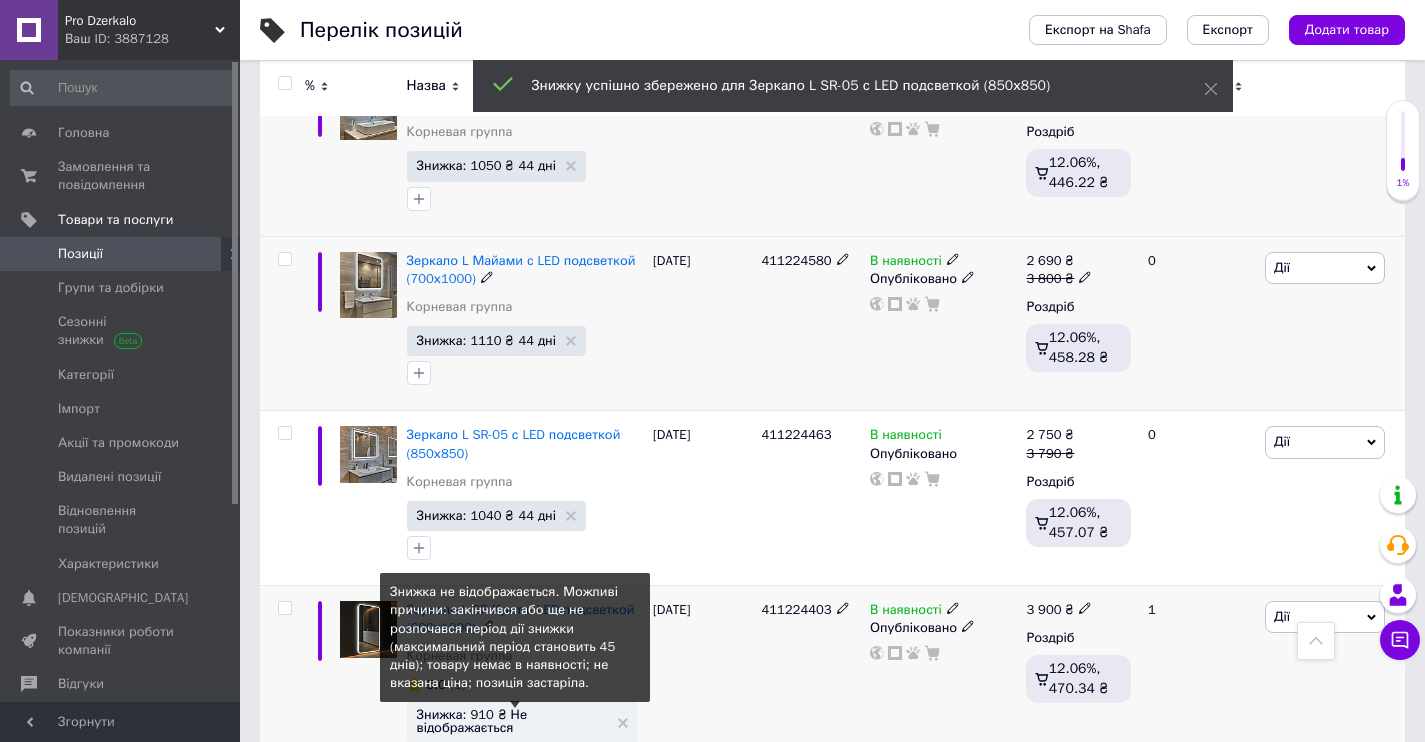 click on "Знижка: 910 ₴ Не відображається" at bounding box center [512, 721] 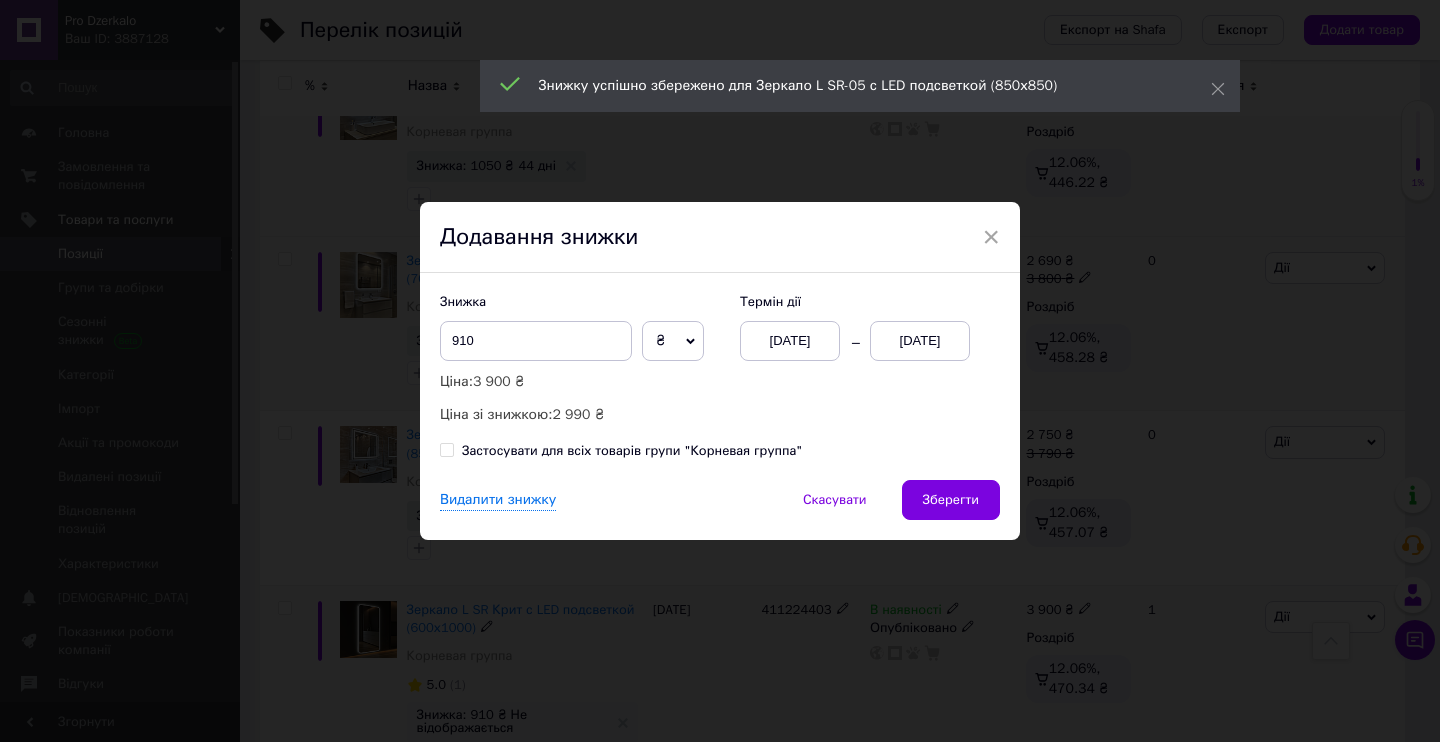 click on "[DATE]" at bounding box center (790, 341) 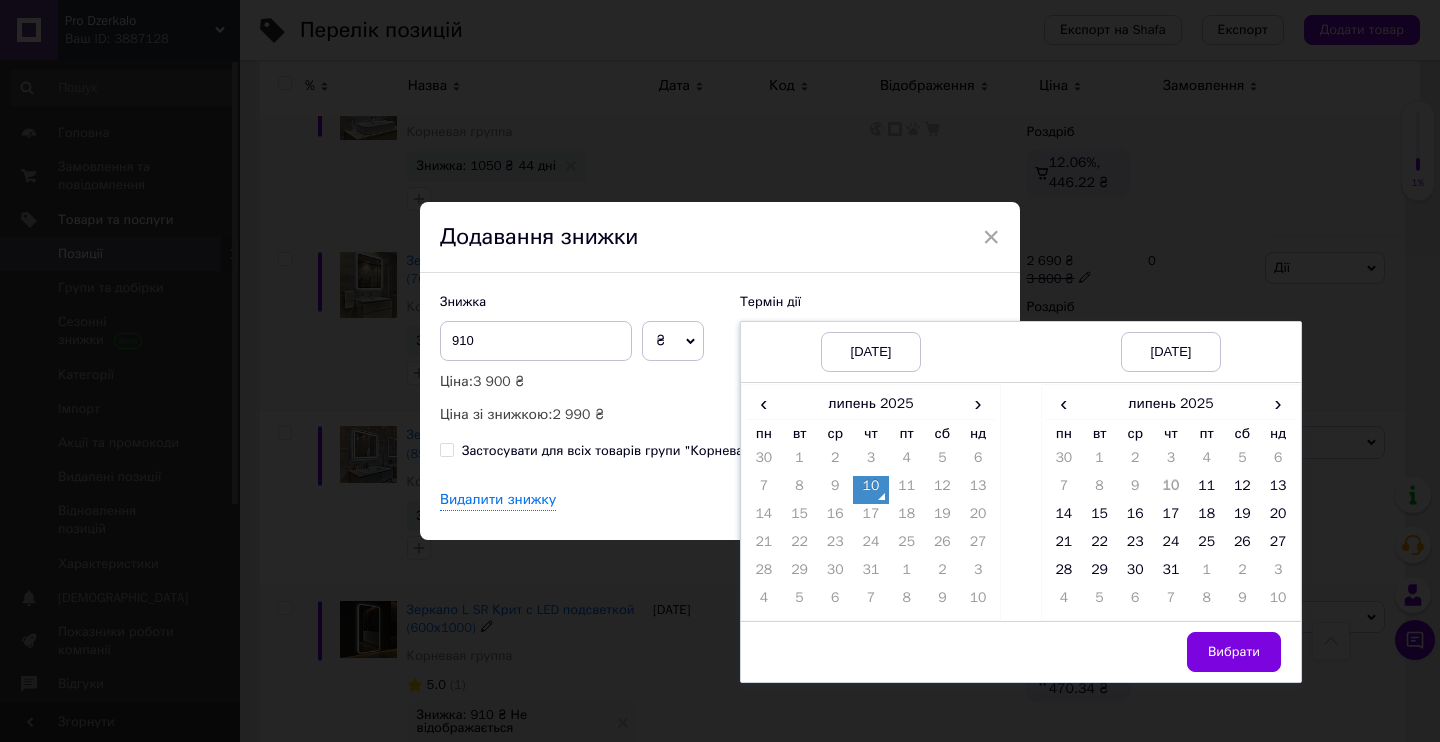 drag, startPoint x: 874, startPoint y: 483, endPoint x: 1174, endPoint y: 442, distance: 302.7887 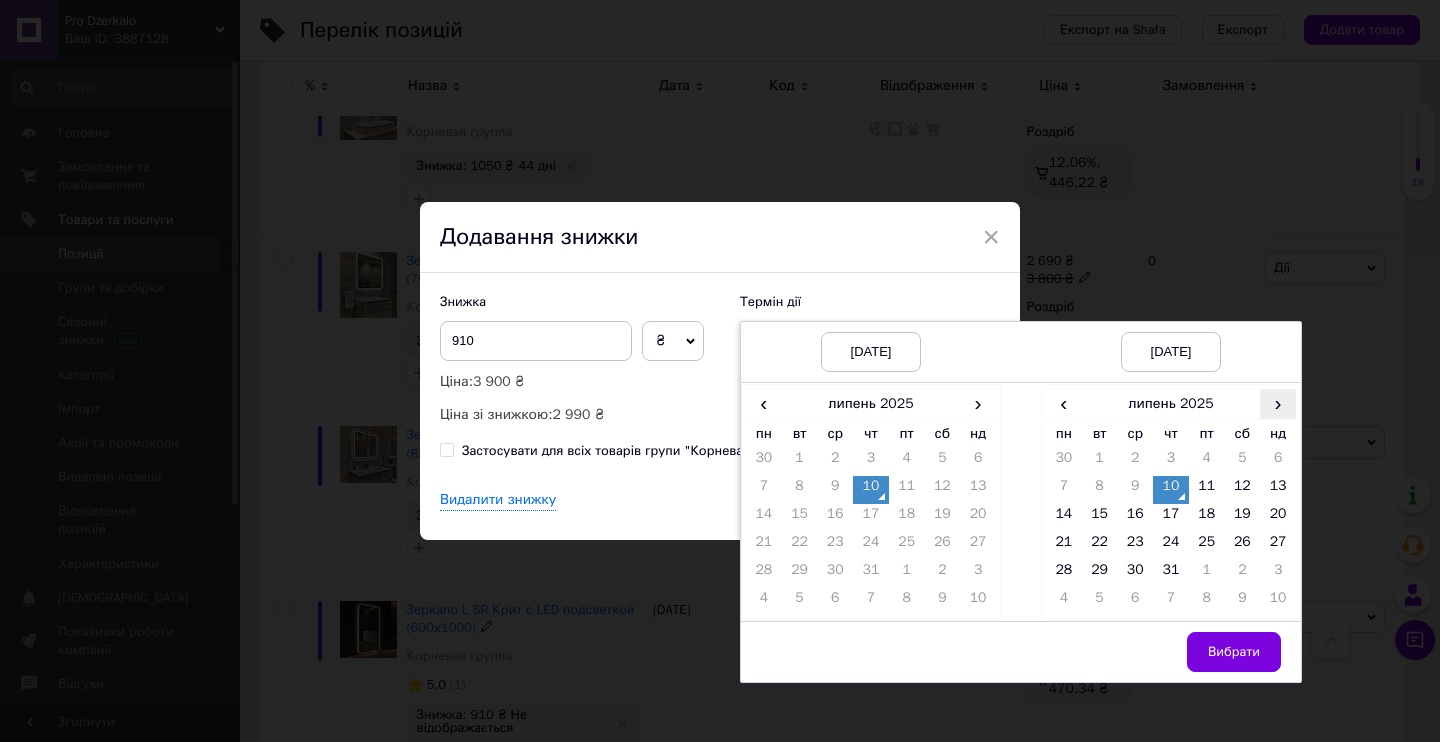 click on "›" at bounding box center [1278, 403] 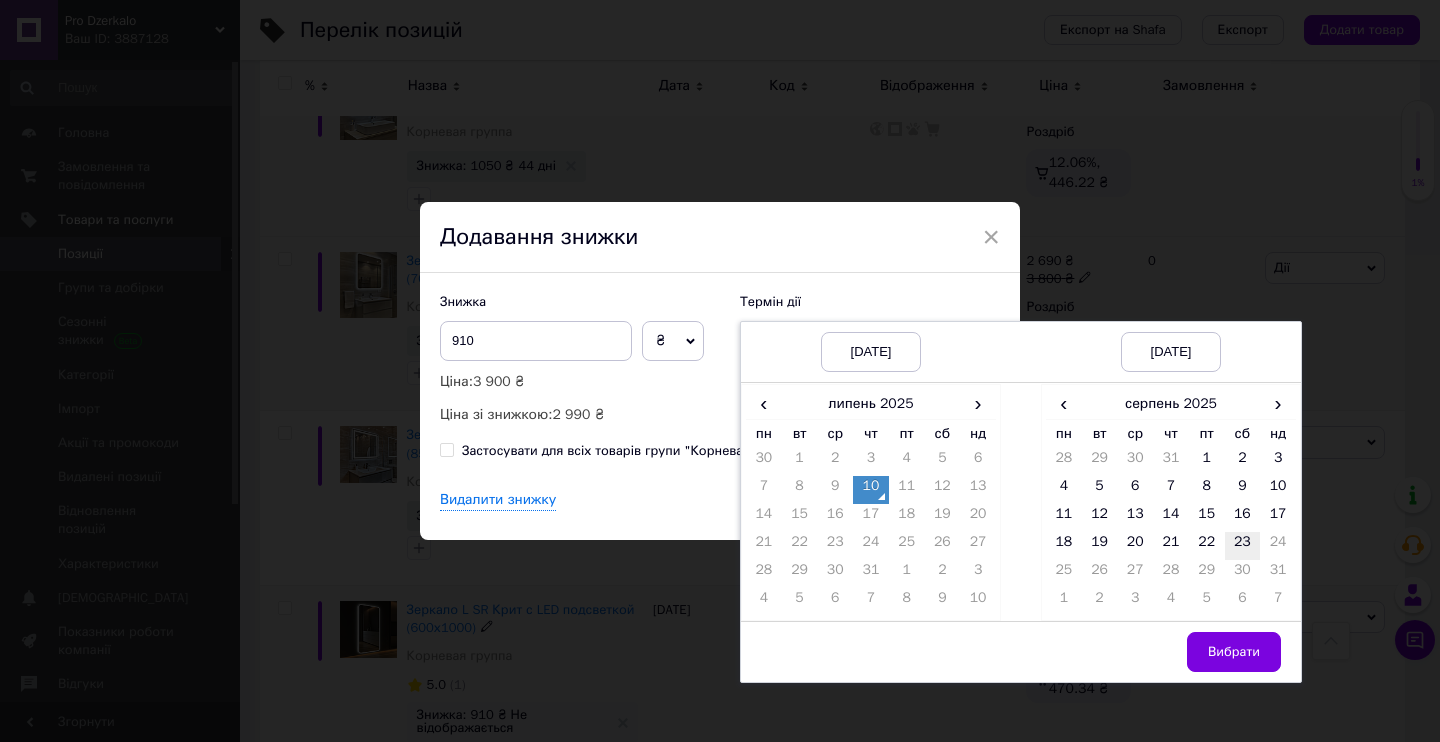click on "23" at bounding box center [1243, 546] 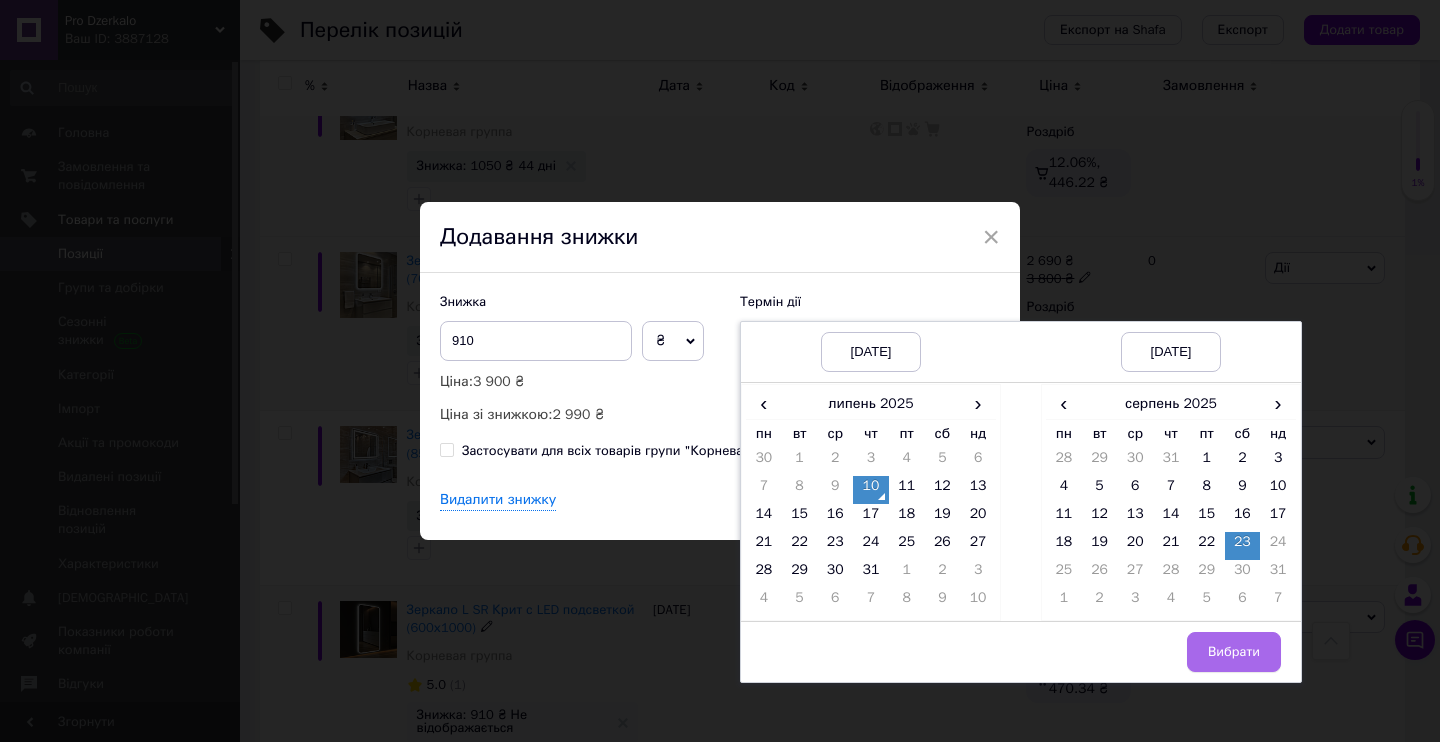 click on "Вибрати" at bounding box center [1234, 652] 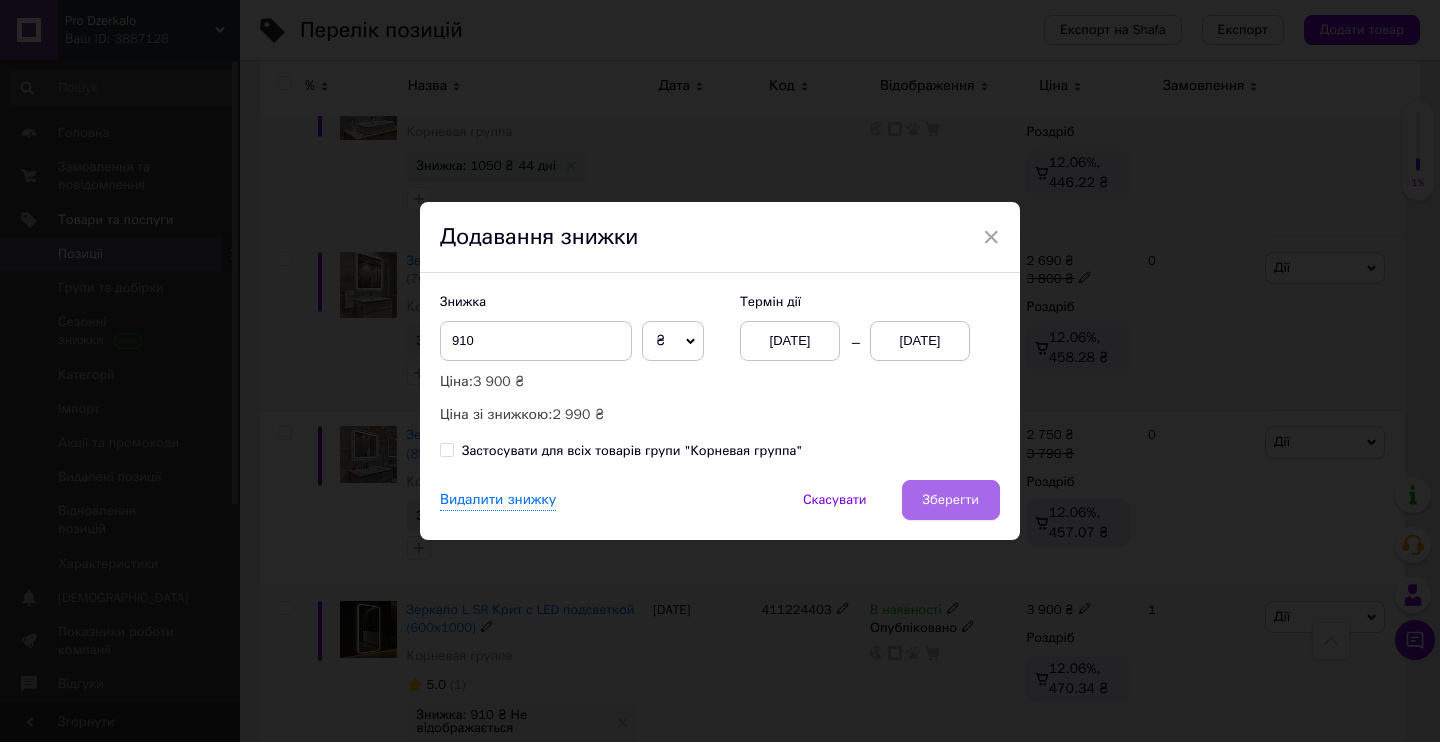 click on "Зберегти" at bounding box center [951, 500] 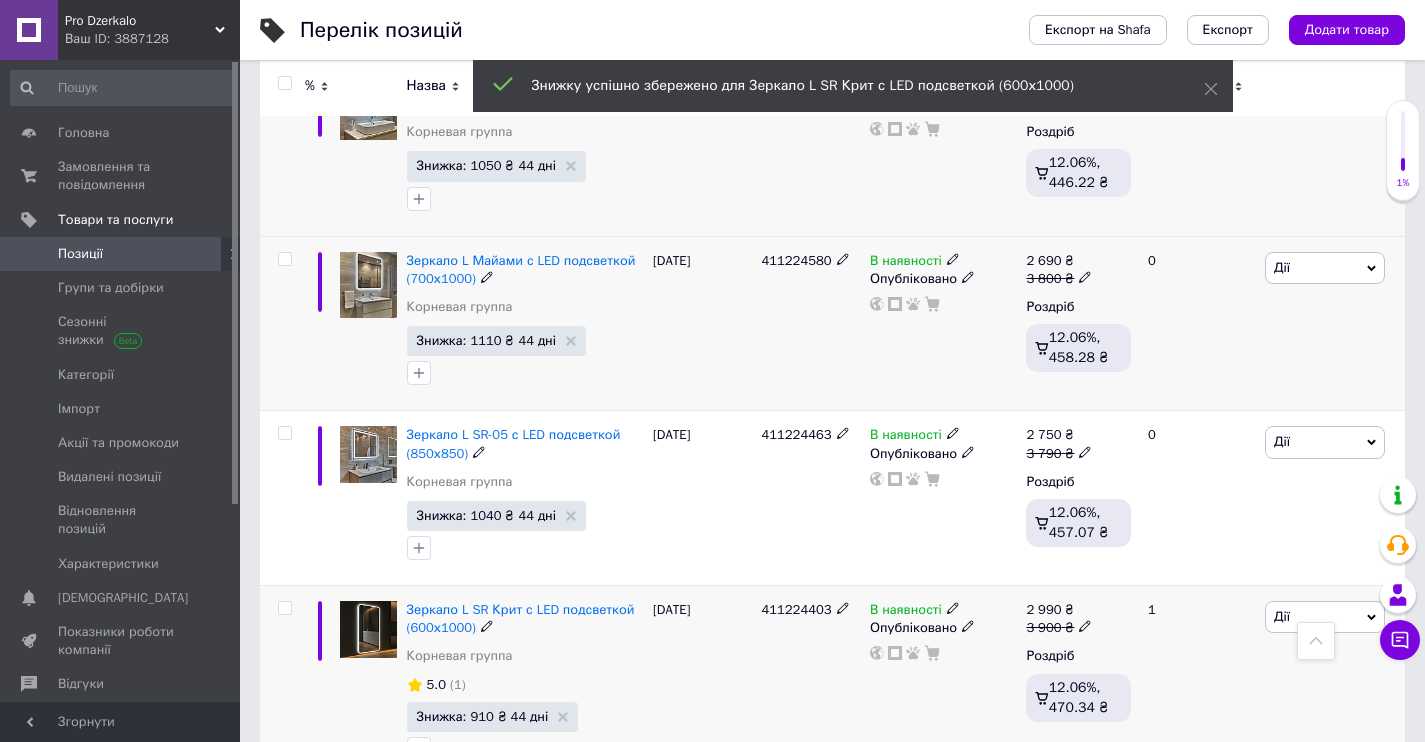 scroll, scrollTop: 6948, scrollLeft: 0, axis: vertical 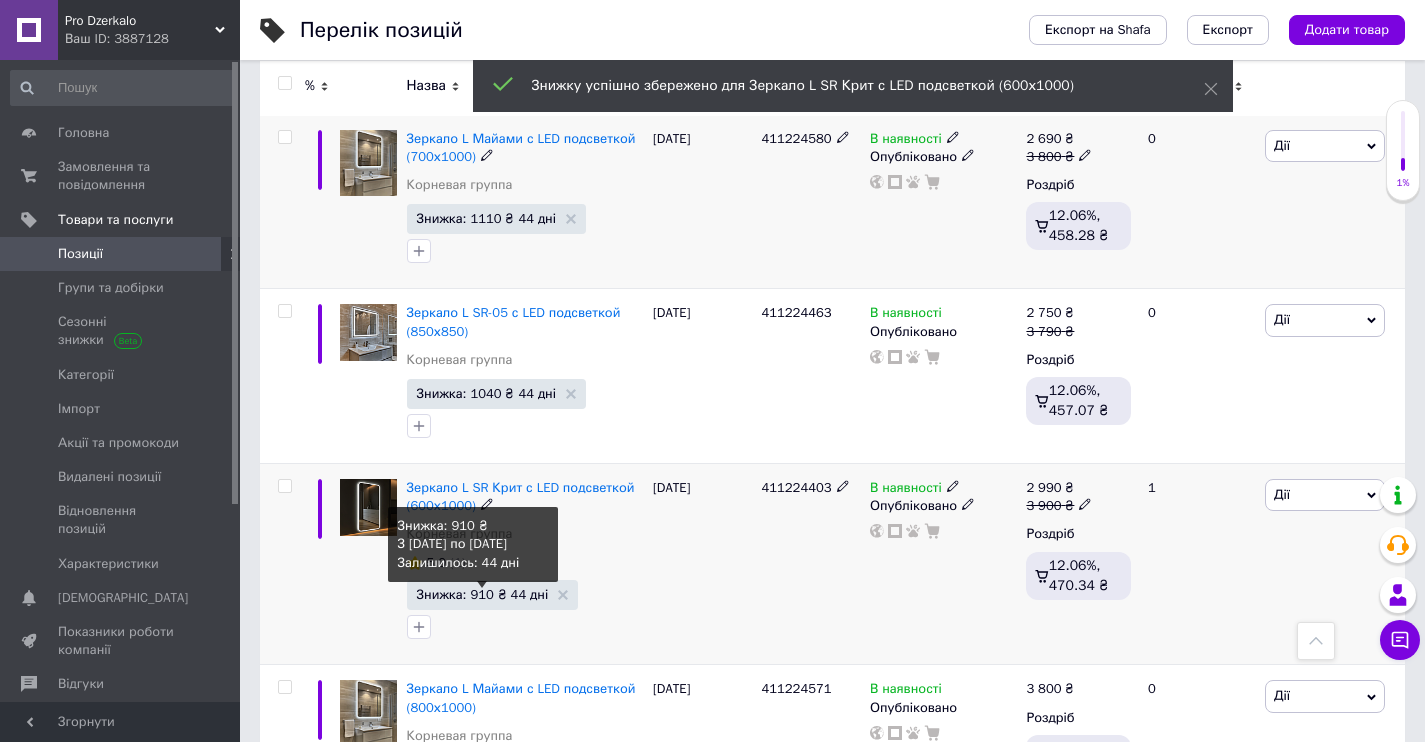 click on "Знижка: 910 ₴ 44 дні" at bounding box center [483, 594] 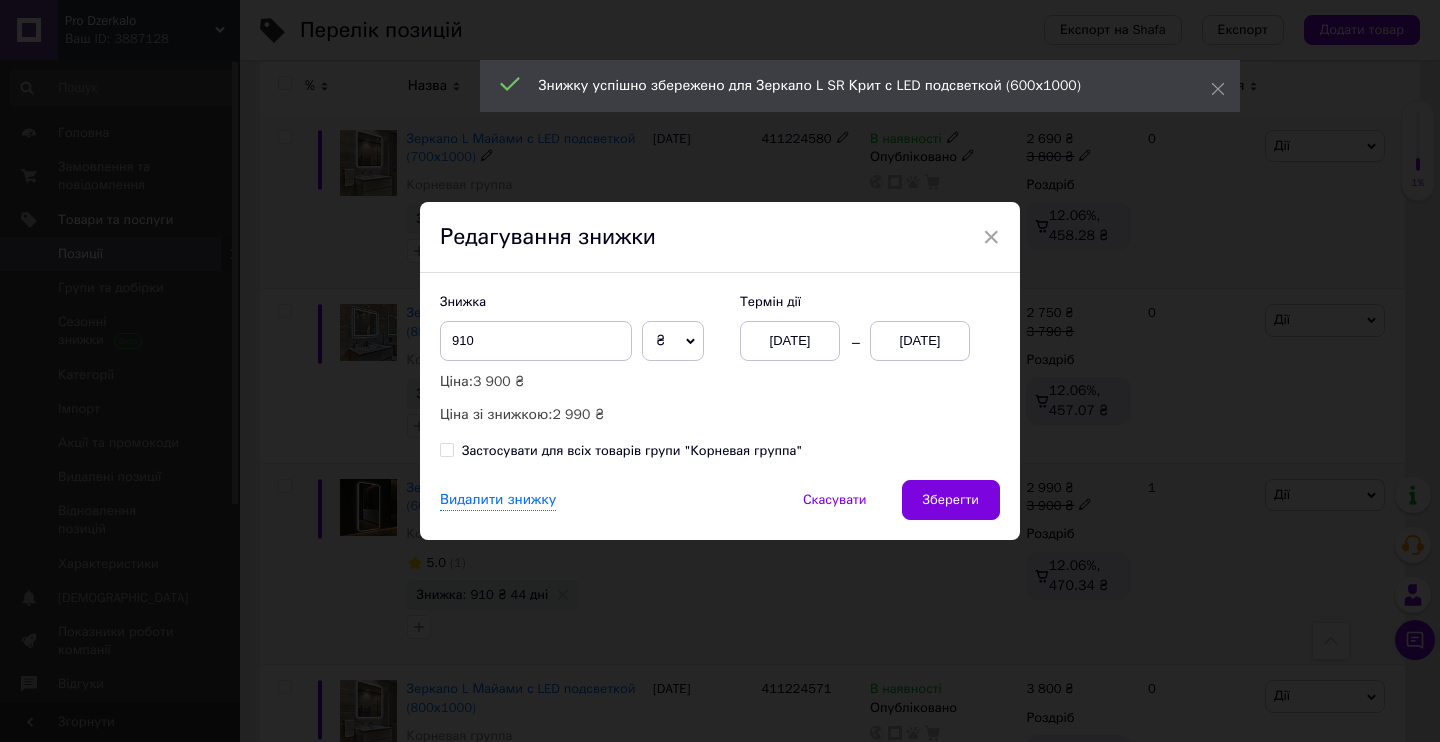 click on "[DATE]" at bounding box center [790, 341] 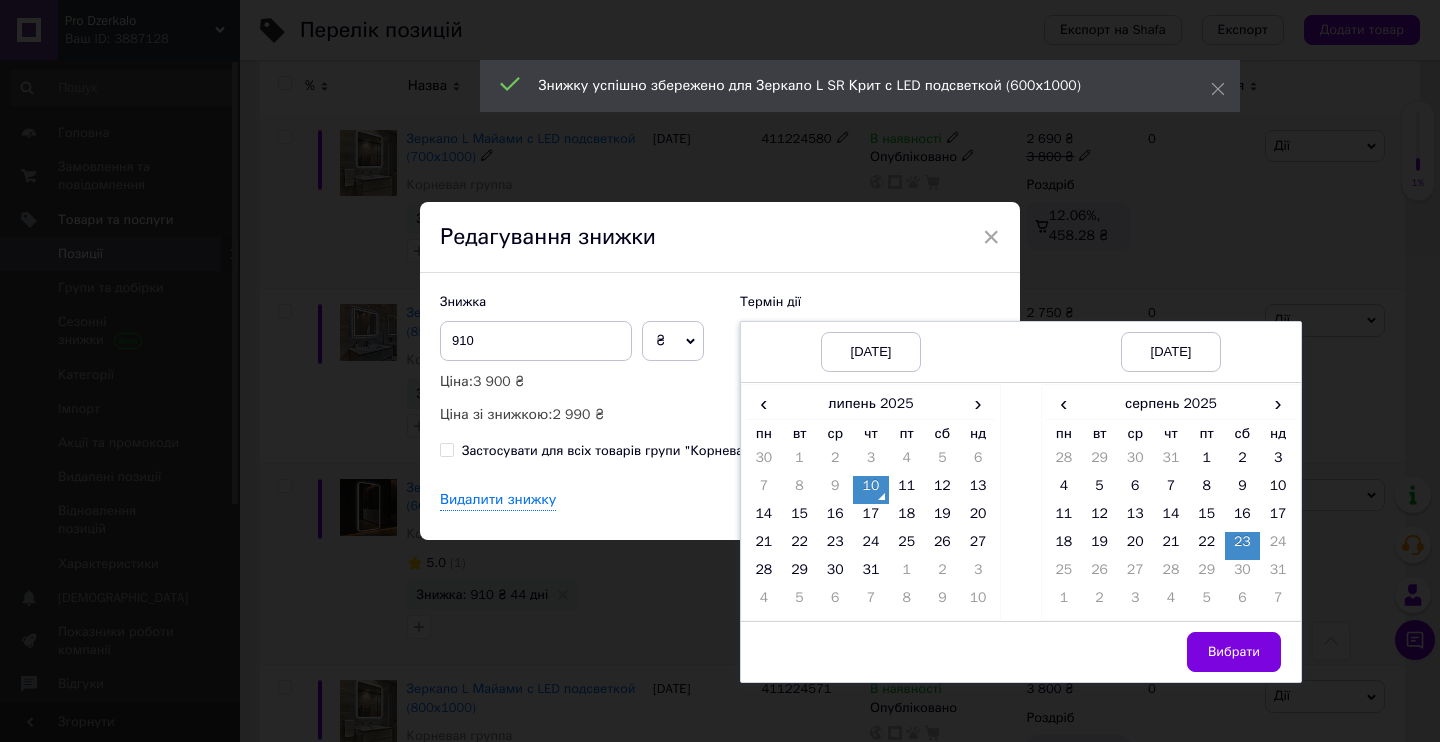 click on "10" at bounding box center (871, 490) 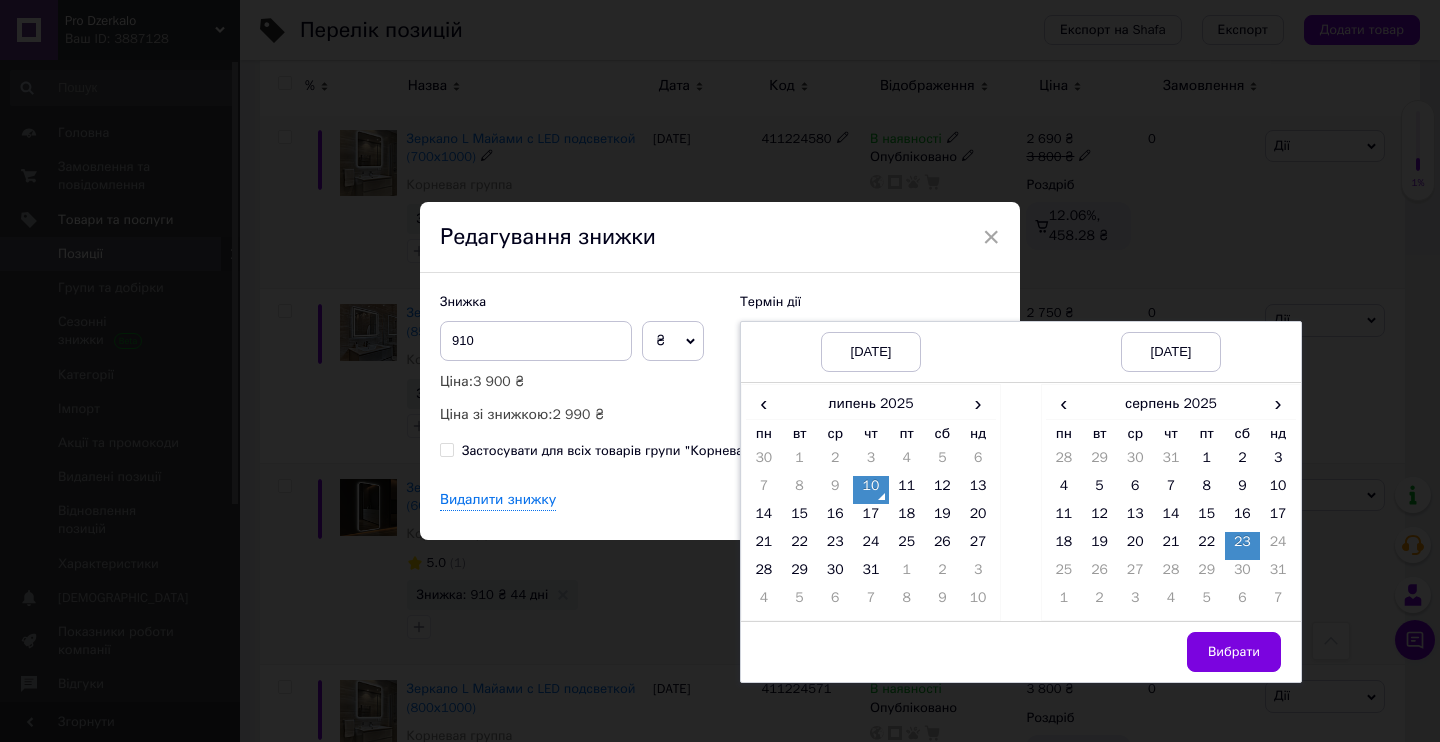 click on "10" at bounding box center (871, 490) 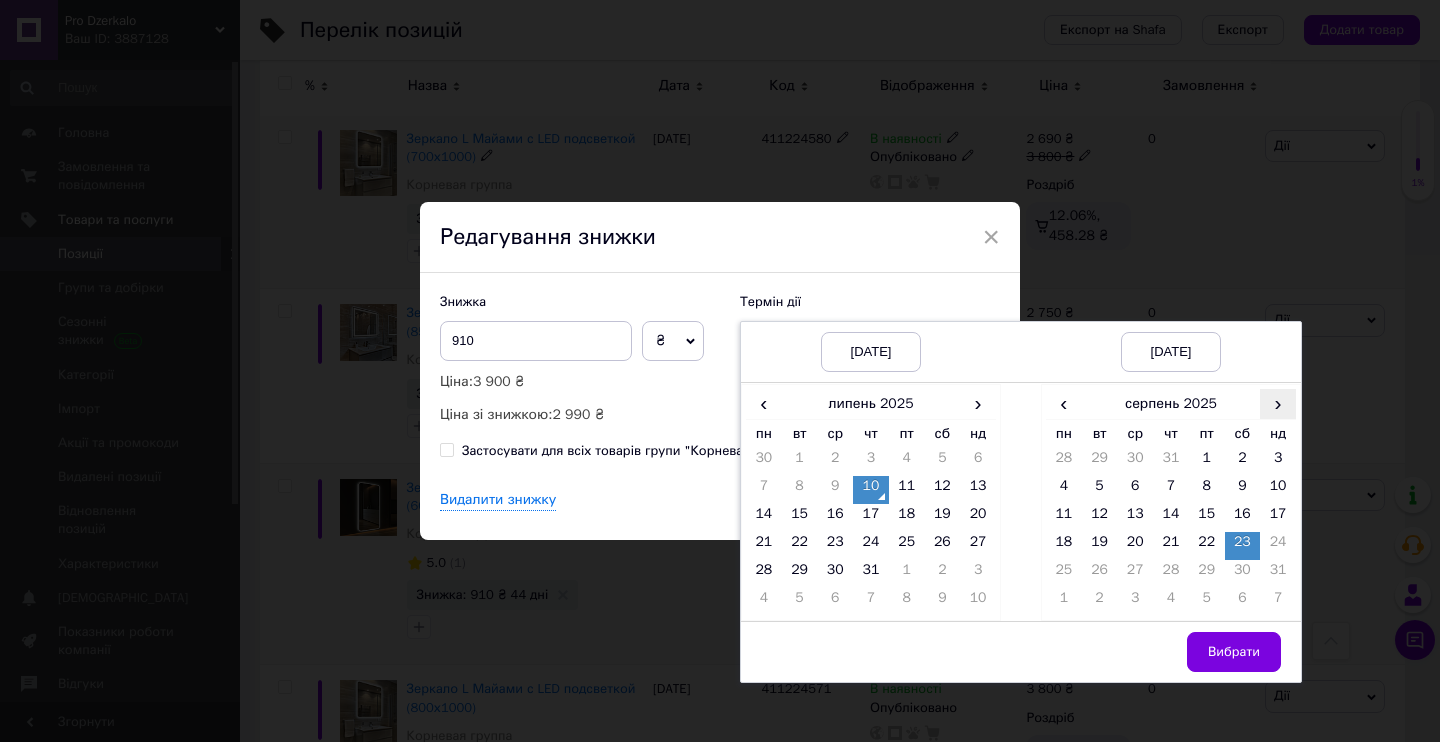click on "›" at bounding box center (1278, 403) 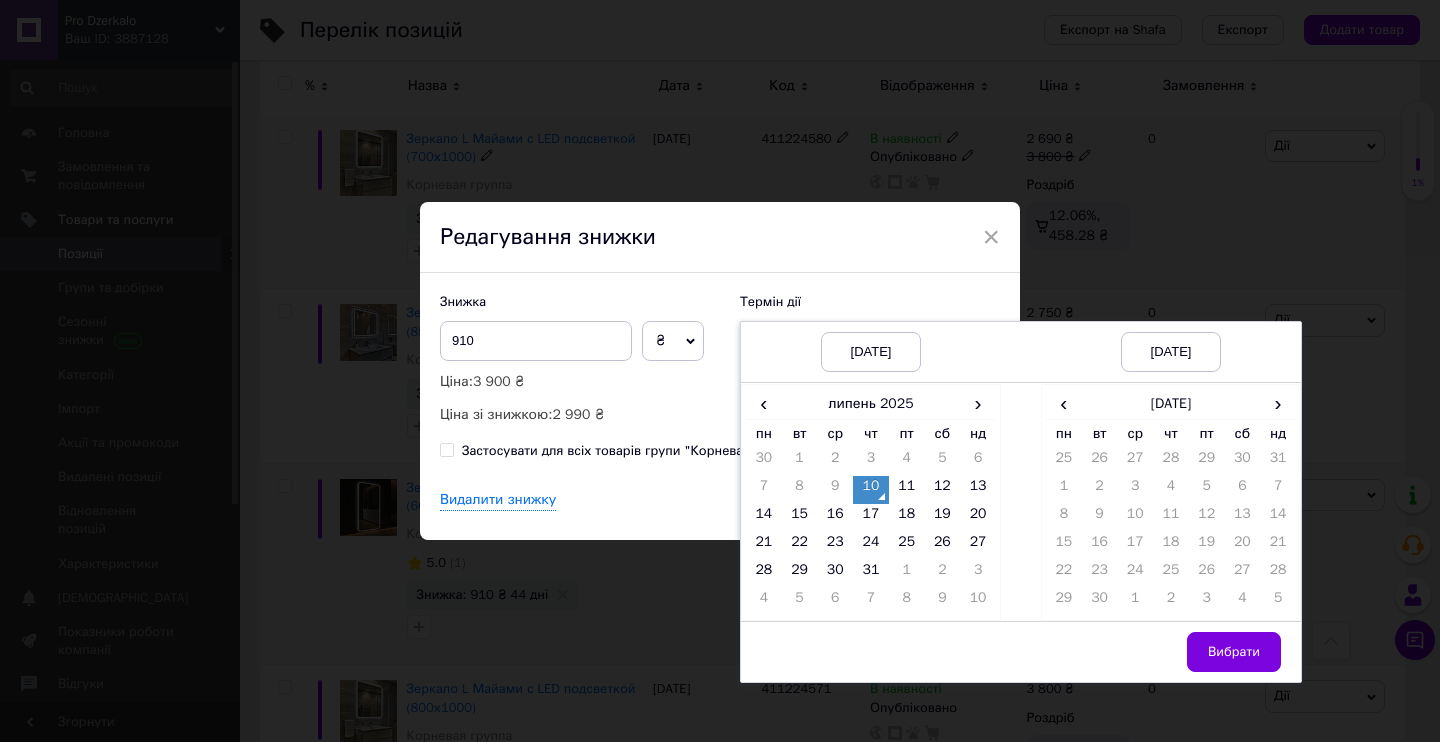 click on "10" at bounding box center [871, 490] 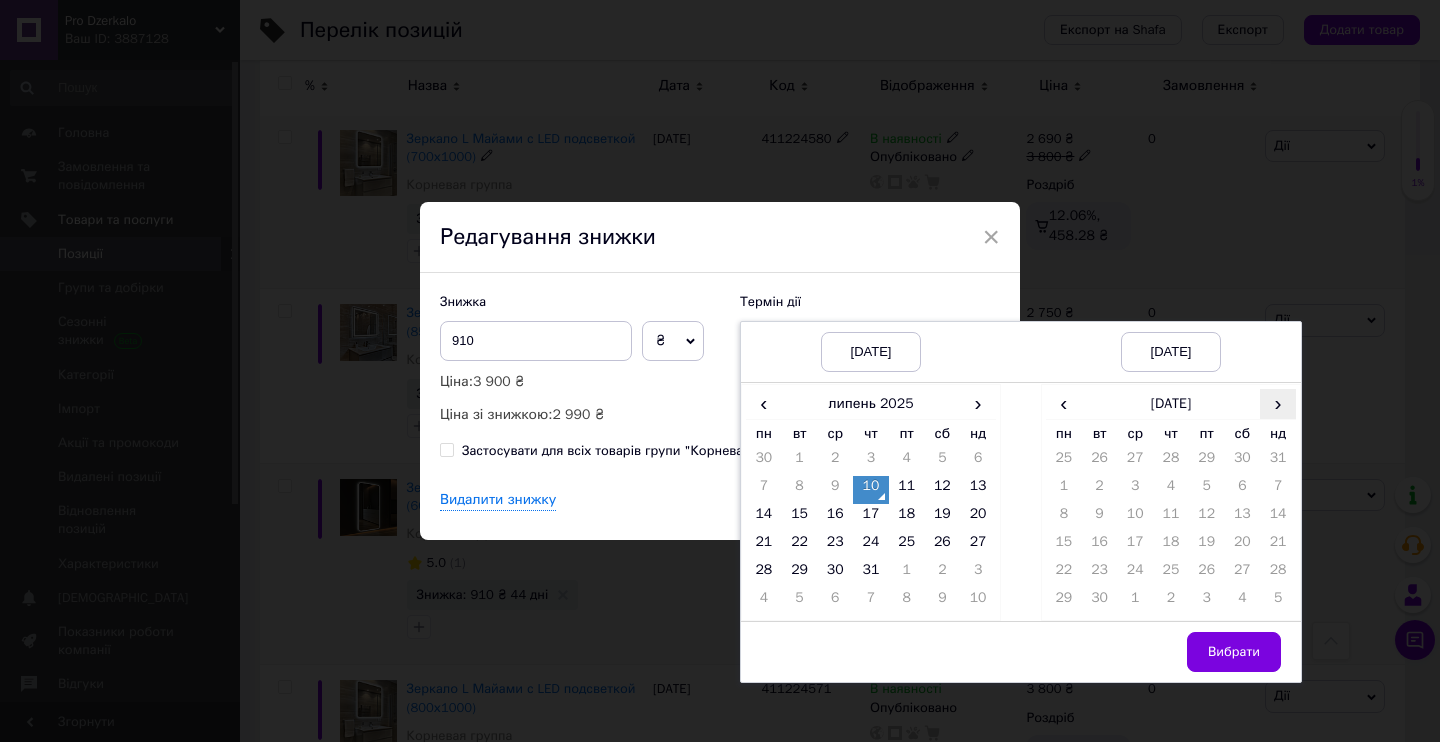 click on "›" at bounding box center (1278, 403) 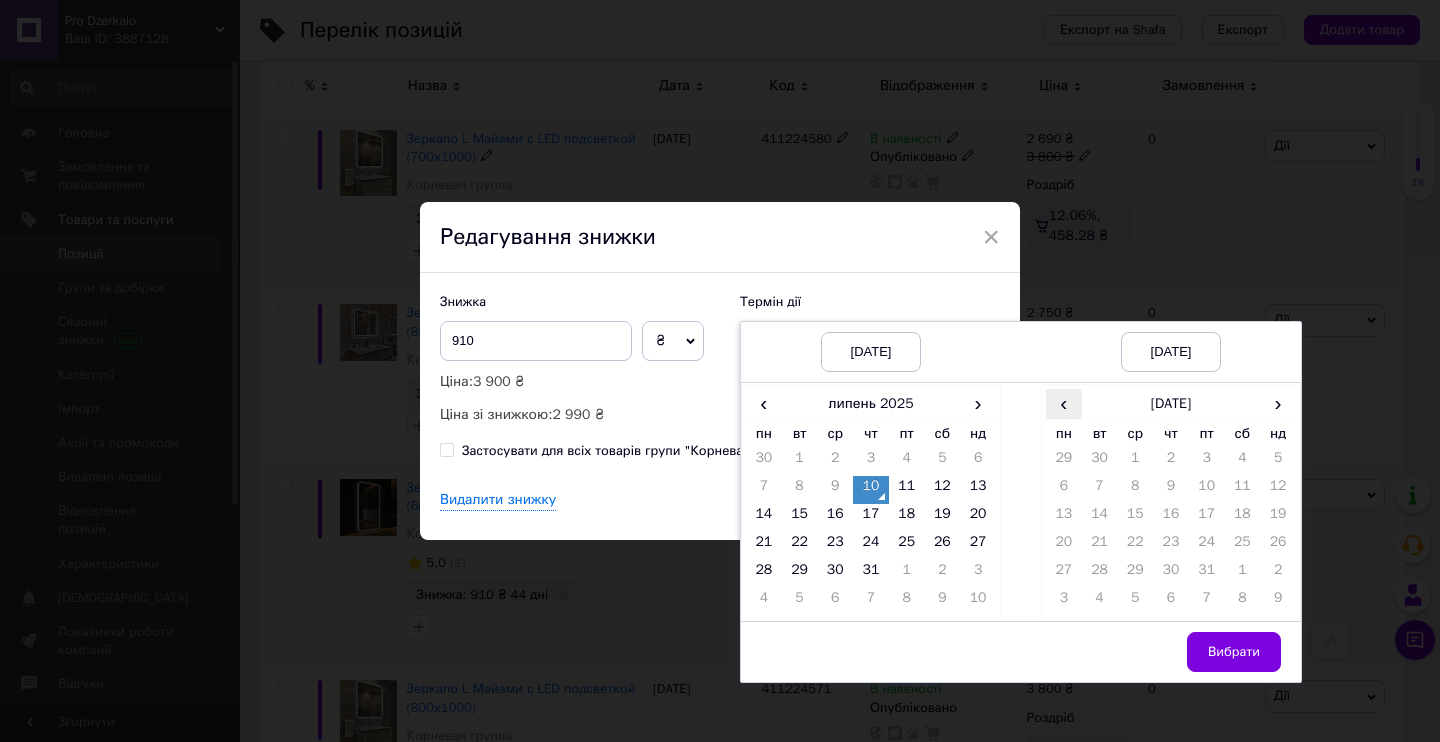 click on "‹" at bounding box center [1064, 403] 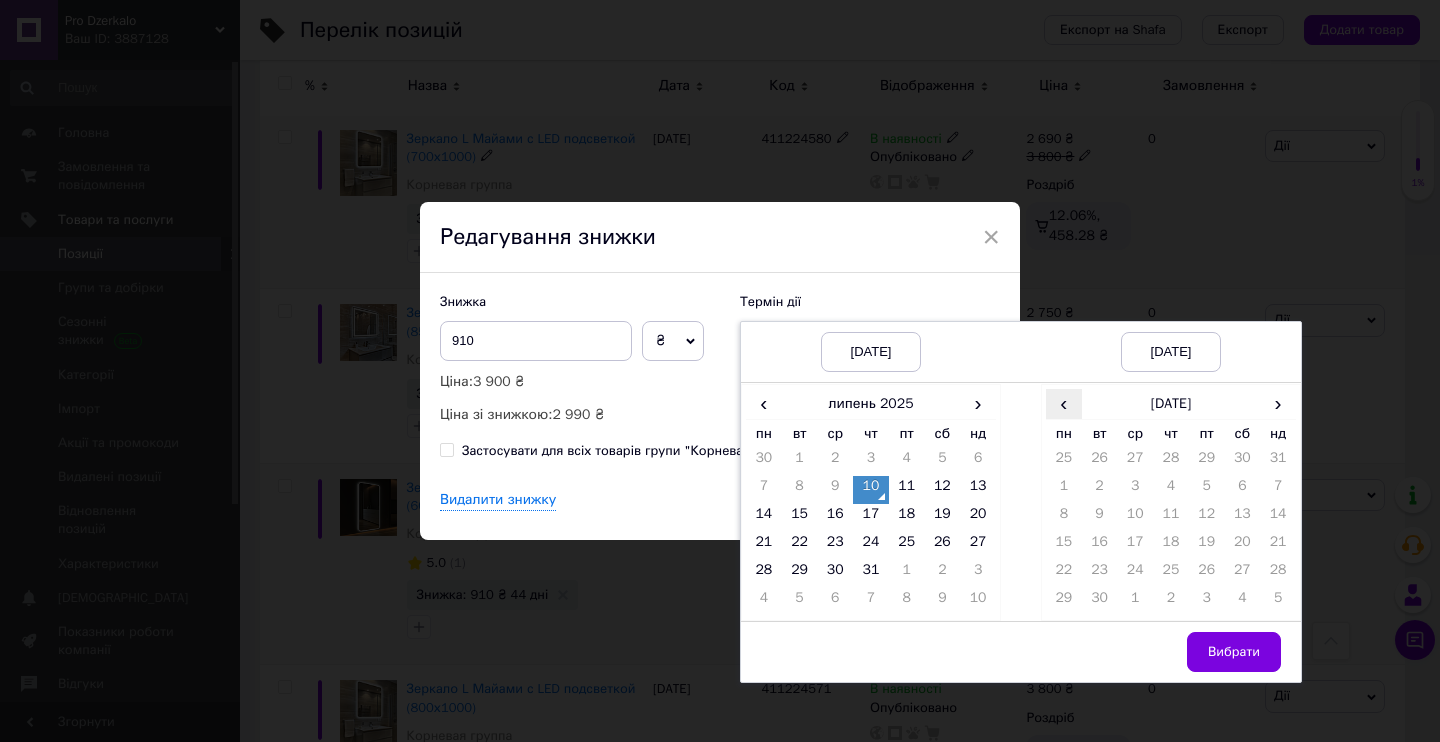 click on "‹" at bounding box center [1064, 403] 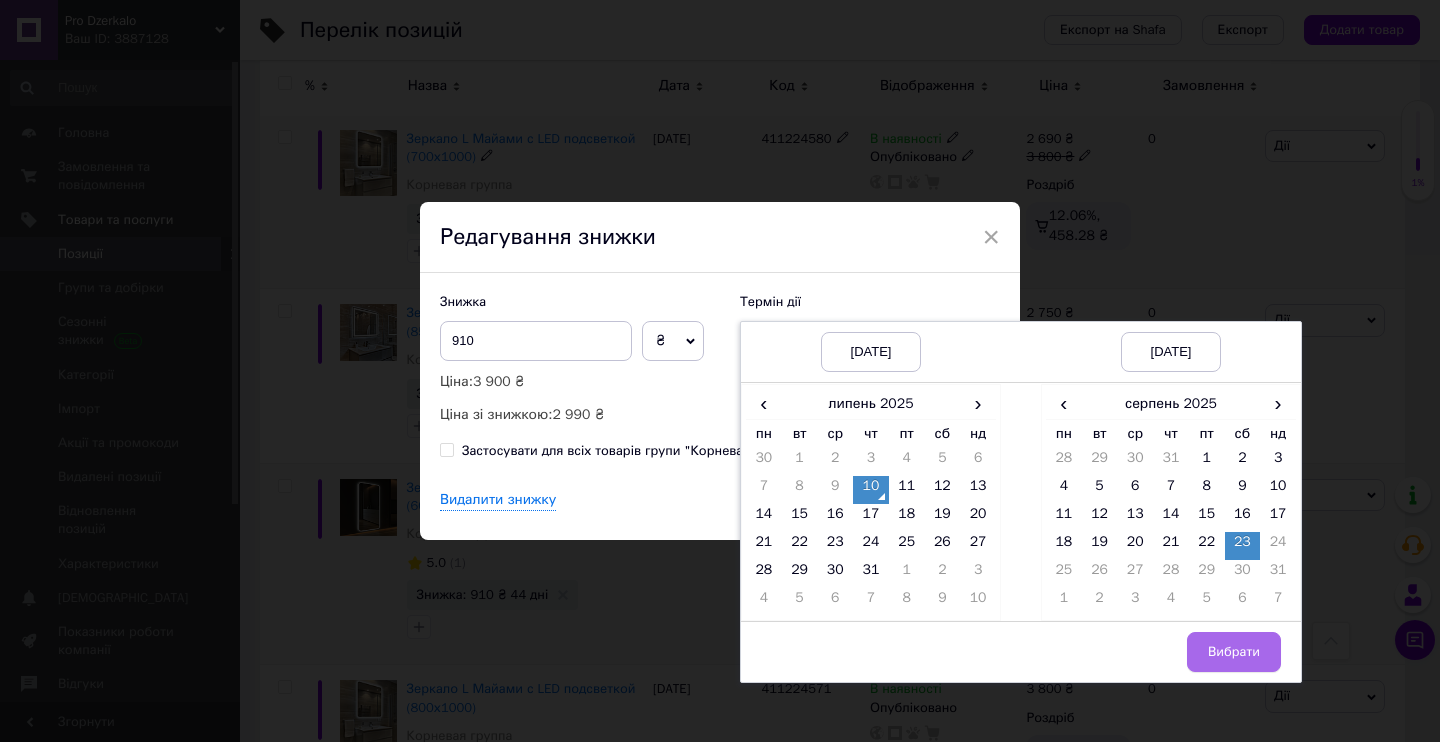 click on "Вибрати" at bounding box center [1234, 652] 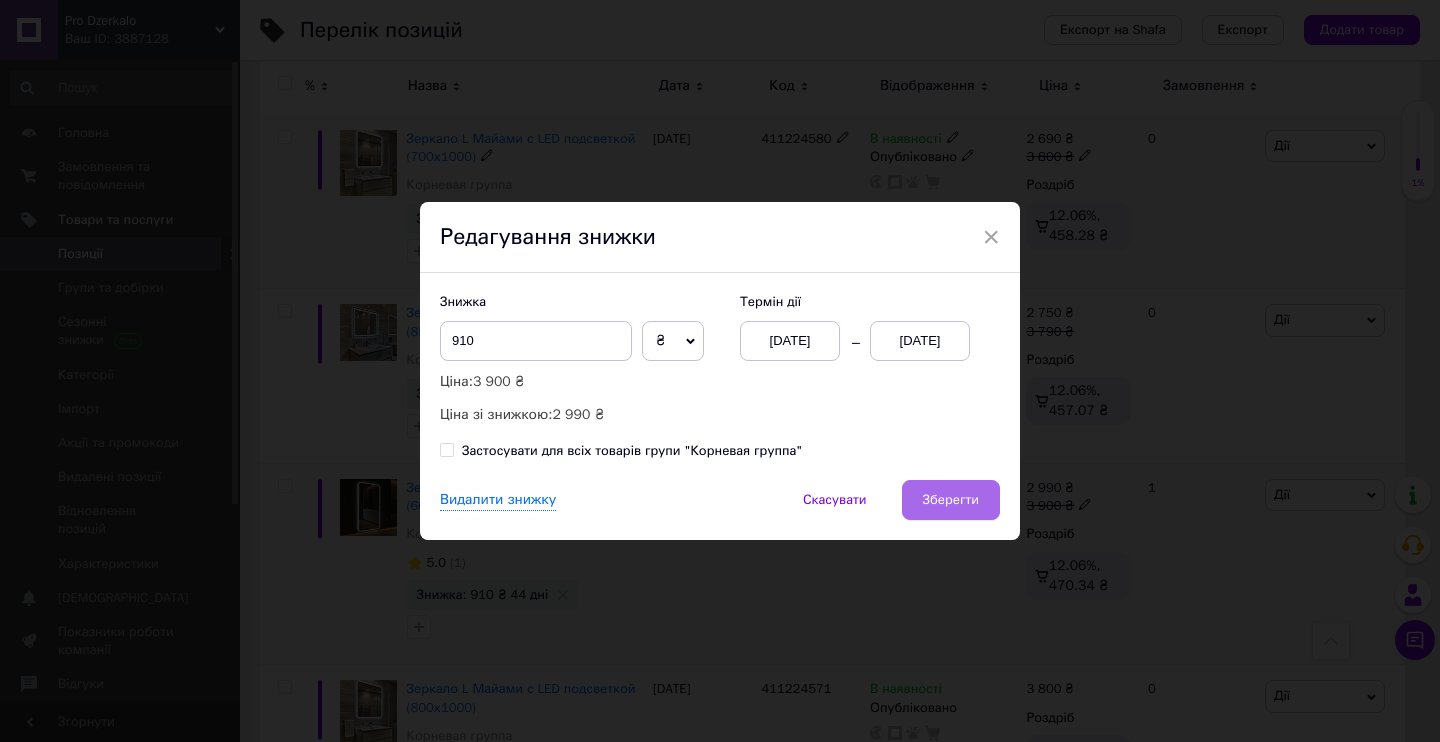 click on "Зберегти" at bounding box center (951, 500) 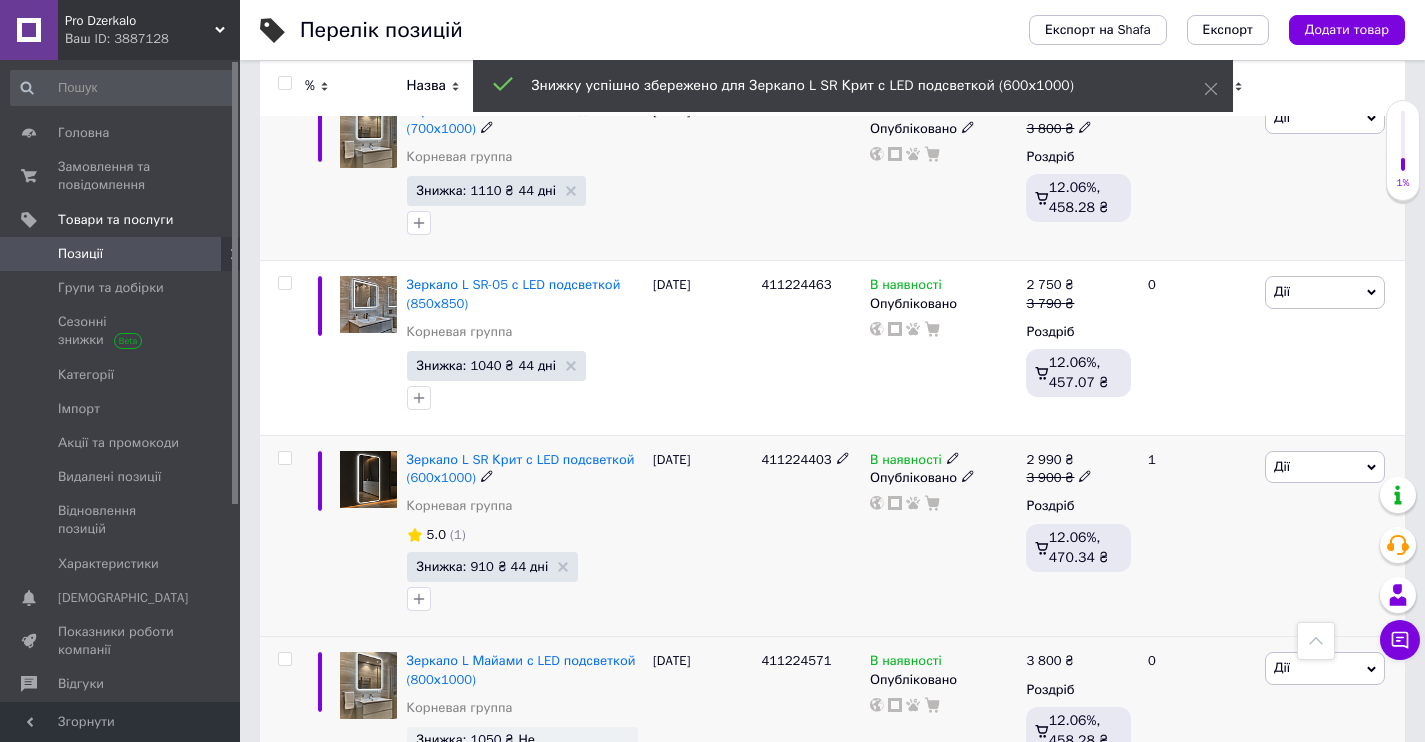 scroll, scrollTop: 7181, scrollLeft: 0, axis: vertical 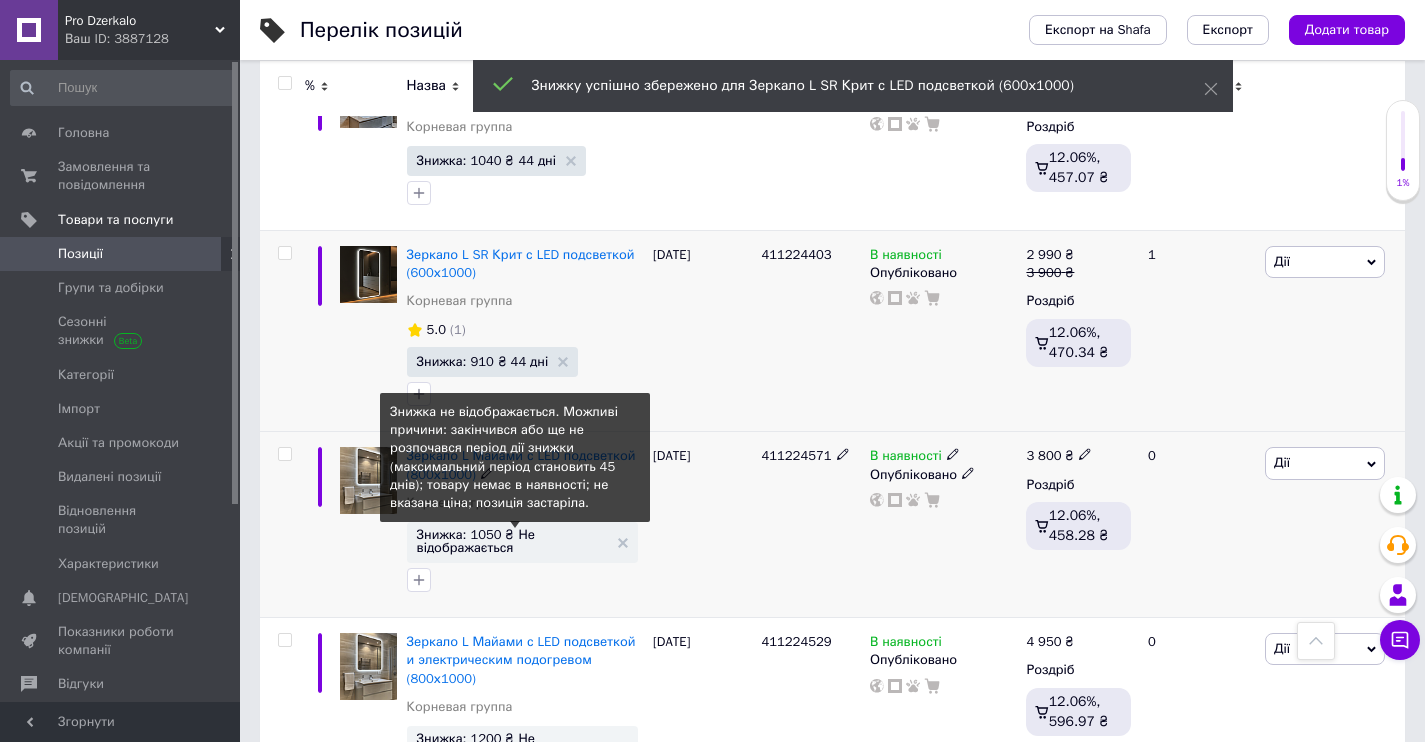 click on "Знижка: 1050 ₴ Не відображається" at bounding box center (512, 541) 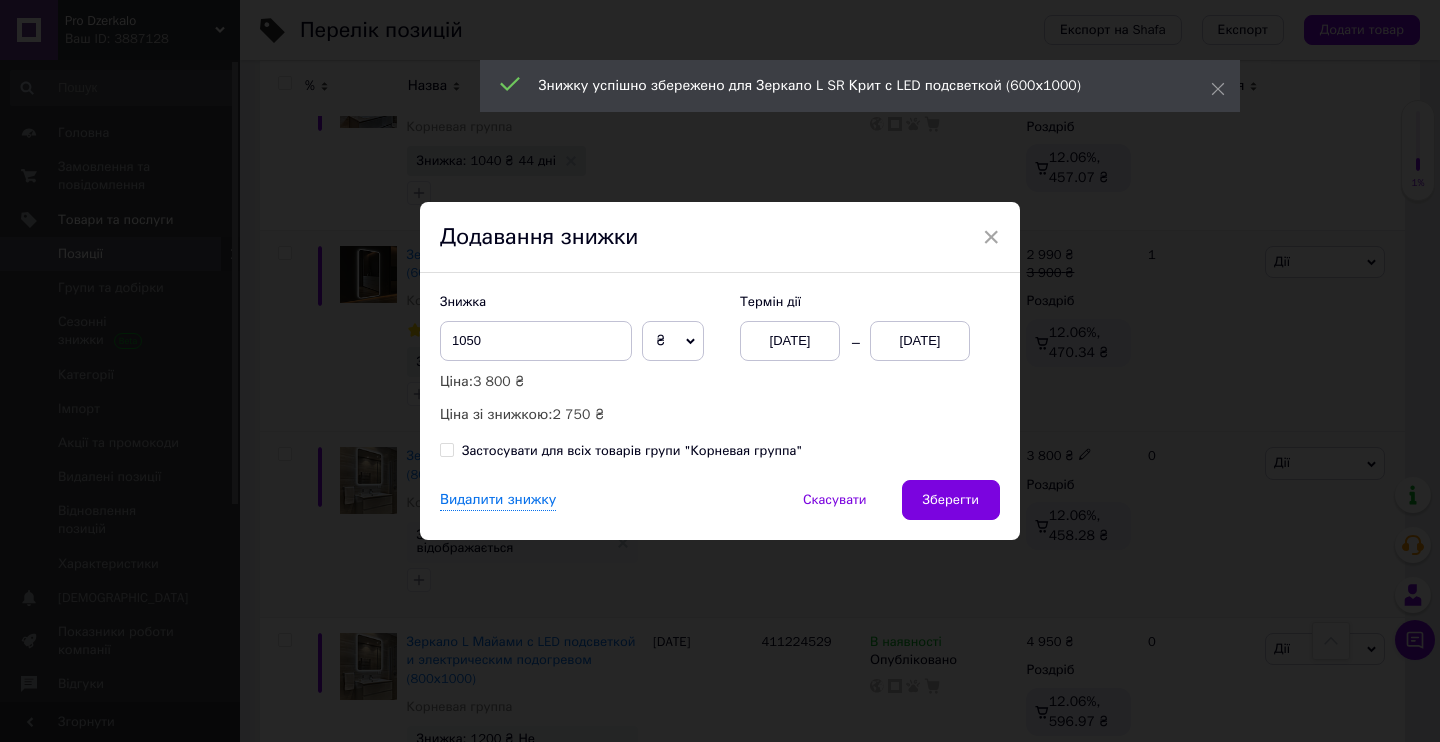 click on "[DATE]" at bounding box center (790, 341) 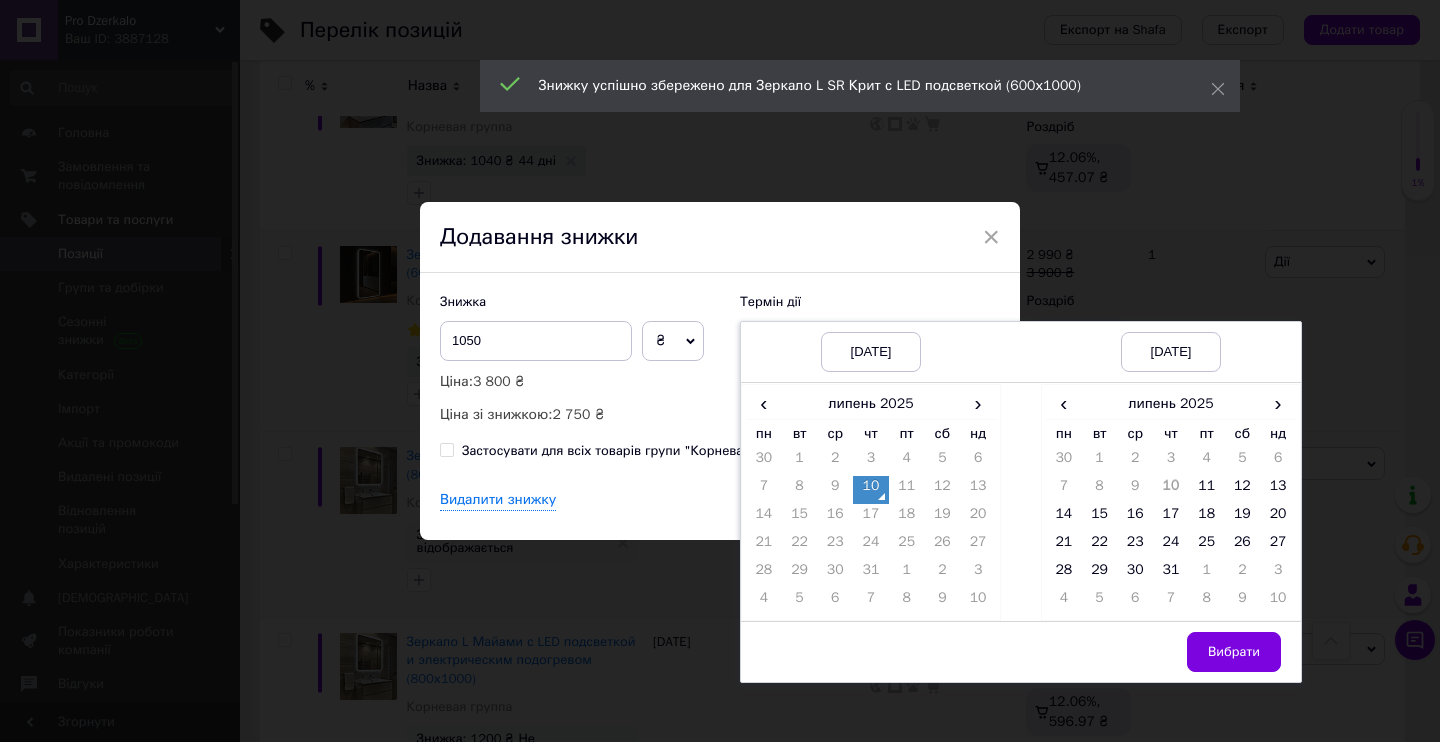 click on "10" at bounding box center [871, 490] 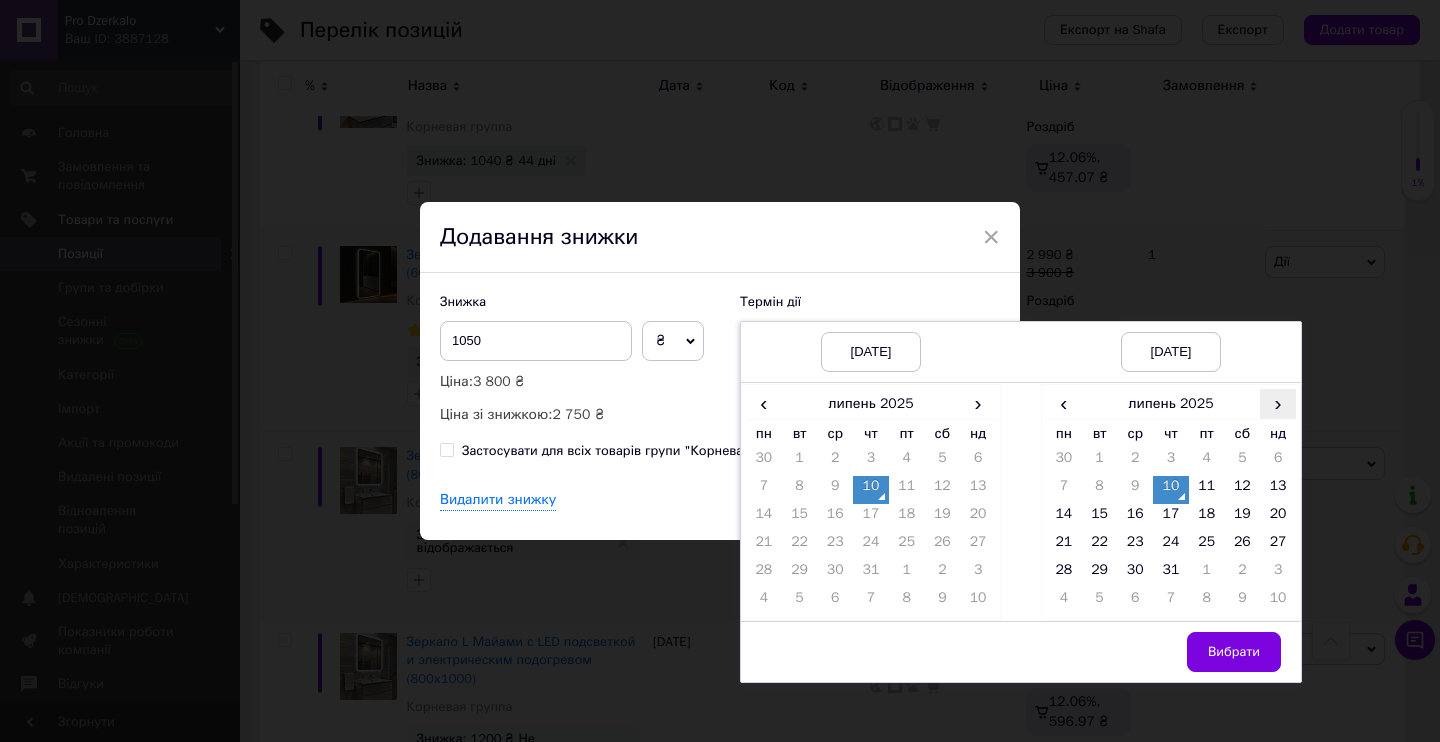 click on "›" at bounding box center [1278, 403] 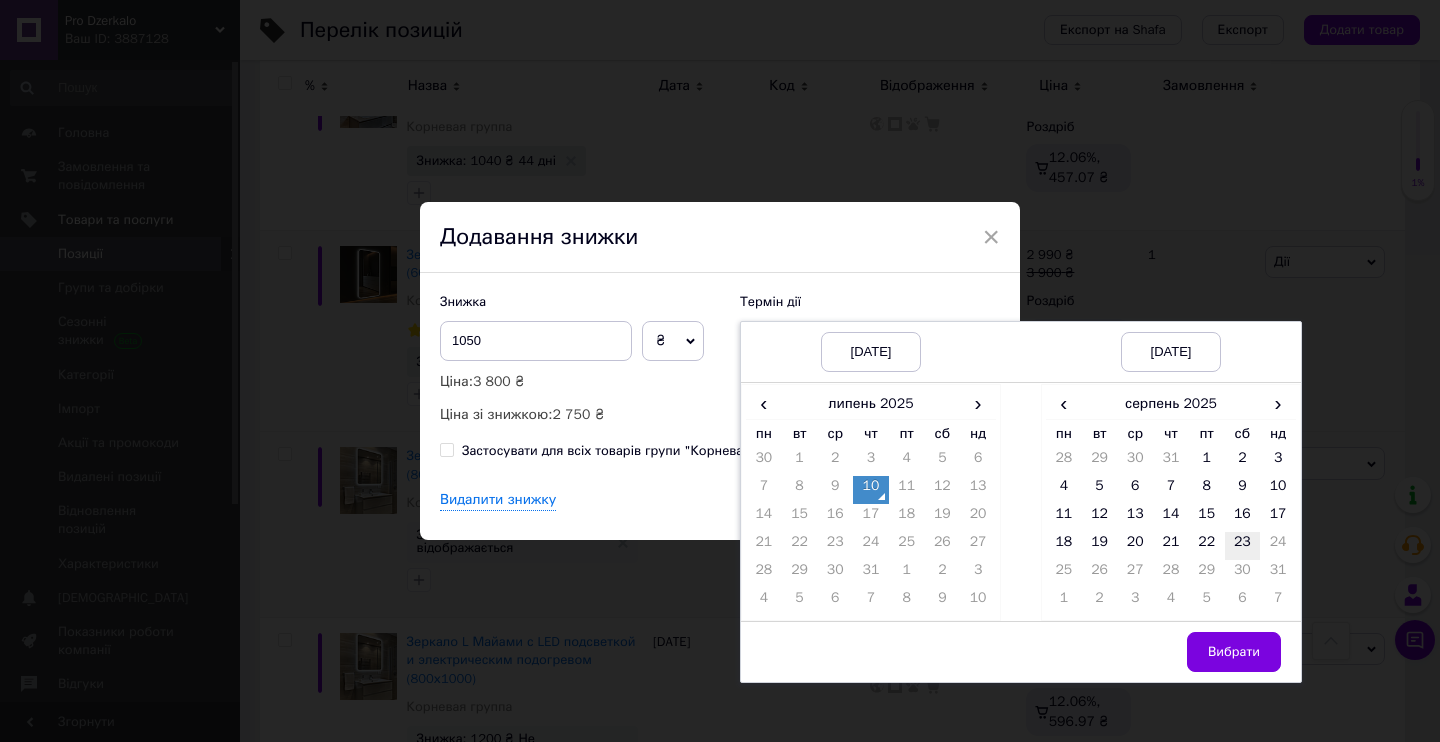click on "23" at bounding box center [1243, 546] 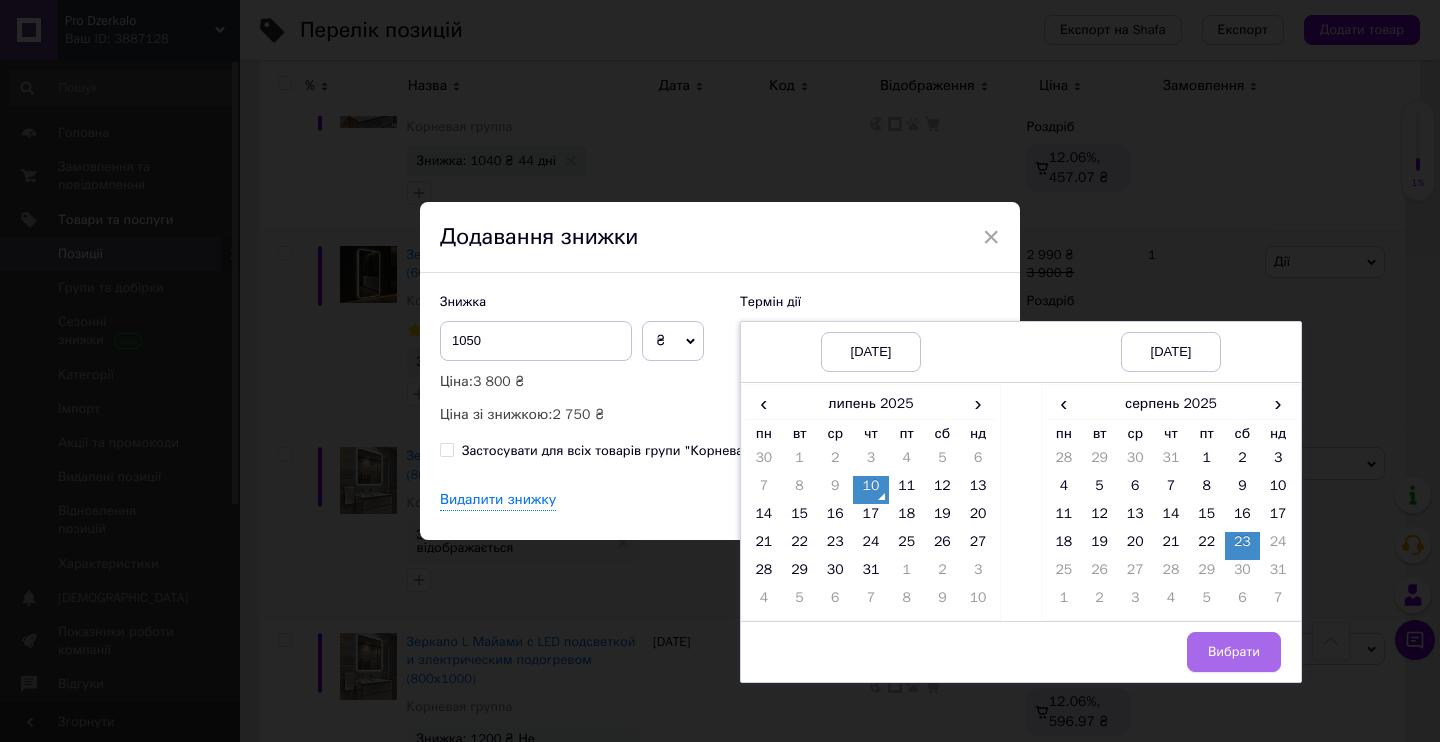 click on "Вибрати" at bounding box center [1234, 652] 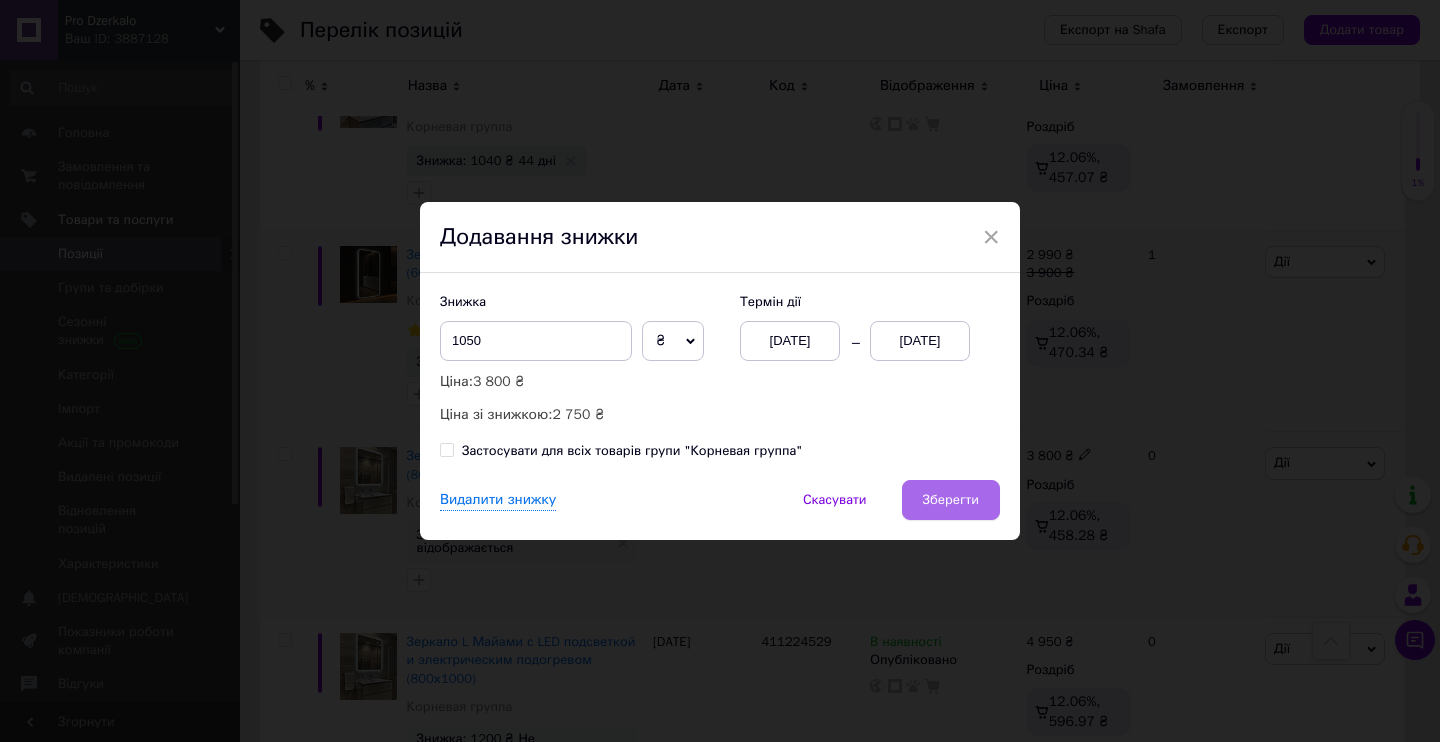 click on "Зберегти" at bounding box center (951, 500) 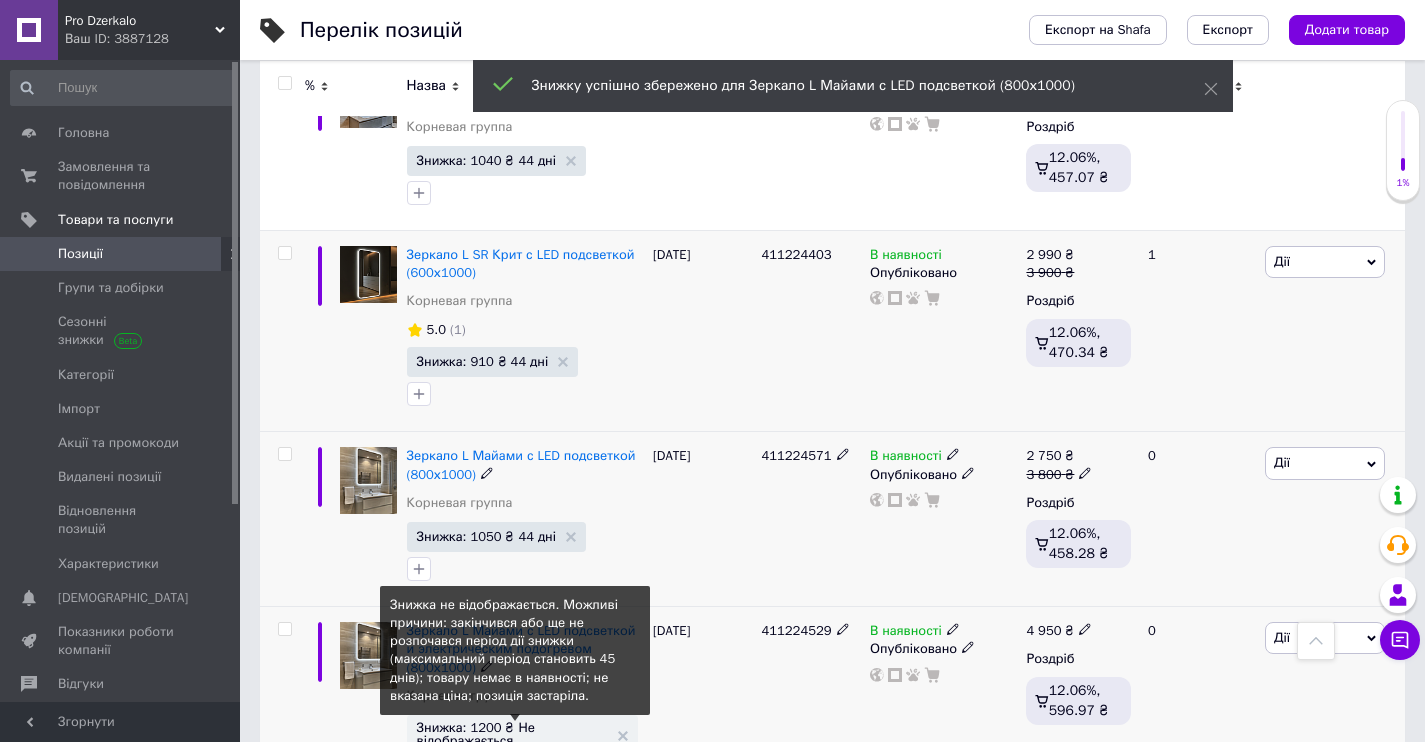 click on "Знижка: 1200 ₴ Не відображається" at bounding box center (512, 734) 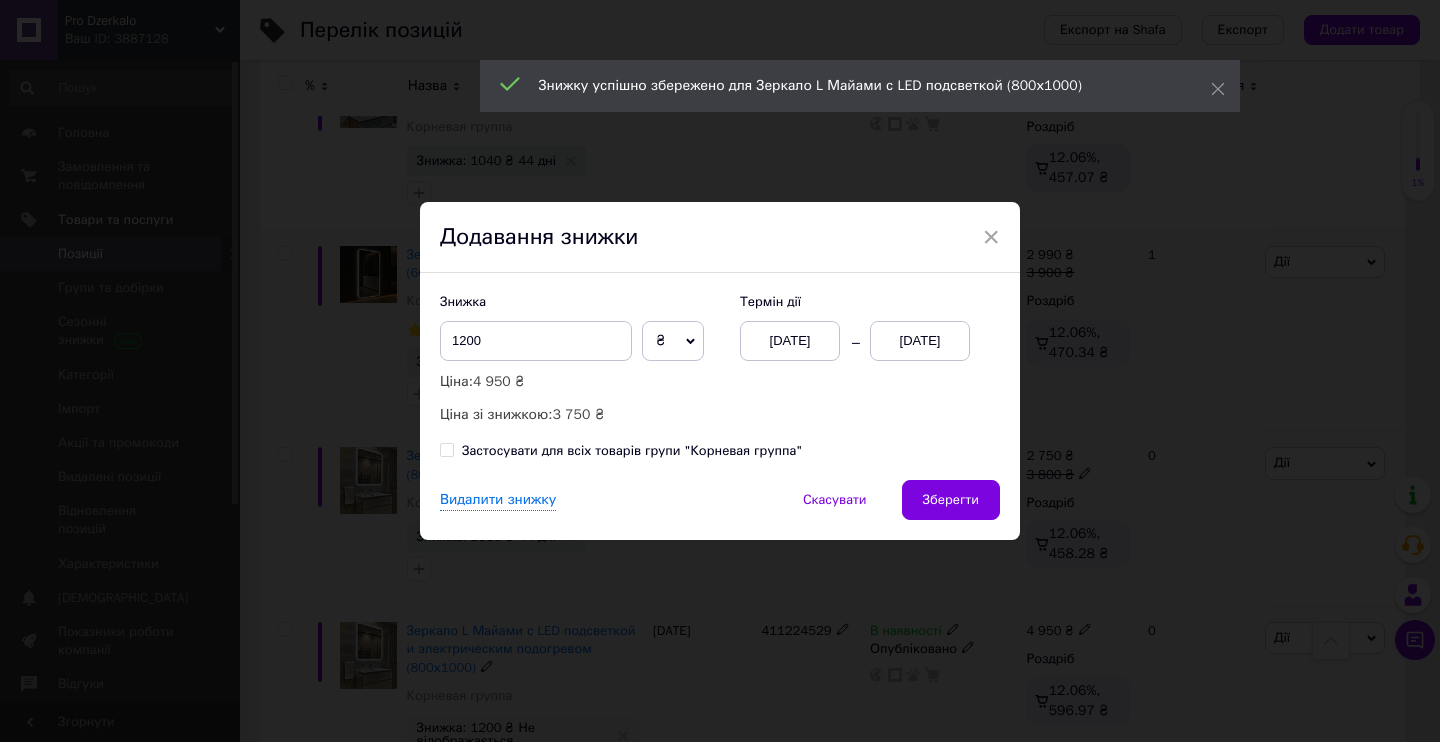 click on "[DATE]" at bounding box center (790, 341) 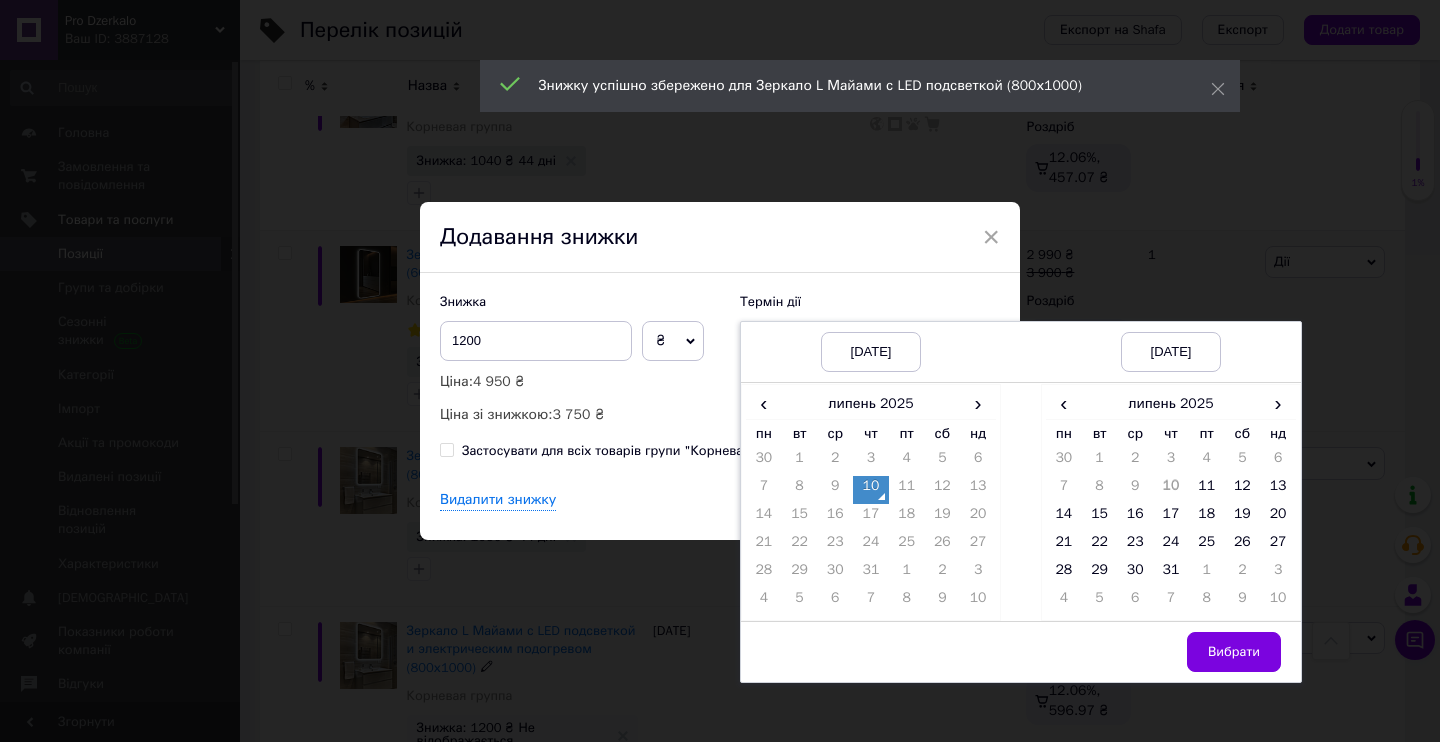 click on "10" at bounding box center (871, 490) 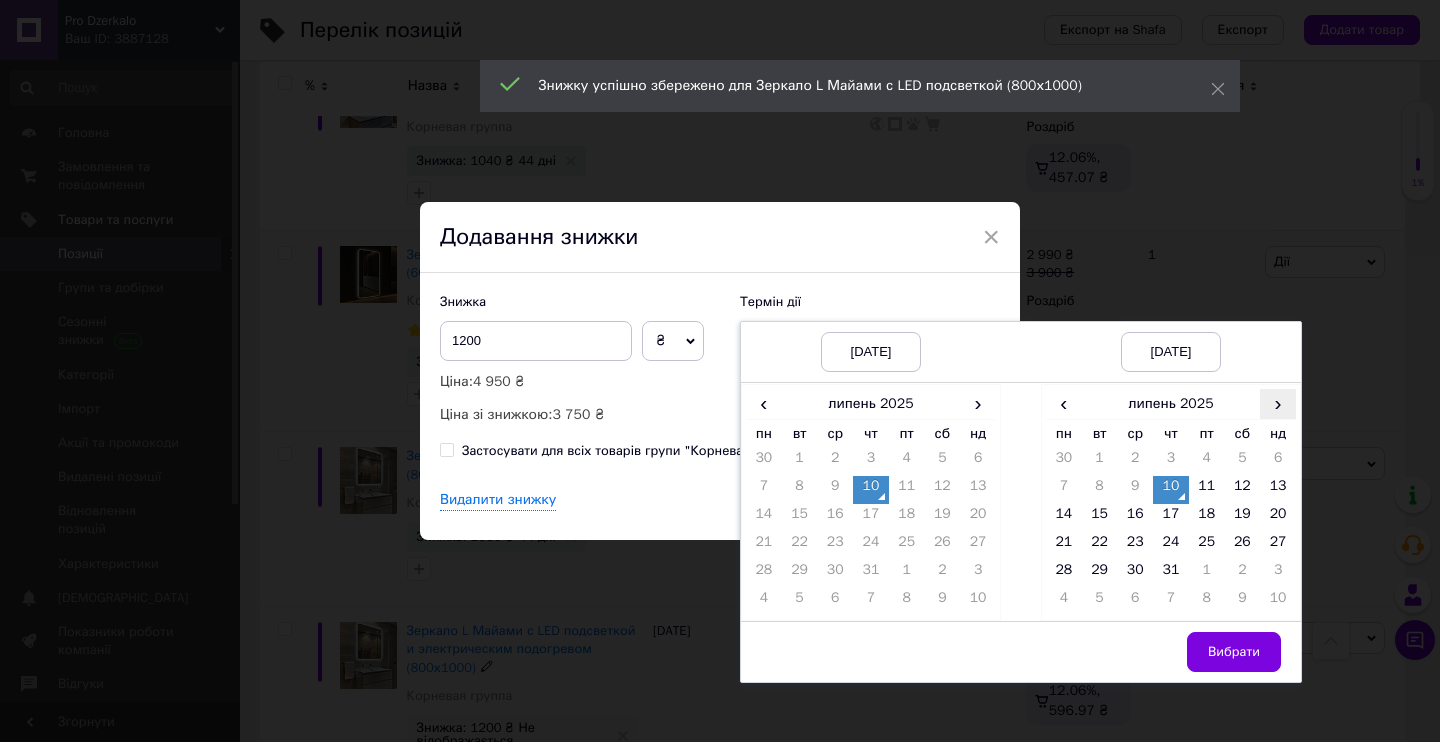 click on "›" at bounding box center [1278, 403] 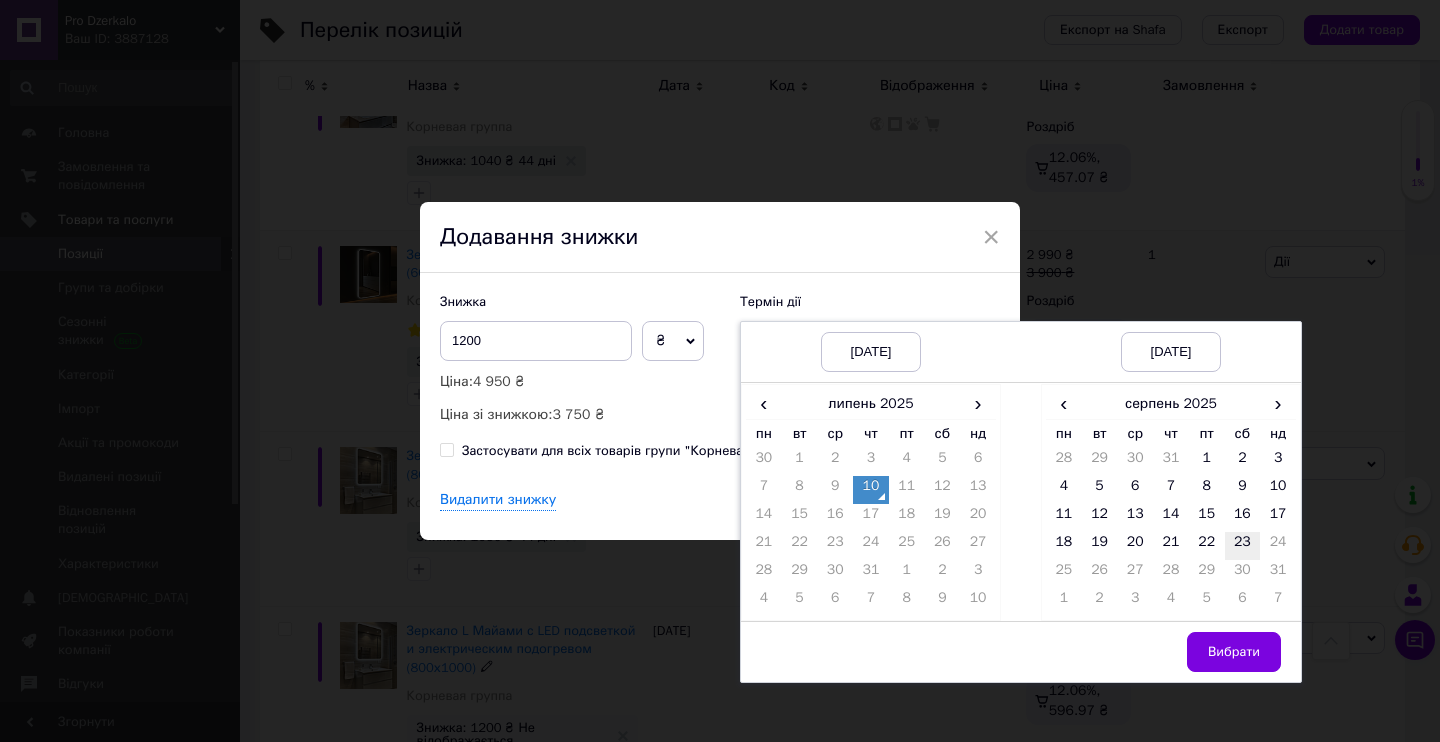 click on "23" at bounding box center [1243, 546] 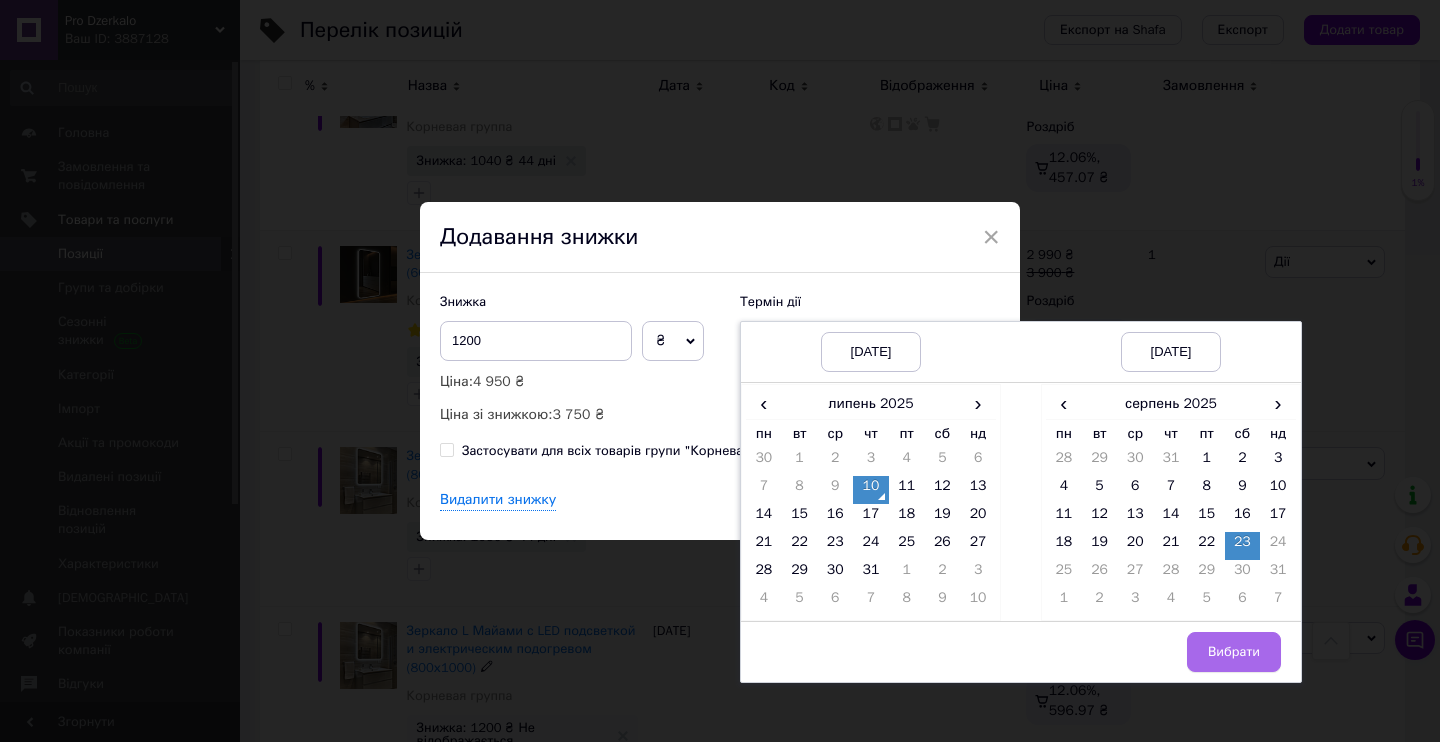 click on "Вибрати" at bounding box center [1234, 652] 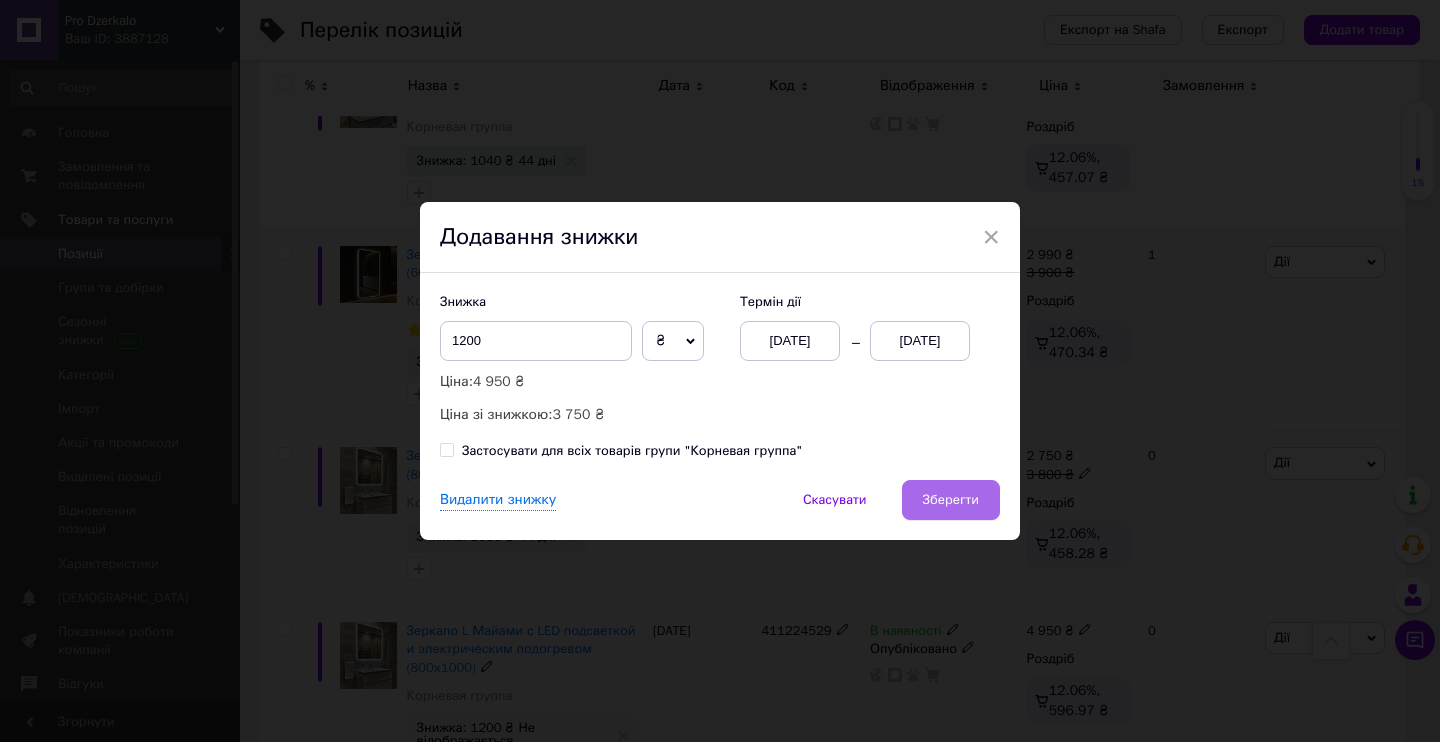 click on "Зберегти" at bounding box center [951, 500] 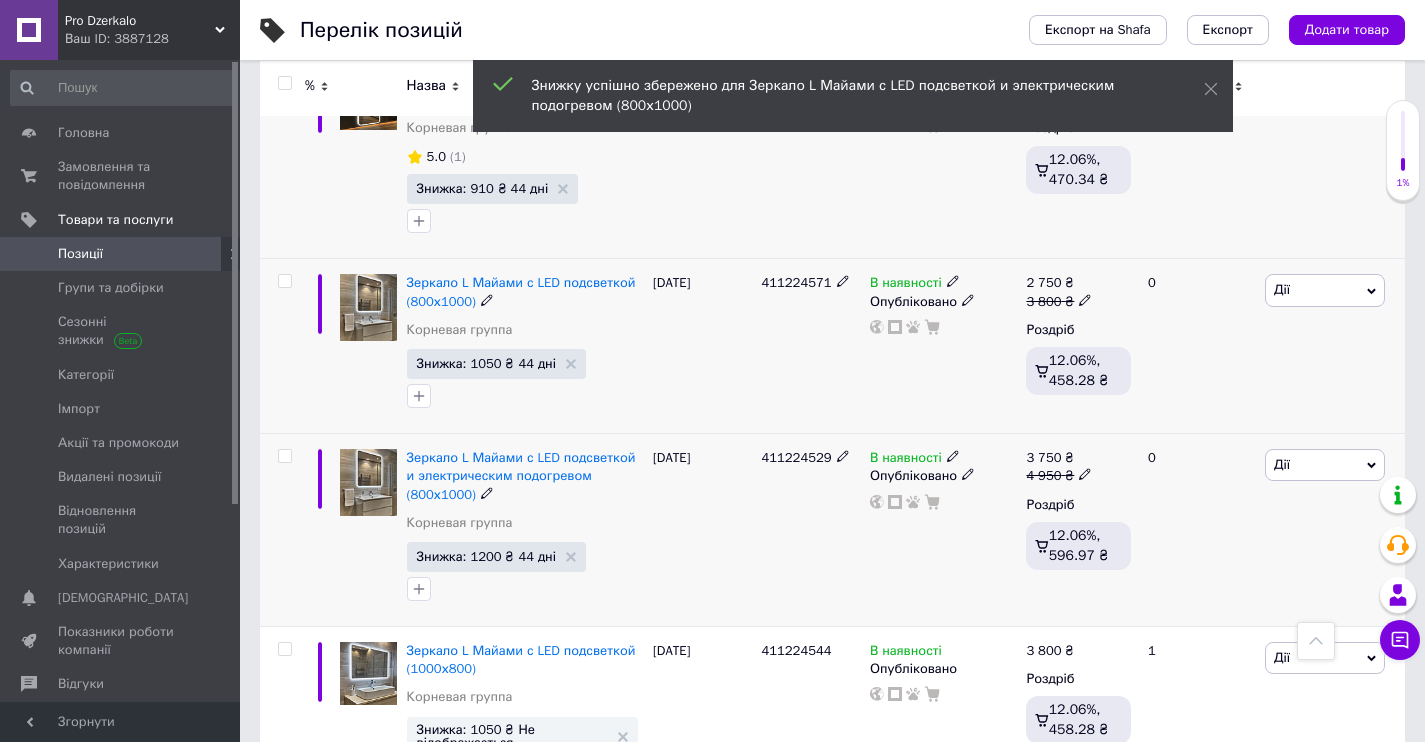 scroll, scrollTop: 7503, scrollLeft: 0, axis: vertical 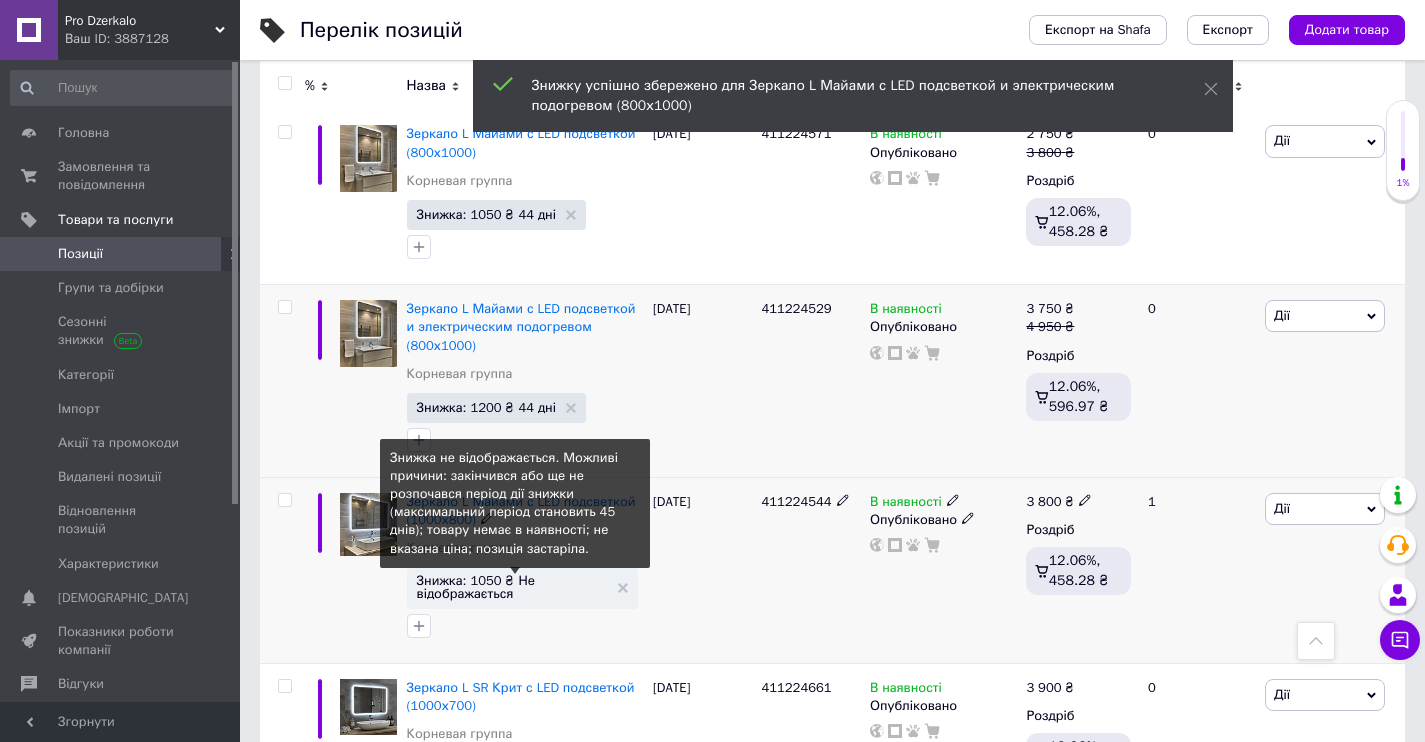 click on "Знижка: 1050 ₴ Не відображається" at bounding box center [512, 587] 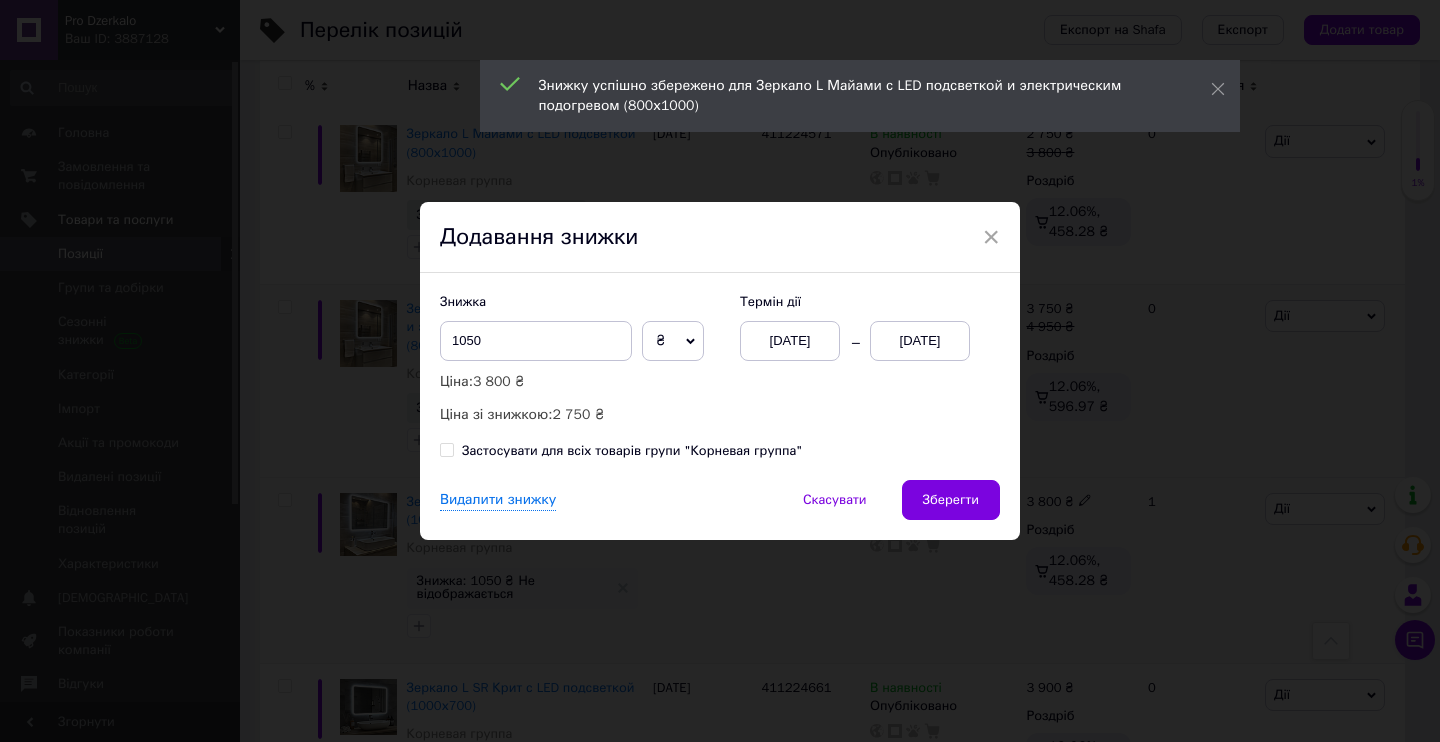click on "[DATE]" at bounding box center [790, 341] 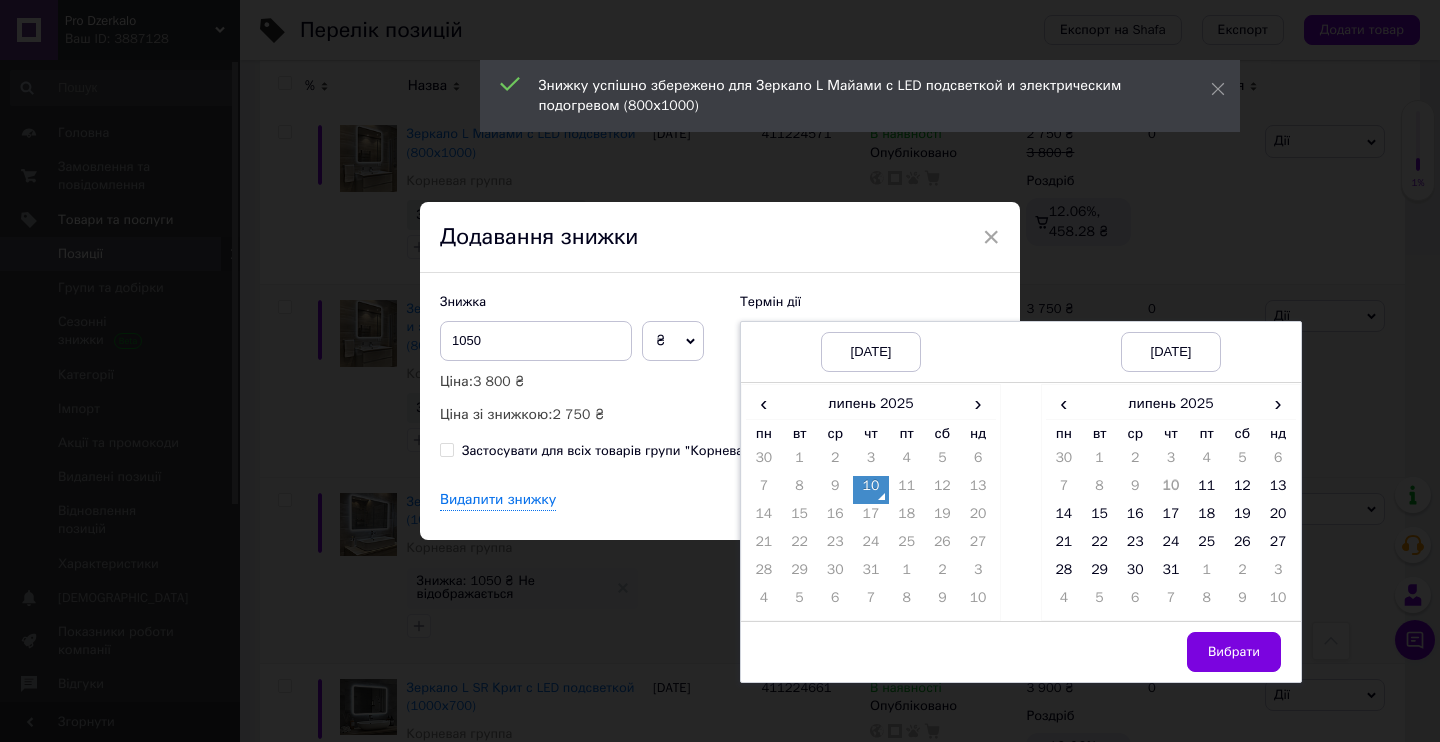 click on "10" at bounding box center [871, 490] 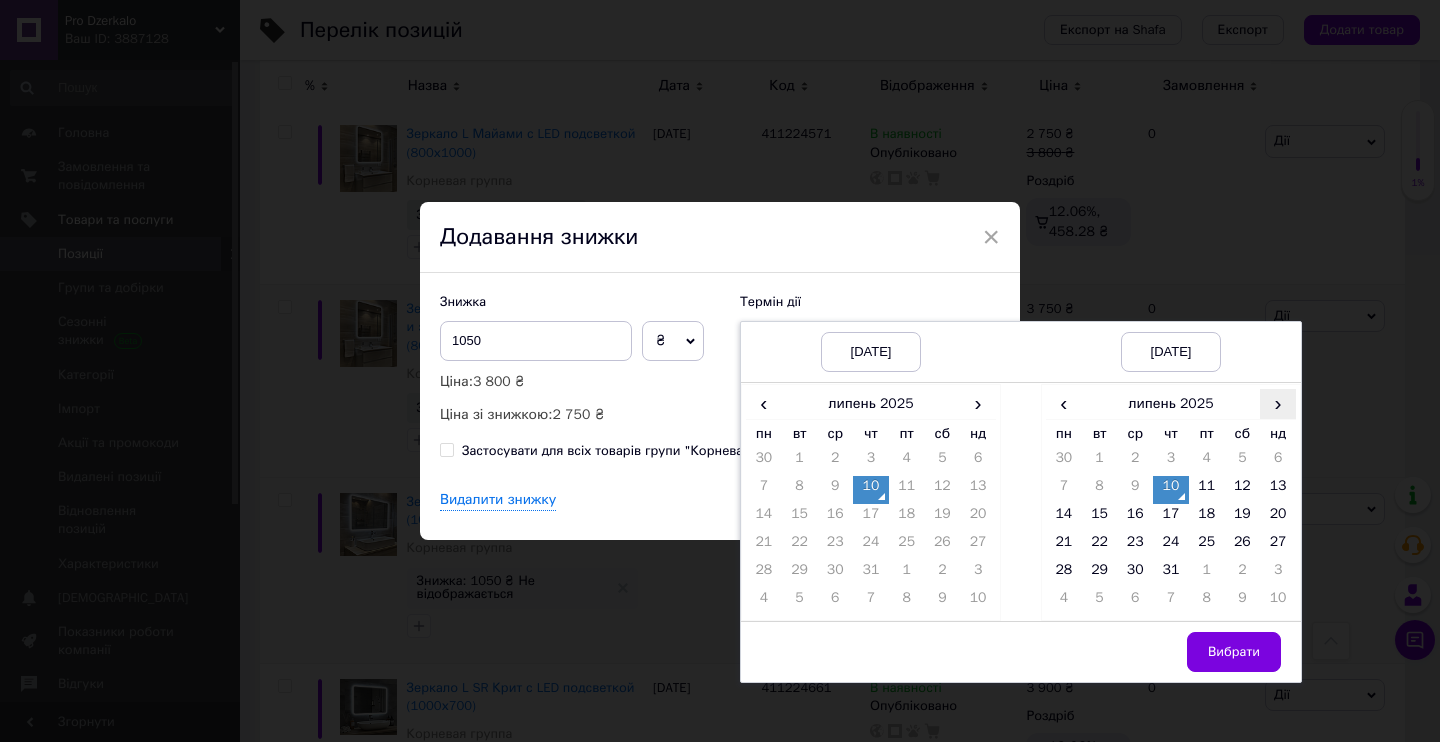 click on "›" at bounding box center [1278, 403] 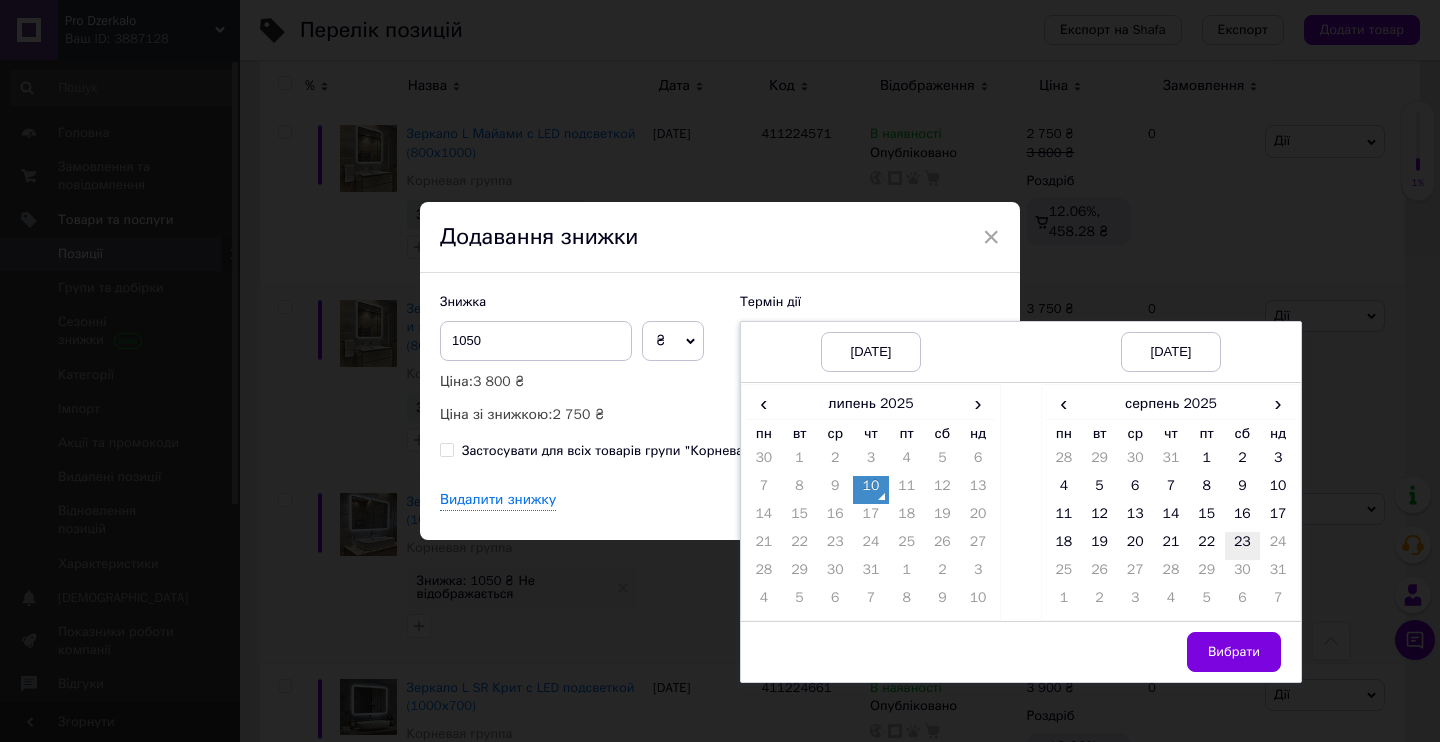 click on "23" at bounding box center [1243, 546] 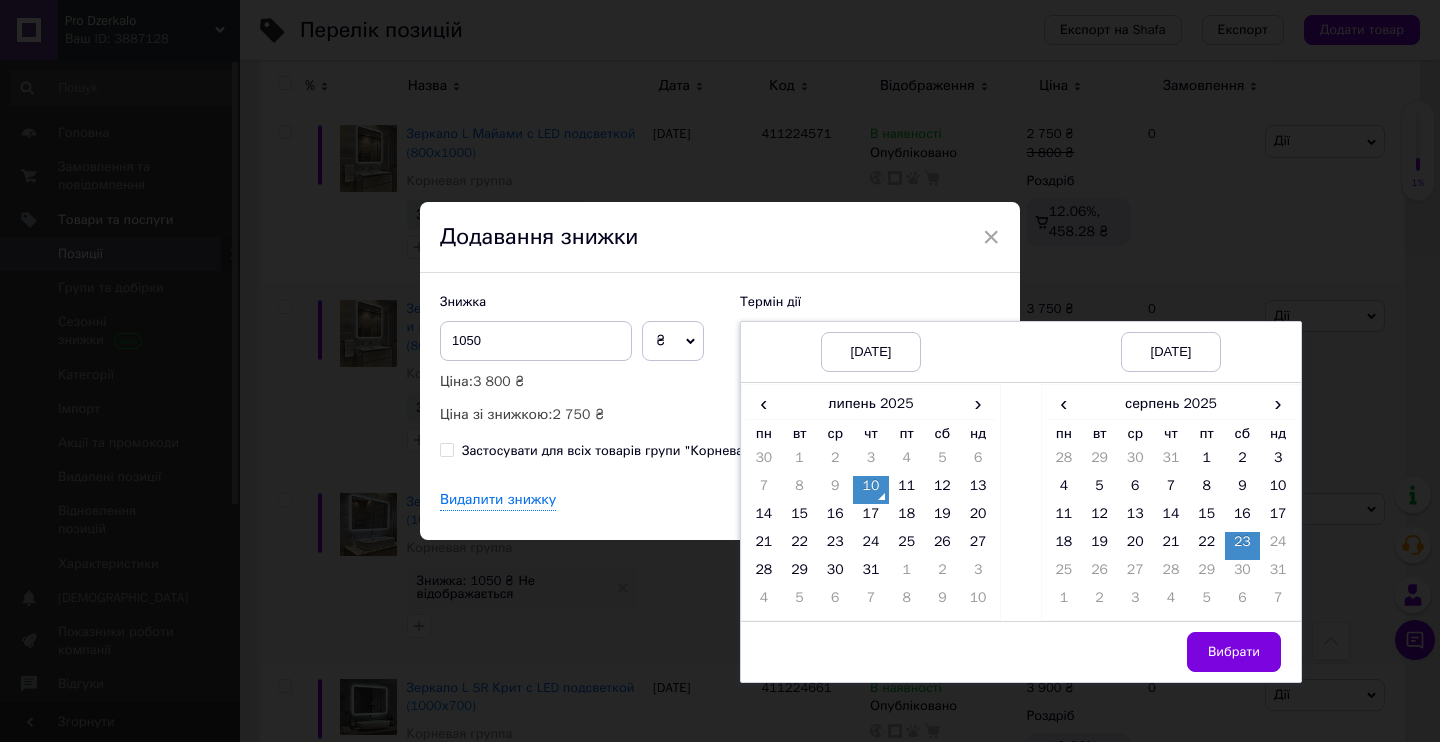 drag, startPoint x: 1249, startPoint y: 662, endPoint x: 1134, endPoint y: 581, distance: 140.66272 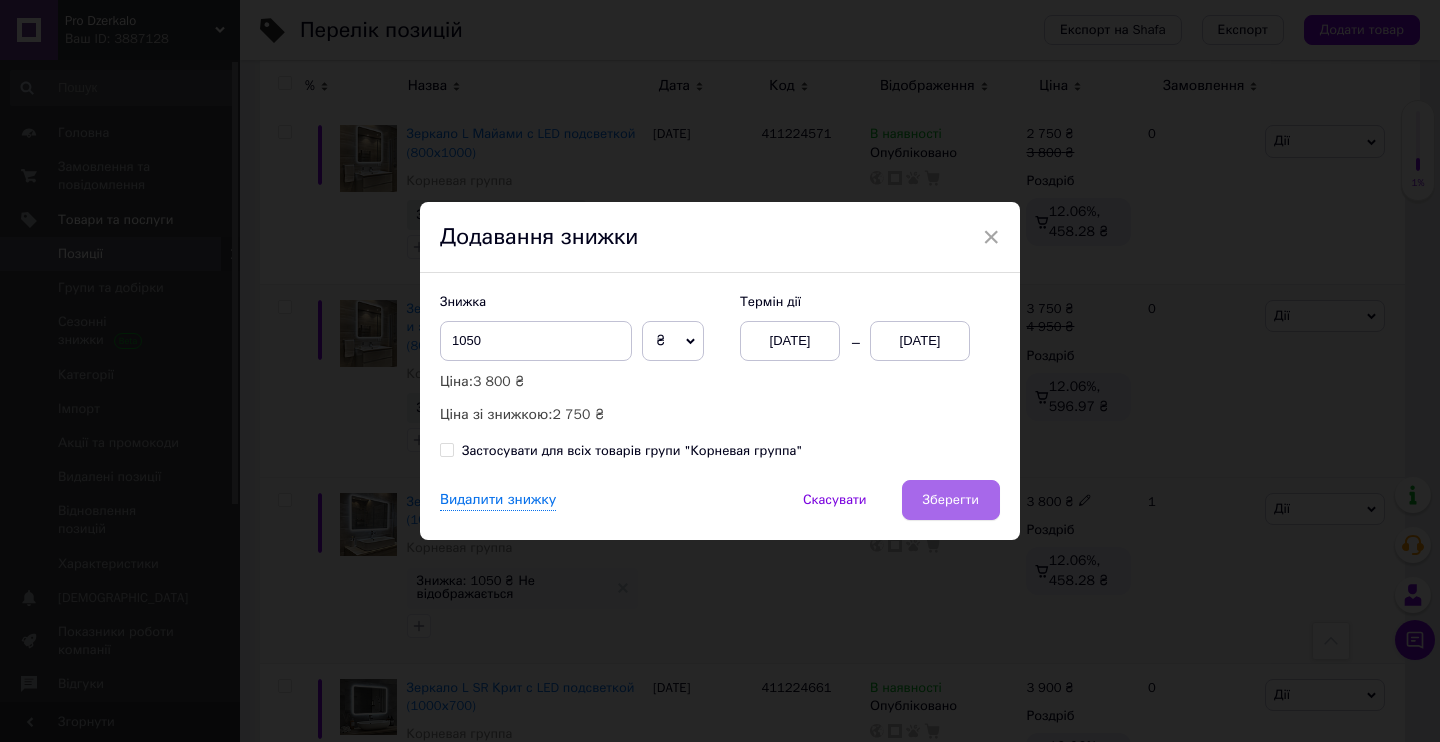 click on "Зберегти" at bounding box center [951, 500] 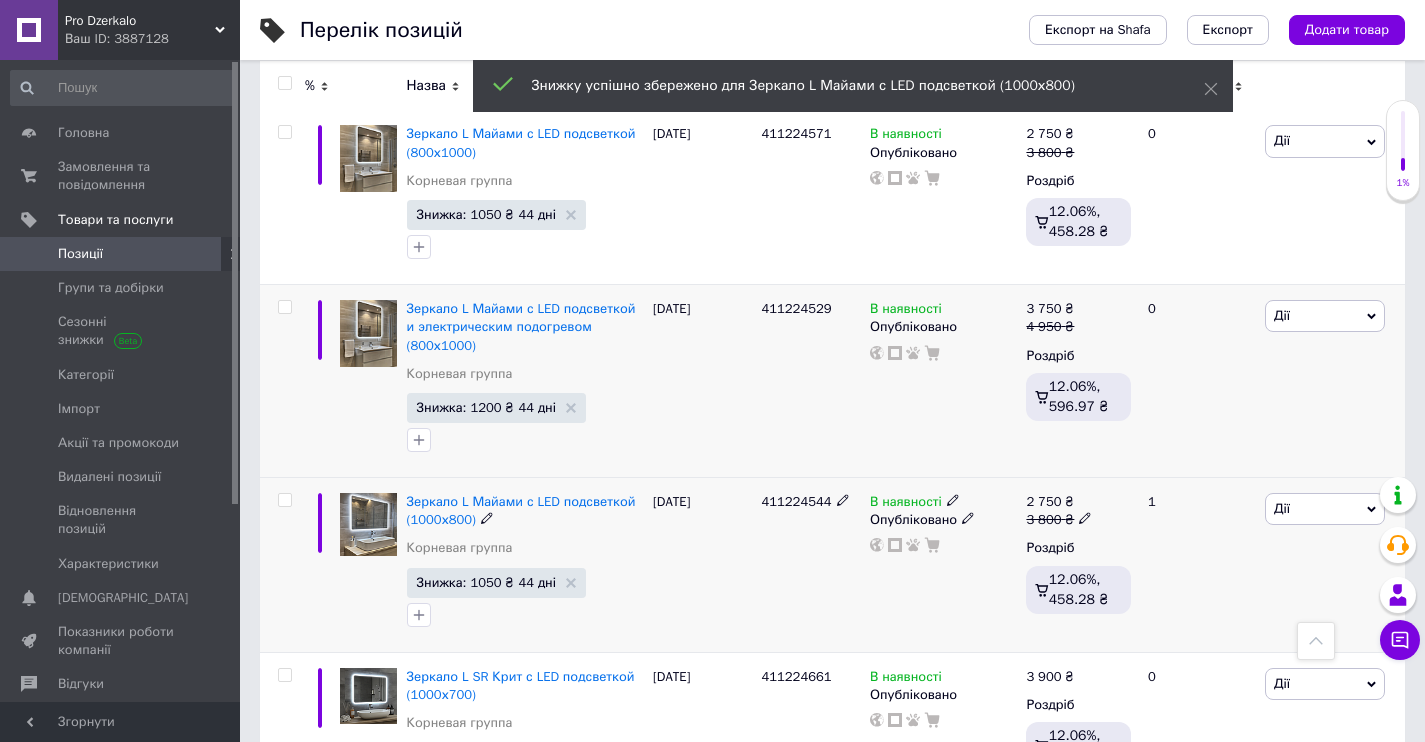 scroll, scrollTop: 7647, scrollLeft: 0, axis: vertical 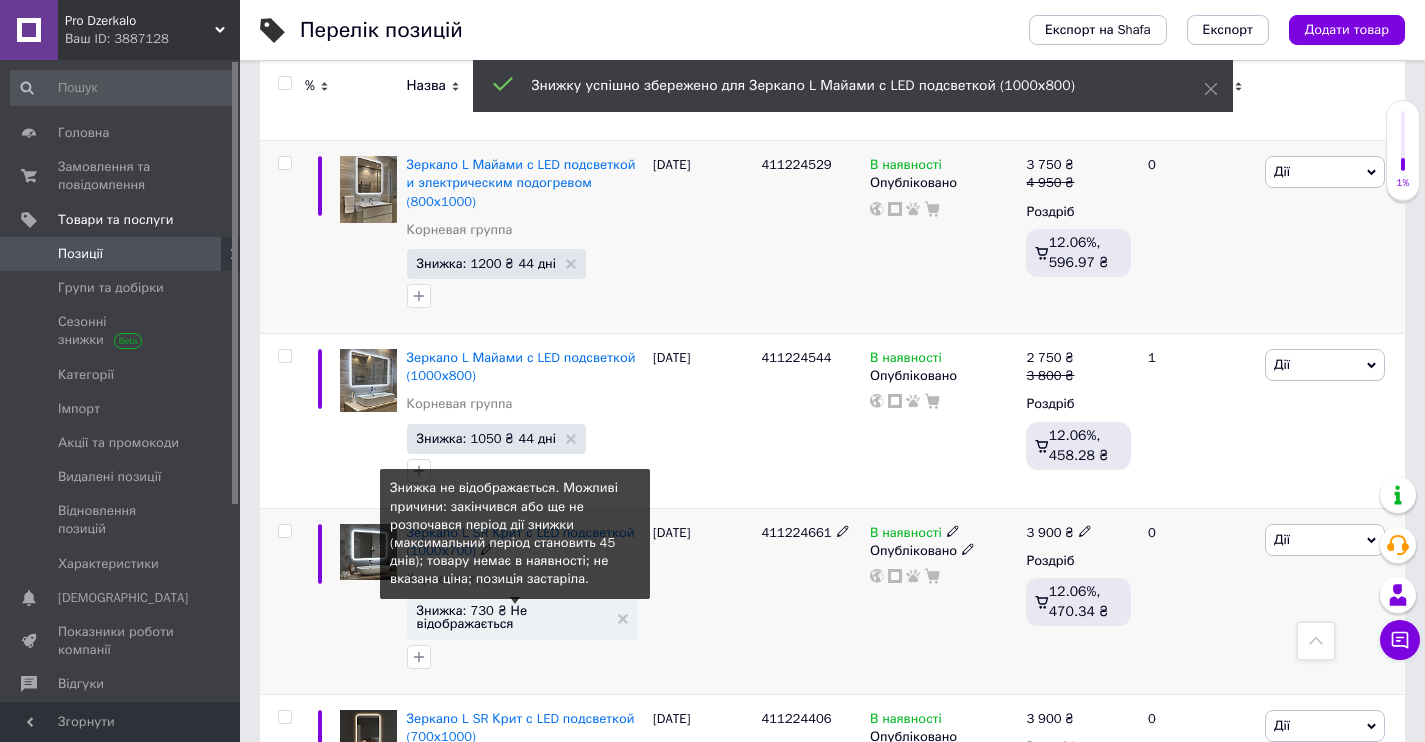 click on "Знижка: 730 ₴ Не відображається" at bounding box center [512, 617] 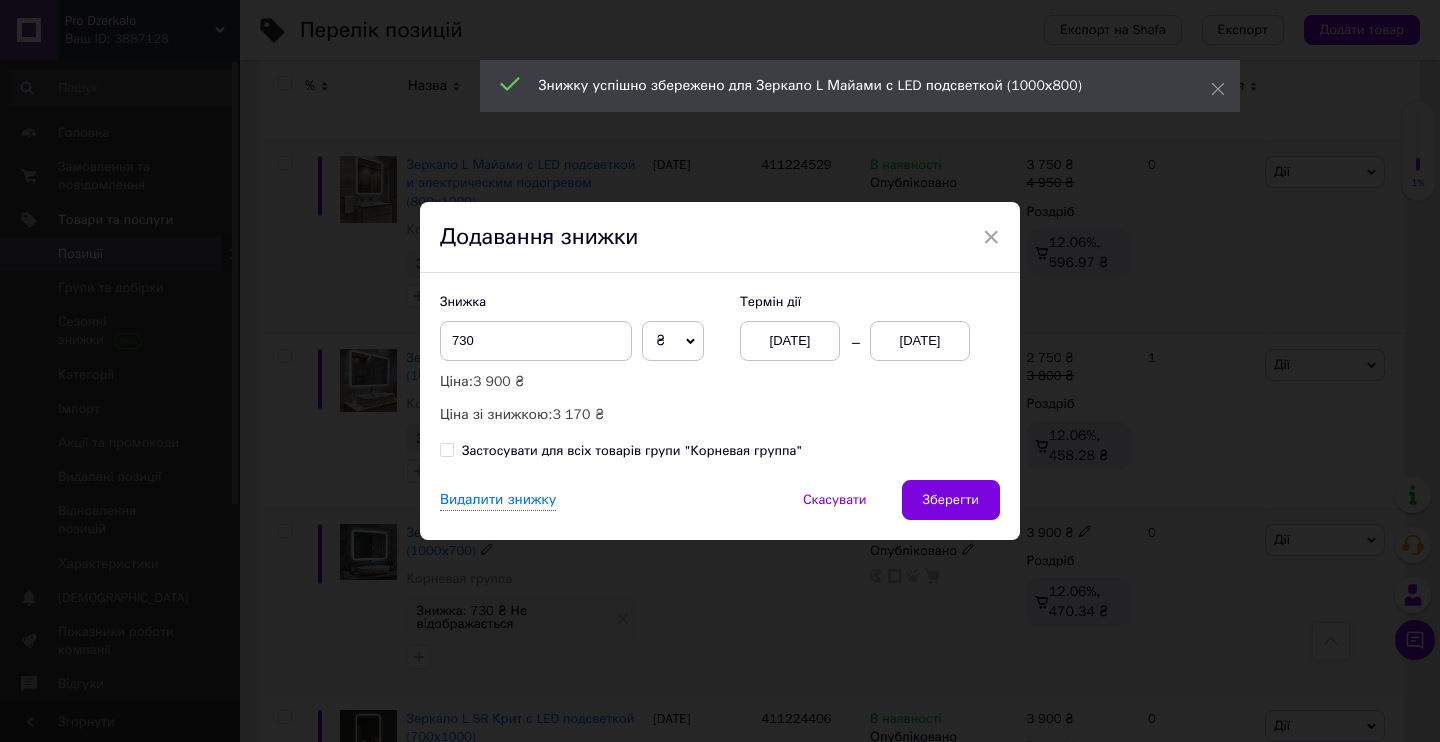 click on "[DATE]" at bounding box center (790, 341) 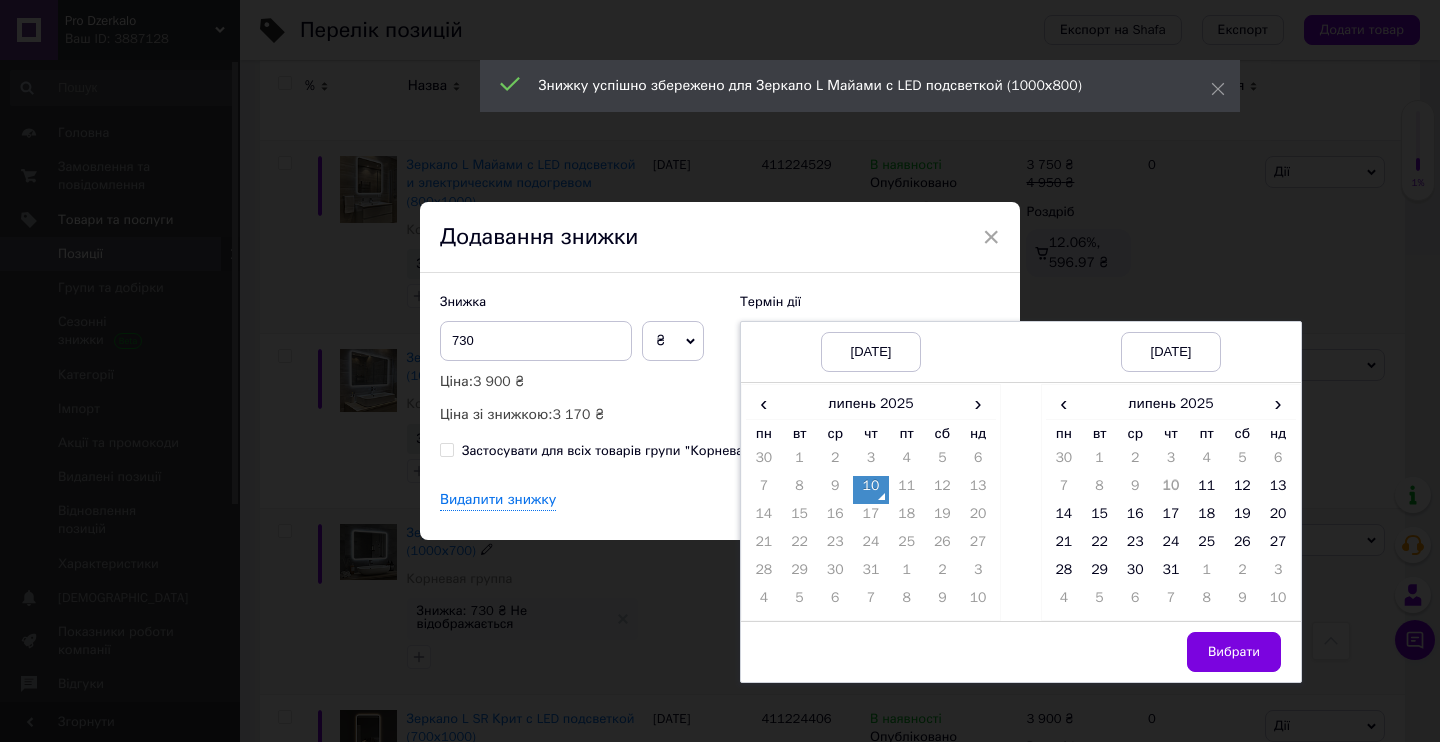 click on "10" at bounding box center [871, 490] 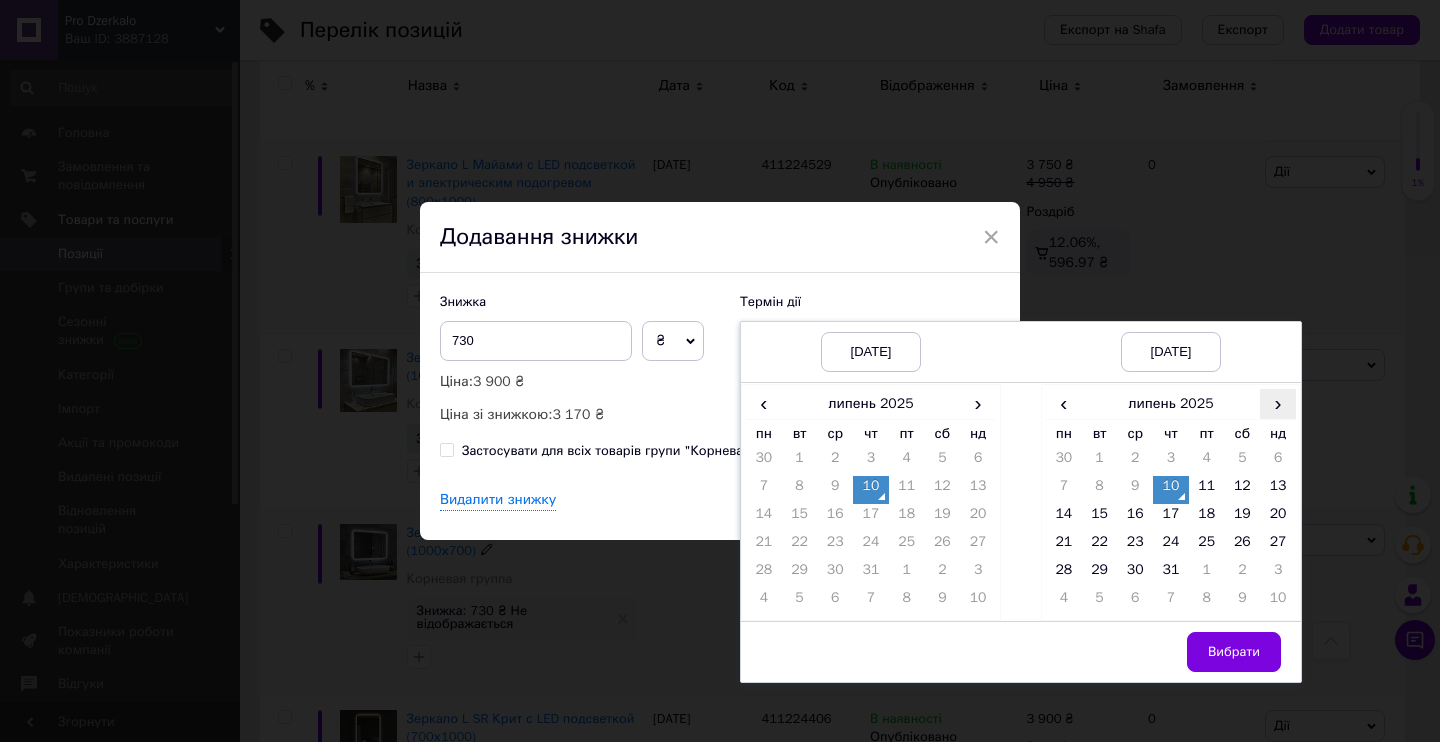 click on "›" at bounding box center (1278, 403) 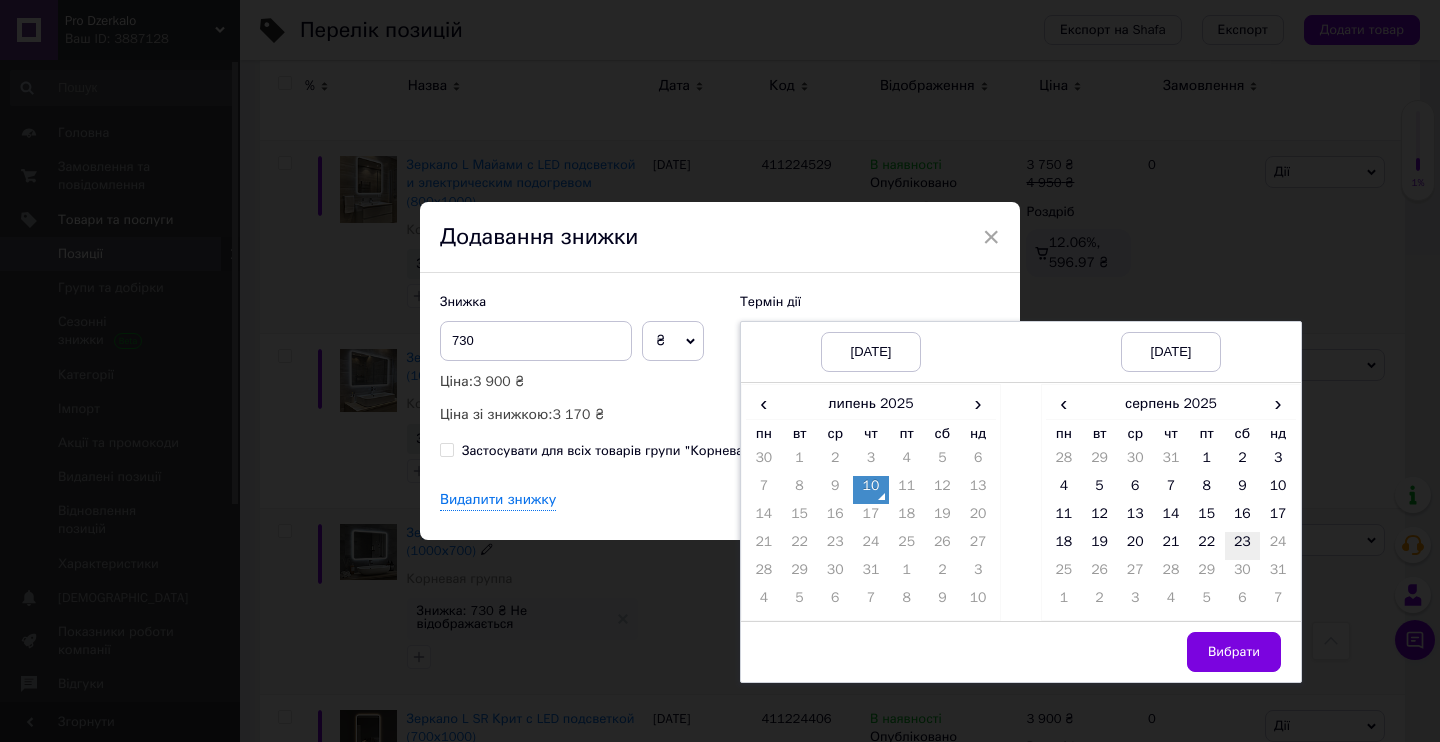 click on "23" at bounding box center (1243, 546) 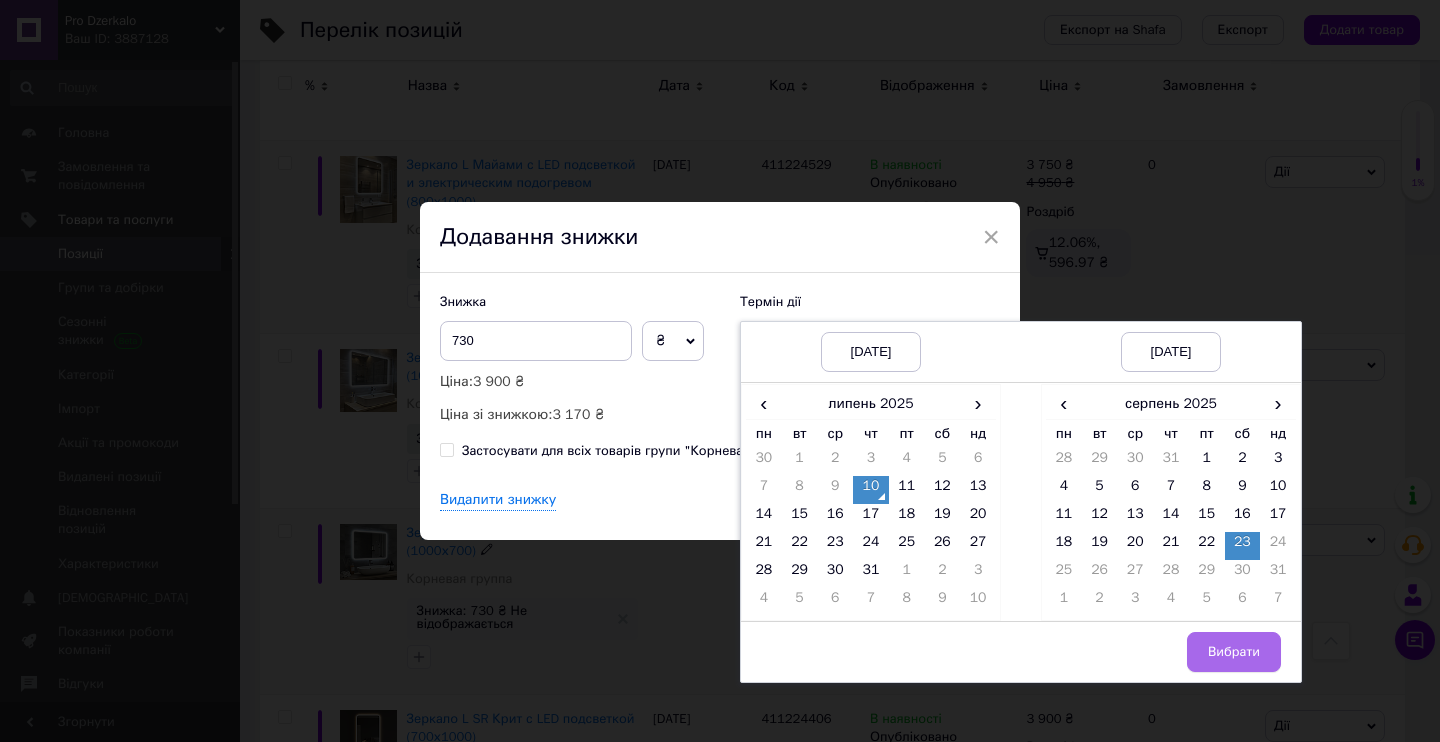 click on "Вибрати" at bounding box center (1234, 652) 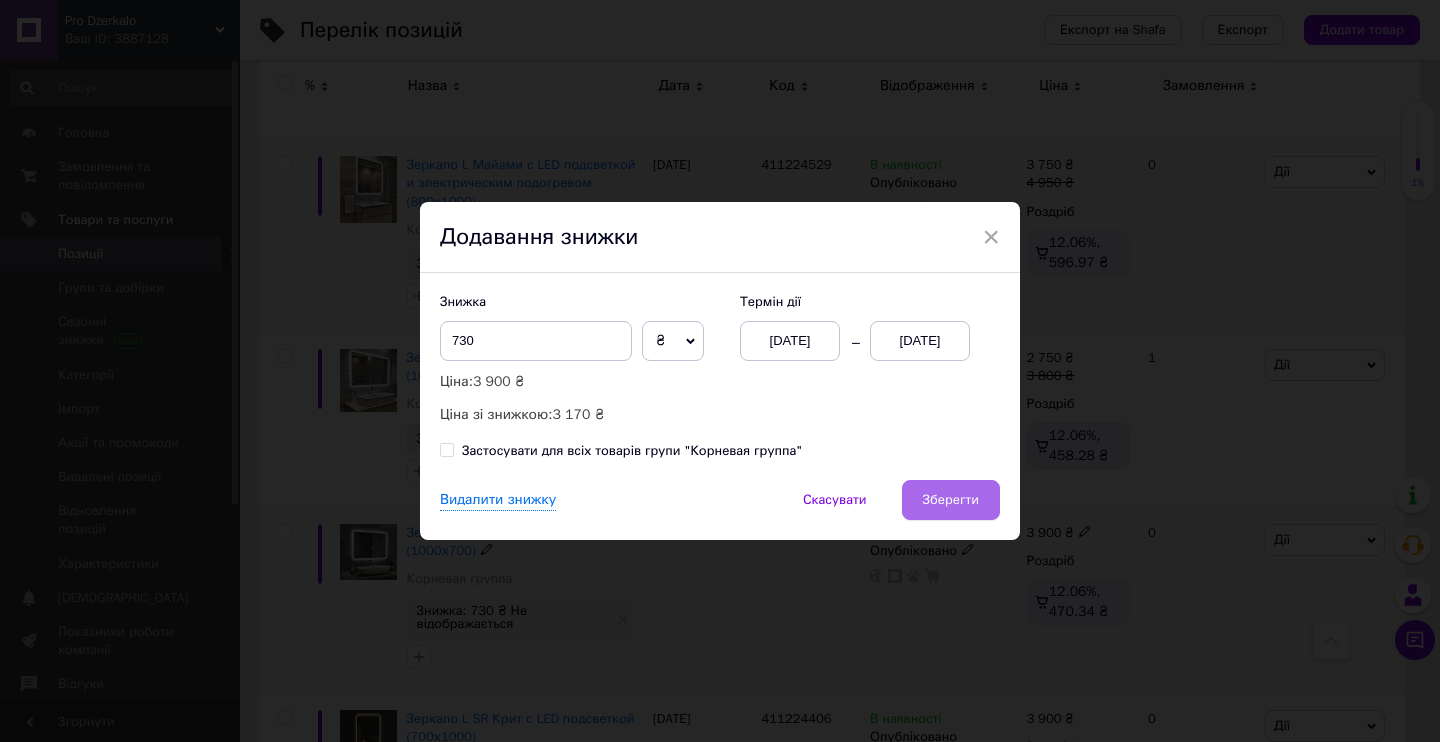click on "Зберегти" at bounding box center (951, 500) 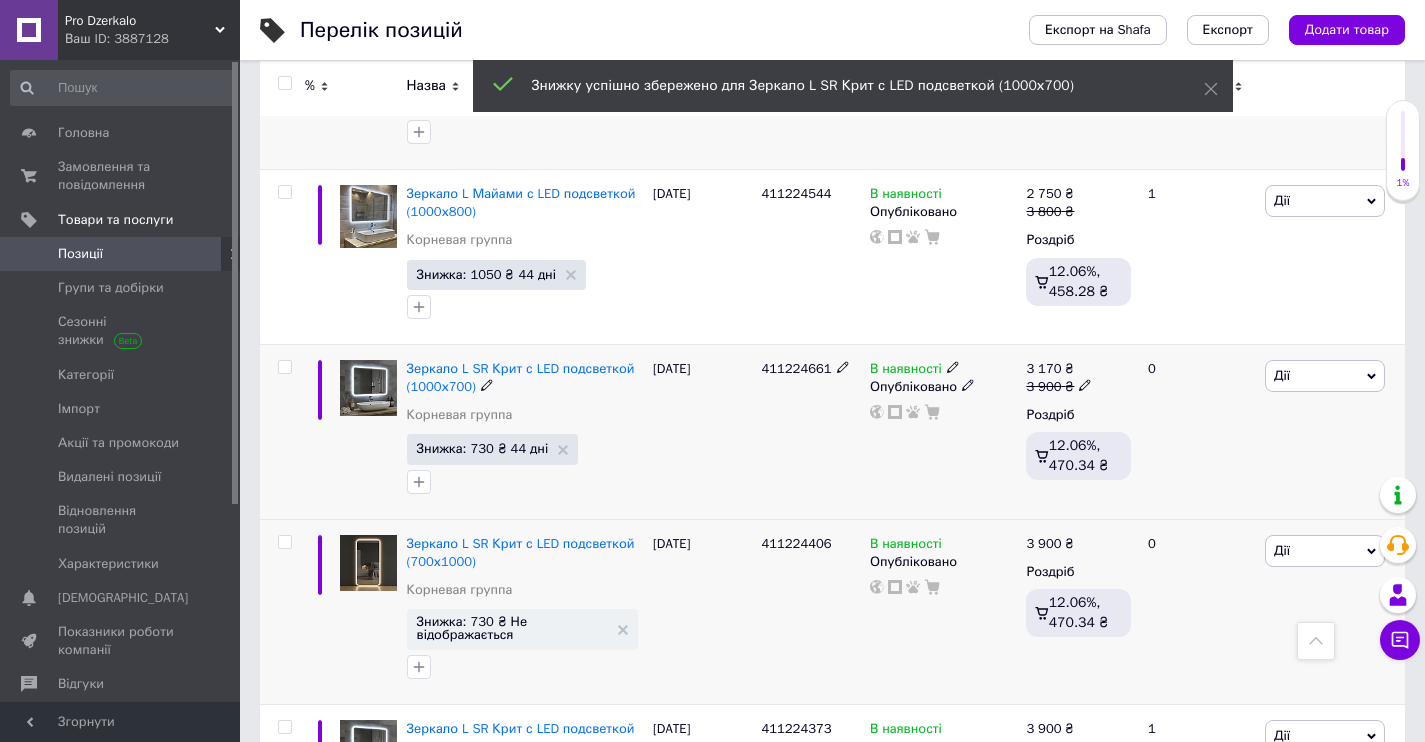scroll, scrollTop: 7972, scrollLeft: 0, axis: vertical 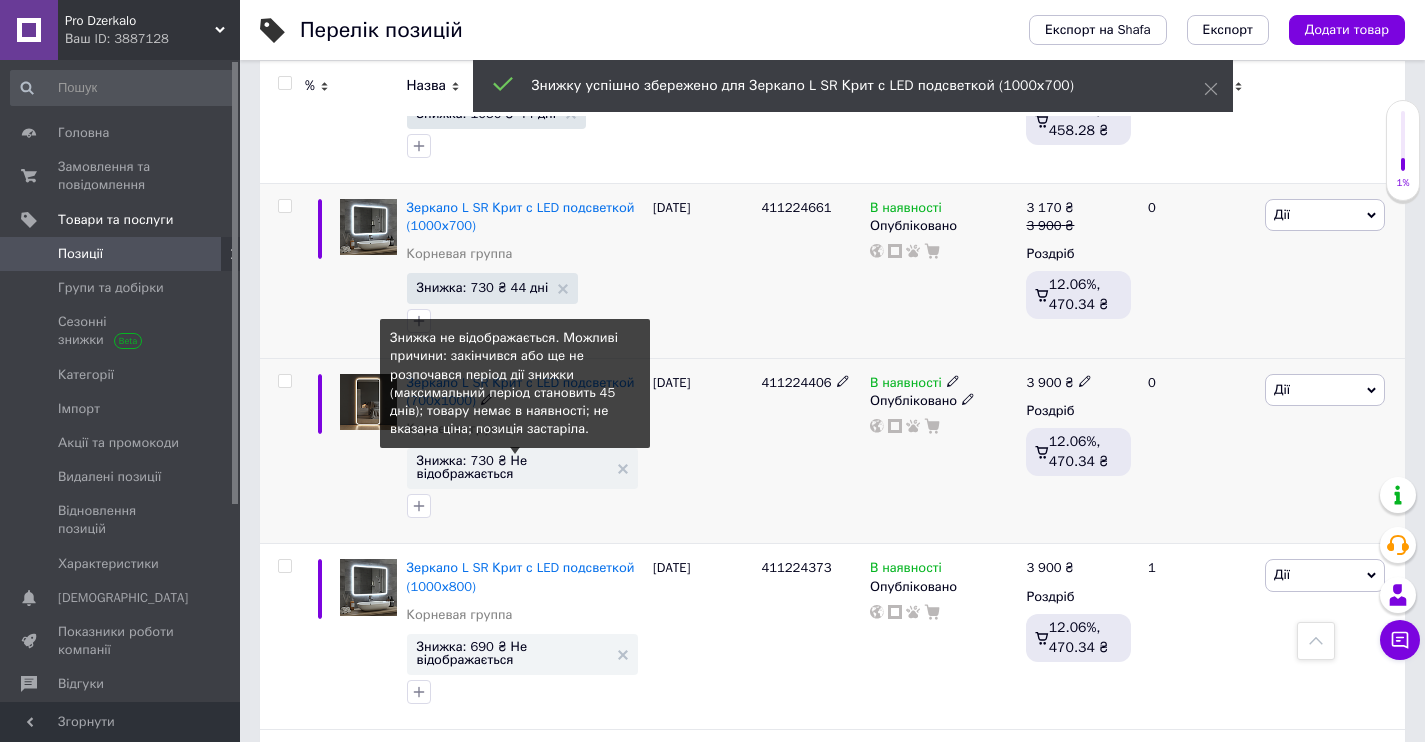 click on "Знижка: 730 ₴ Не відображається" at bounding box center (512, 467) 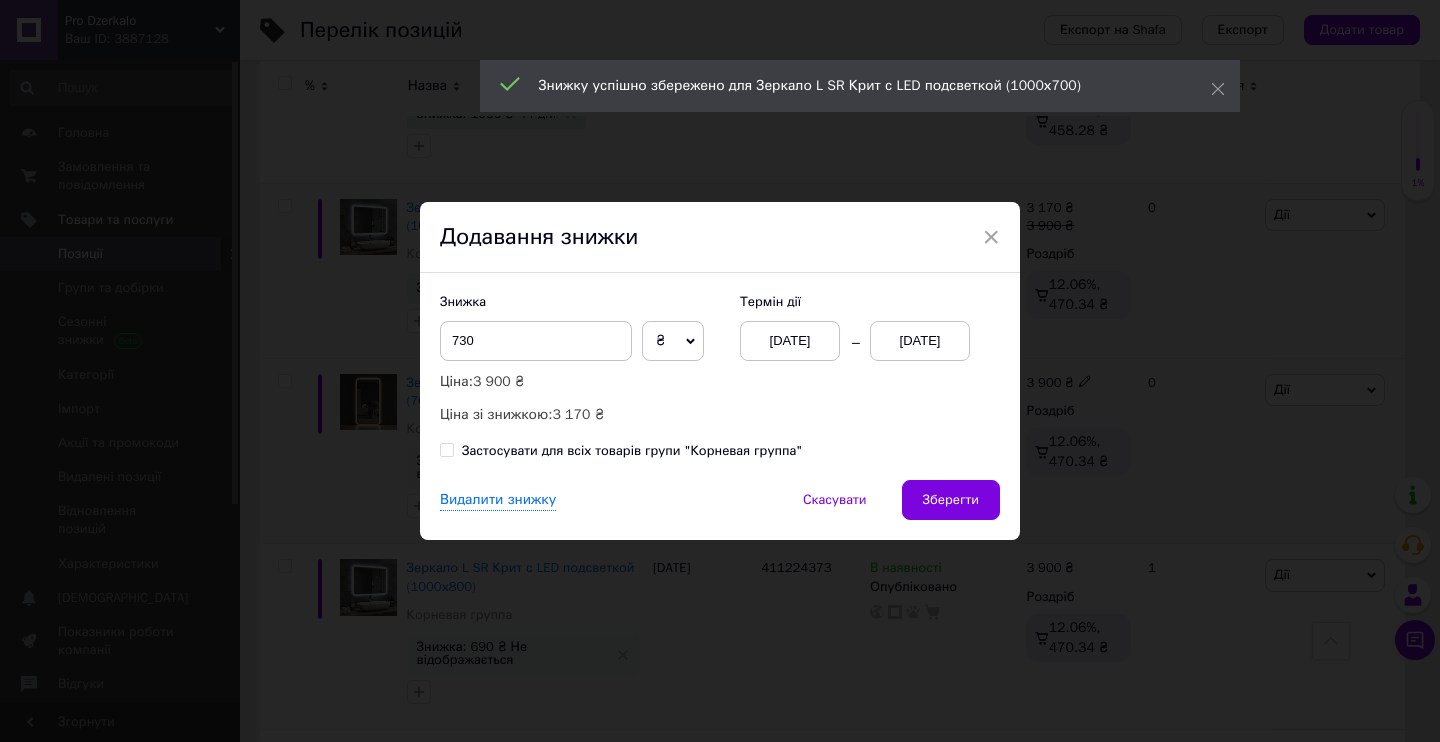 click on "[DATE]" at bounding box center [790, 341] 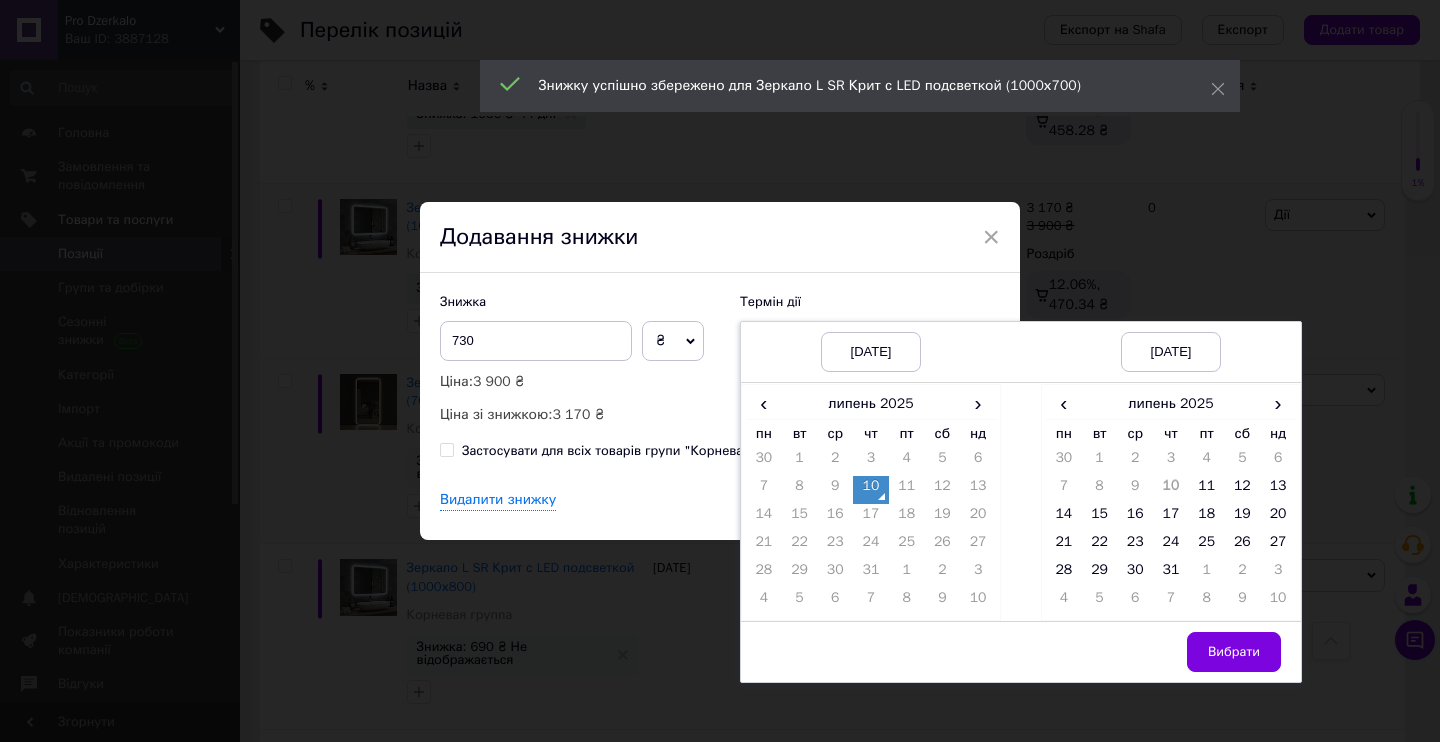 click on "10" at bounding box center [871, 490] 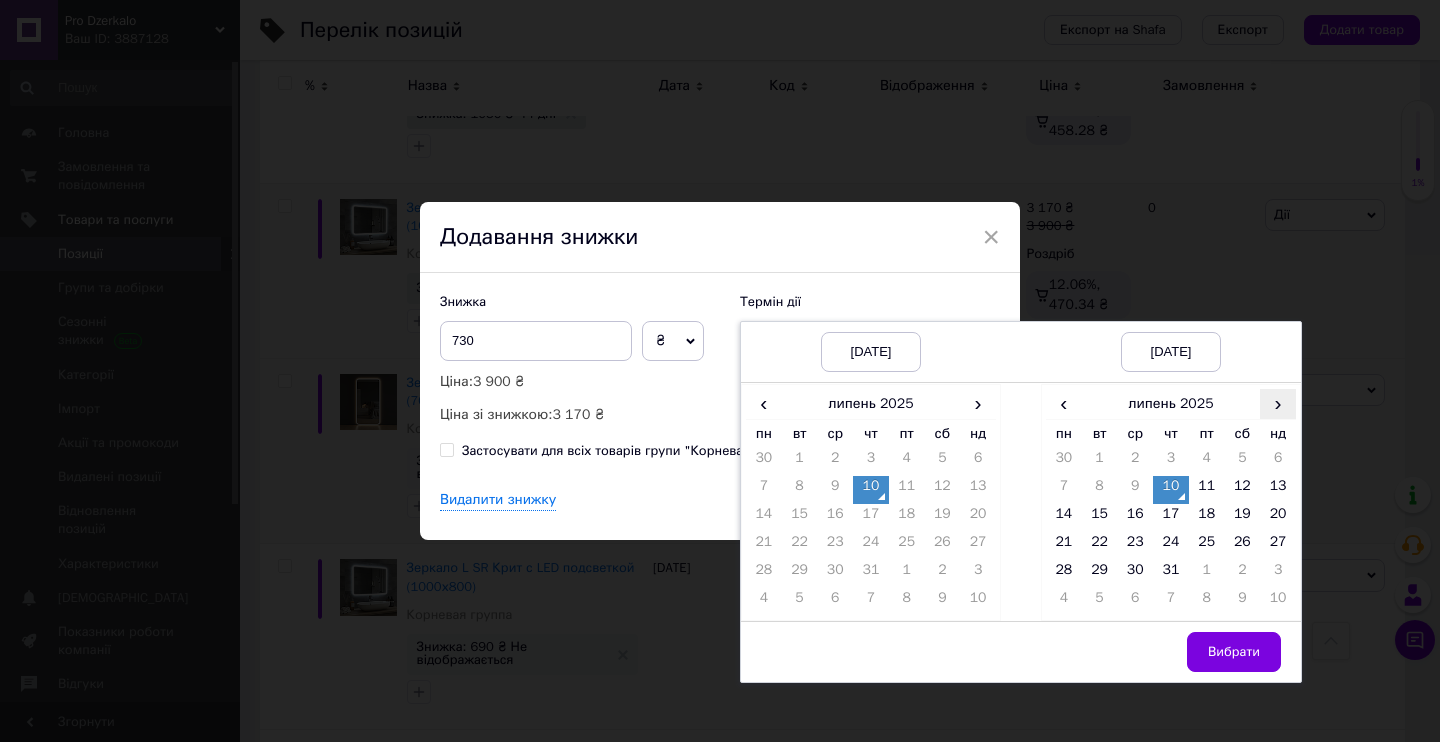 click on "›" at bounding box center (1278, 403) 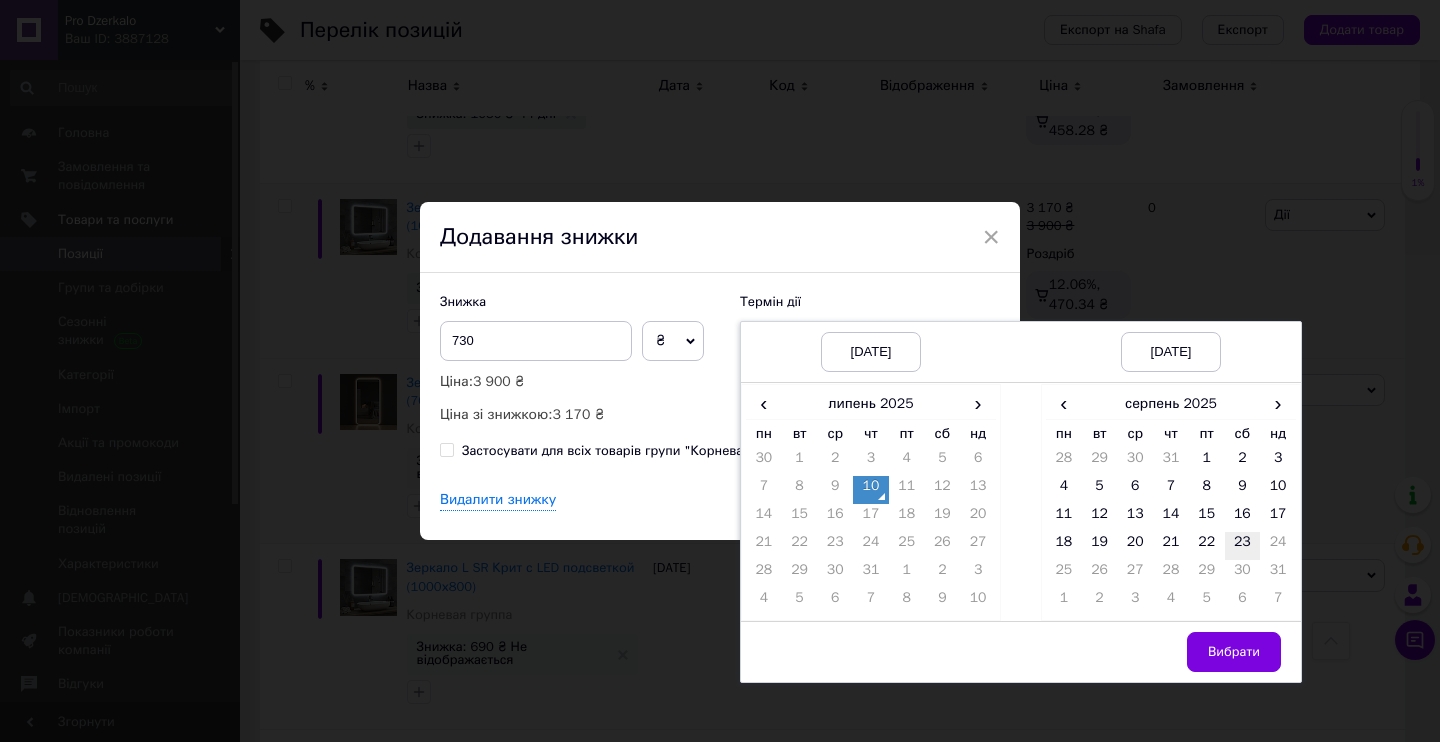 click on "23" at bounding box center [1243, 546] 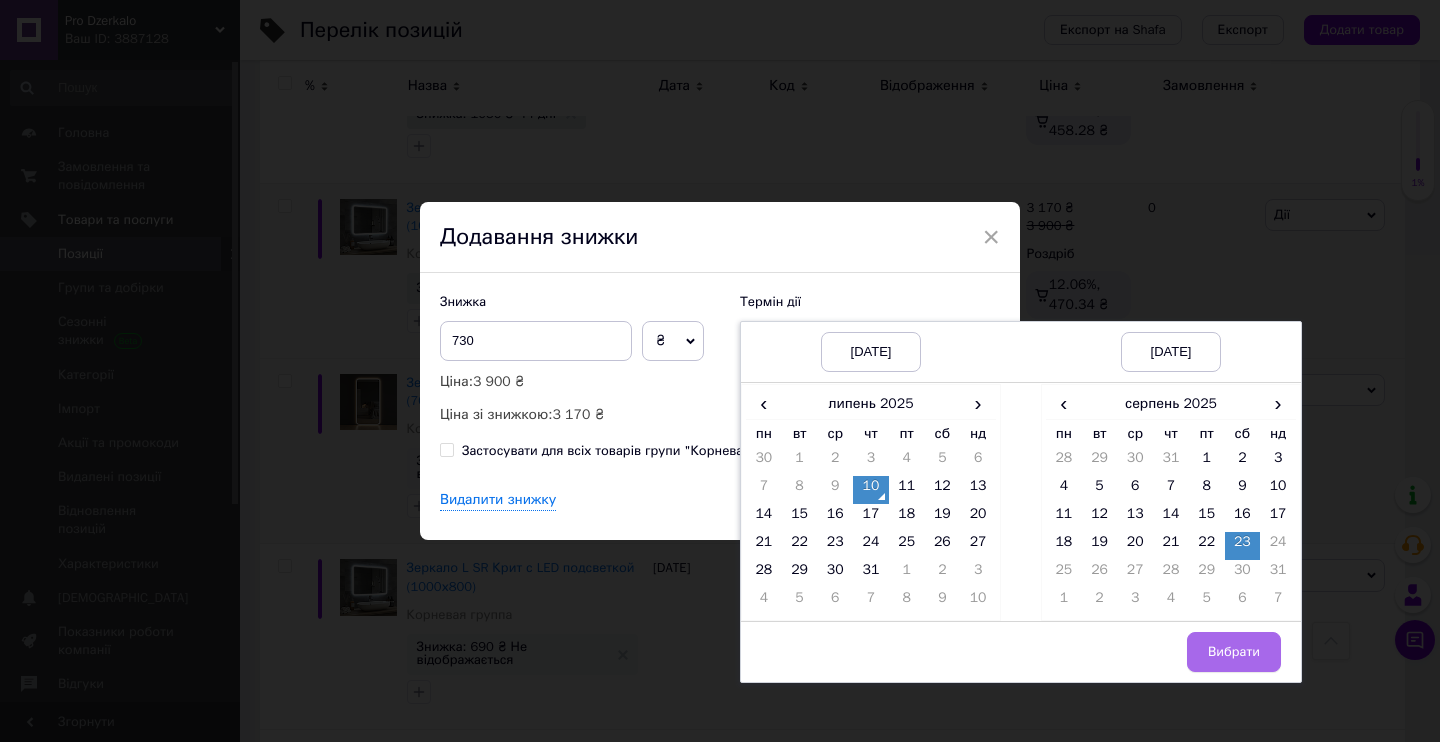 click on "Вибрати" at bounding box center (1234, 652) 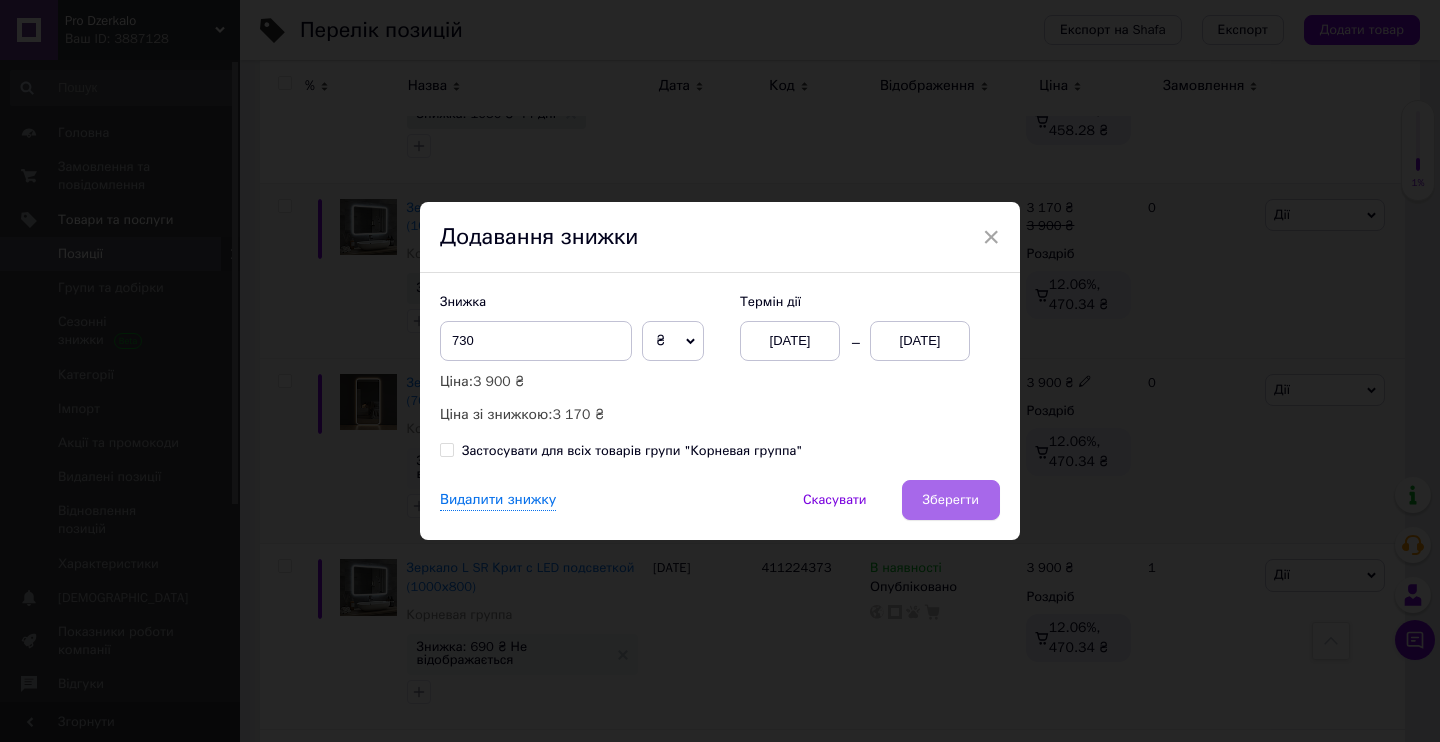 click on "Зберегти" at bounding box center [951, 500] 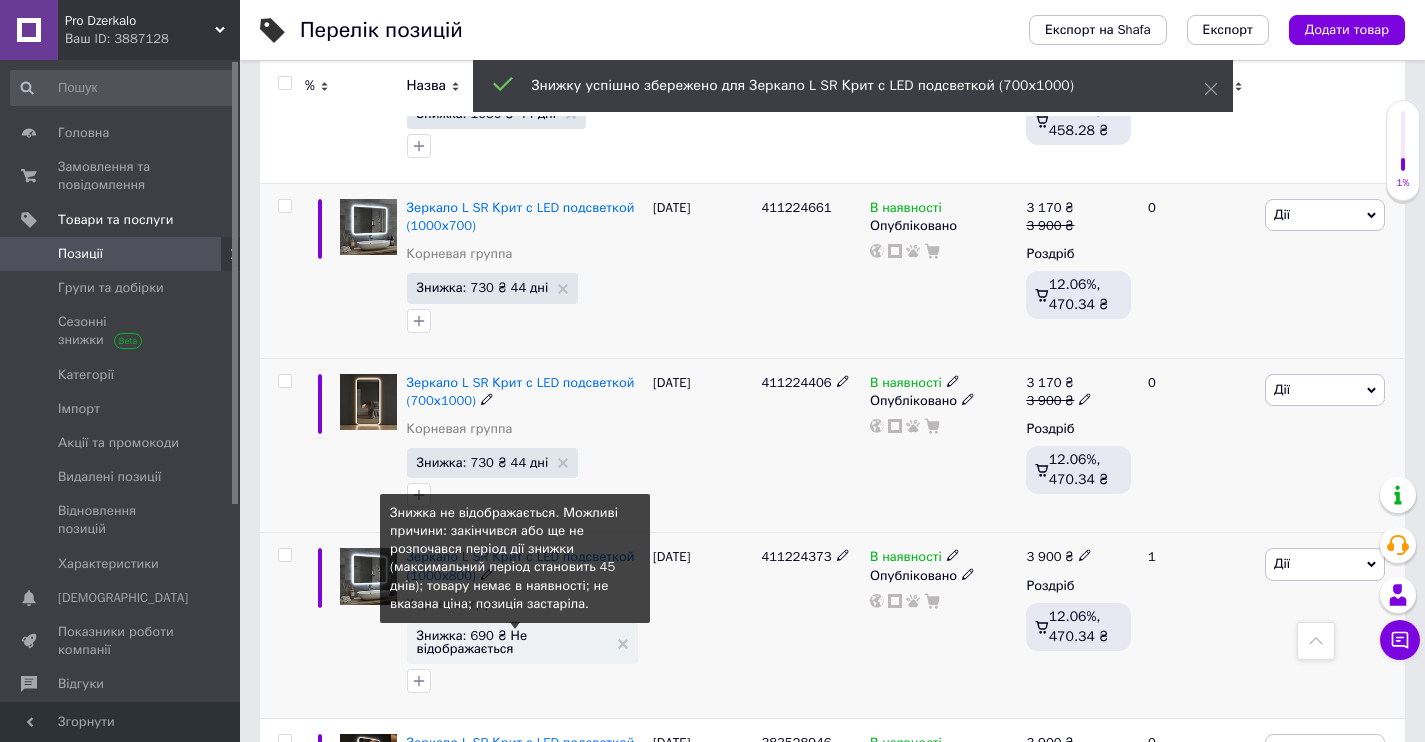 click on "Знижка: 690 ₴ Не відображається" at bounding box center (512, 642) 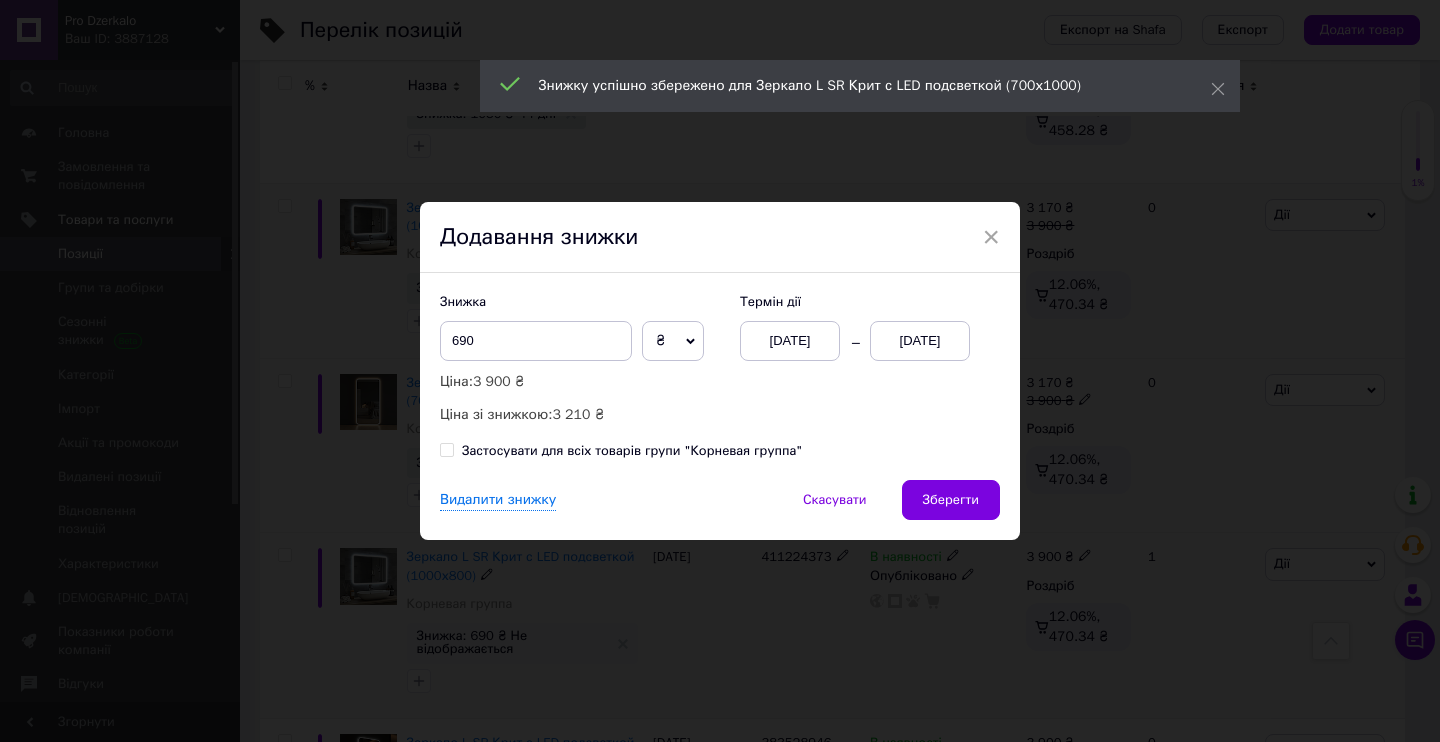 click on "[DATE]" at bounding box center [790, 341] 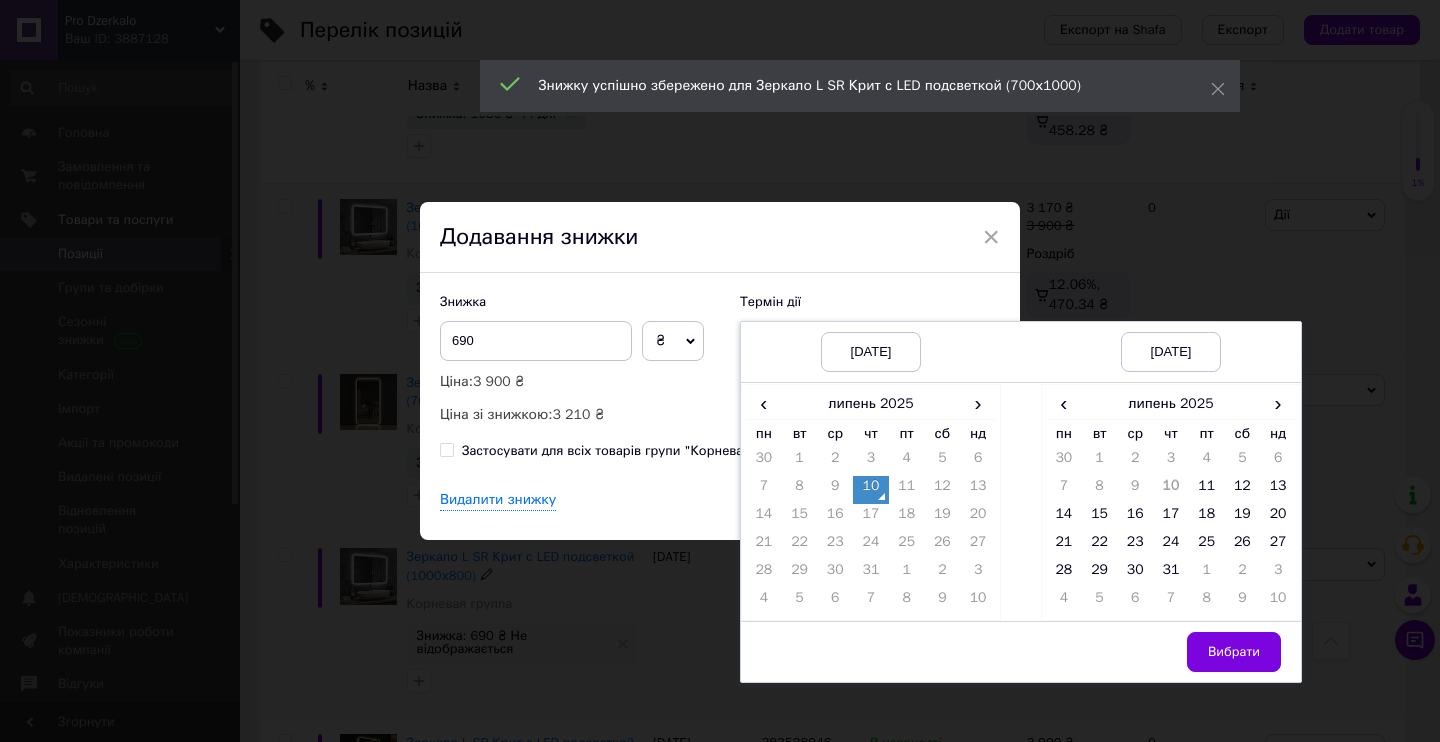 click on "10" at bounding box center (871, 490) 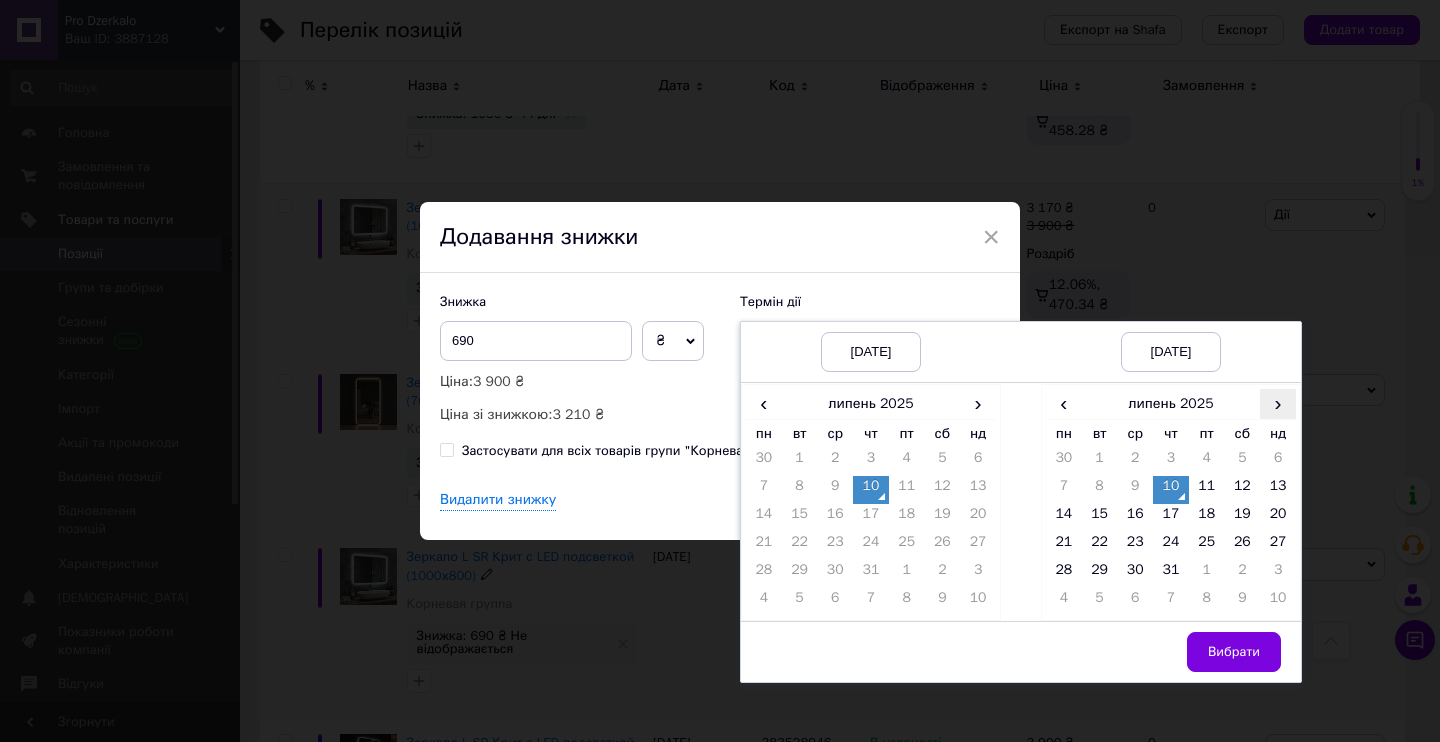 click on "›" at bounding box center [1278, 403] 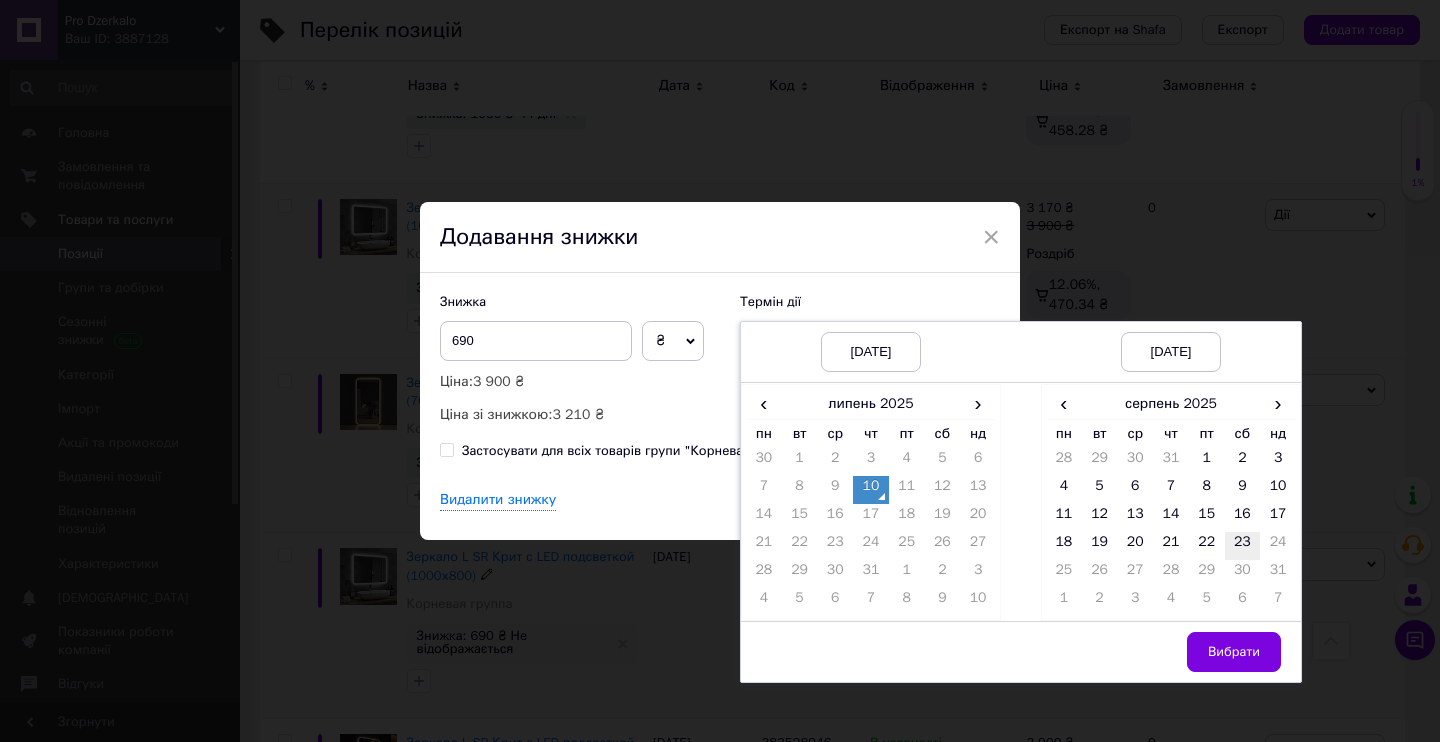 click on "23" at bounding box center [1243, 546] 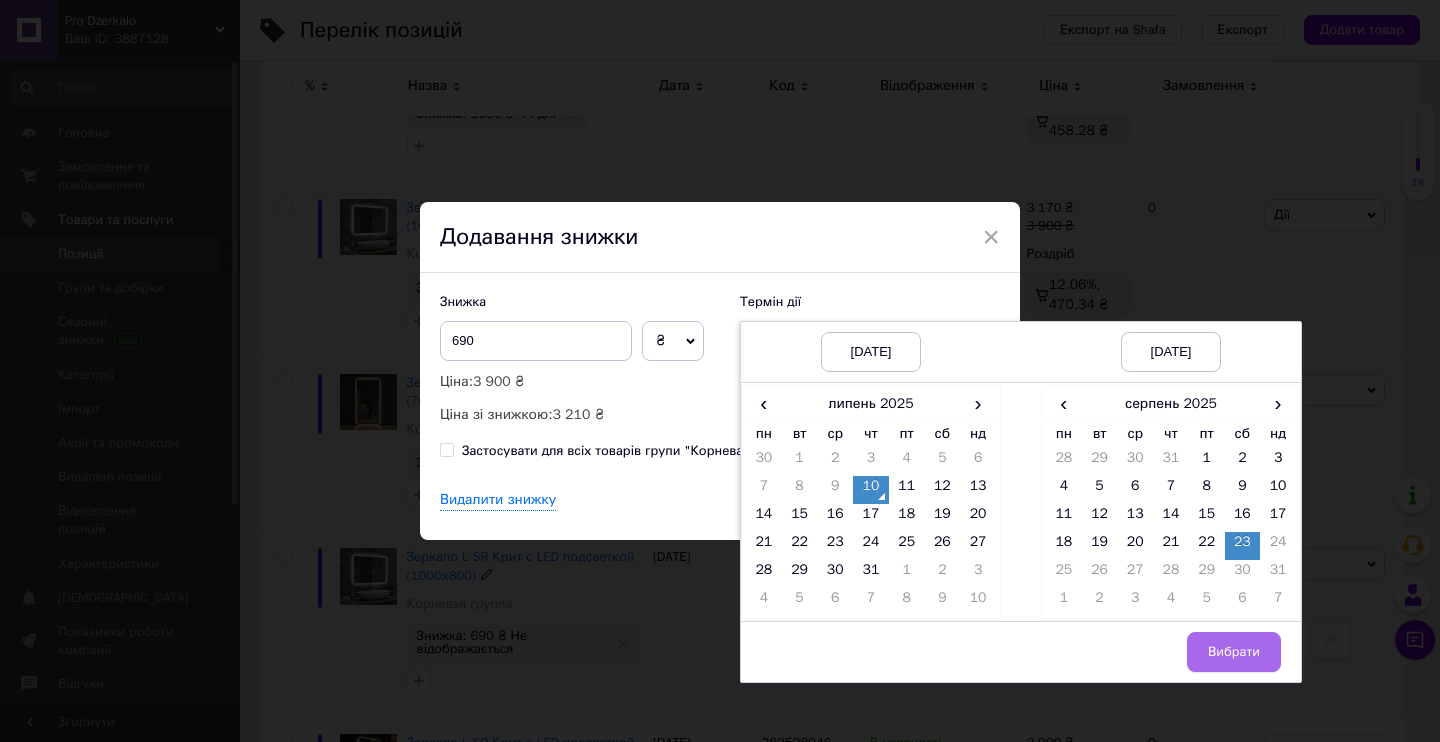 click on "Вибрати" at bounding box center (1234, 652) 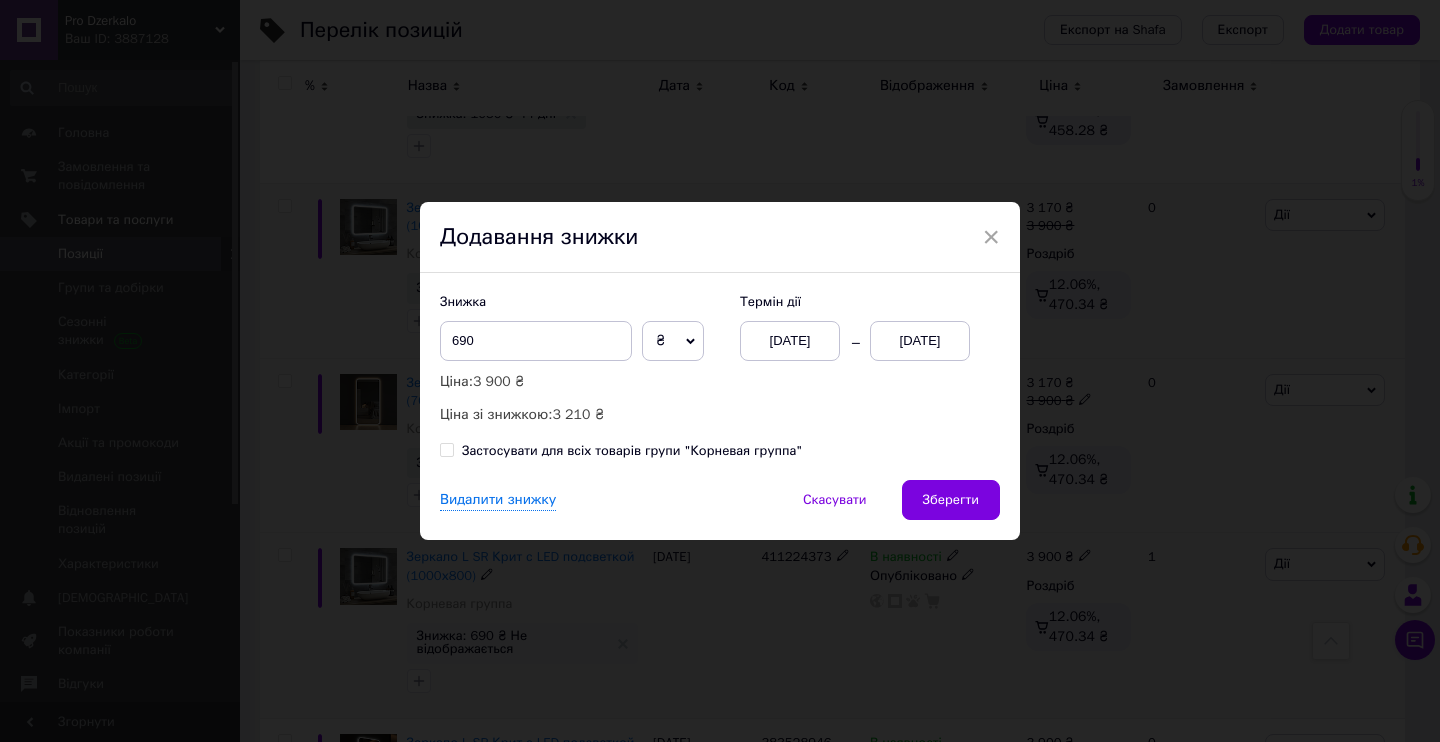 click on "Знижка 690 ₴ % Ціна:  3 900   ₴ Ціна зі знижкою:  3 210   ₴ Термін дії [DATE] [DATE] Застосувати для всіх товарів групи "Корневая группа"" at bounding box center [720, 376] 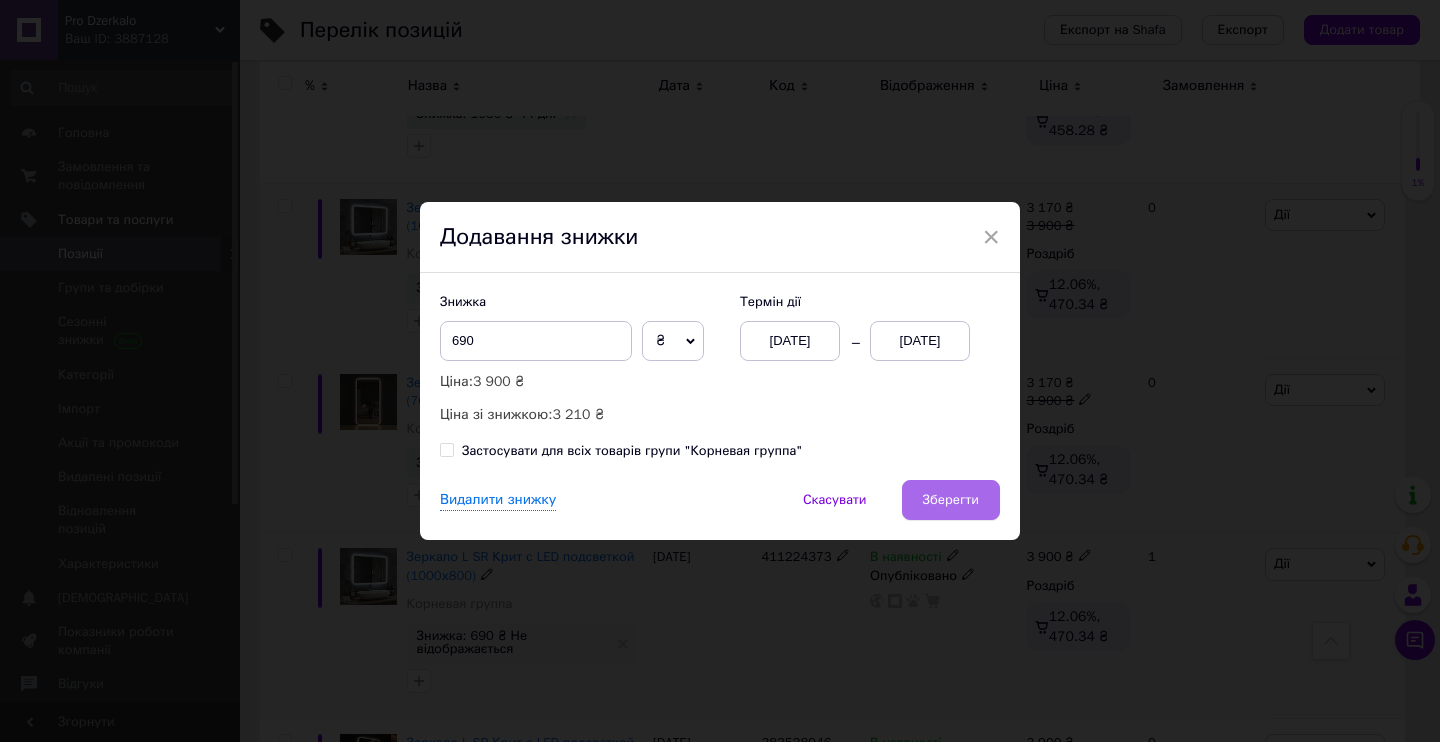 click on "Зберегти" at bounding box center [951, 500] 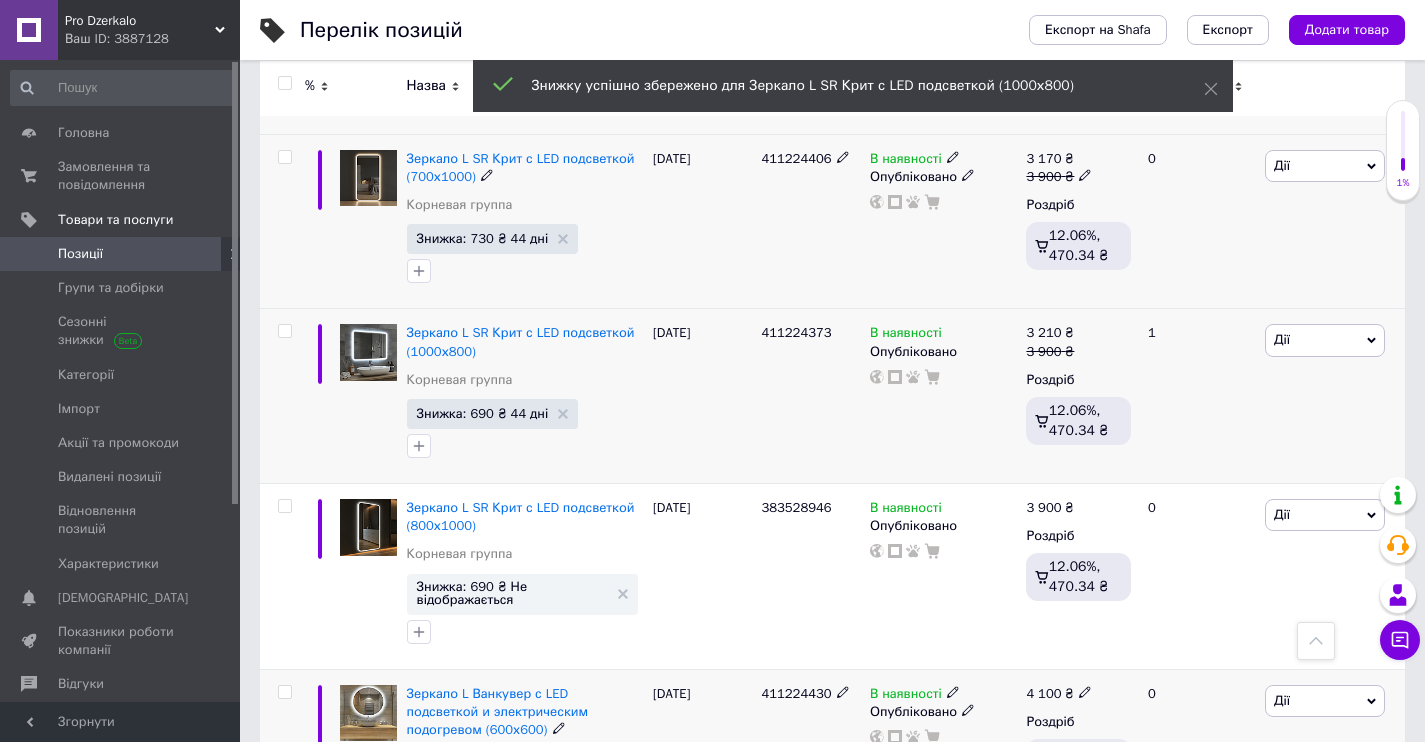 scroll, scrollTop: 8278, scrollLeft: 0, axis: vertical 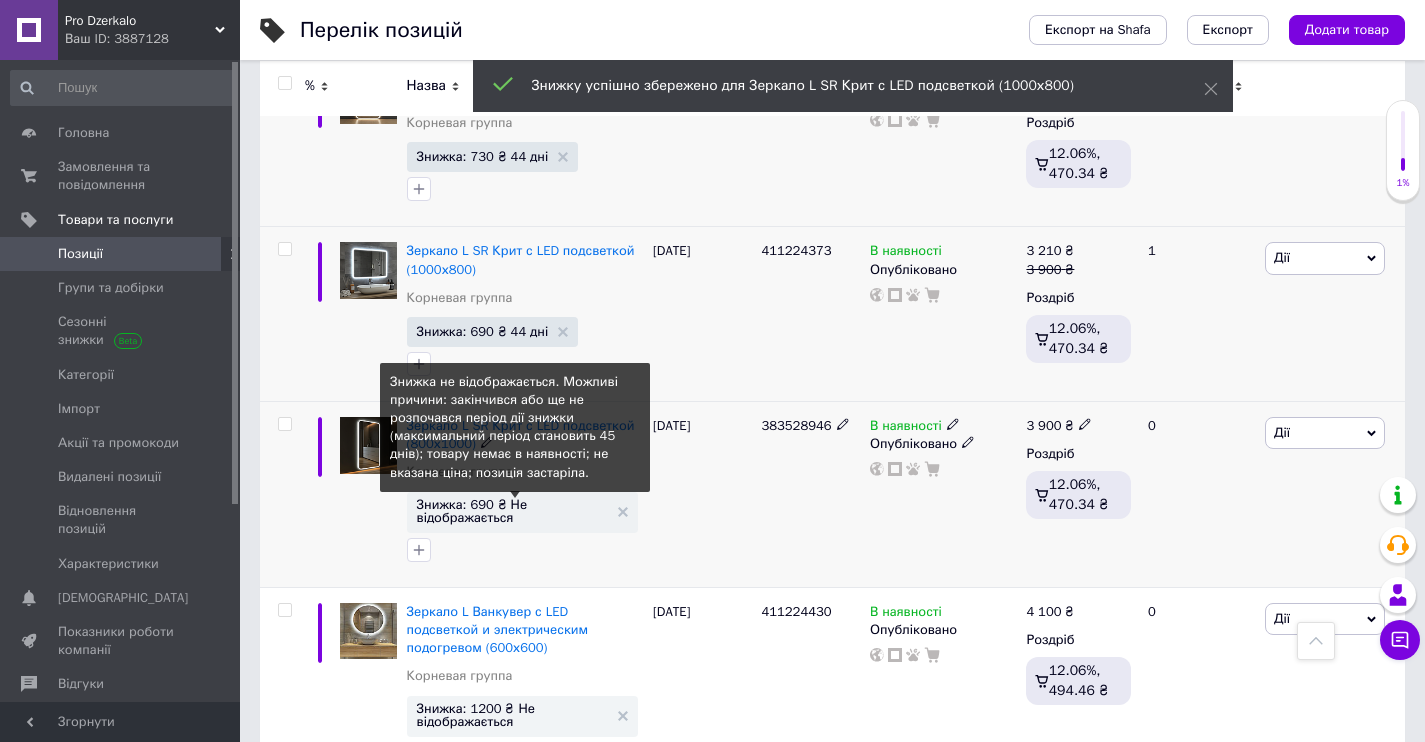 click on "Знижка: 690 ₴ Не відображається" at bounding box center (512, 511) 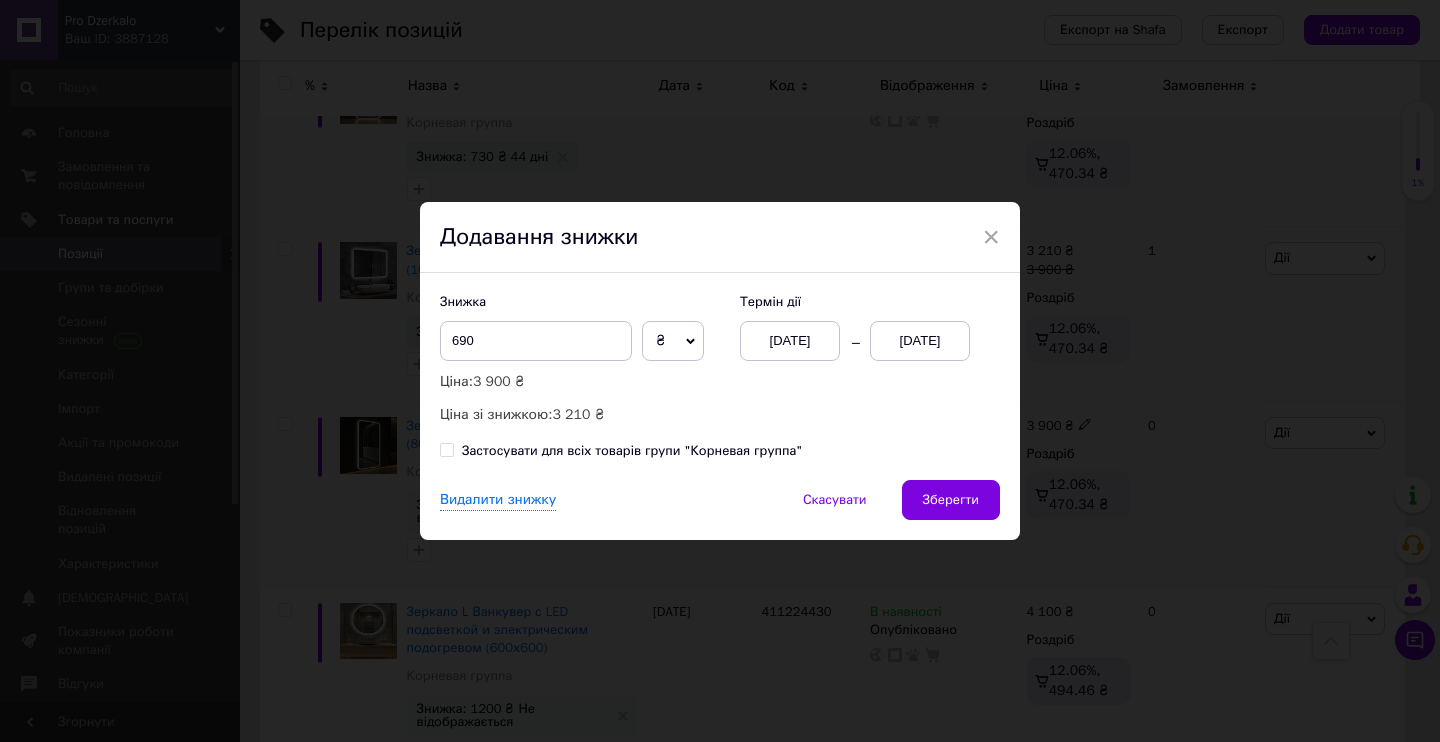 click on "[DATE]" at bounding box center [790, 341] 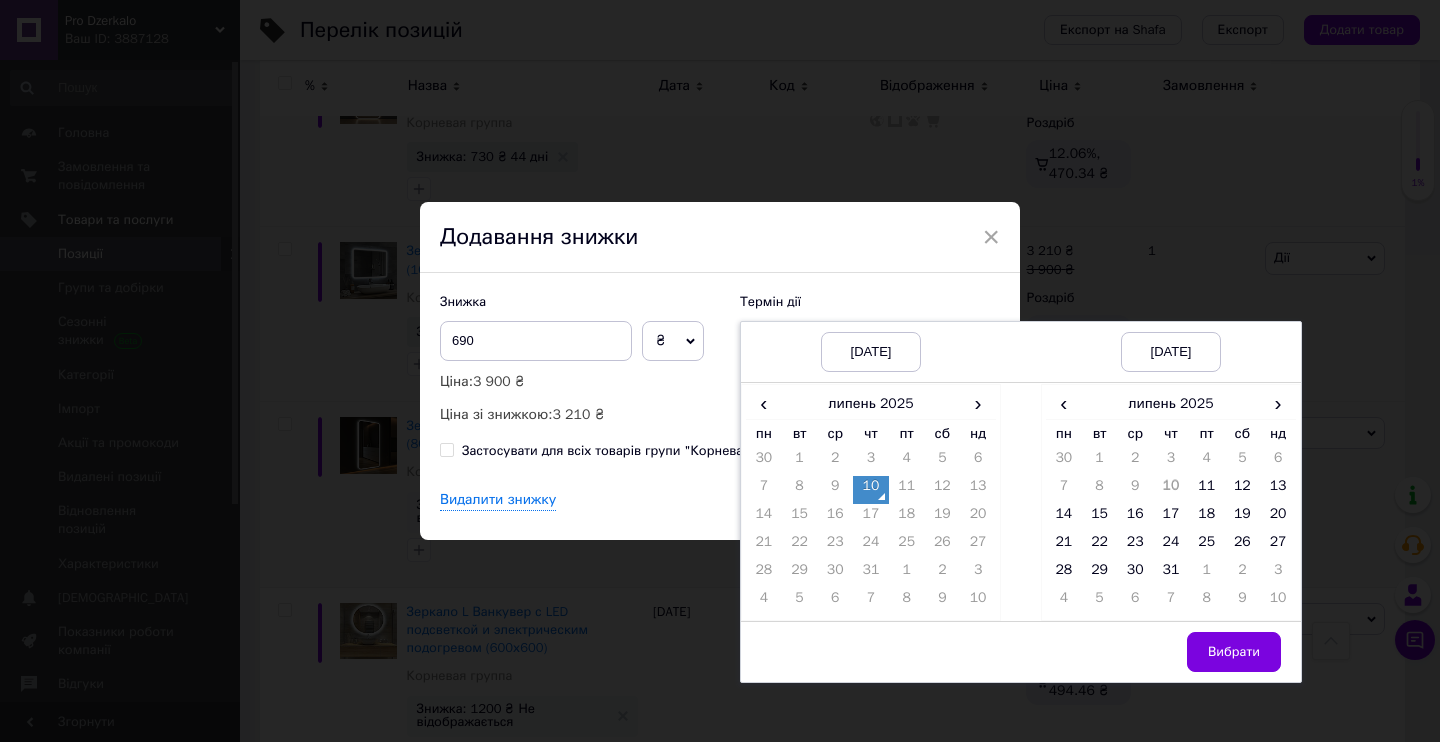 click on "10" at bounding box center [871, 490] 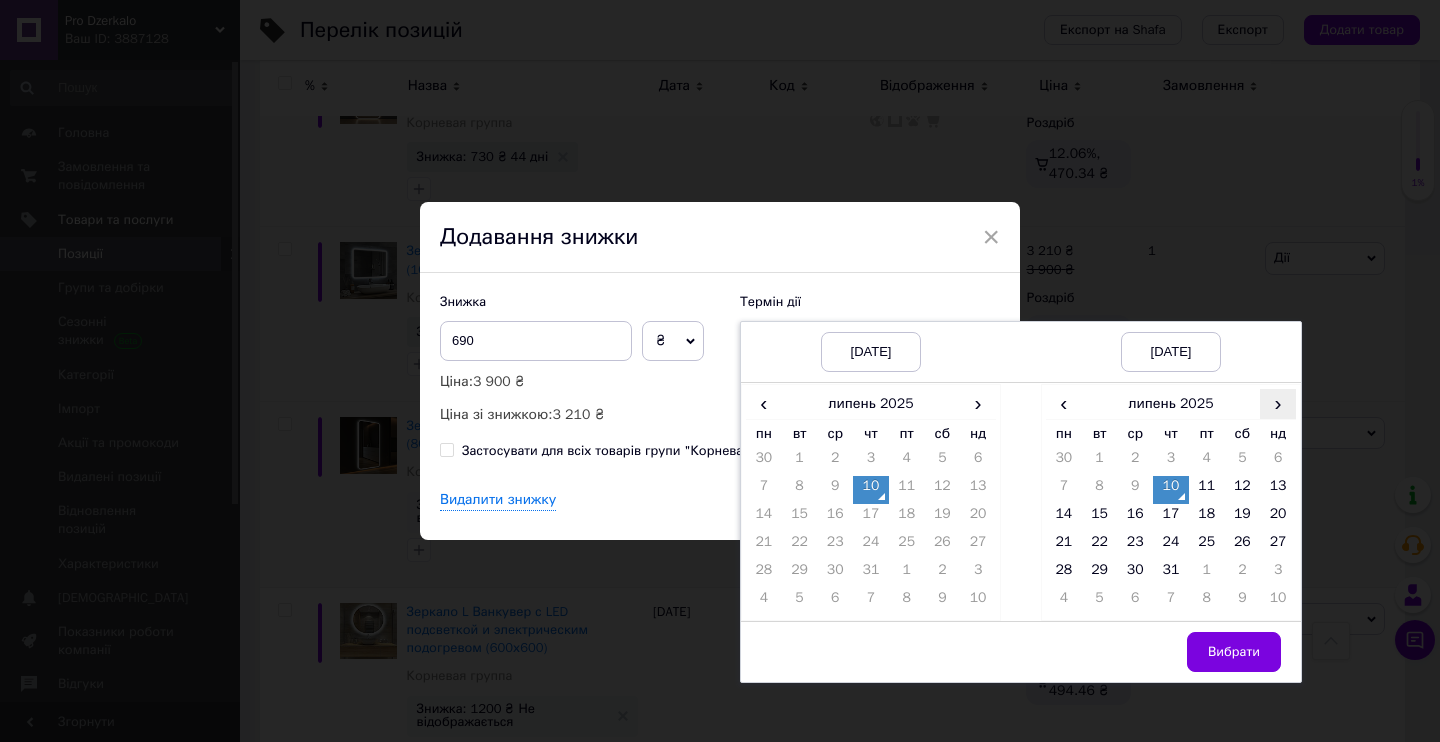 click on "›" at bounding box center (1278, 403) 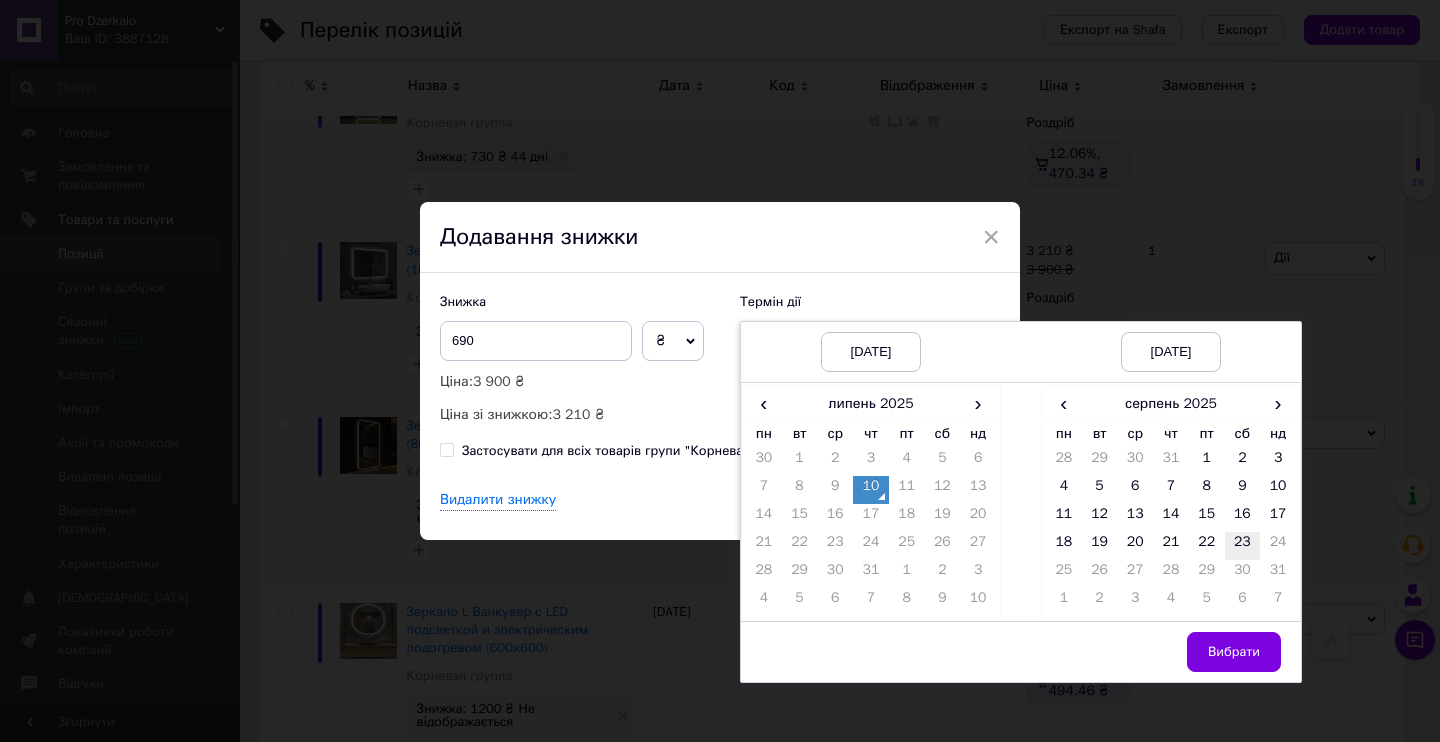 click on "23" at bounding box center [1243, 546] 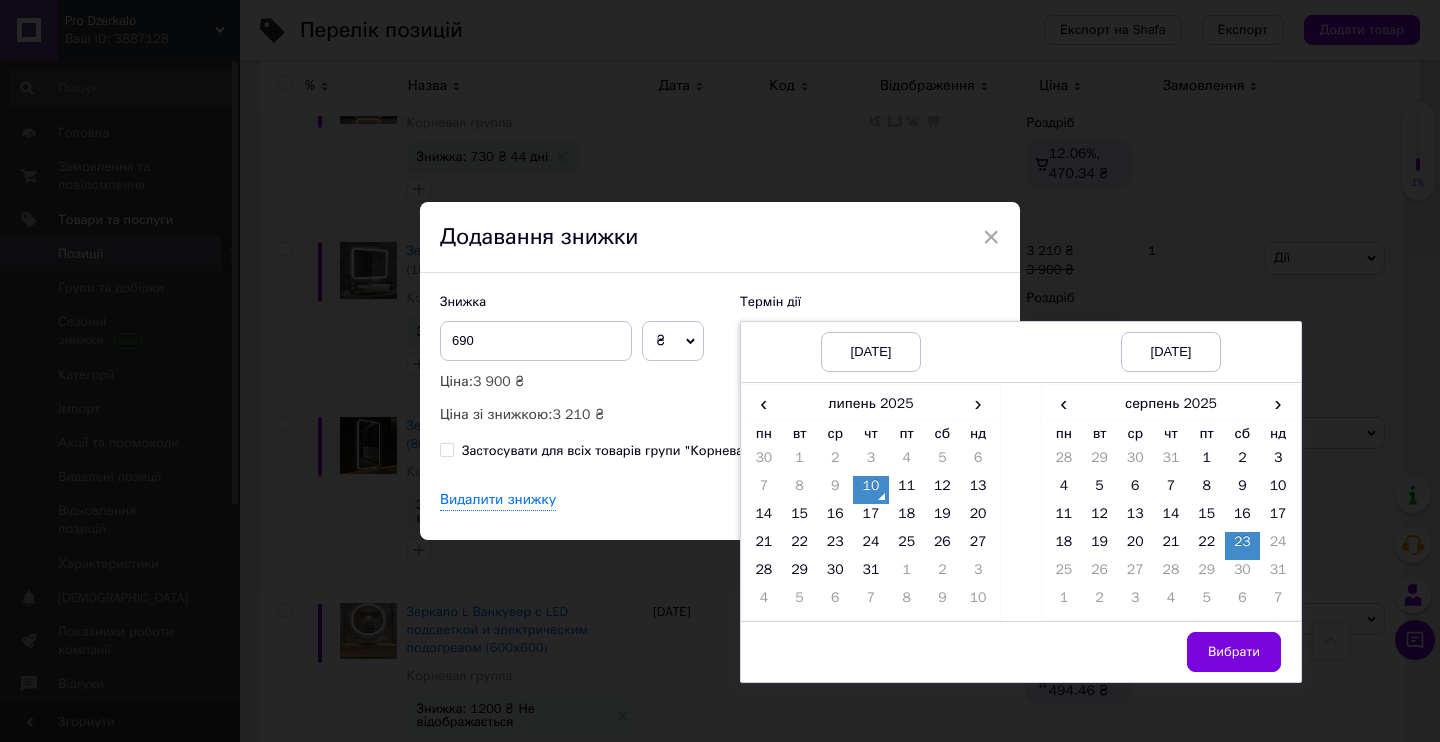 drag, startPoint x: 1228, startPoint y: 649, endPoint x: 1192, endPoint y: 628, distance: 41.677334 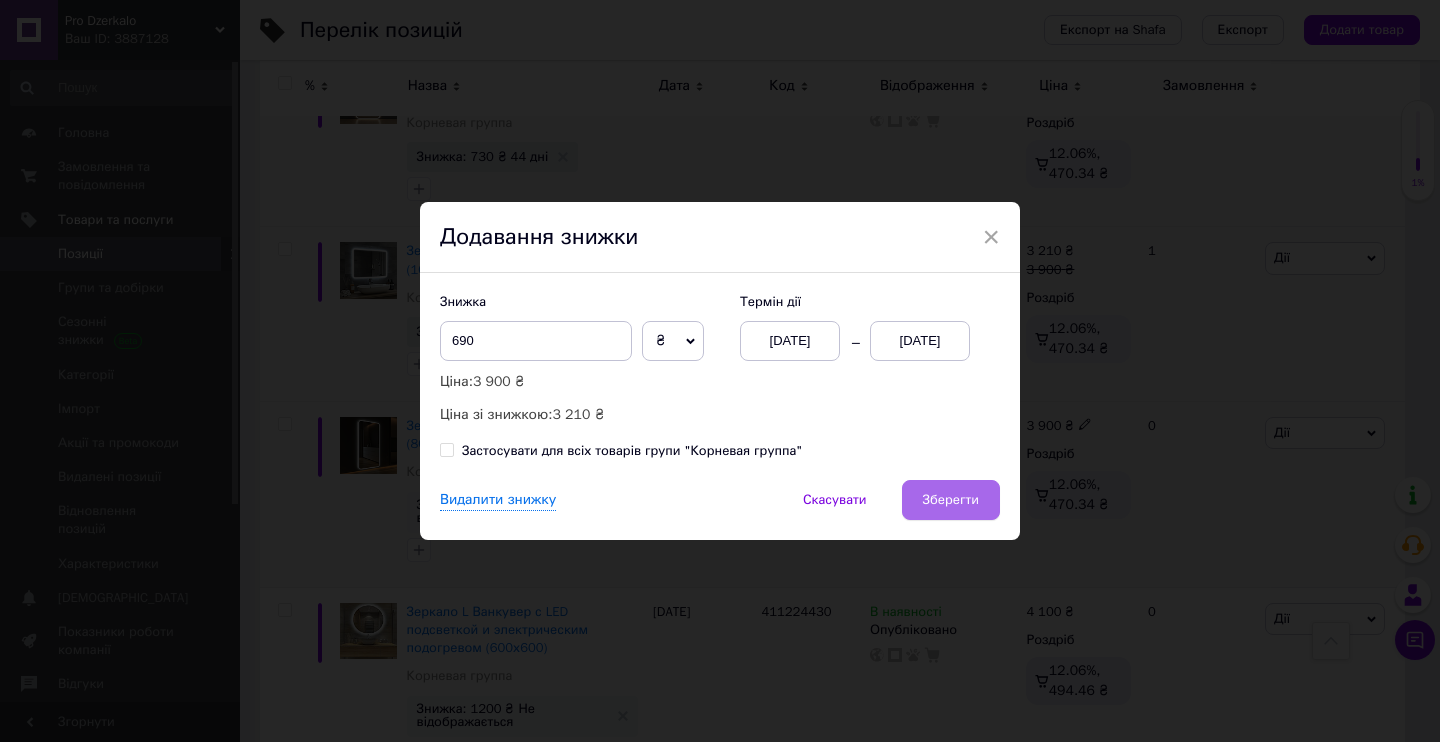 click on "Зберегти" at bounding box center [951, 500] 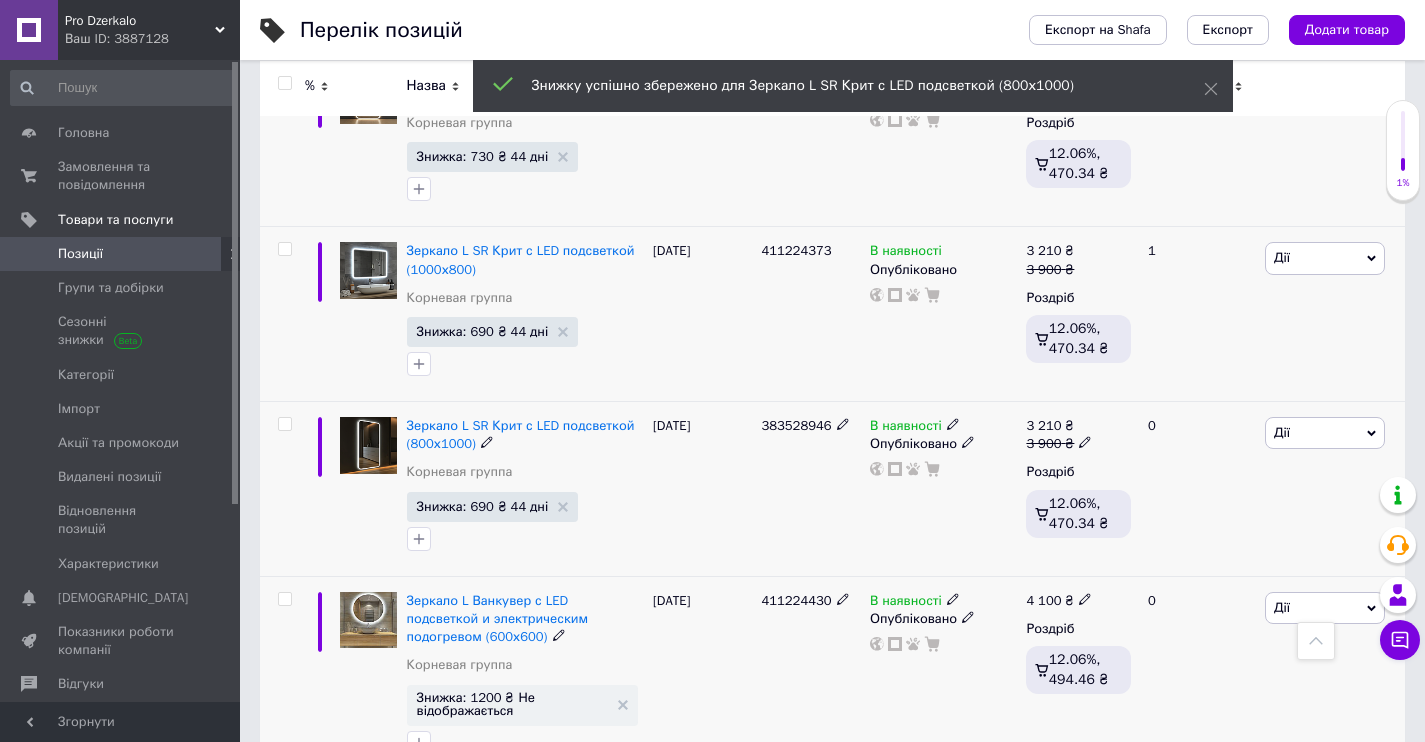 click on "Знижка: 1200 ₴ Не відображається" at bounding box center [522, 705] 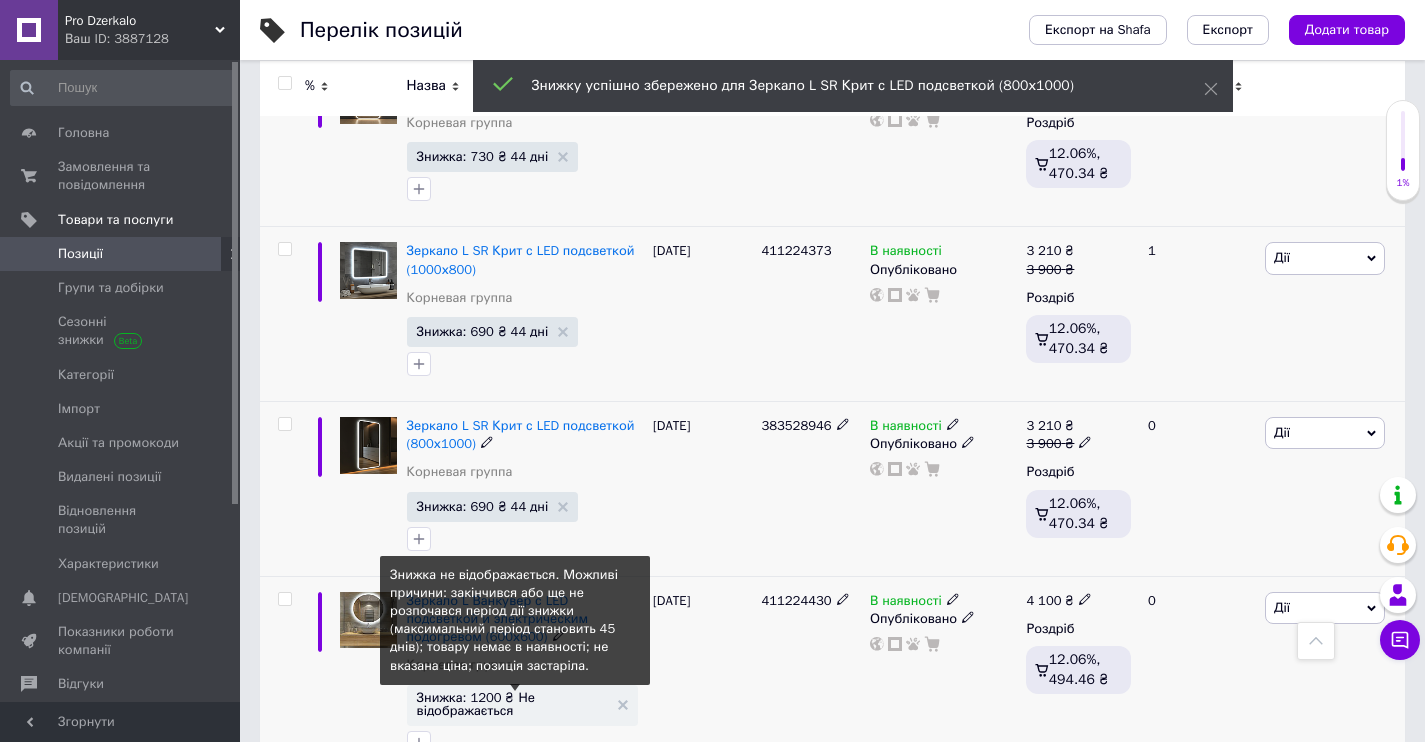 click on "Знижка: 1200 ₴ Не відображається" at bounding box center [512, 704] 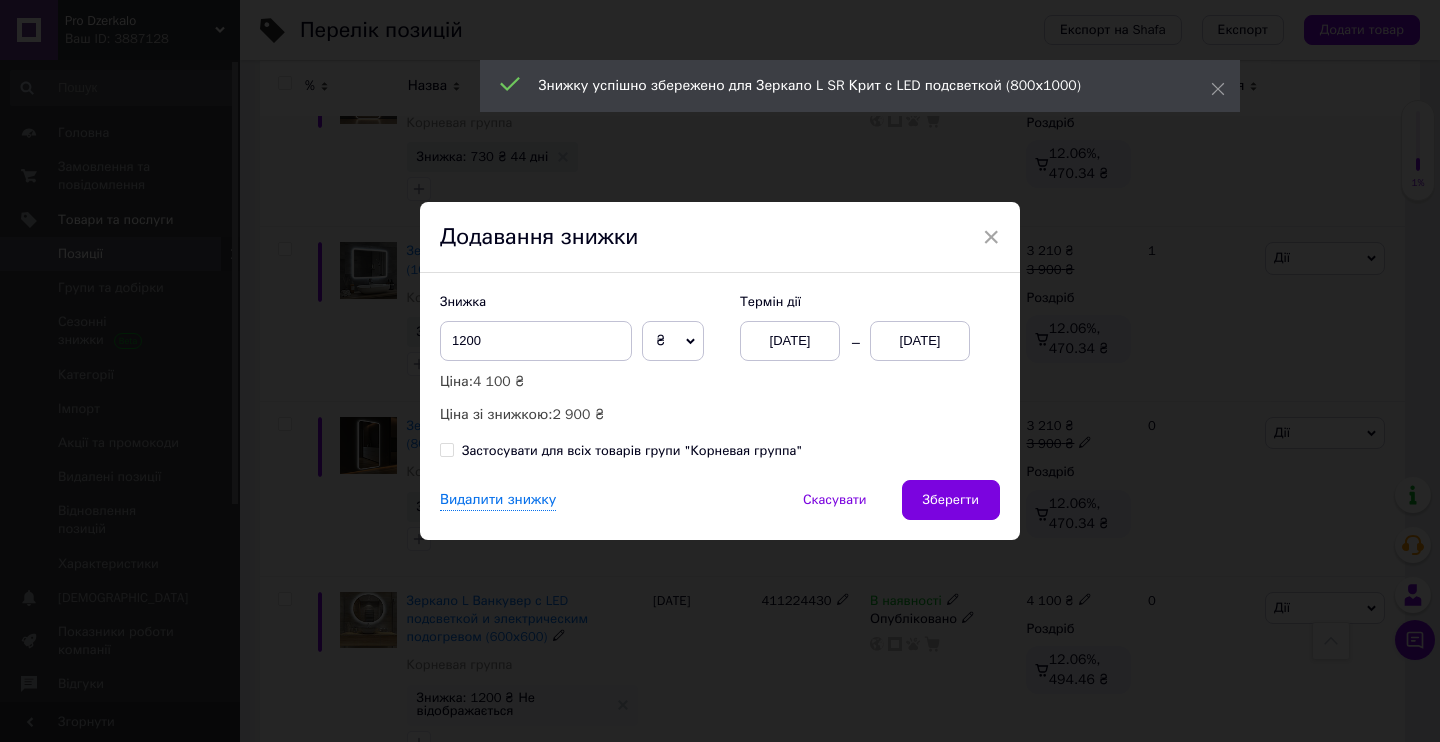 click on "[DATE]" at bounding box center (790, 341) 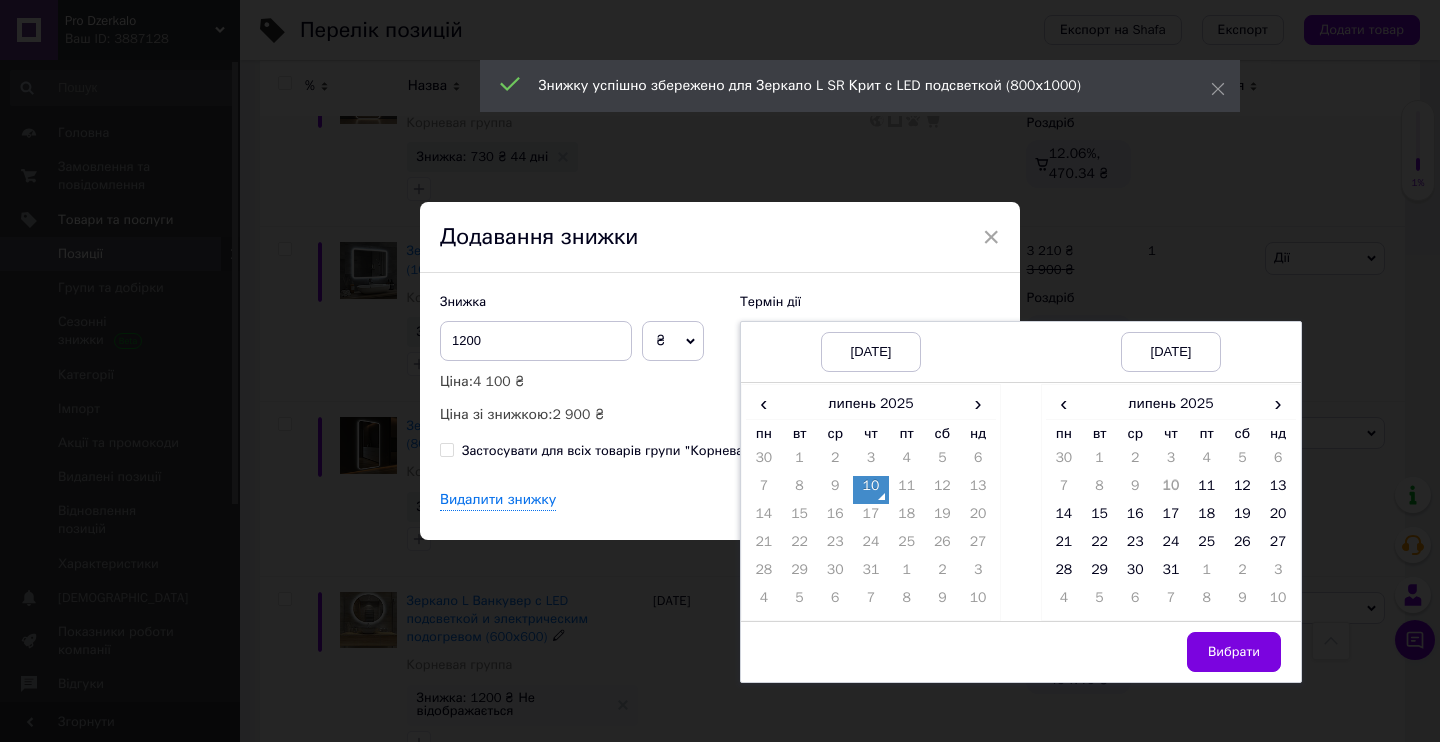click on "10" at bounding box center [871, 490] 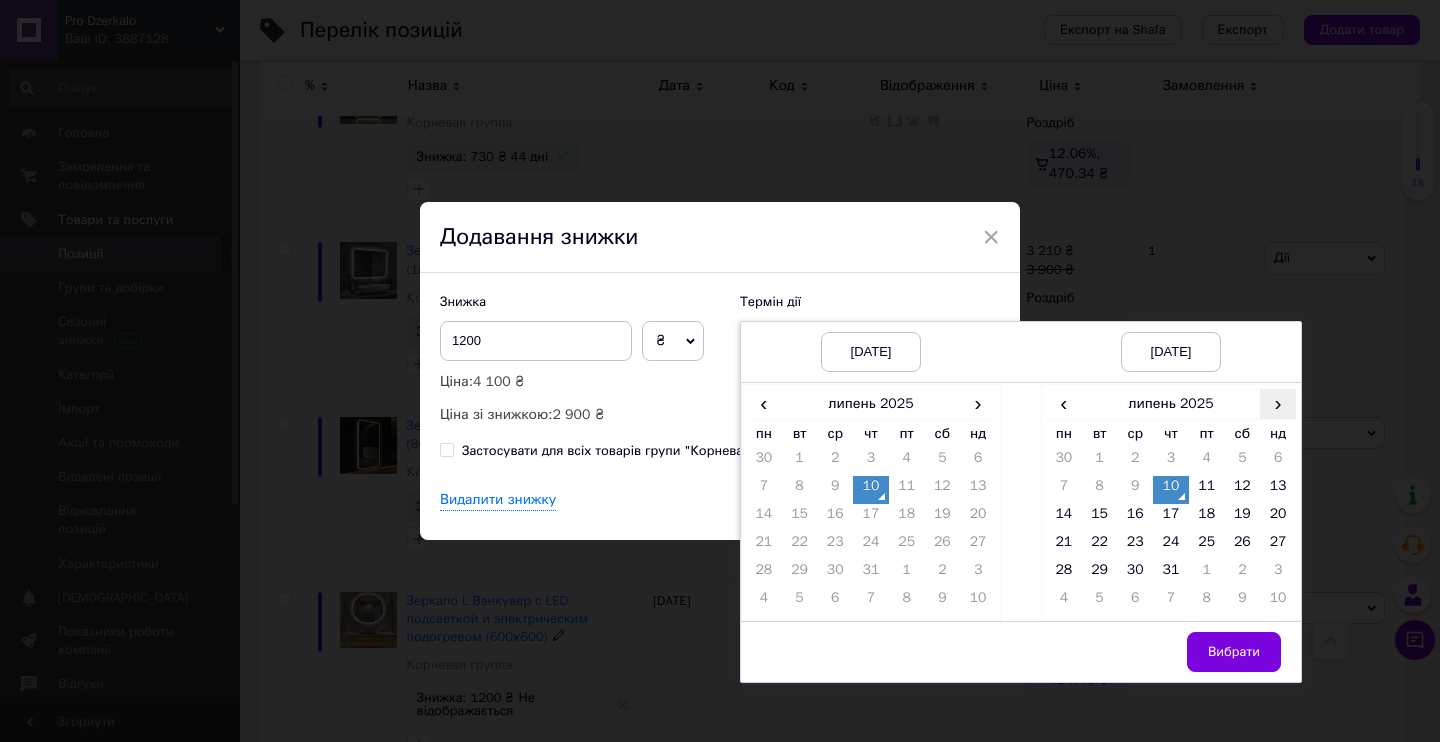 click on "›" at bounding box center [1278, 403] 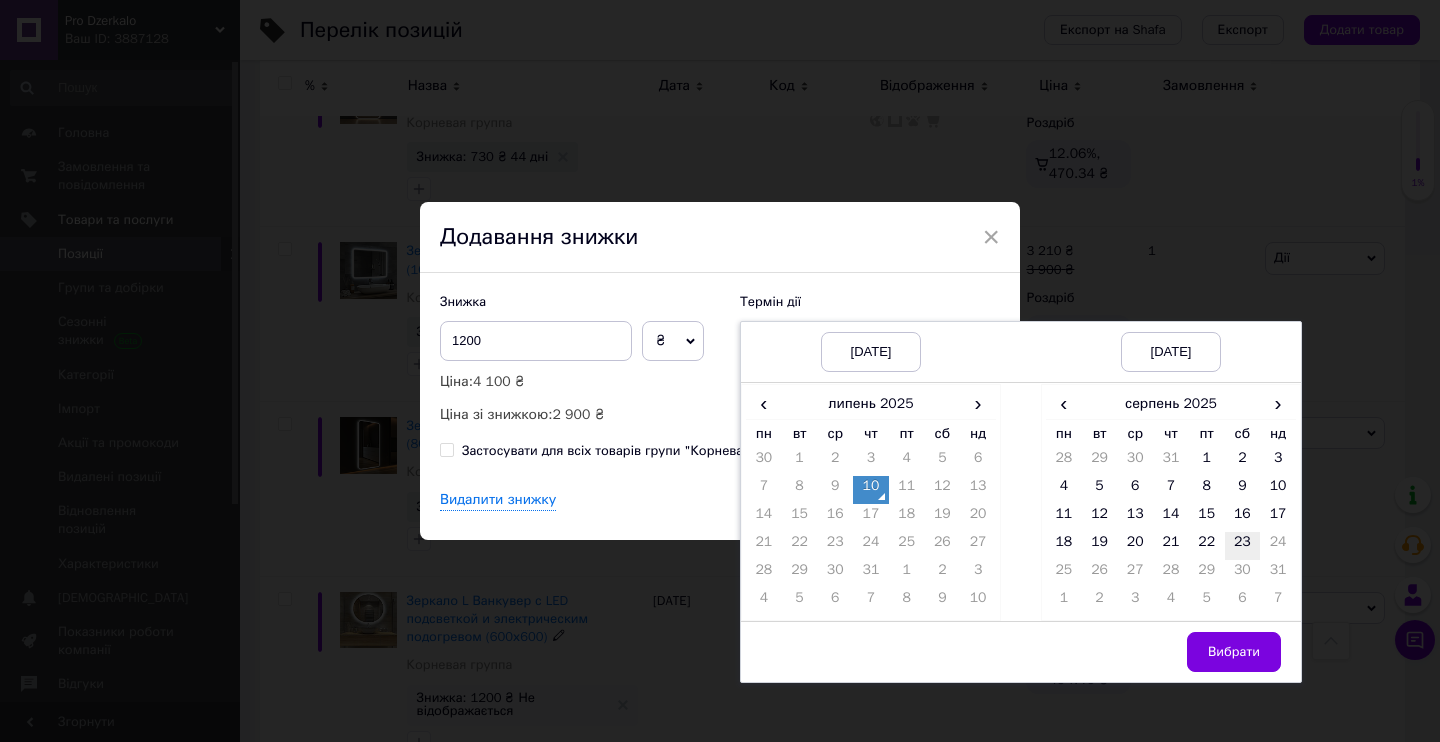 click on "23" at bounding box center (1243, 546) 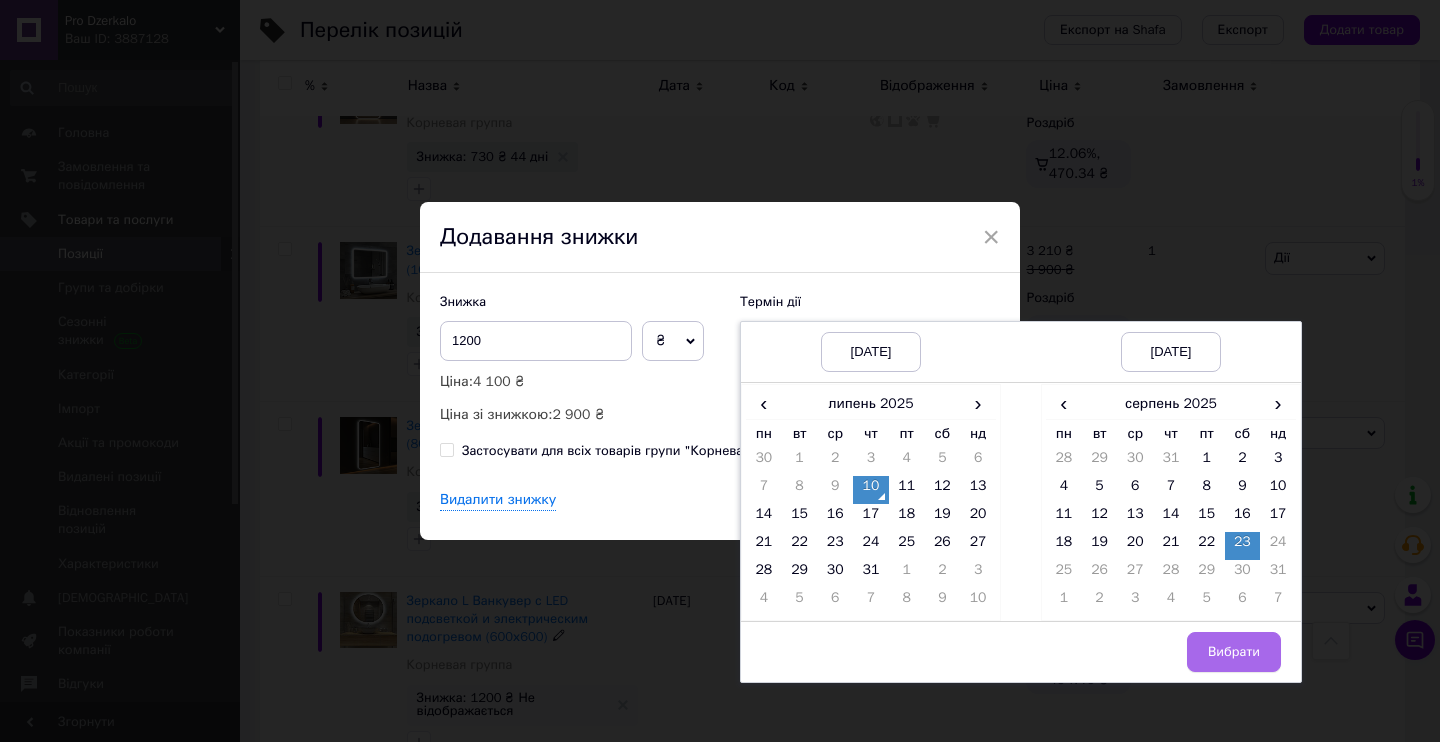 click on "Вибрати" at bounding box center (1234, 652) 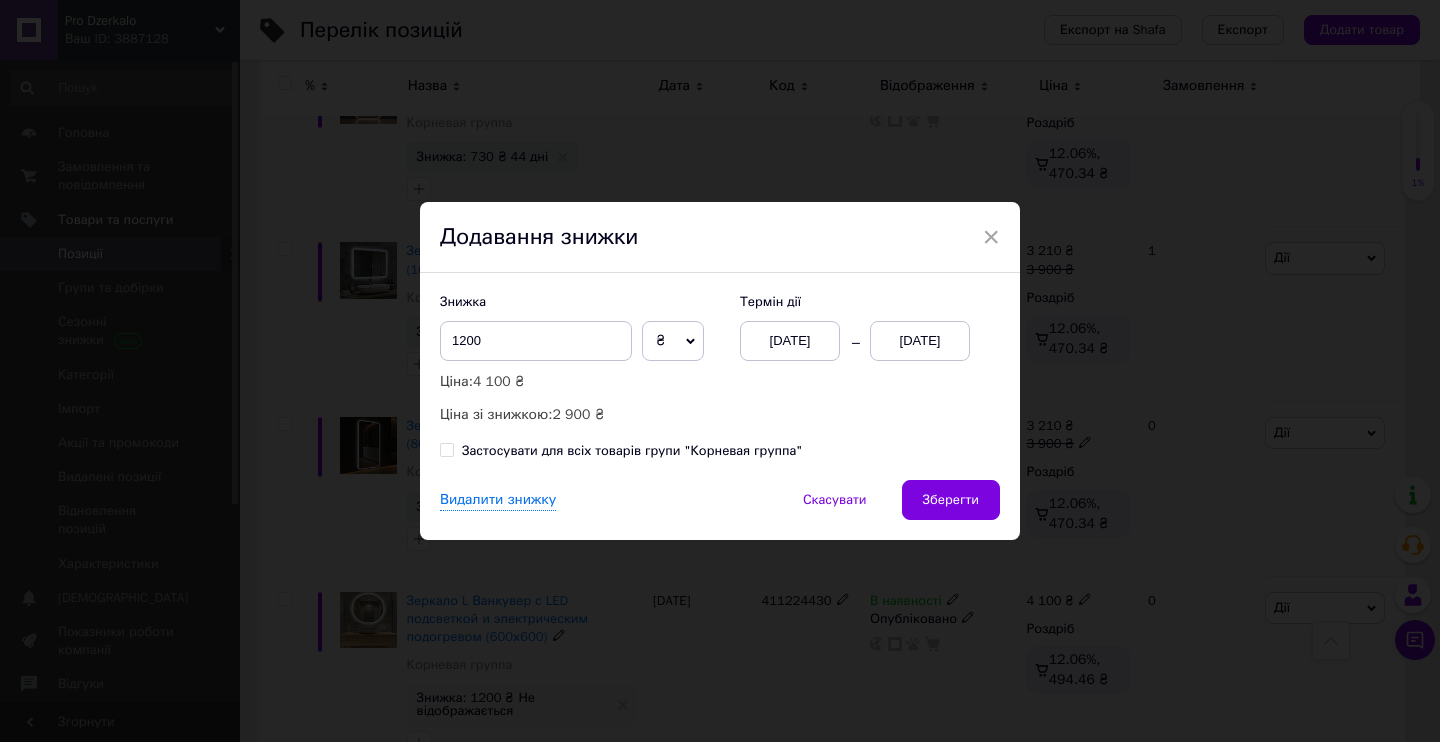 click on "Зберегти" at bounding box center [951, 500] 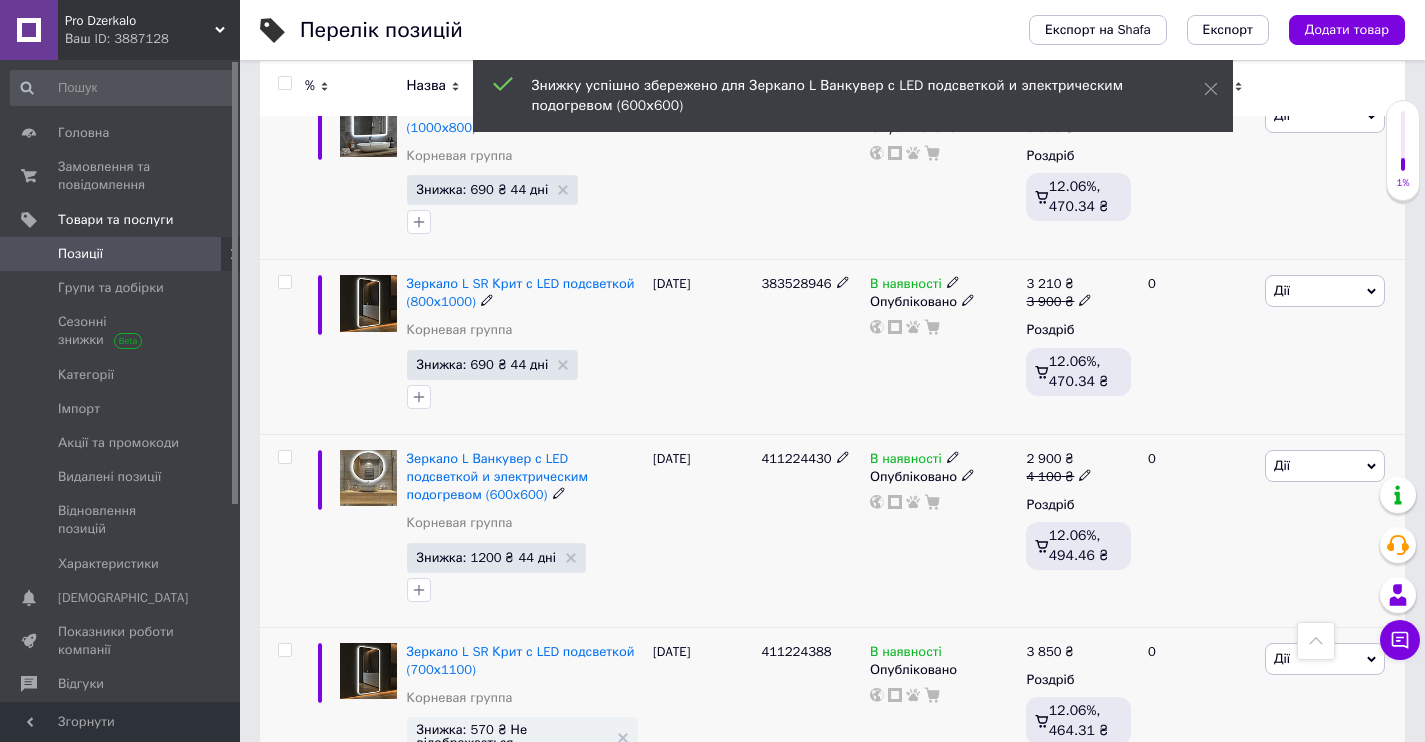 scroll, scrollTop: 8570, scrollLeft: 0, axis: vertical 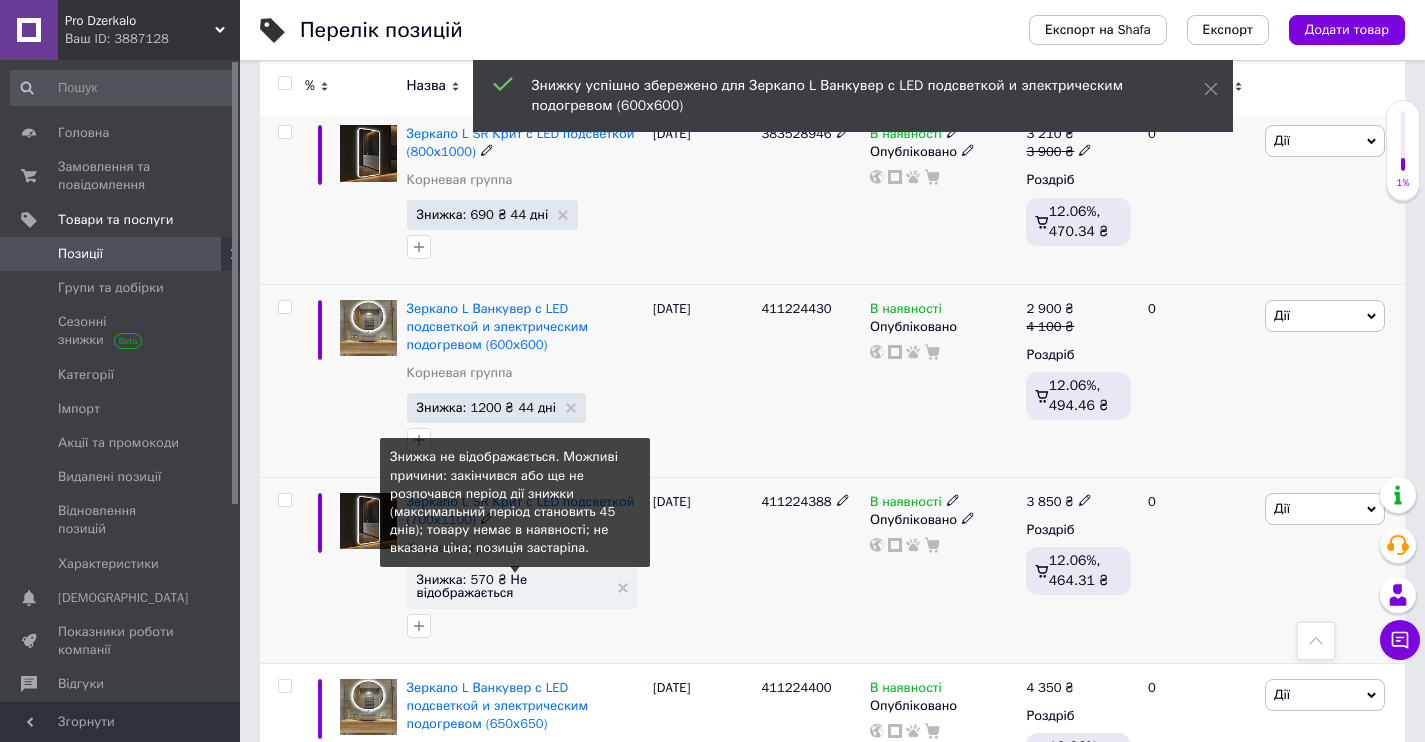 click on "Знижка: 570 ₴ Не відображається" at bounding box center [512, 586] 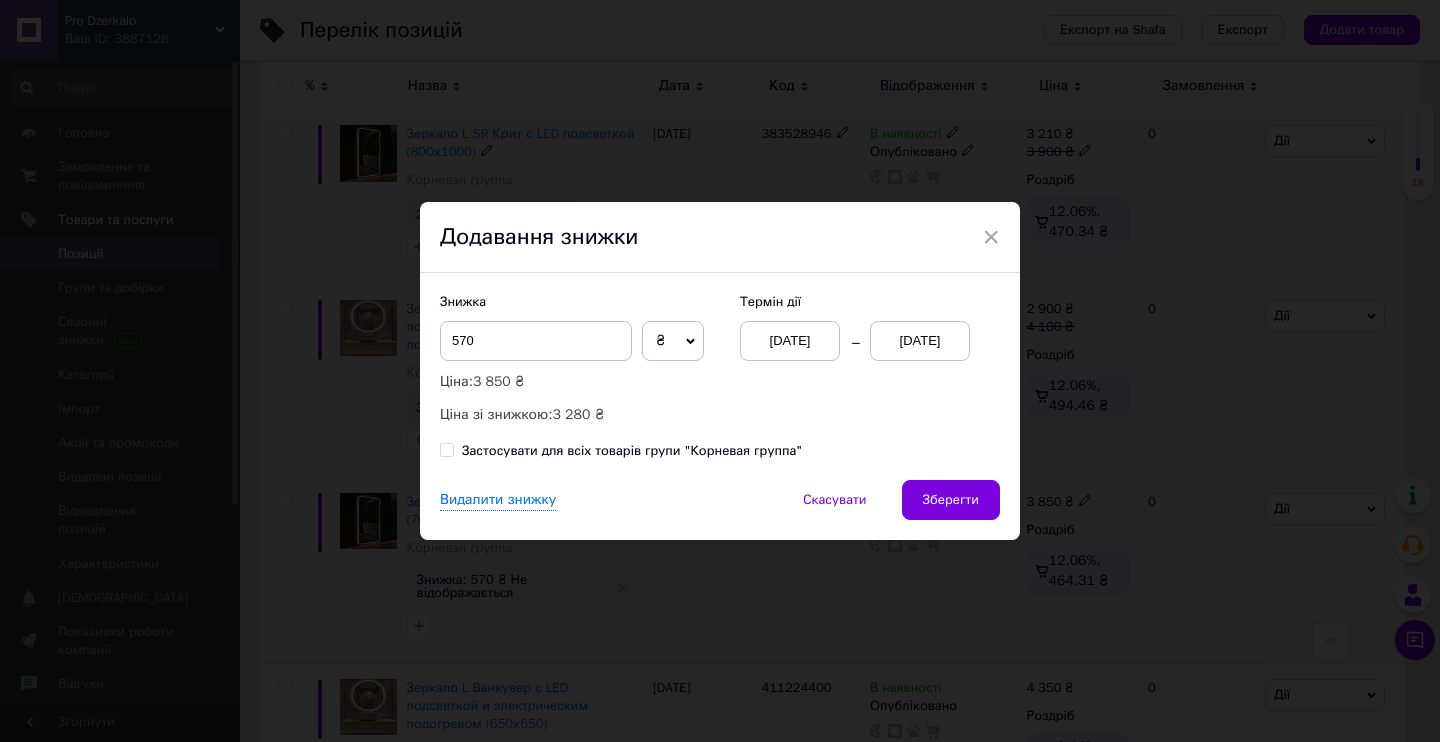 click on "[DATE]" at bounding box center [790, 341] 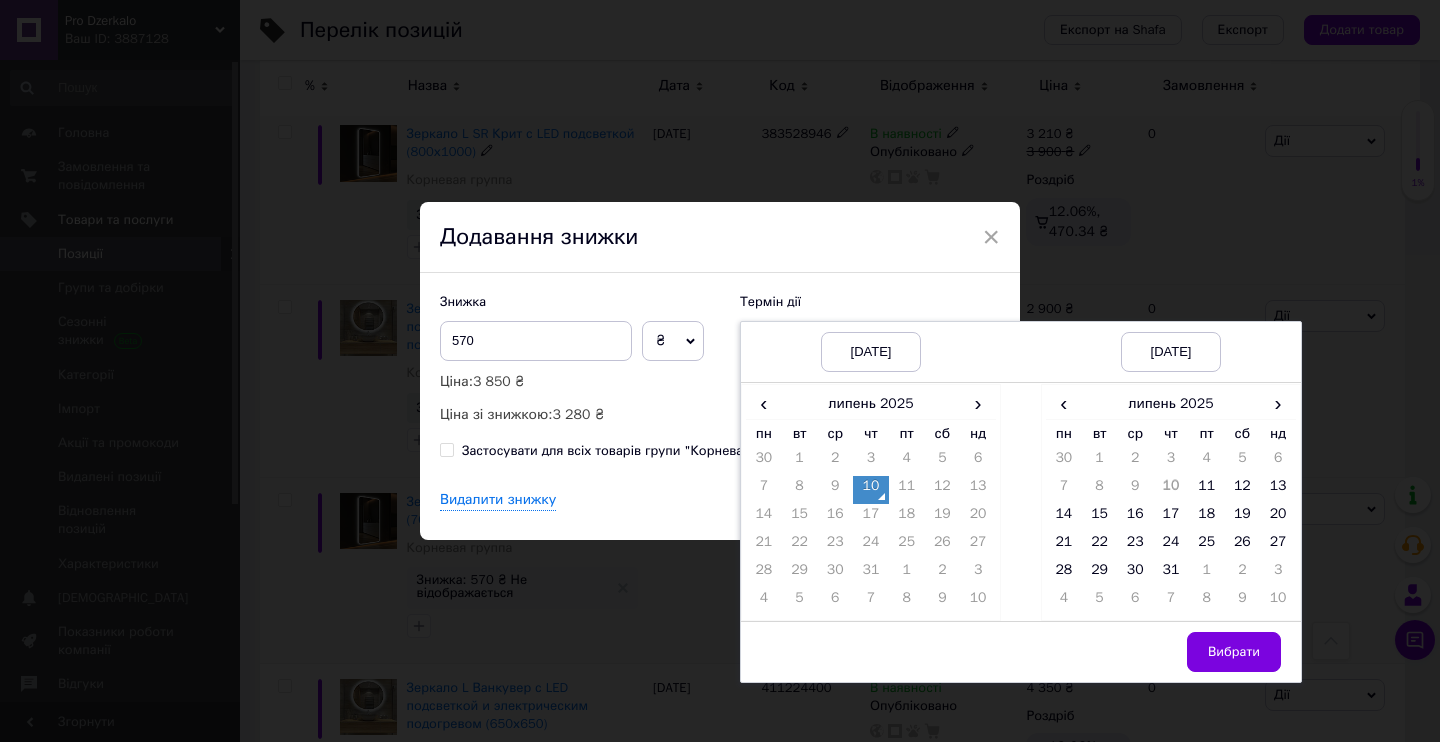 click on "10" at bounding box center [871, 490] 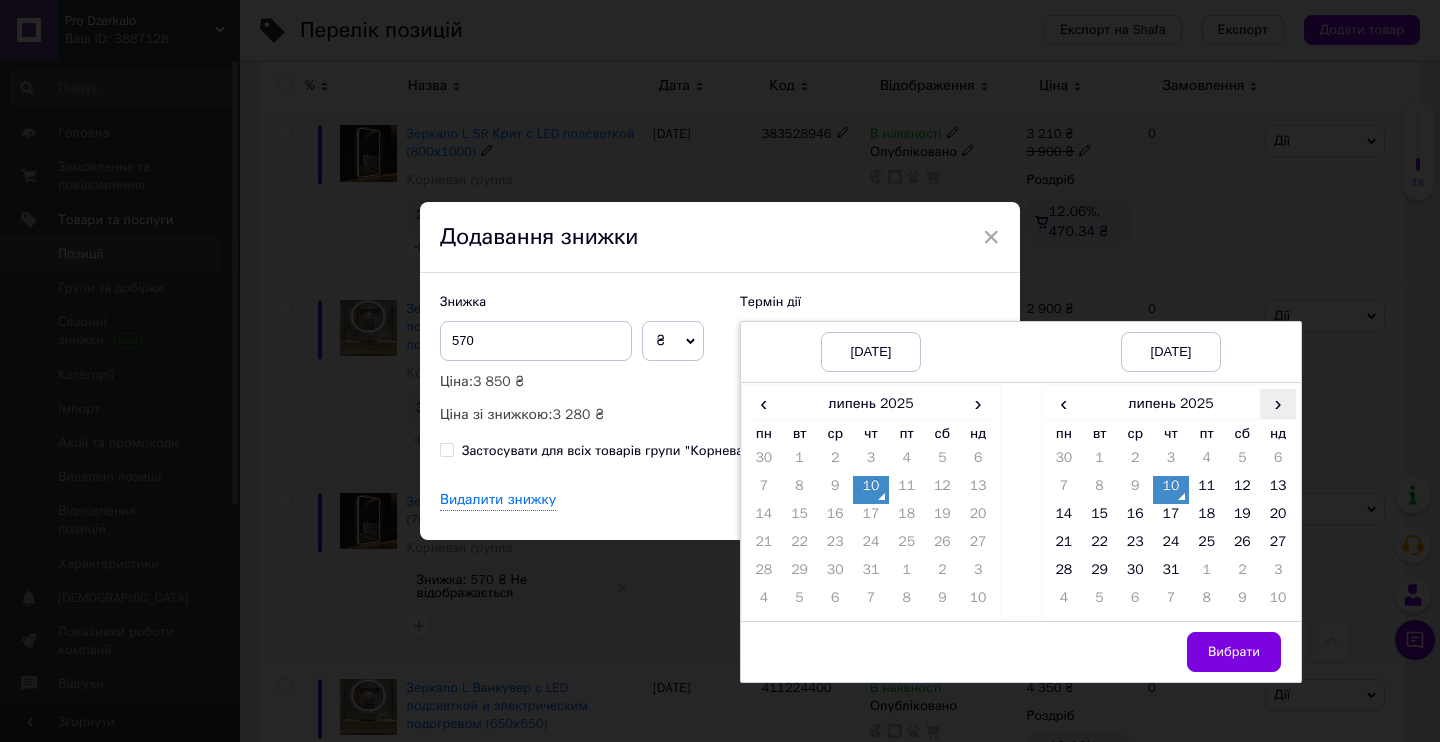 click on "›" at bounding box center (1278, 403) 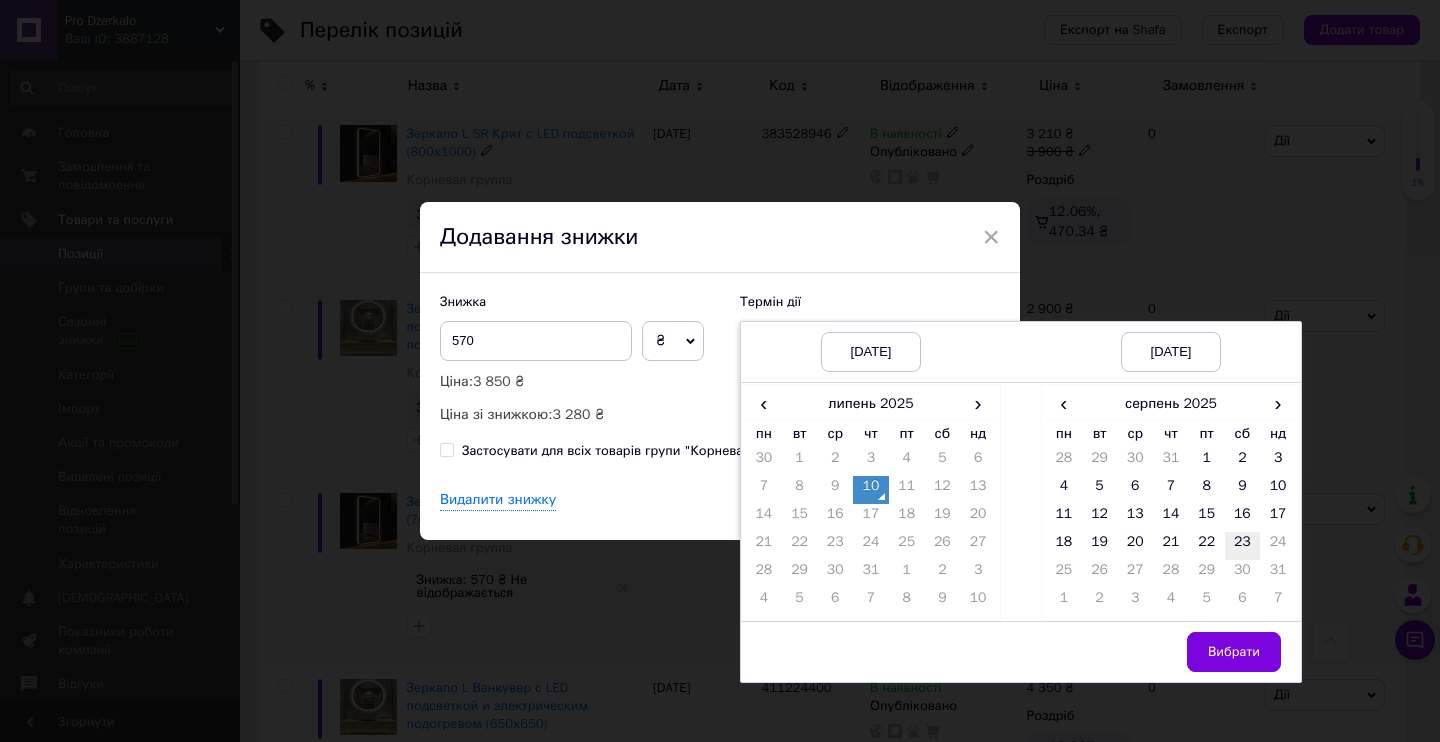 click on "23" at bounding box center [1243, 546] 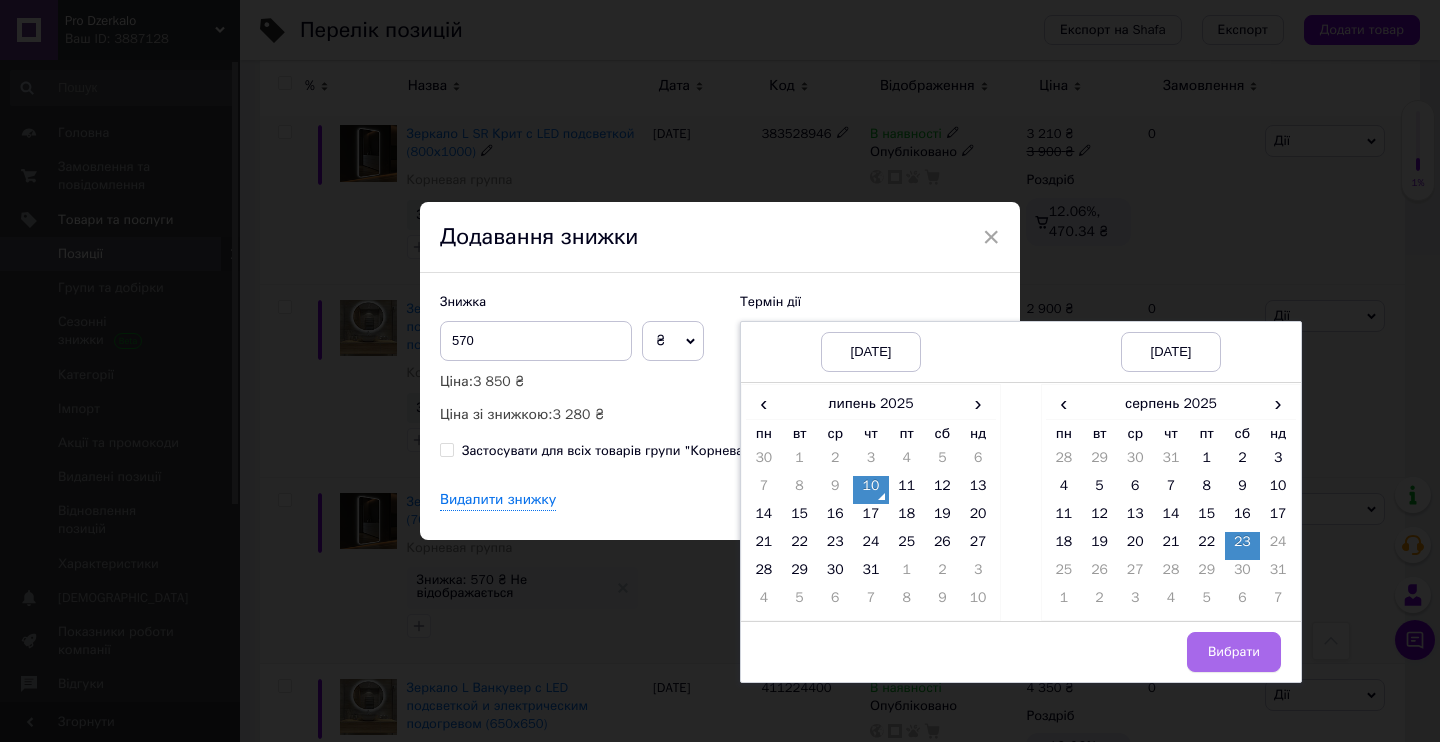 click on "Вибрати" at bounding box center [1234, 652] 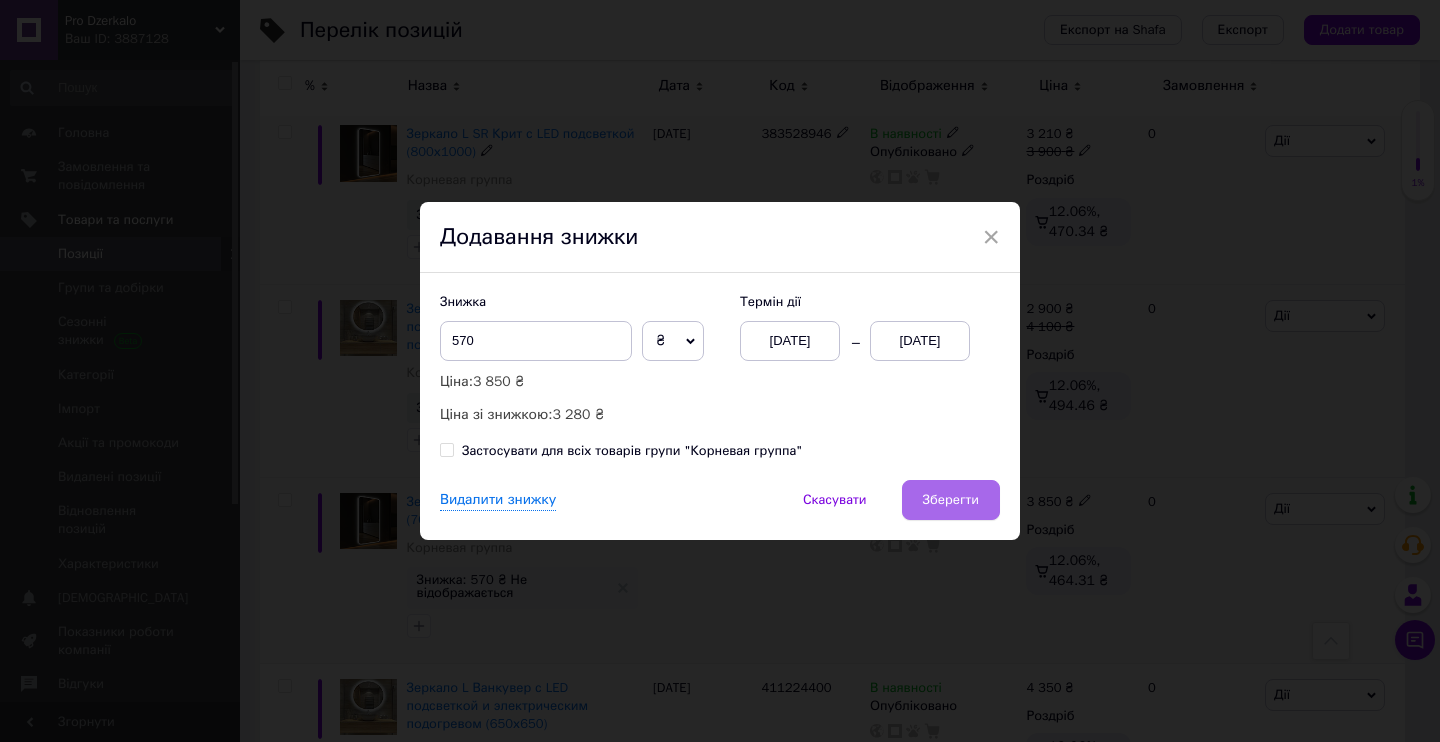 click on "Зберегти" at bounding box center [951, 500] 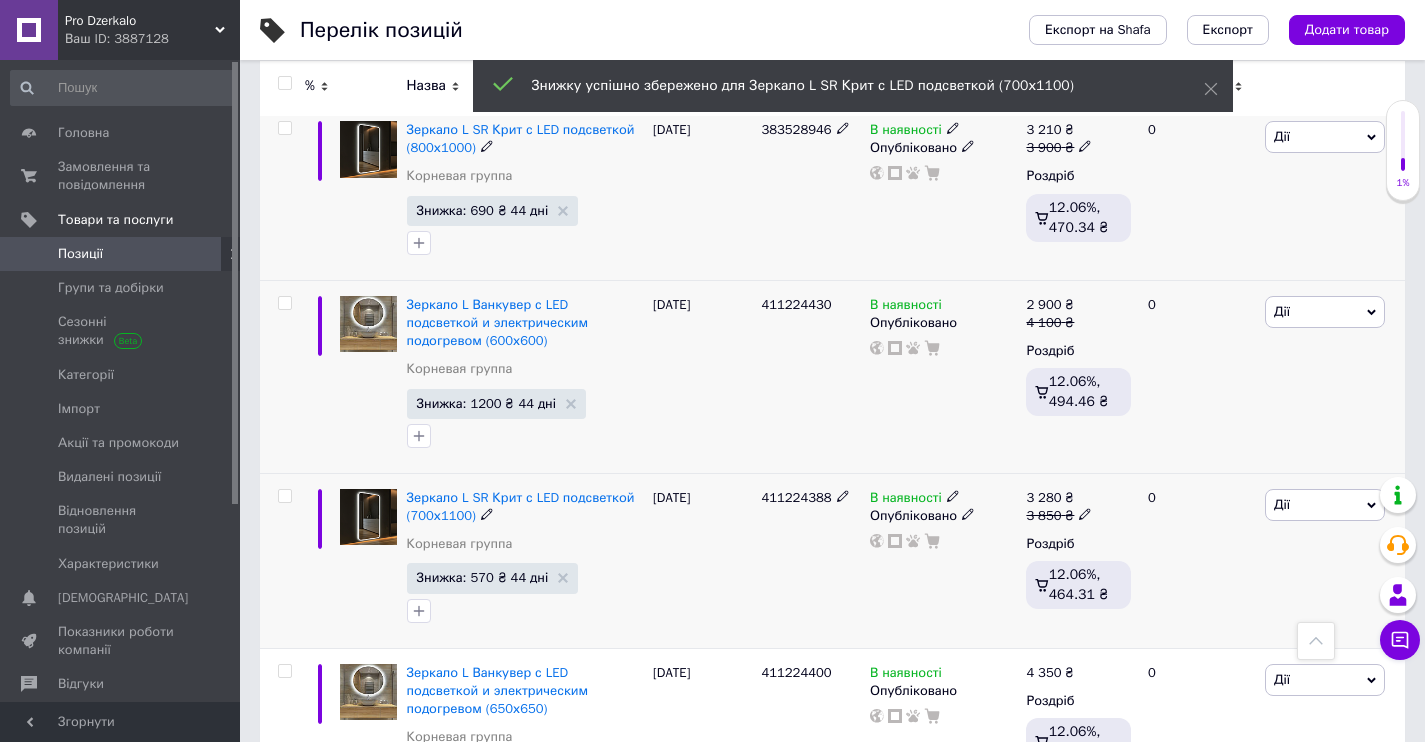 scroll, scrollTop: 8723, scrollLeft: 0, axis: vertical 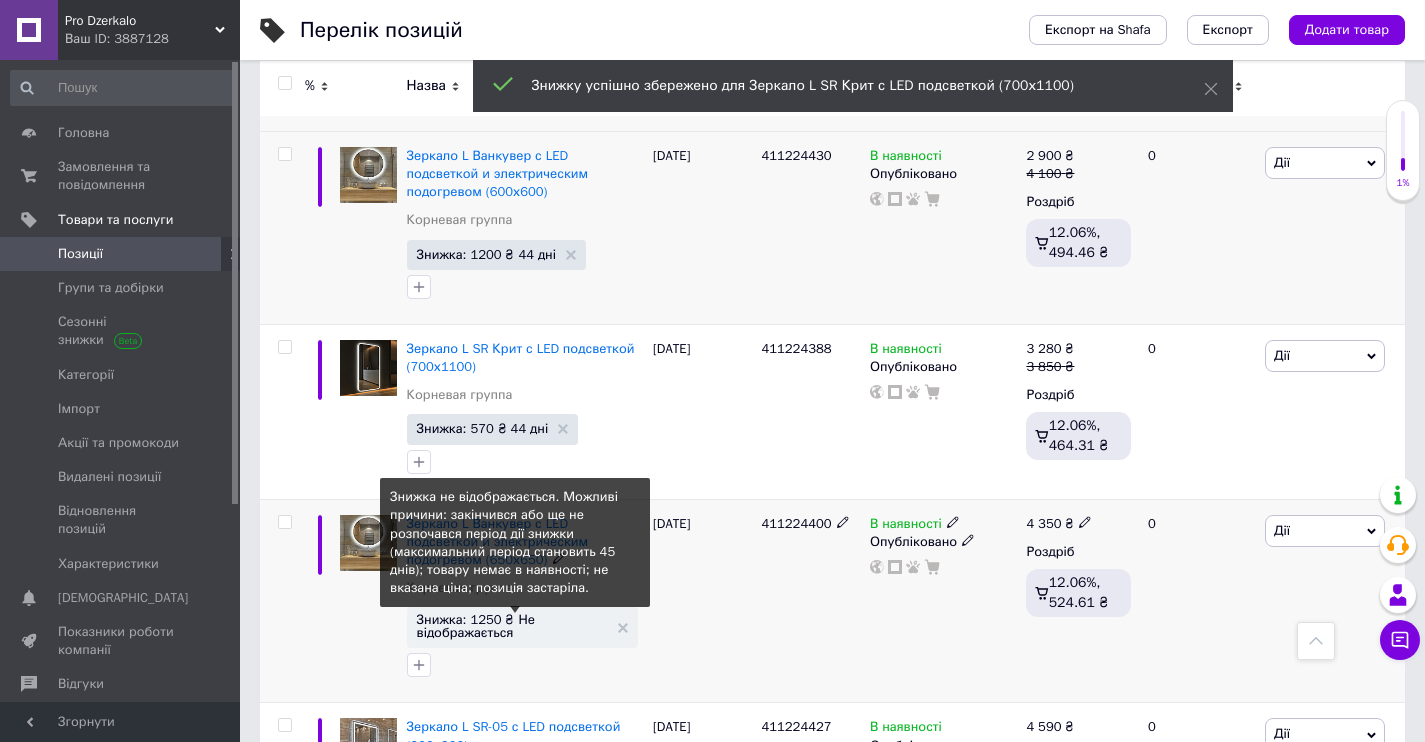 click on "Знижка: 1250 ₴ Не відображається" at bounding box center [512, 626] 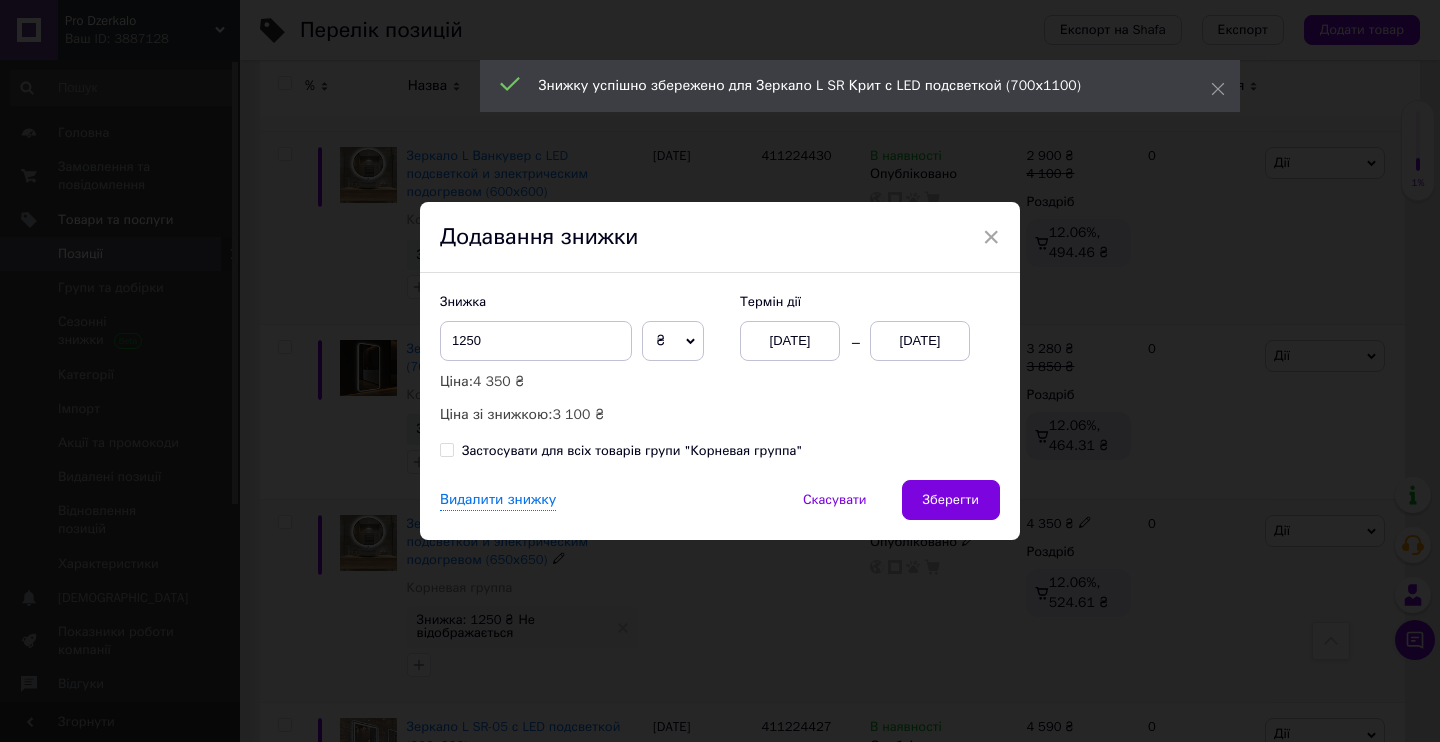 click on "[DATE]" at bounding box center (790, 341) 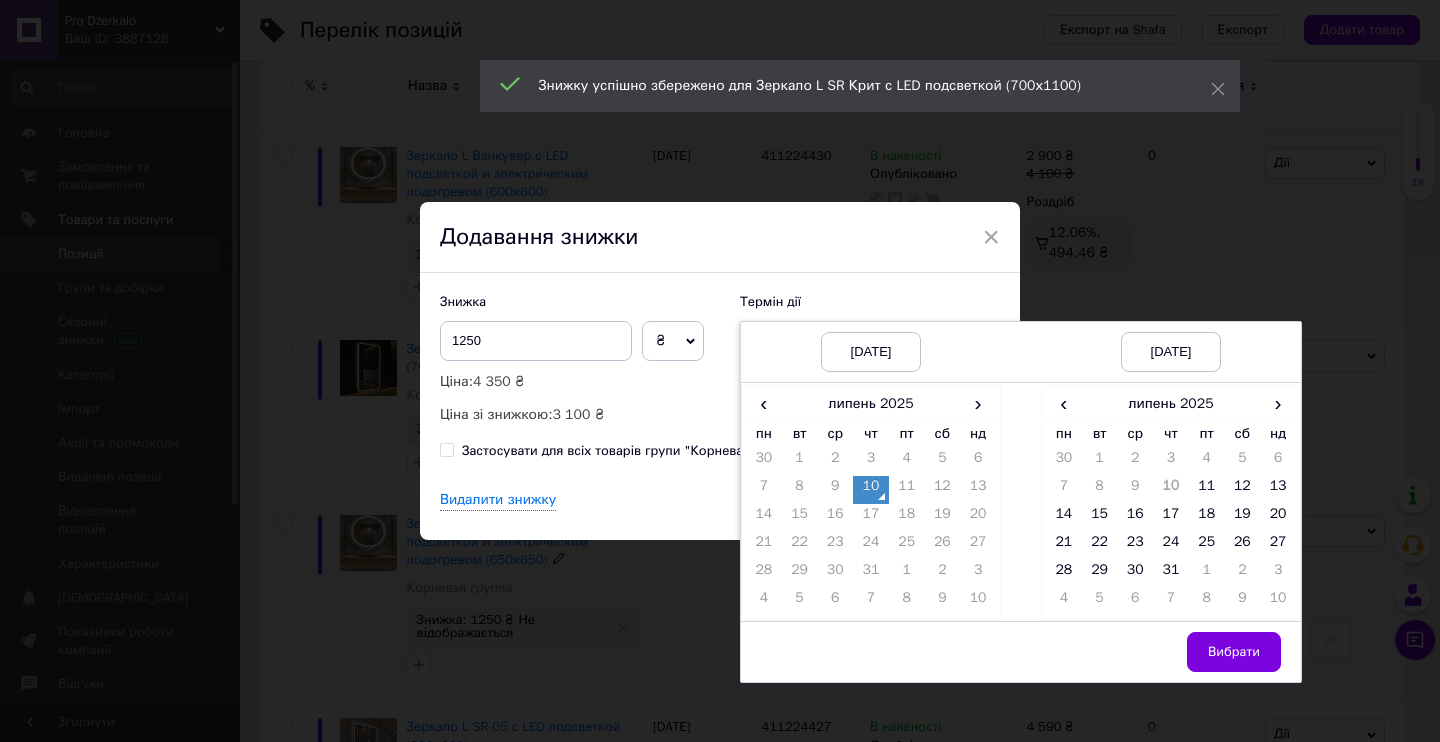 click on "10" at bounding box center [871, 490] 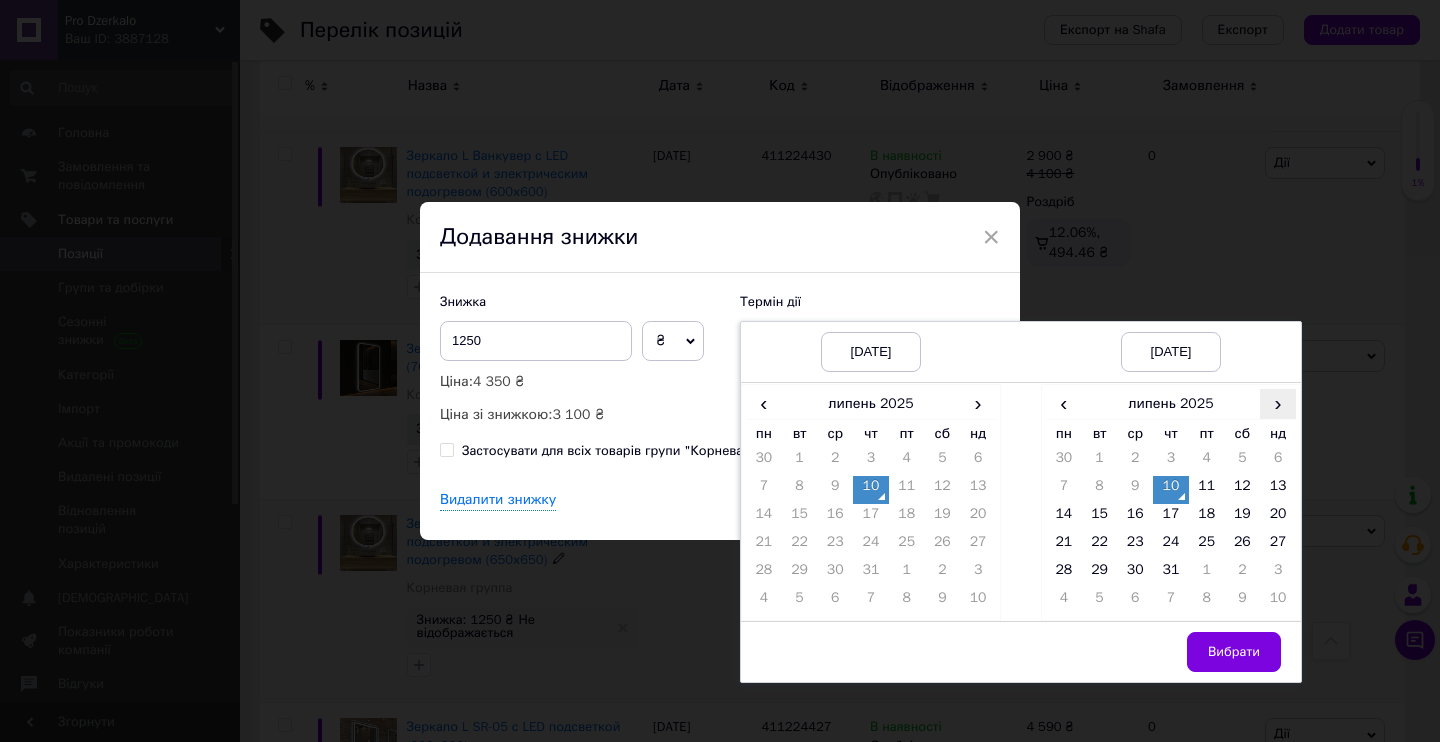 click on "›" at bounding box center [1278, 403] 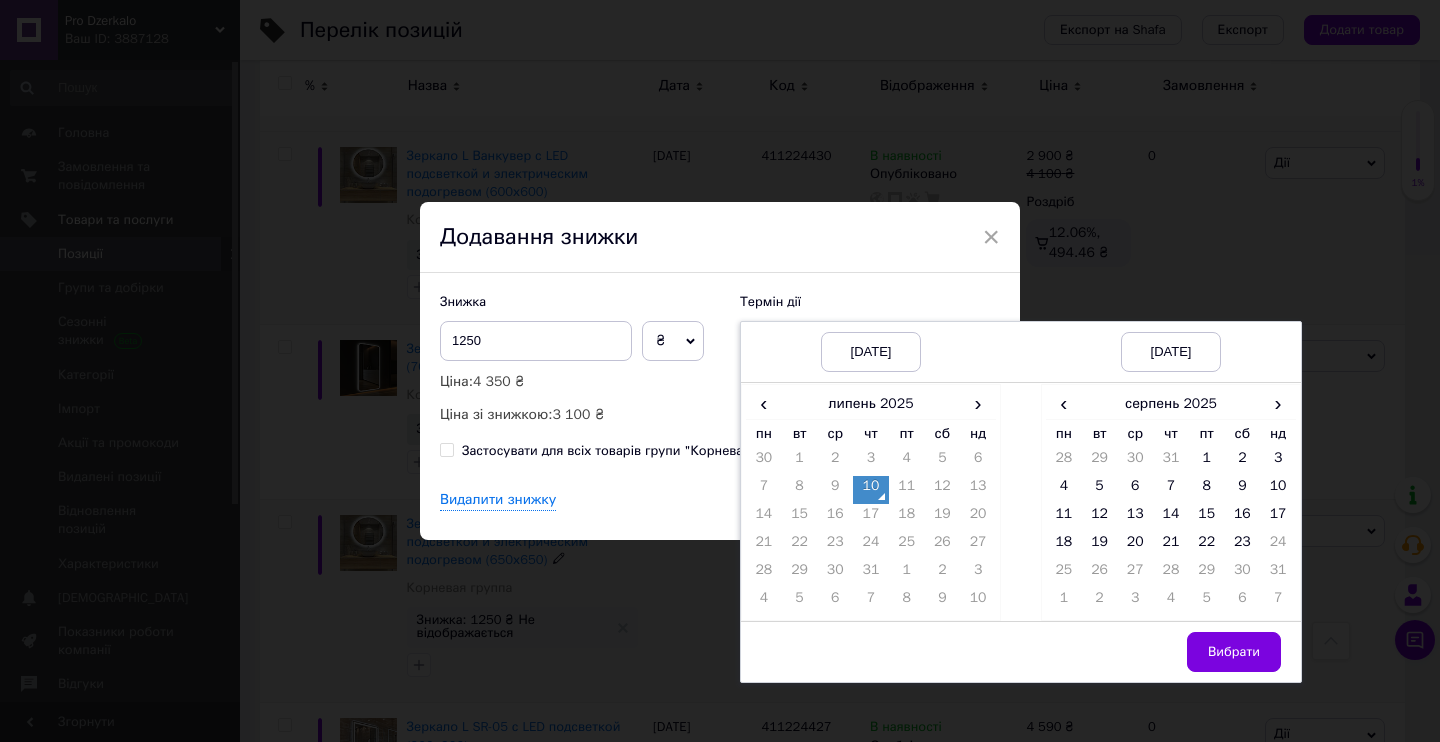 drag, startPoint x: 1245, startPoint y: 549, endPoint x: 1257, endPoint y: 614, distance: 66.09841 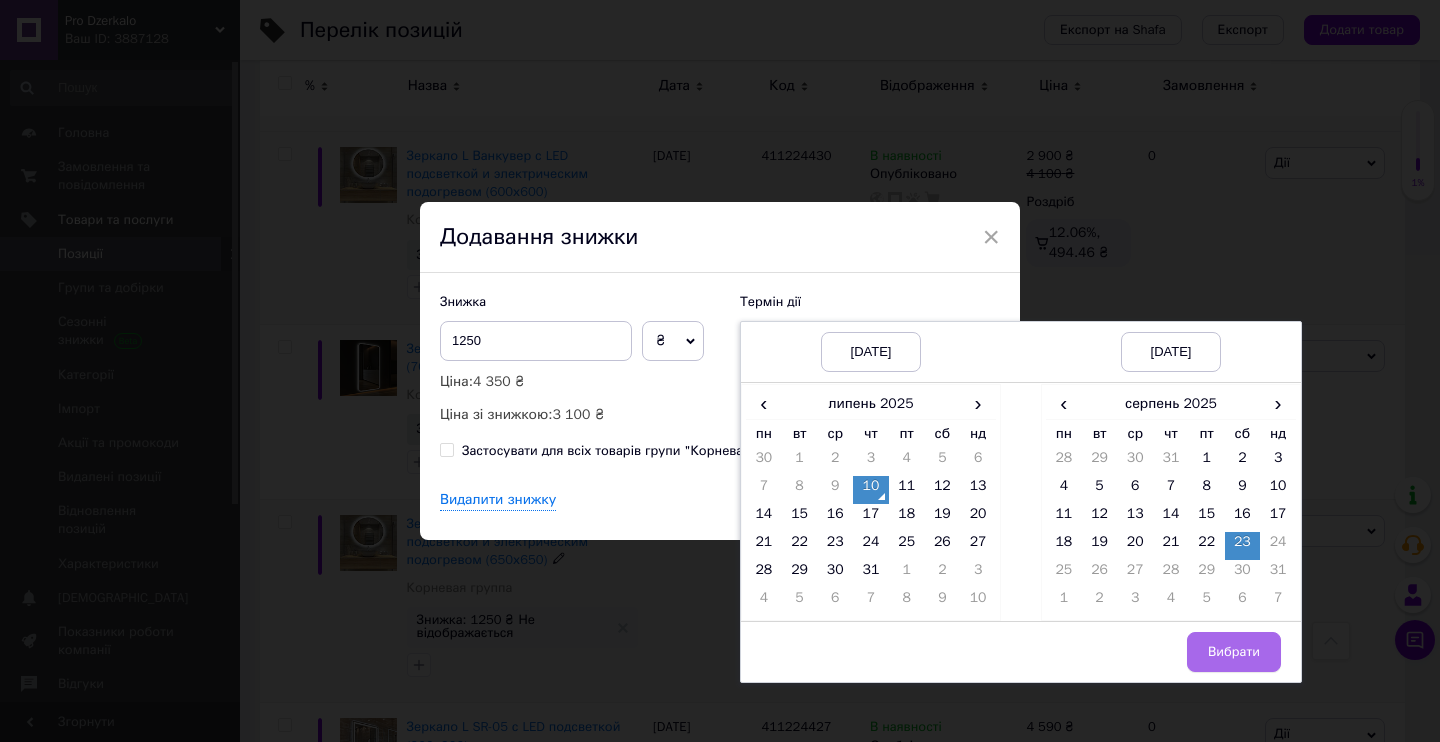 click on "Вибрати" at bounding box center (1234, 652) 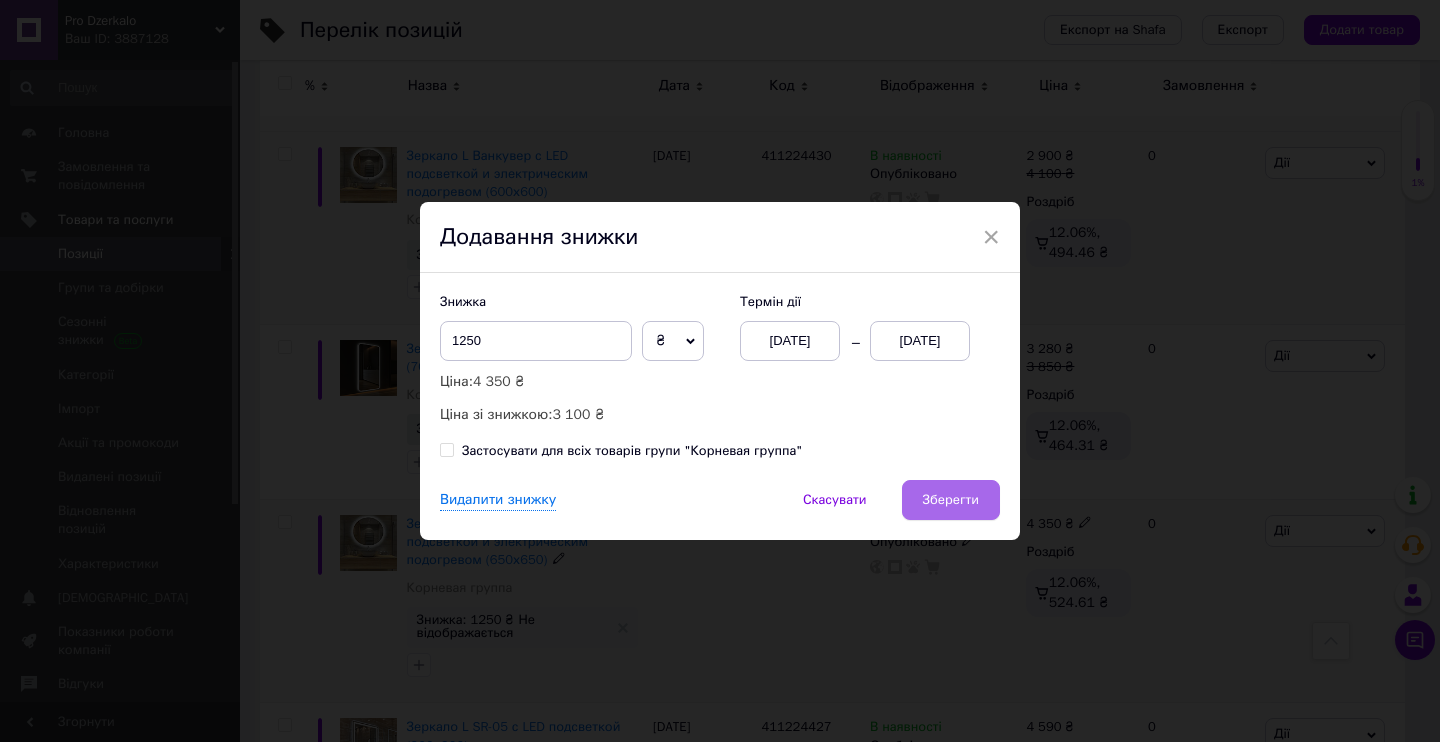 click on "Зберегти" at bounding box center (951, 500) 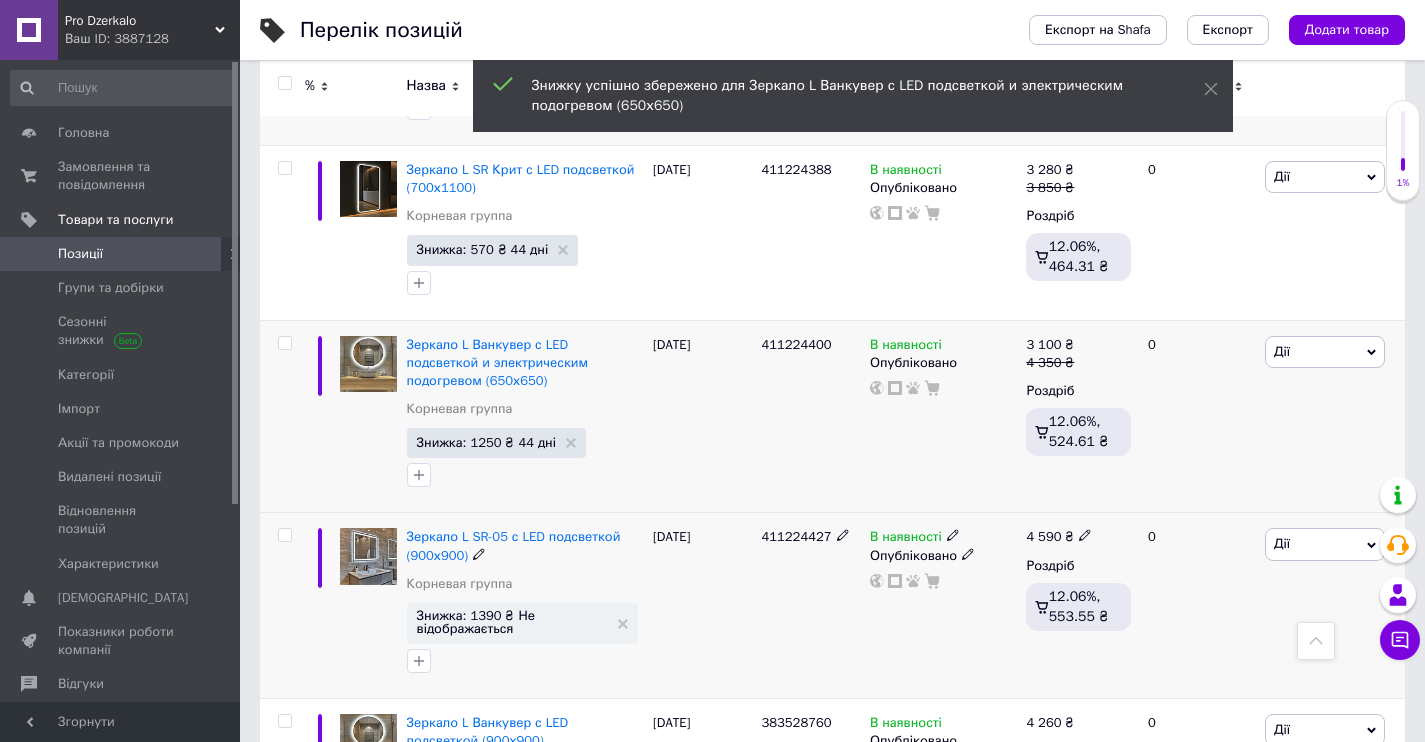 scroll, scrollTop: 9065, scrollLeft: 0, axis: vertical 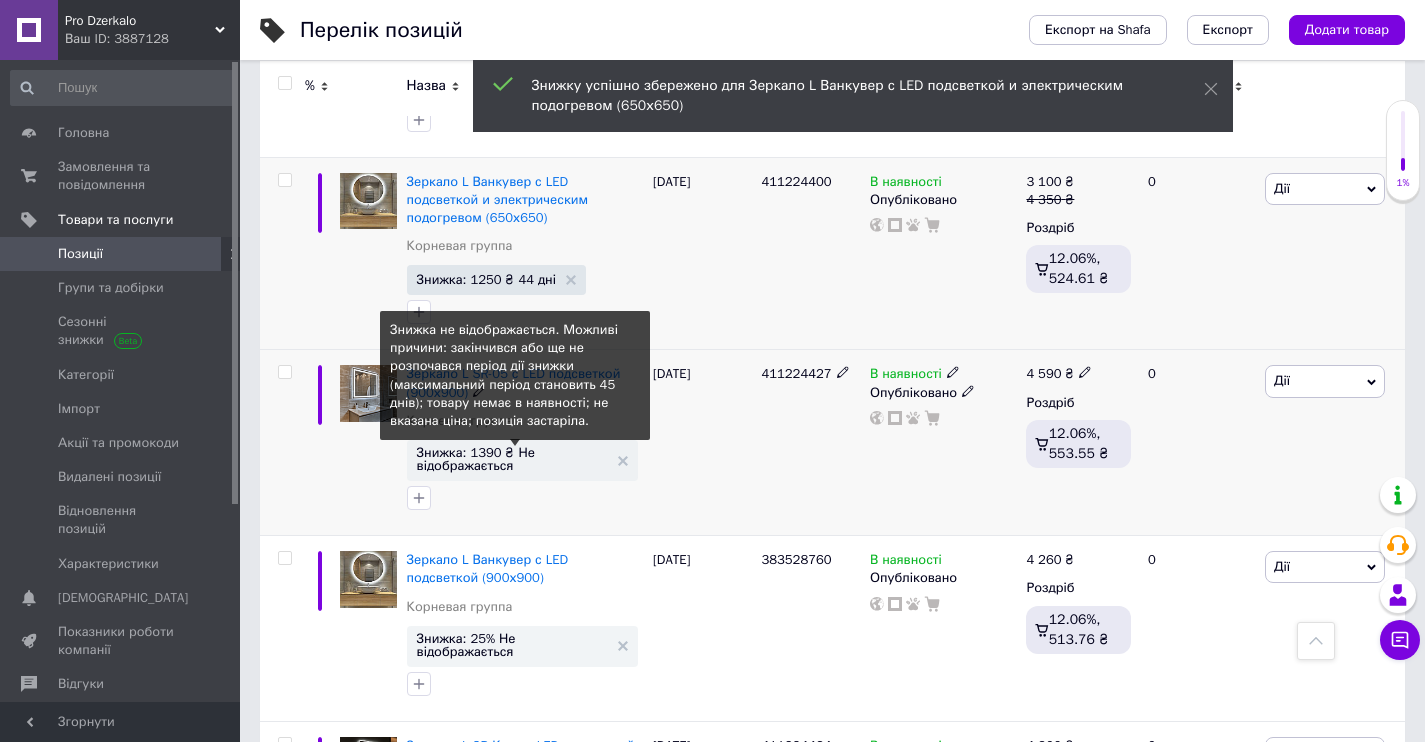click on "Знижка: 1390 ₴ Не відображається" at bounding box center (512, 459) 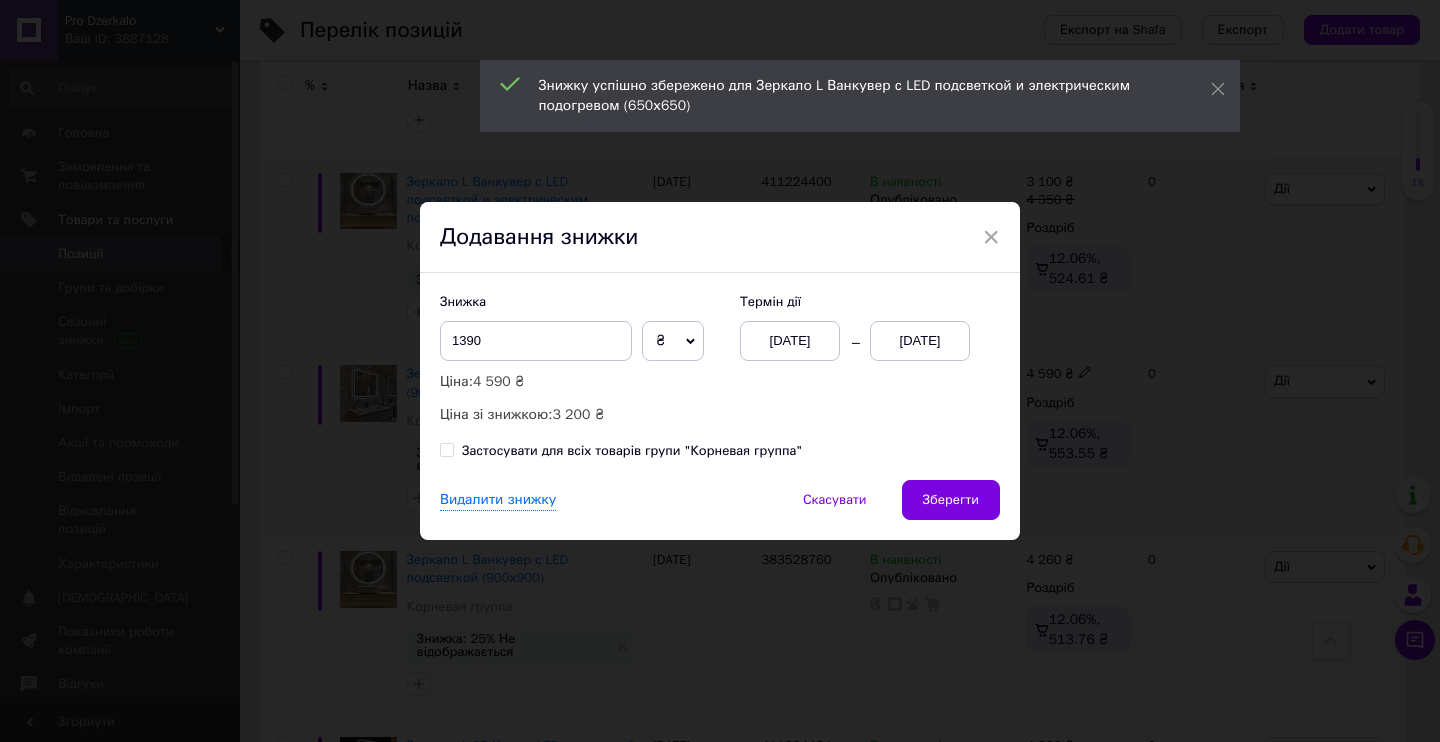 click on "[DATE]" at bounding box center (790, 341) 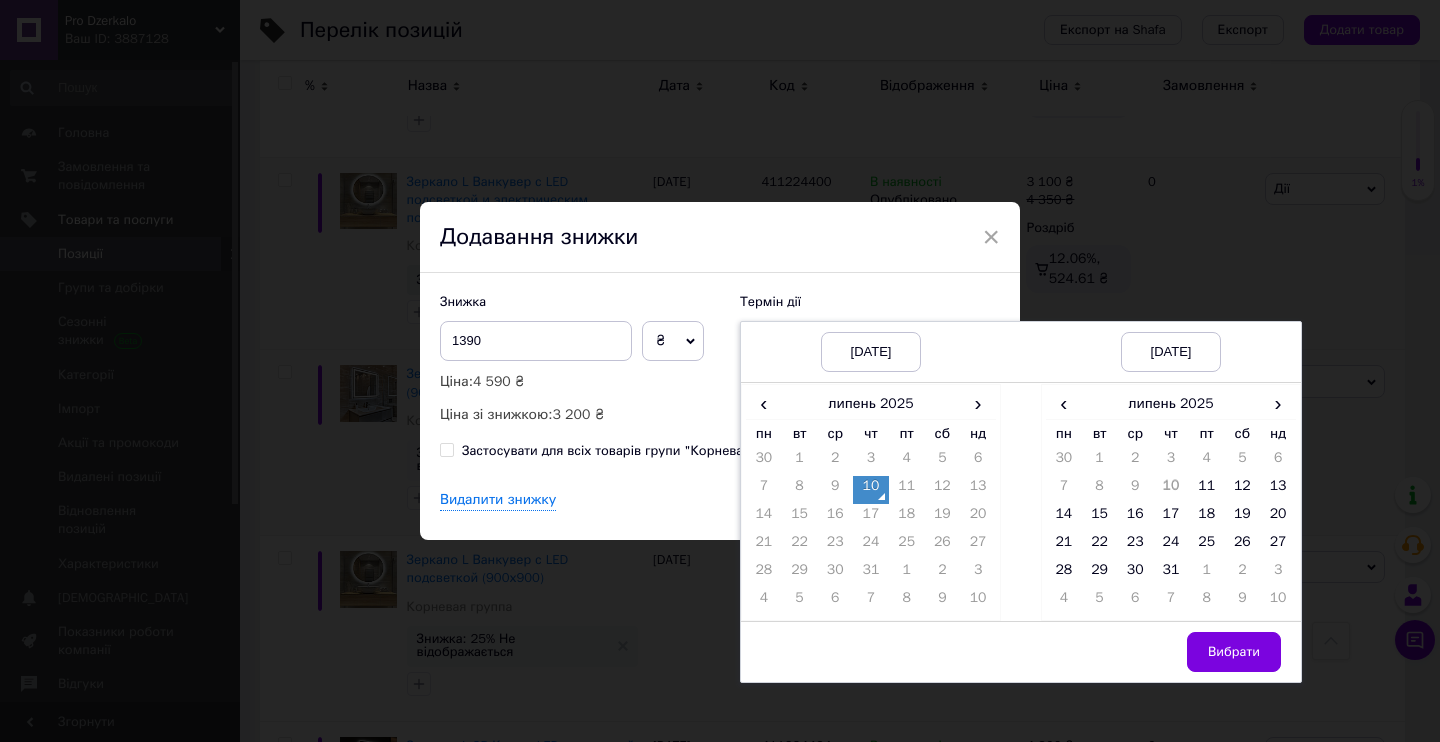 click on "10" at bounding box center [871, 490] 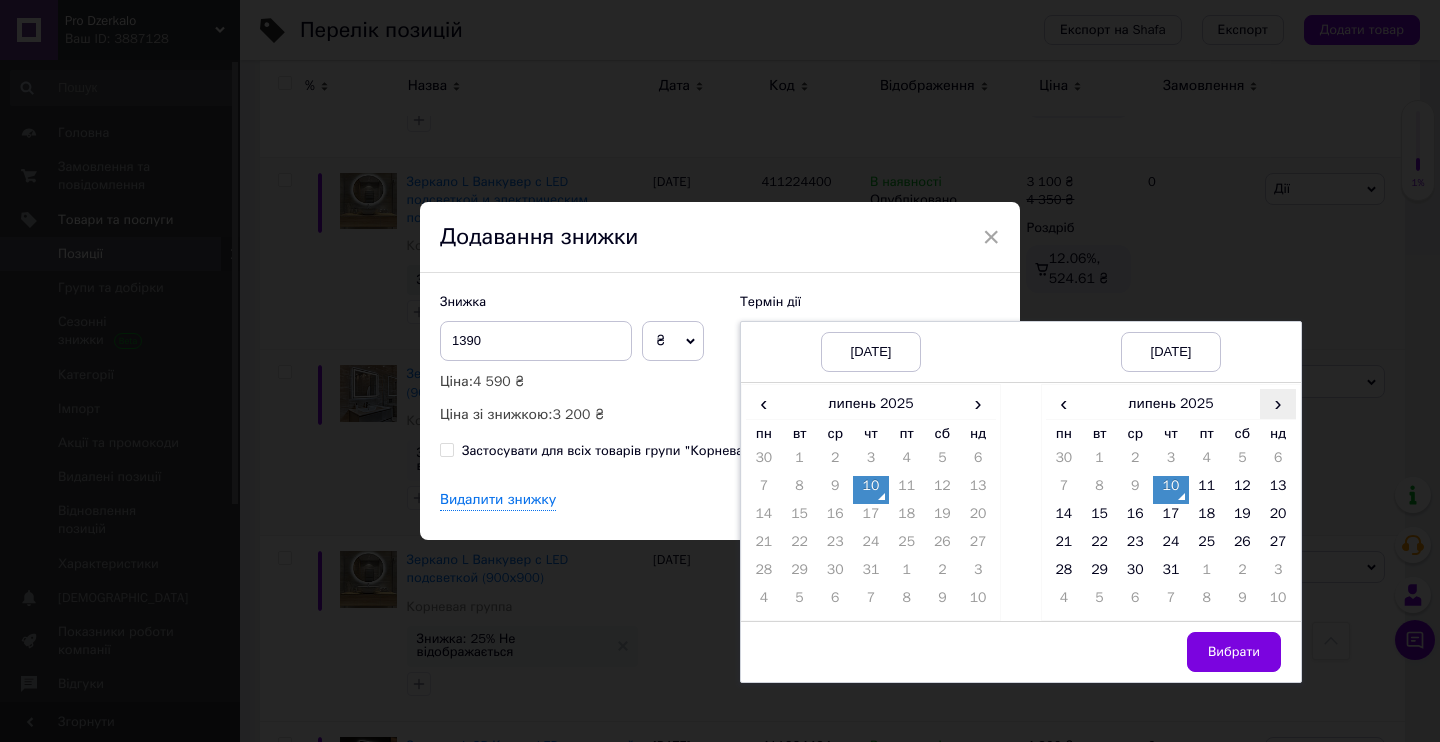 click on "›" at bounding box center [1278, 403] 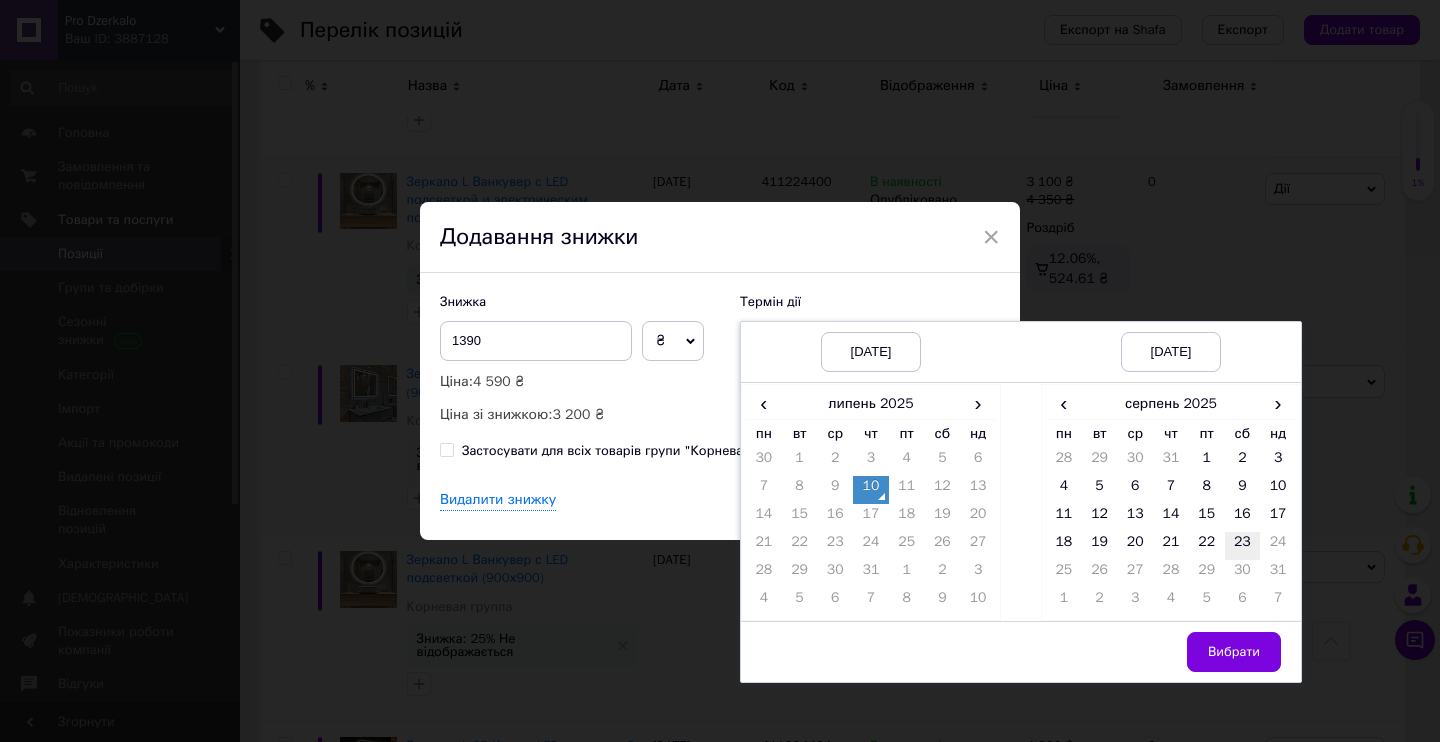 click on "23" at bounding box center [1243, 546] 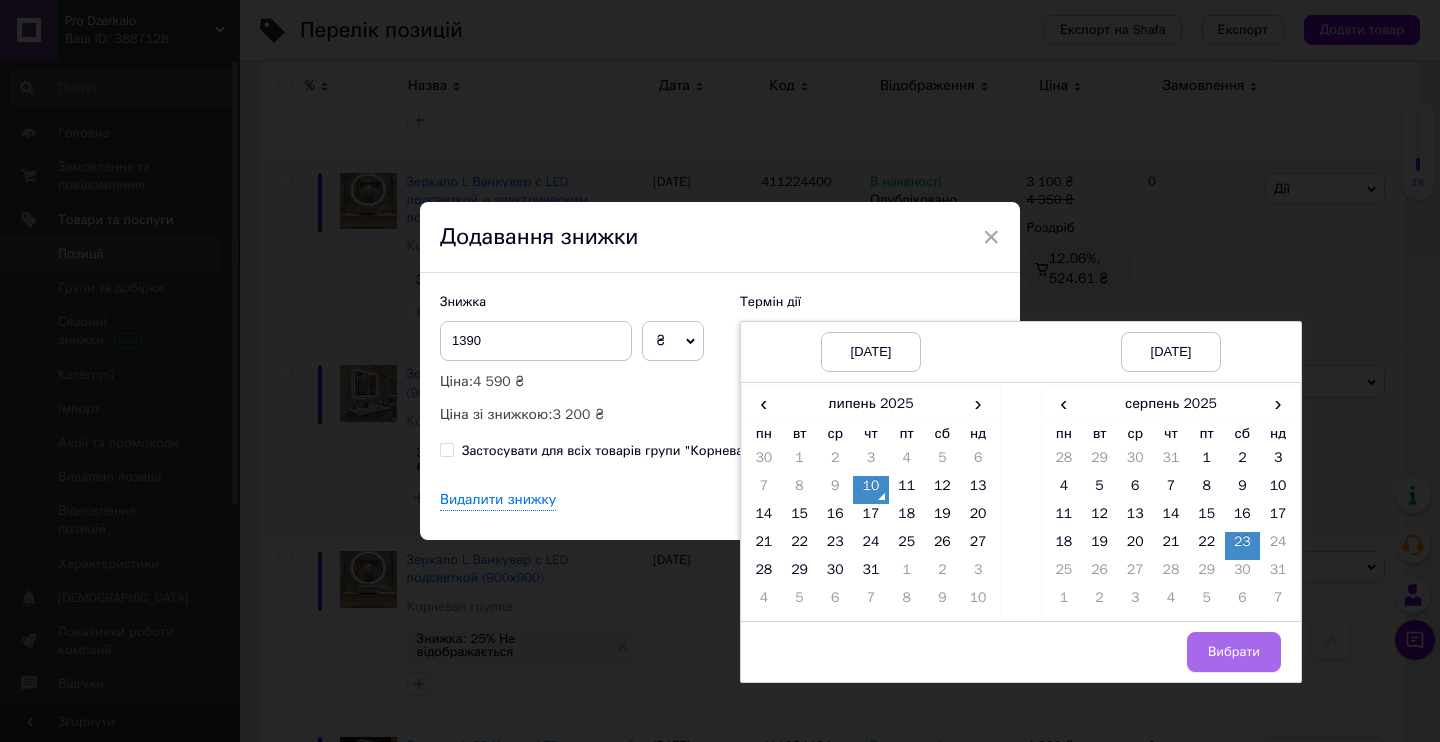 click on "Вибрати" at bounding box center (1234, 652) 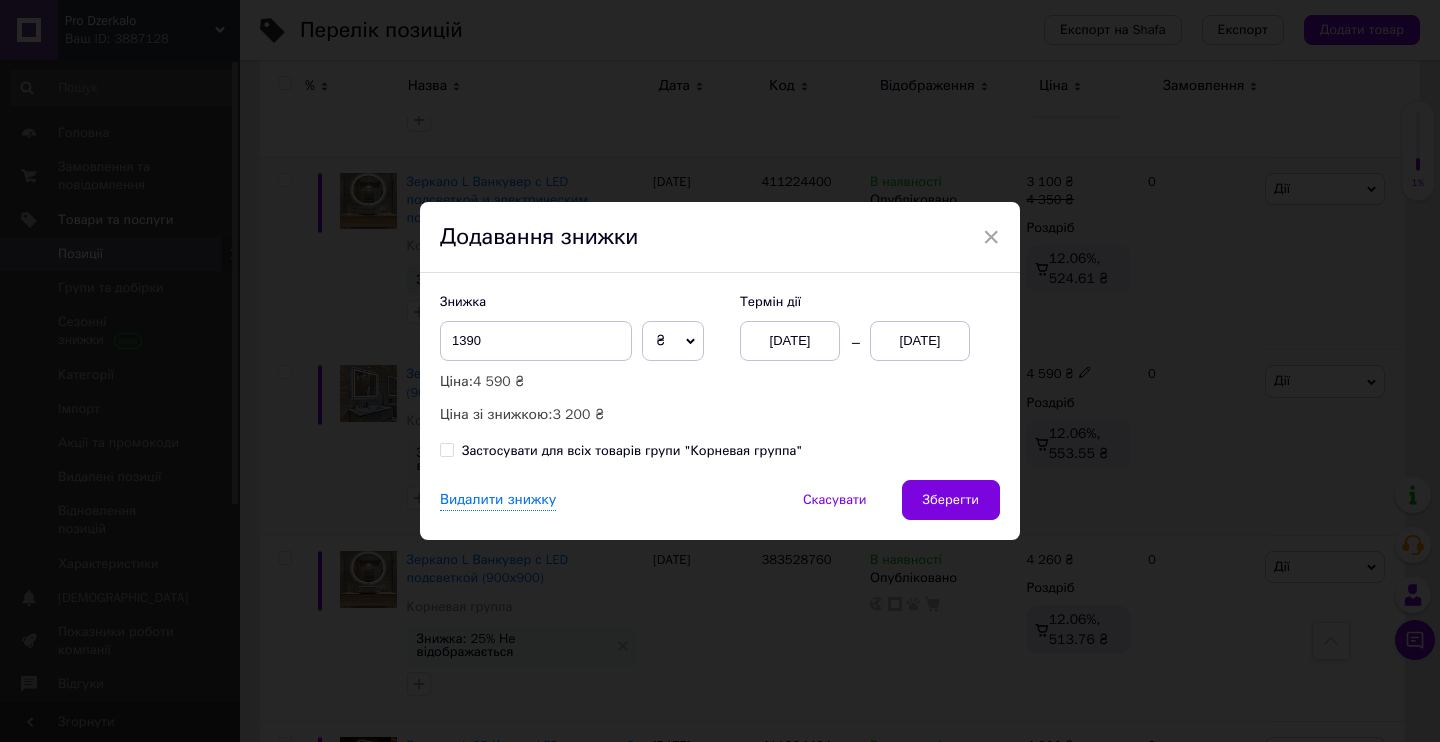 click on "Зберегти" at bounding box center [951, 500] 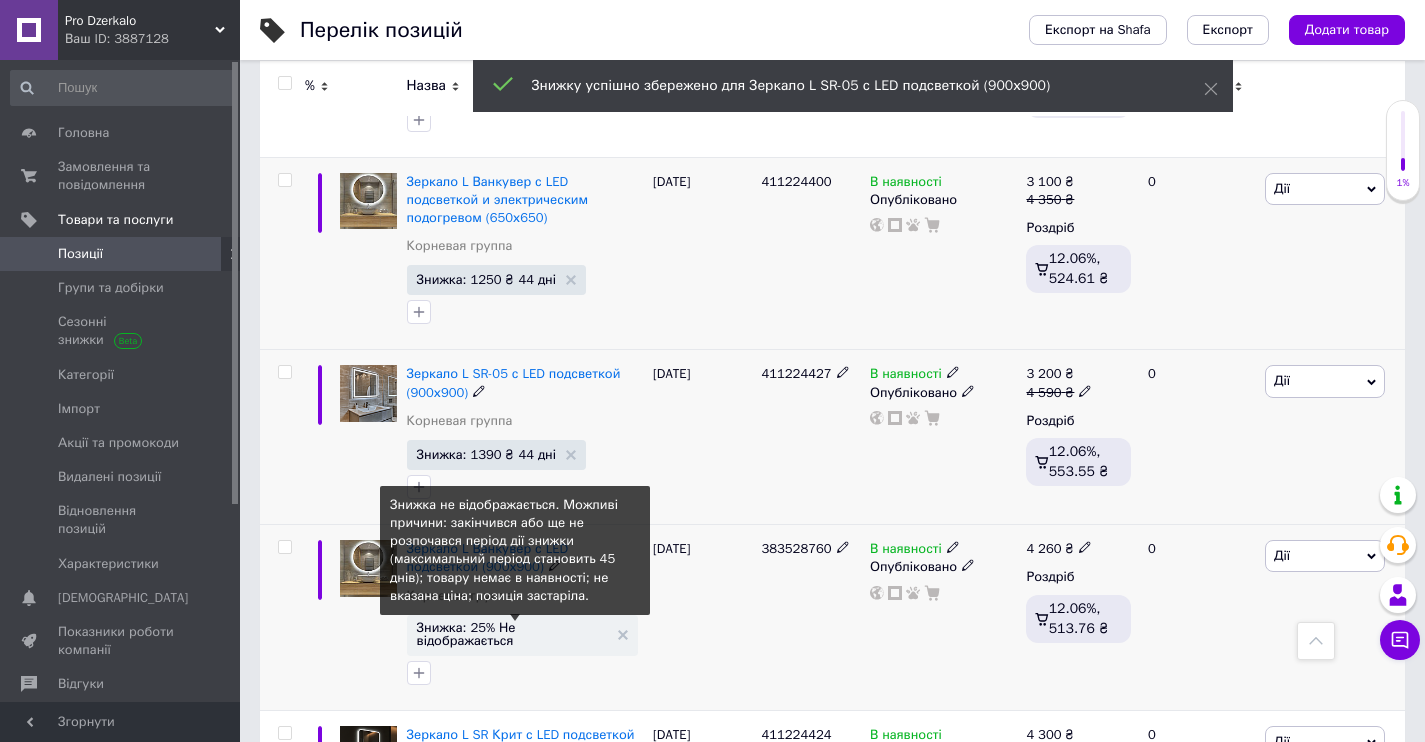 click on "Знижка: 25% Не відображається" at bounding box center [512, 634] 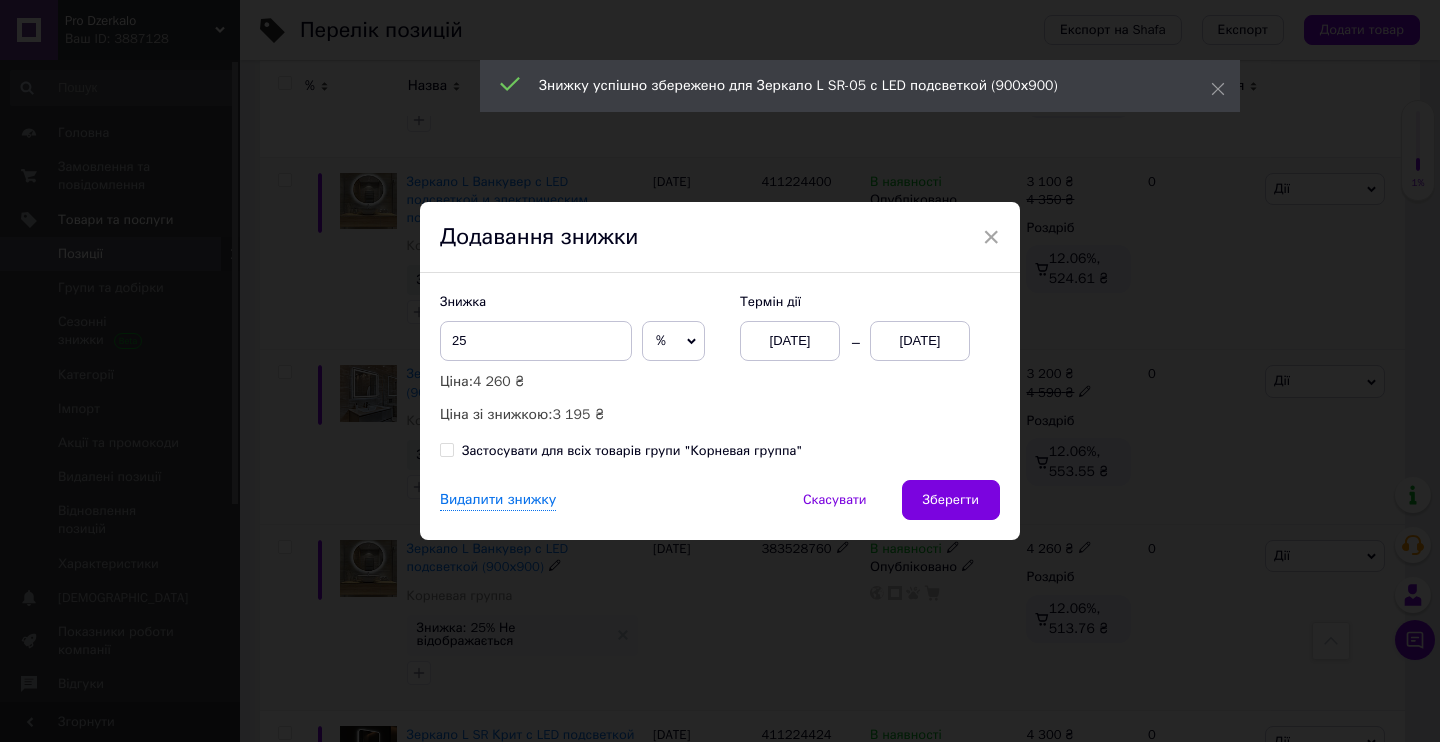 click on "[DATE]" at bounding box center (790, 341) 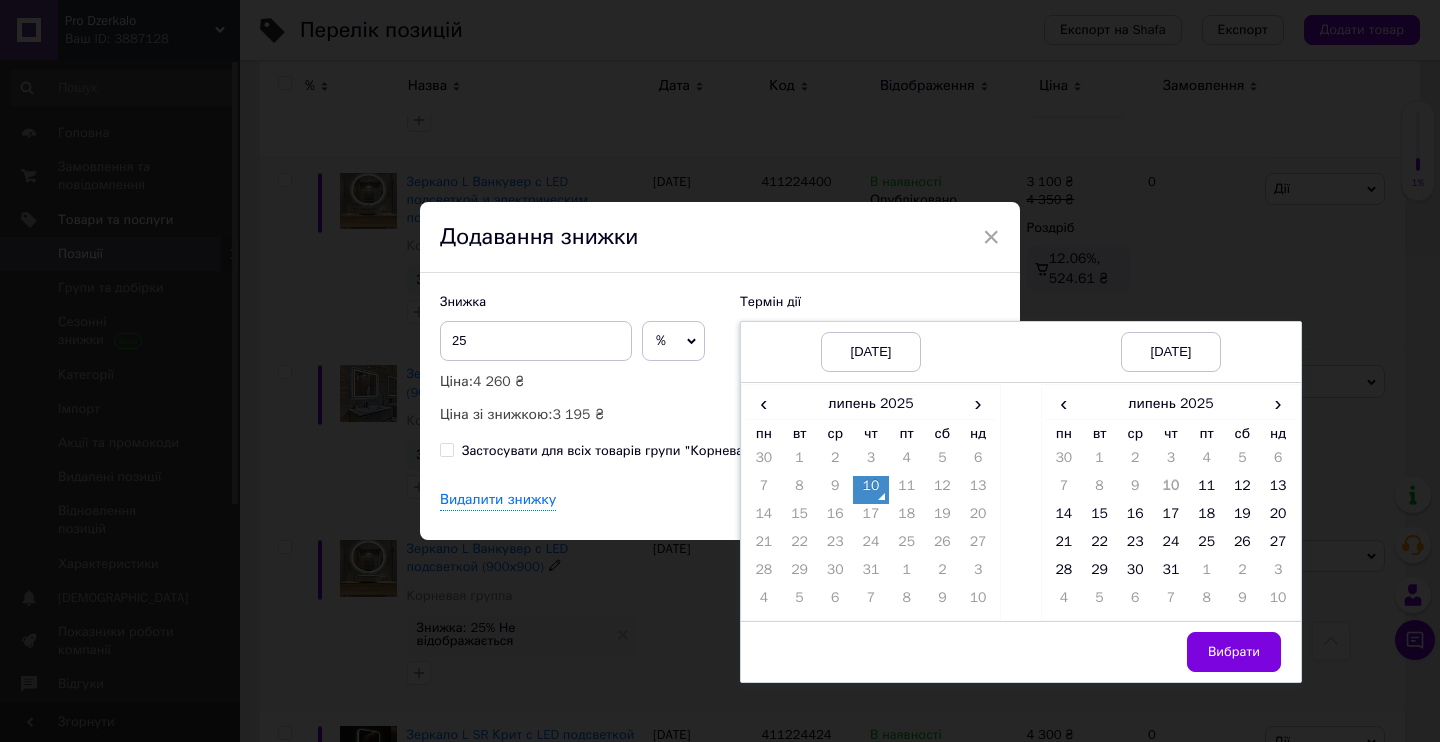 drag, startPoint x: 871, startPoint y: 491, endPoint x: 1183, endPoint y: 443, distance: 315.67072 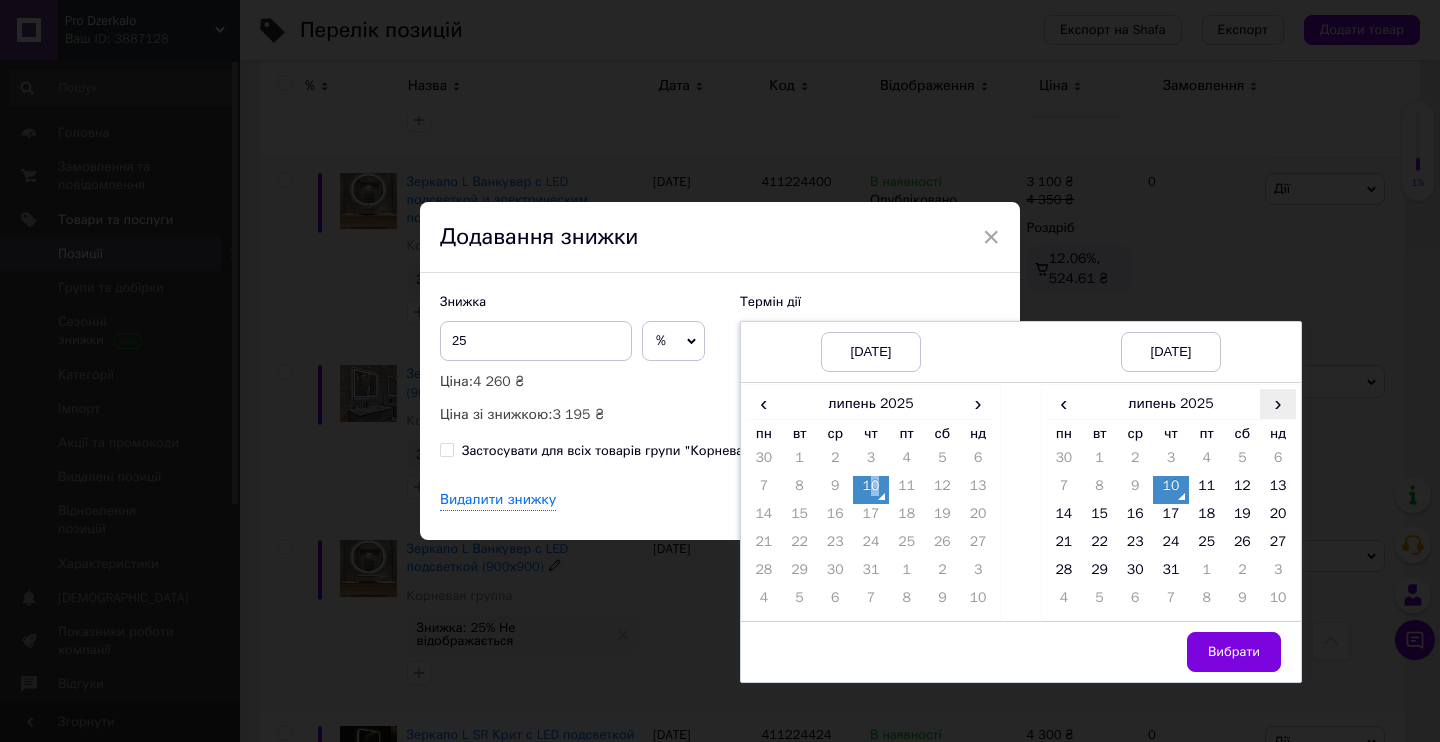 click on "›" at bounding box center (1278, 403) 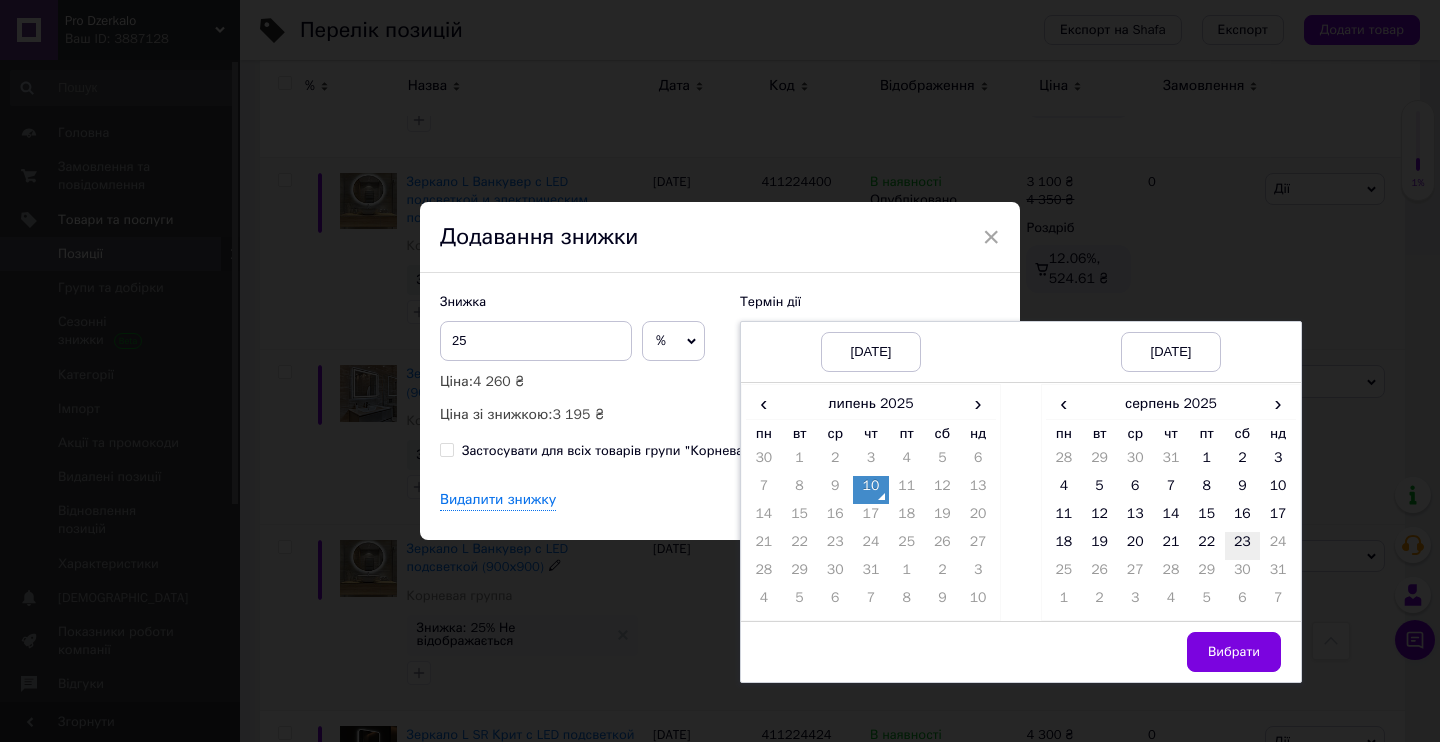 click on "23" at bounding box center [1243, 546] 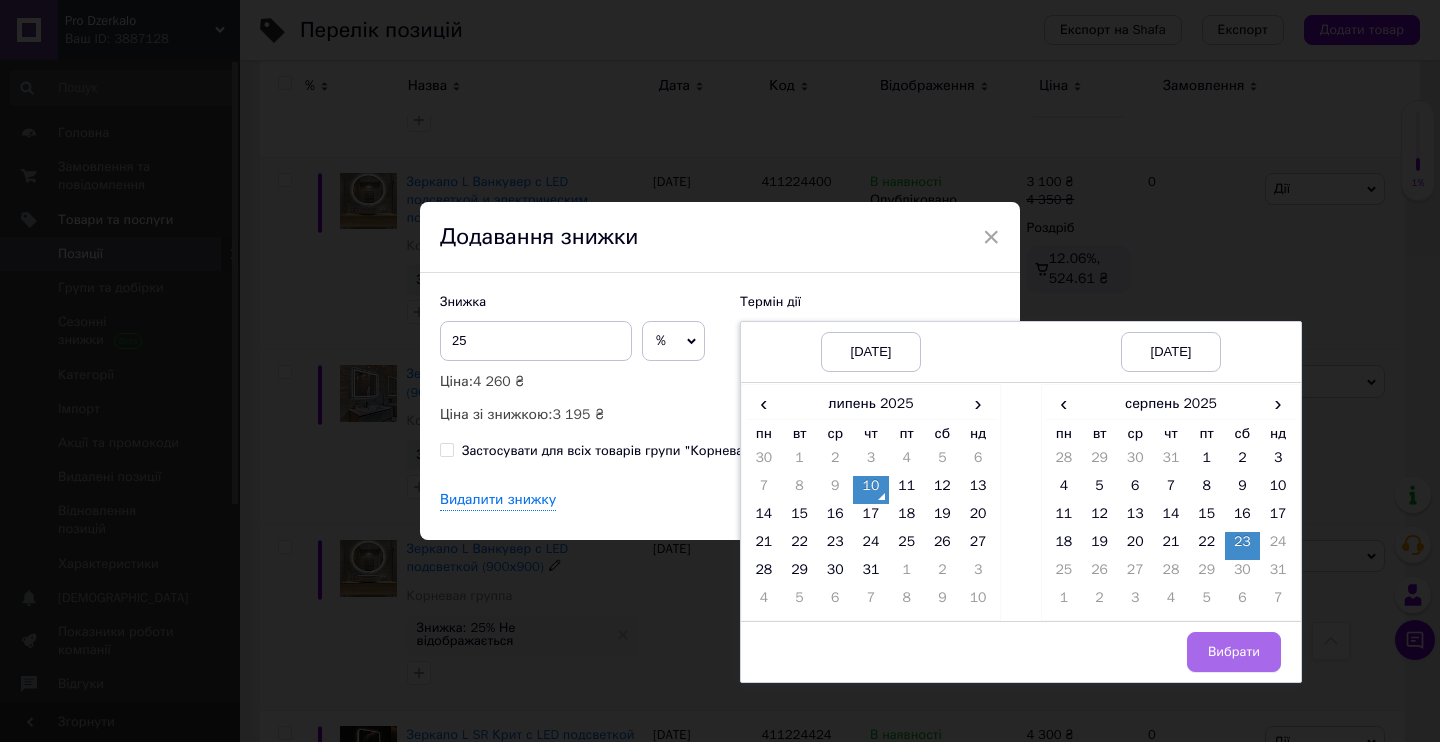 click on "Вибрати" at bounding box center [1234, 652] 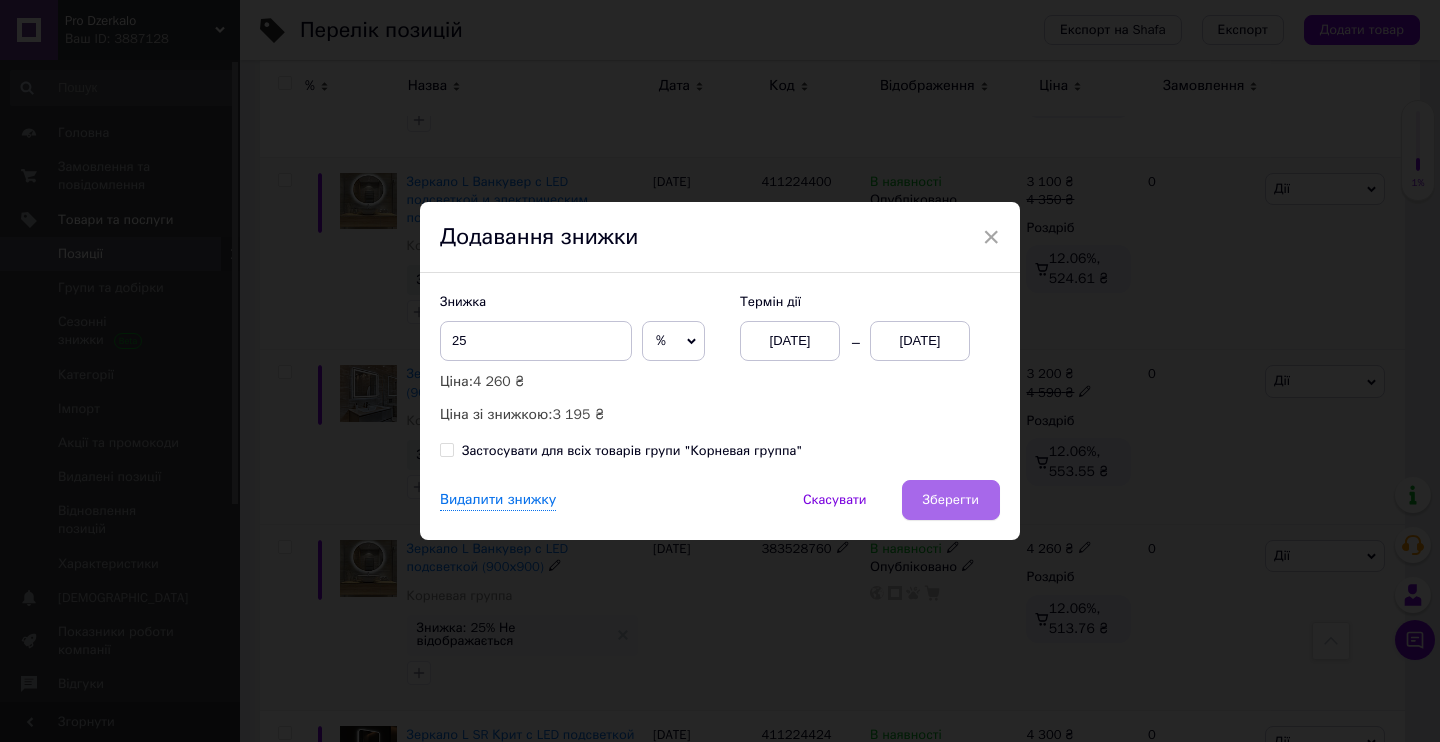 click on "Зберегти" at bounding box center [951, 500] 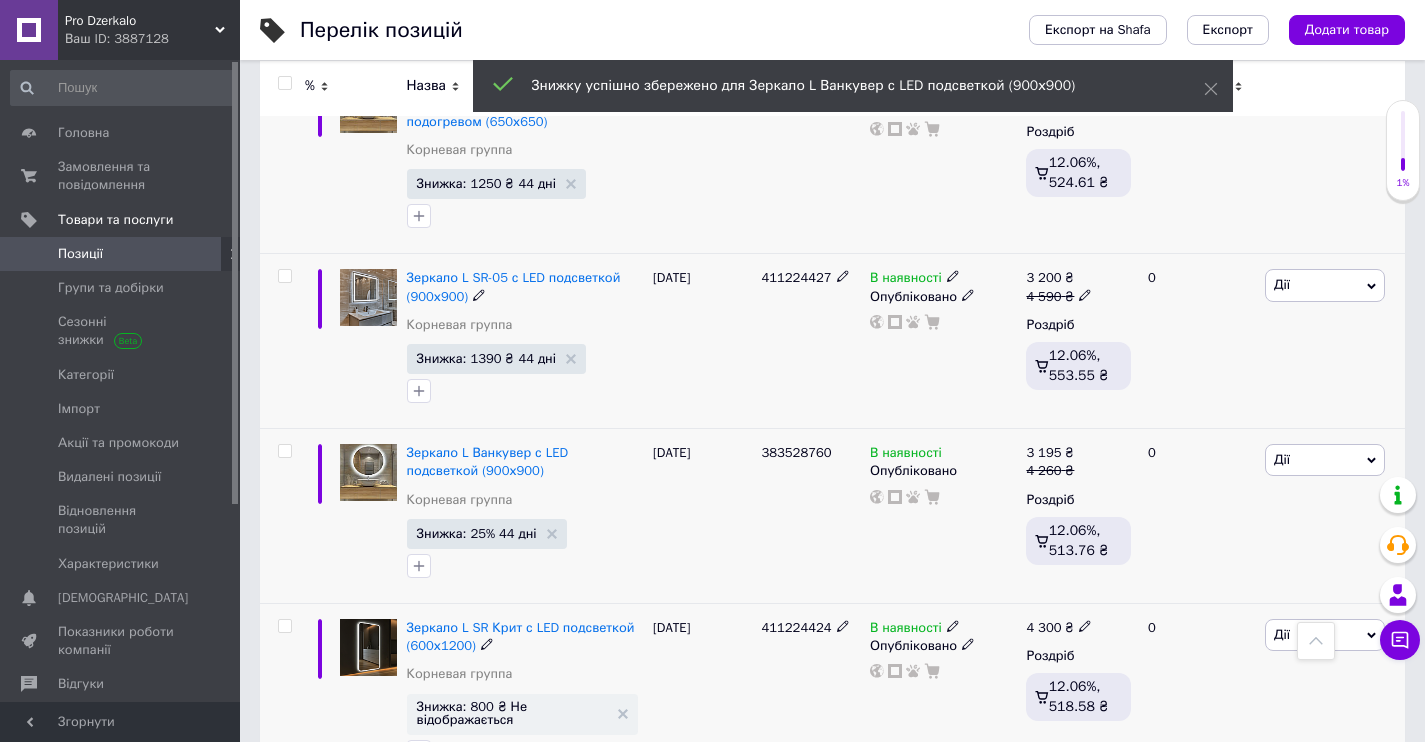 scroll, scrollTop: 9474, scrollLeft: 0, axis: vertical 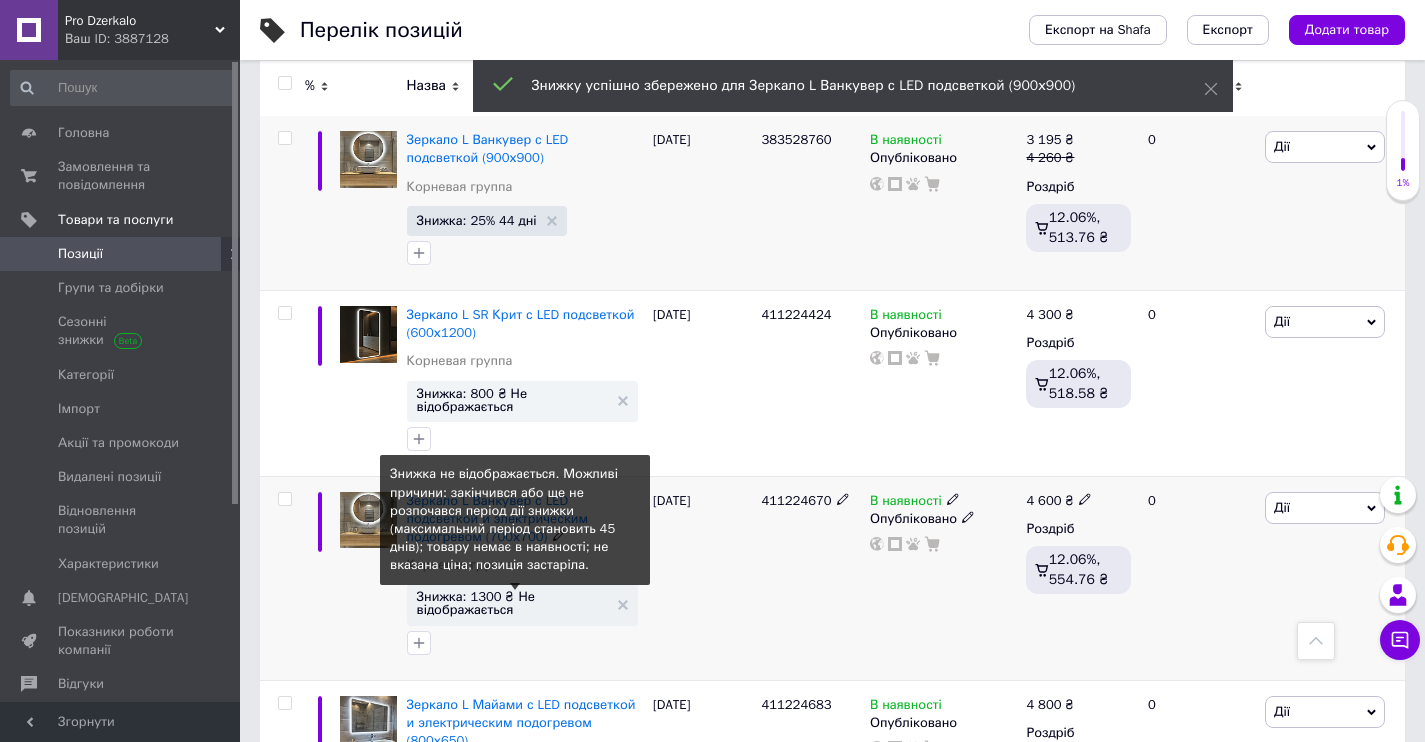 click on "Знижка: 1300 ₴ Не відображається" at bounding box center (512, 603) 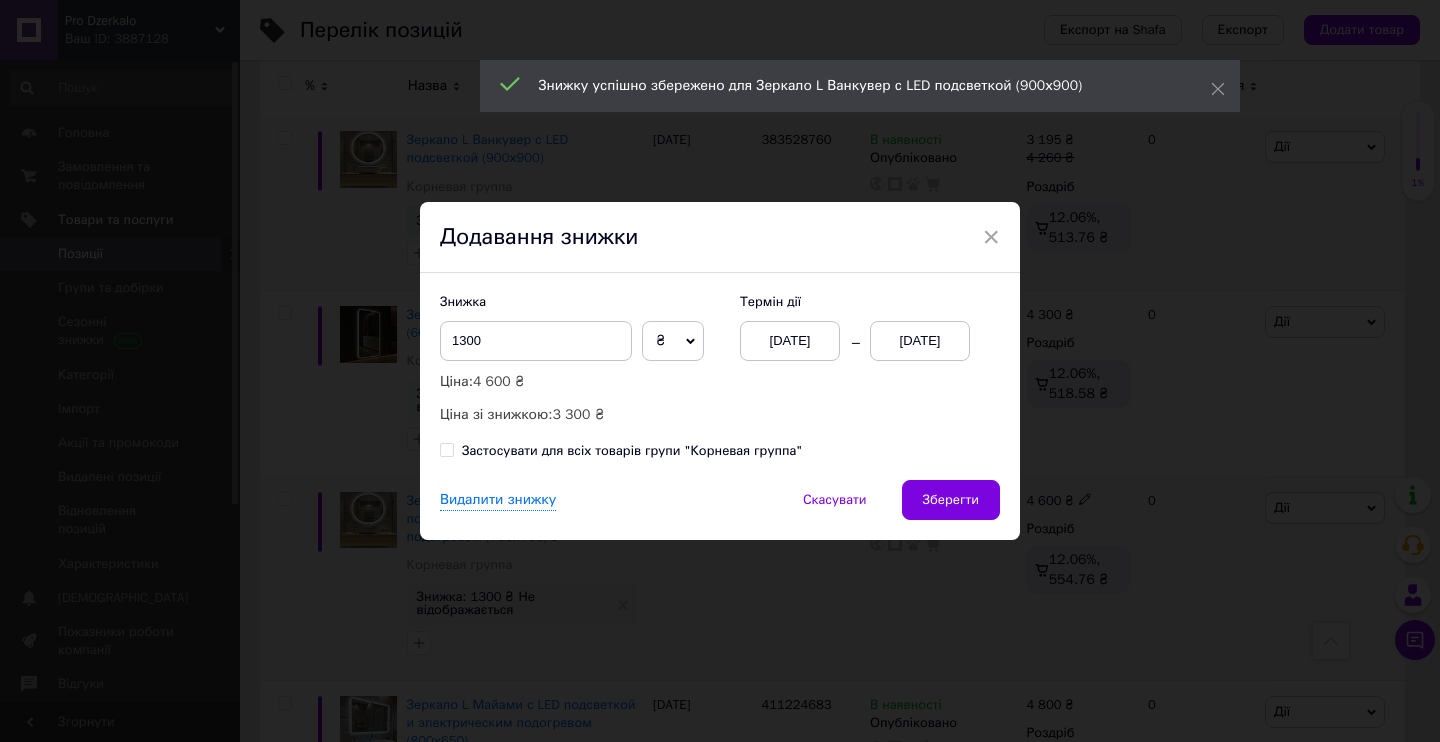click on "[DATE]" at bounding box center [790, 341] 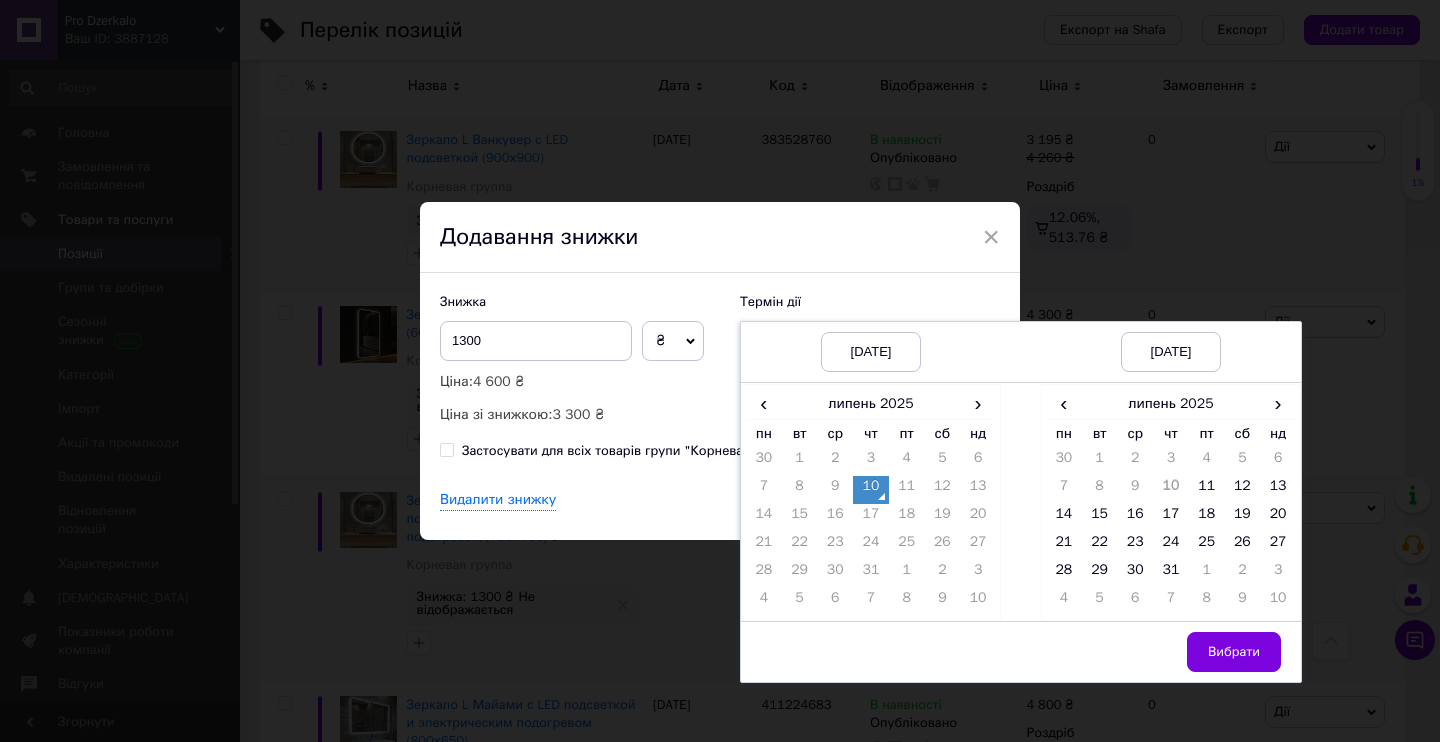 click on "10" at bounding box center (871, 490) 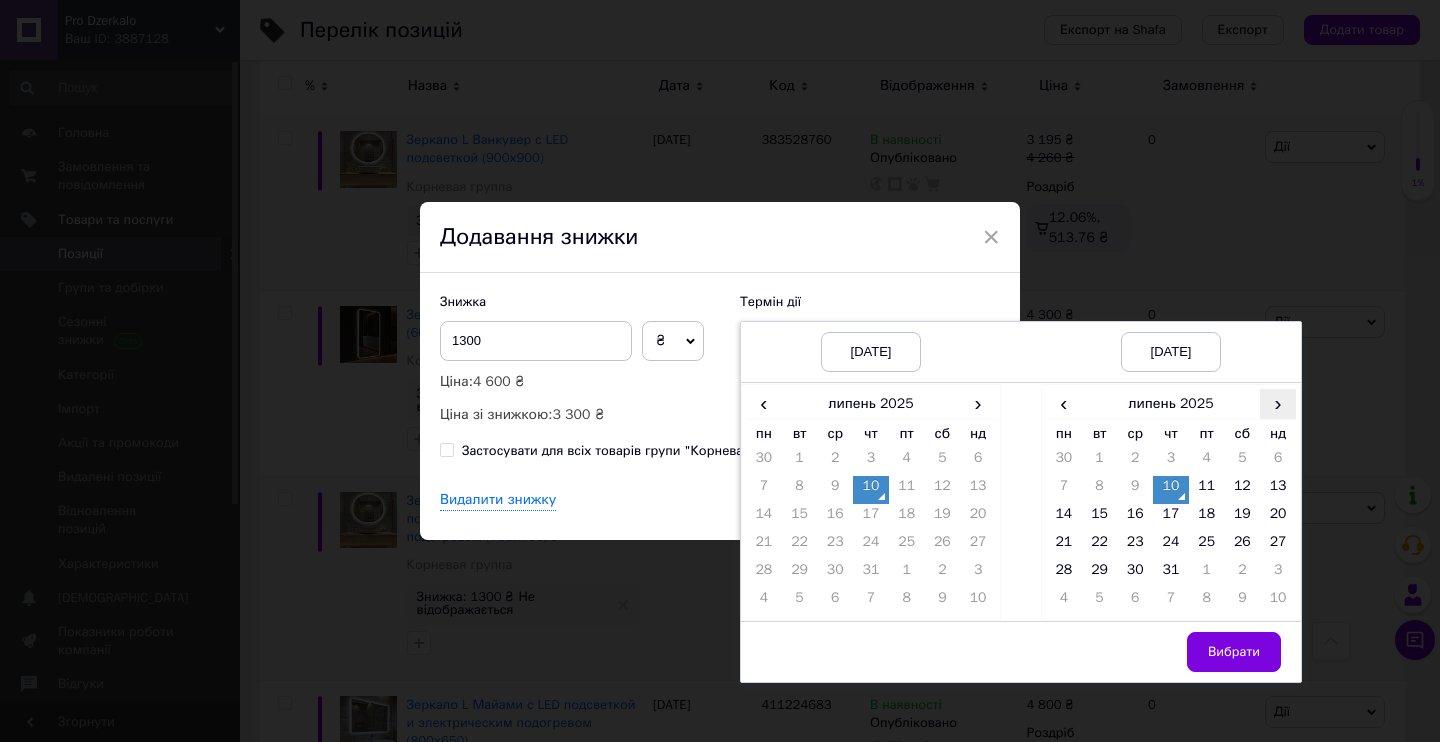click on "›" at bounding box center [1278, 403] 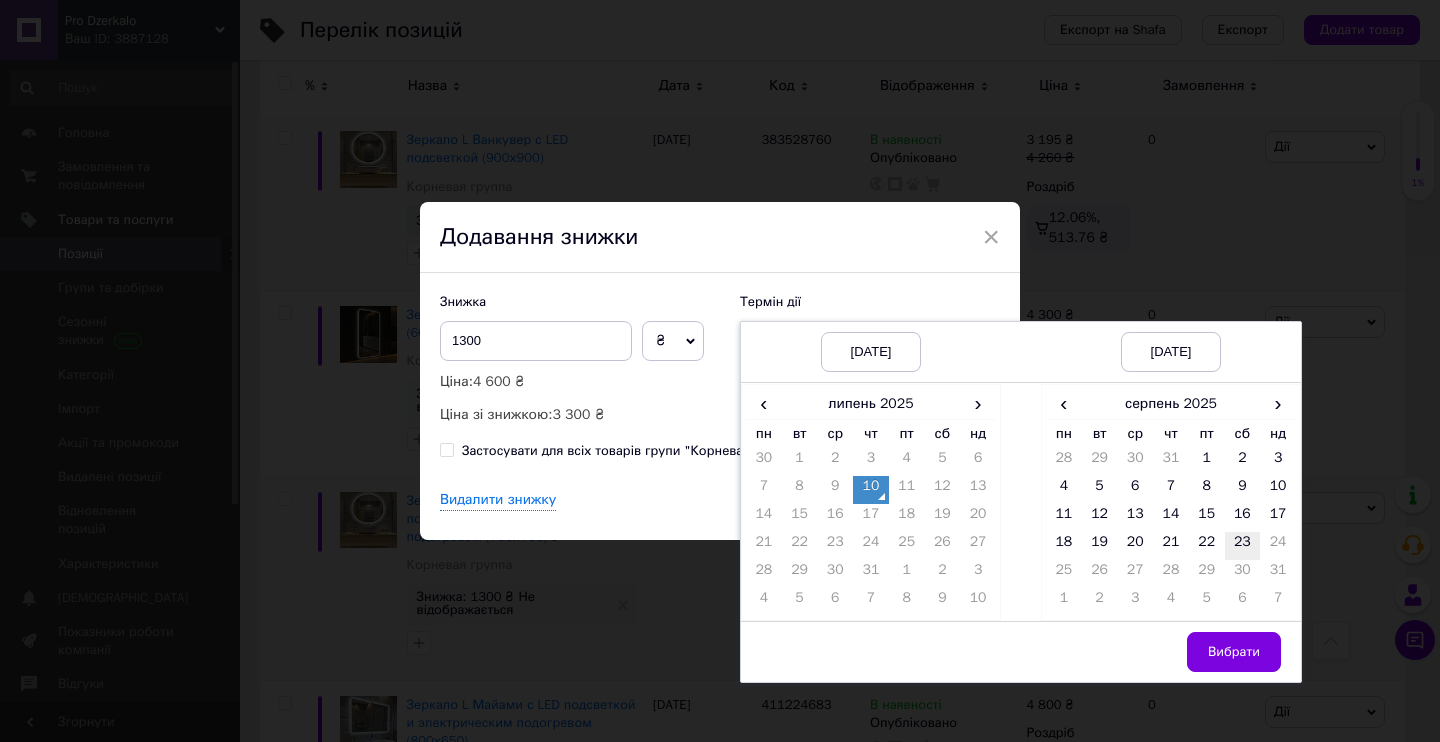 click on "23" at bounding box center [1243, 546] 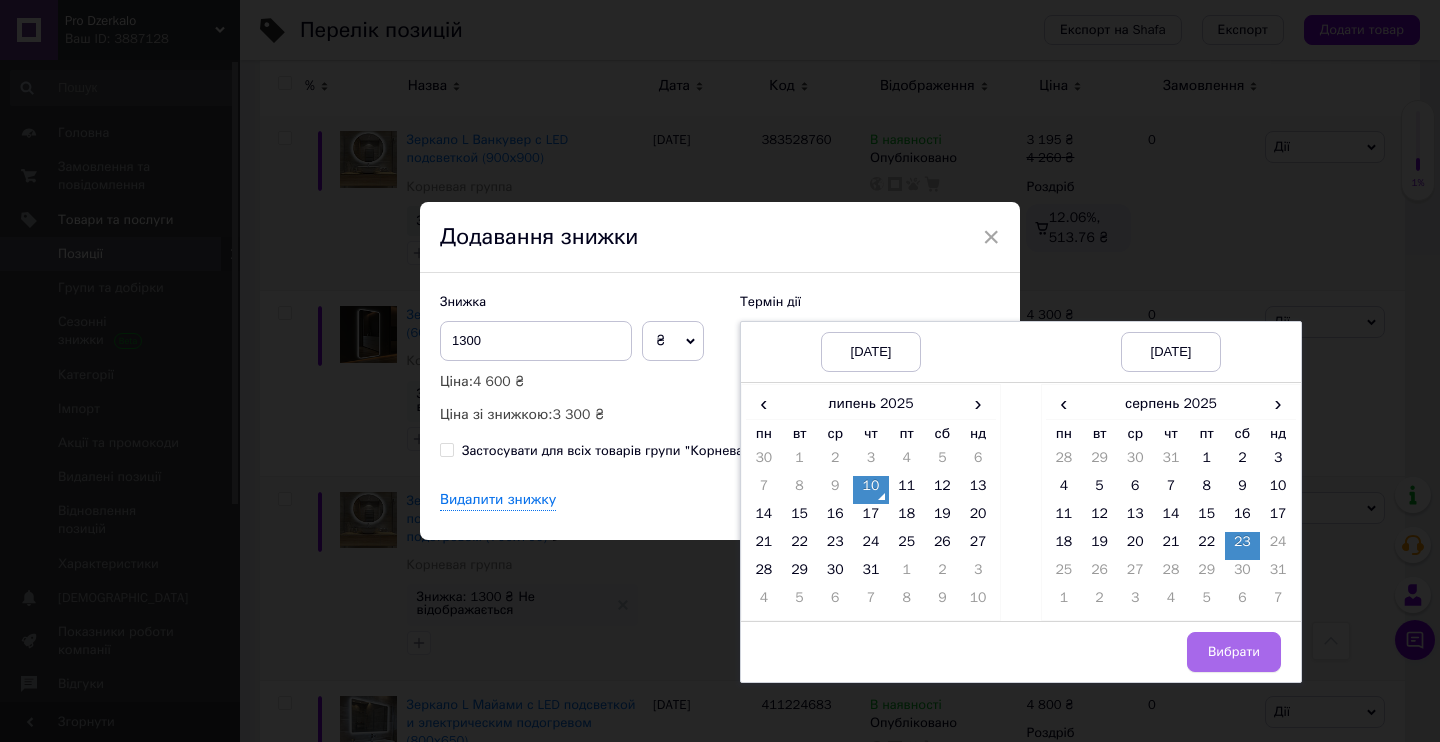 click on "Вибрати" at bounding box center (1234, 652) 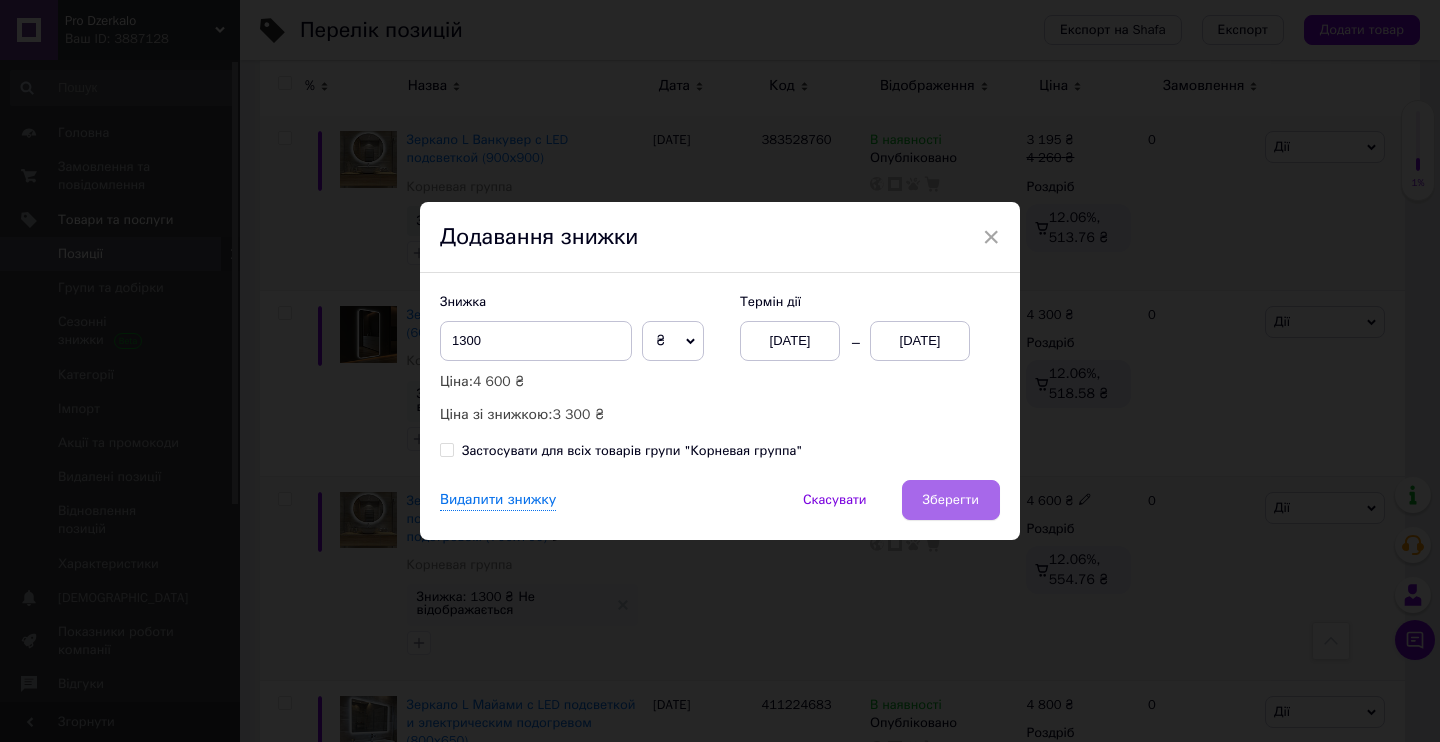 click on "Зберегти" at bounding box center (951, 500) 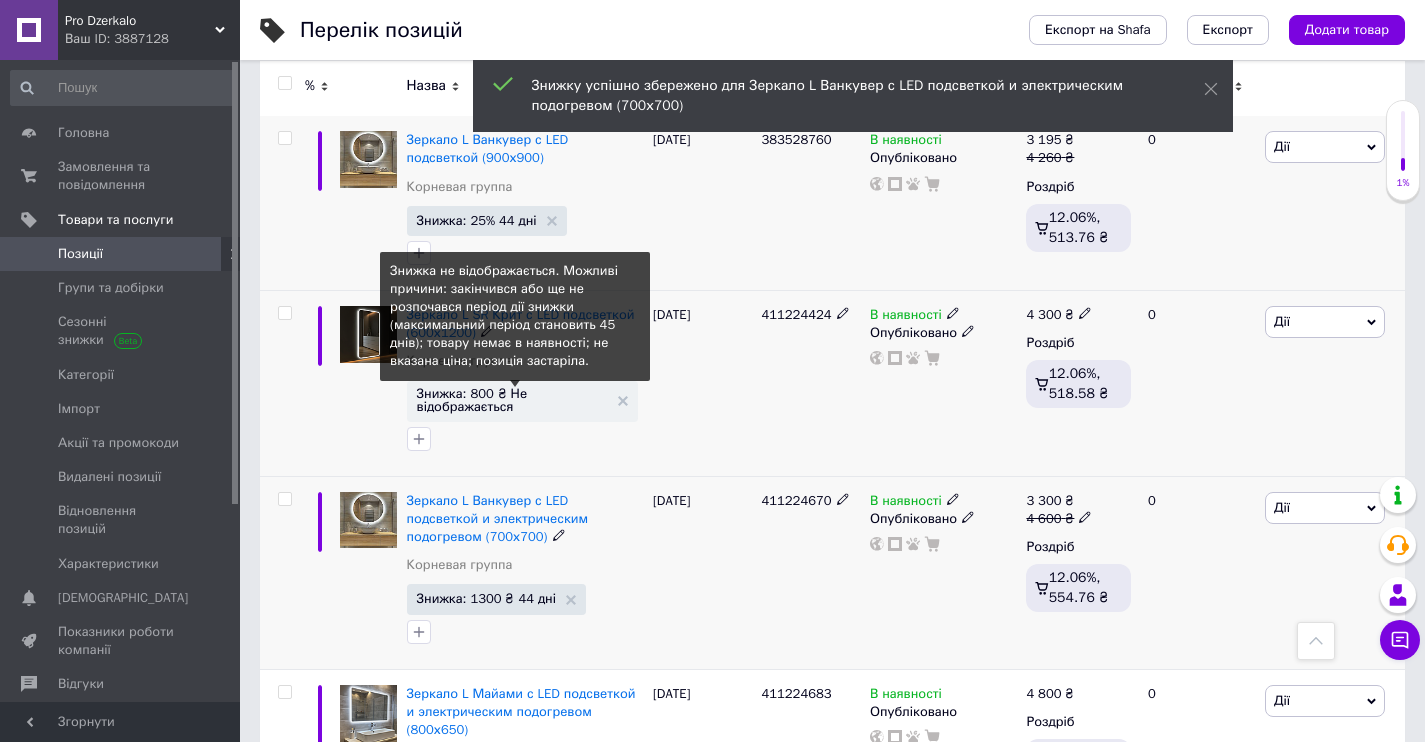 click on "Знижка: 800 ₴ Не відображається" at bounding box center (512, 400) 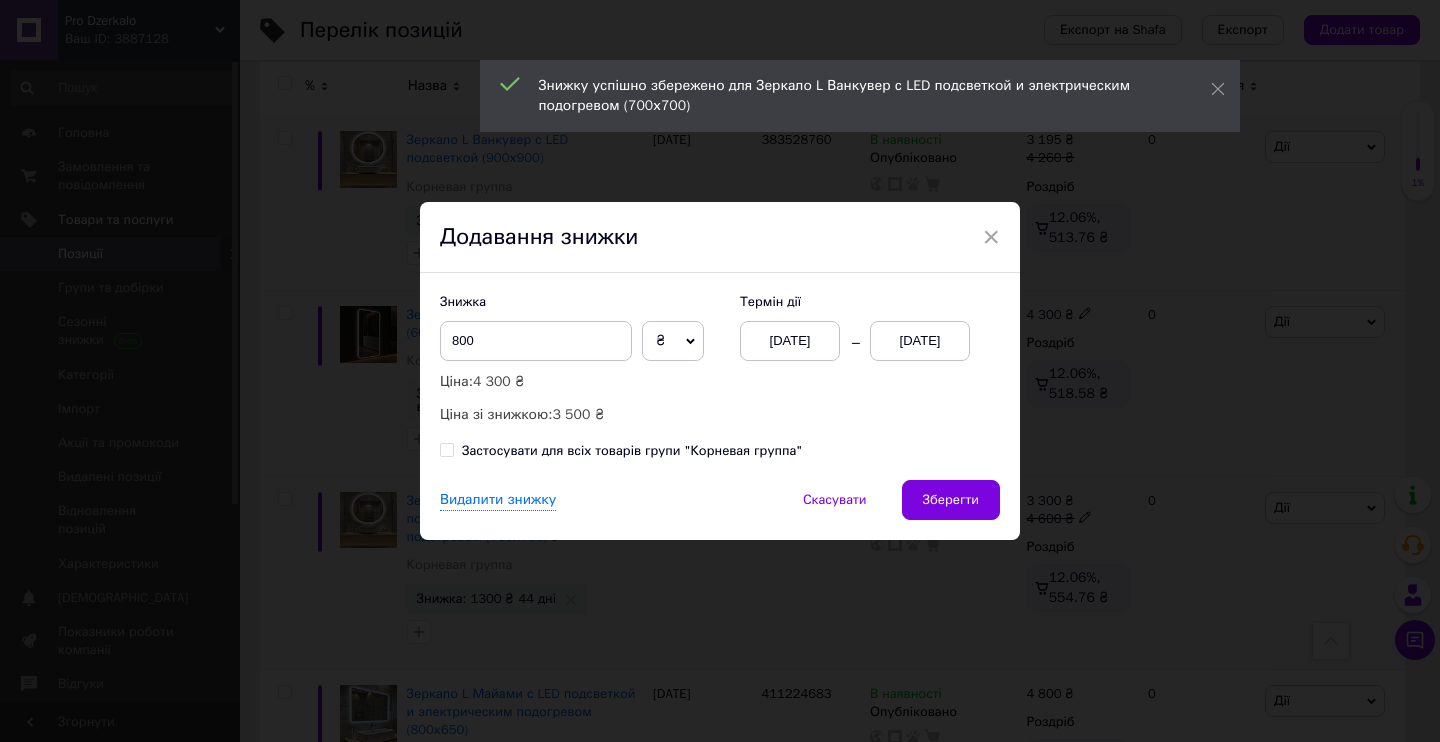 click on "[DATE]" at bounding box center (790, 341) 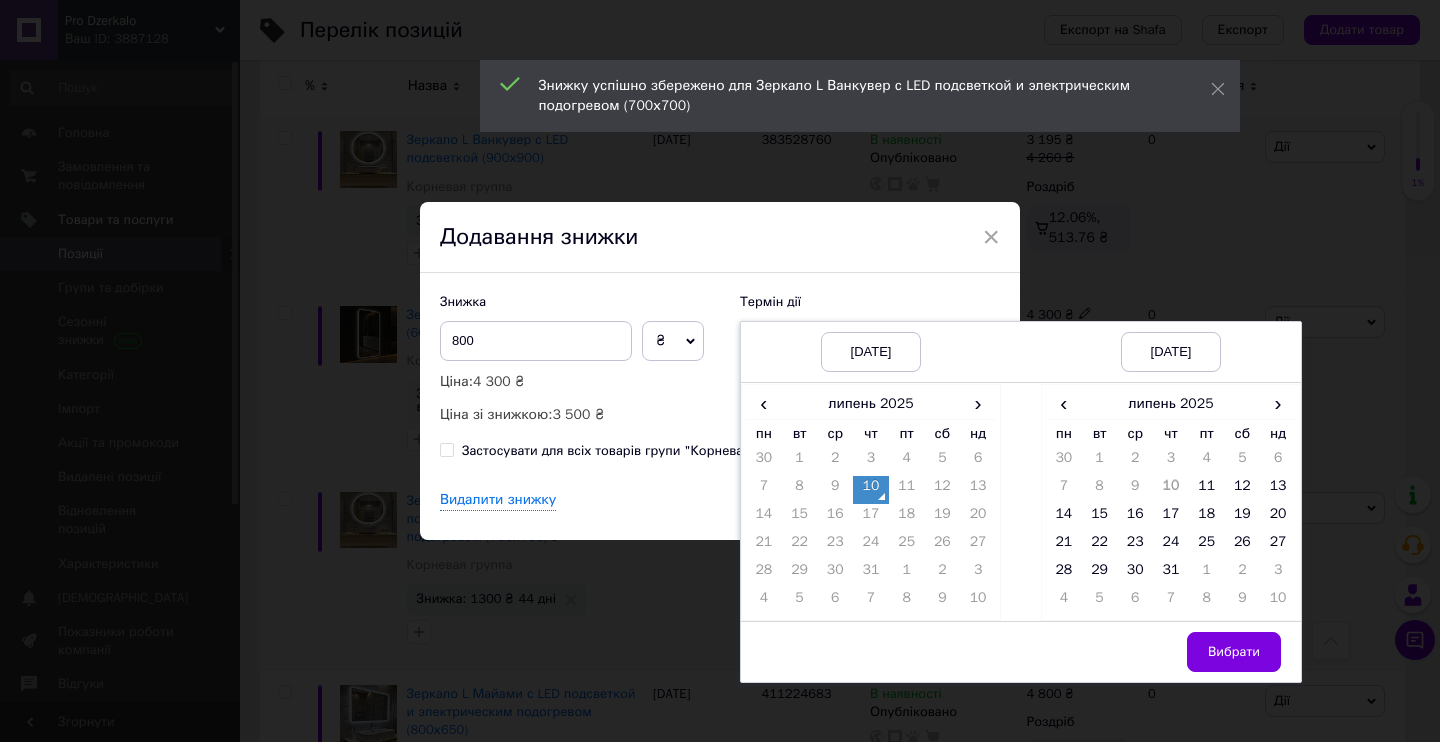 click on "10" at bounding box center (871, 490) 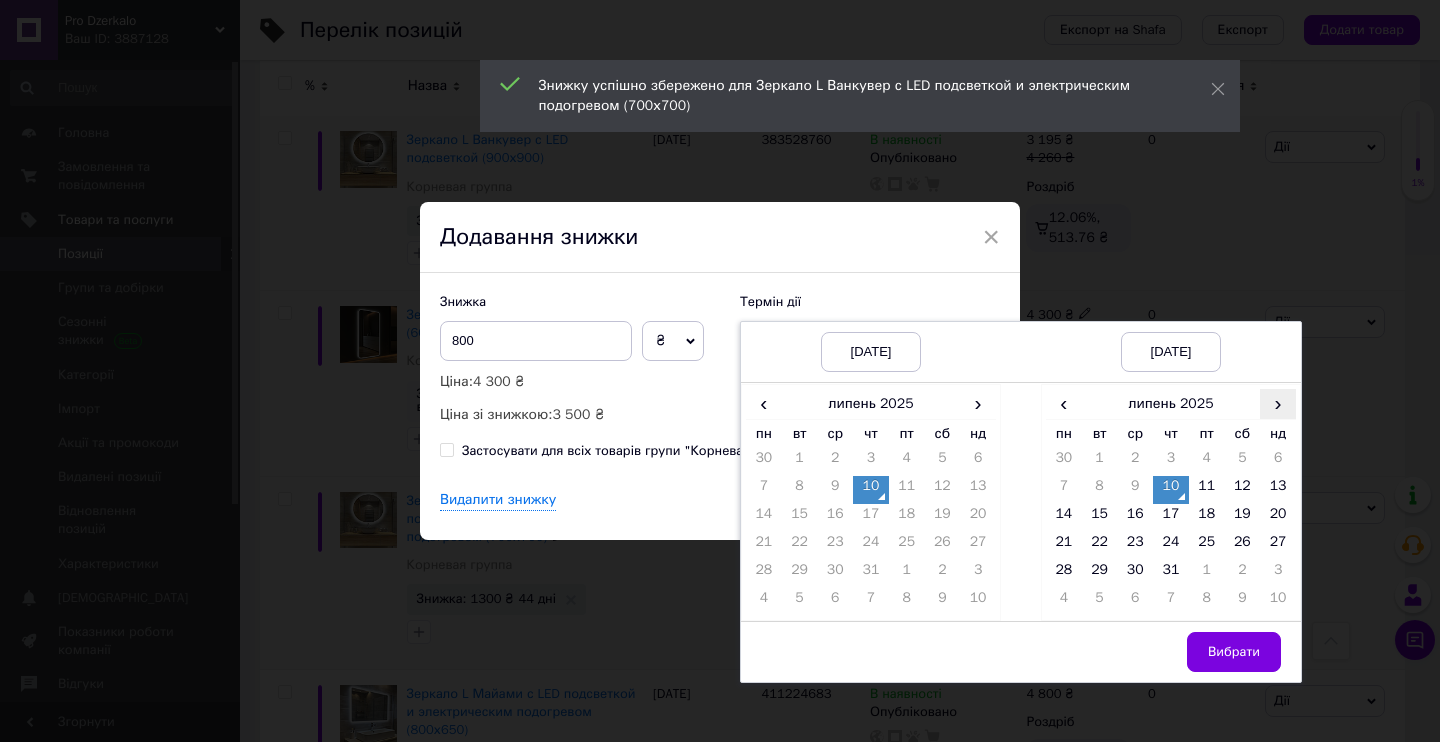 click on "›" at bounding box center [1278, 403] 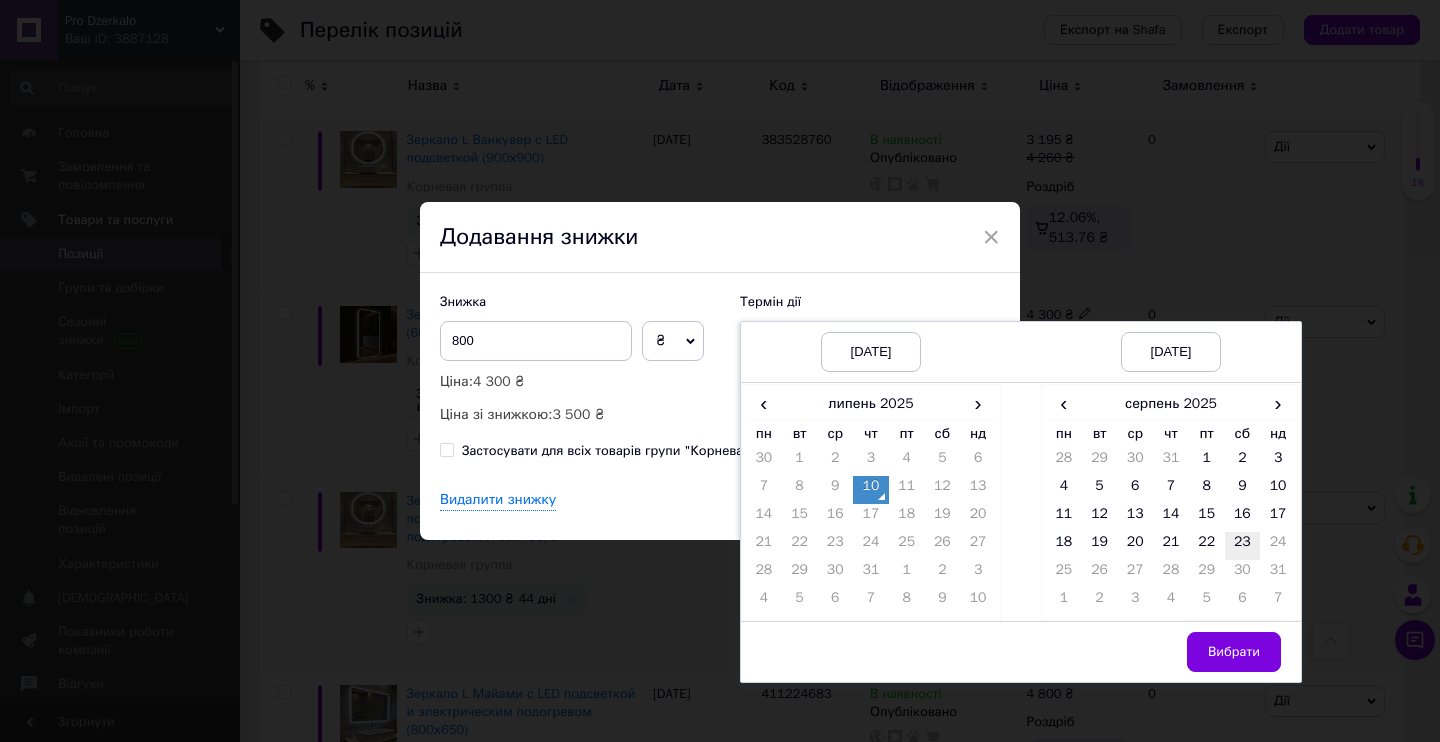 click on "23" at bounding box center [1243, 546] 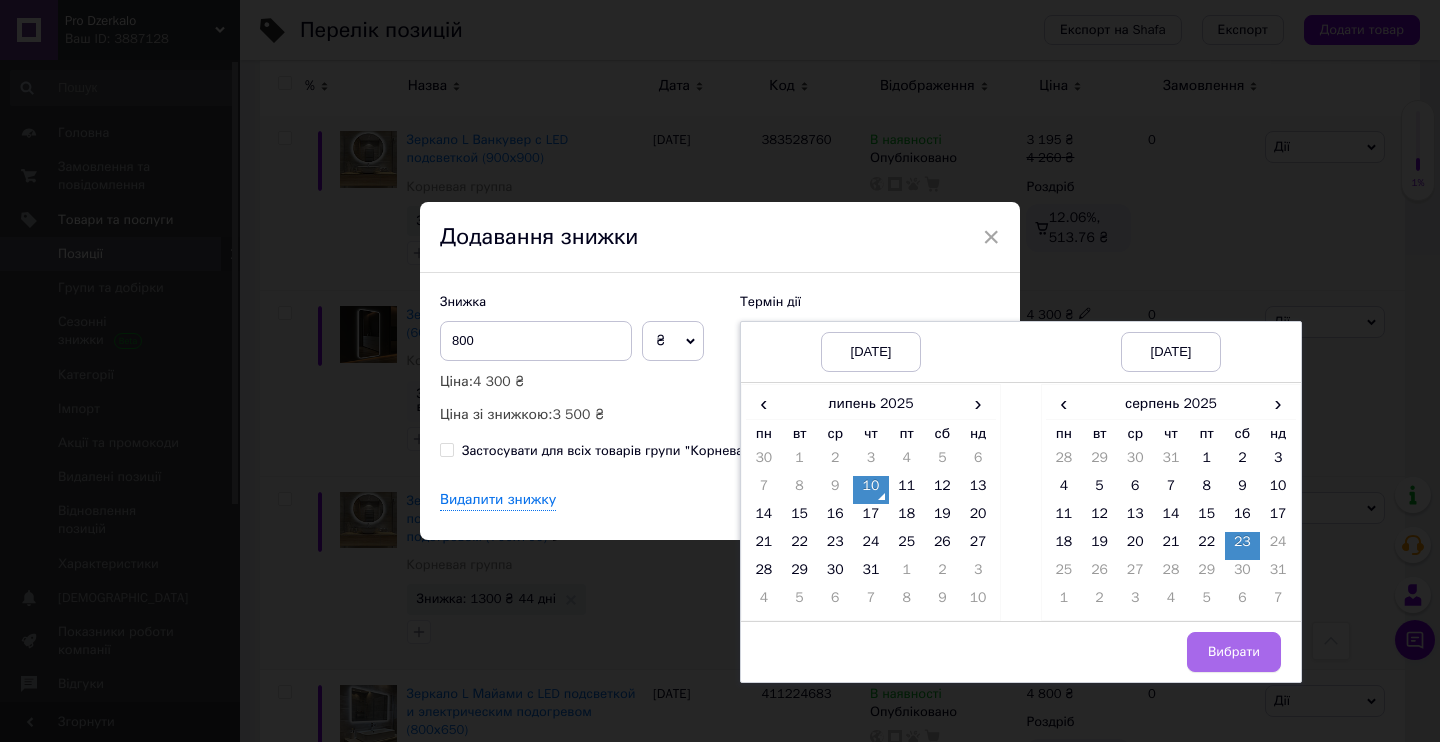 click on "Вибрати" at bounding box center [1234, 652] 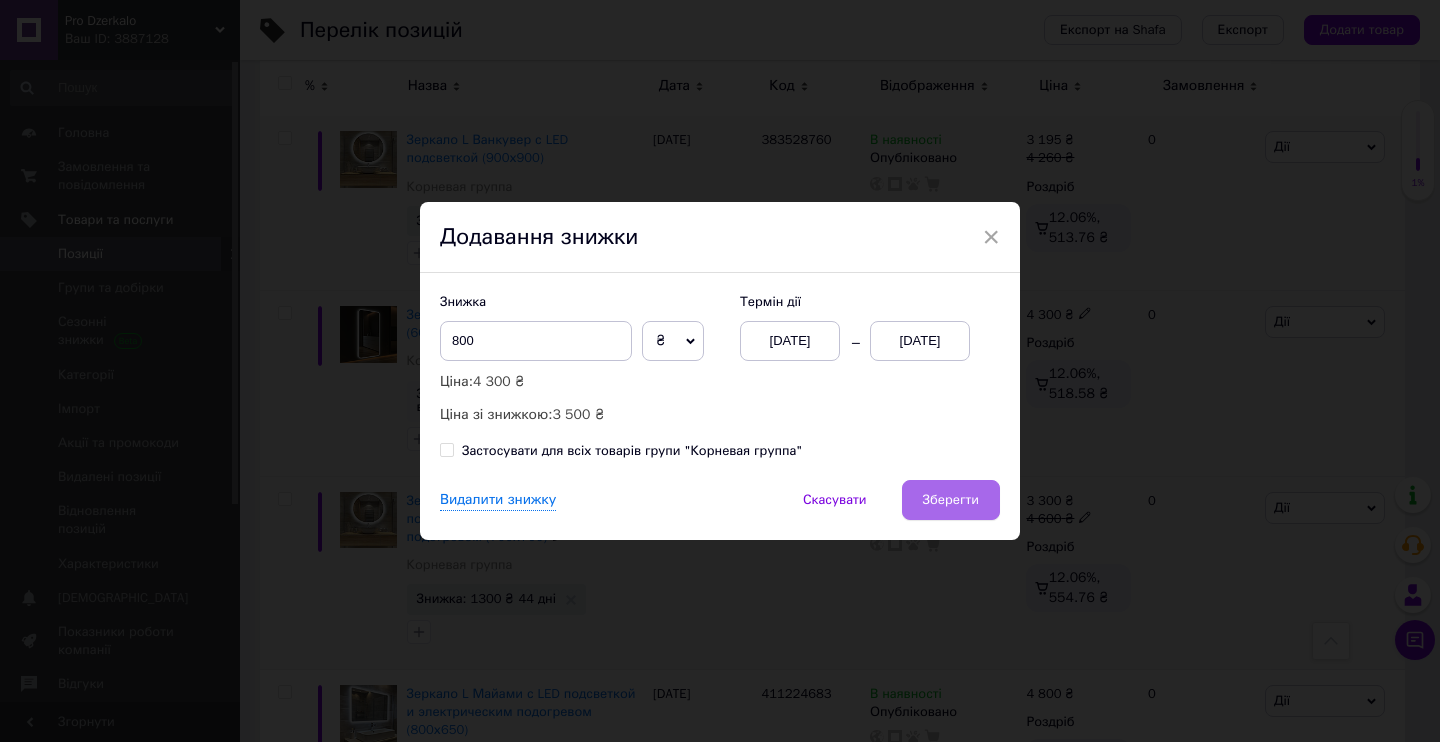 click on "Зберегти" at bounding box center (951, 500) 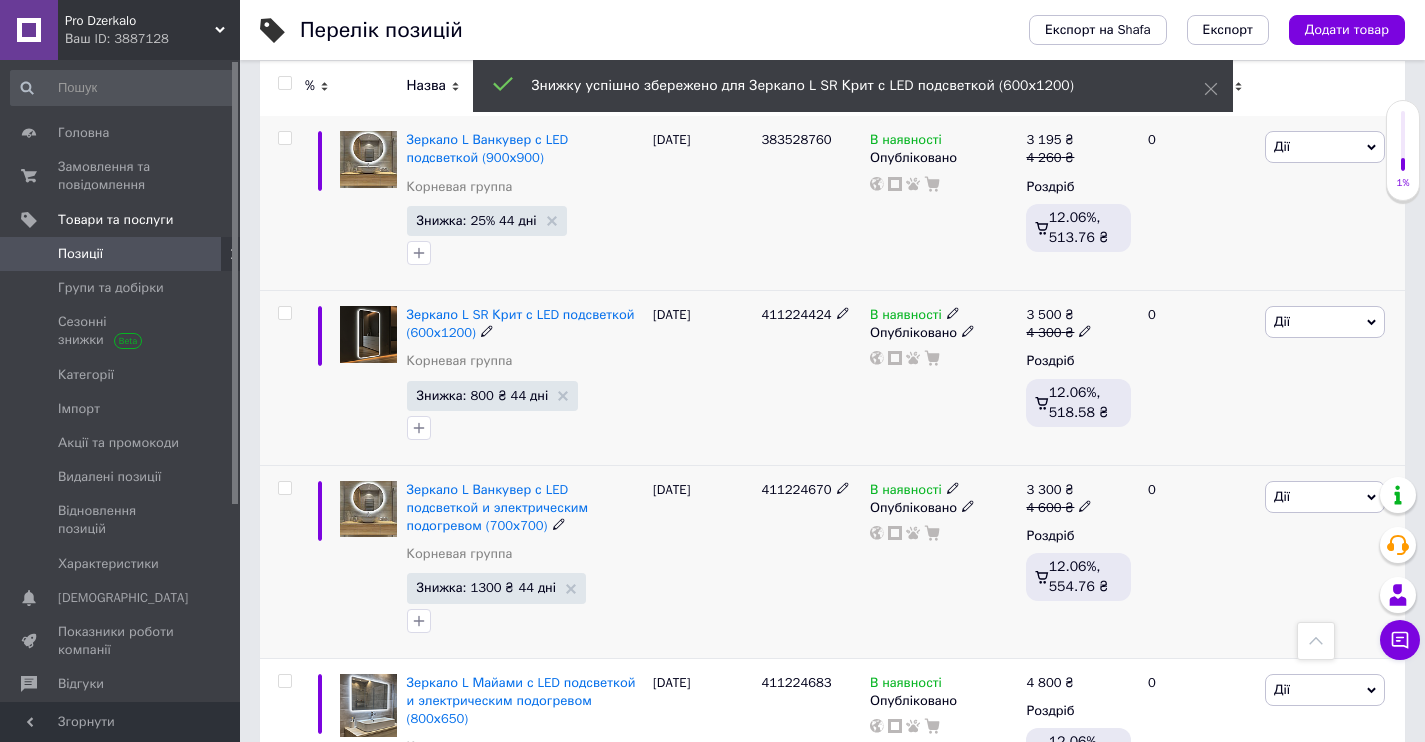 scroll, scrollTop: 9595, scrollLeft: 0, axis: vertical 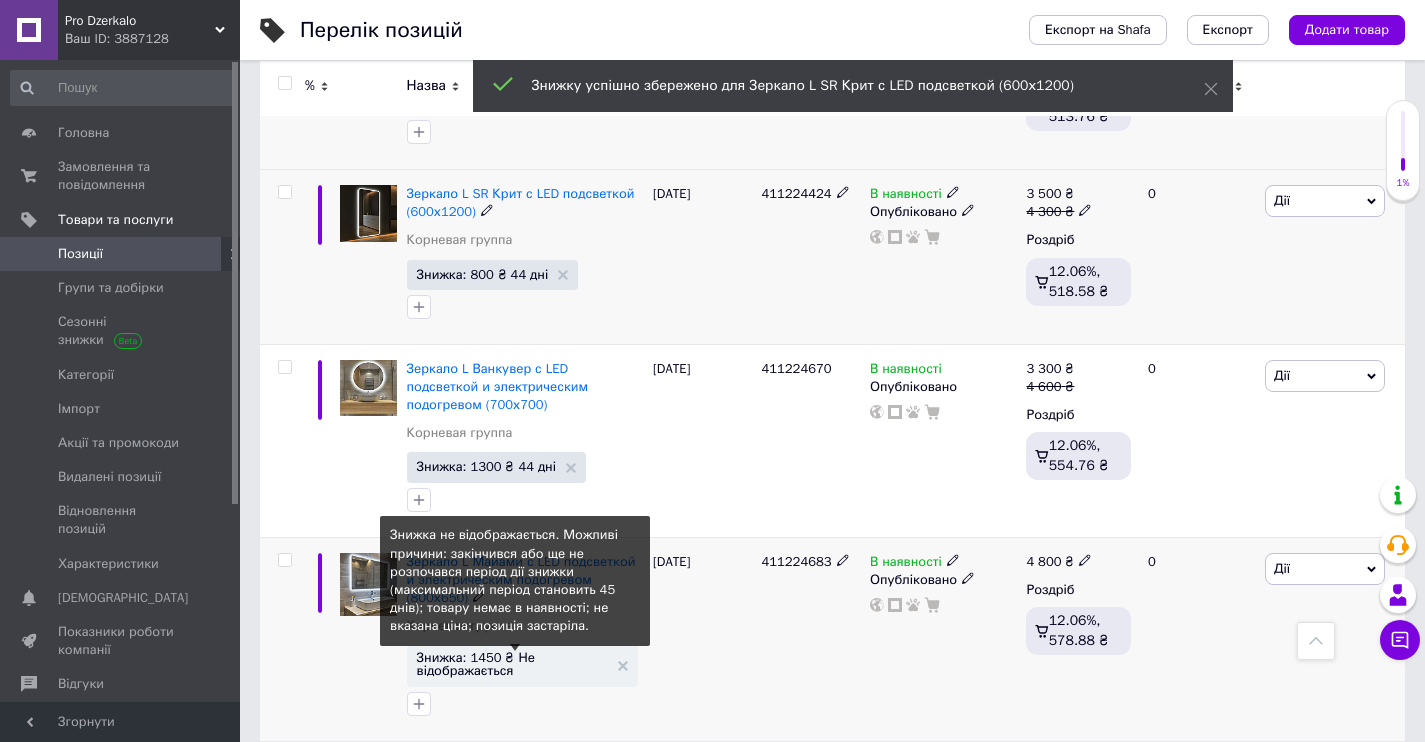 click on "Знижка: 1450 ₴ Не відображається" at bounding box center (512, 664) 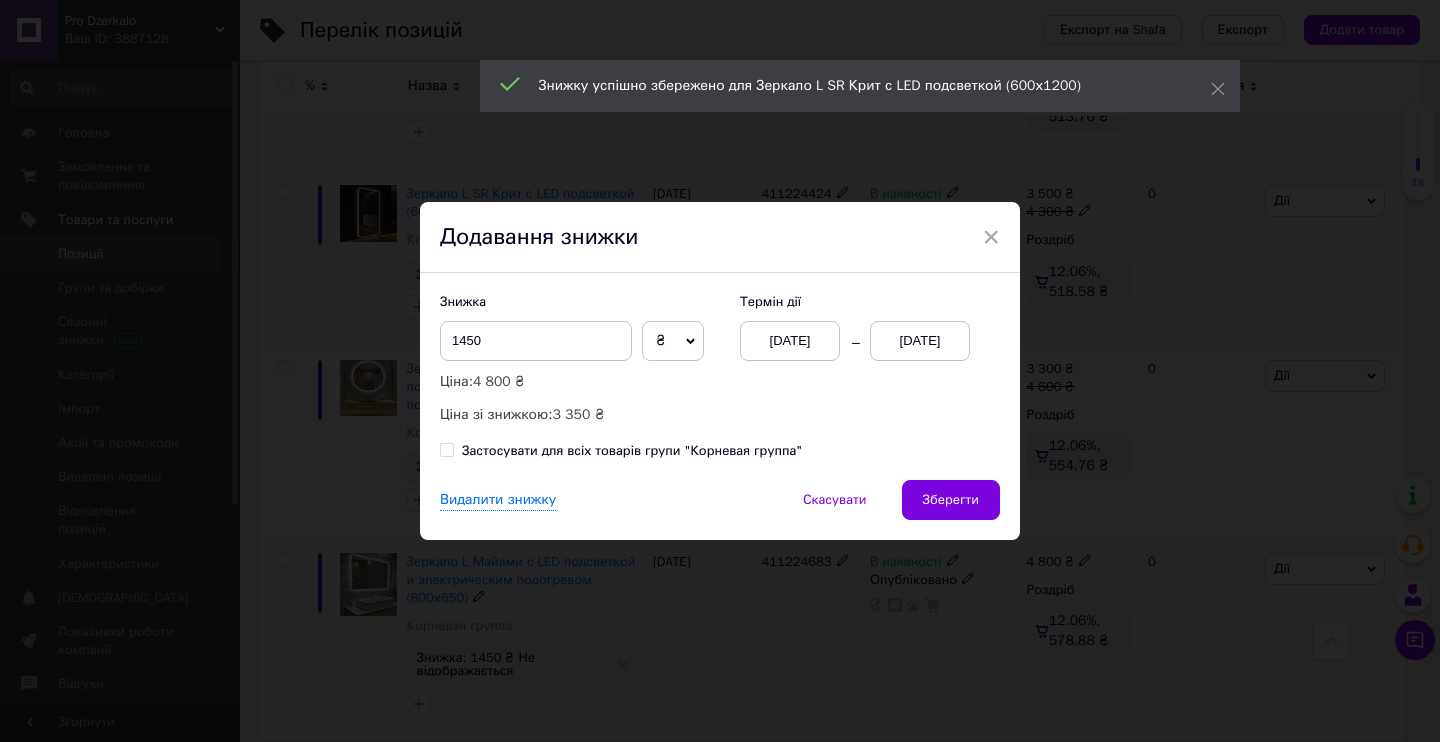 click on "[DATE]" at bounding box center [790, 341] 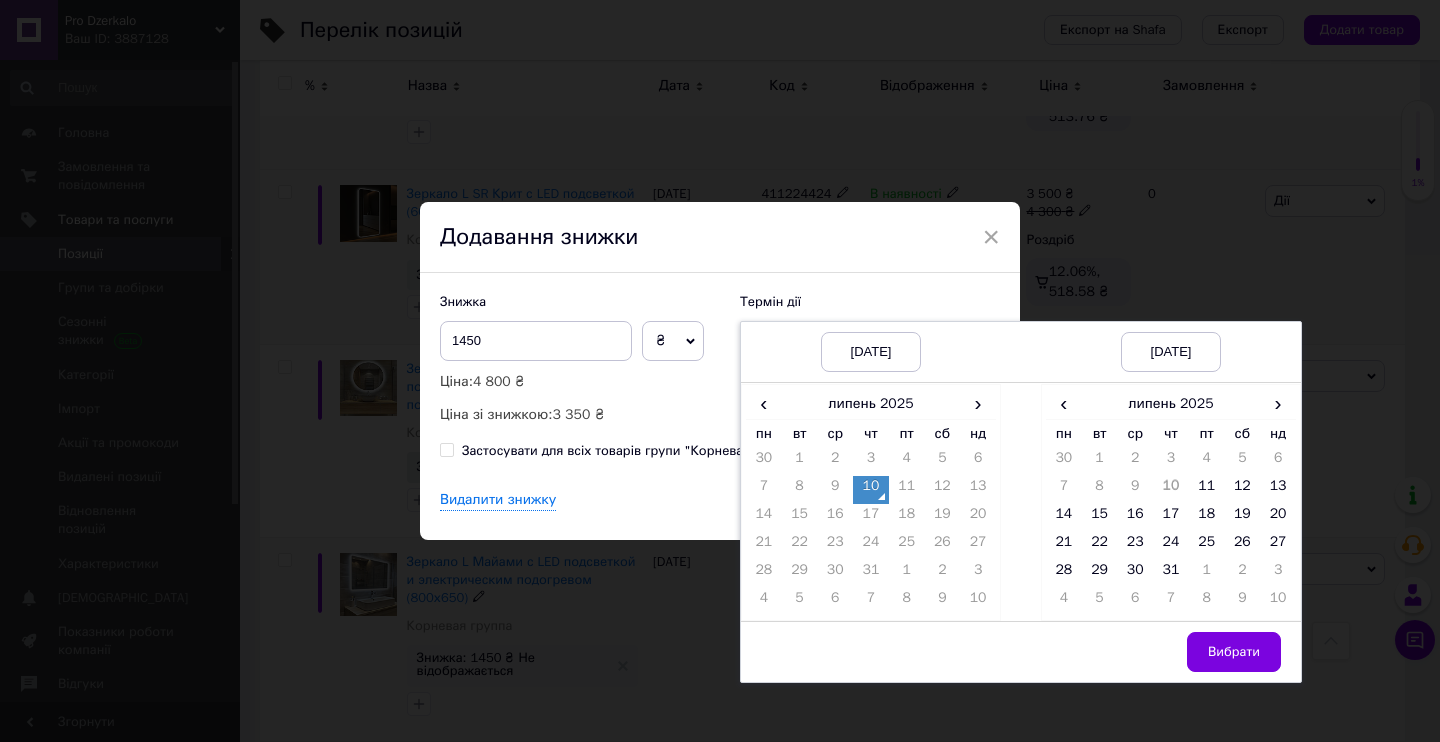 click on "10" at bounding box center (871, 490) 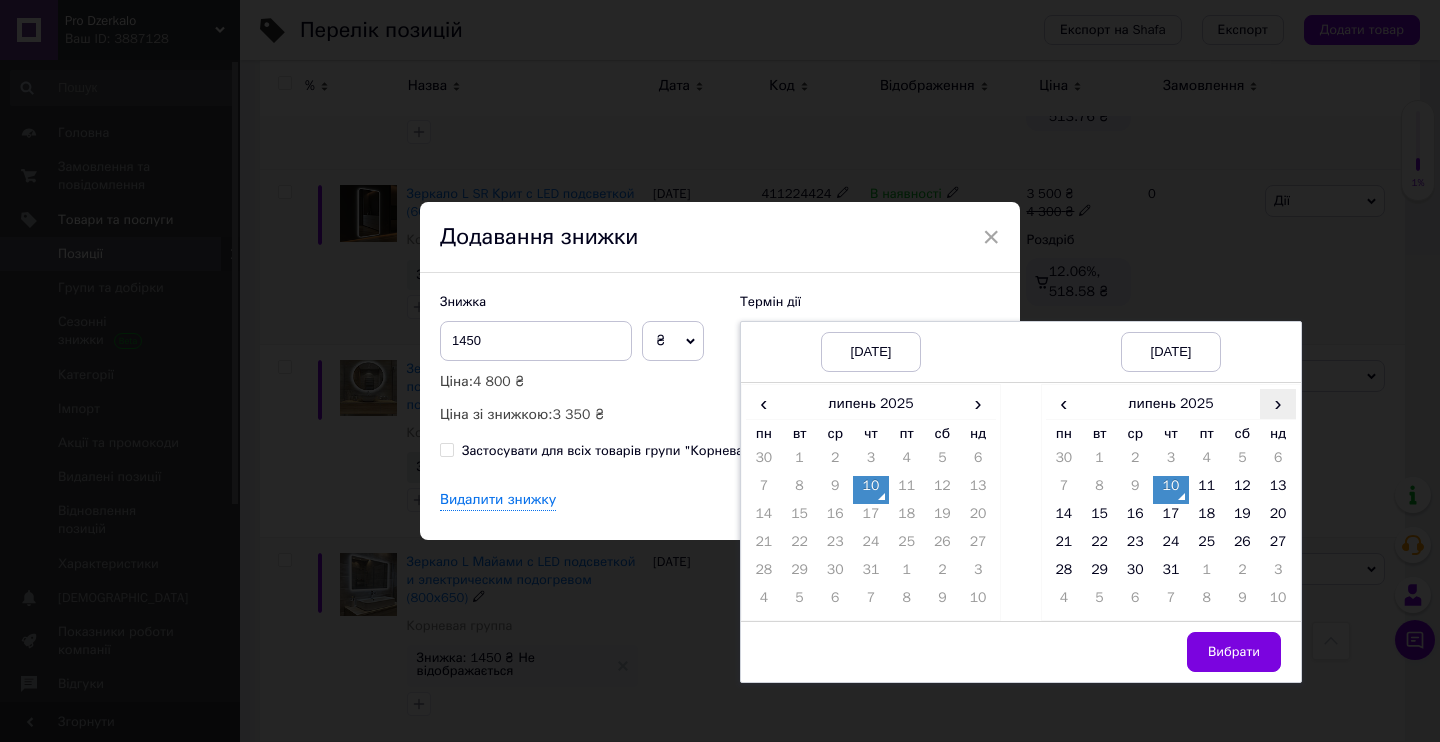 click on "›" at bounding box center (1278, 403) 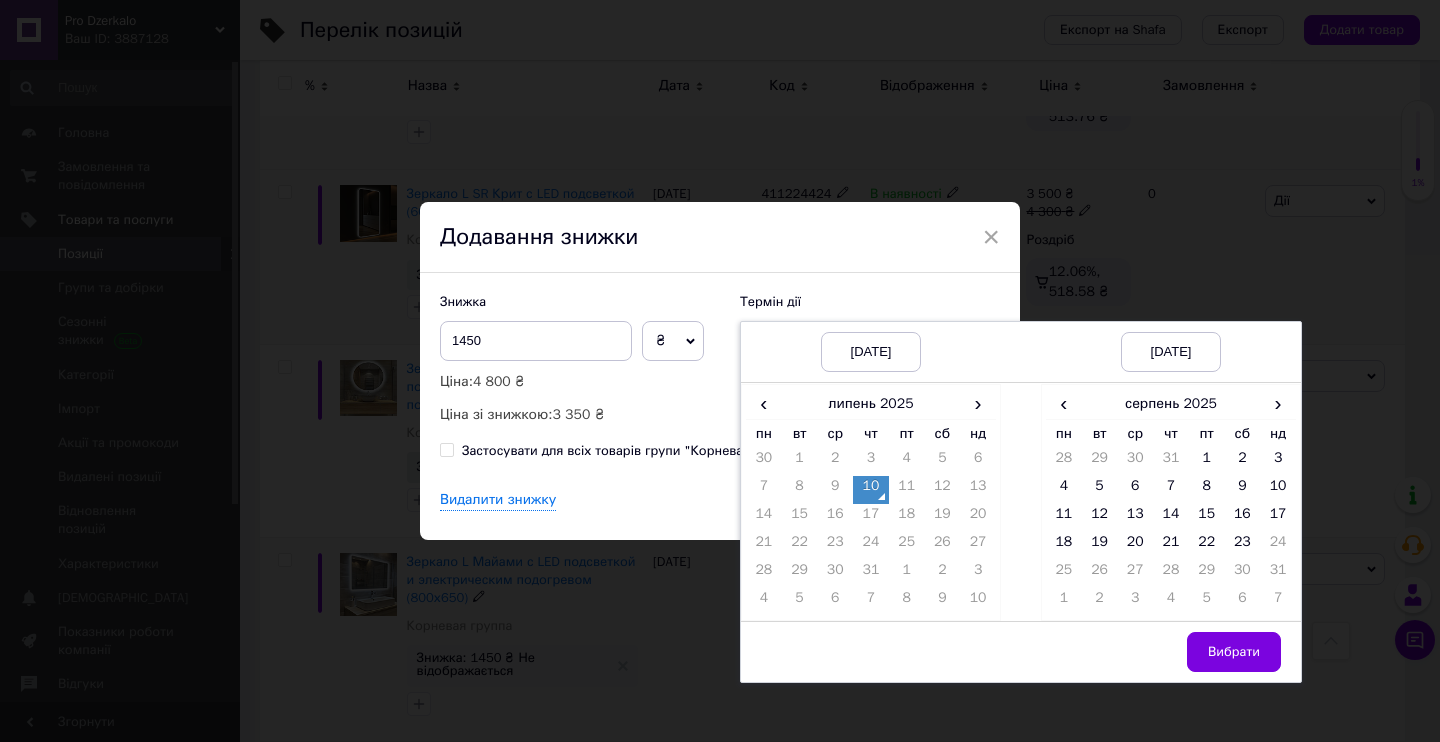 click on "23" at bounding box center [1243, 546] 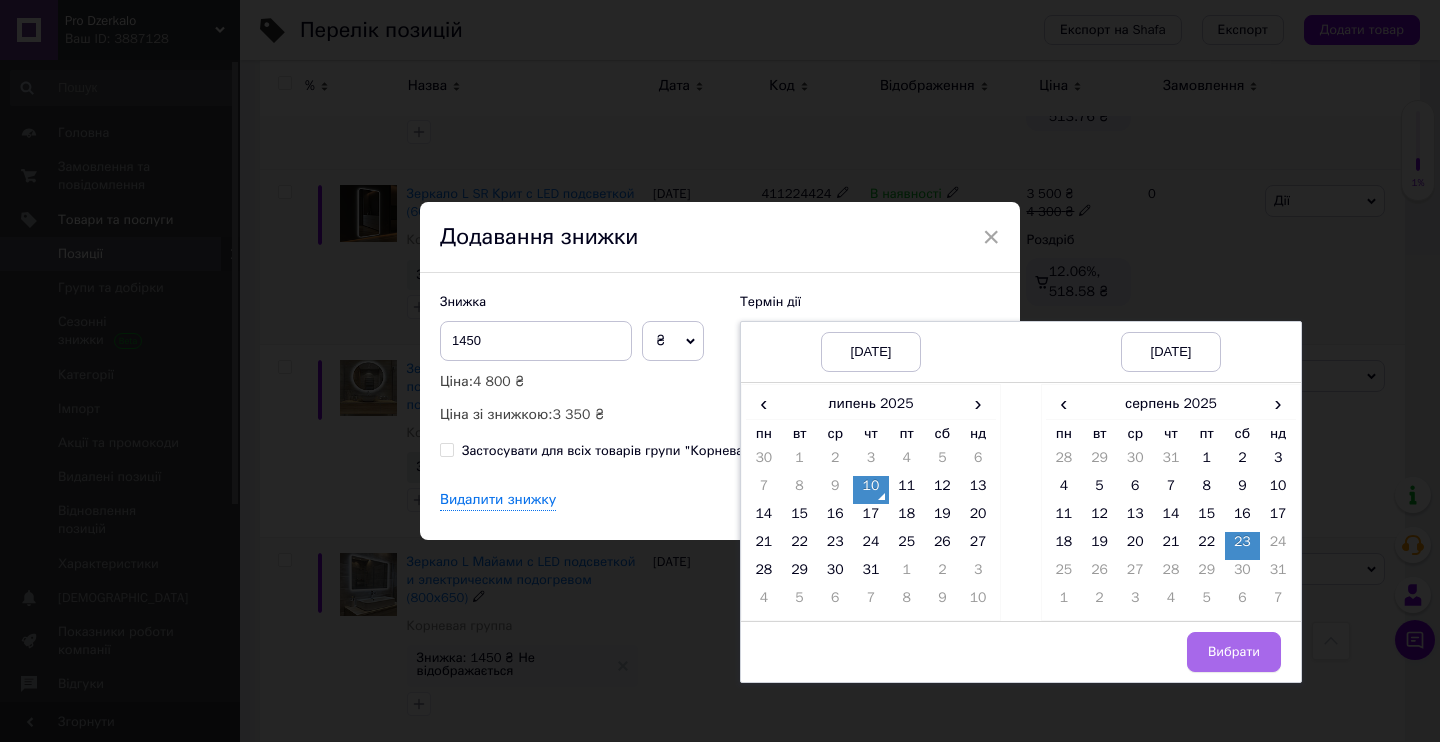 click on "Вибрати" at bounding box center (1234, 652) 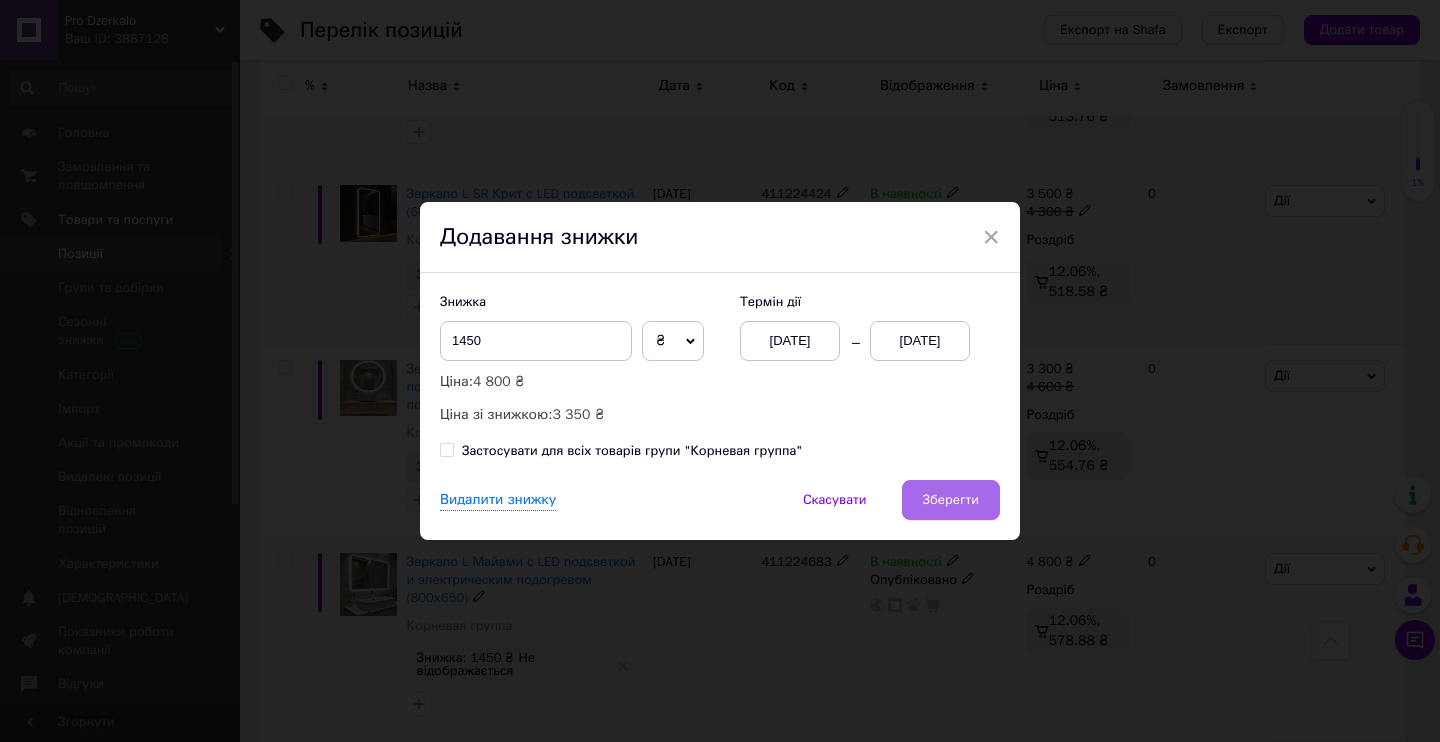 click on "Зберегти" at bounding box center (951, 500) 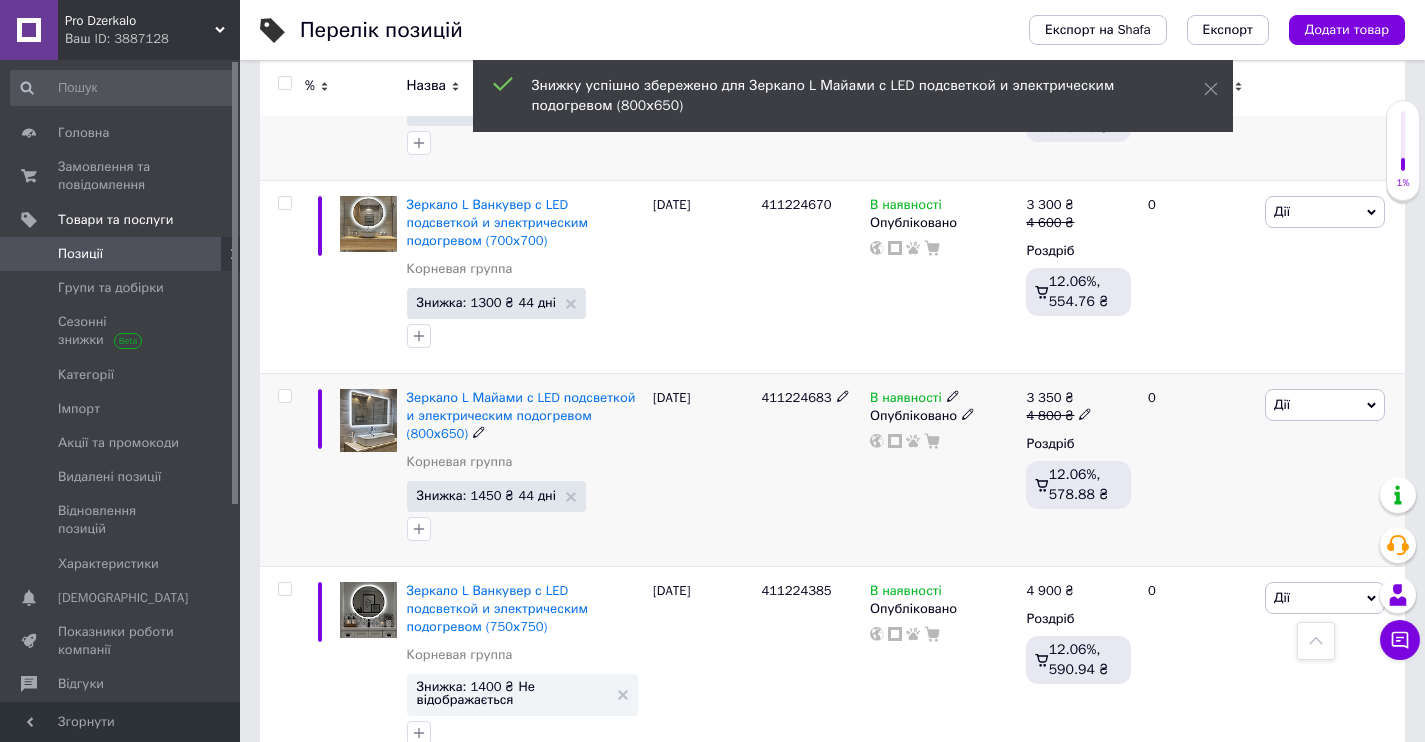 scroll, scrollTop: 9910, scrollLeft: 0, axis: vertical 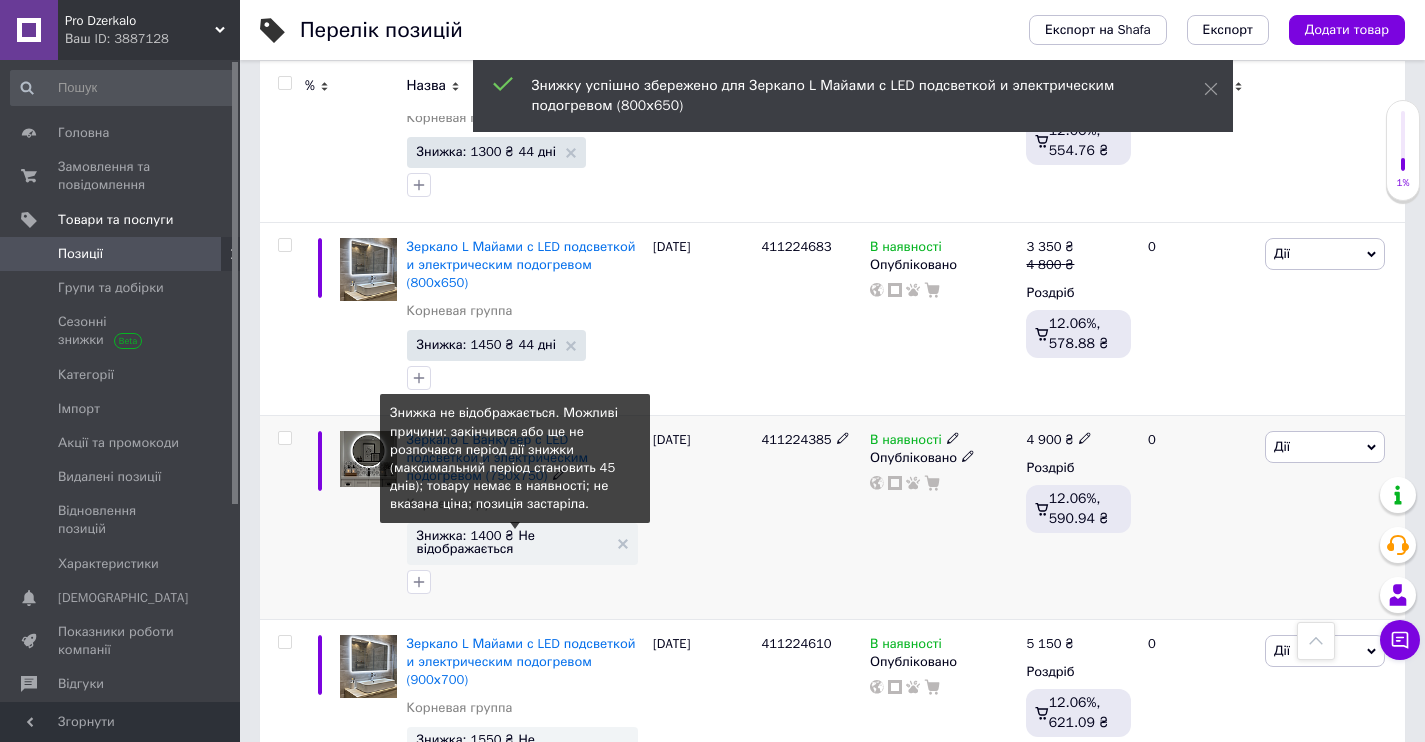 click on "Знижка: 1400 ₴ Не відображається" at bounding box center (512, 542) 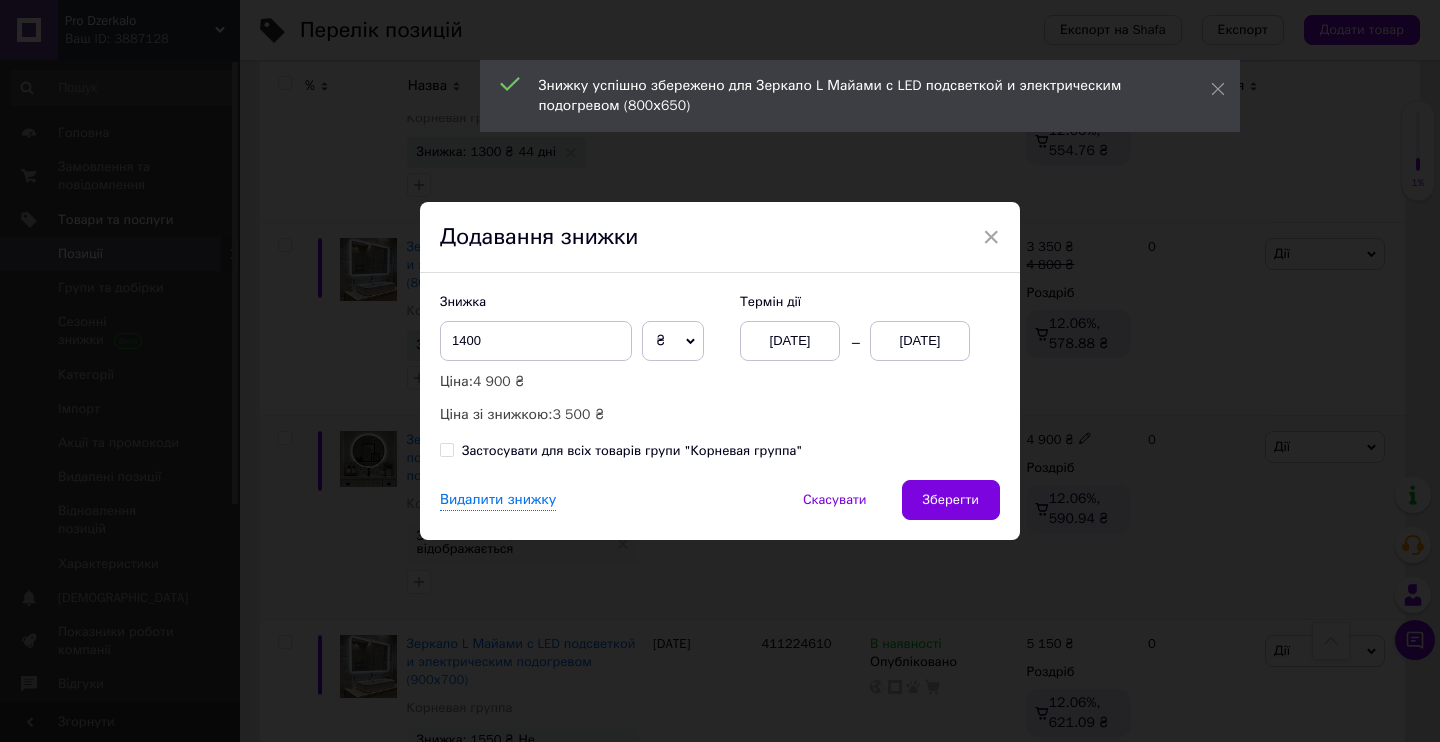 click on "[DATE]" at bounding box center (790, 341) 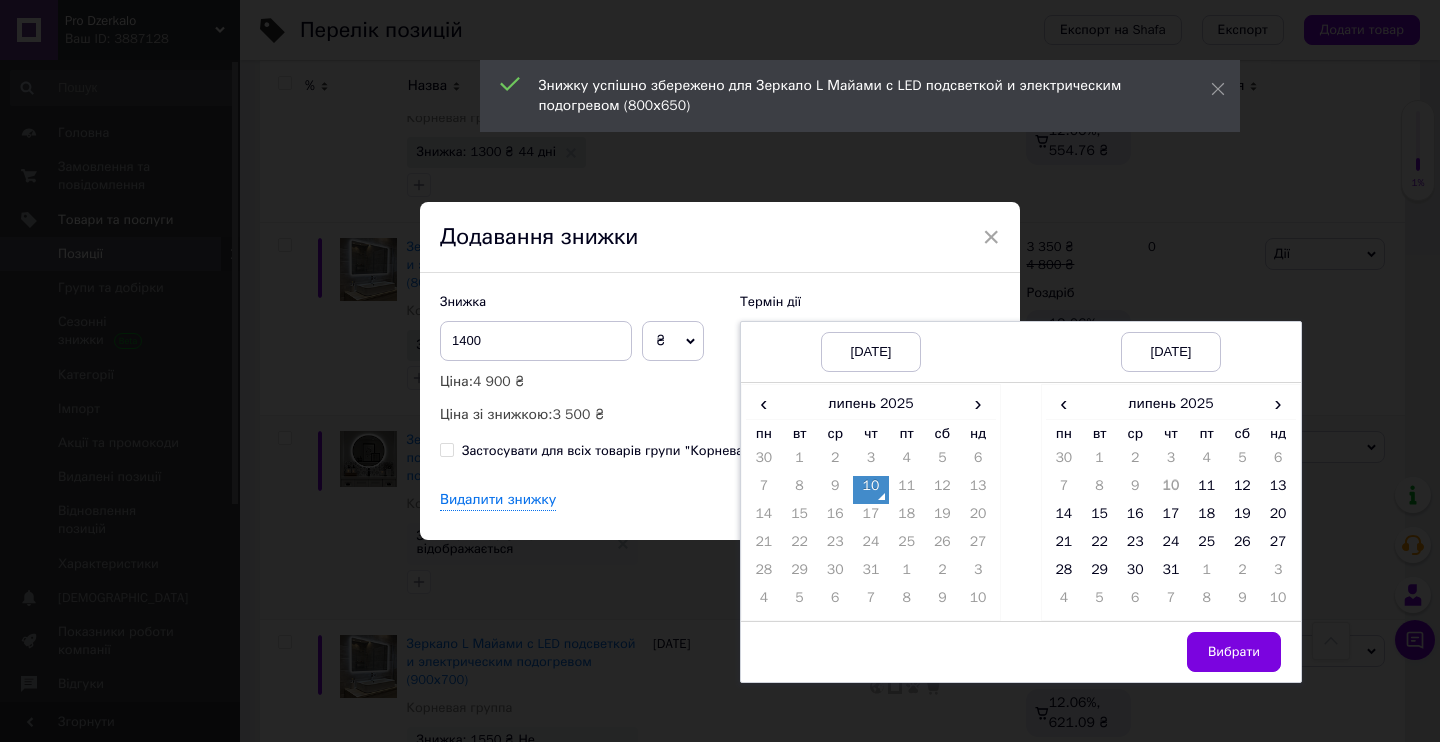 click on "10" at bounding box center [871, 490] 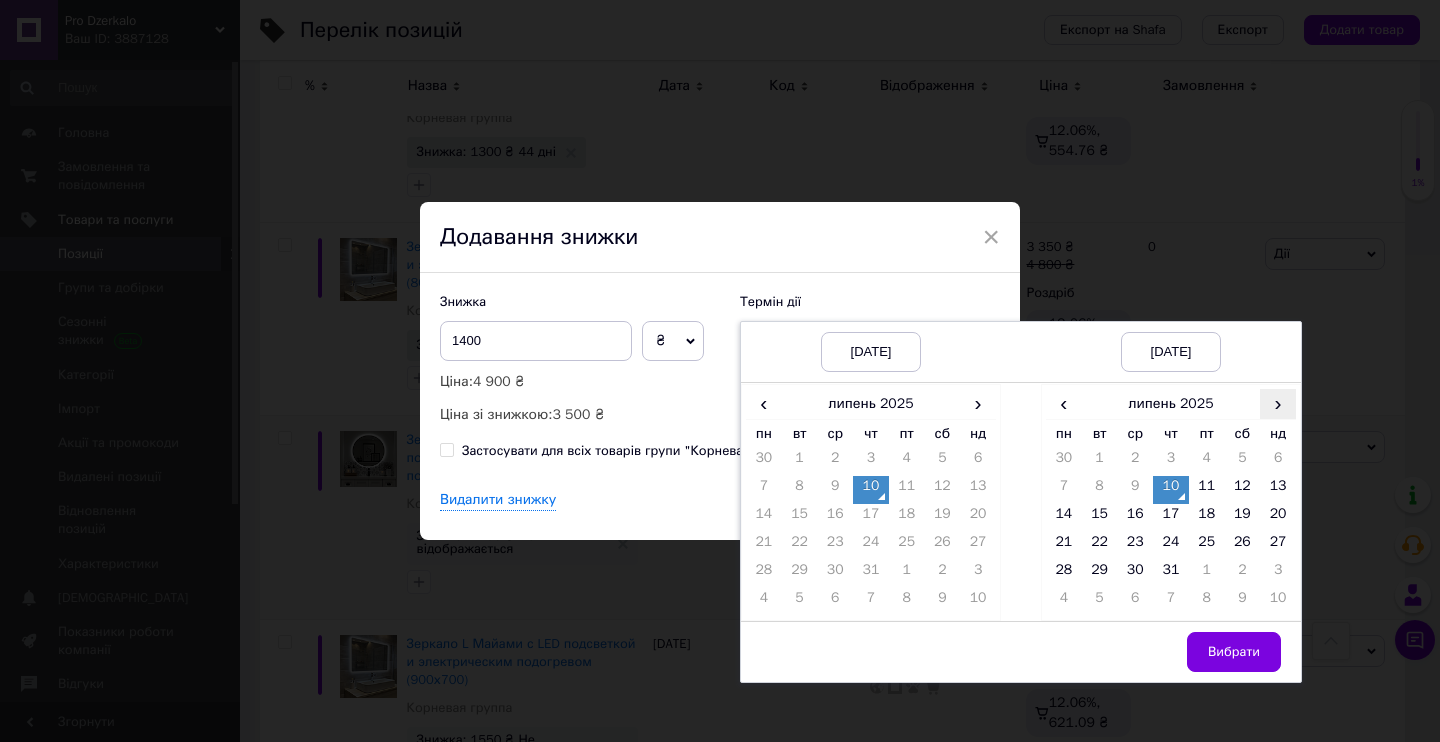 click on "›" at bounding box center (1278, 403) 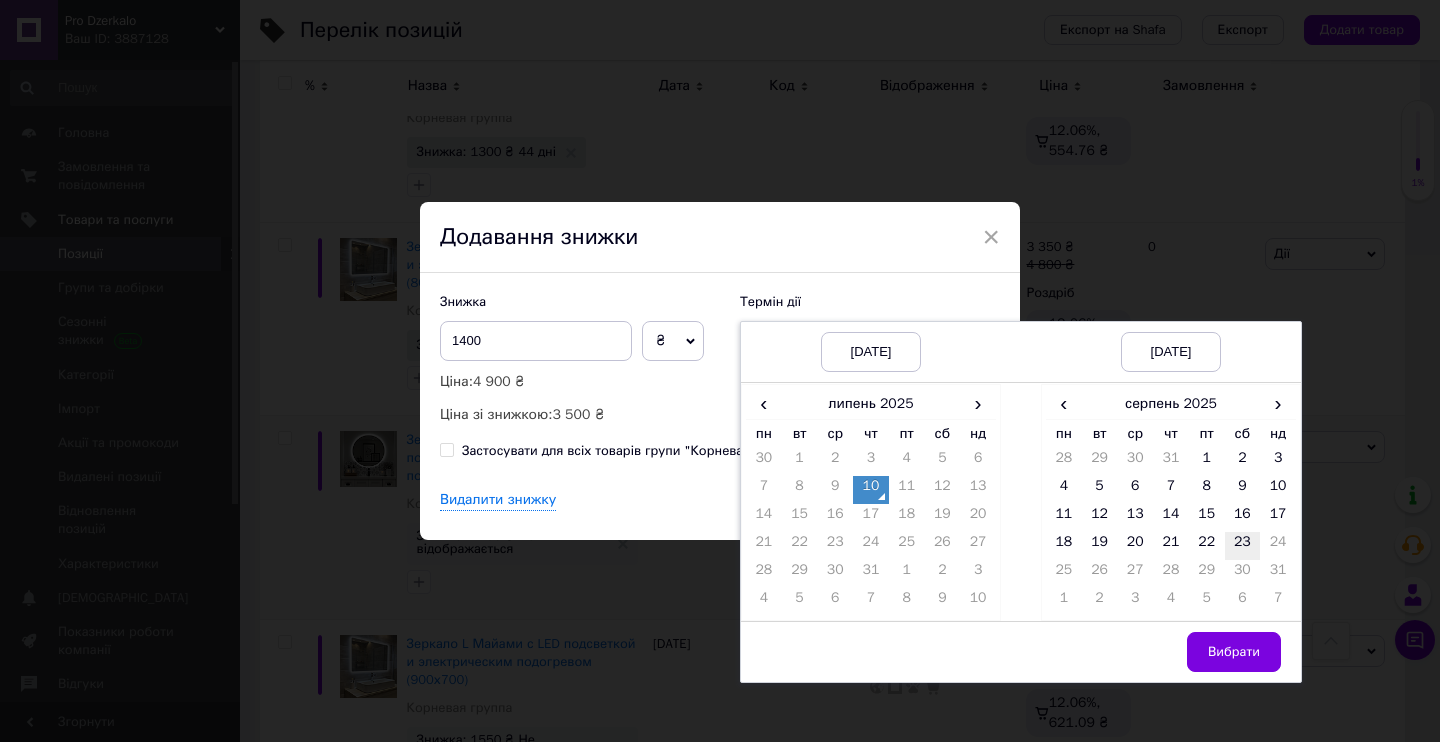 click on "23" at bounding box center (1243, 546) 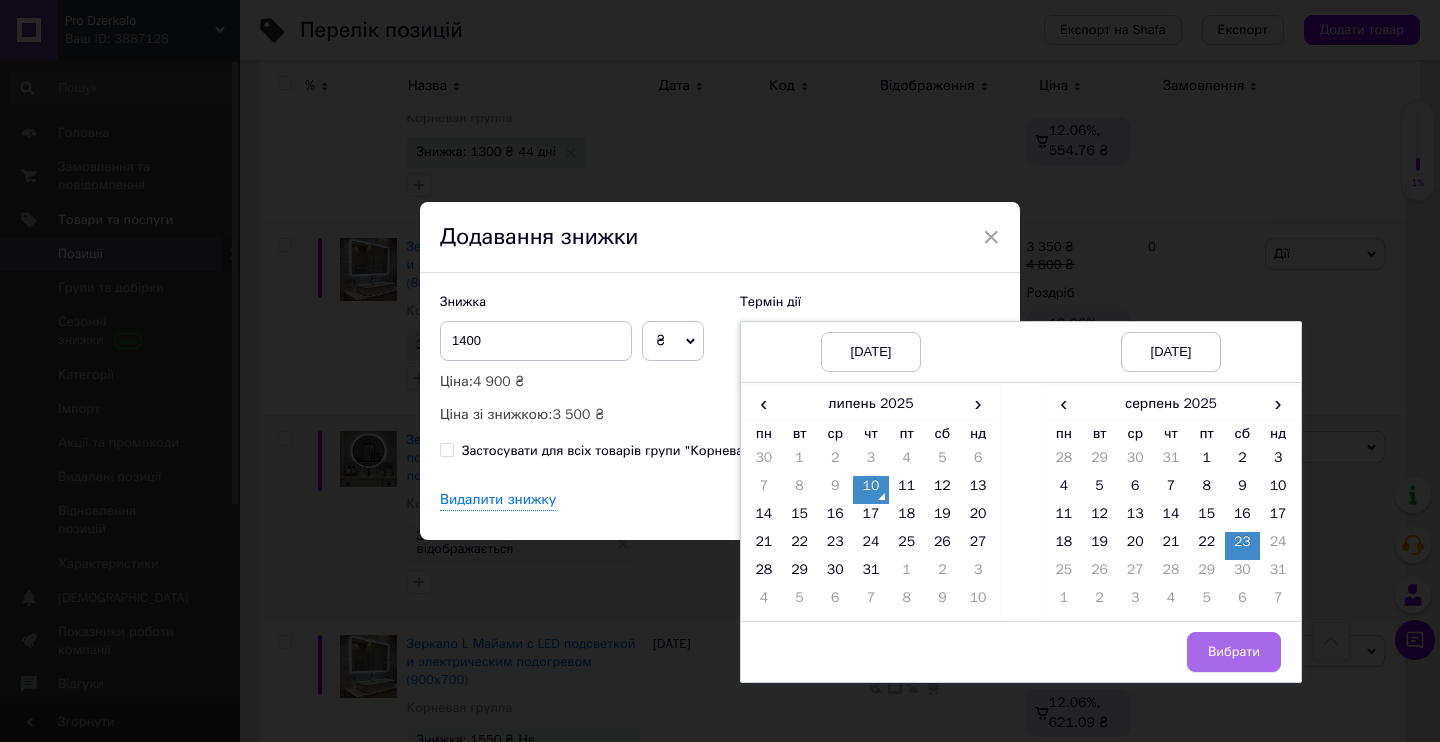 click on "Вибрати" at bounding box center (1234, 652) 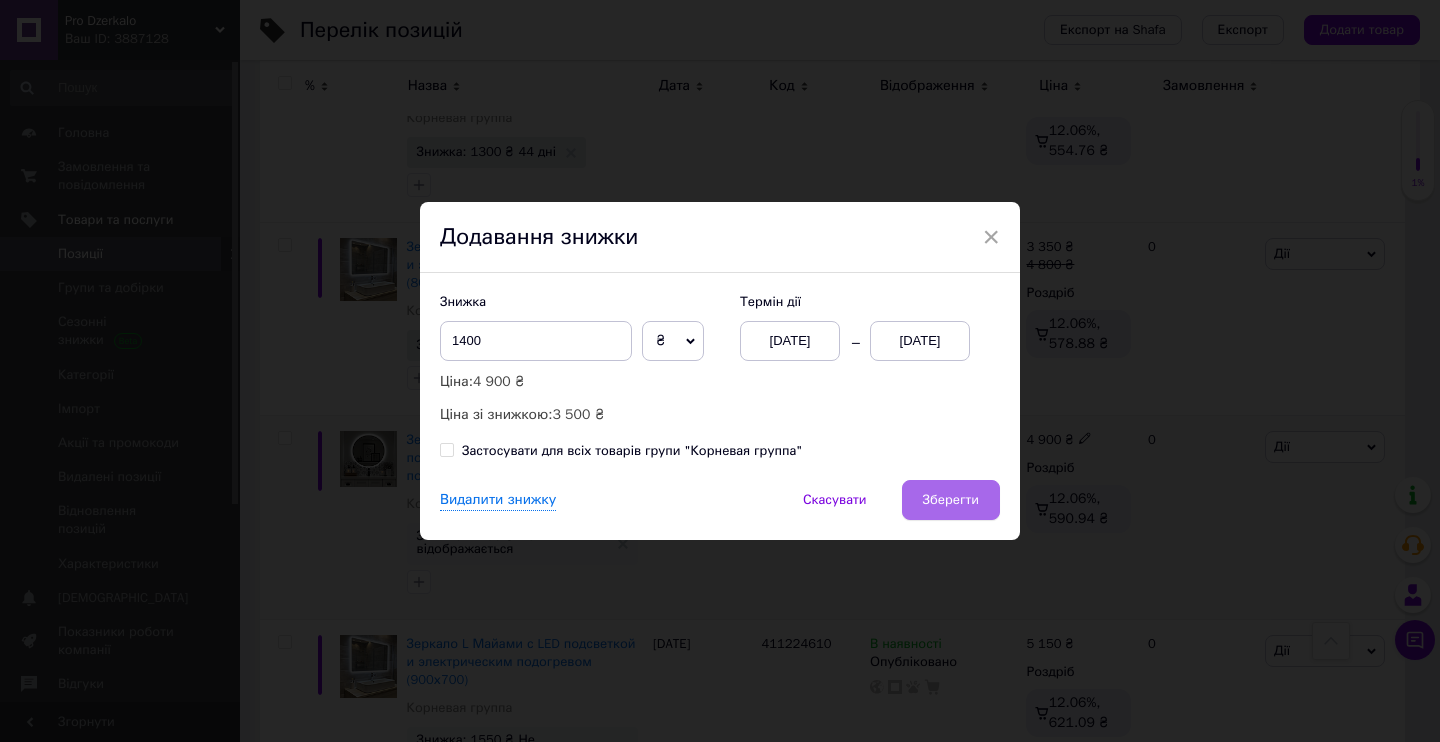 click on "Зберегти" at bounding box center [951, 500] 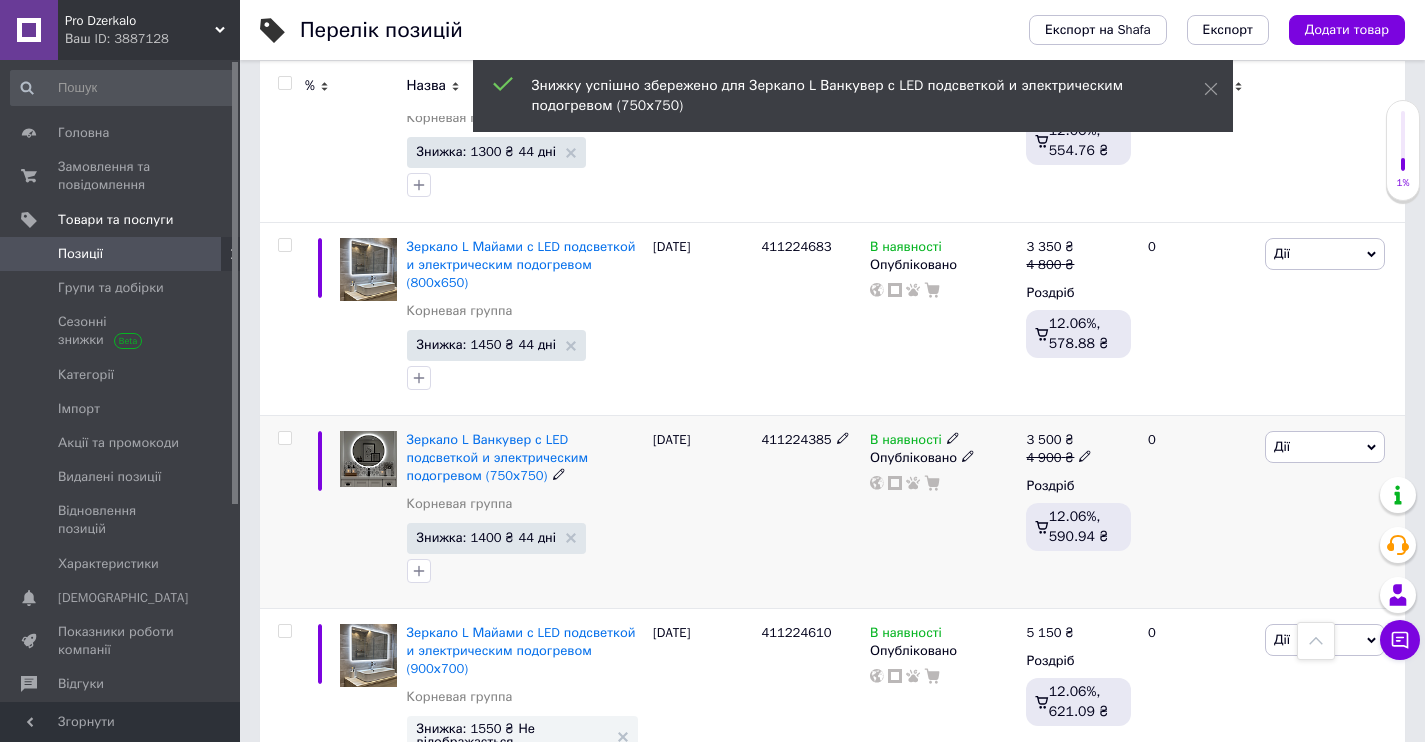 scroll, scrollTop: 10033, scrollLeft: 0, axis: vertical 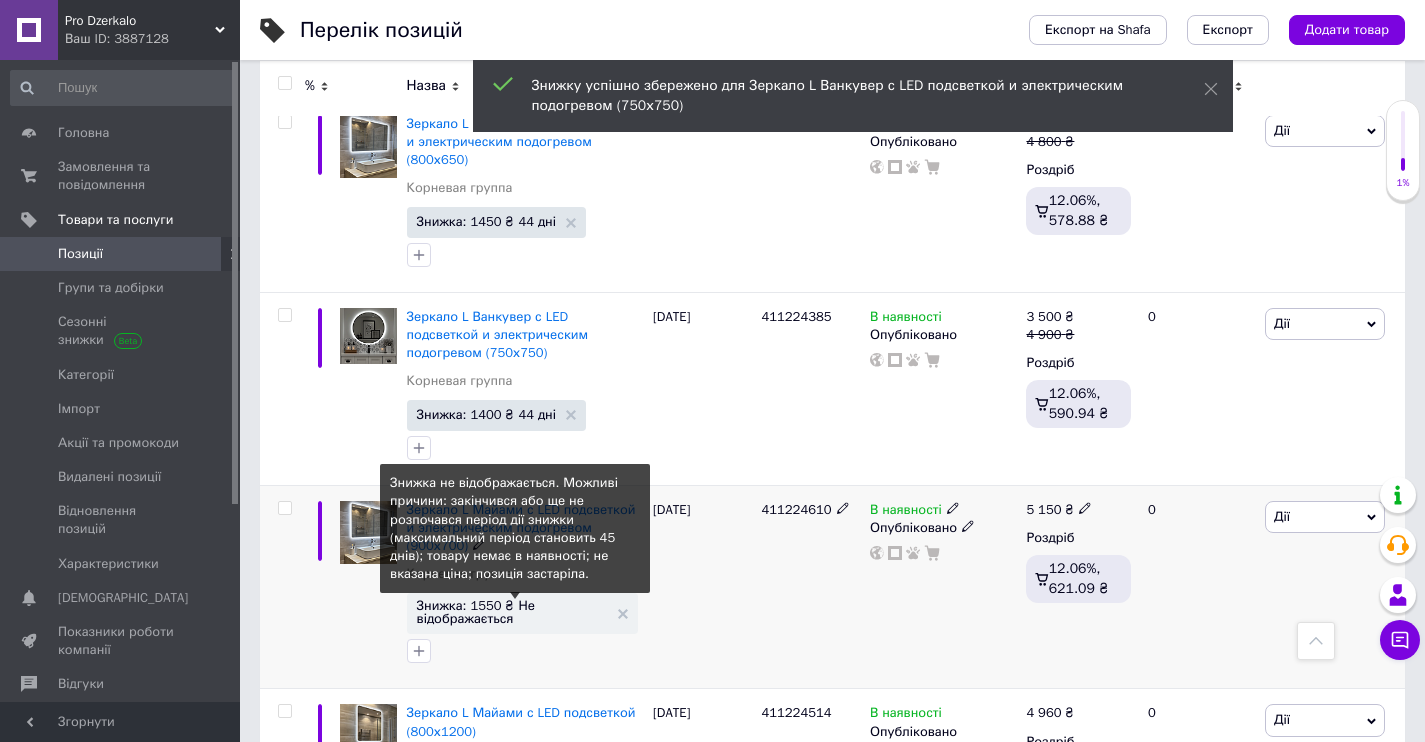 click on "Знижка: 1550 ₴ Не відображається" at bounding box center (512, 612) 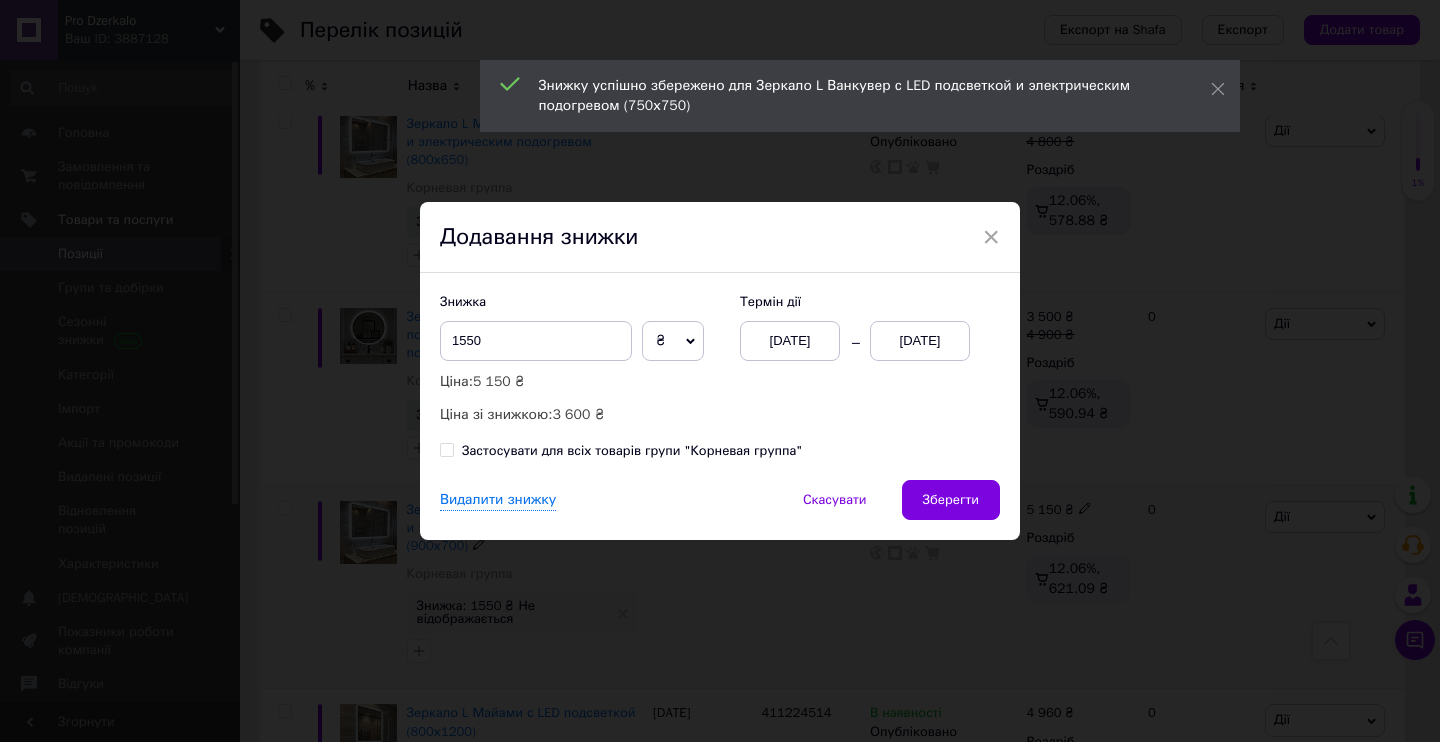 click on "[DATE]" at bounding box center (790, 341) 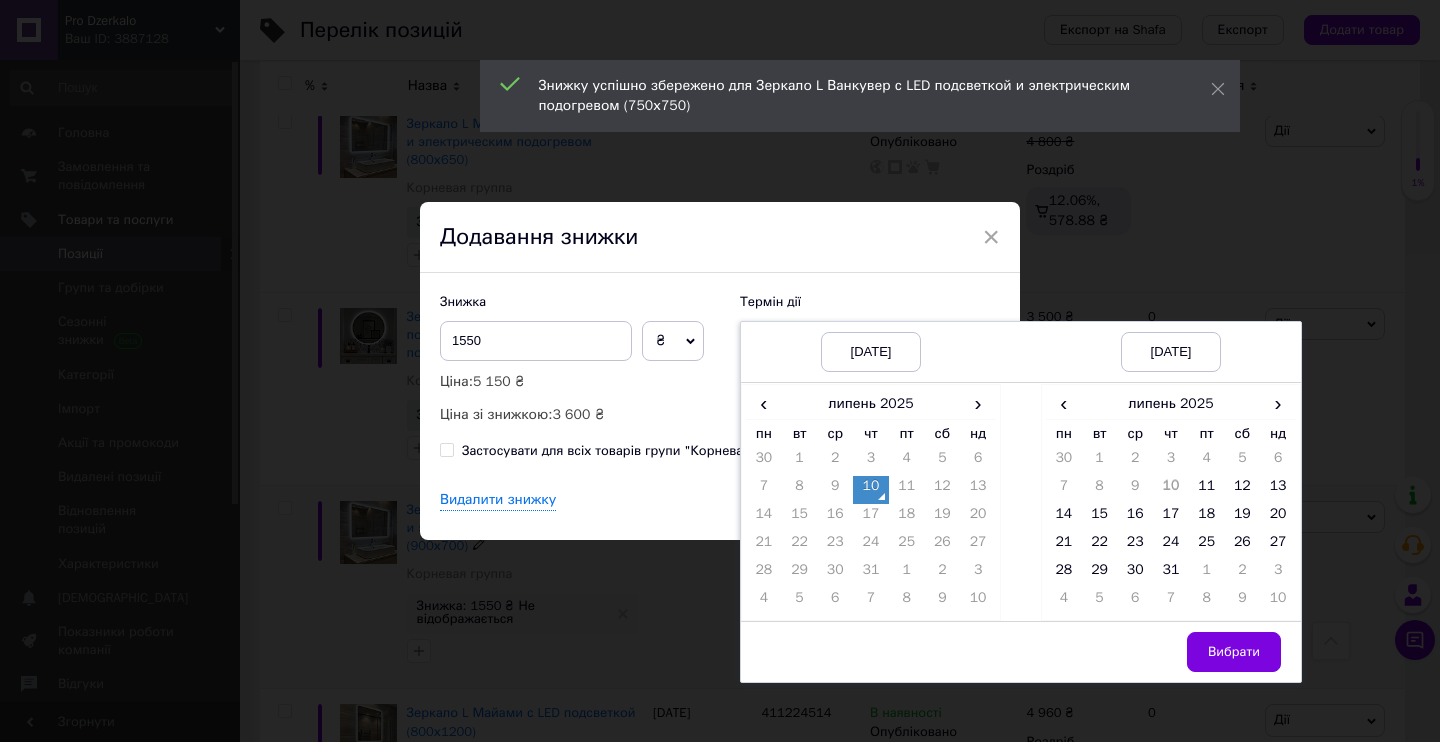 click on "10" at bounding box center [871, 490] 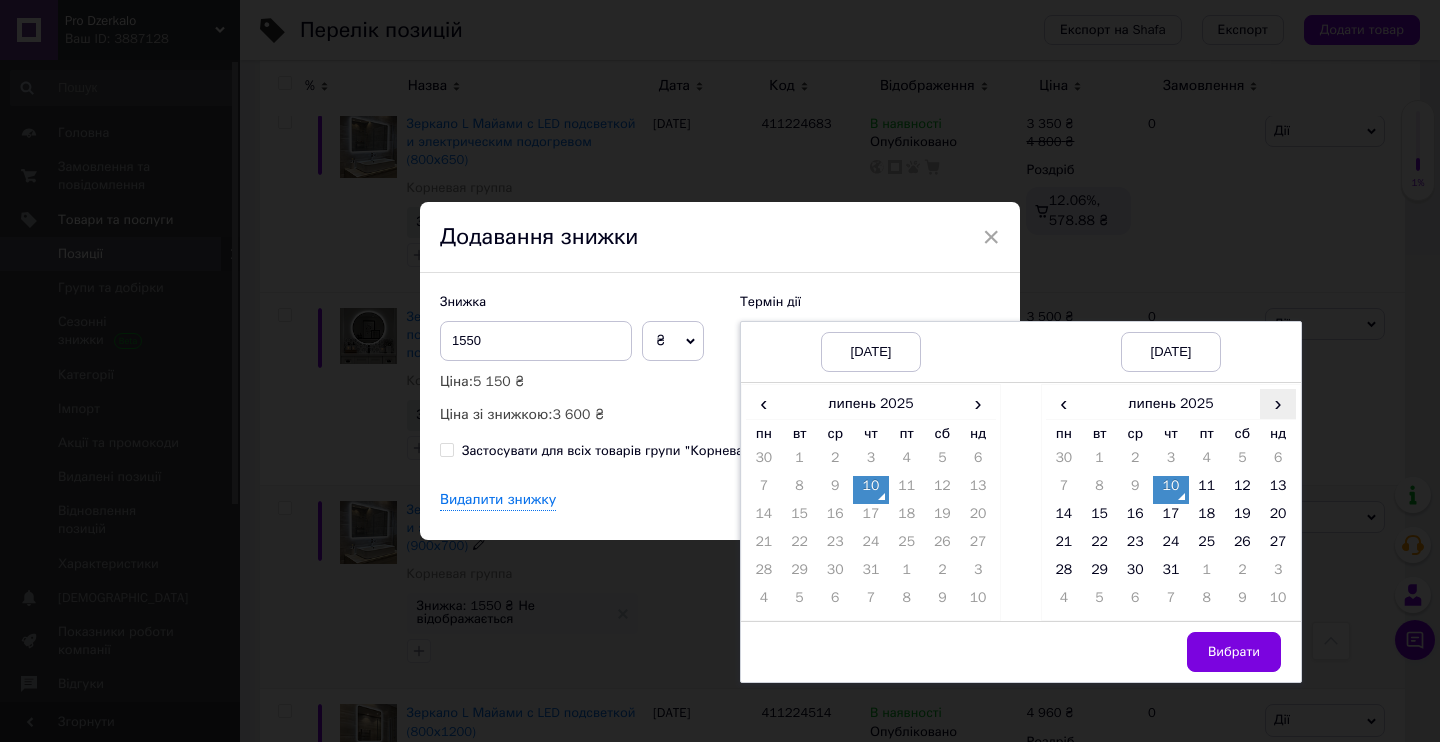 click on "›" at bounding box center (1278, 403) 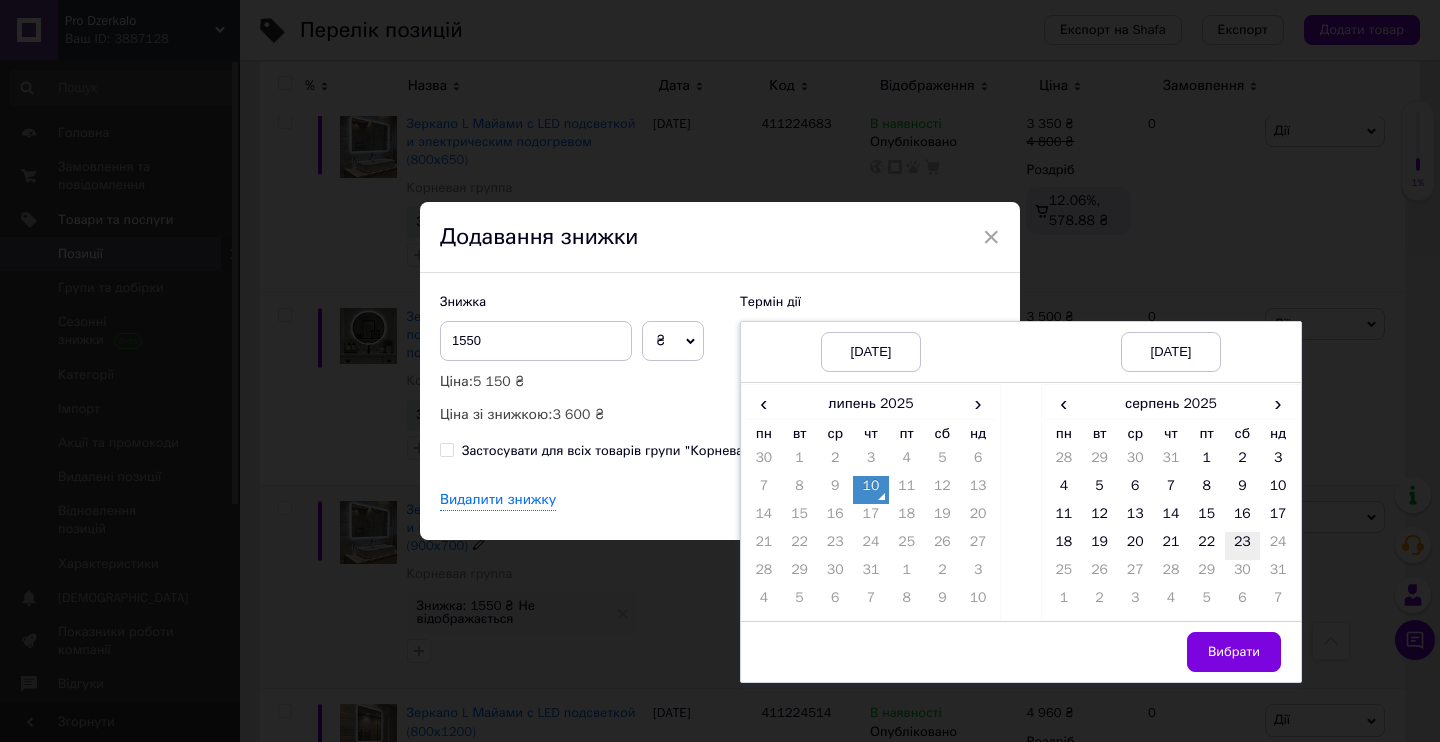 click on "23" at bounding box center [1243, 546] 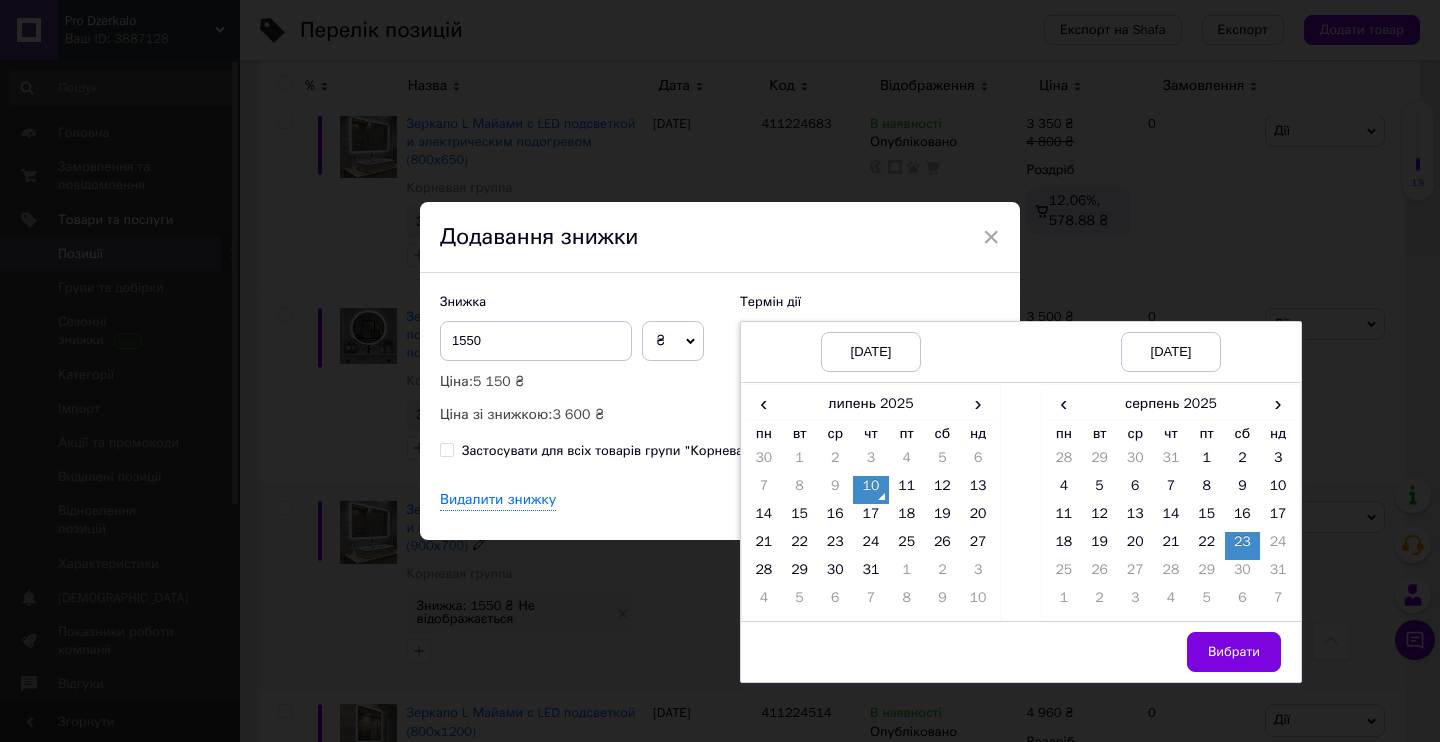 click on "Вибрати" at bounding box center (1234, 652) 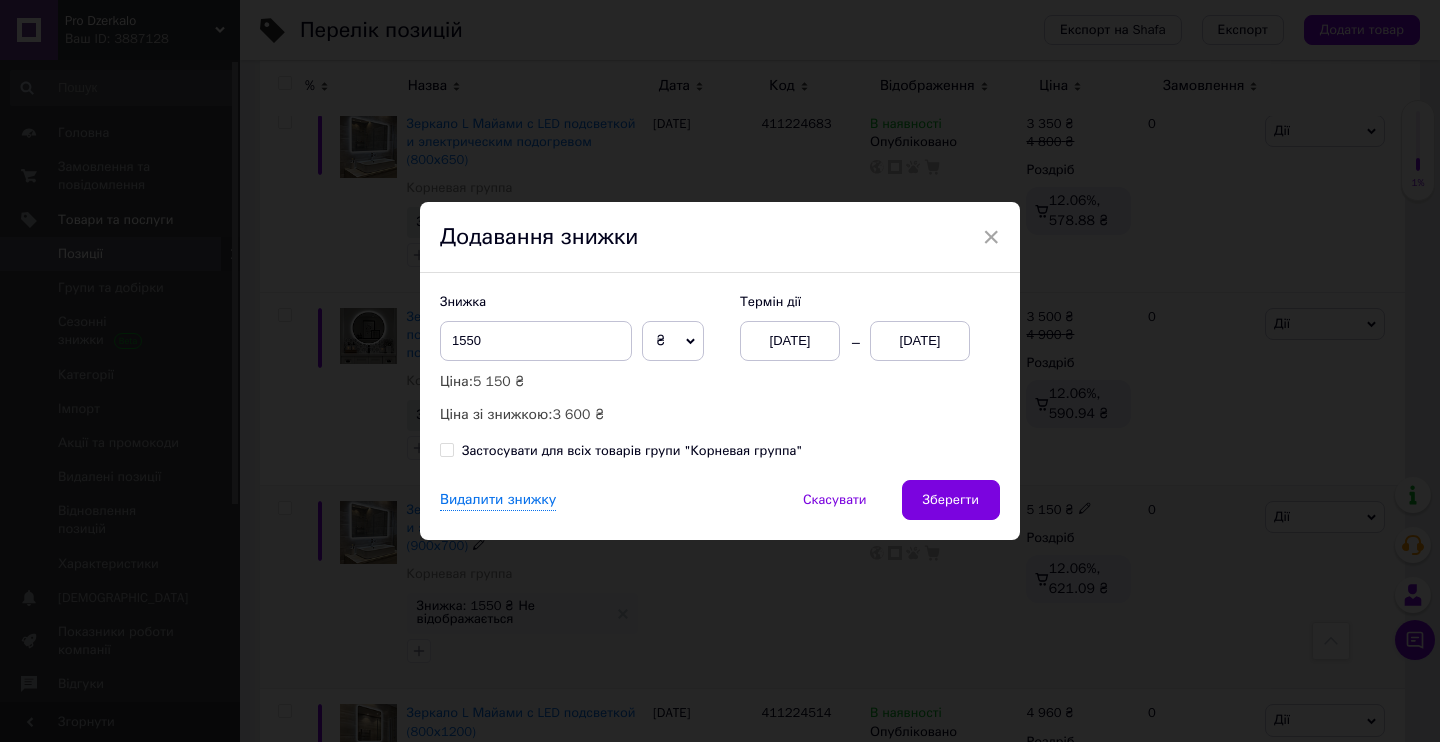 click on "Зберегти" at bounding box center [951, 500] 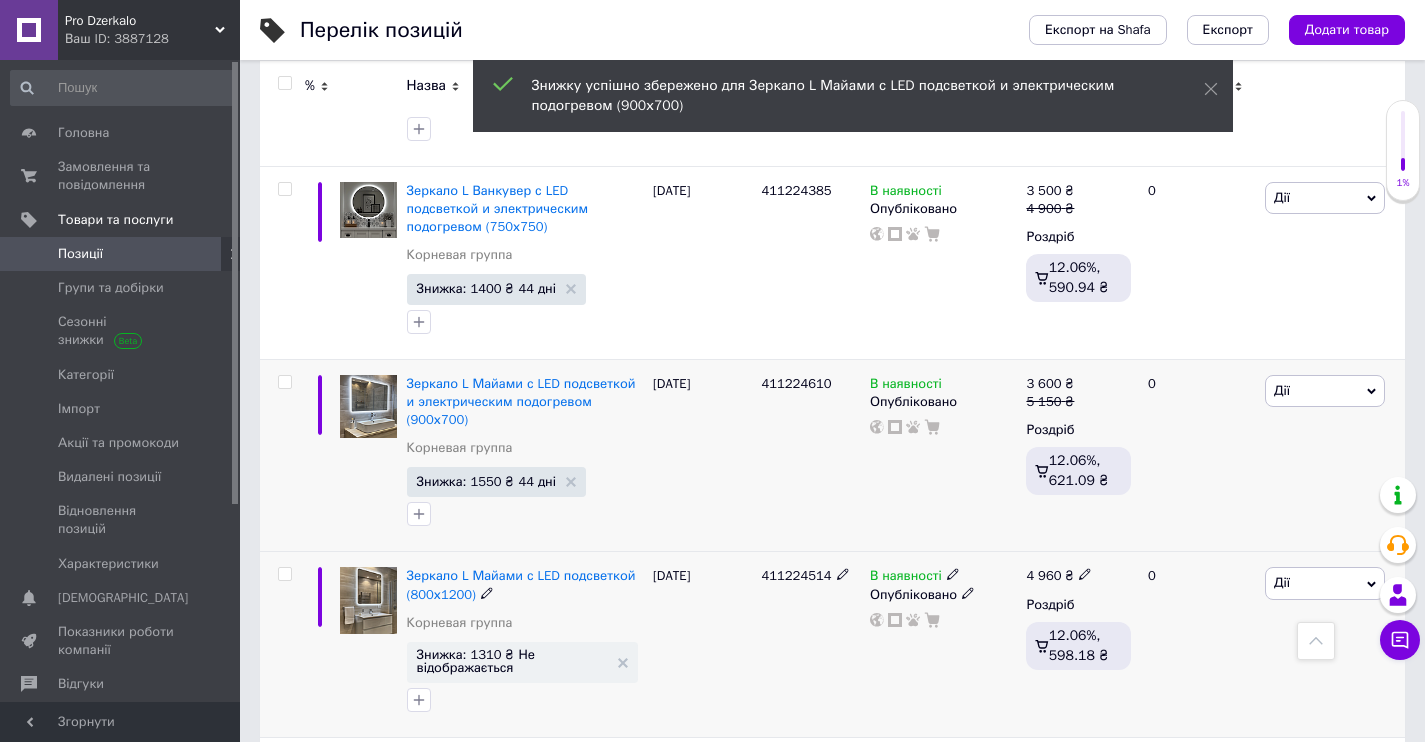 scroll, scrollTop: 10314, scrollLeft: 0, axis: vertical 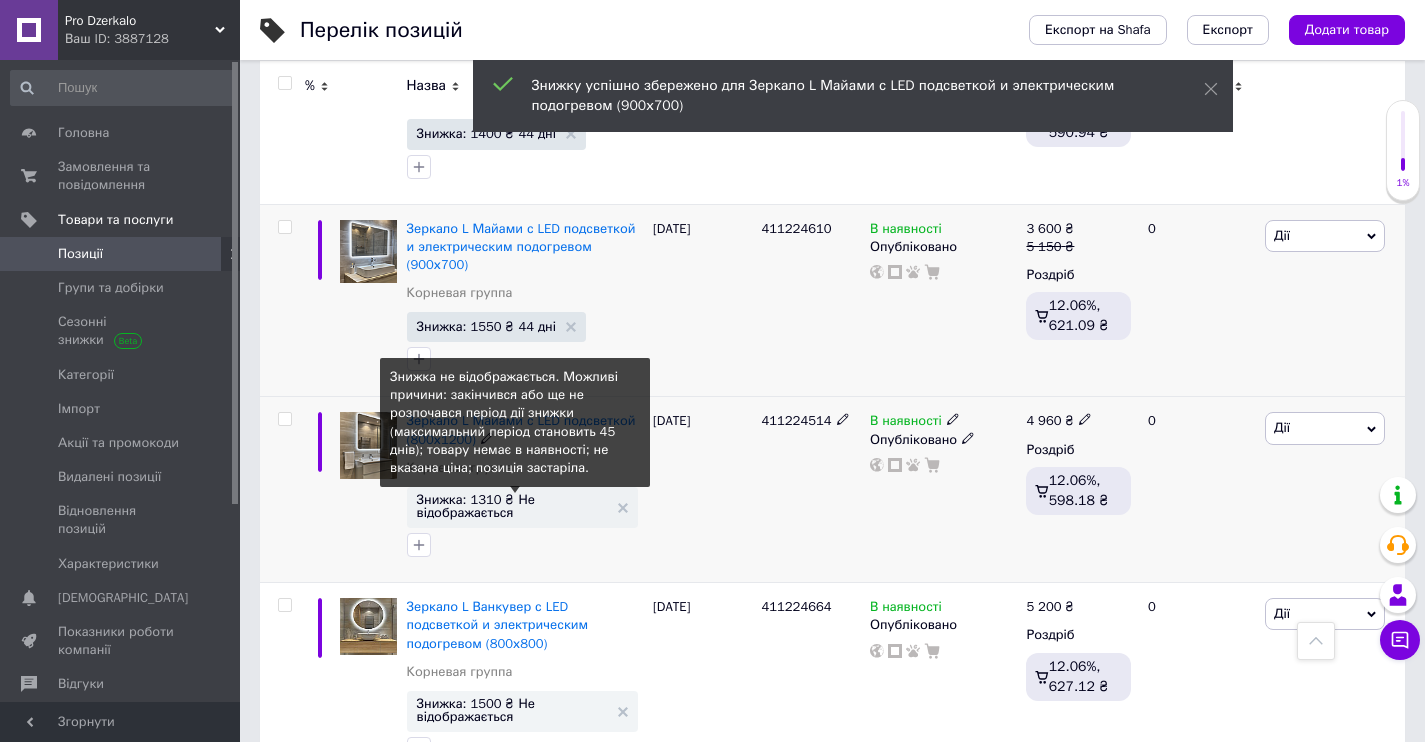 click on "Знижка: 1310 ₴ Не відображається" at bounding box center [512, 506] 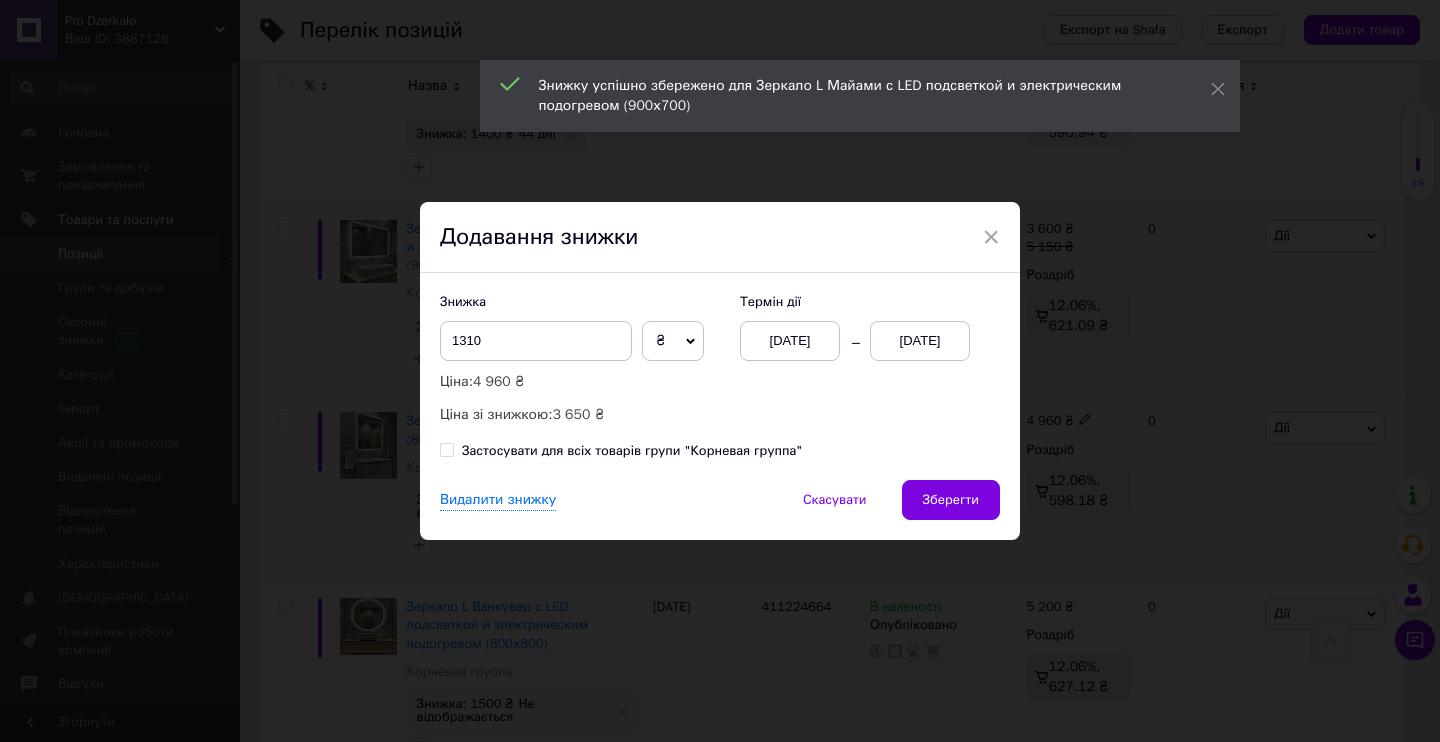 click on "[DATE]" at bounding box center [790, 341] 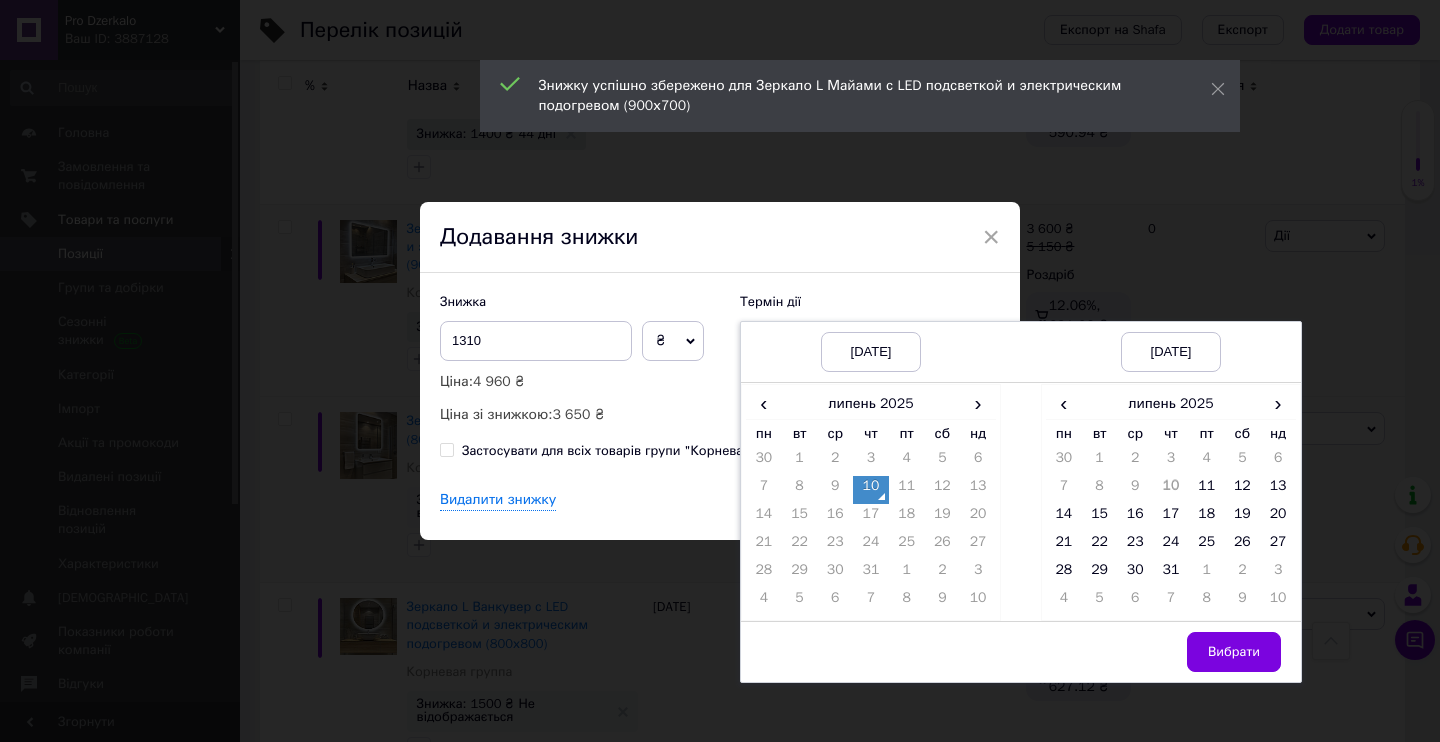 click on "10" at bounding box center [871, 490] 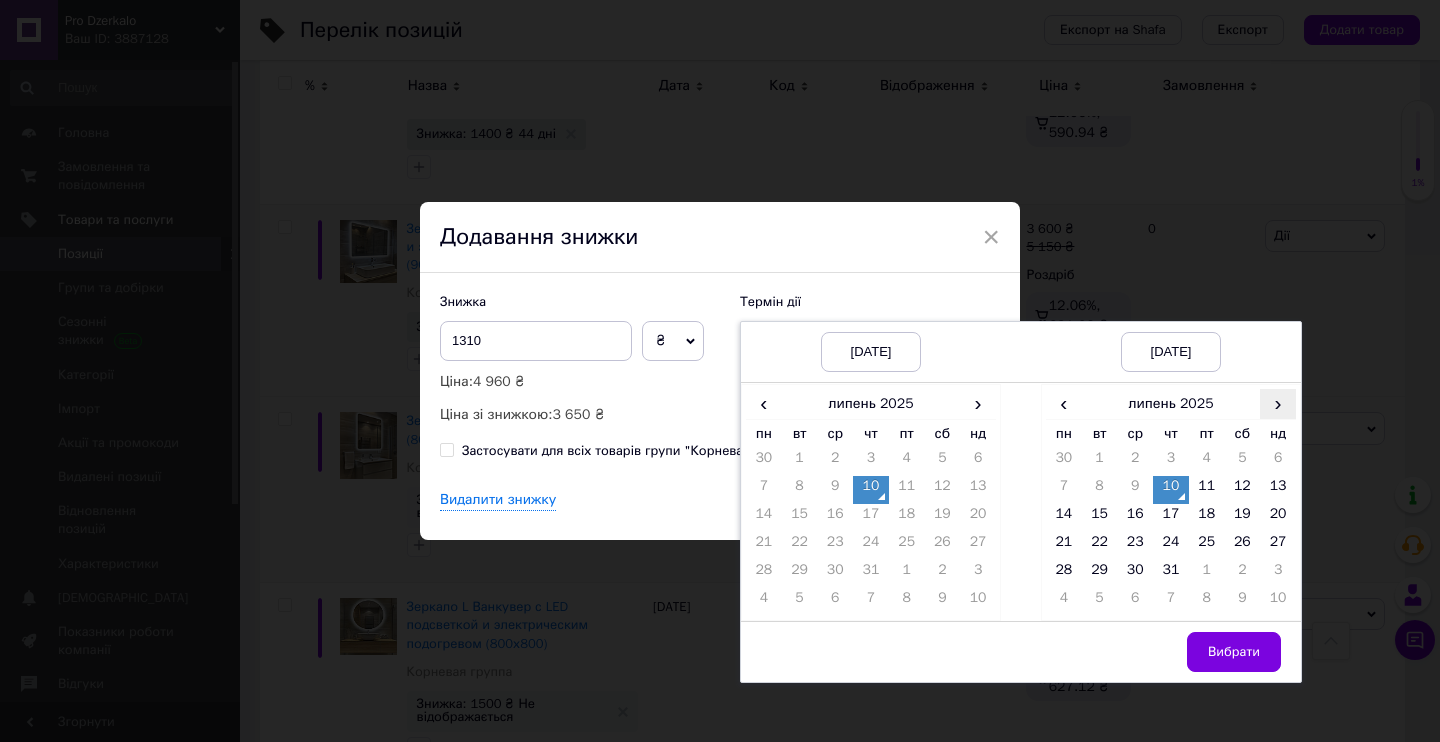 click on "›" at bounding box center [1278, 403] 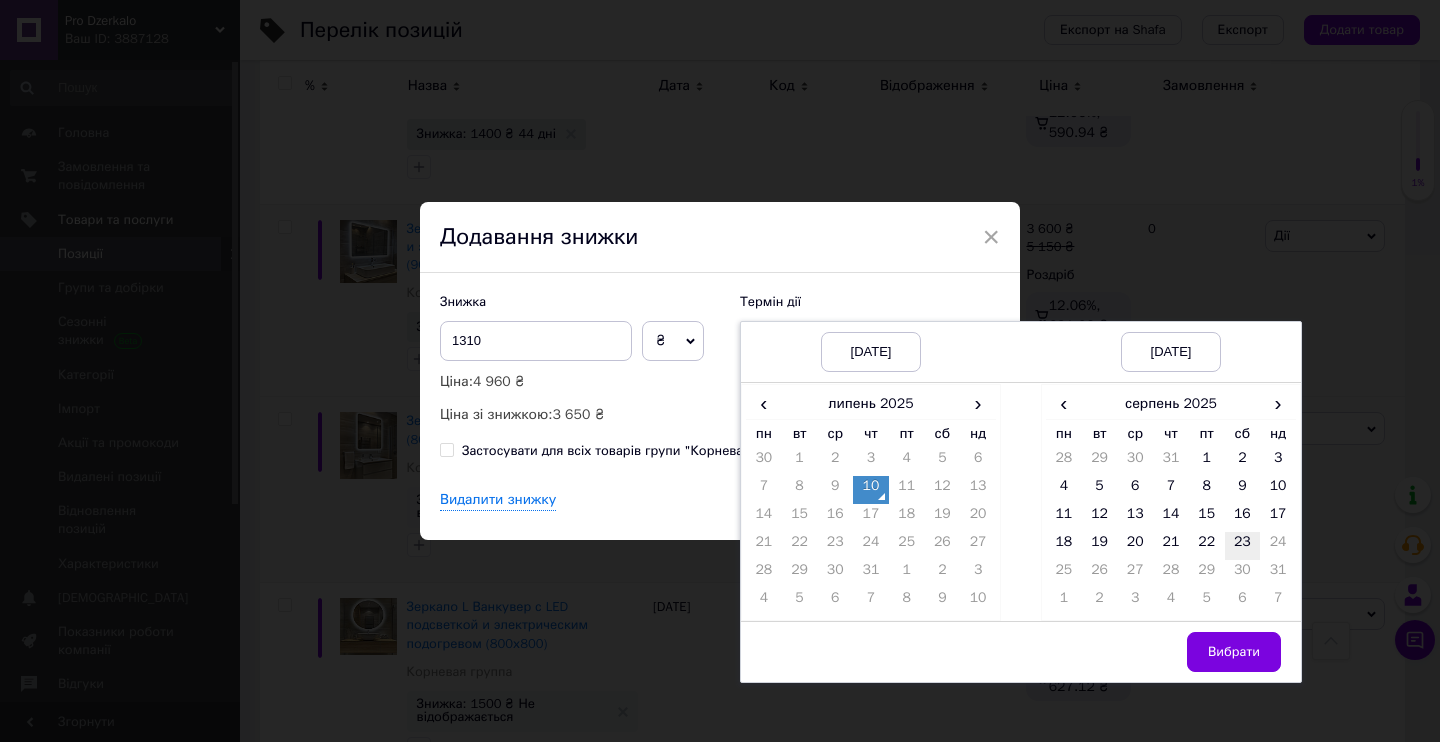 click on "23" at bounding box center (1243, 546) 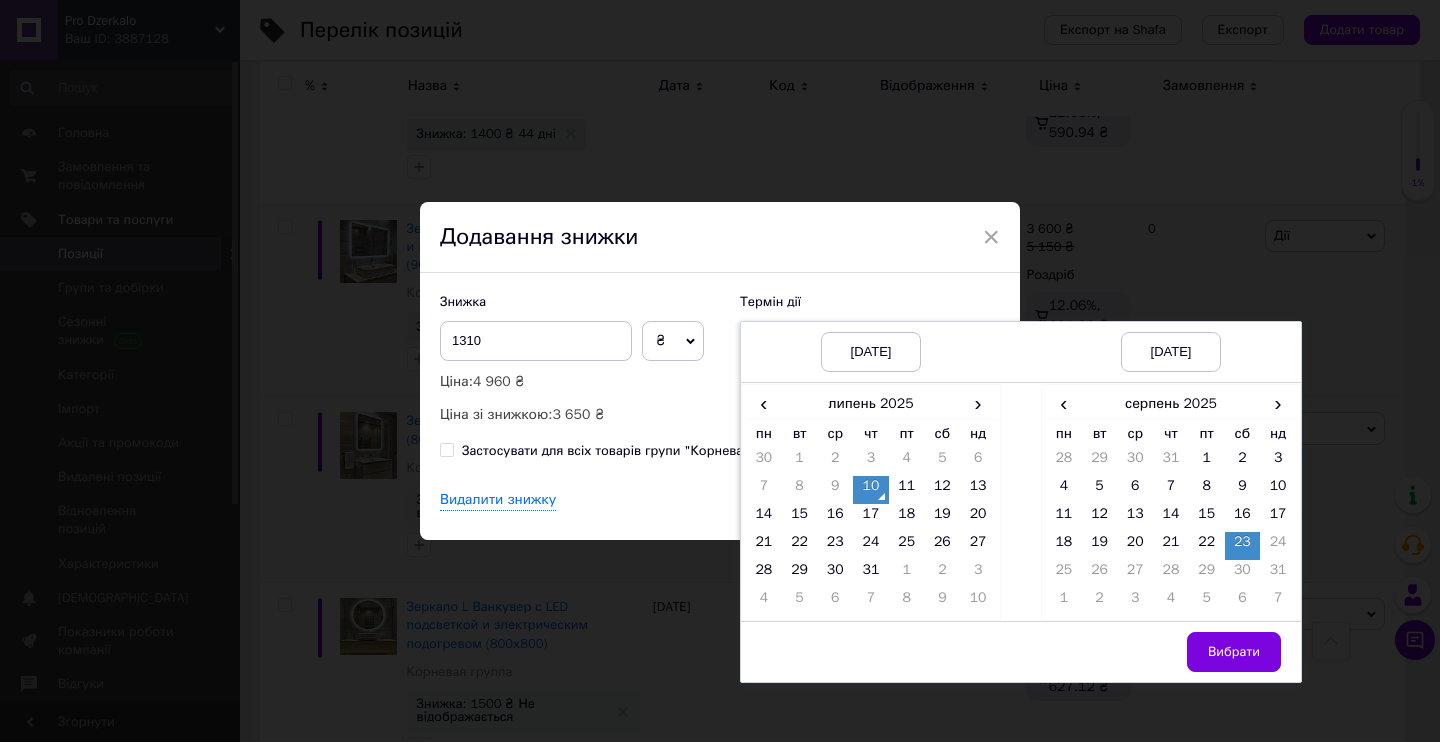 drag, startPoint x: 1240, startPoint y: 641, endPoint x: 1195, endPoint y: 628, distance: 46.840153 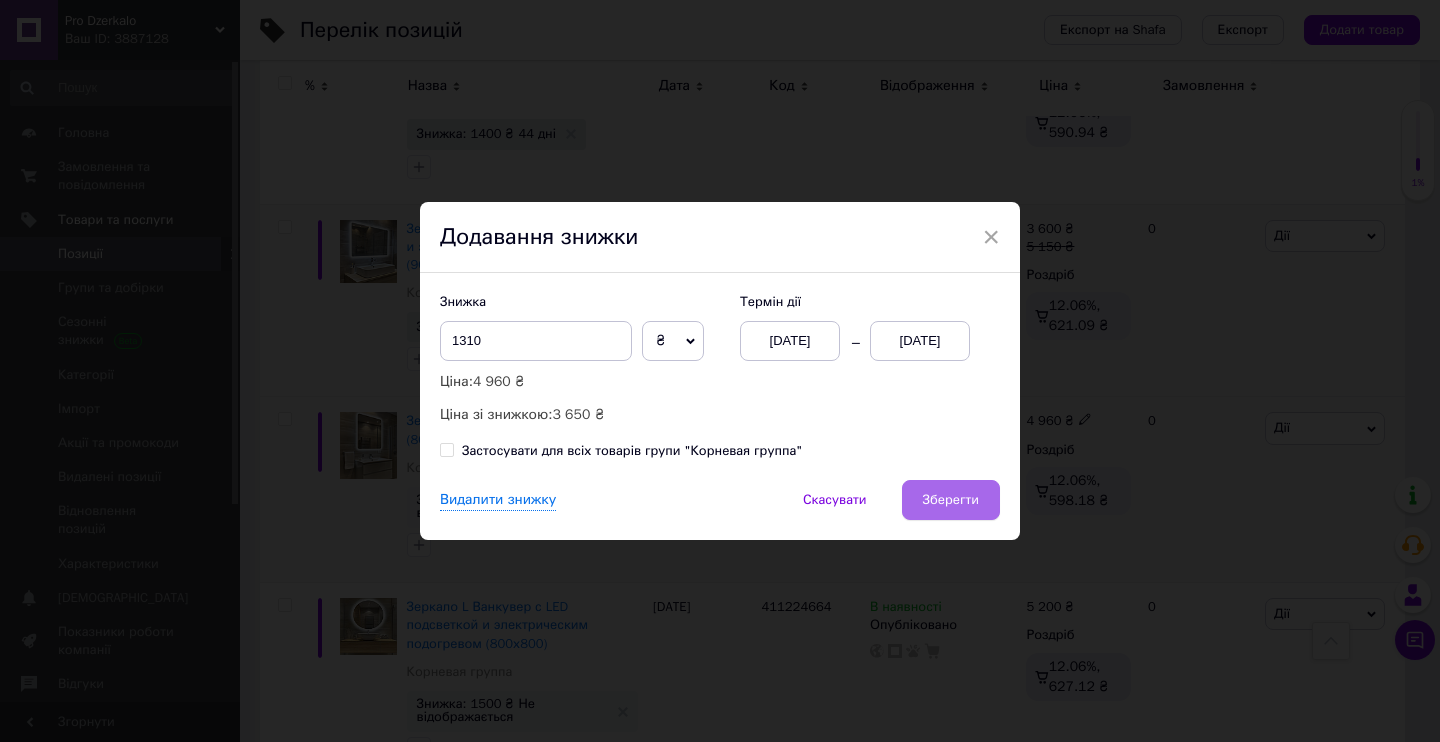 click on "Зберегти" at bounding box center (951, 500) 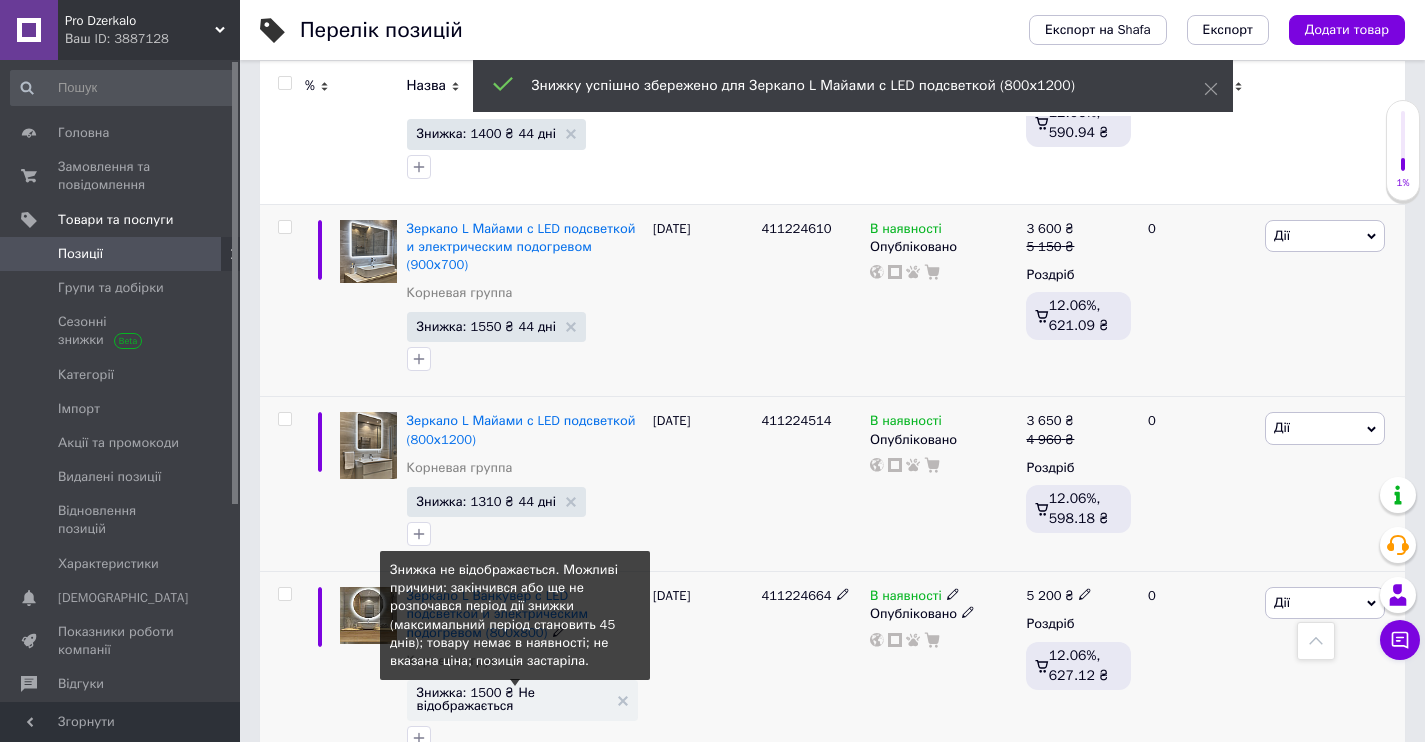 click on "Знижка: 1500 ₴ Не відображається" at bounding box center [512, 699] 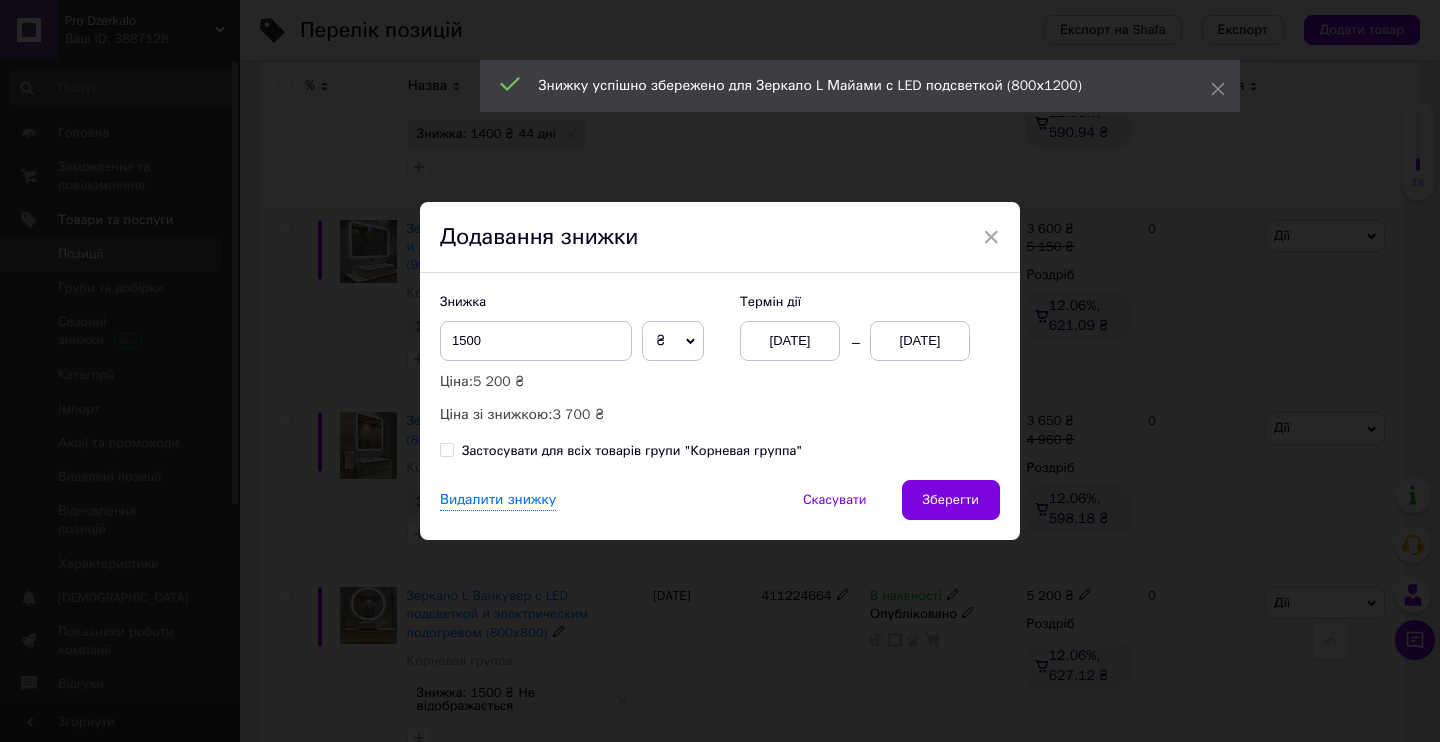 click on "[DATE]" at bounding box center [790, 341] 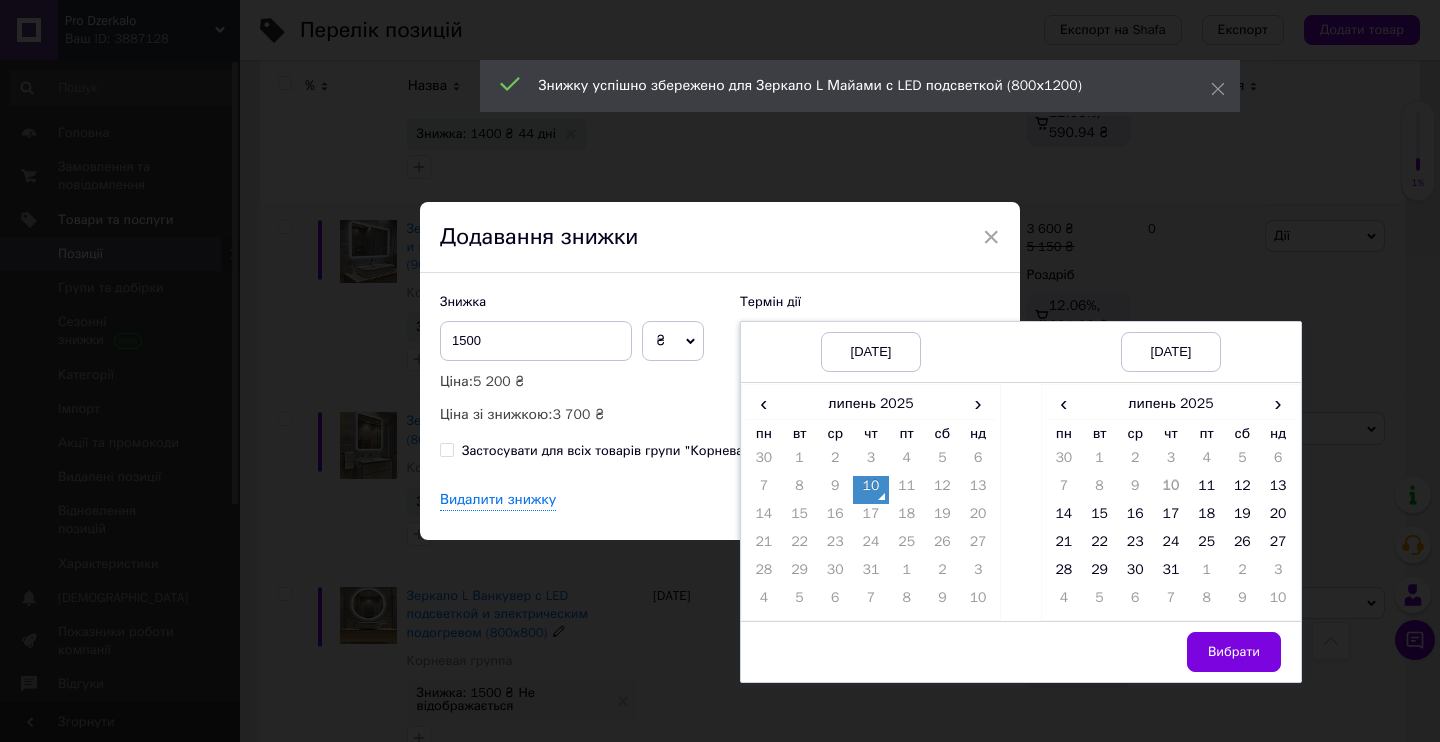 click on "10" at bounding box center [871, 490] 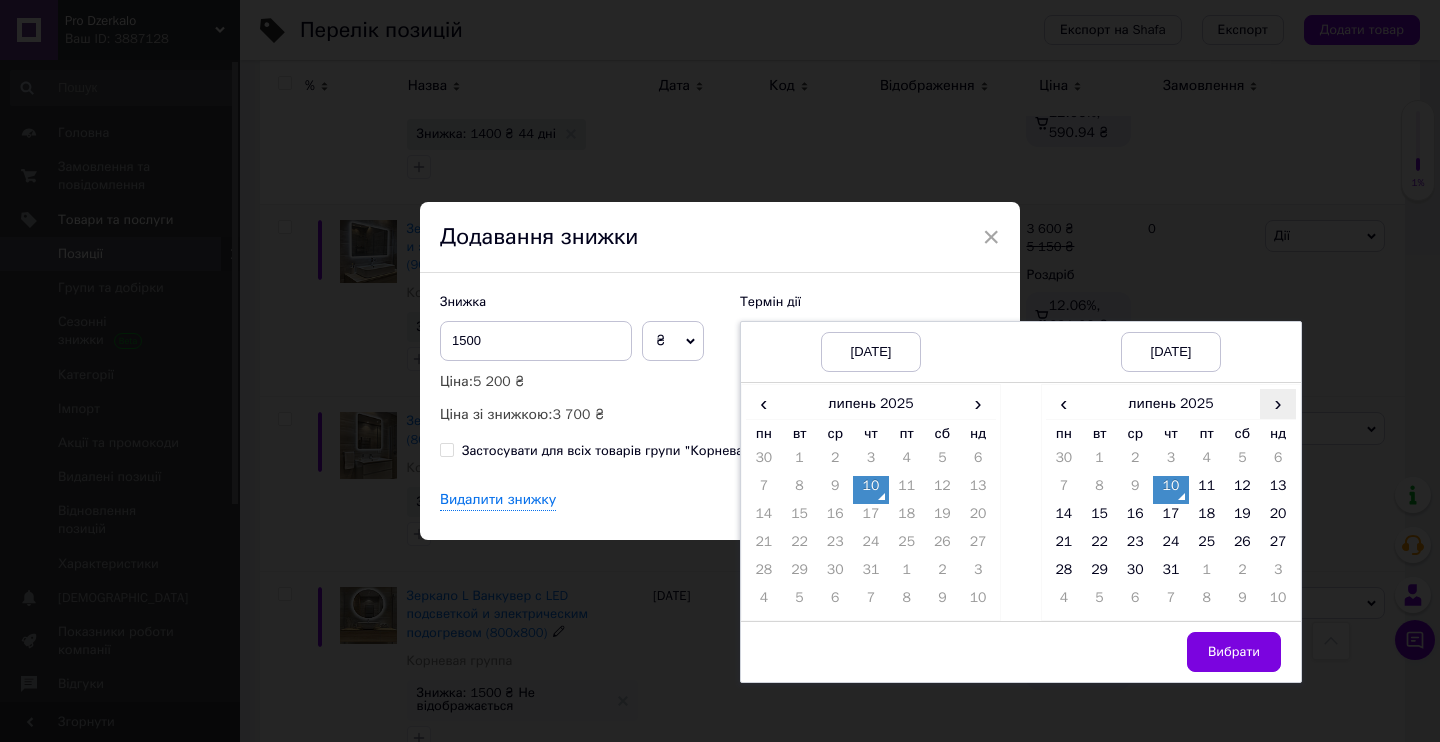 click on "›" at bounding box center (1278, 403) 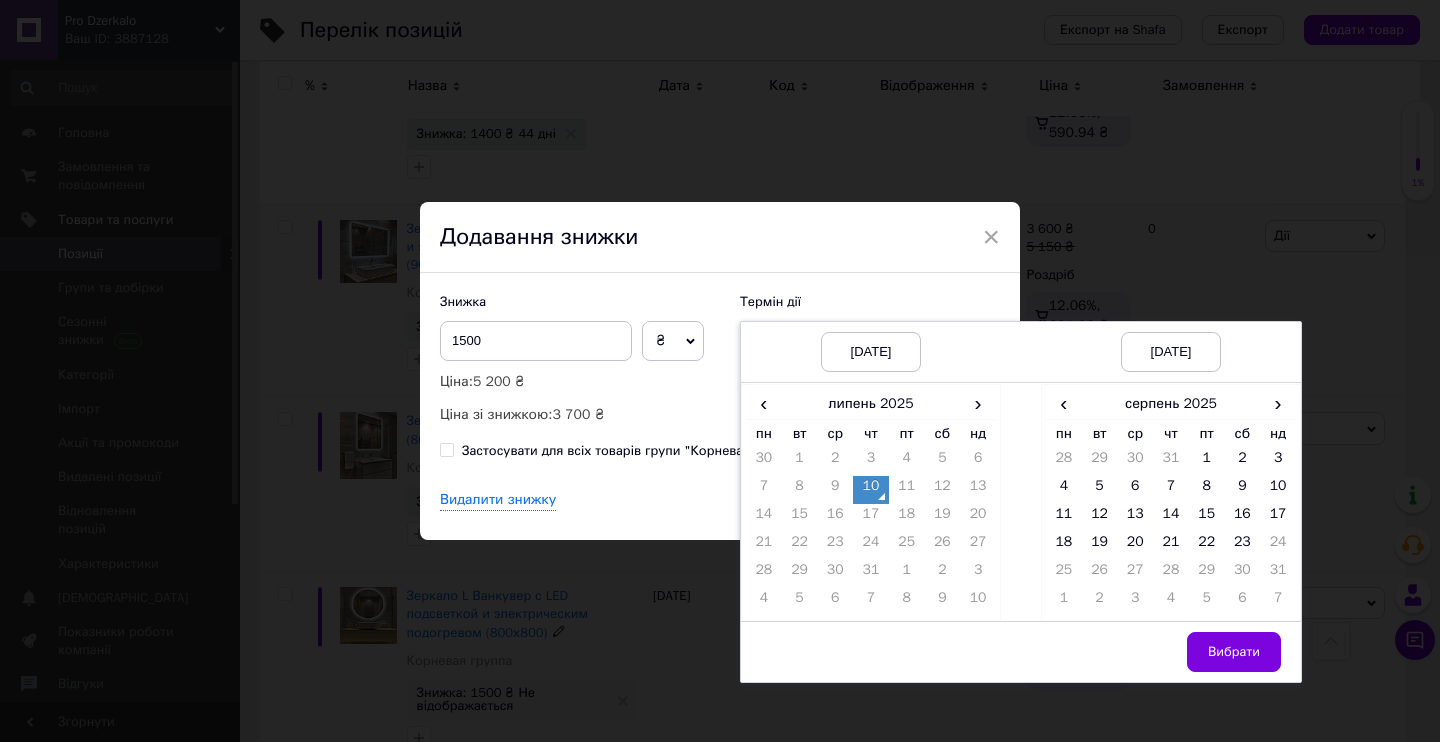 drag, startPoint x: 1246, startPoint y: 547, endPoint x: 1250, endPoint y: 610, distance: 63.126858 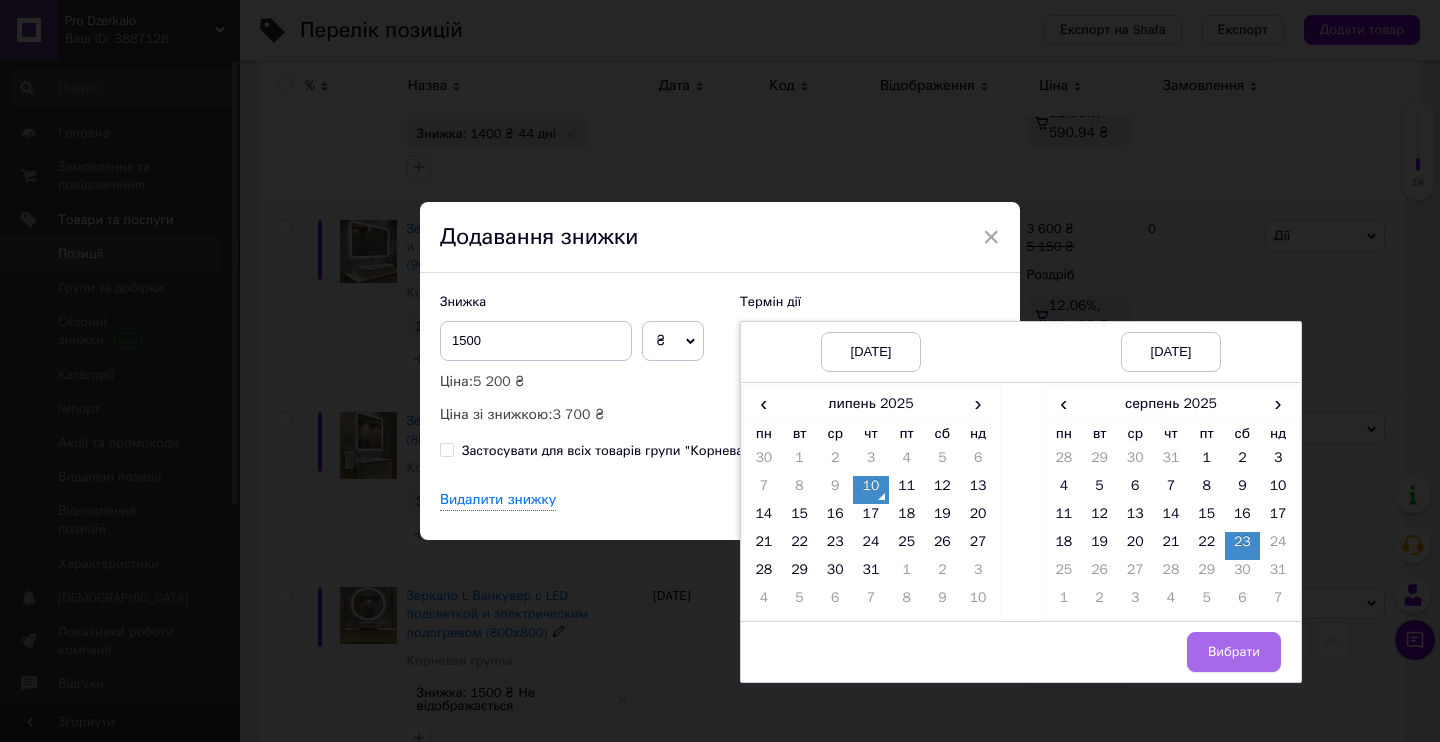 click on "Вибрати" at bounding box center (1234, 652) 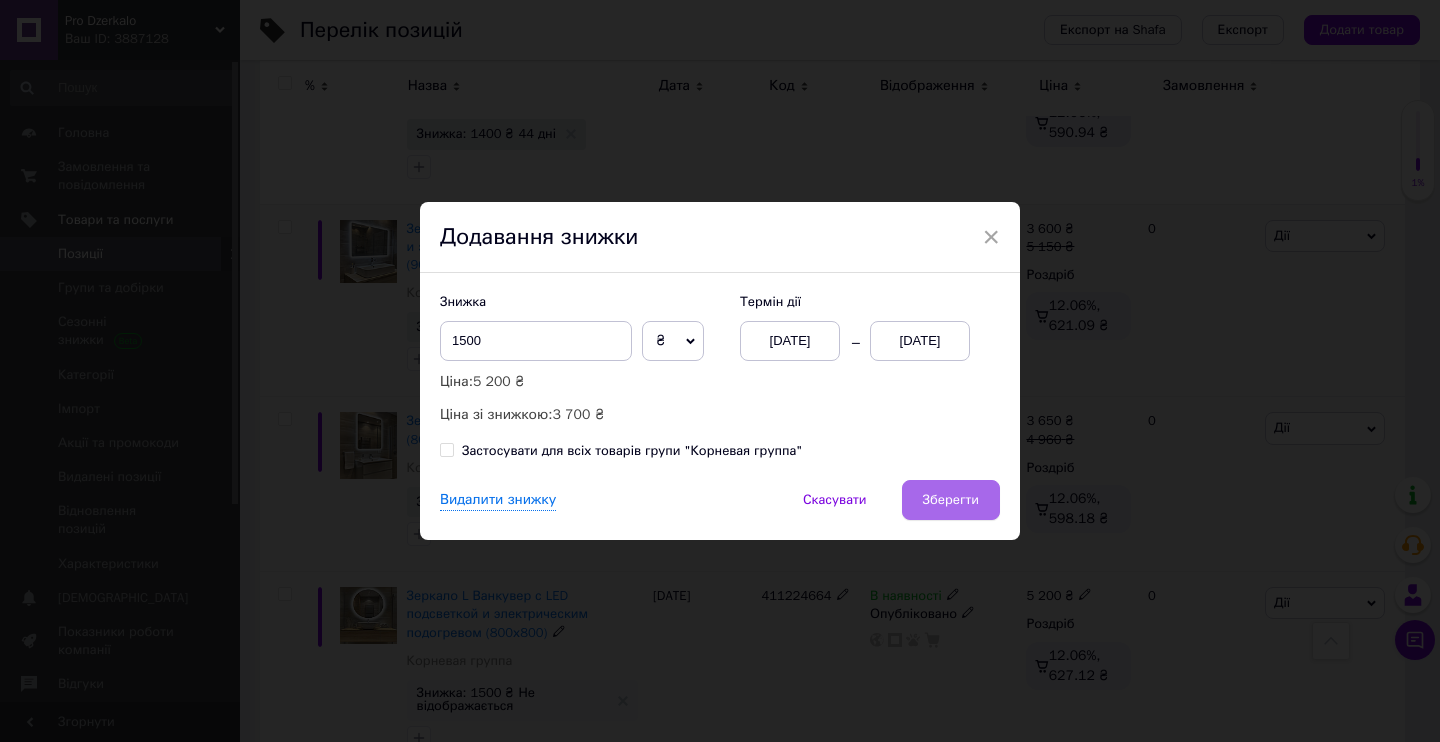 click on "Зберегти" at bounding box center (951, 500) 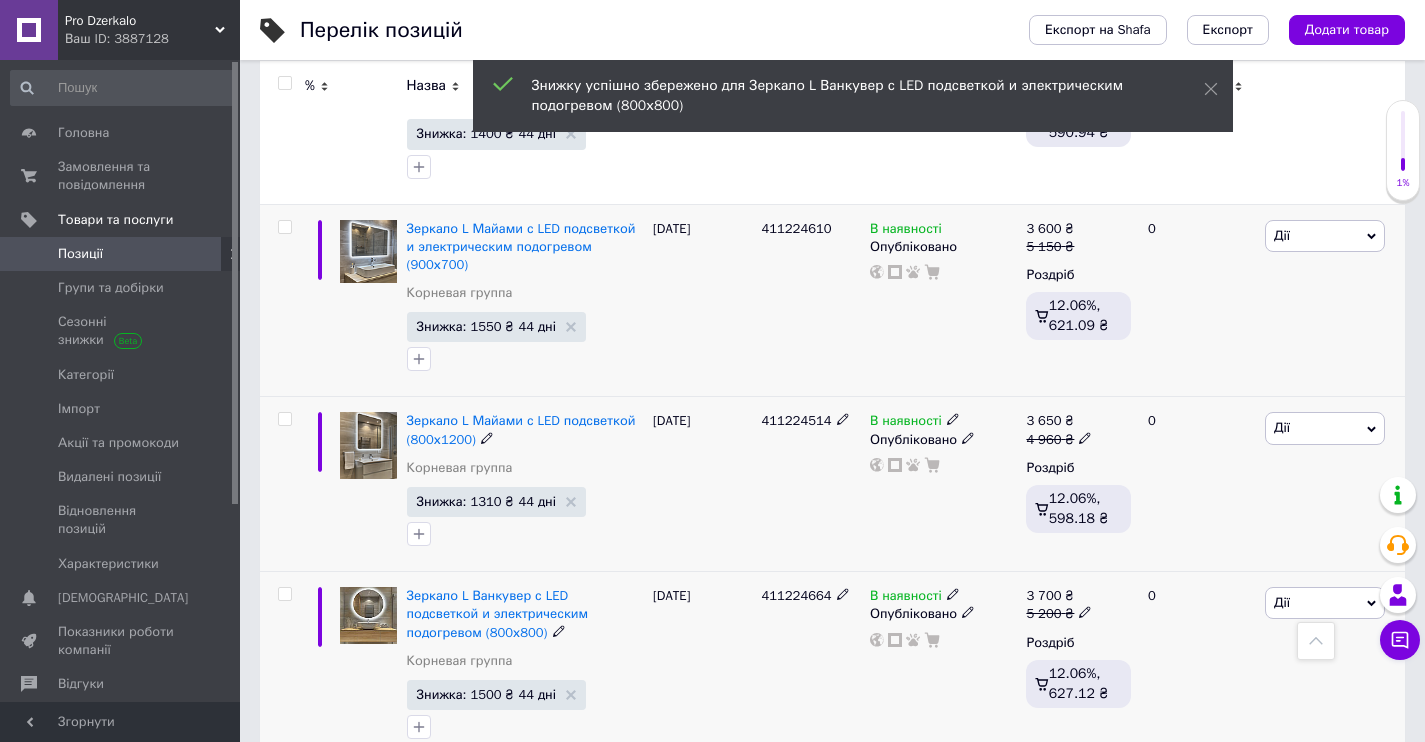 scroll, scrollTop: 10478, scrollLeft: 0, axis: vertical 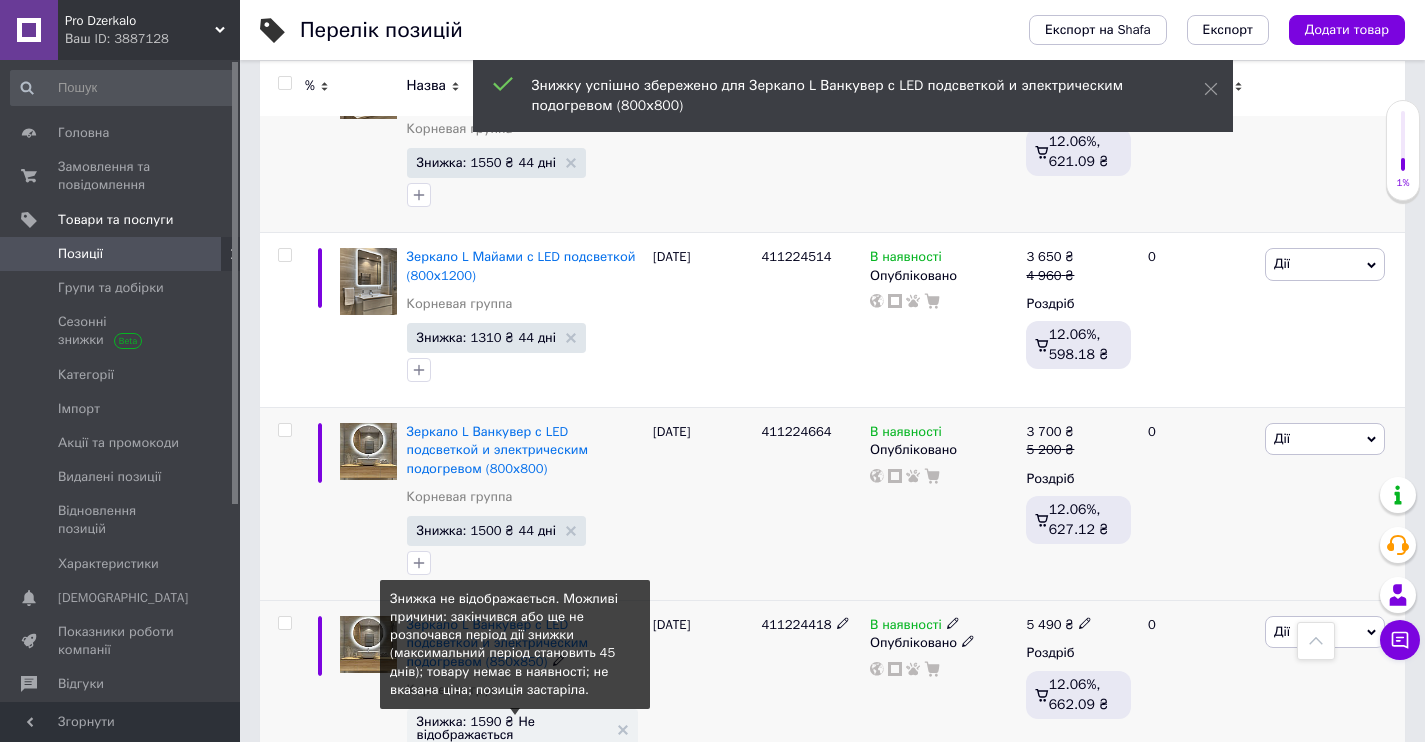 click on "Знижка: 1590 ₴ Не відображається" at bounding box center [512, 728] 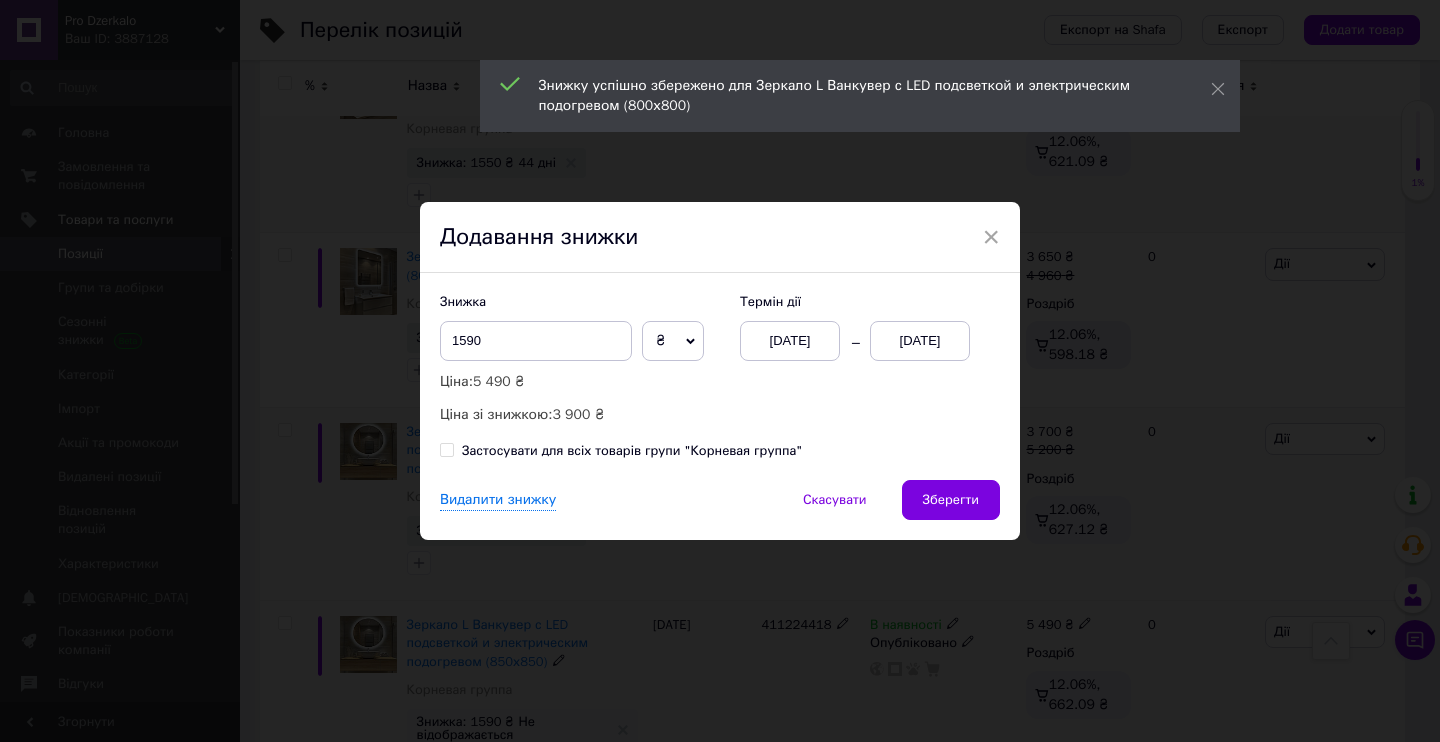 click on "[DATE]" at bounding box center (790, 341) 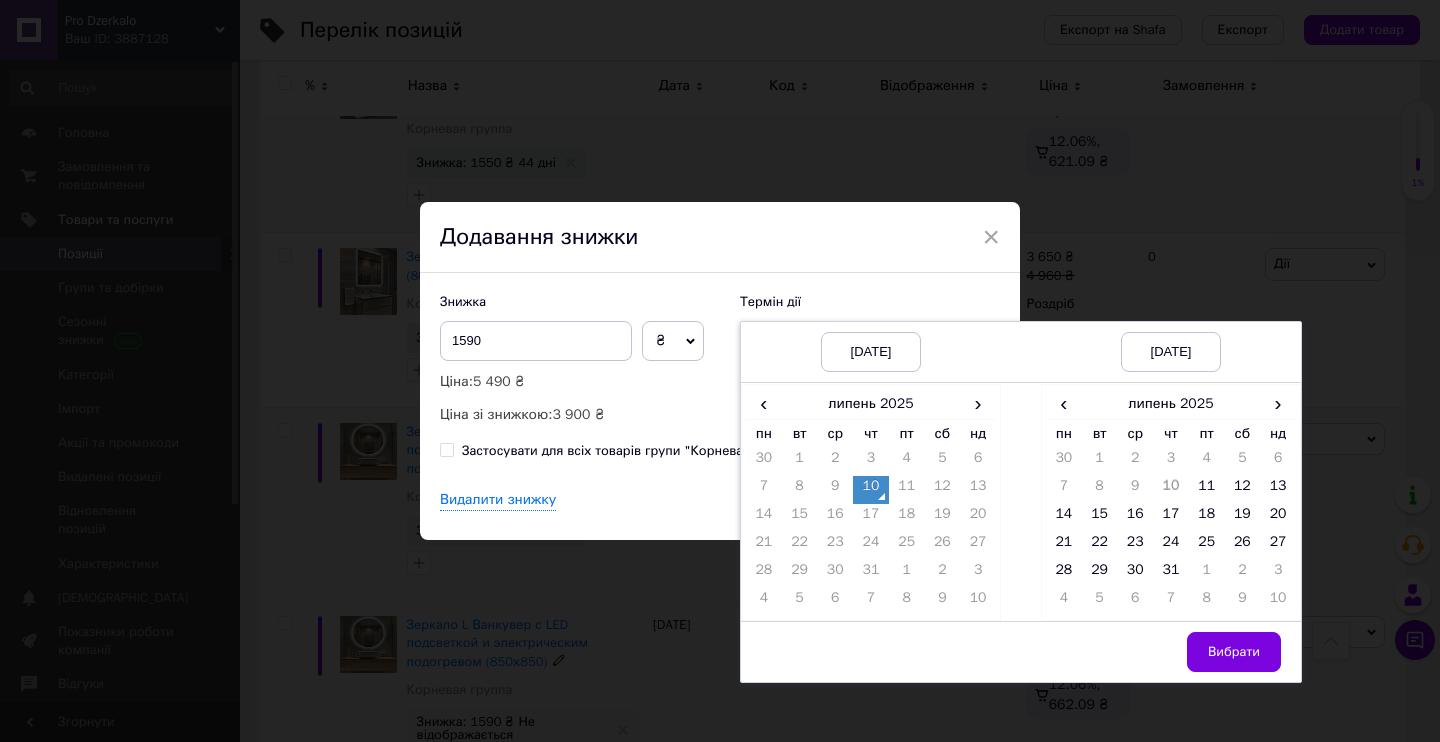 click on "10" at bounding box center [871, 490] 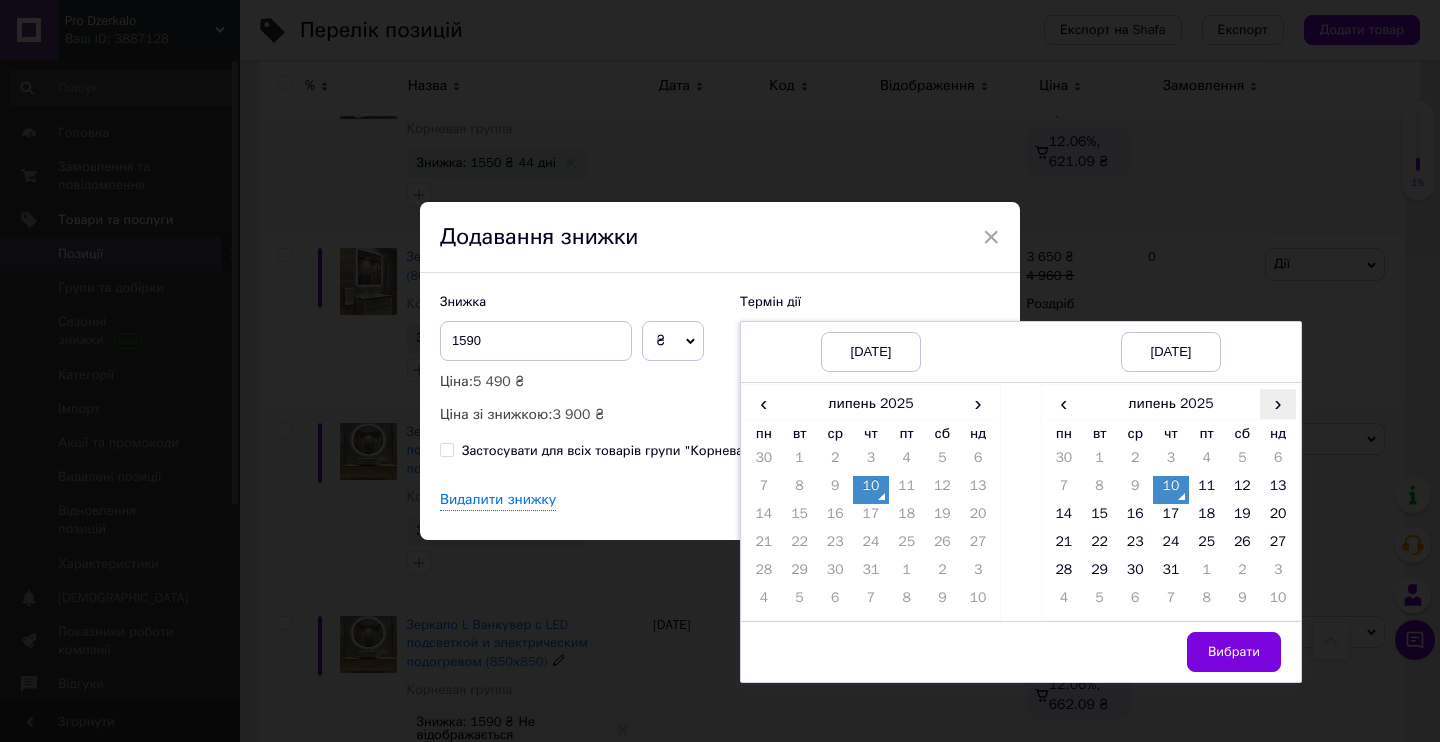 click on "›" at bounding box center (1278, 403) 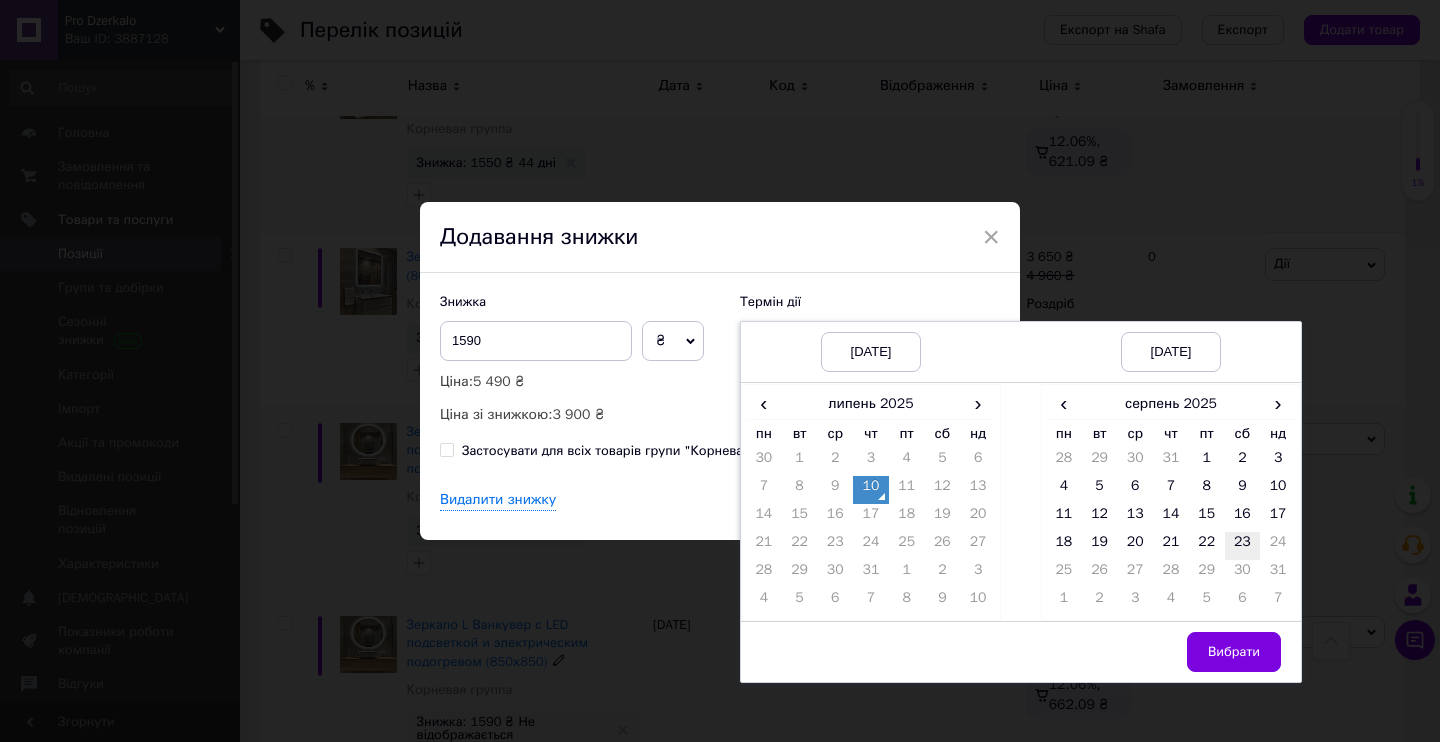 click on "23" at bounding box center (1243, 546) 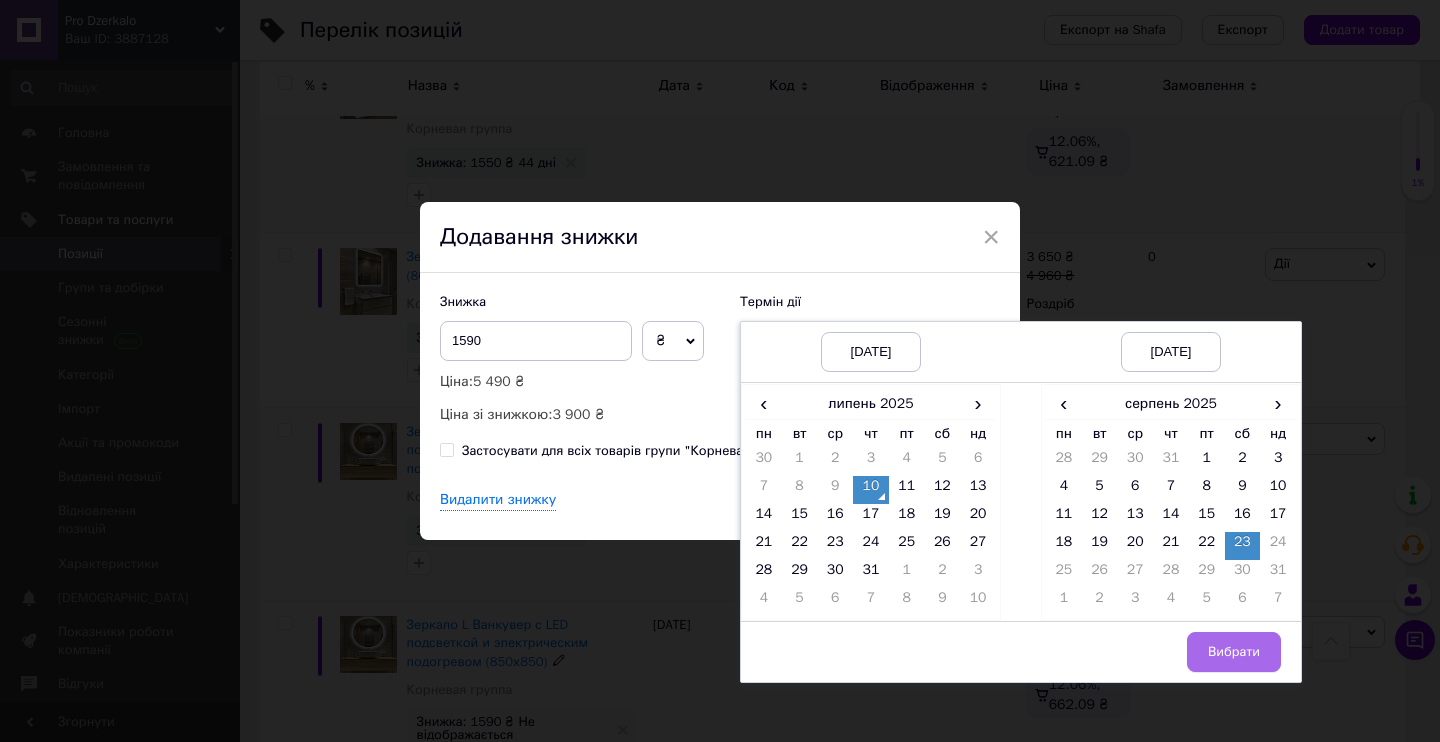 click on "Вибрати" at bounding box center (1234, 652) 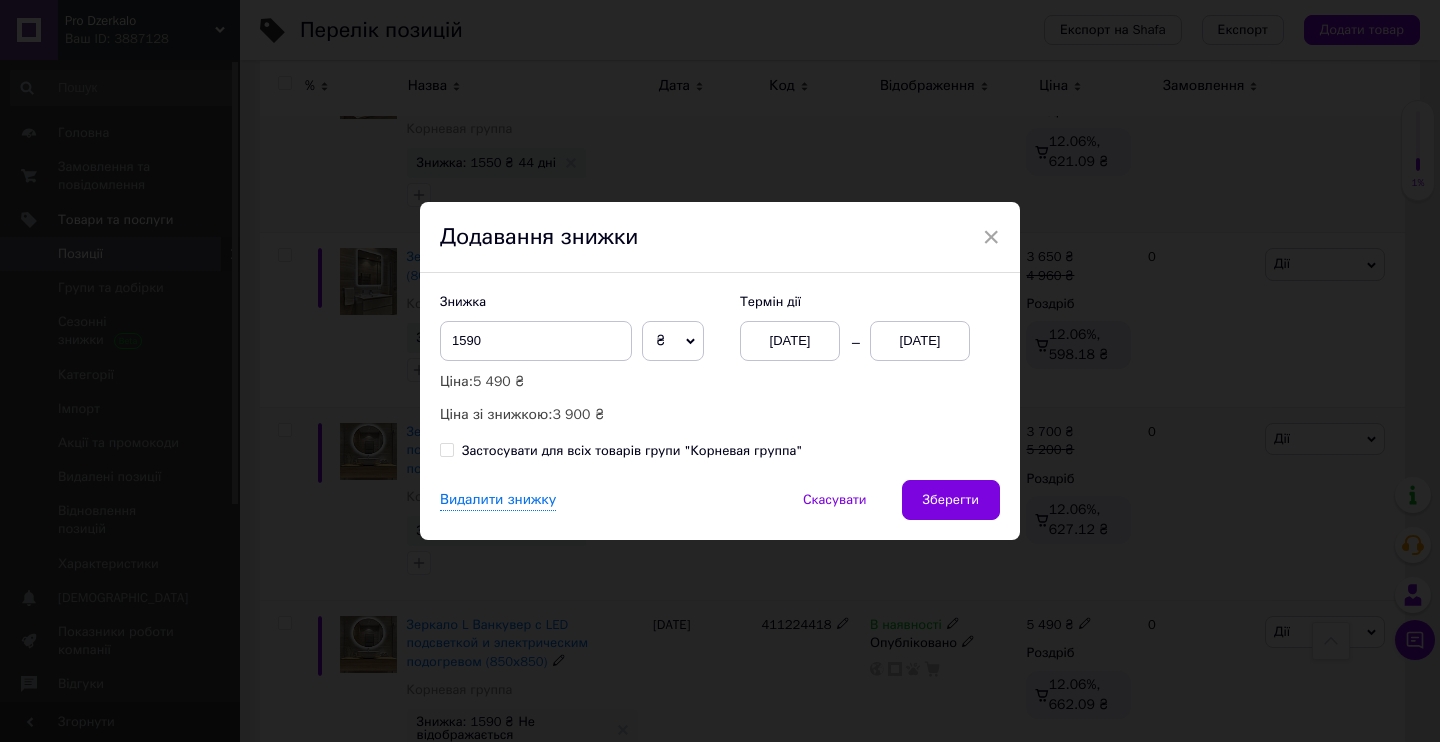 click on "Видалити знижку   Скасувати   Зберегти" at bounding box center (720, 510) 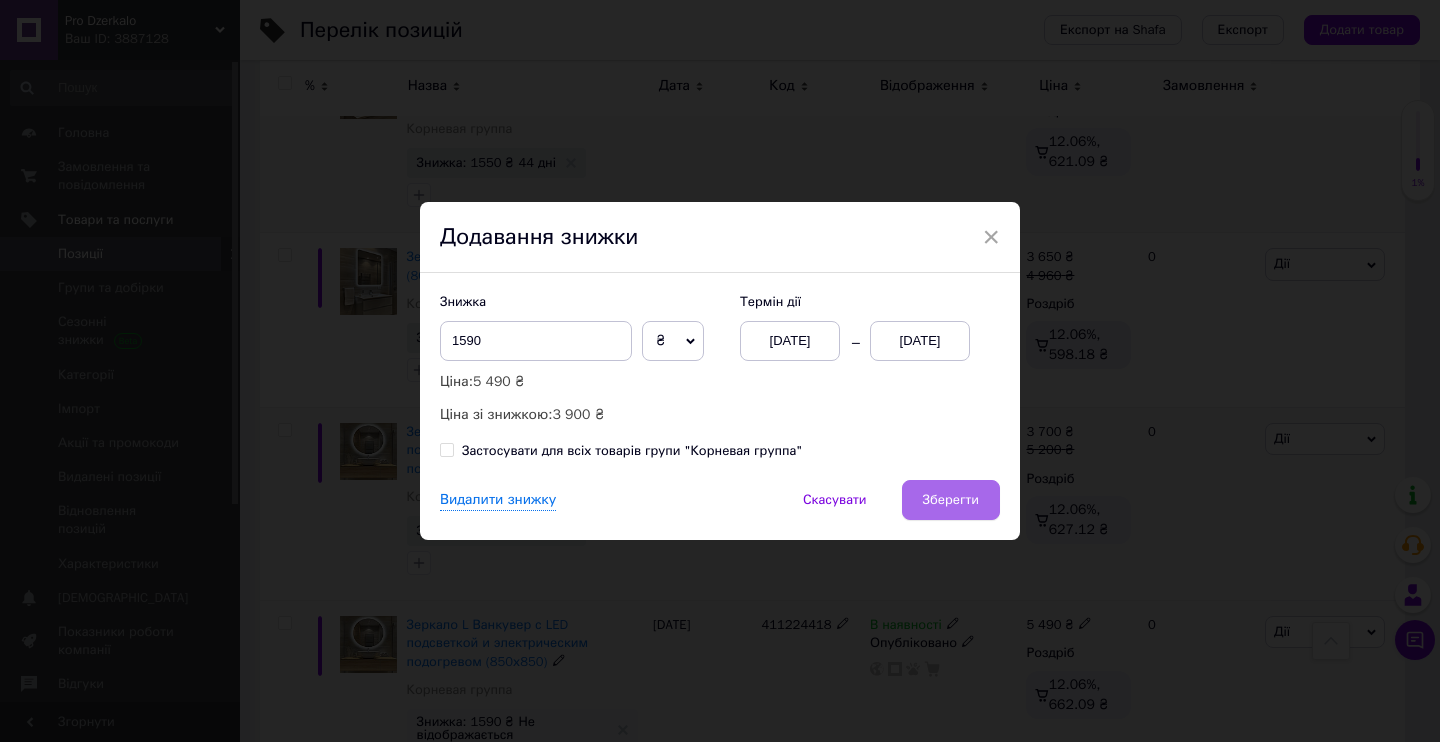 click on "Зберегти" at bounding box center (951, 500) 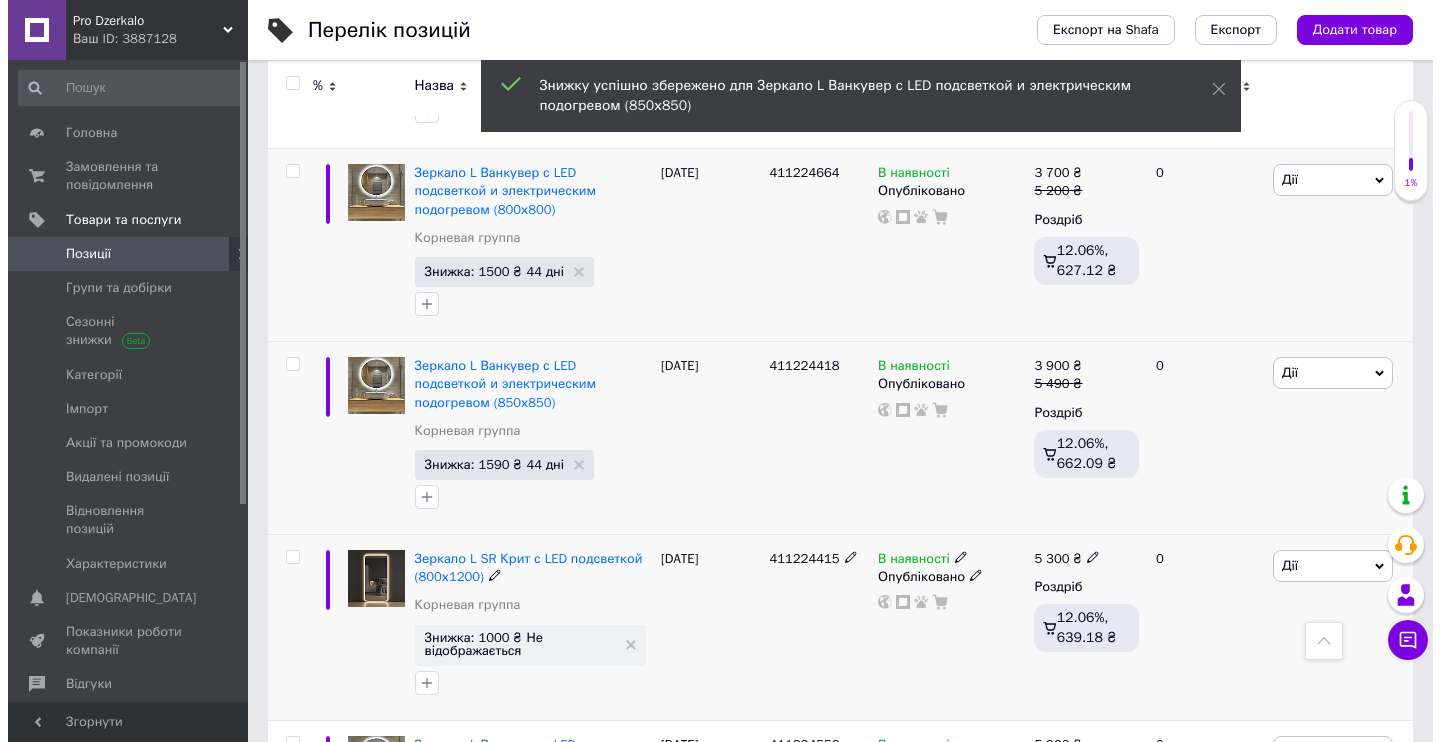scroll, scrollTop: 10857, scrollLeft: 0, axis: vertical 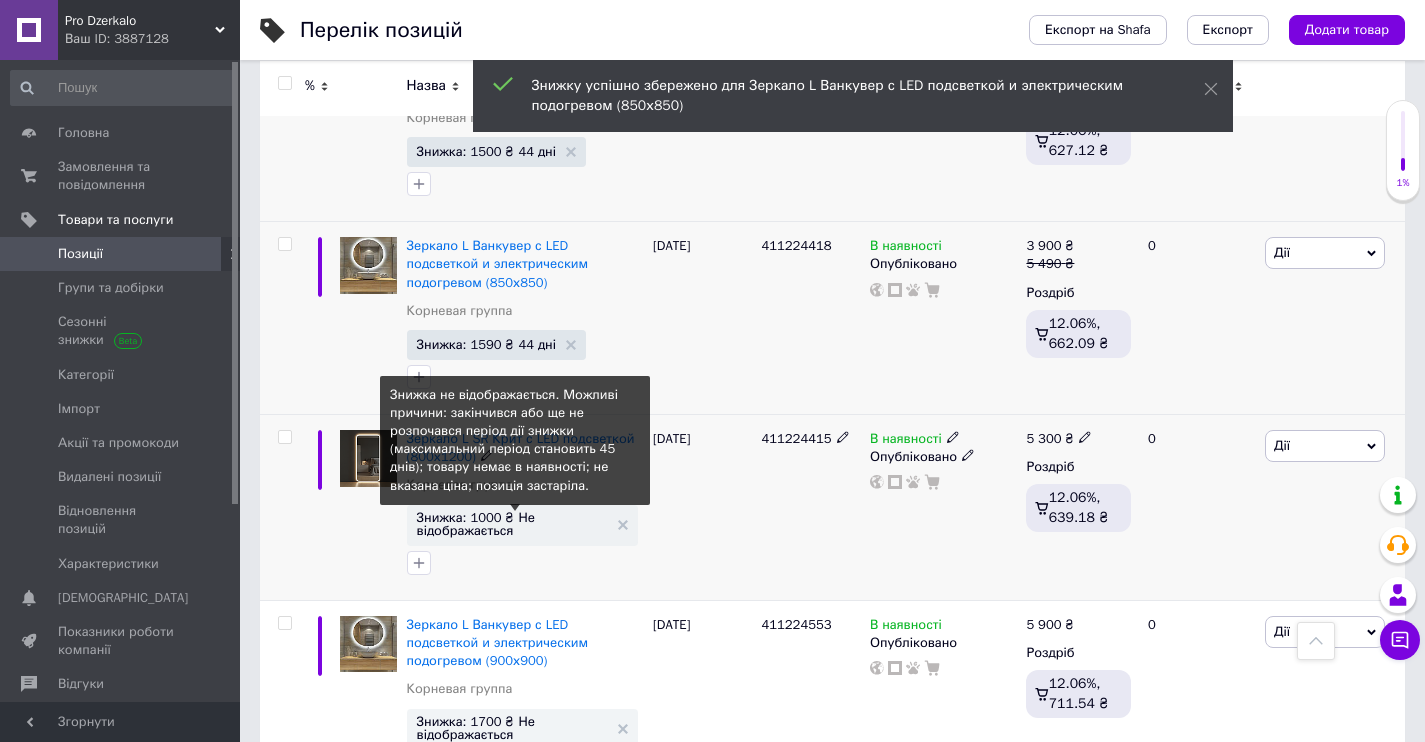 click on "Знижка: 1000 ₴ Не відображається" at bounding box center [512, 524] 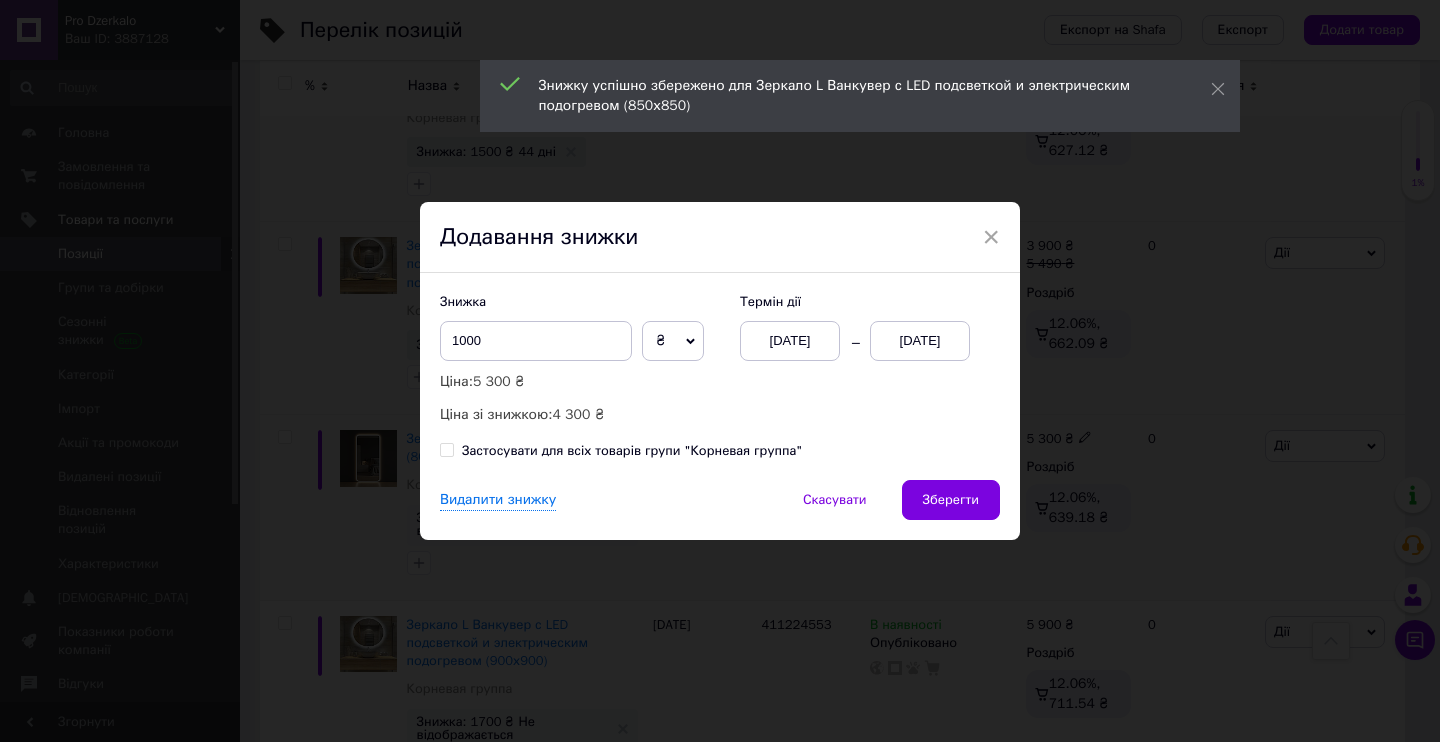 click on "[DATE]" at bounding box center [790, 341] 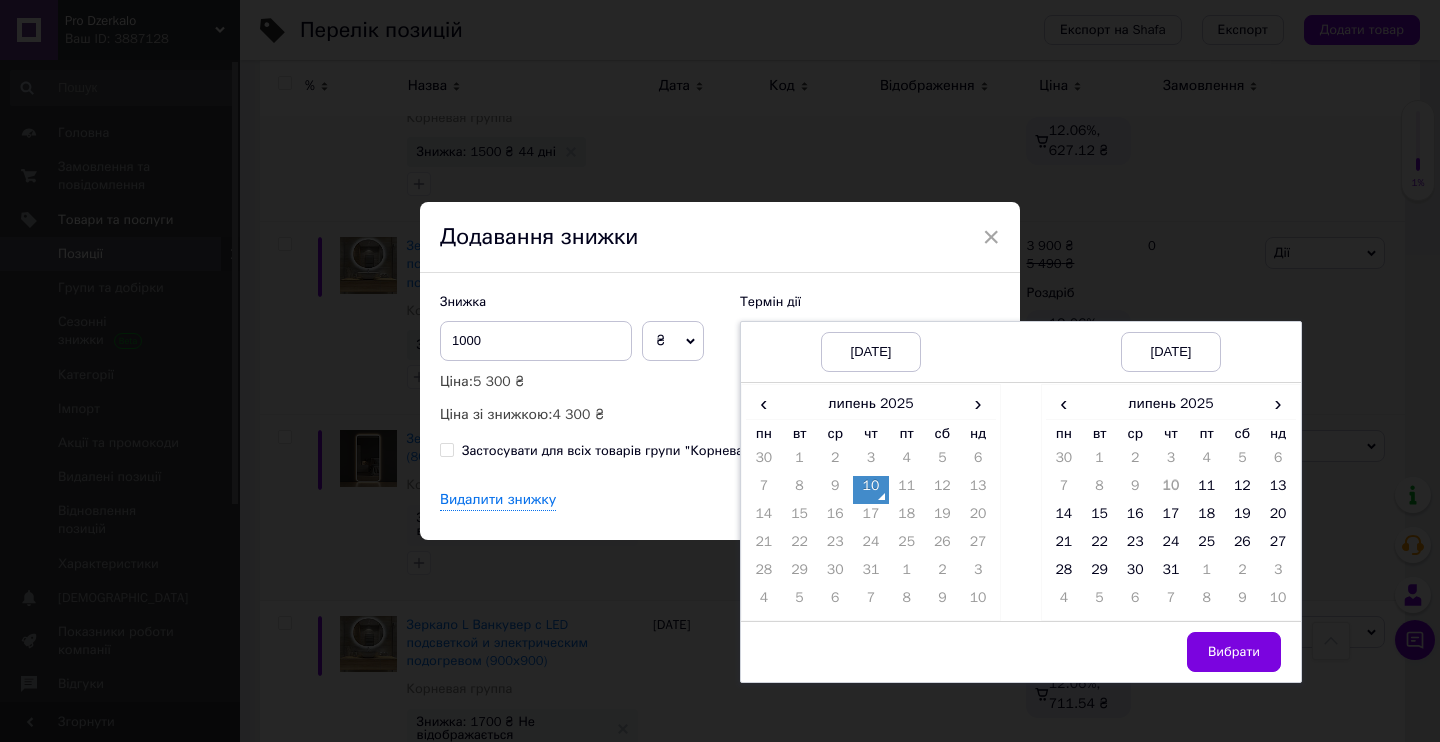 click on "10" at bounding box center [871, 490] 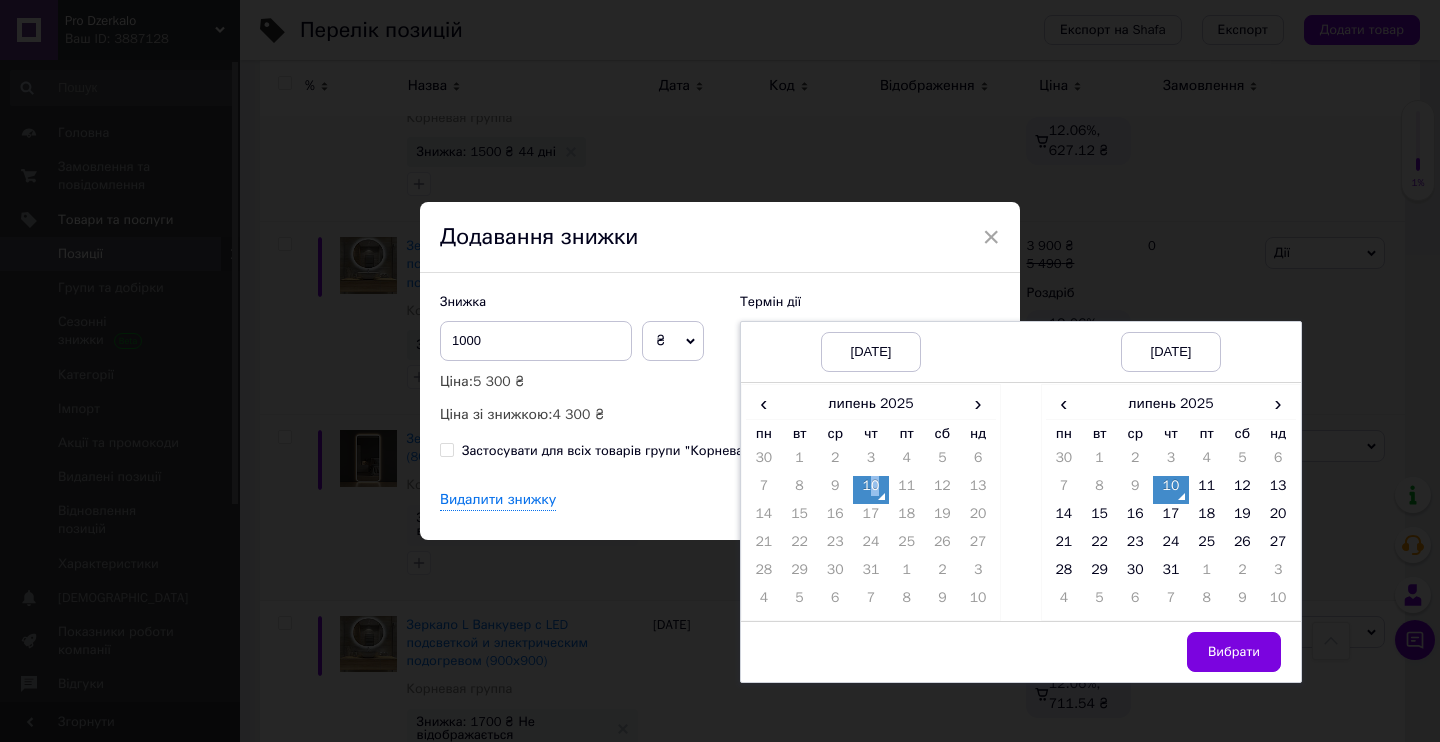 click on "›" at bounding box center [1278, 403] 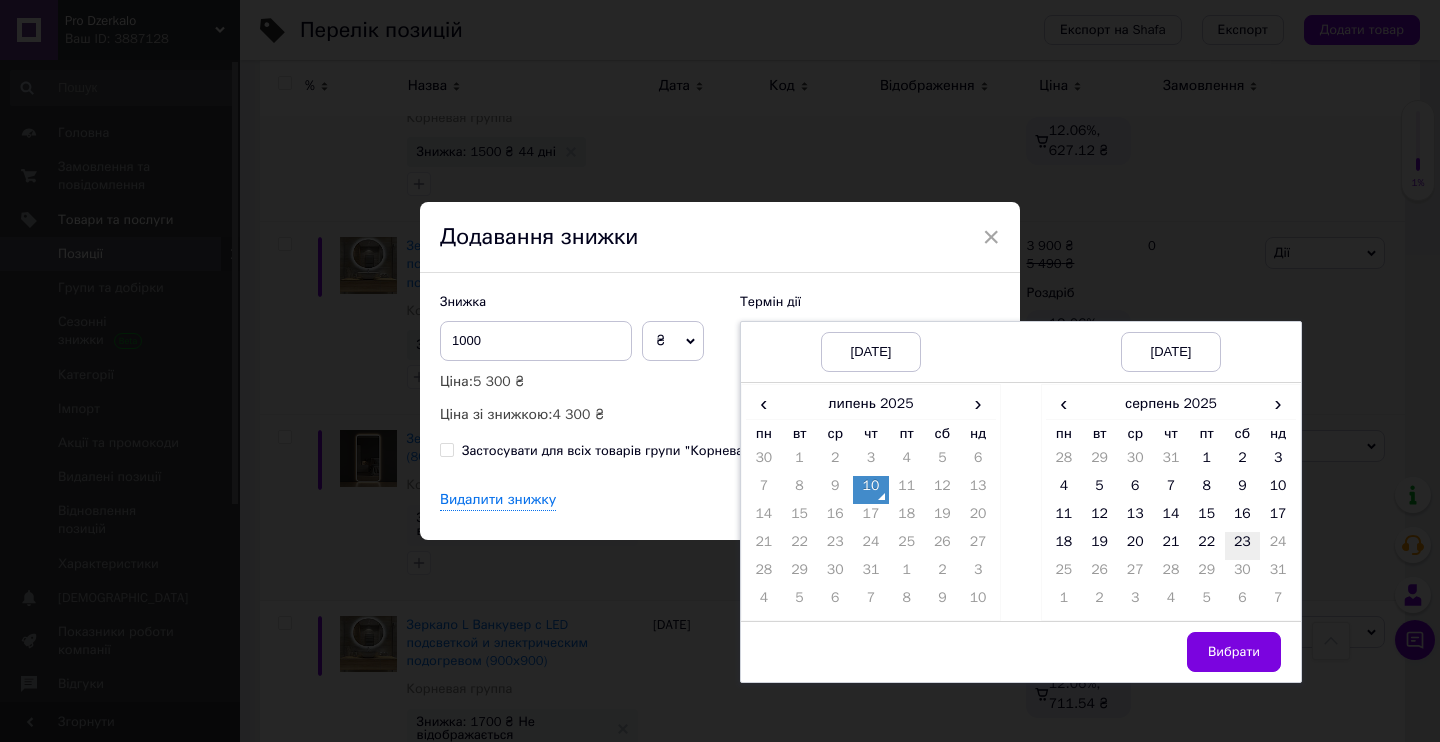 click on "23" at bounding box center (1243, 546) 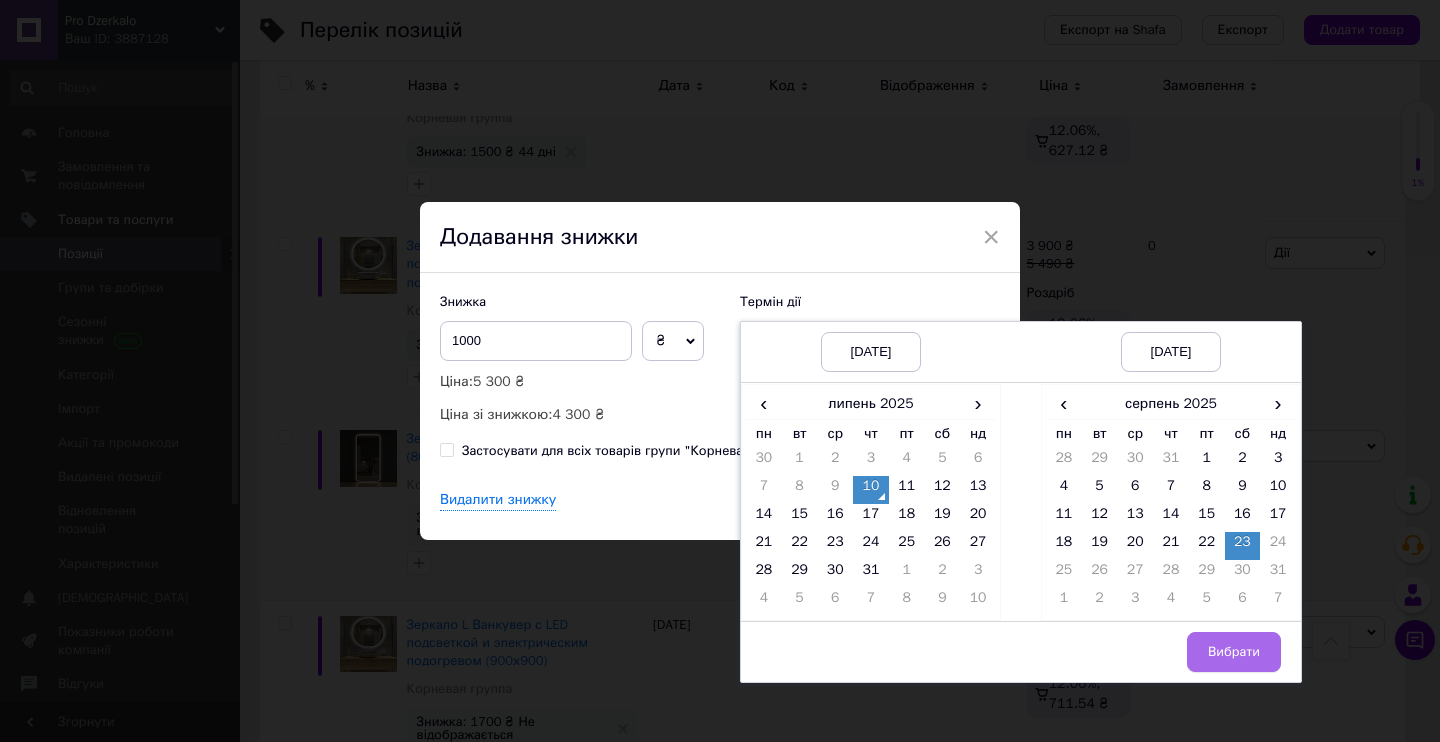 click on "Вибрати" at bounding box center (1234, 652) 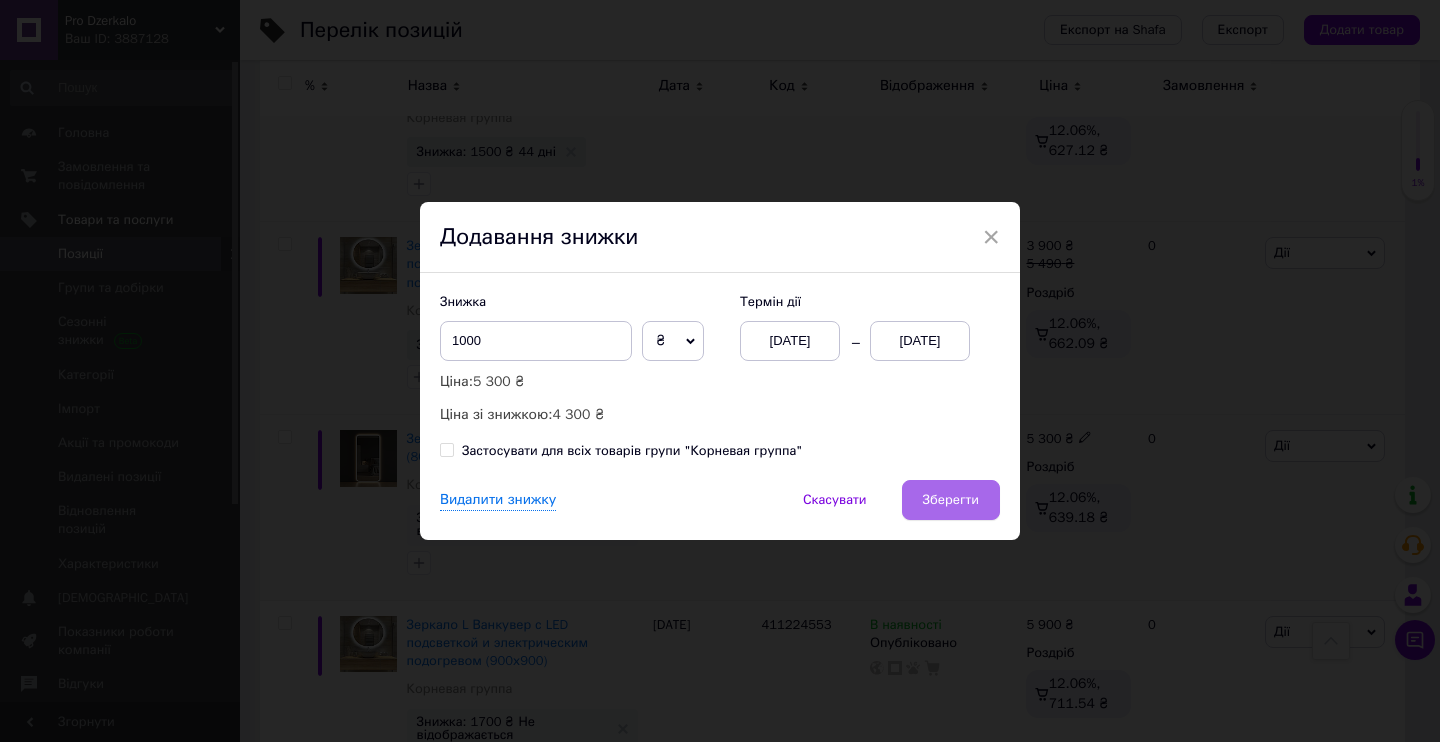 click on "Зберегти" at bounding box center [951, 500] 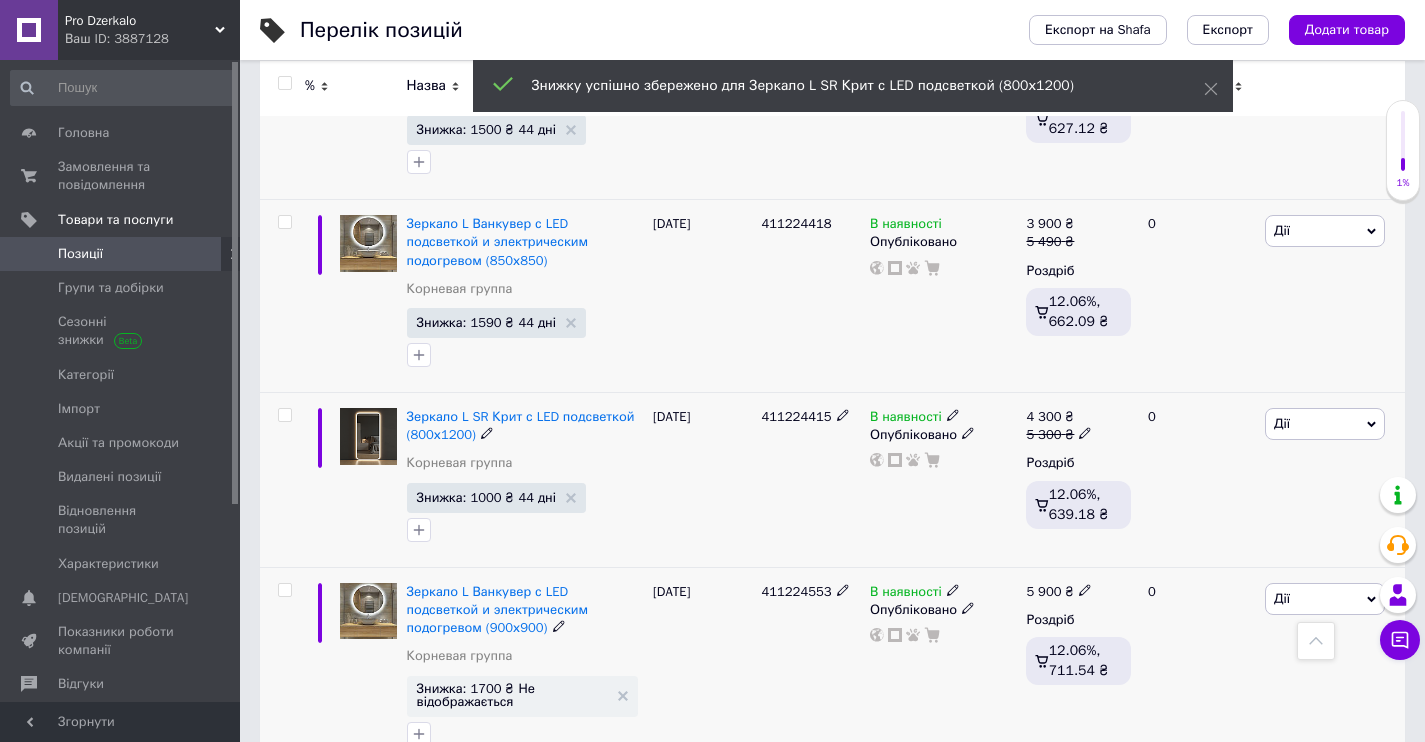 scroll, scrollTop: 10883, scrollLeft: 0, axis: vertical 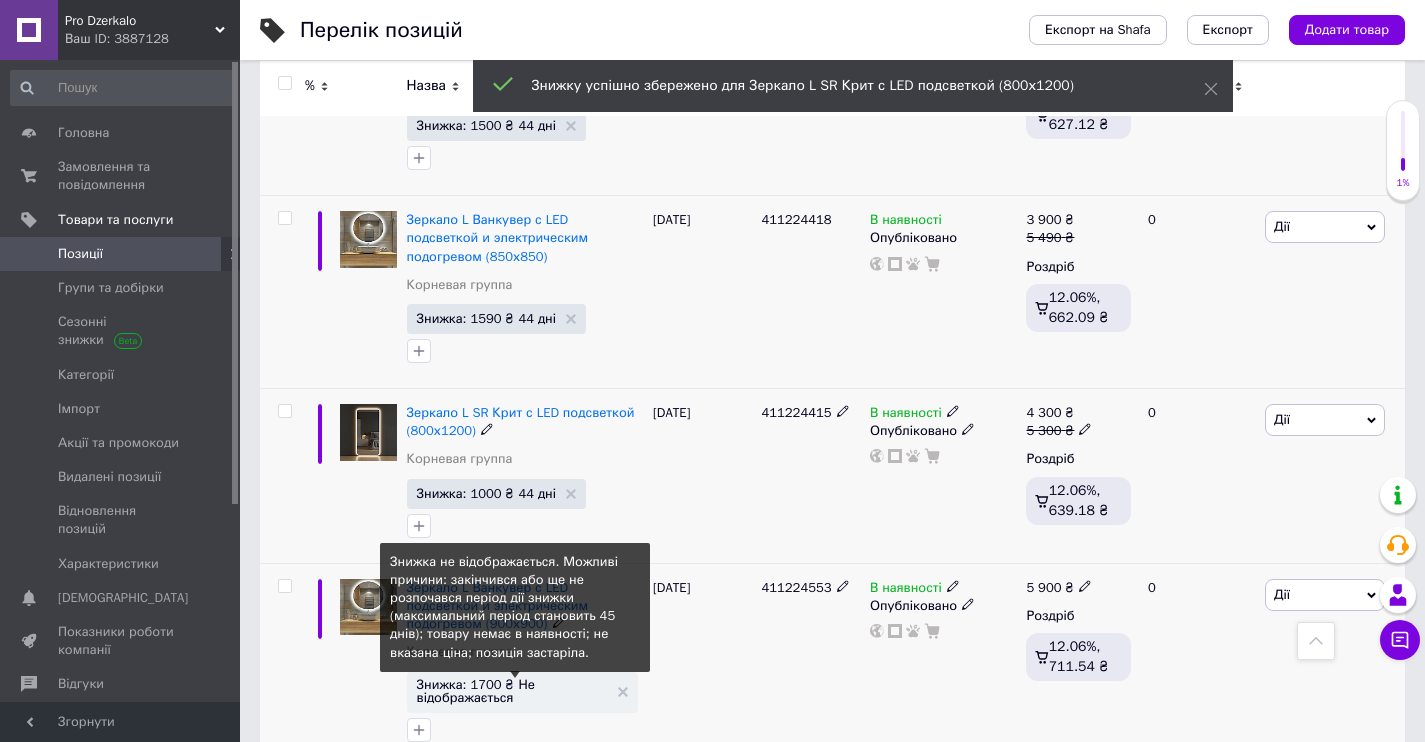 click on "Знижка: 1700 ₴ Не відображається" at bounding box center (512, 691) 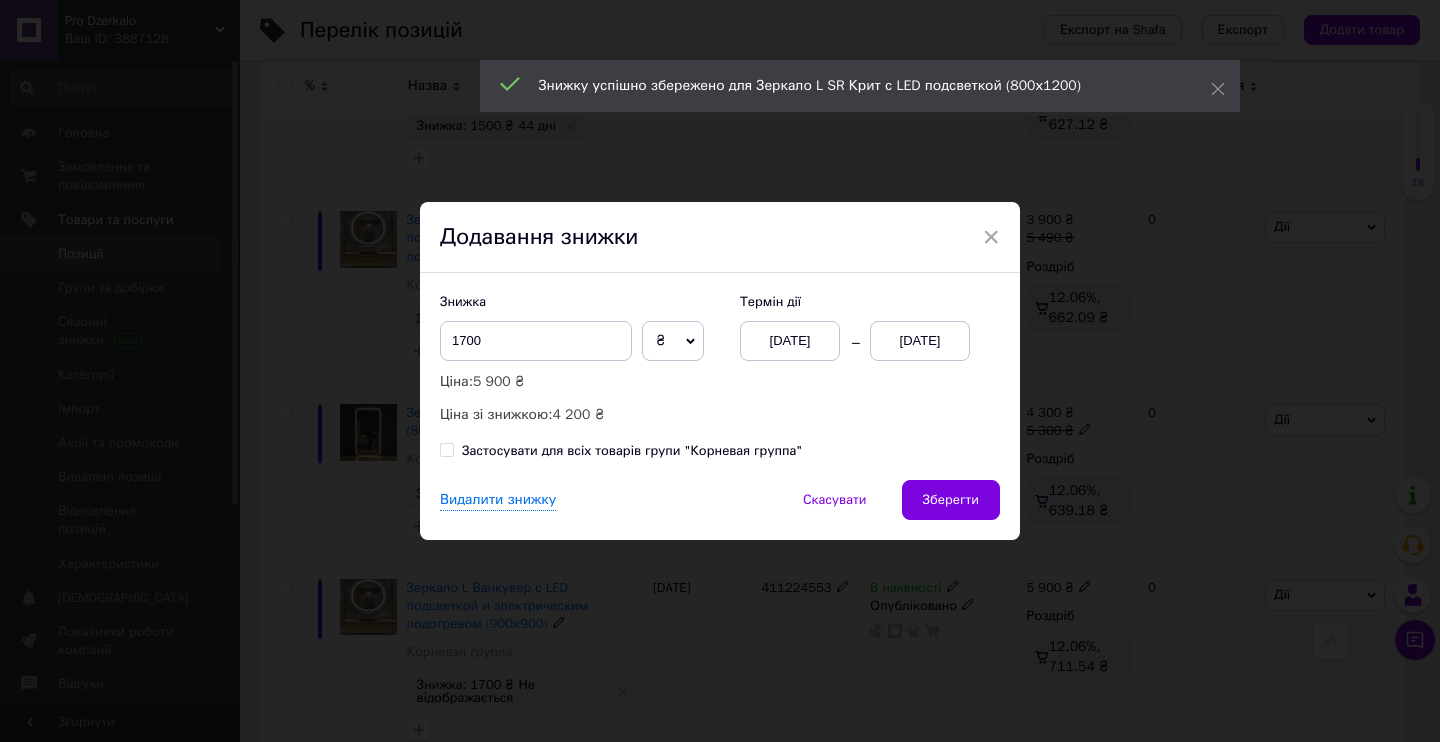 click on "[DATE]" at bounding box center (790, 341) 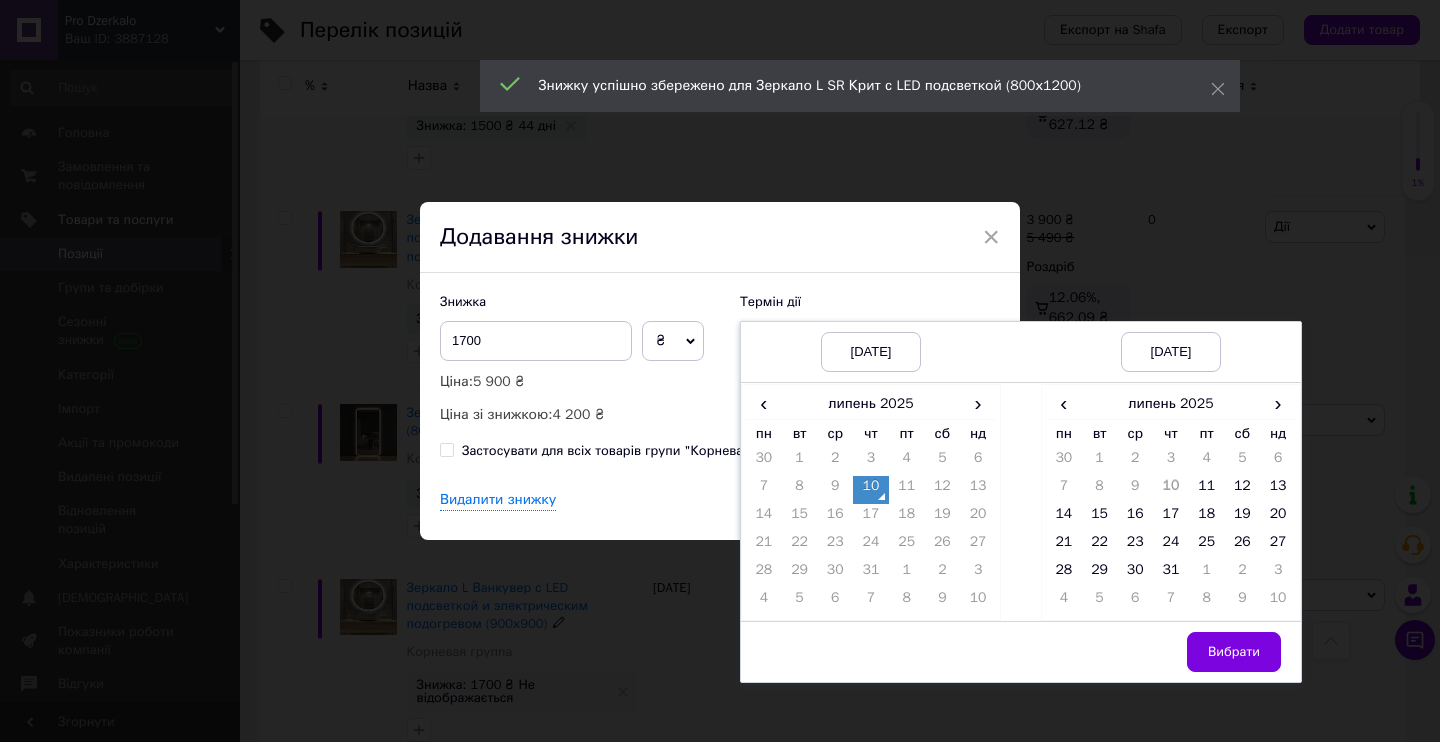 click on "10" at bounding box center [871, 490] 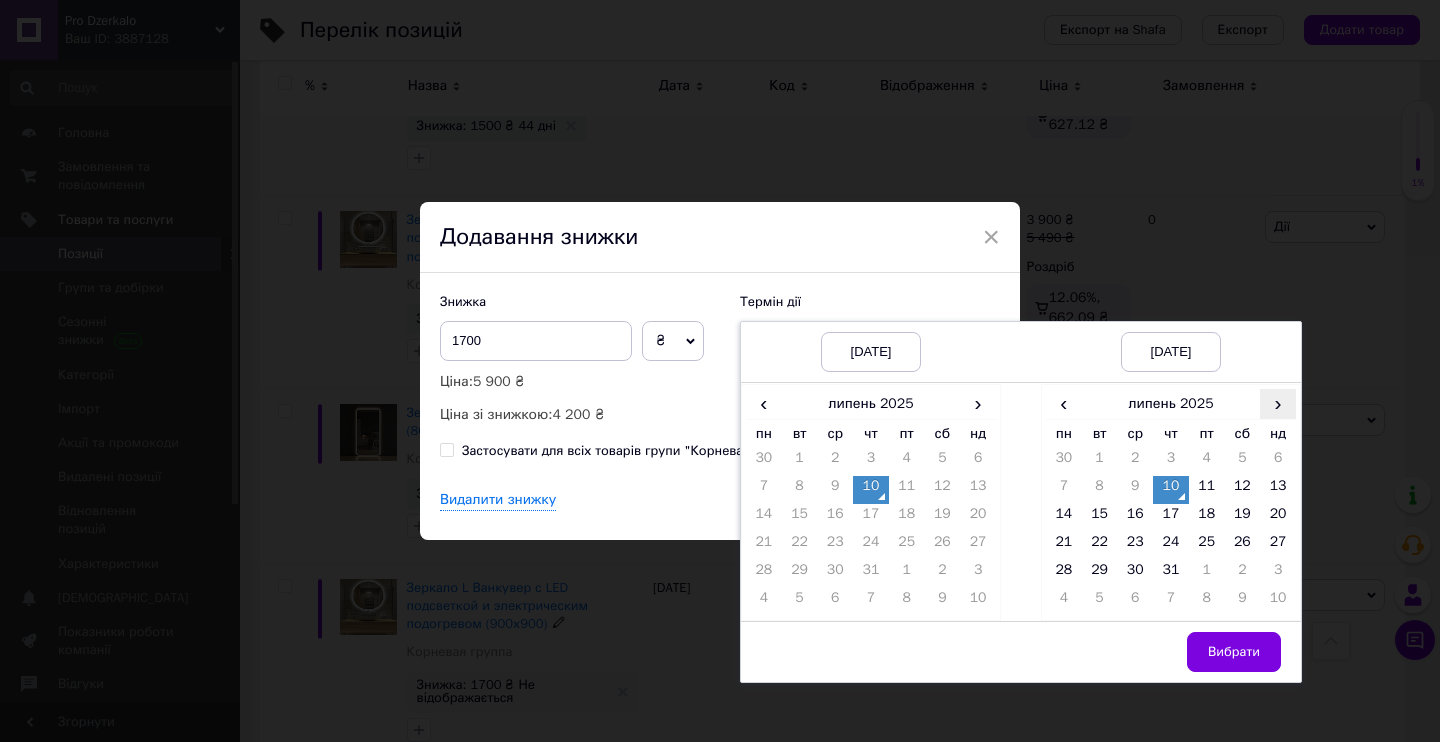 click on "›" at bounding box center (1278, 403) 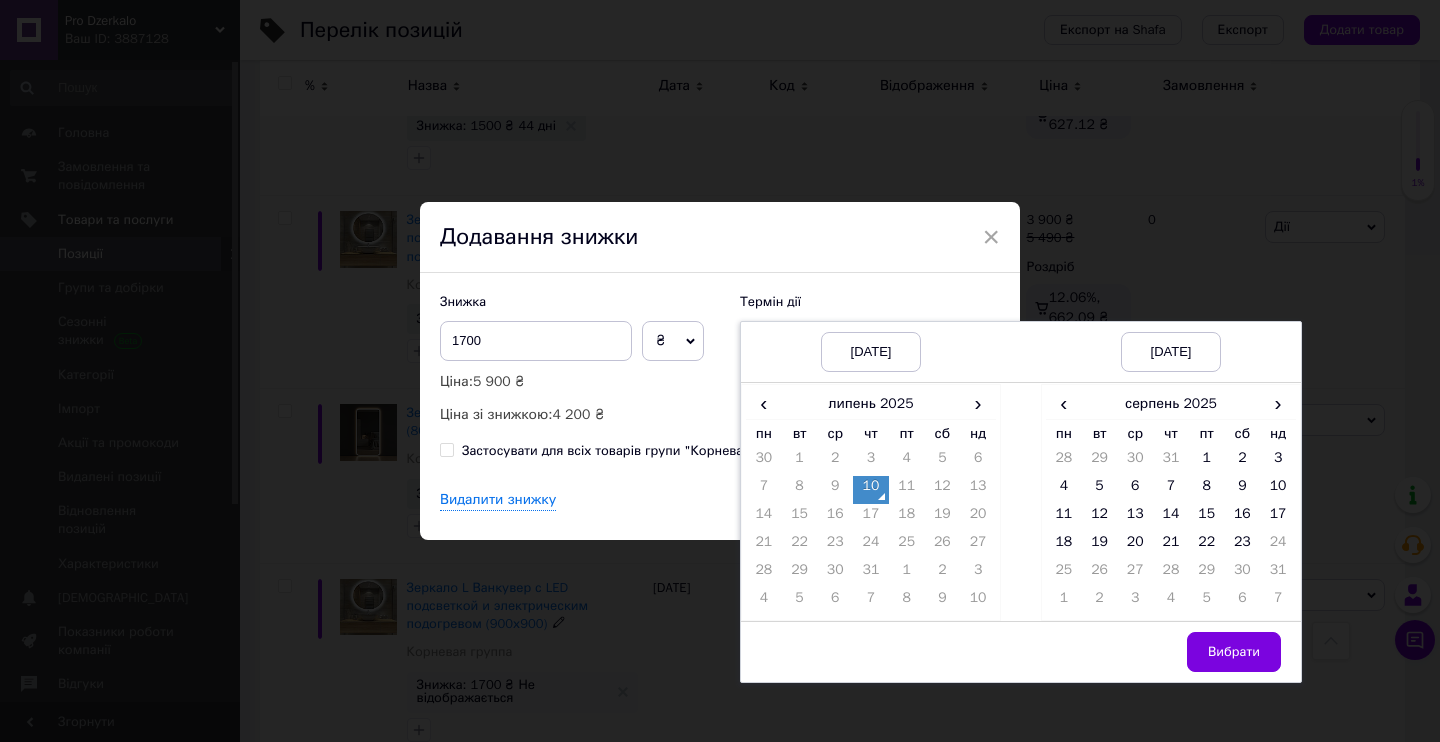 click on "23" at bounding box center [1243, 546] 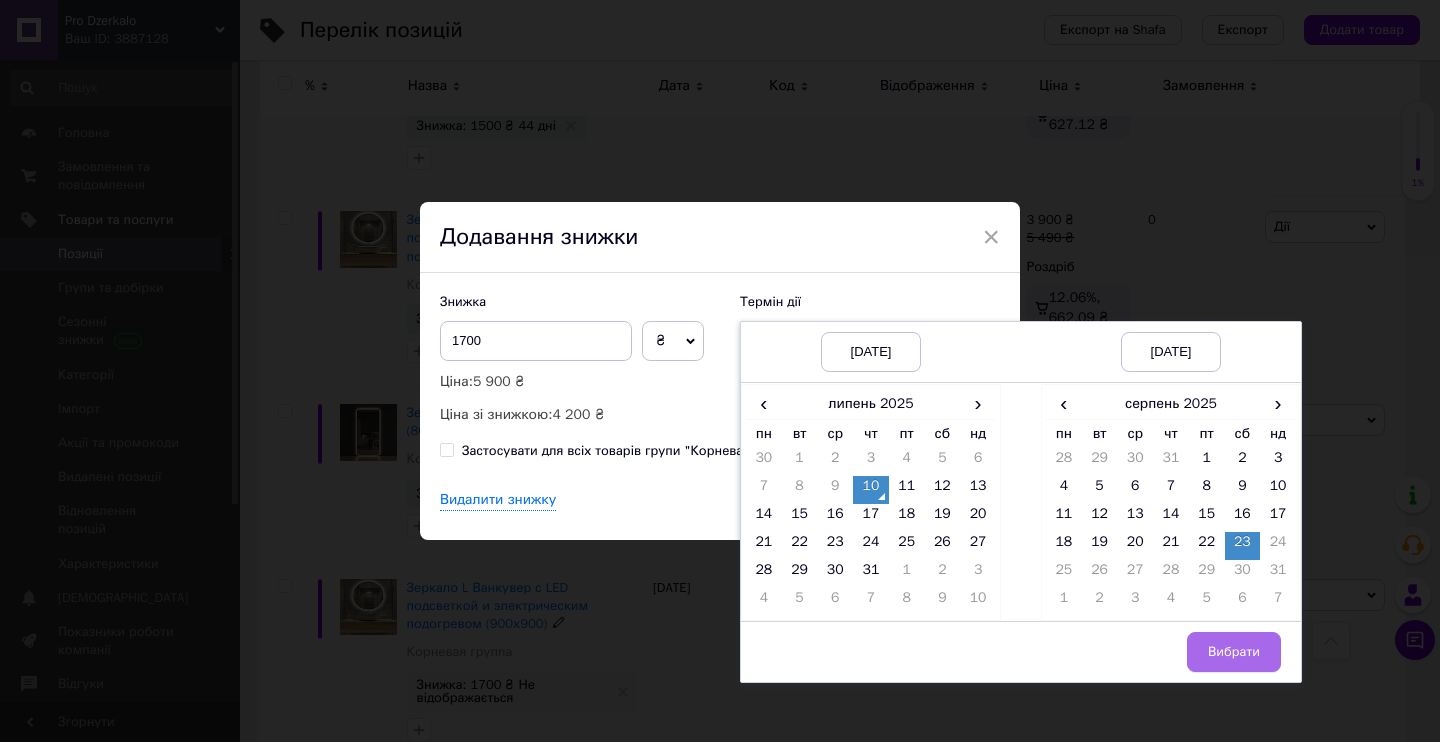 click on "Вибрати" at bounding box center [1234, 652] 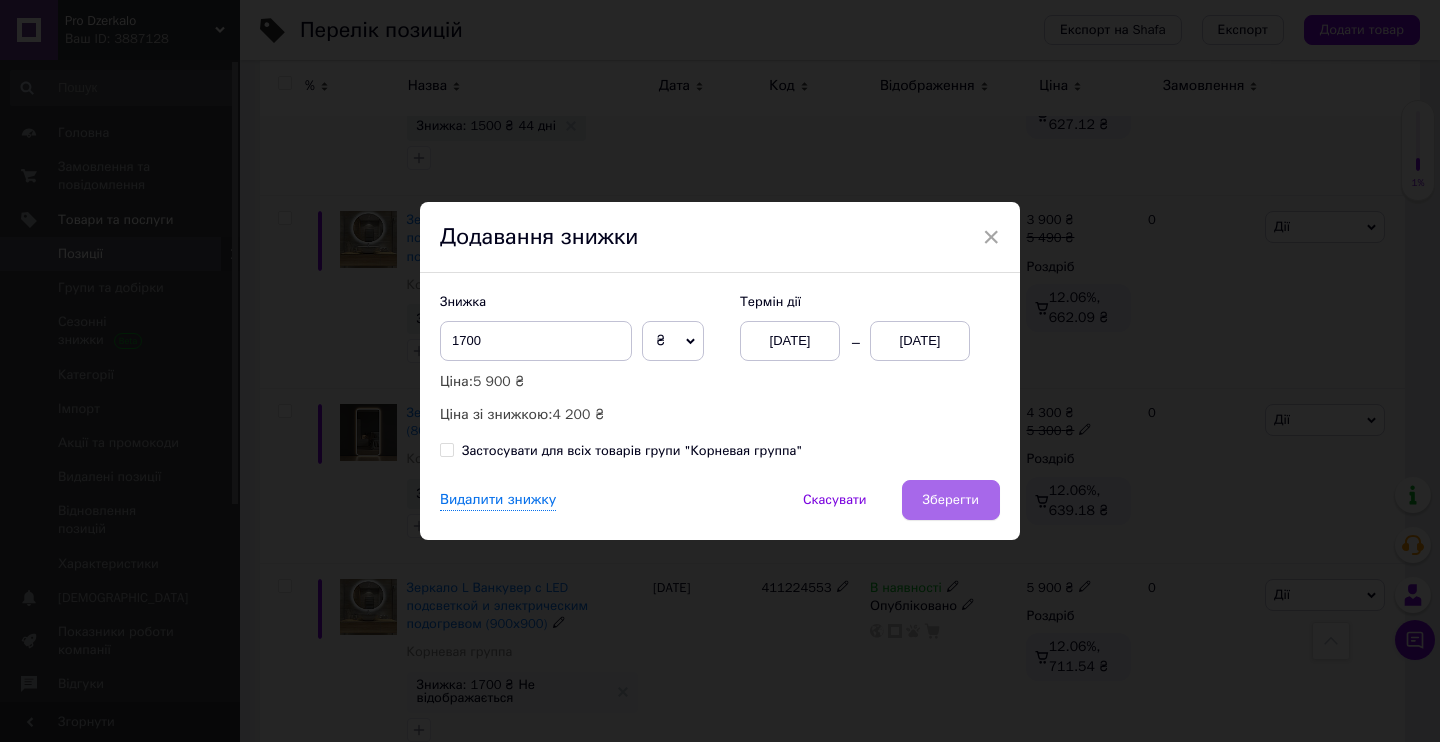click on "Зберегти" at bounding box center (951, 500) 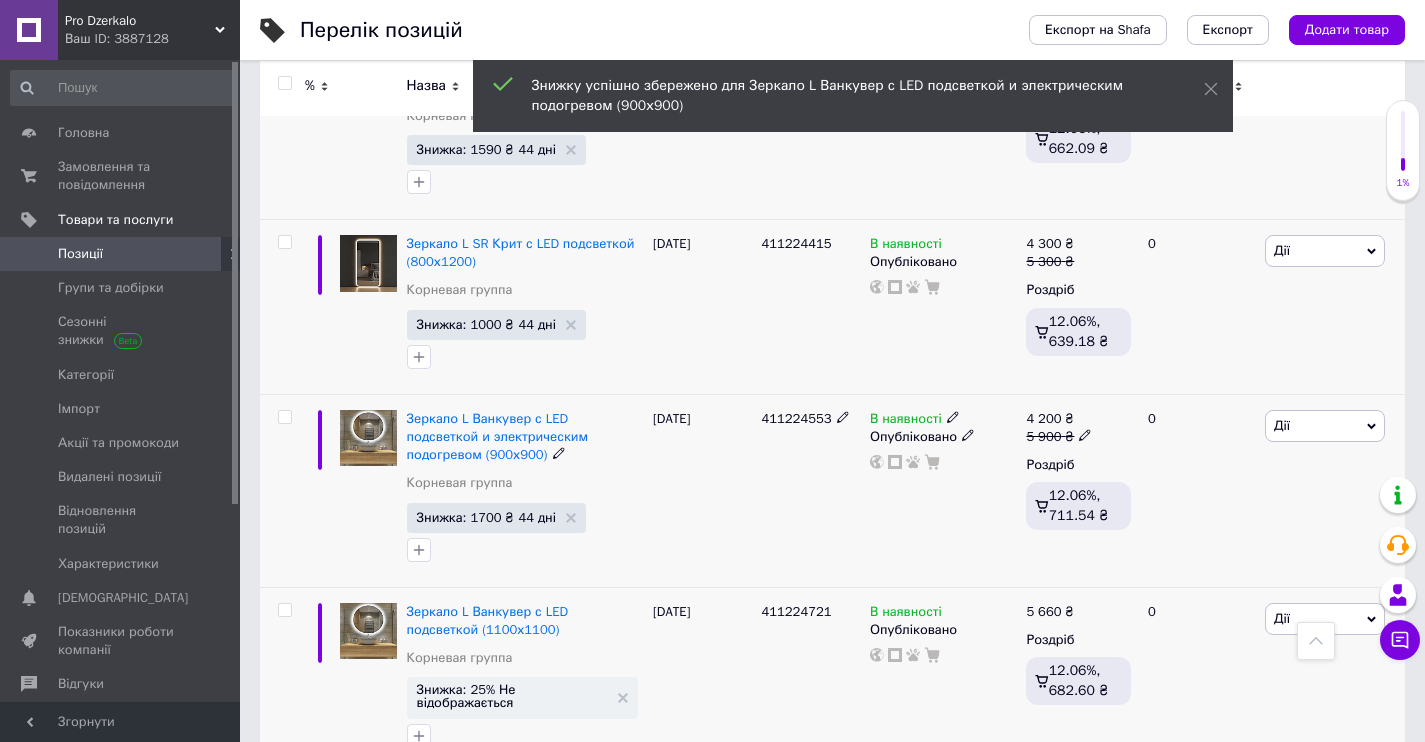 scroll, scrollTop: 11207, scrollLeft: 0, axis: vertical 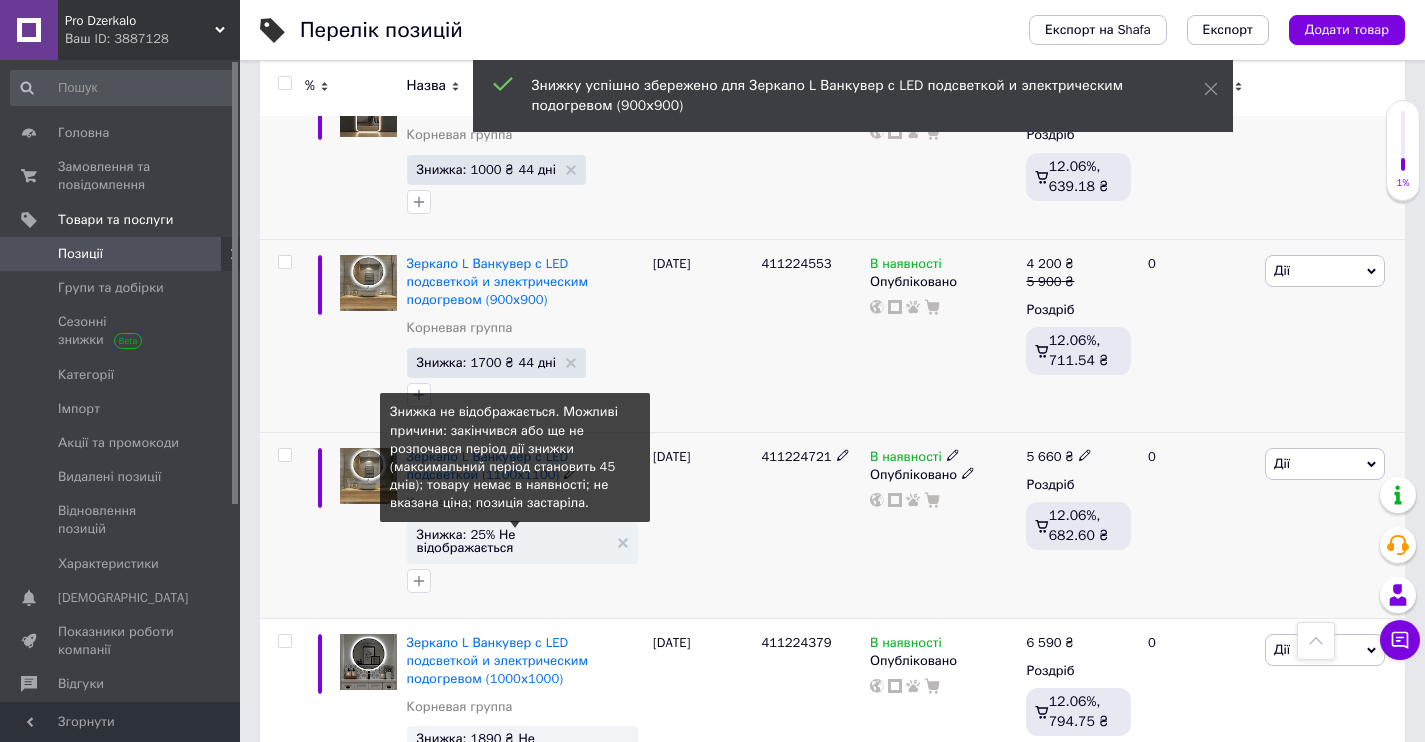 click on "Знижка: 25% Не відображається" at bounding box center [512, 541] 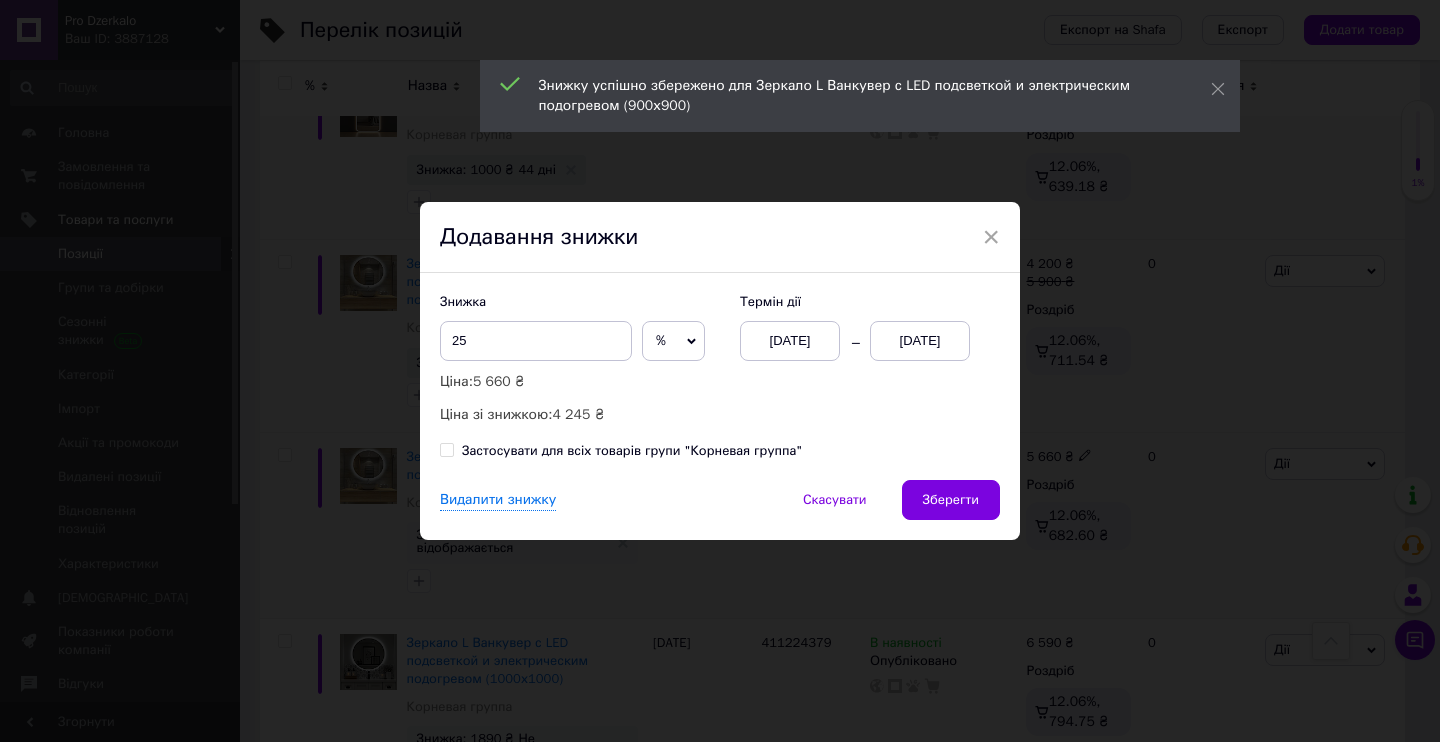click on "[DATE]" at bounding box center [790, 341] 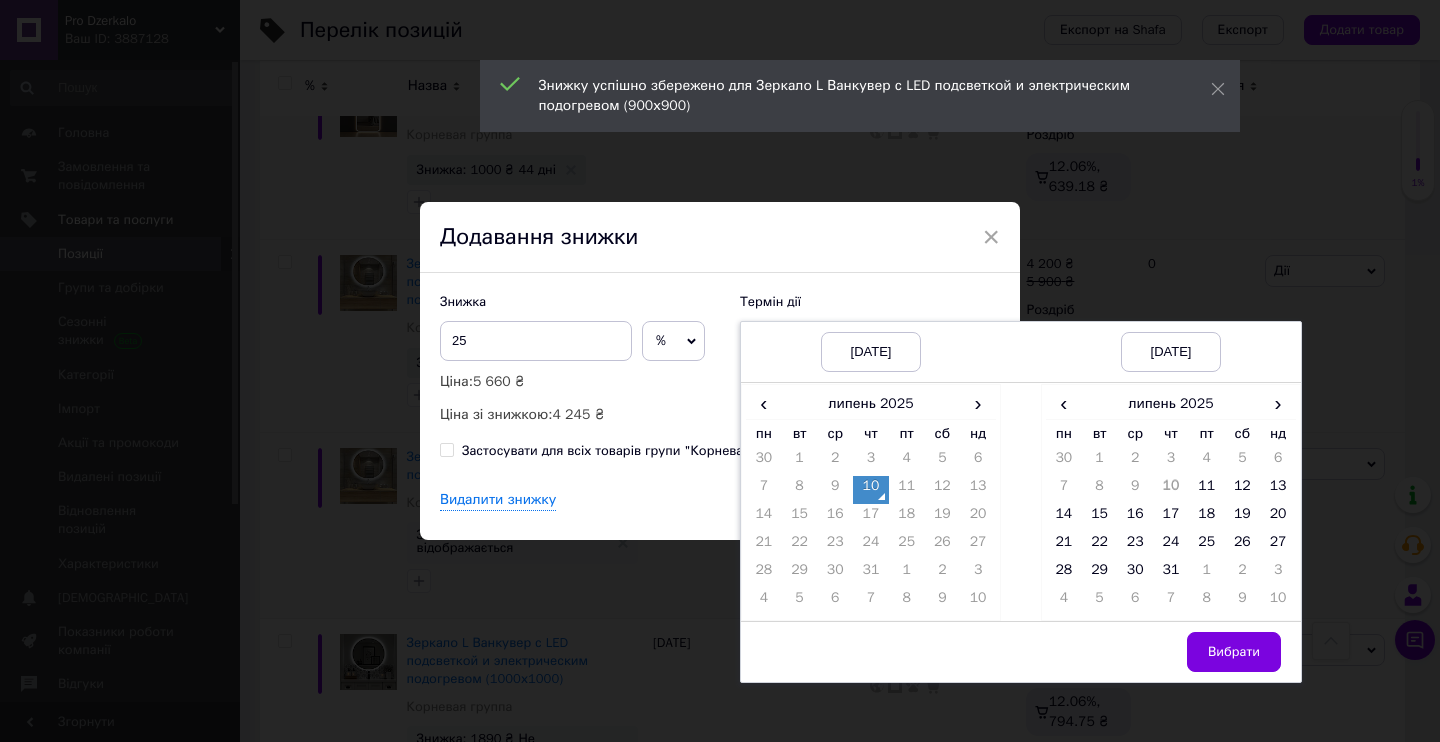 click on "10" at bounding box center (871, 490) 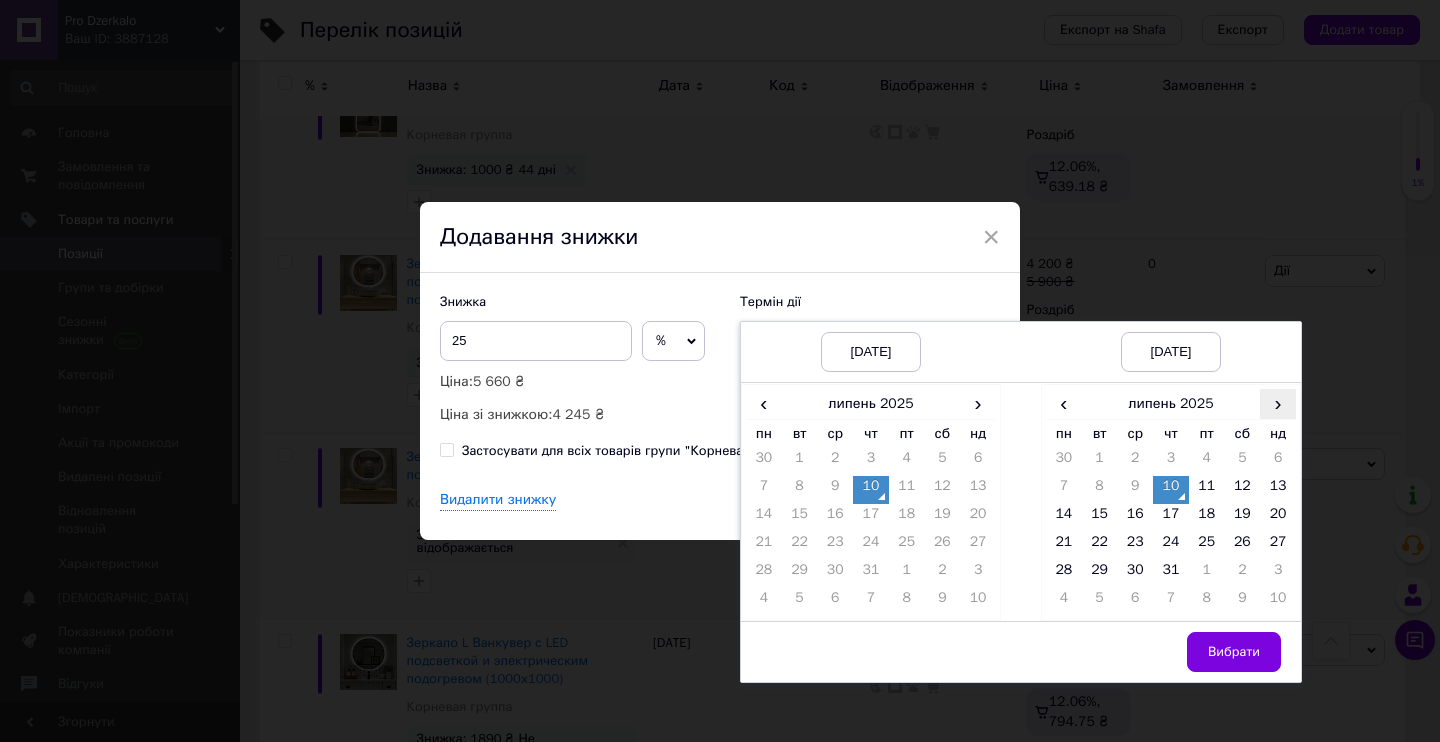 click on "›" at bounding box center (1278, 403) 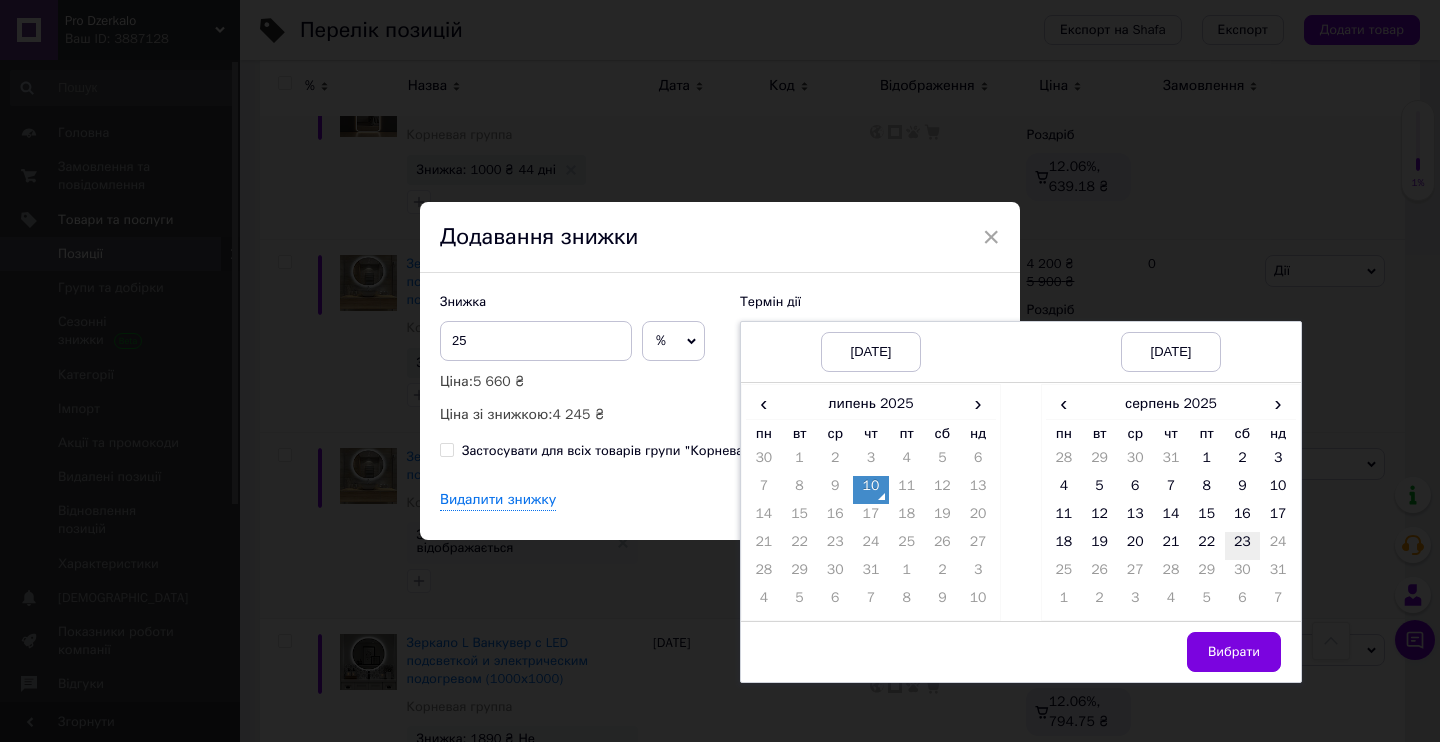 click on "23" at bounding box center [1243, 546] 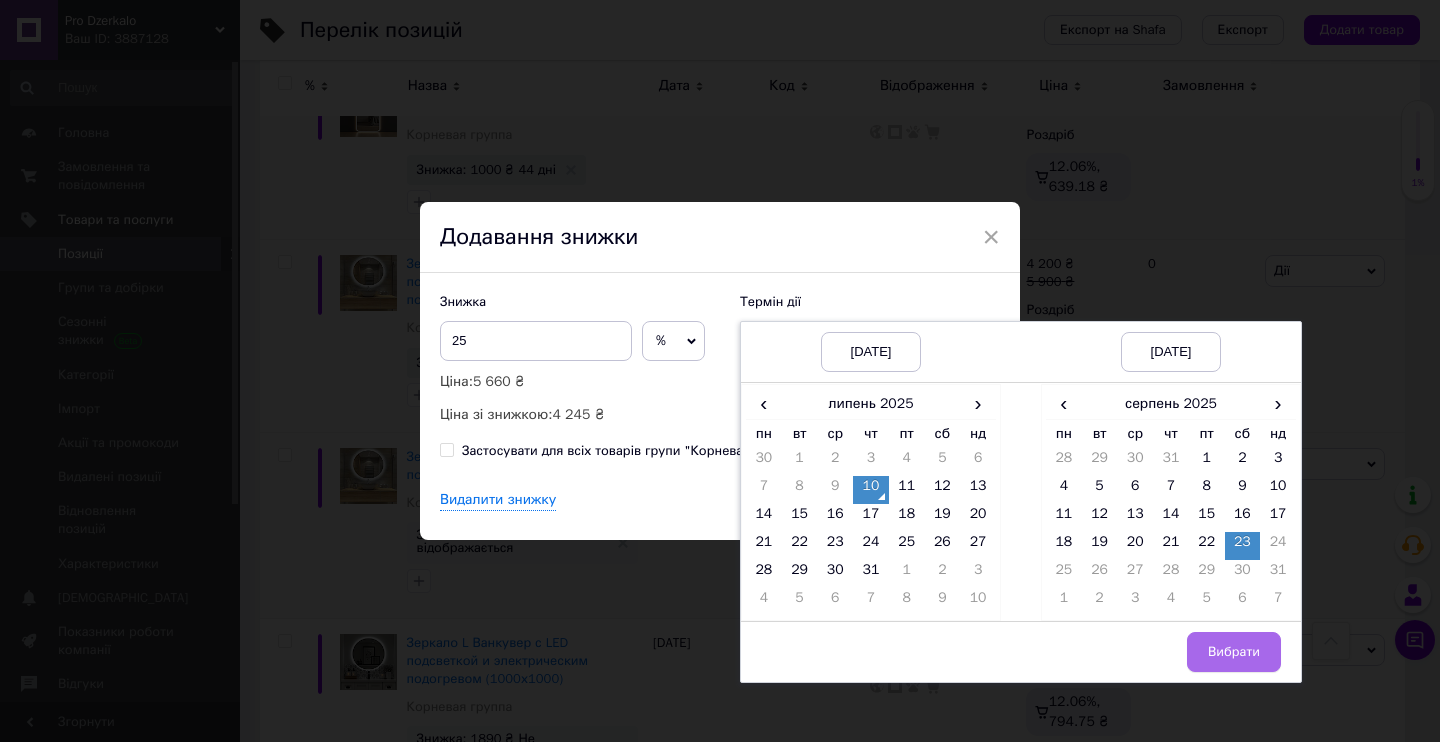 click on "Вибрати" at bounding box center (1234, 652) 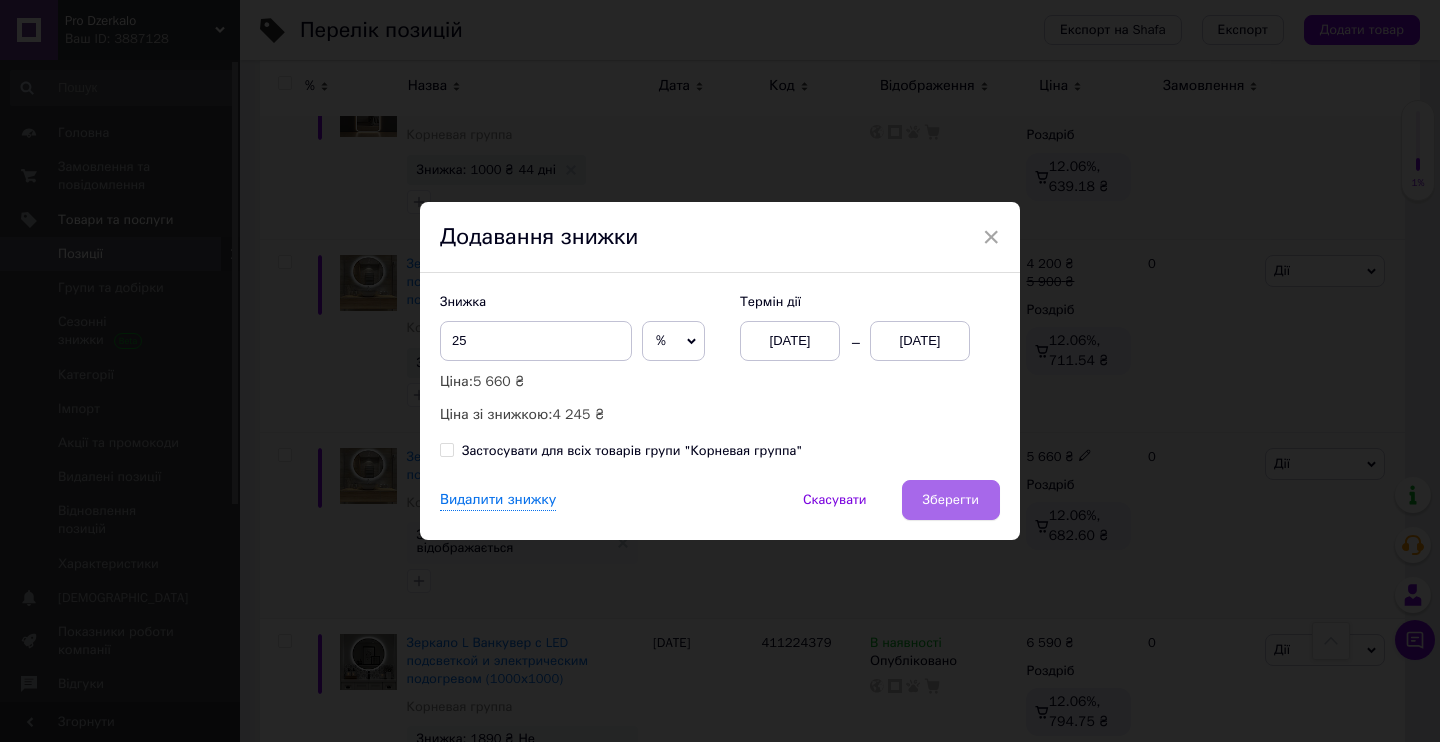 click on "Зберегти" at bounding box center [951, 500] 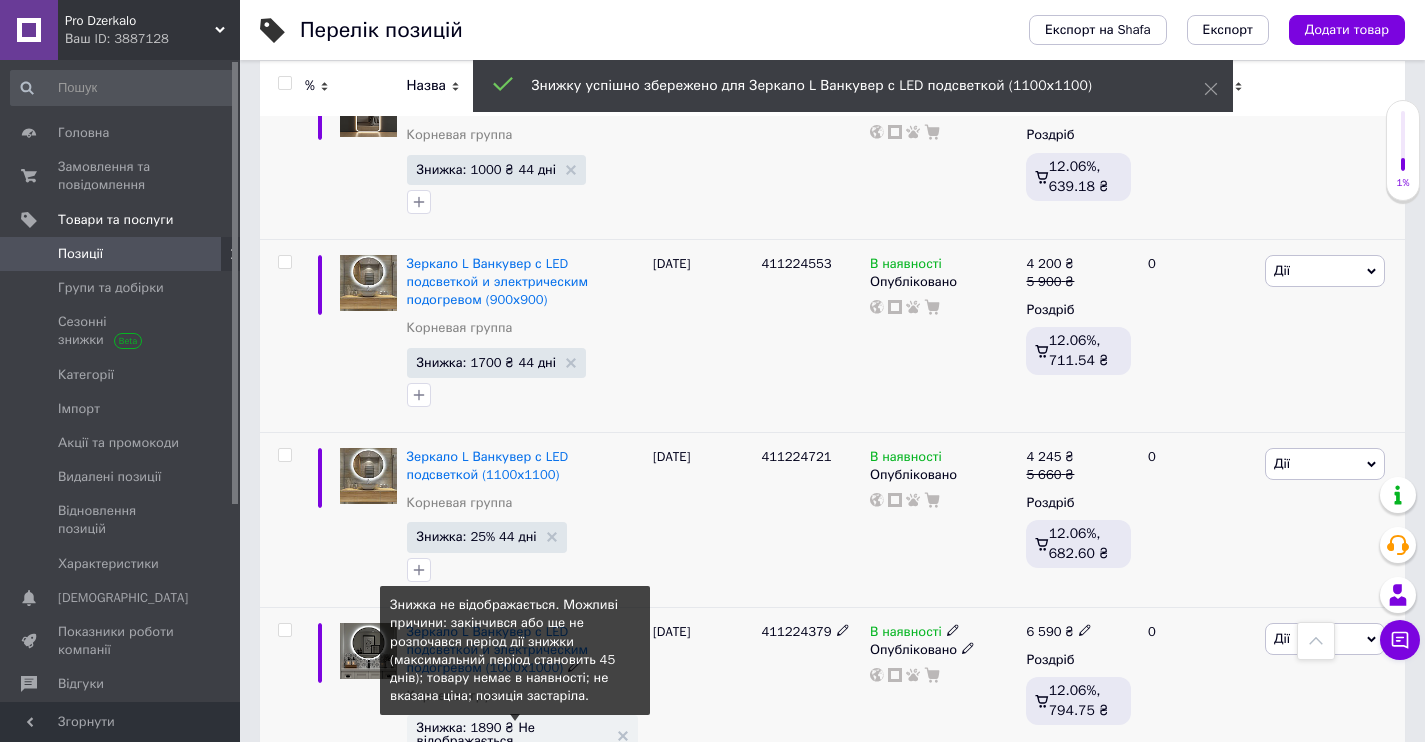 click on "Знижка: 1890 ₴ Не відображається" at bounding box center (512, 734) 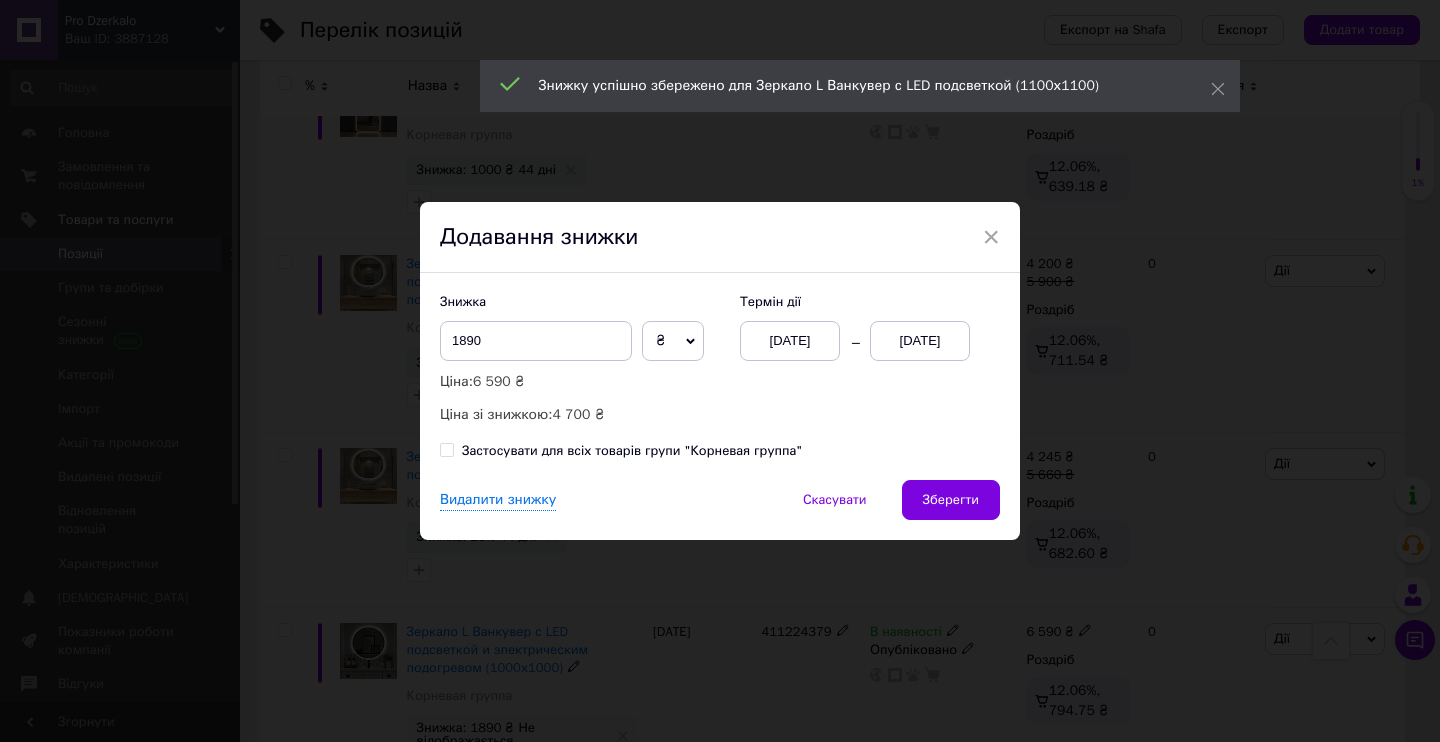 click on "[DATE]" at bounding box center (790, 341) 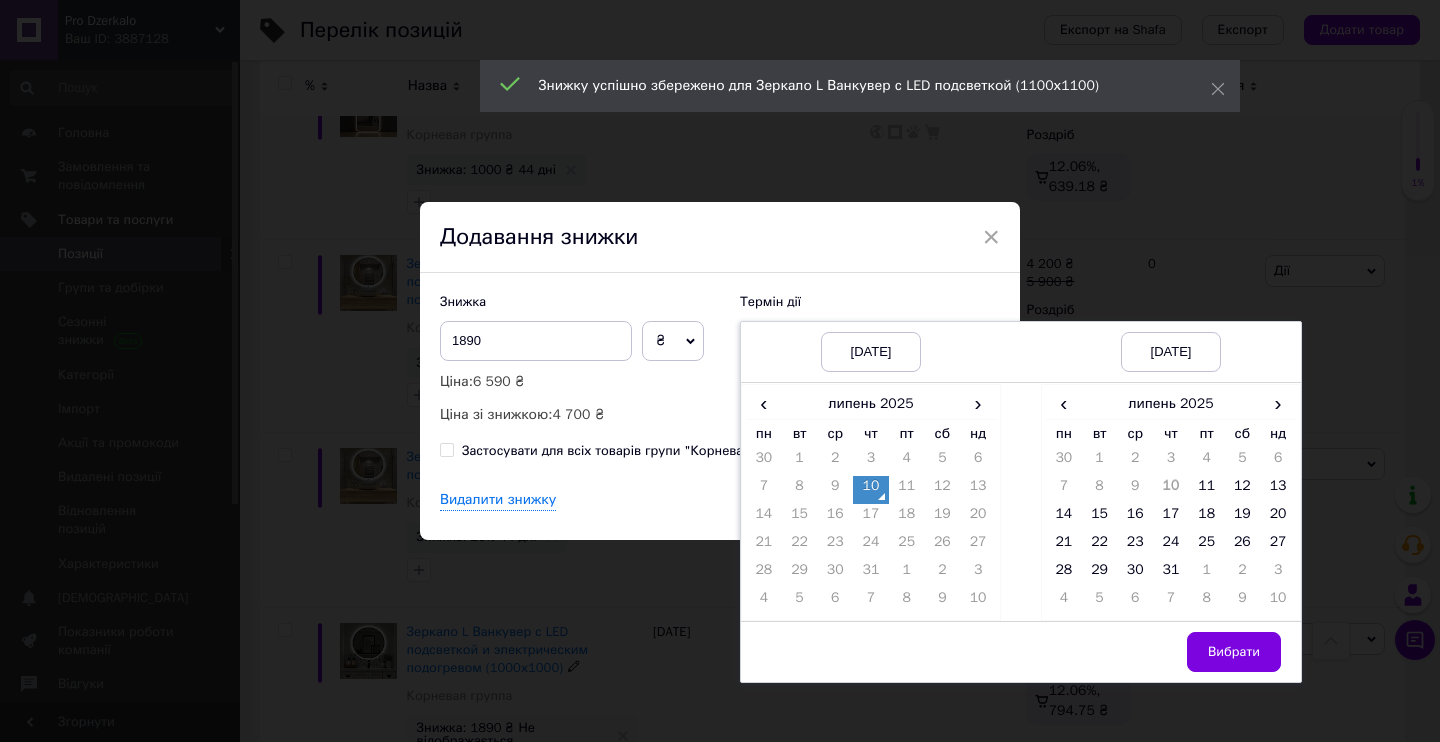 click on "10" at bounding box center (871, 490) 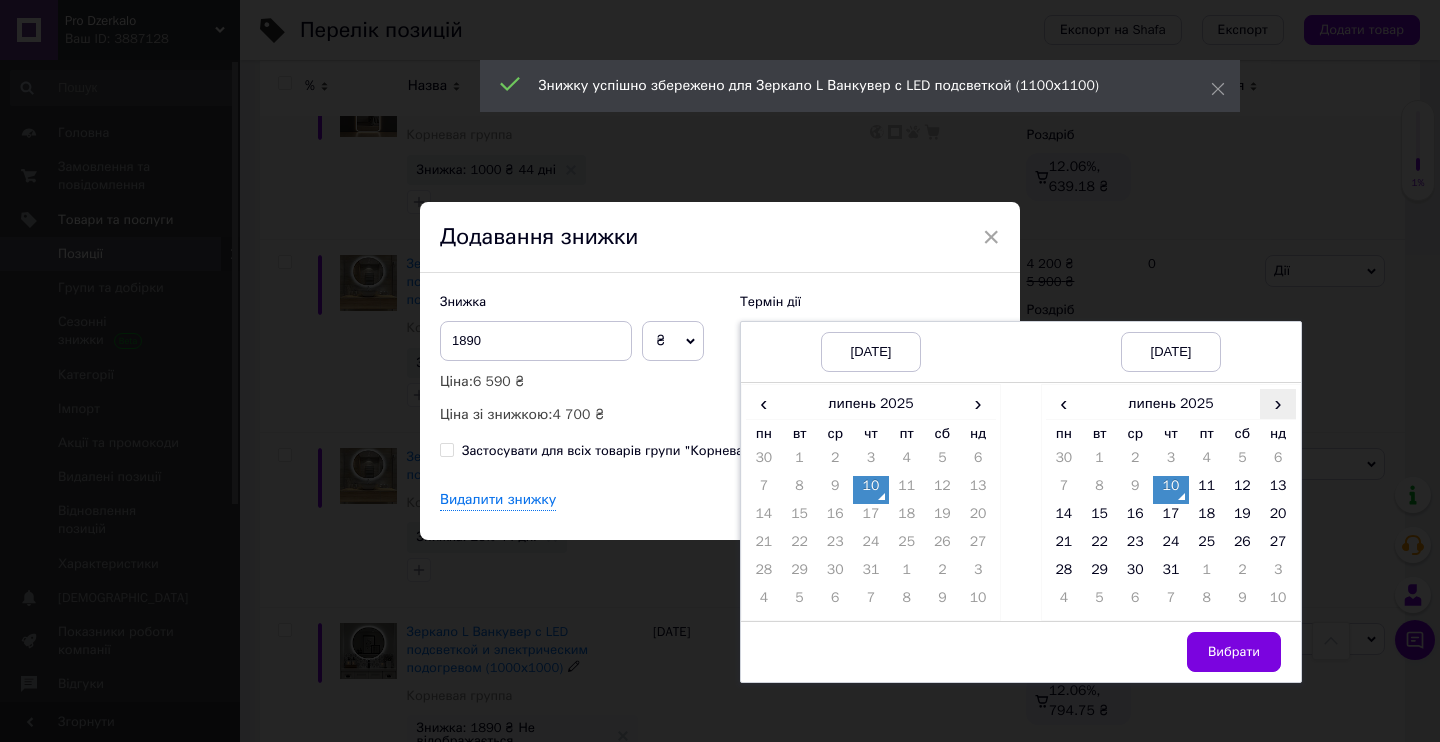 click on "›" at bounding box center (1278, 403) 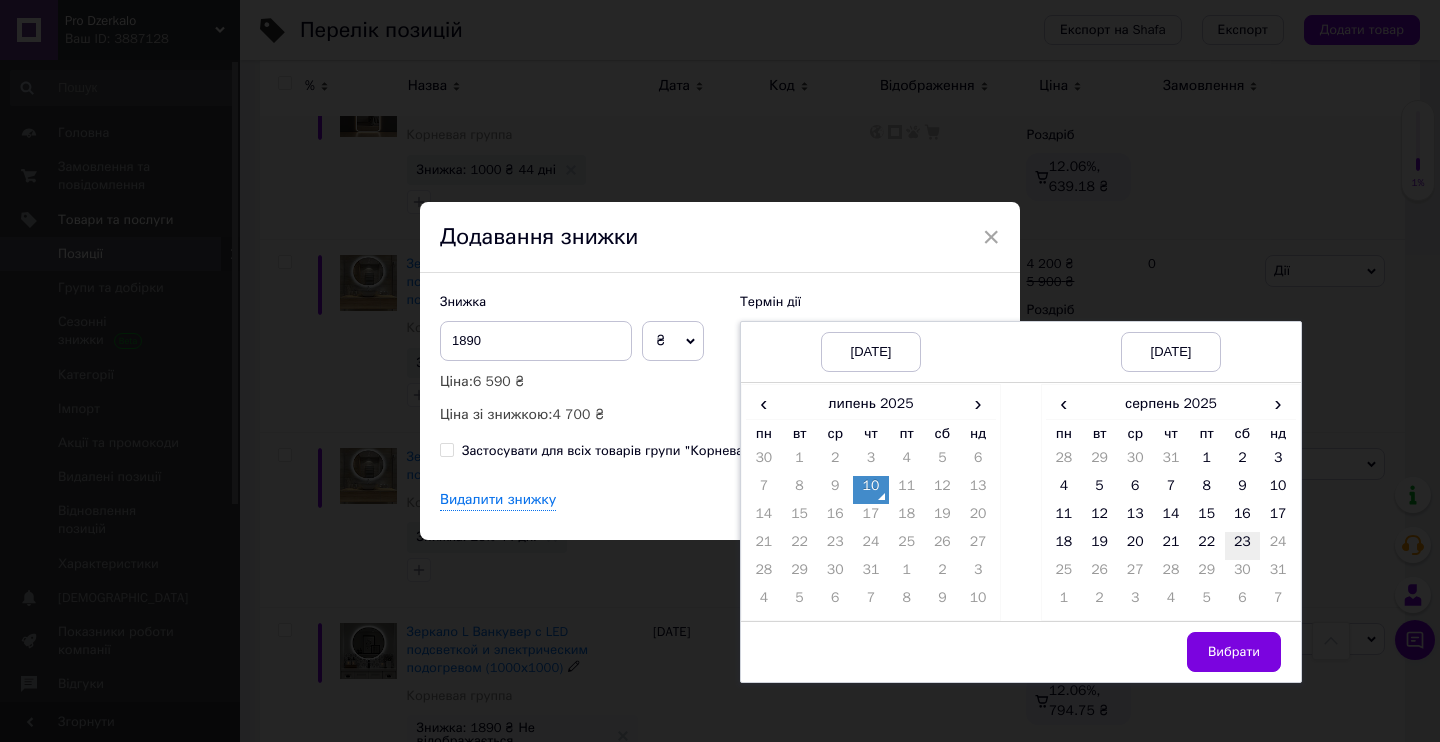 click on "23" at bounding box center (1243, 546) 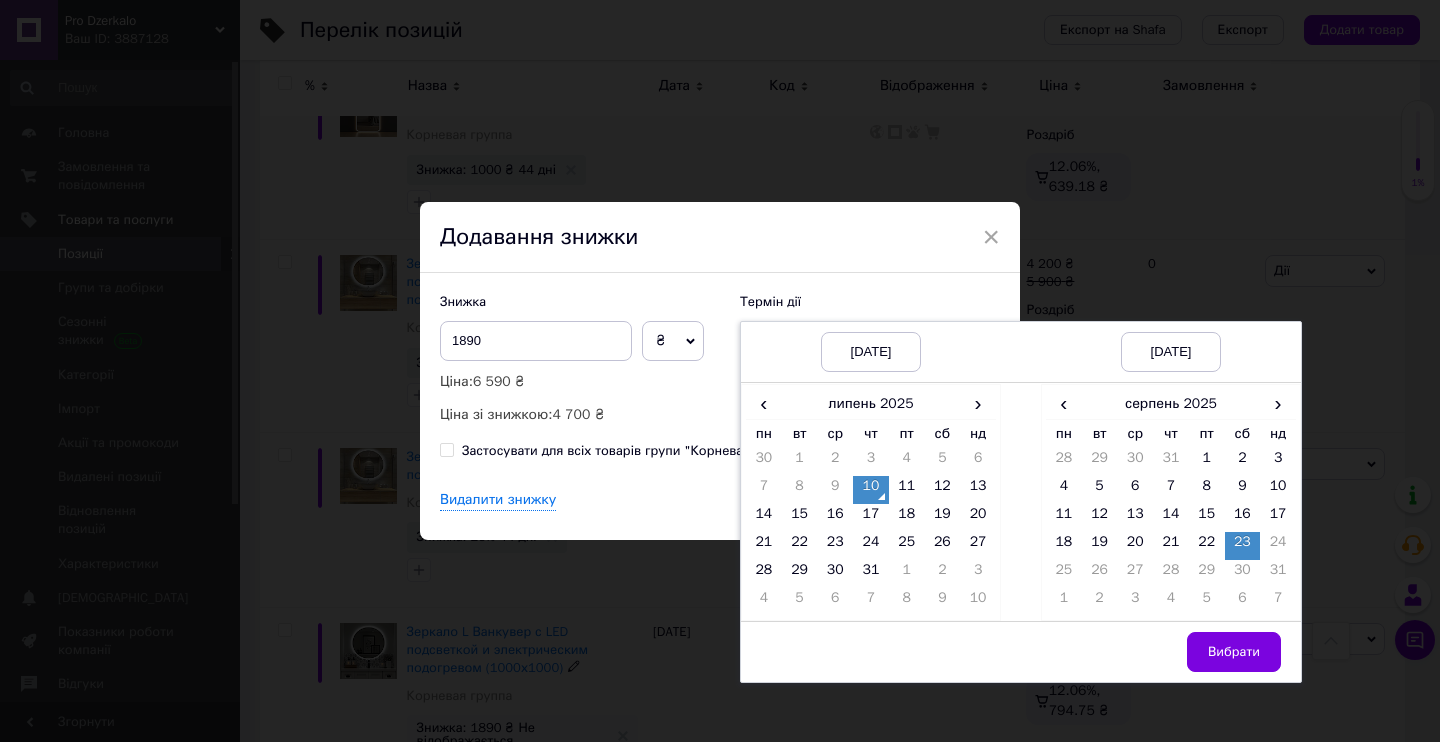 click on "Вибрати" at bounding box center [1234, 652] 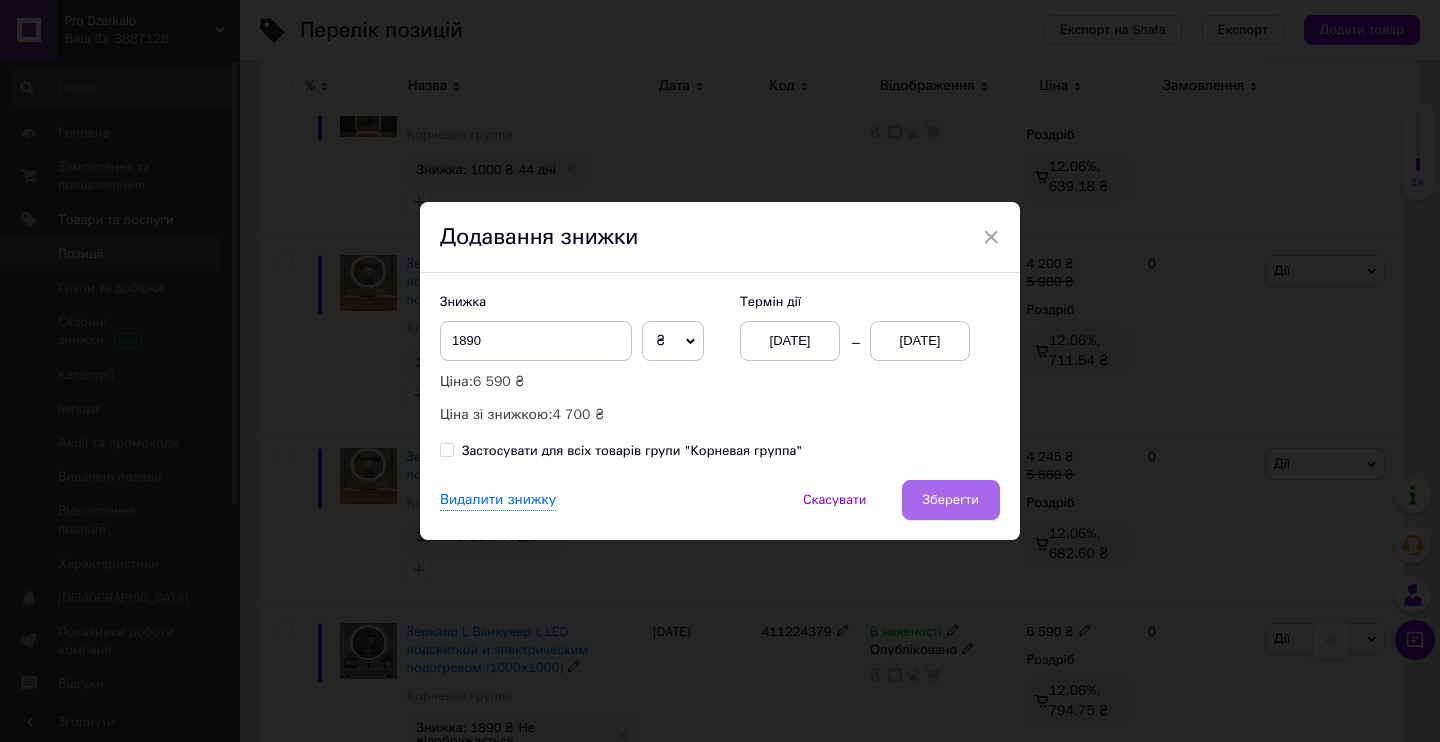 click on "Зберегти" at bounding box center [951, 500] 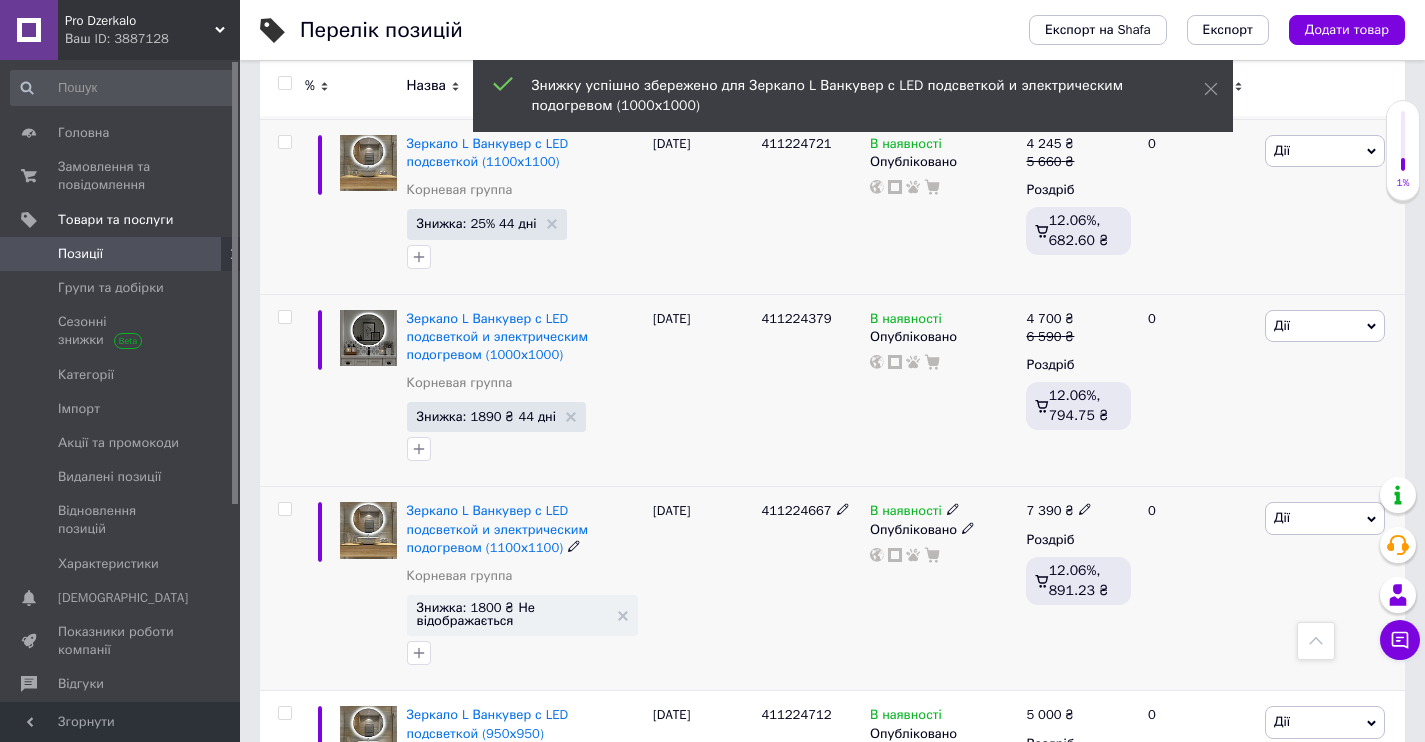scroll, scrollTop: 11559, scrollLeft: 0, axis: vertical 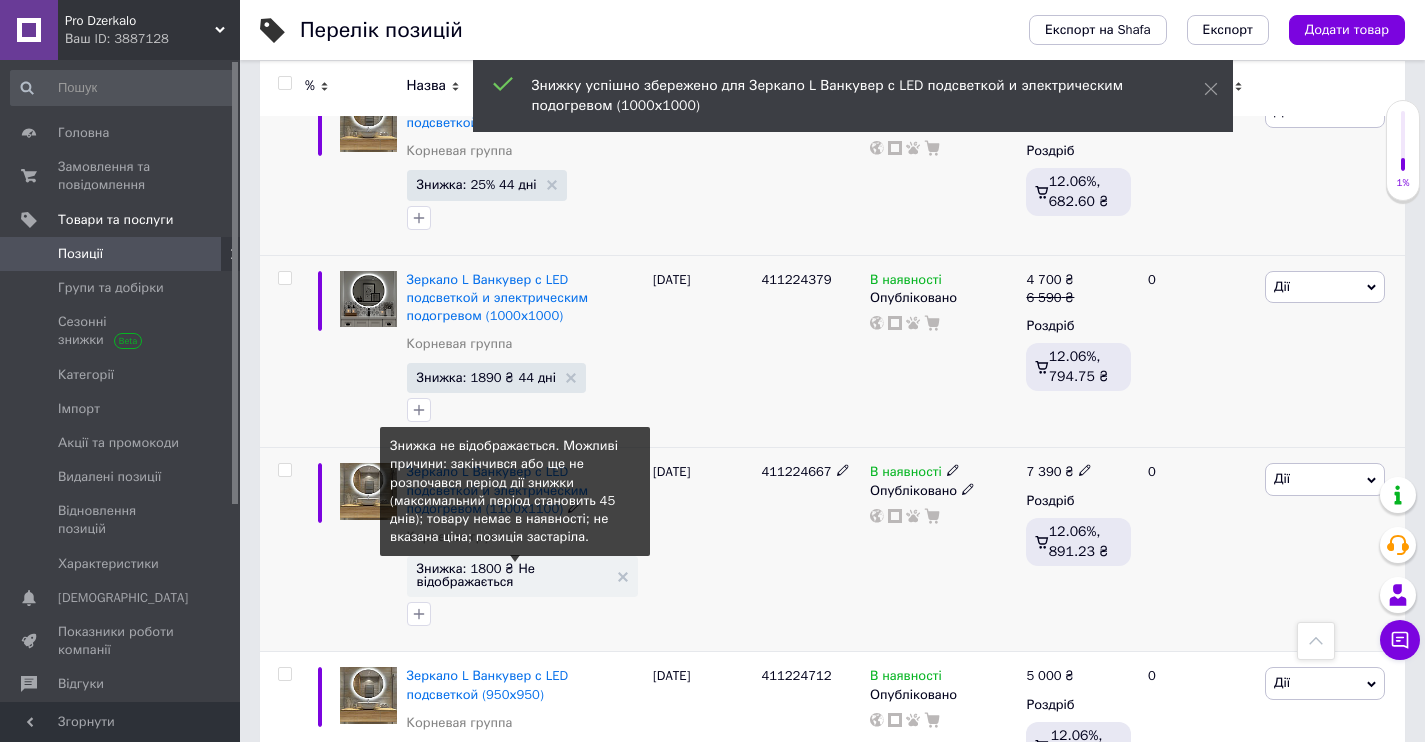 click on "Знижка: 1800 ₴ Не відображається" at bounding box center (512, 575) 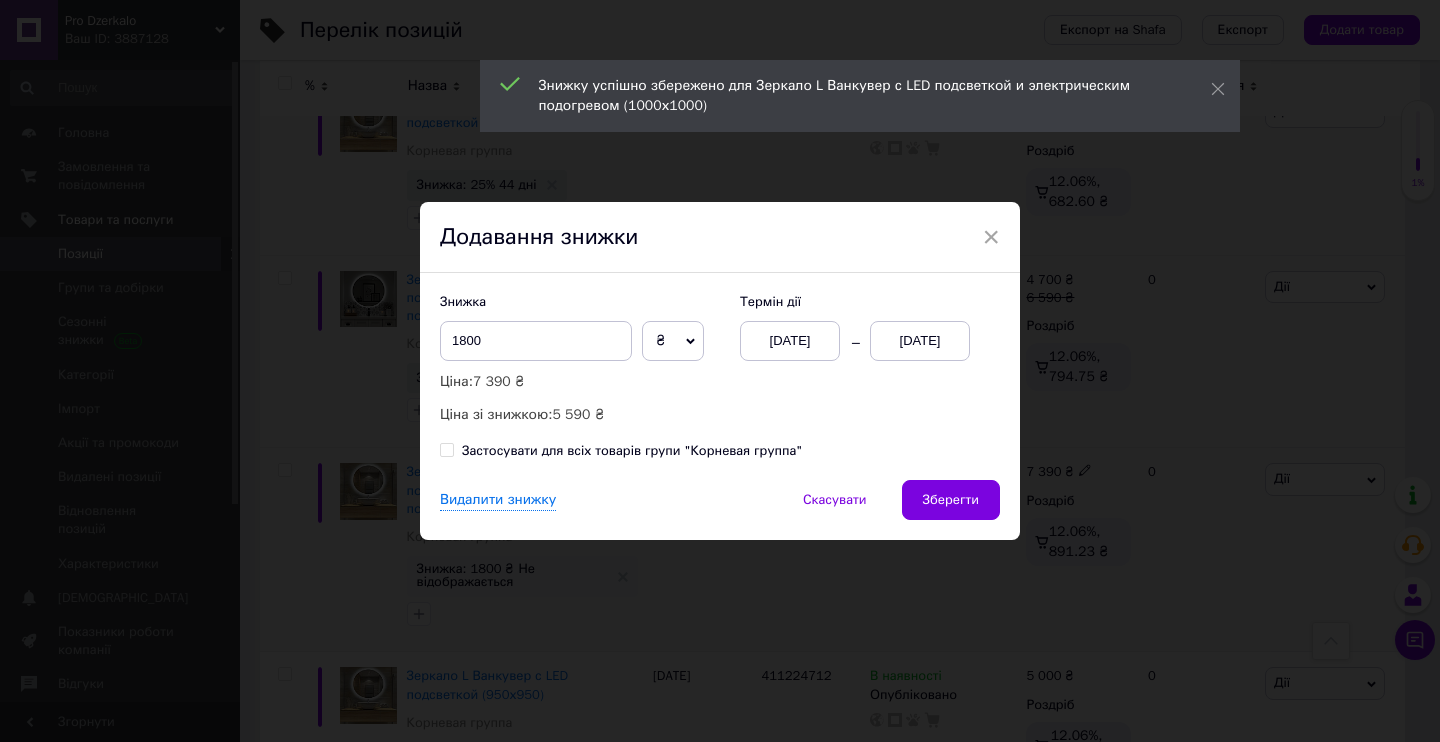 click on "[DATE]" at bounding box center (790, 341) 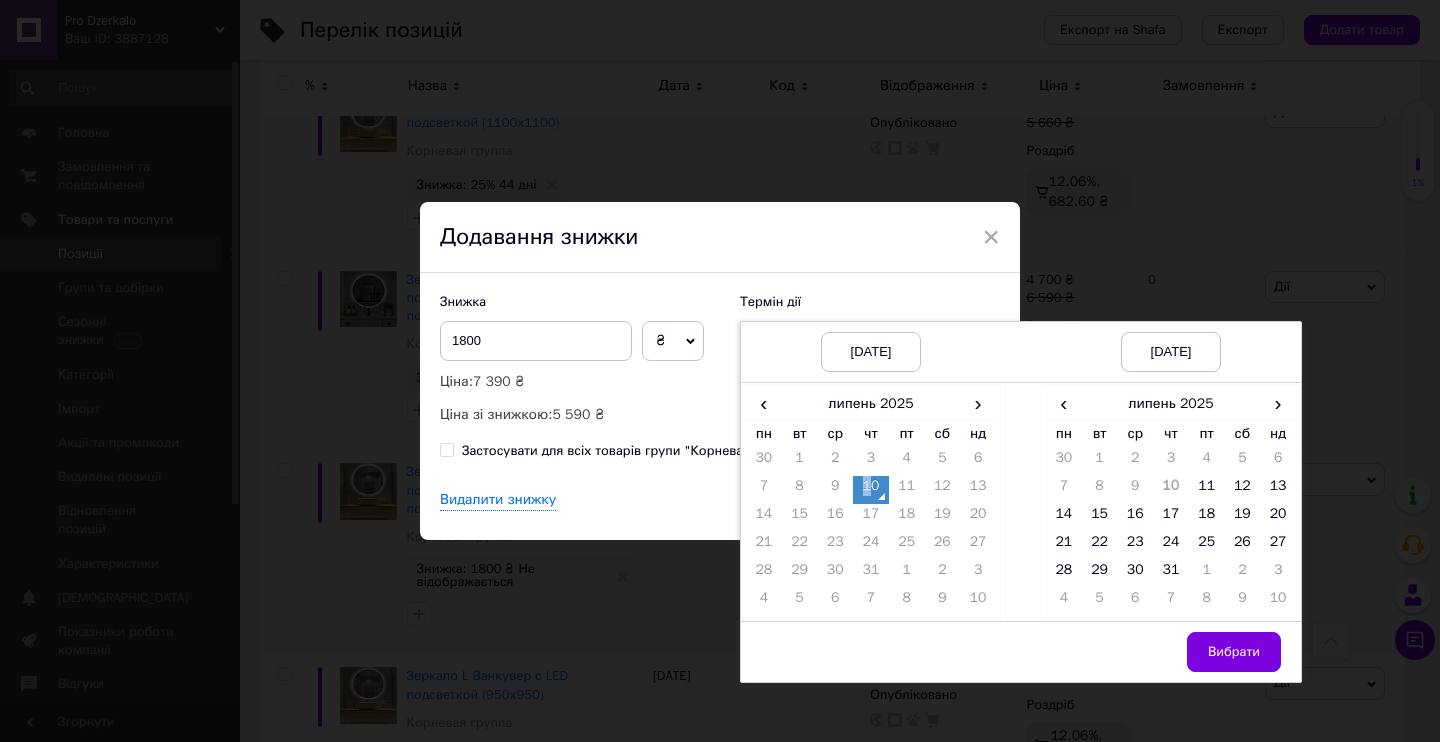 click on "10" at bounding box center (871, 490) 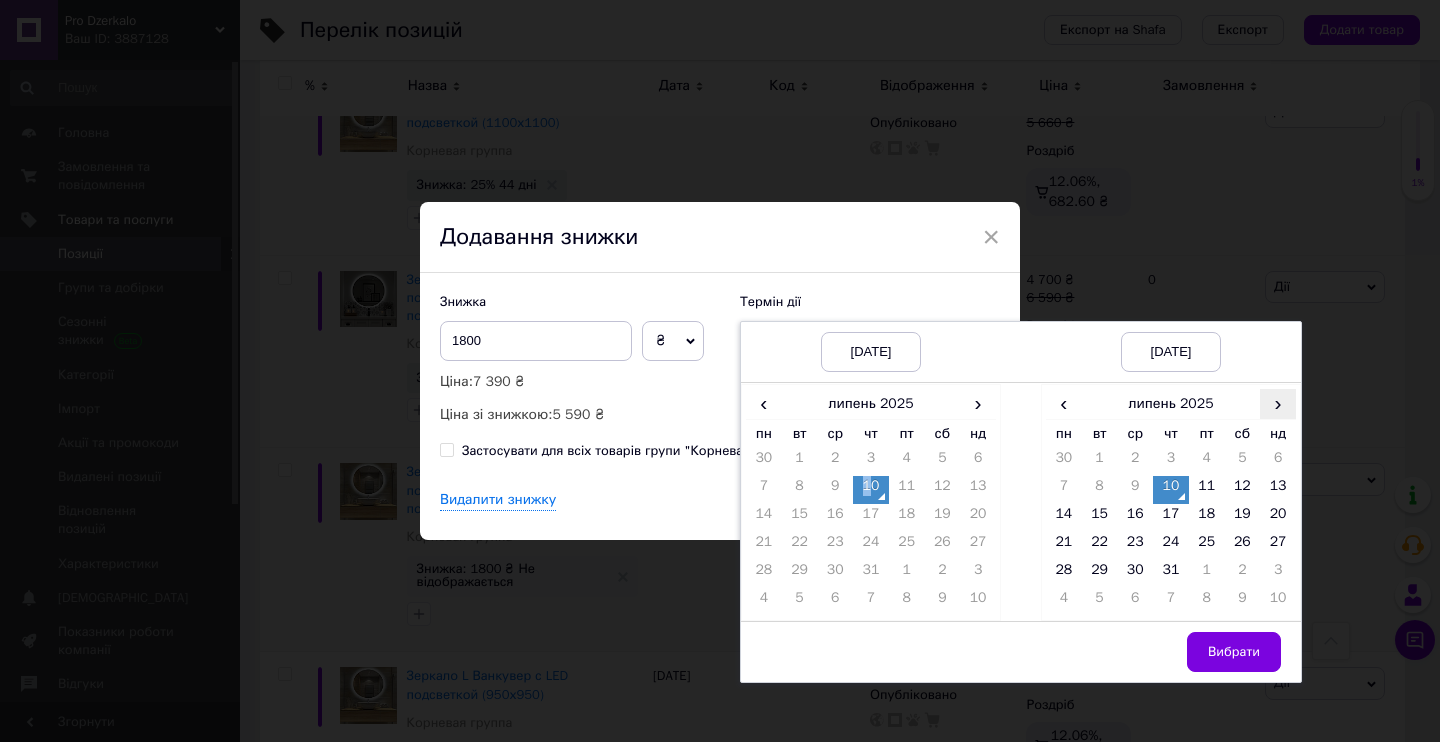 click on "›" at bounding box center [1278, 403] 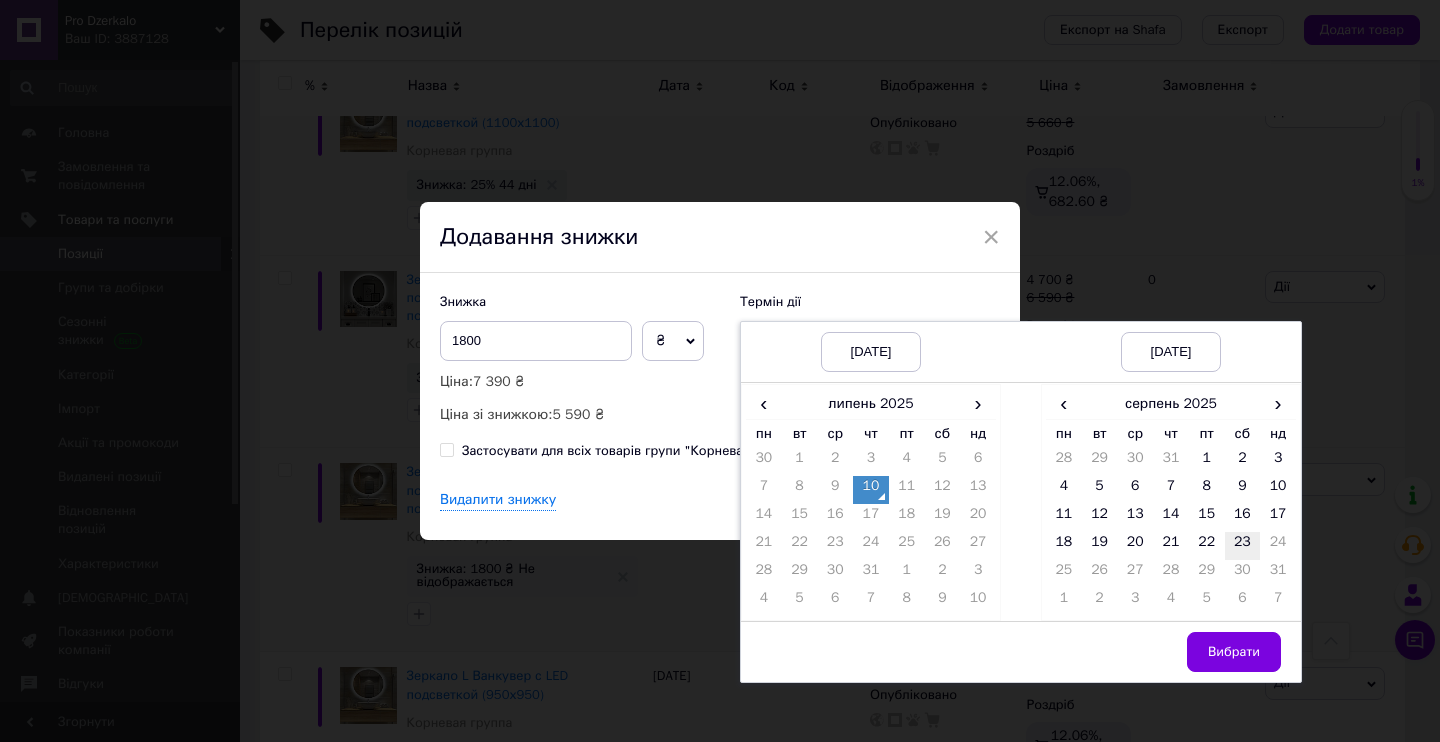 click on "23" at bounding box center [1243, 546] 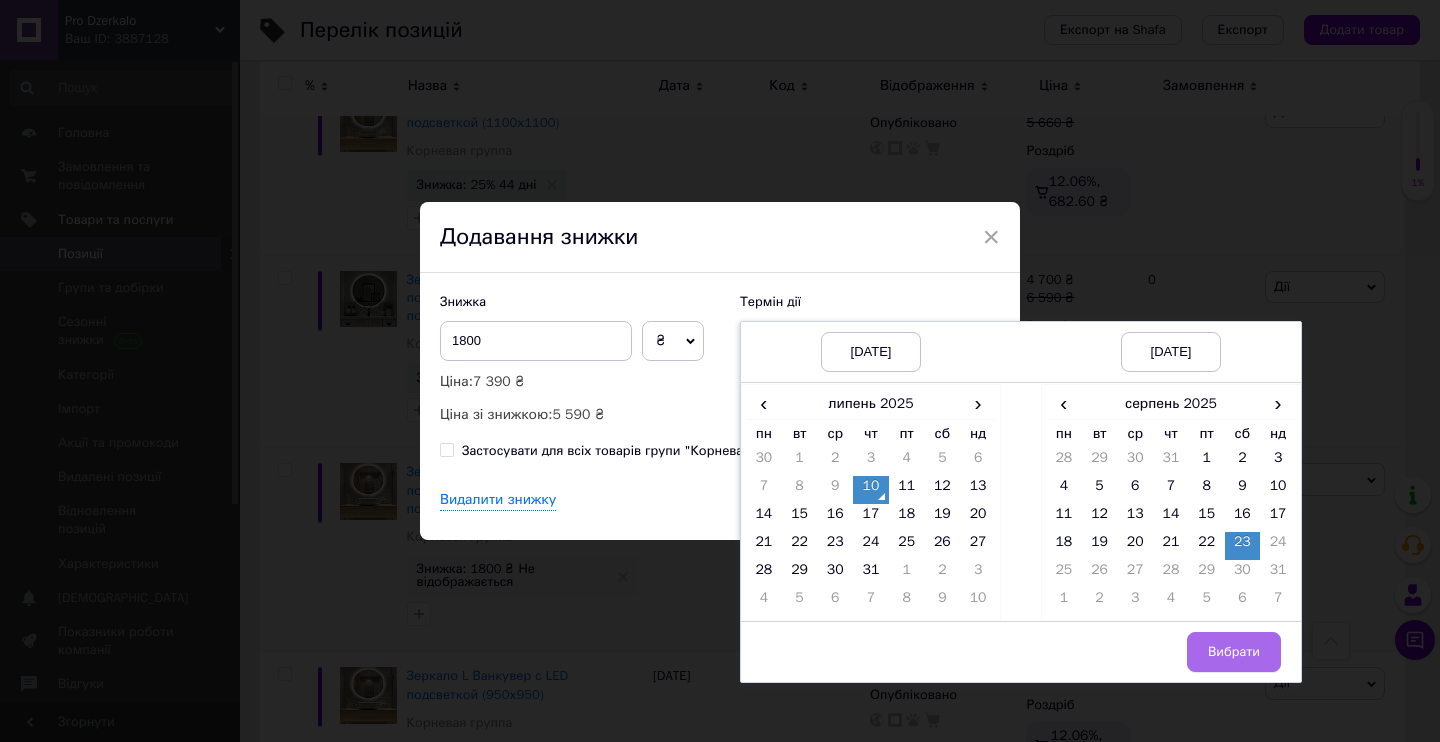 click on "Вибрати" at bounding box center (1234, 652) 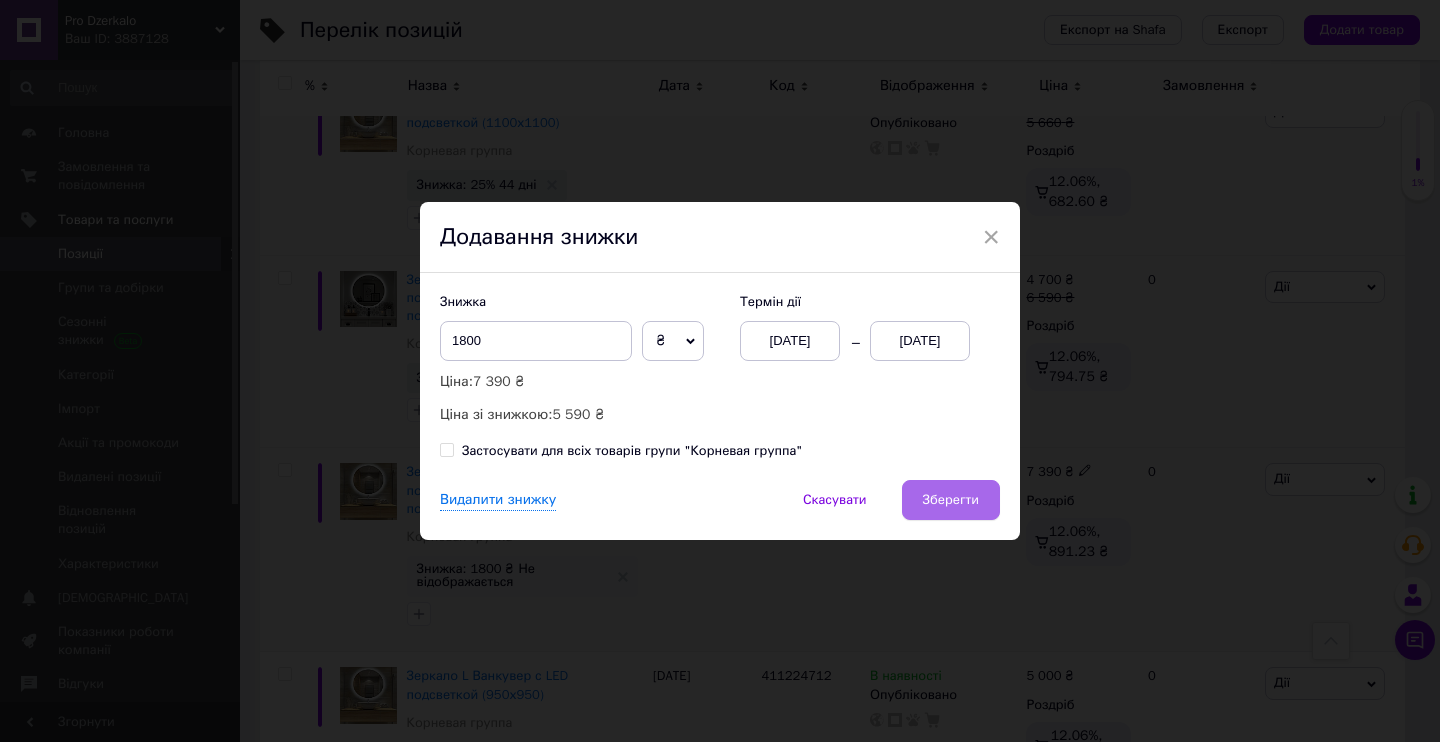 click on "Зберегти" at bounding box center (951, 500) 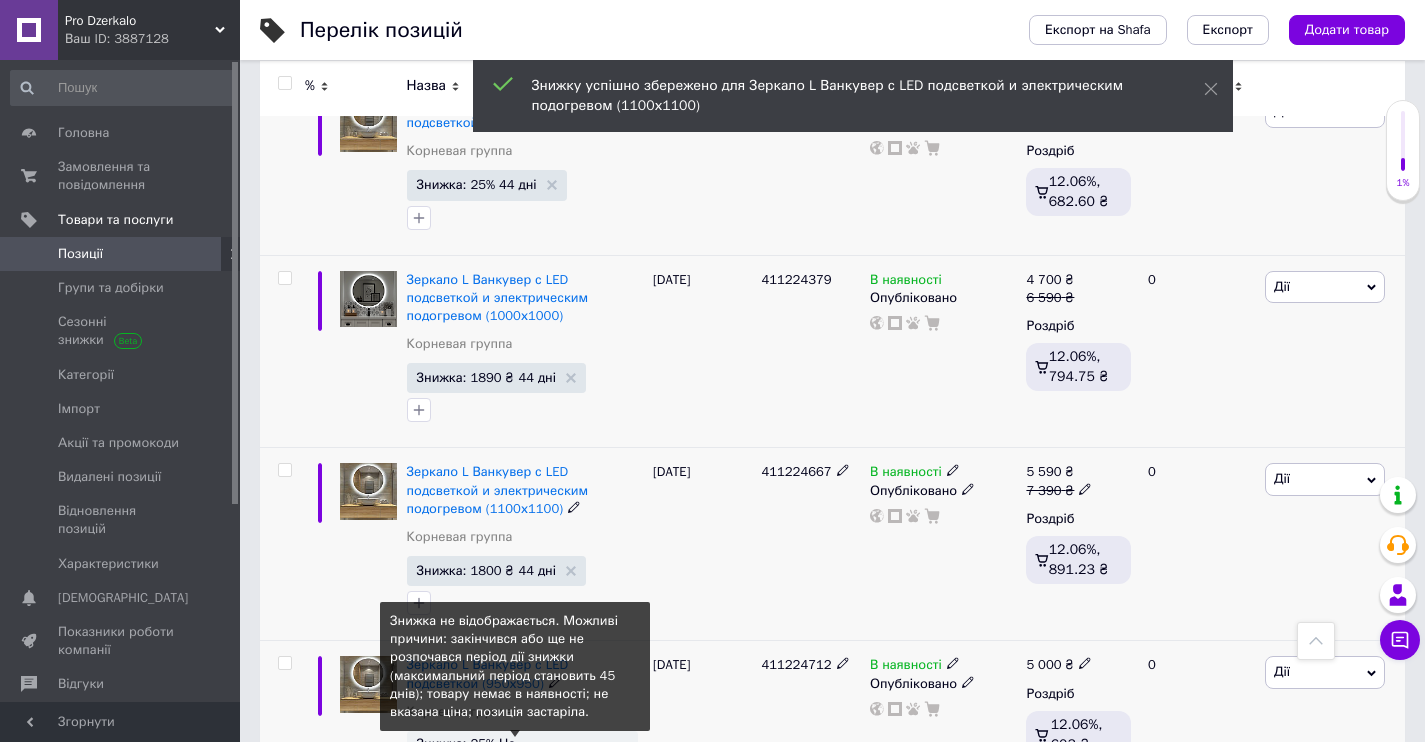 click on "Знижка: 25% Не відображається" at bounding box center [512, 750] 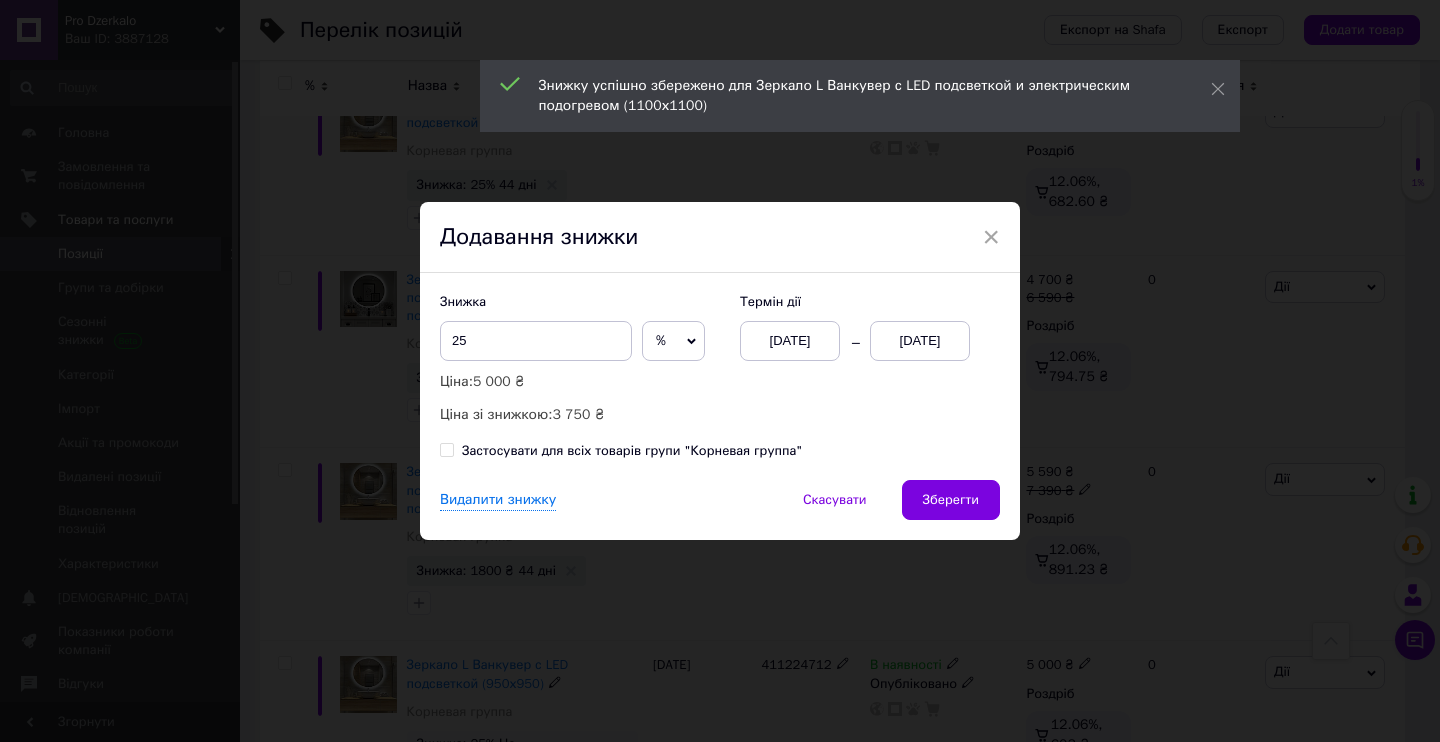 click on "[DATE]" at bounding box center [790, 341] 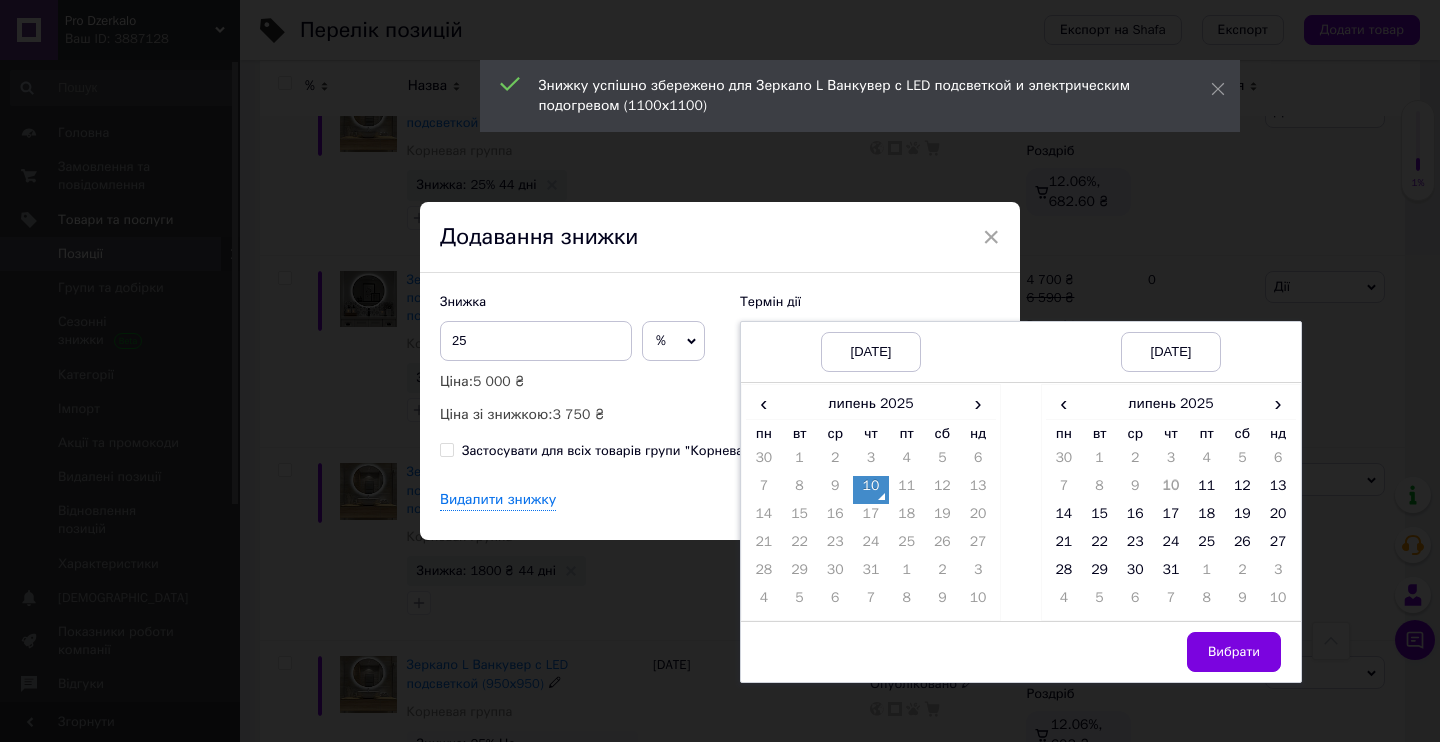 click on "10" at bounding box center (871, 490) 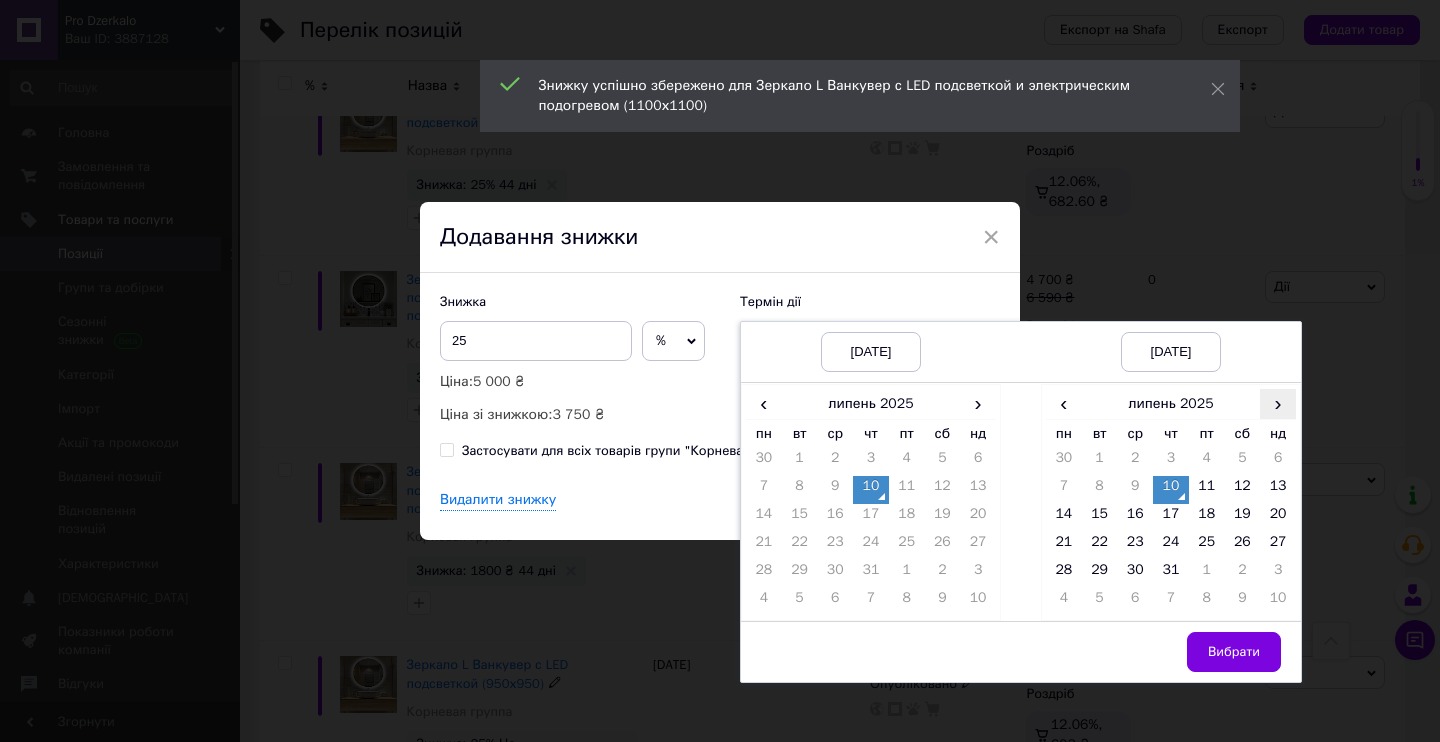 click on "›" at bounding box center [1278, 403] 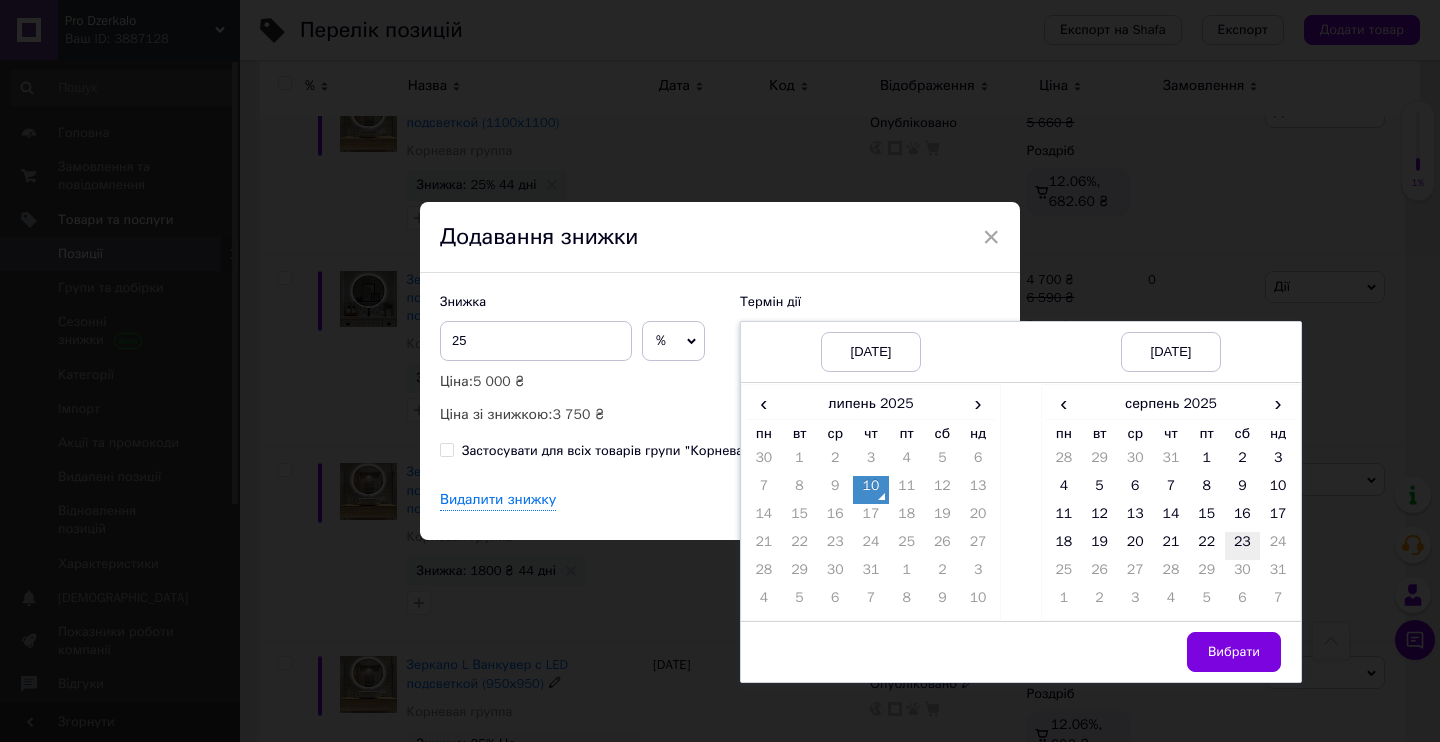 click on "23" at bounding box center [1243, 546] 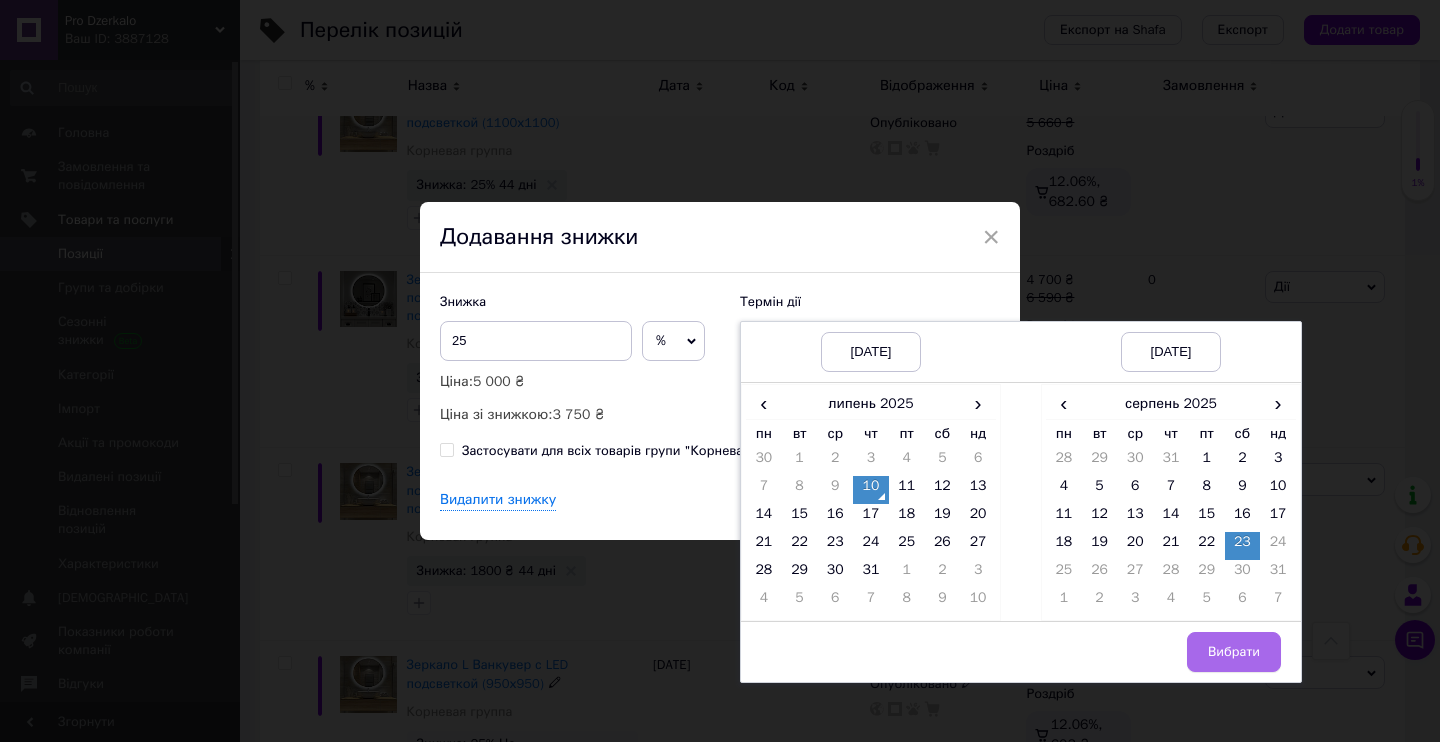 click on "Вибрати" at bounding box center [1234, 652] 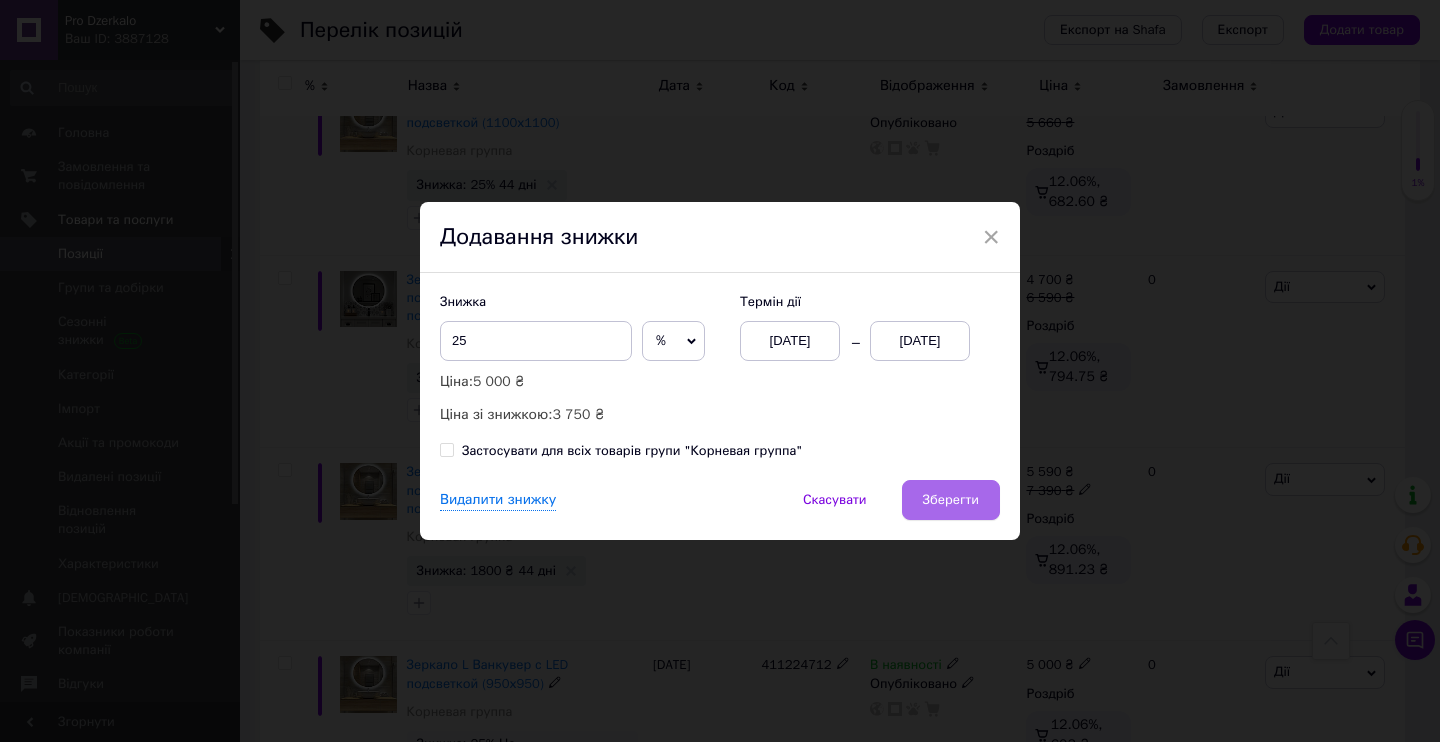 click on "Зберегти" at bounding box center [951, 500] 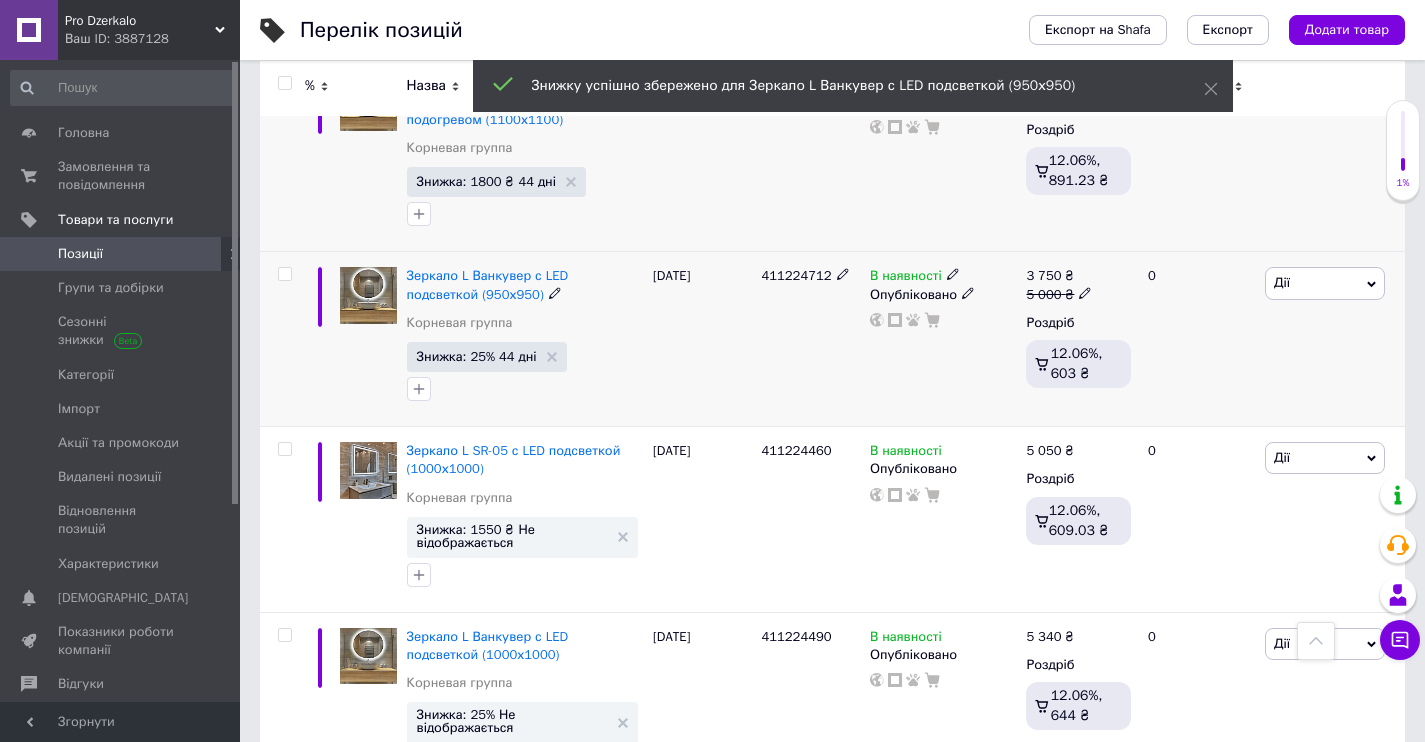 scroll, scrollTop: 12083, scrollLeft: 0, axis: vertical 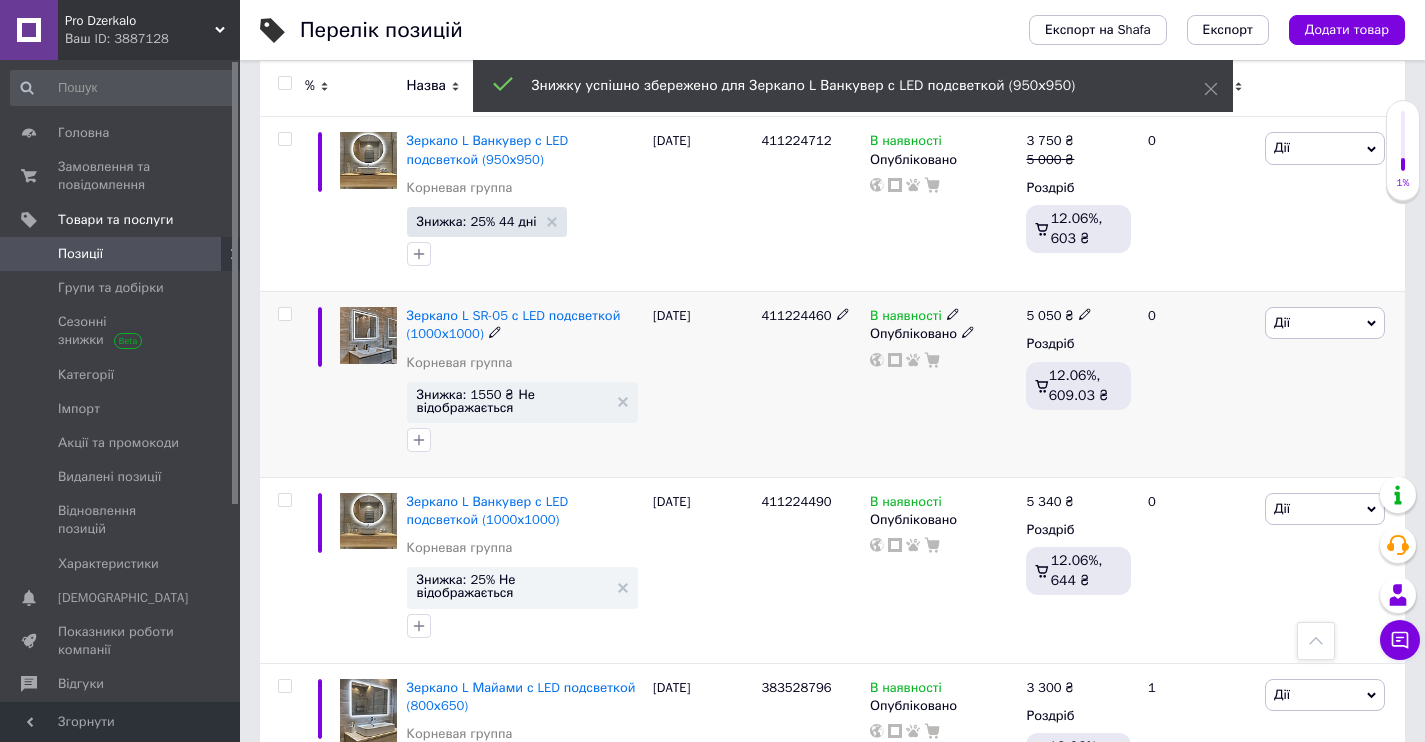 click on "Знижка: 1550 ₴ Не відображається" at bounding box center [522, 402] 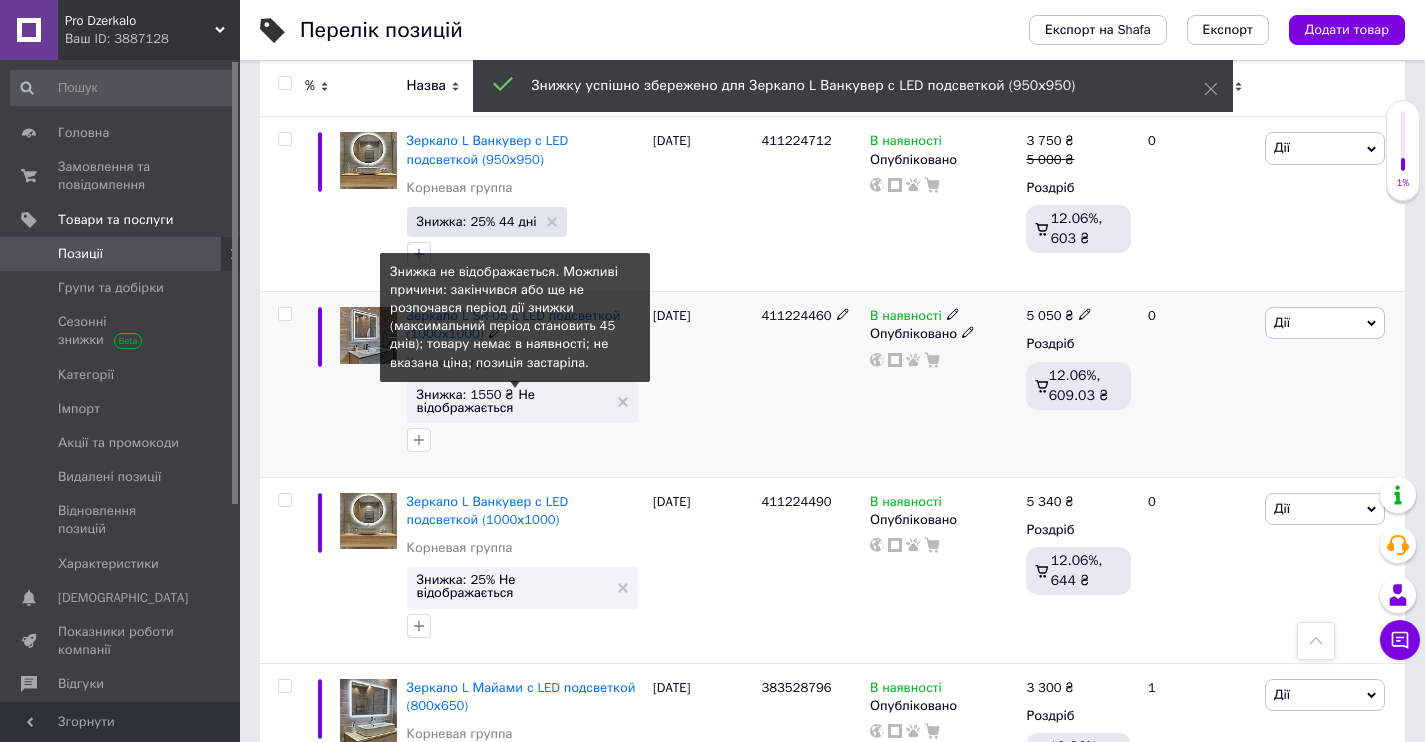 click on "Знижка: 1550 ₴ Не відображається" at bounding box center [512, 401] 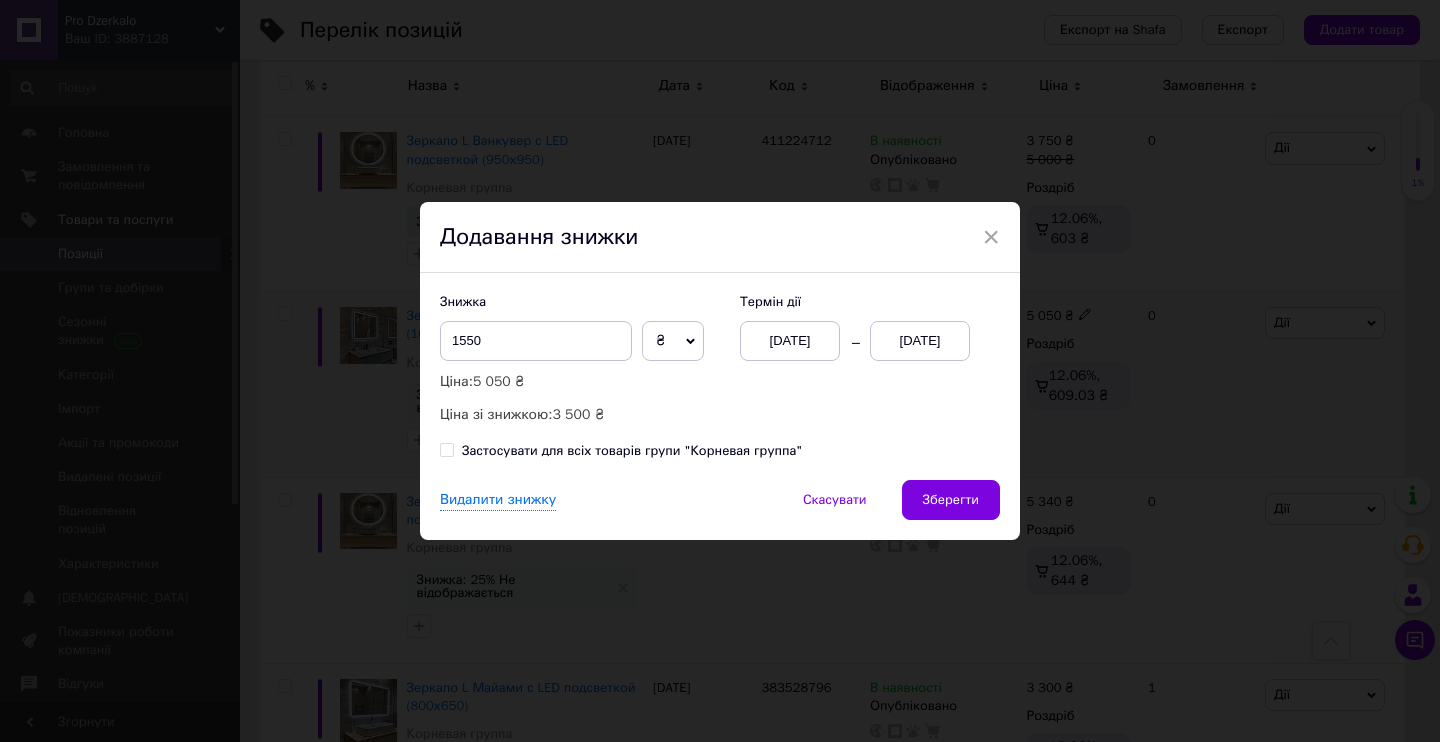 click on "[DATE]" at bounding box center (790, 341) 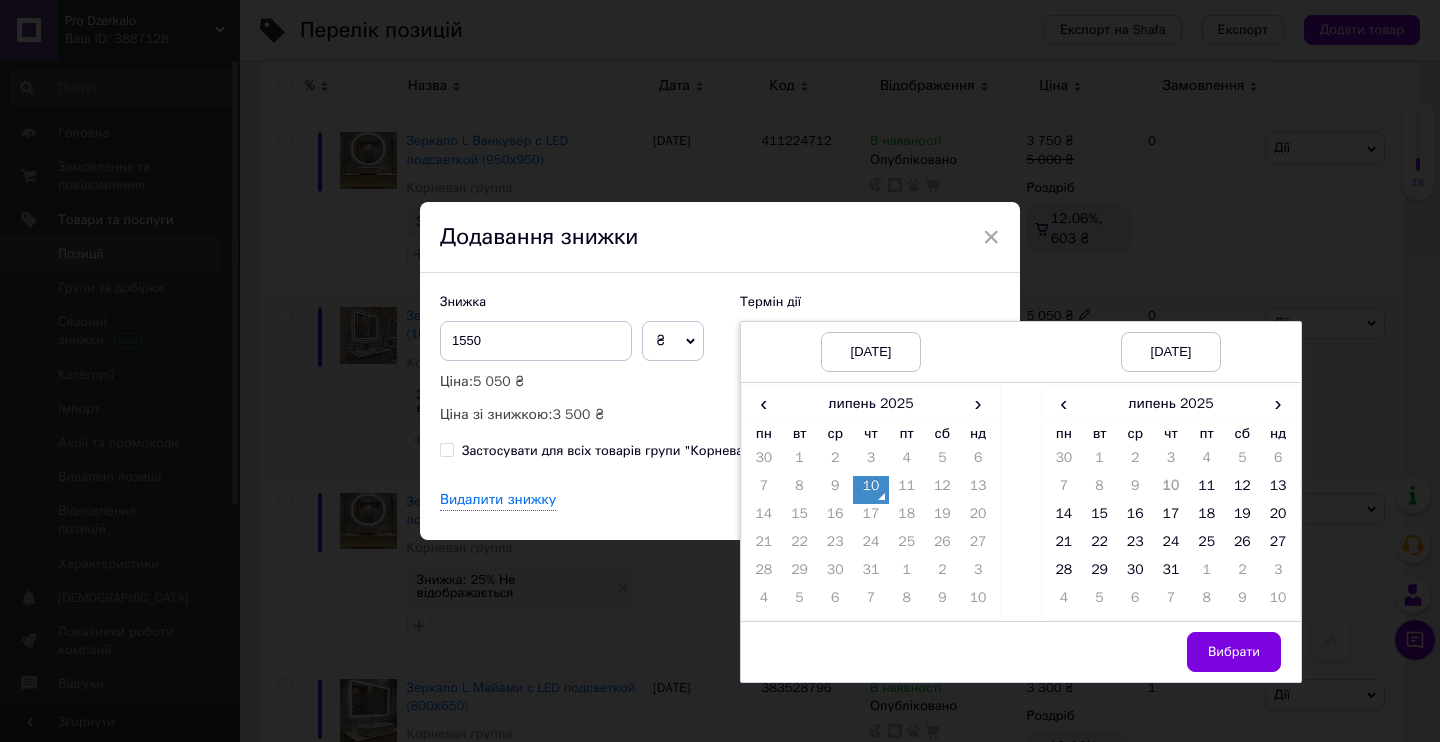 click on "10" at bounding box center [871, 490] 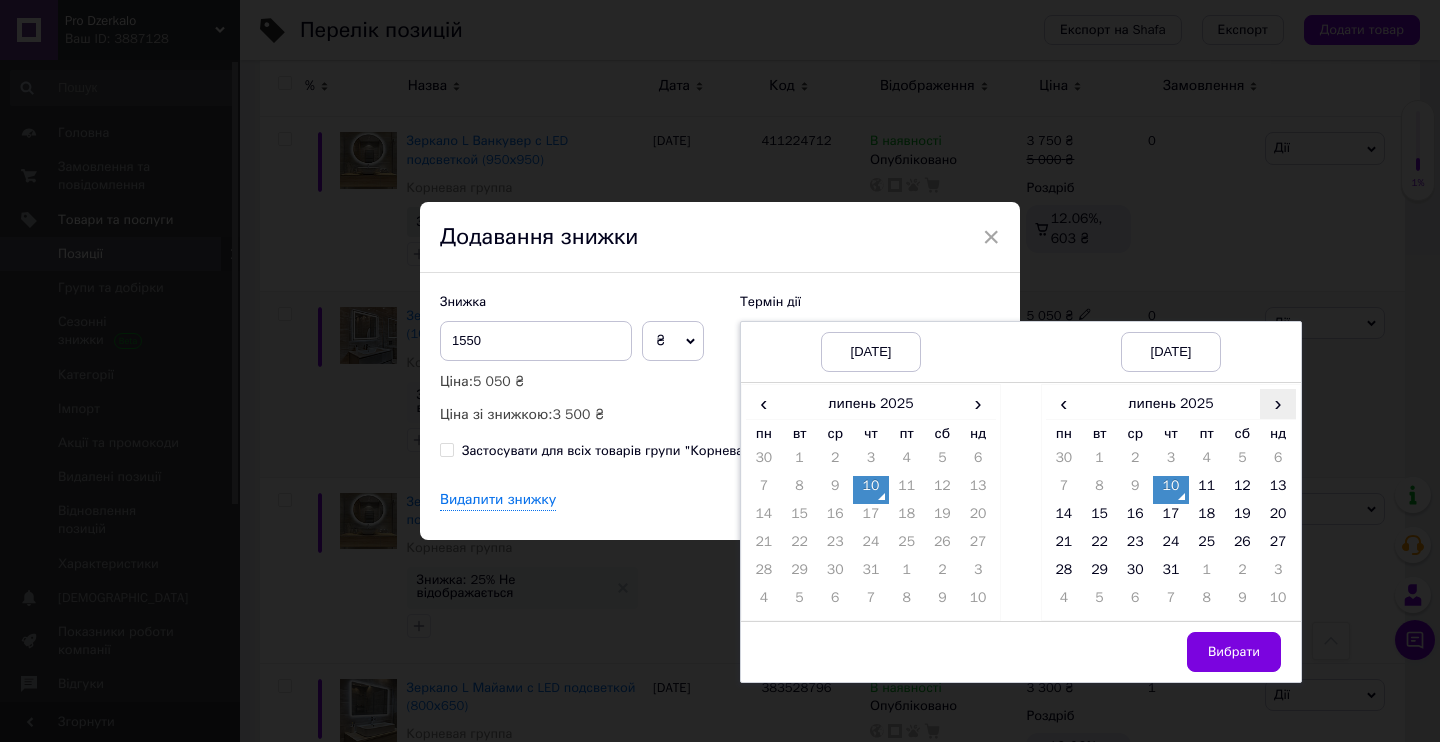 click on "›" at bounding box center [1278, 403] 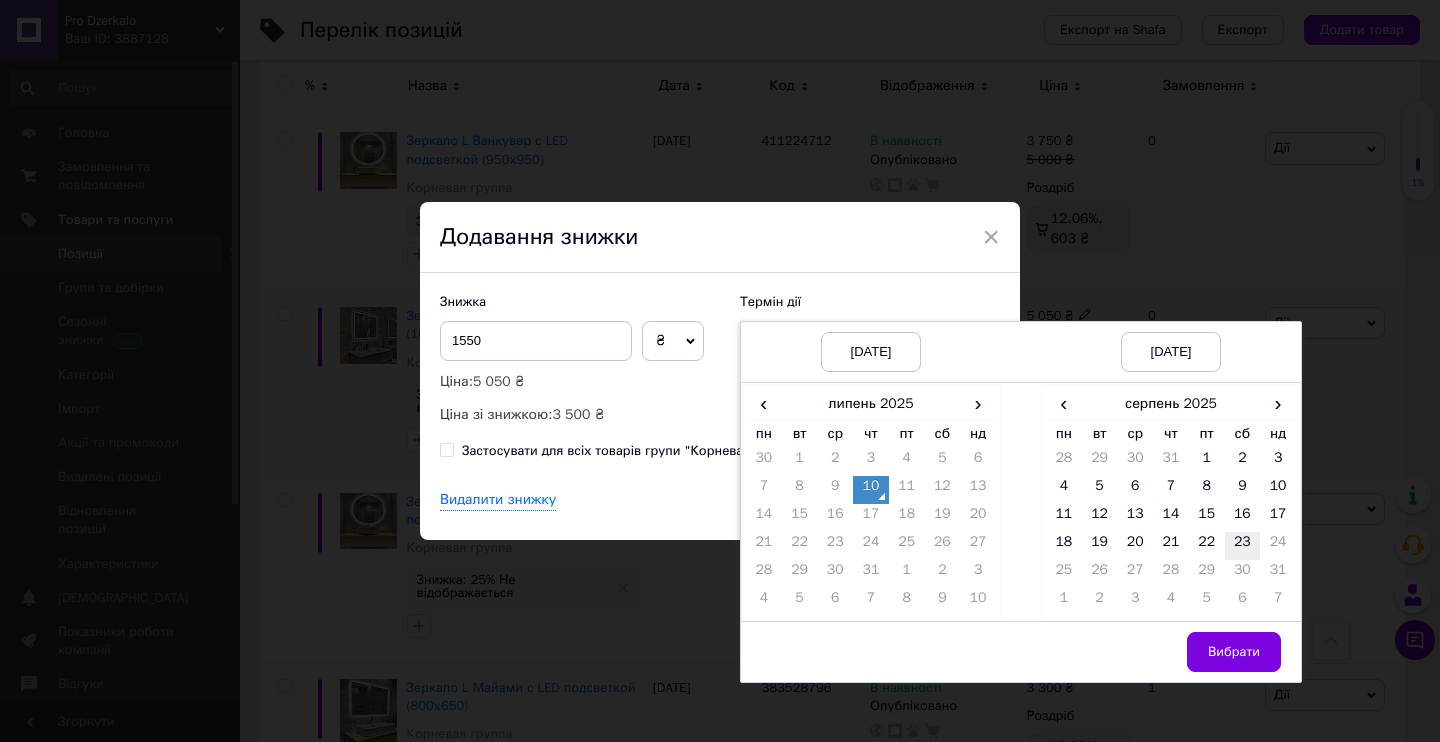 click on "23" at bounding box center (1243, 546) 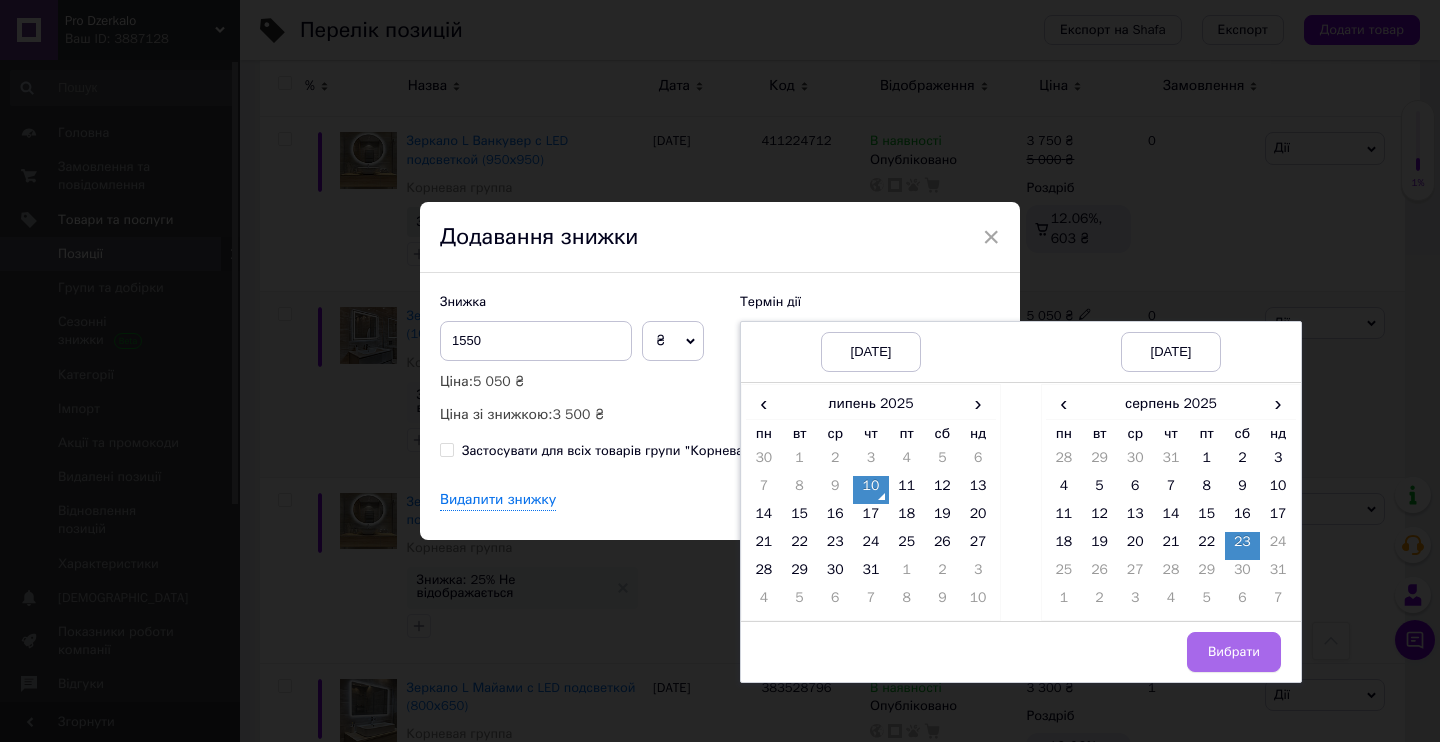 click on "Вибрати" at bounding box center (1234, 652) 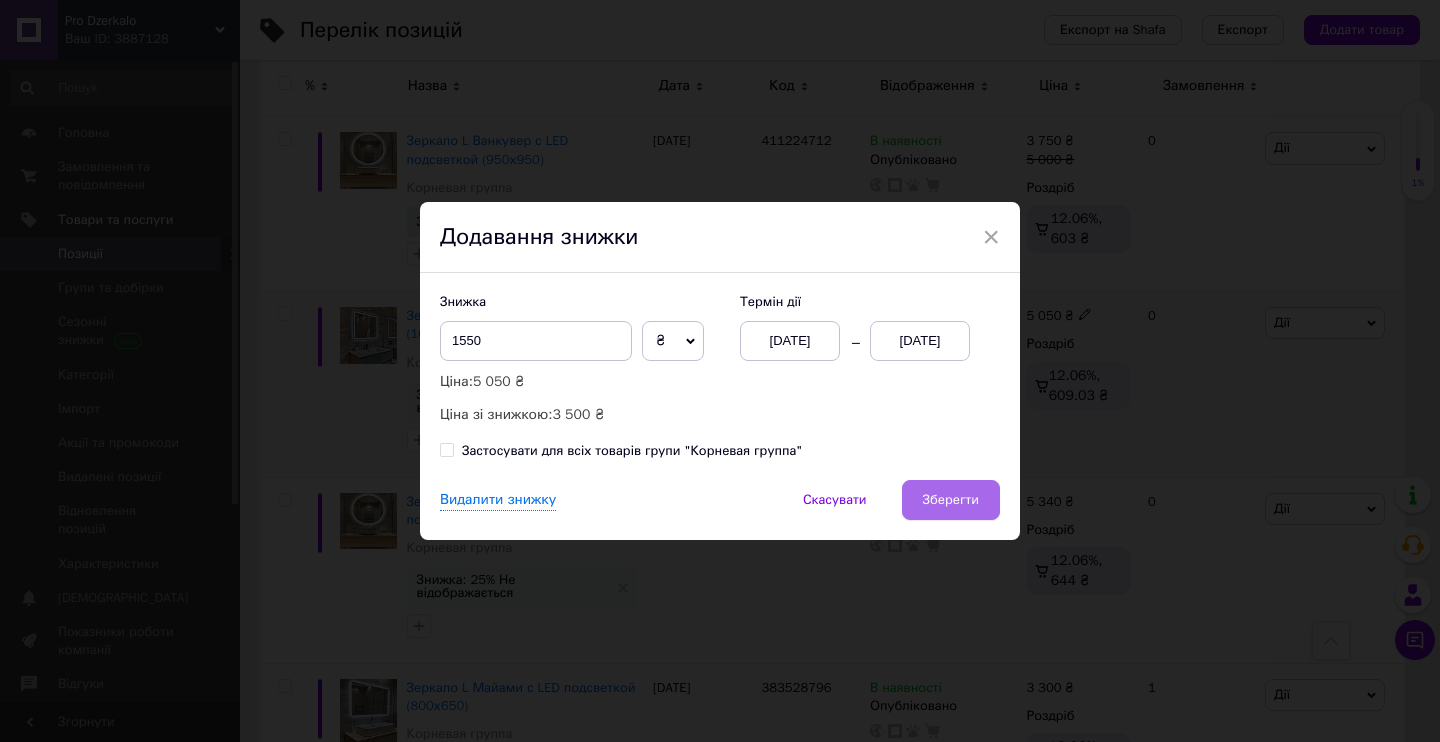 click on "Зберегти" at bounding box center [951, 500] 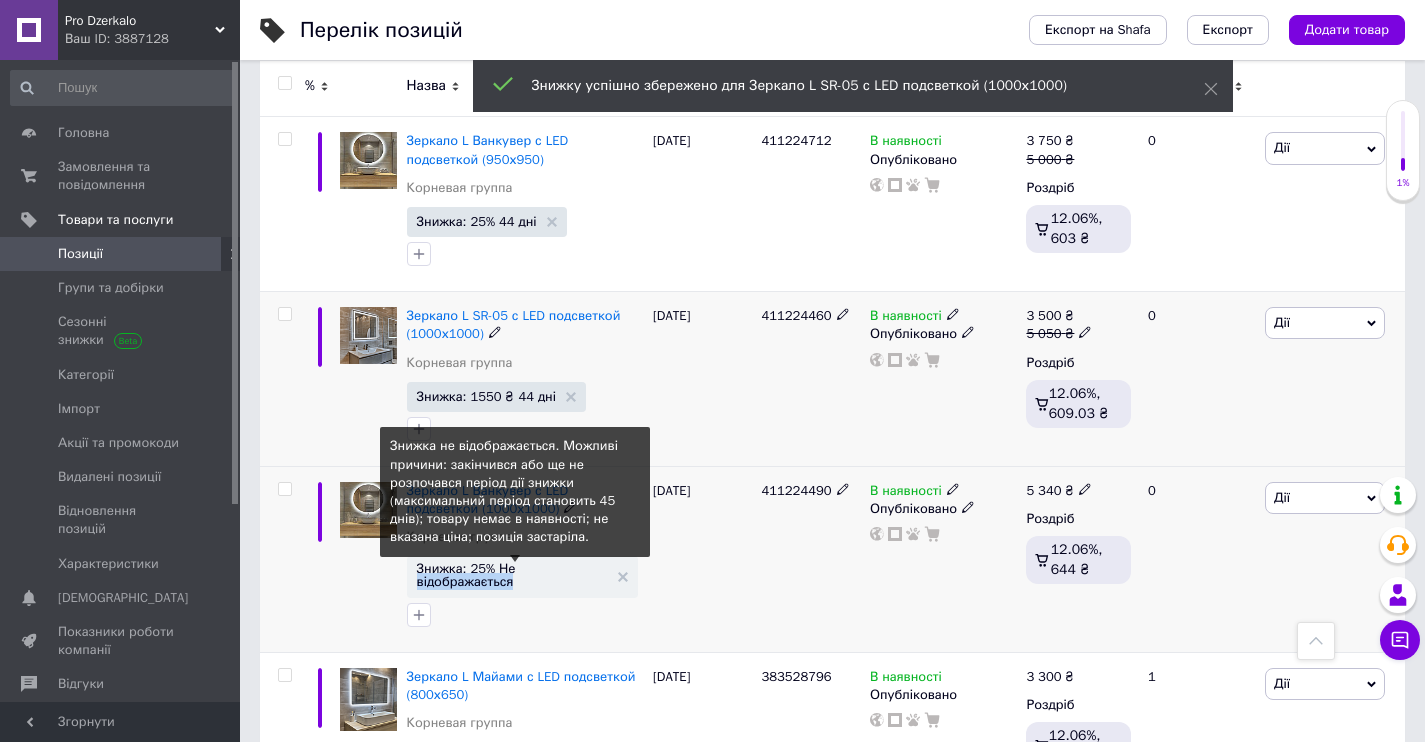 click on "Знижка: 25% Не відображається" at bounding box center (512, 575) 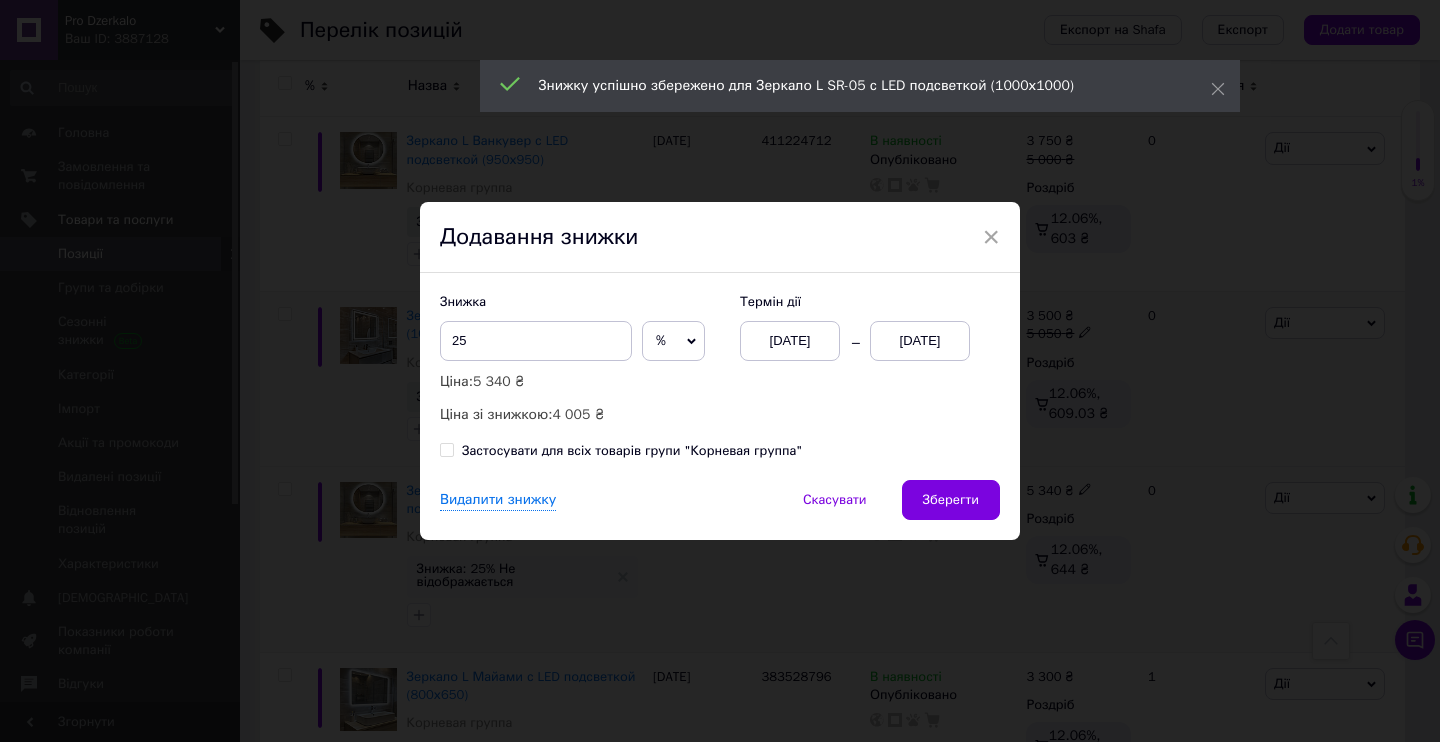 click on "[DATE]" at bounding box center (790, 341) 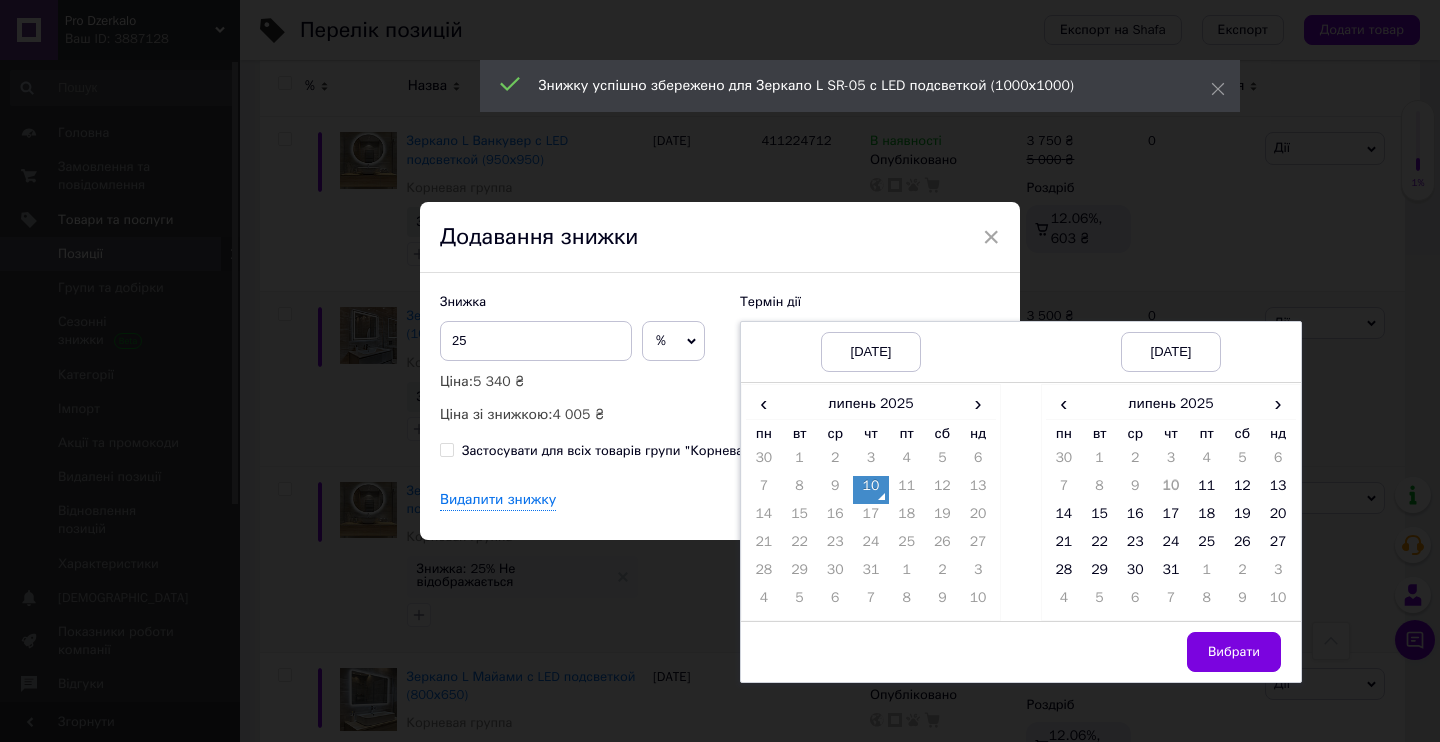 click on "10" at bounding box center (871, 490) 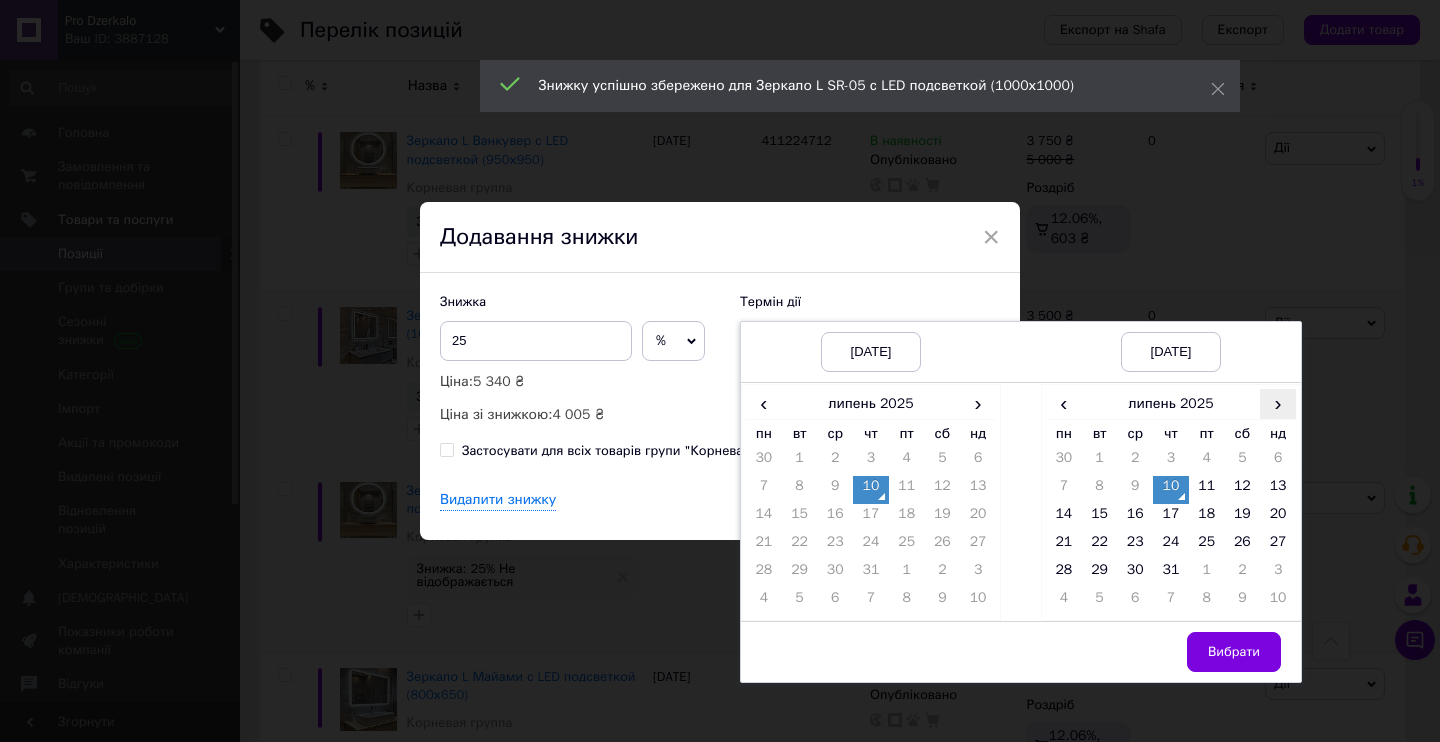 click on "›" at bounding box center [1278, 403] 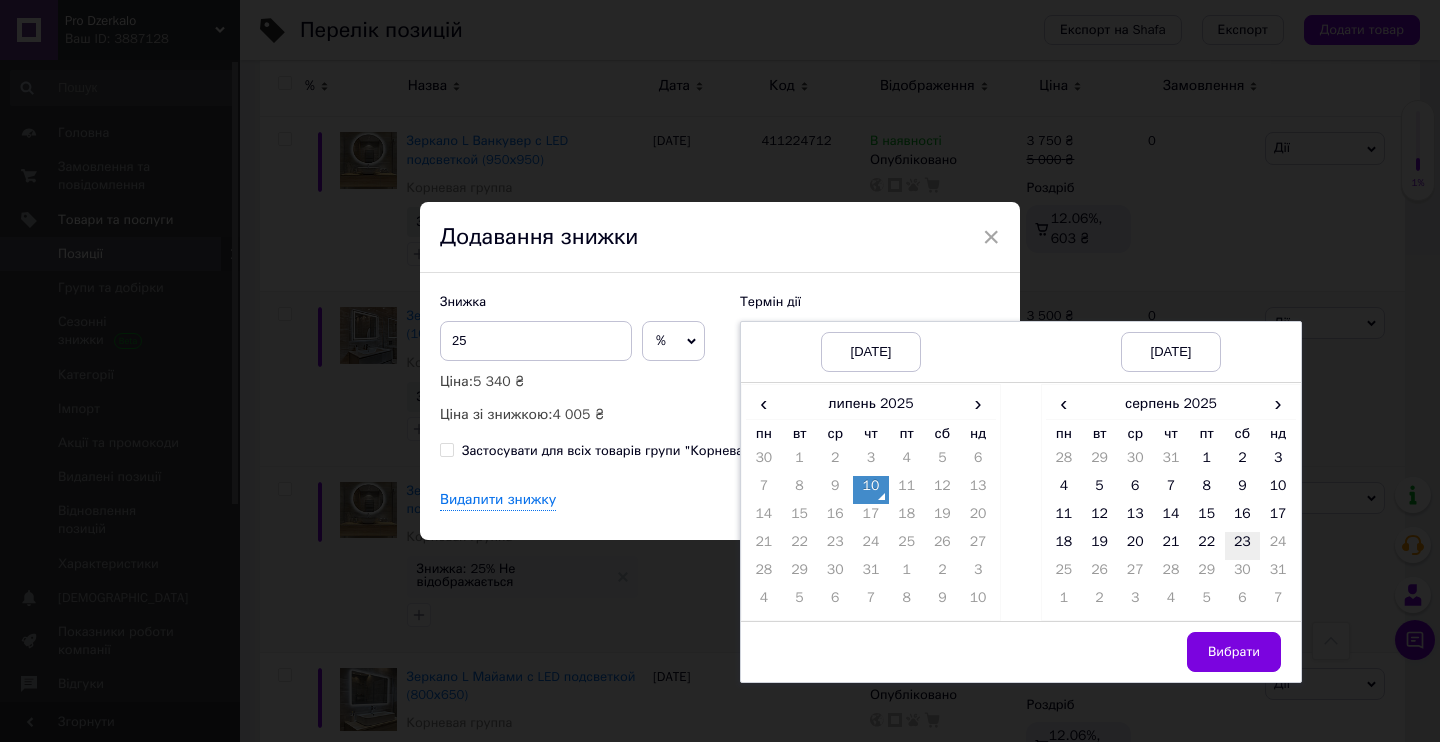 click on "23" at bounding box center [1243, 546] 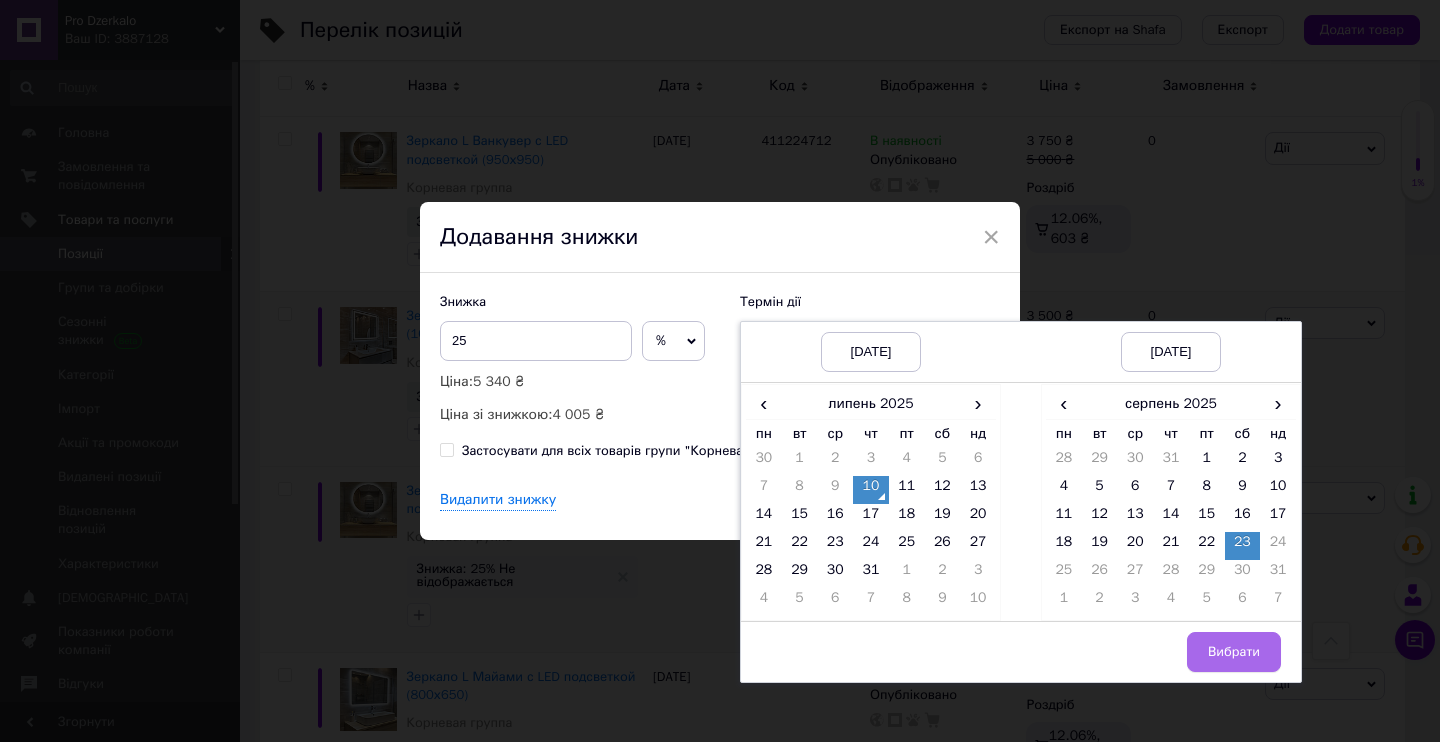 click on "Вибрати" at bounding box center [1234, 652] 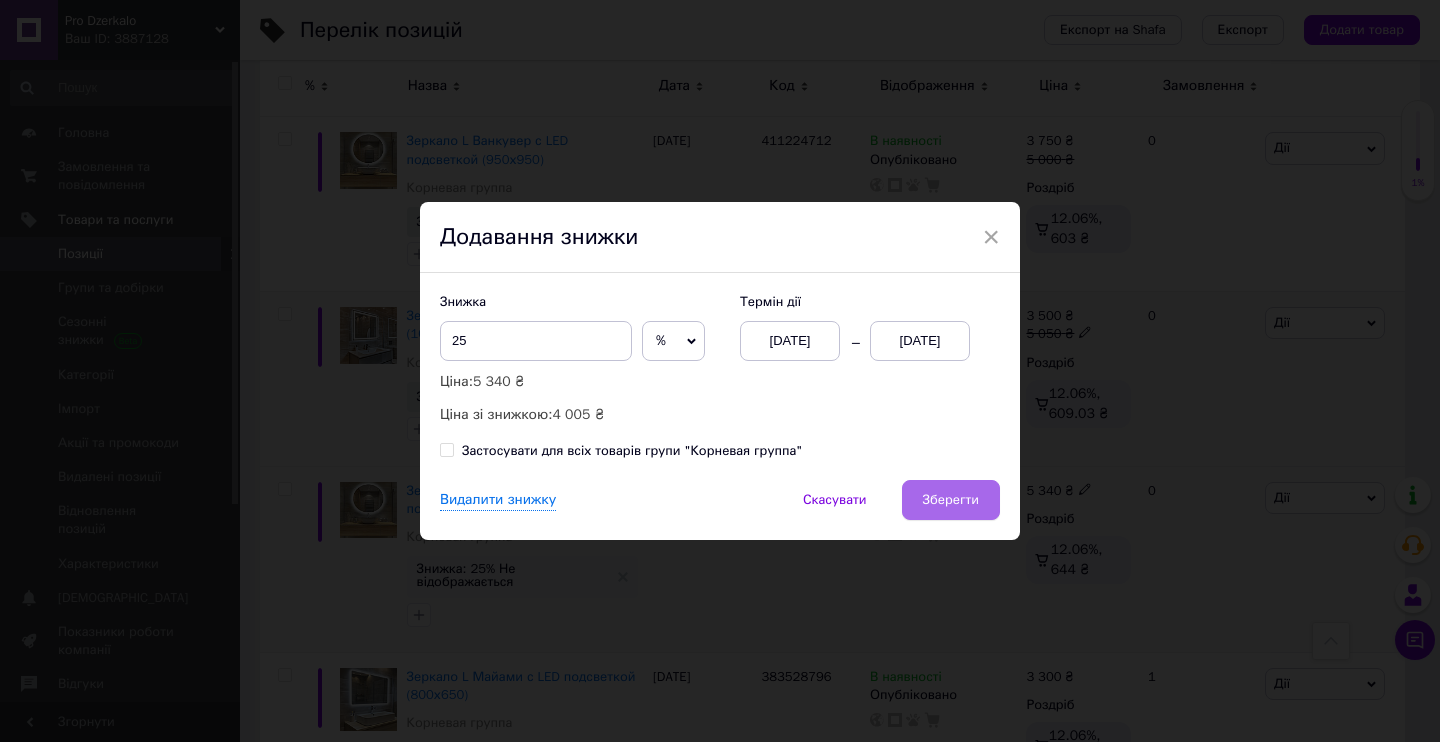 click on "Зберегти" at bounding box center [951, 500] 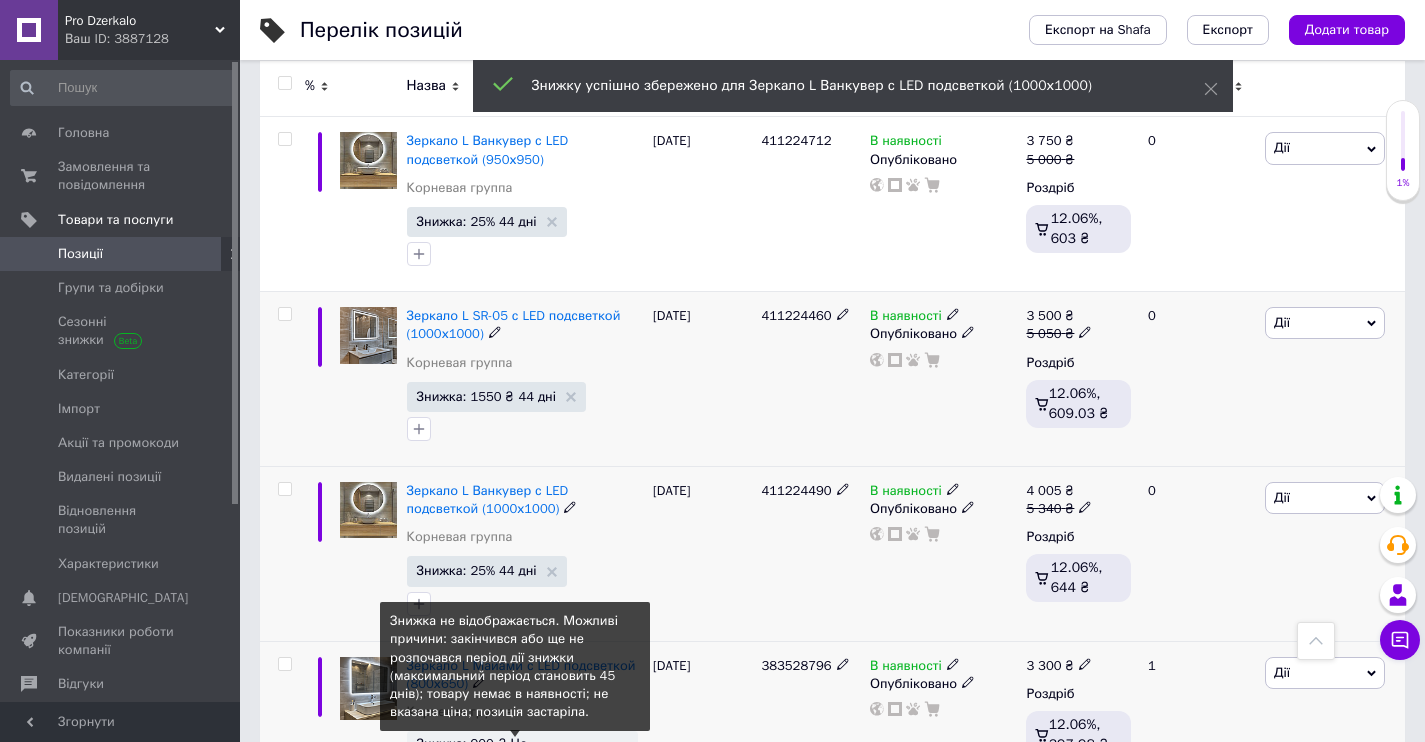 click on "Знижка: 900 ₴ Не відображається" at bounding box center (512, 750) 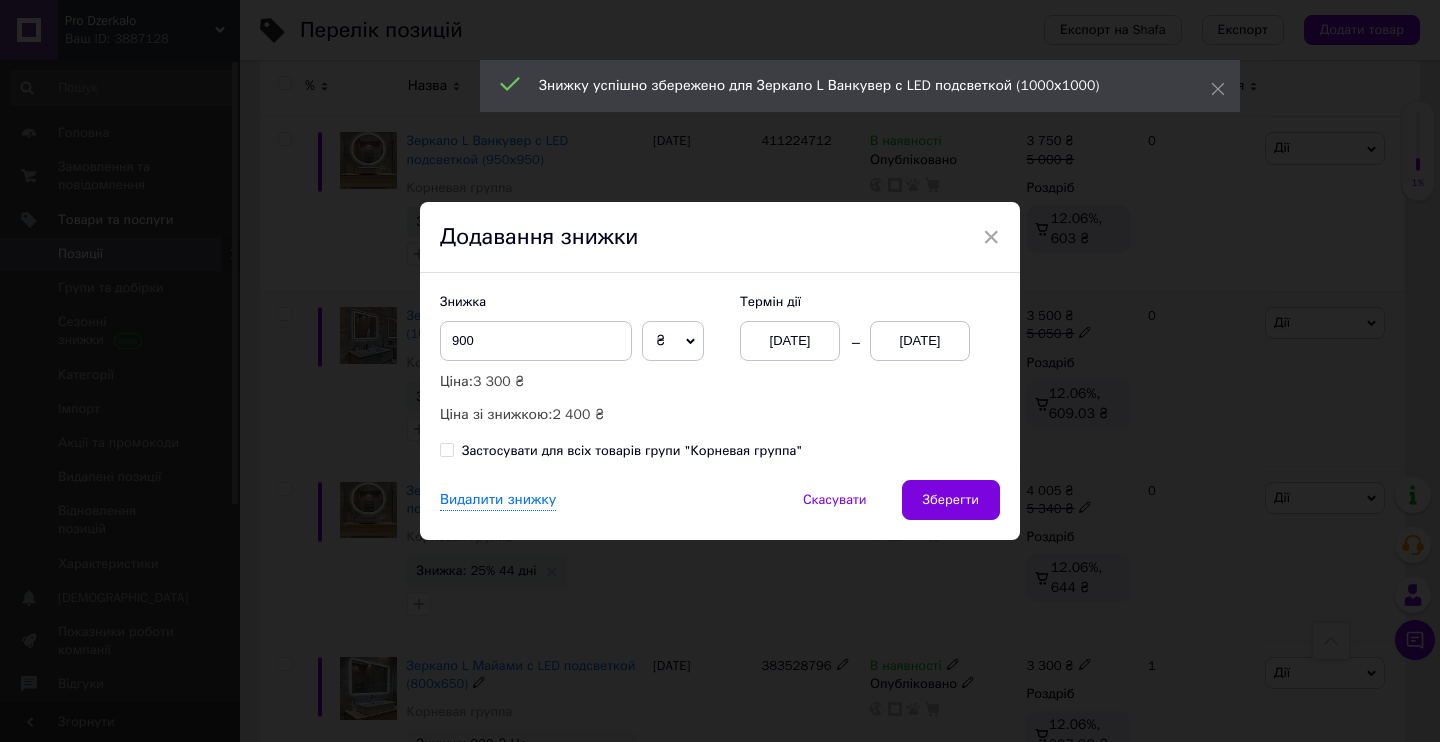 click on "[DATE]" at bounding box center (790, 341) 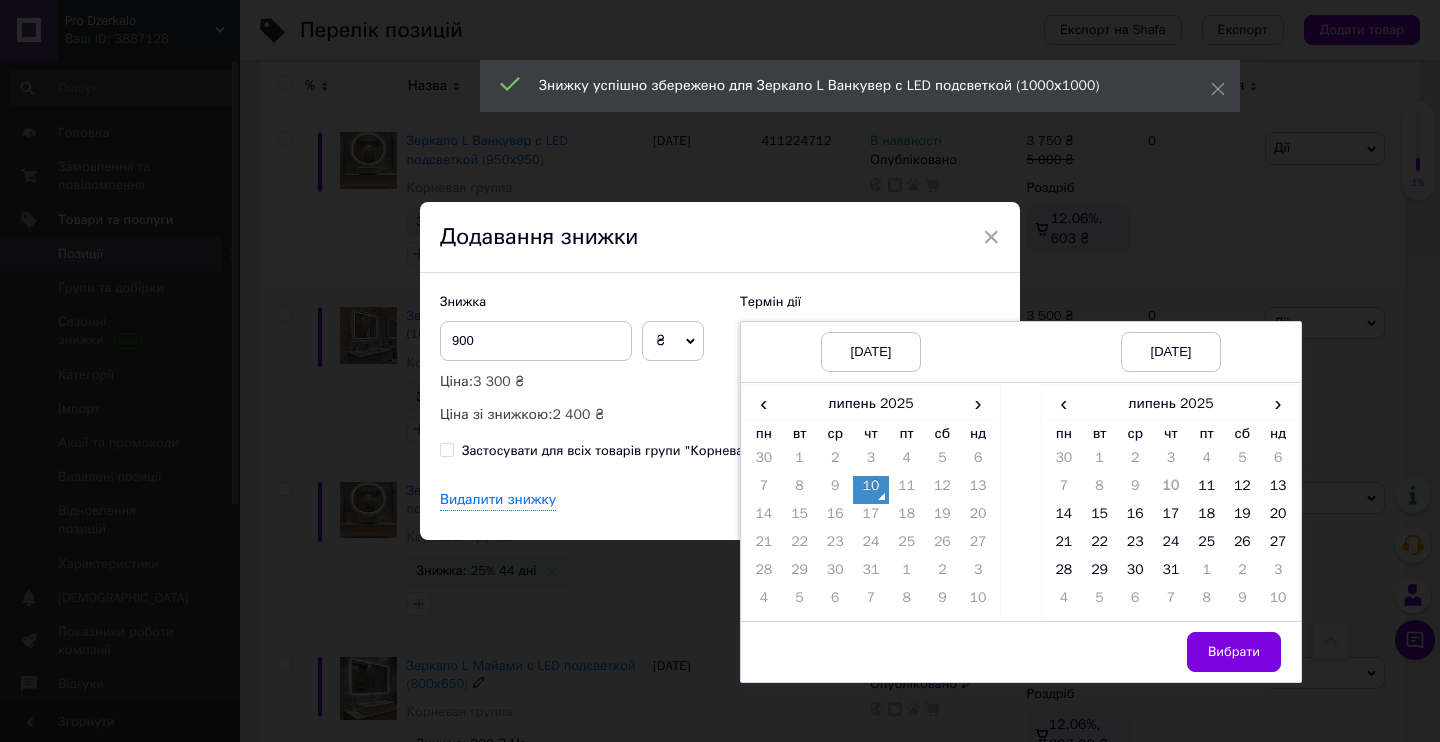 click on "10" at bounding box center (871, 490) 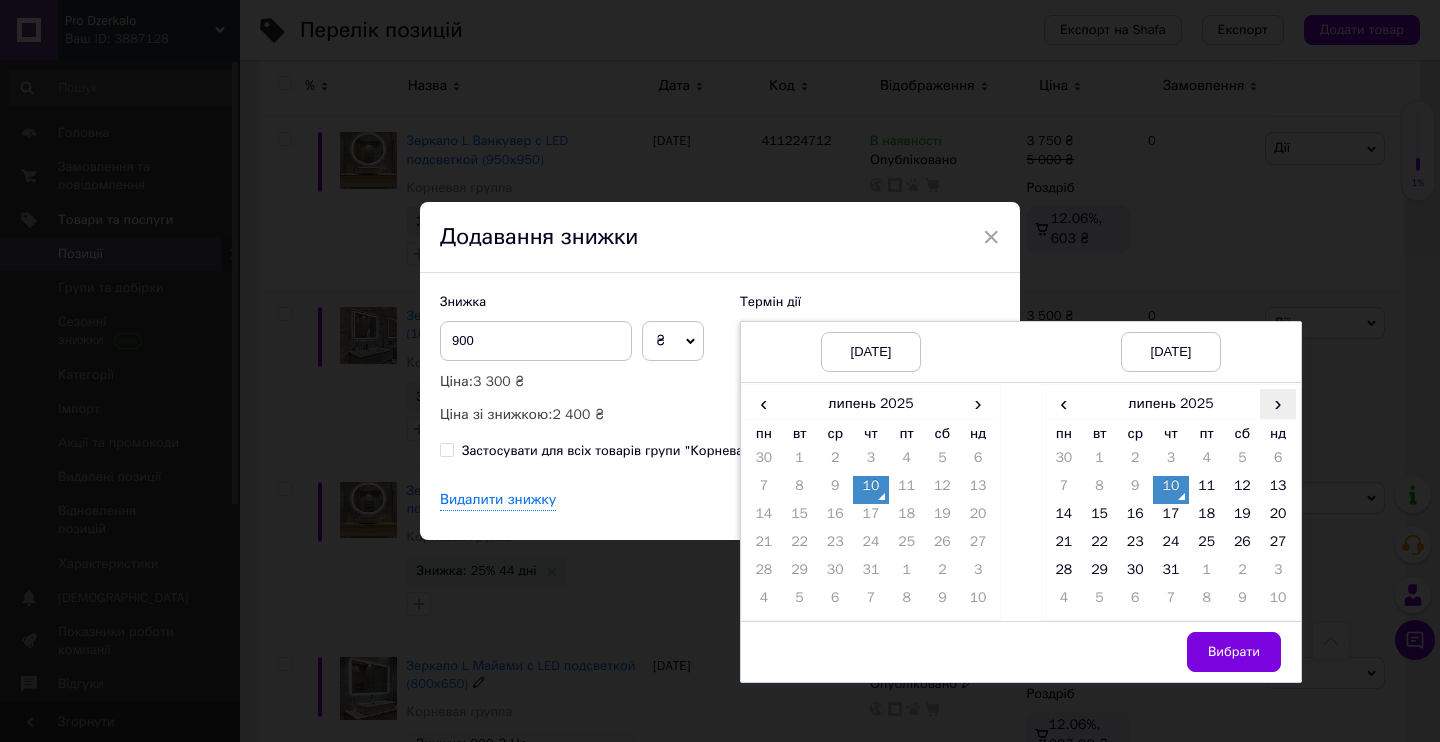 click on "›" at bounding box center [1278, 403] 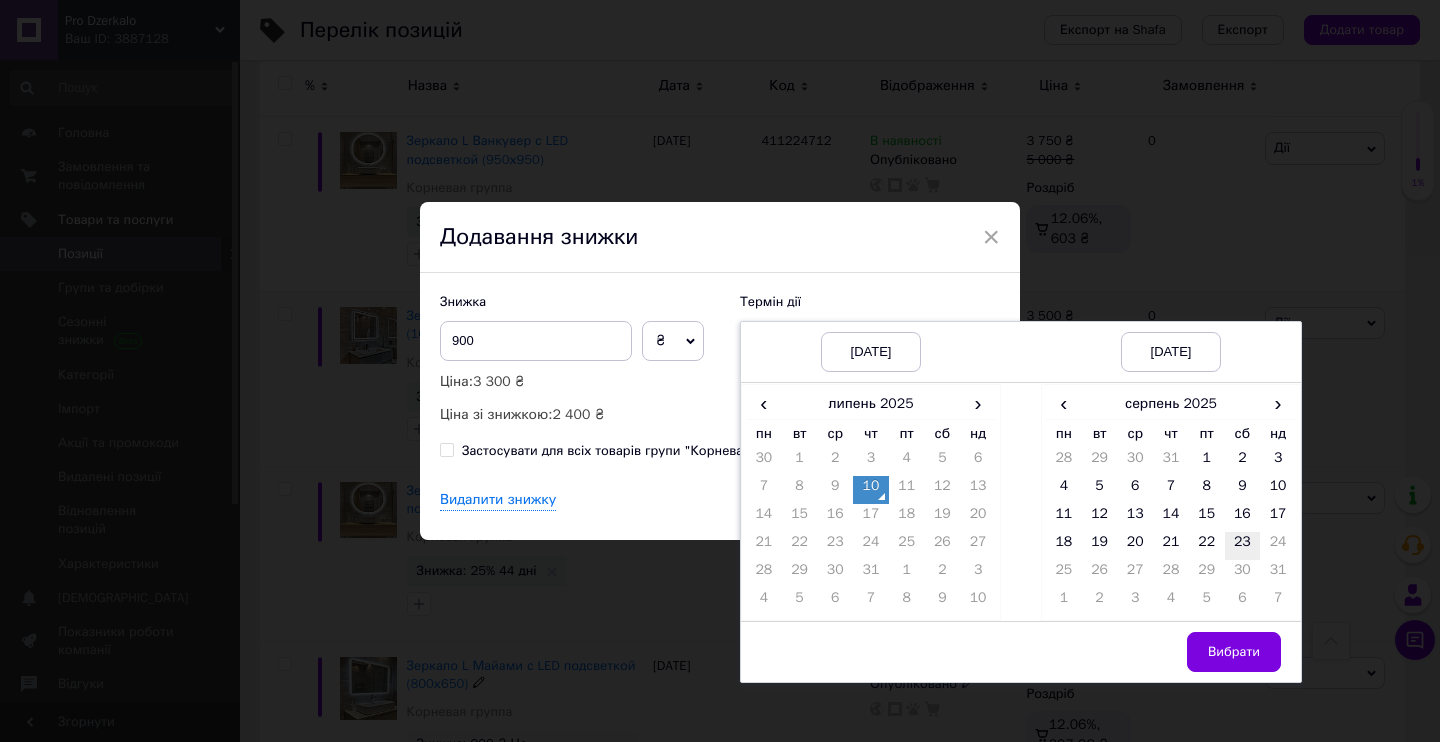 click on "23" at bounding box center (1243, 546) 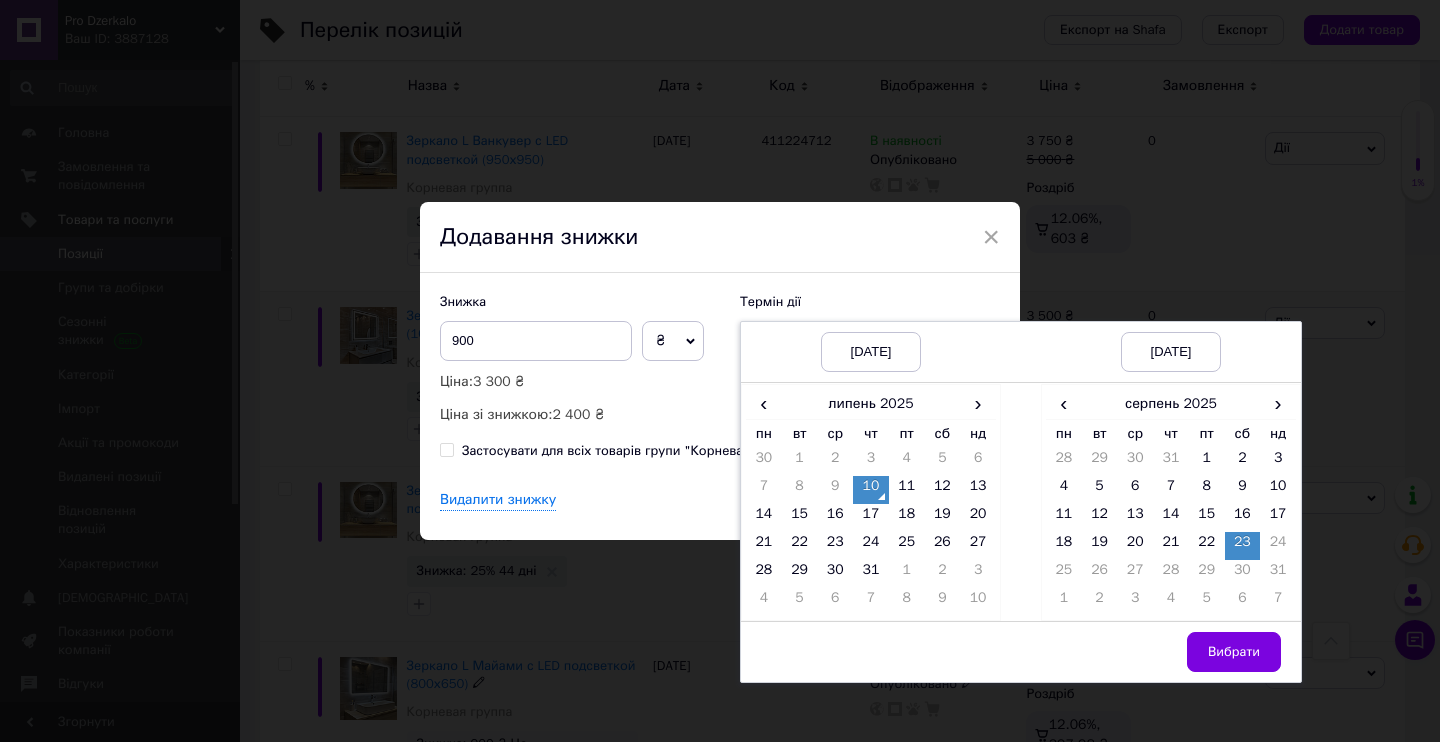 click on "Вибрати" at bounding box center [1171, 651] 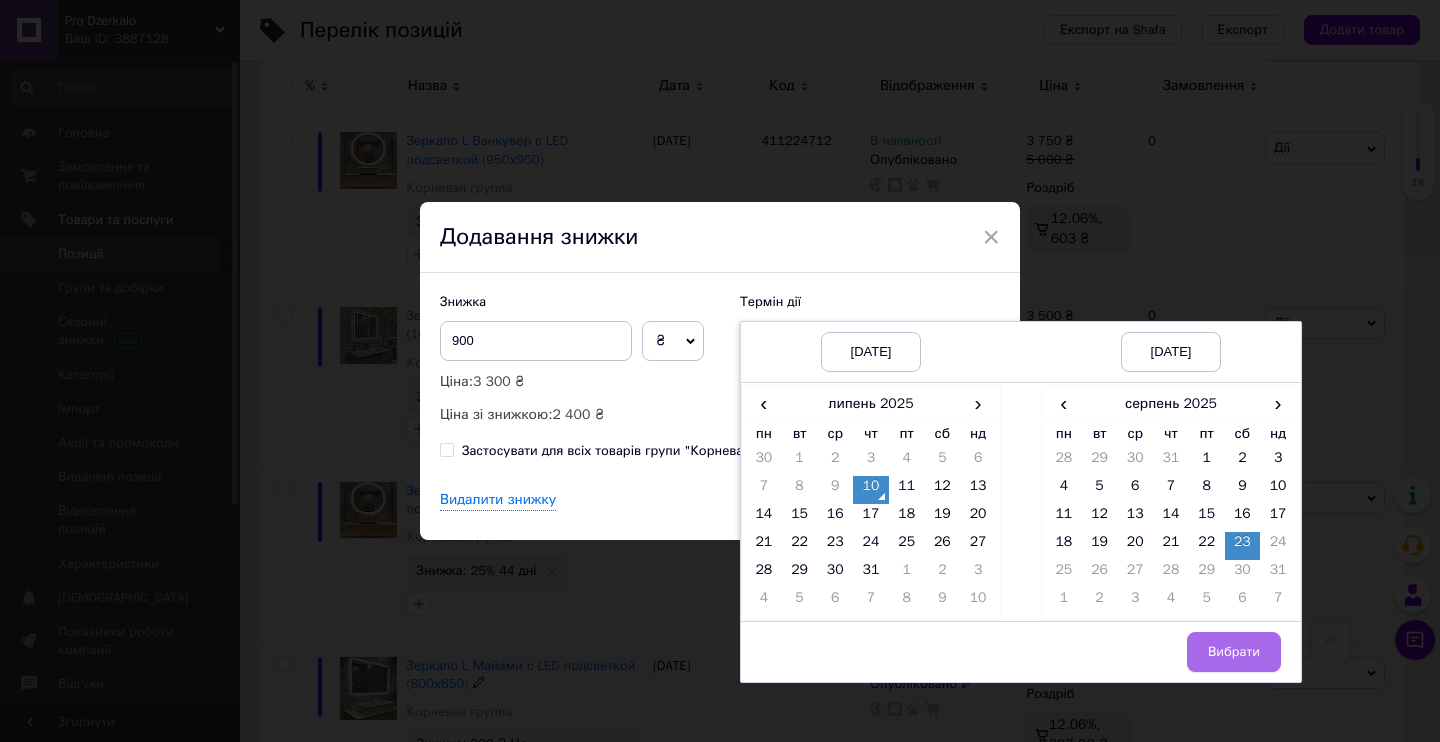 click on "Вибрати" at bounding box center [1234, 652] 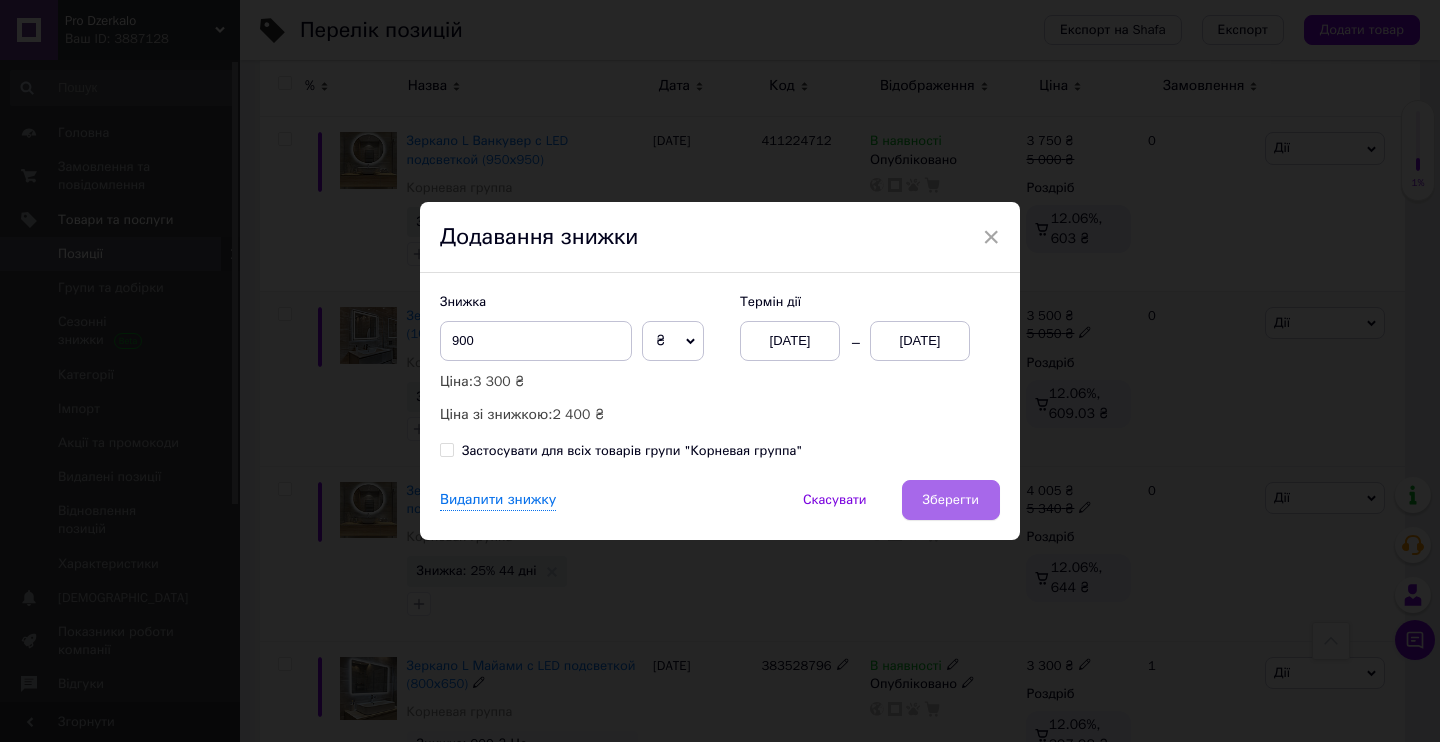 click on "Зберегти" at bounding box center [951, 500] 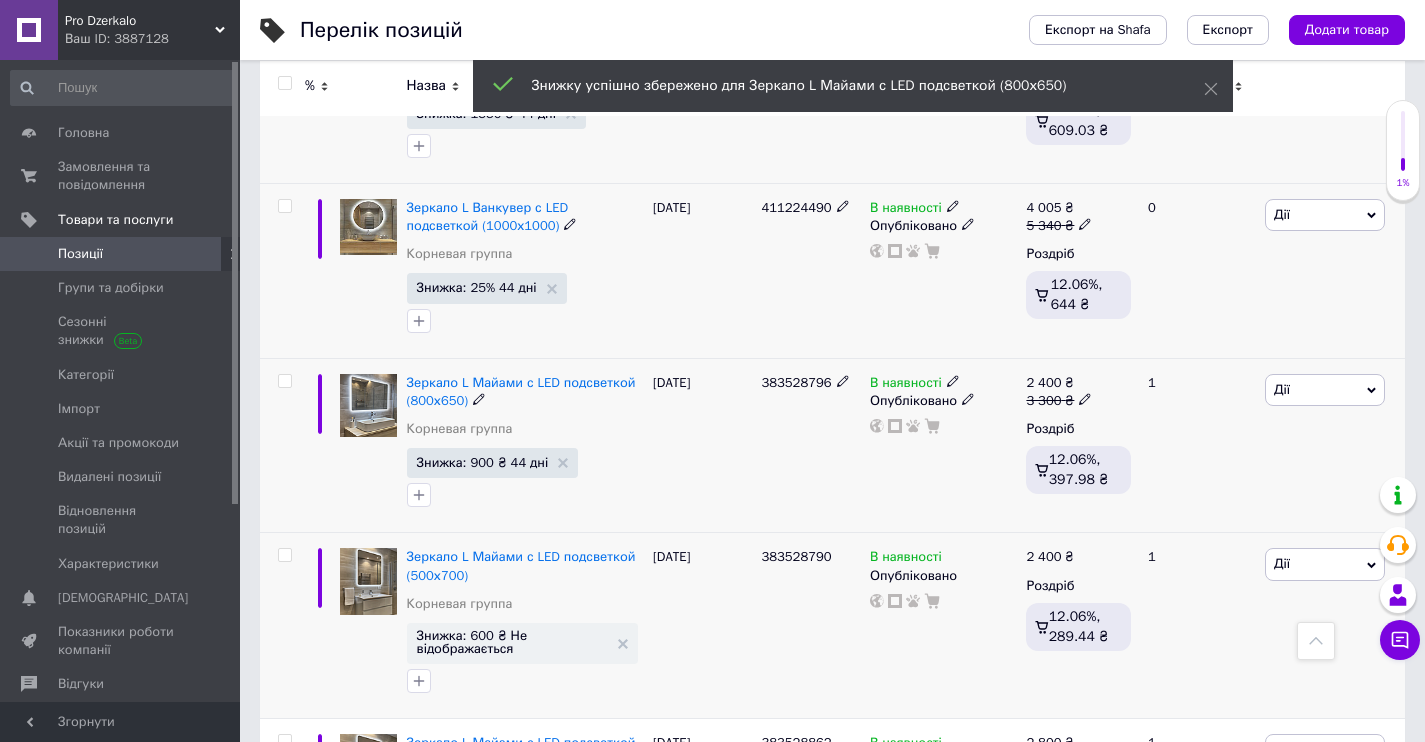 scroll, scrollTop: 12406, scrollLeft: 0, axis: vertical 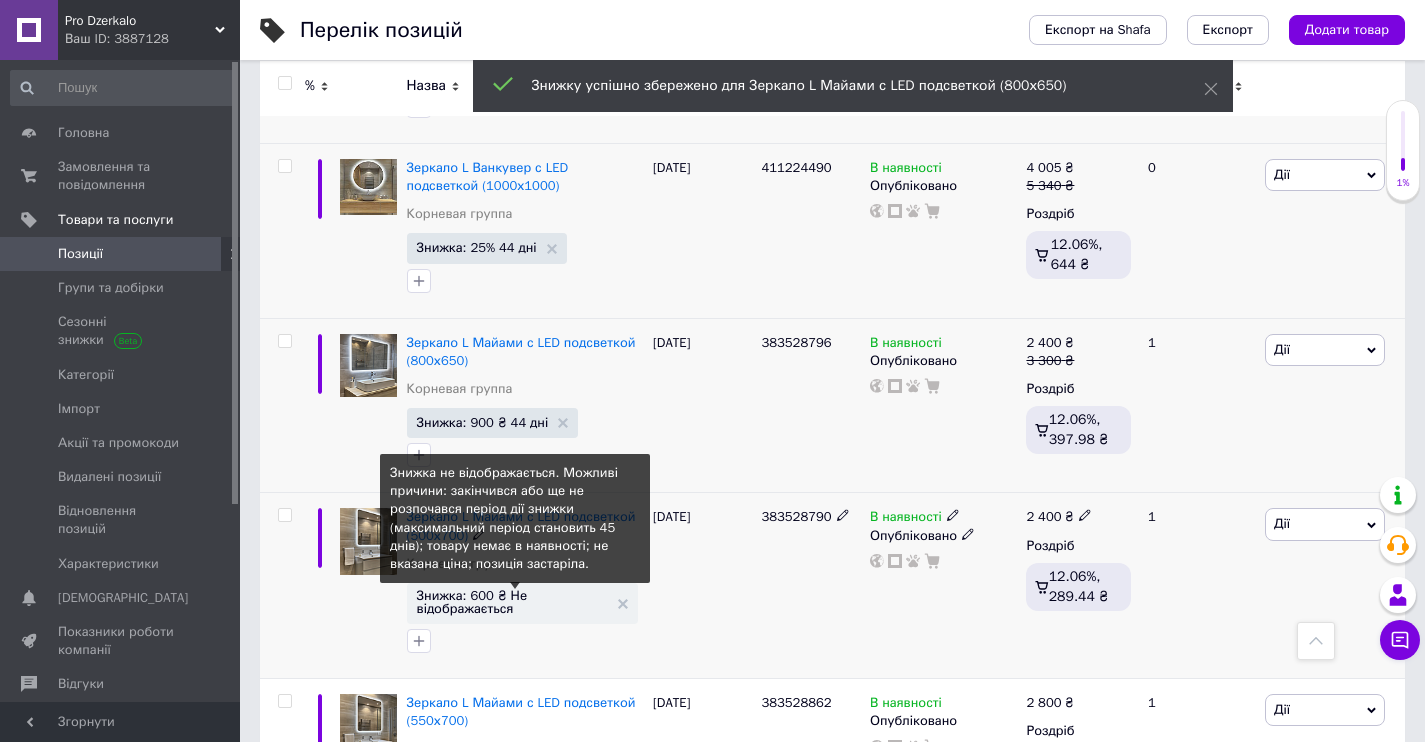 click on "Знижка: 600 ₴ Не відображається" at bounding box center [512, 602] 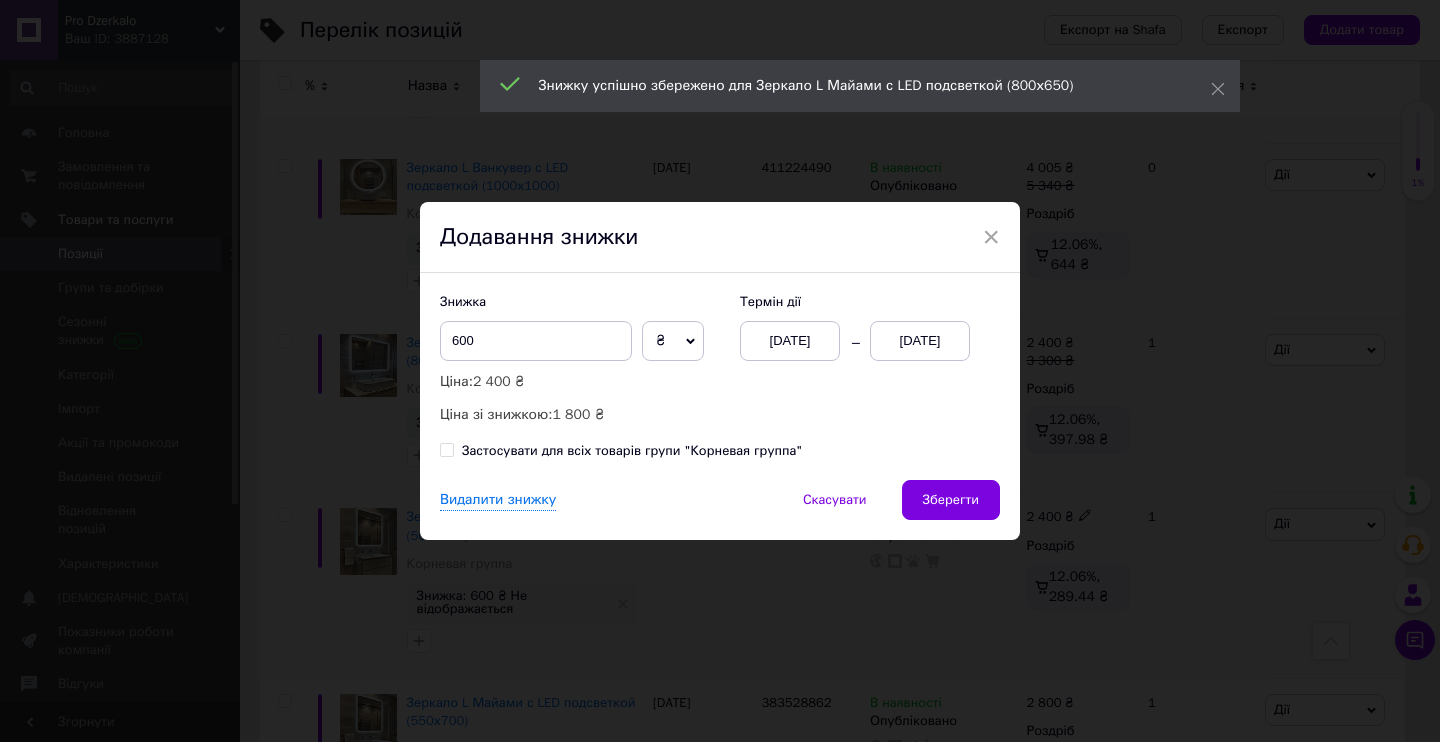 click on "[DATE]" at bounding box center [790, 341] 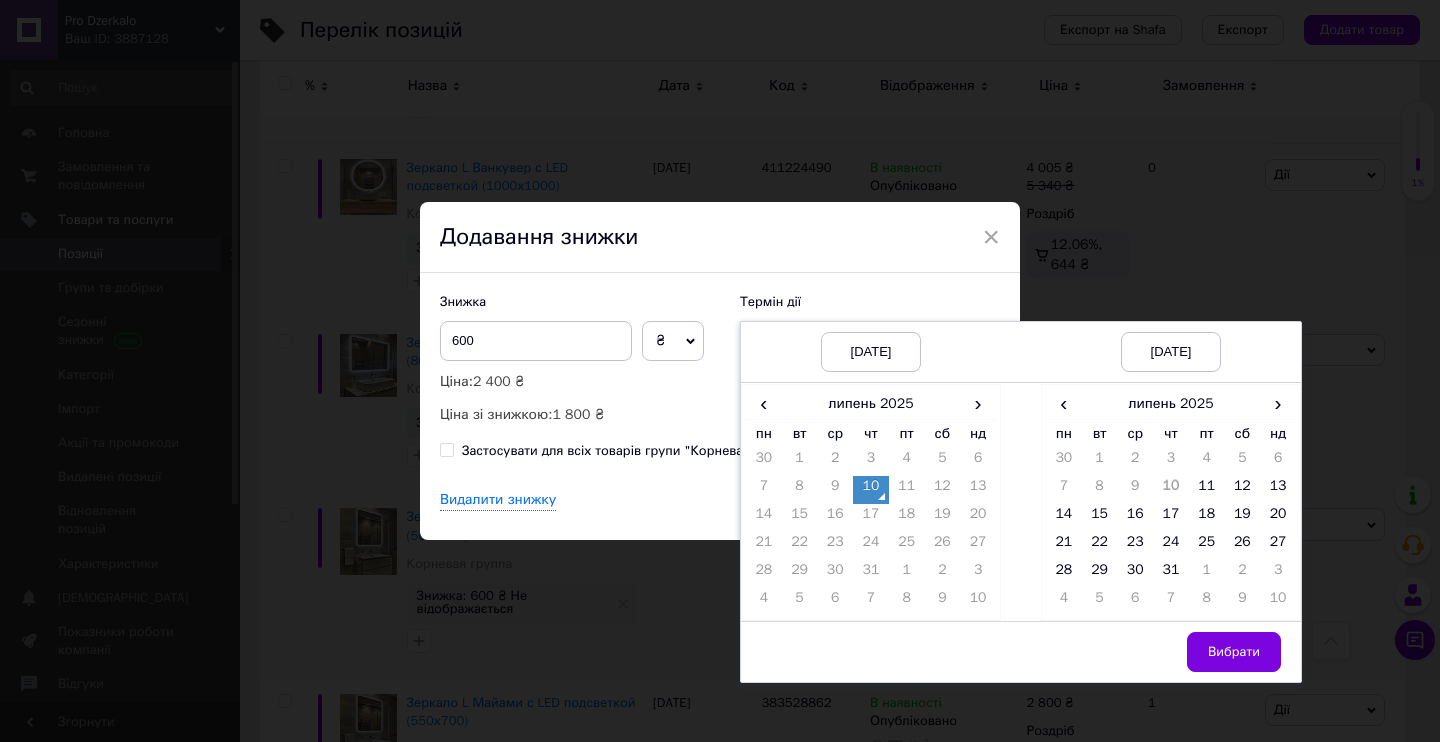 click on "10" at bounding box center (871, 490) 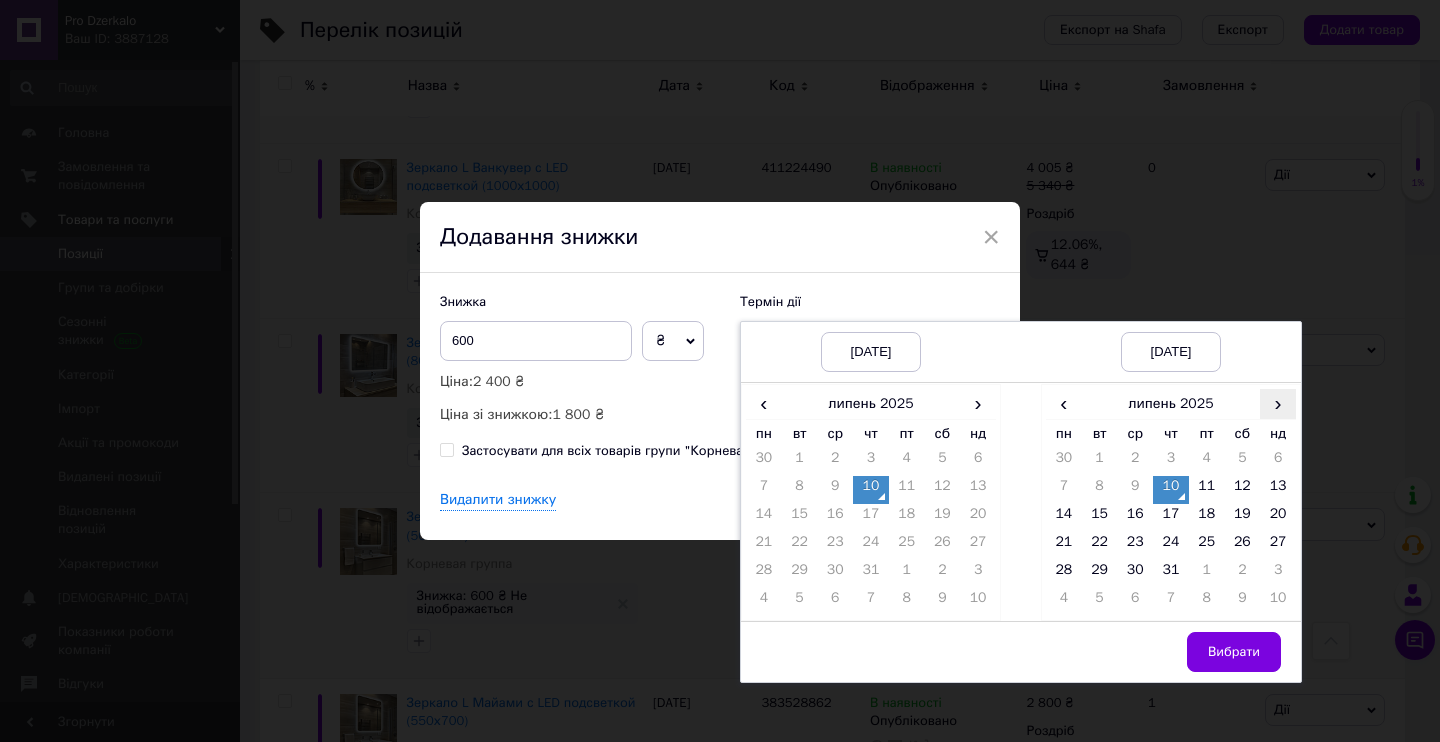 click on "›" at bounding box center (1278, 403) 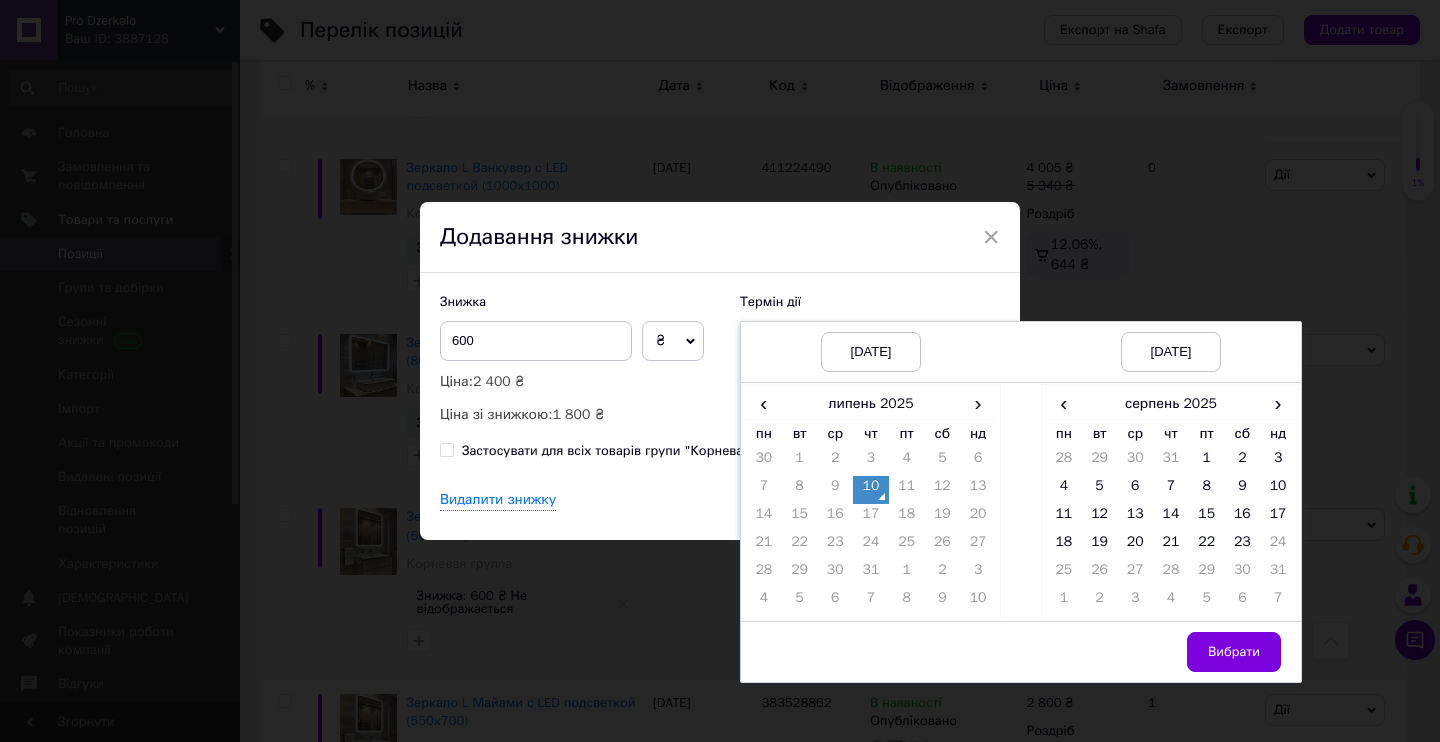 drag, startPoint x: 1251, startPoint y: 541, endPoint x: 1250, endPoint y: 579, distance: 38.013157 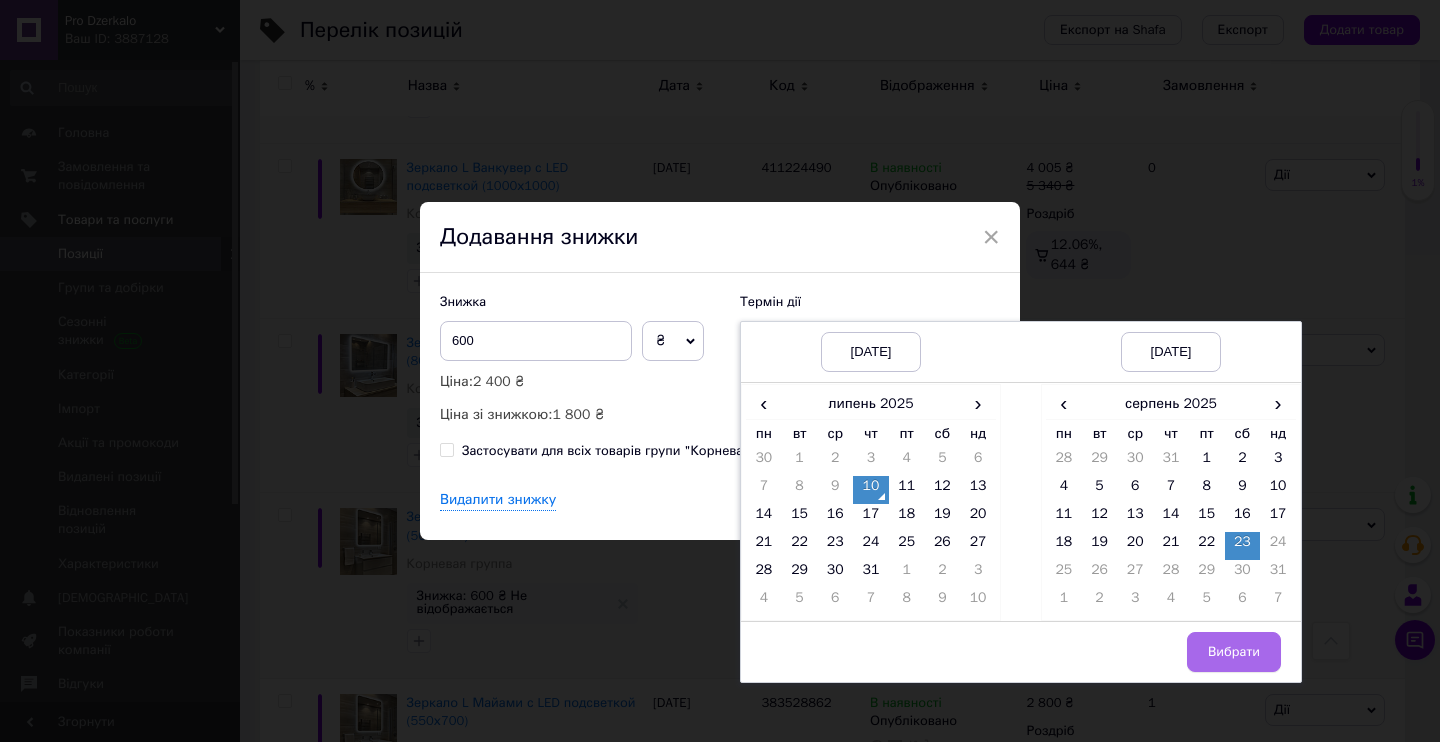 click on "Вибрати" at bounding box center (1234, 652) 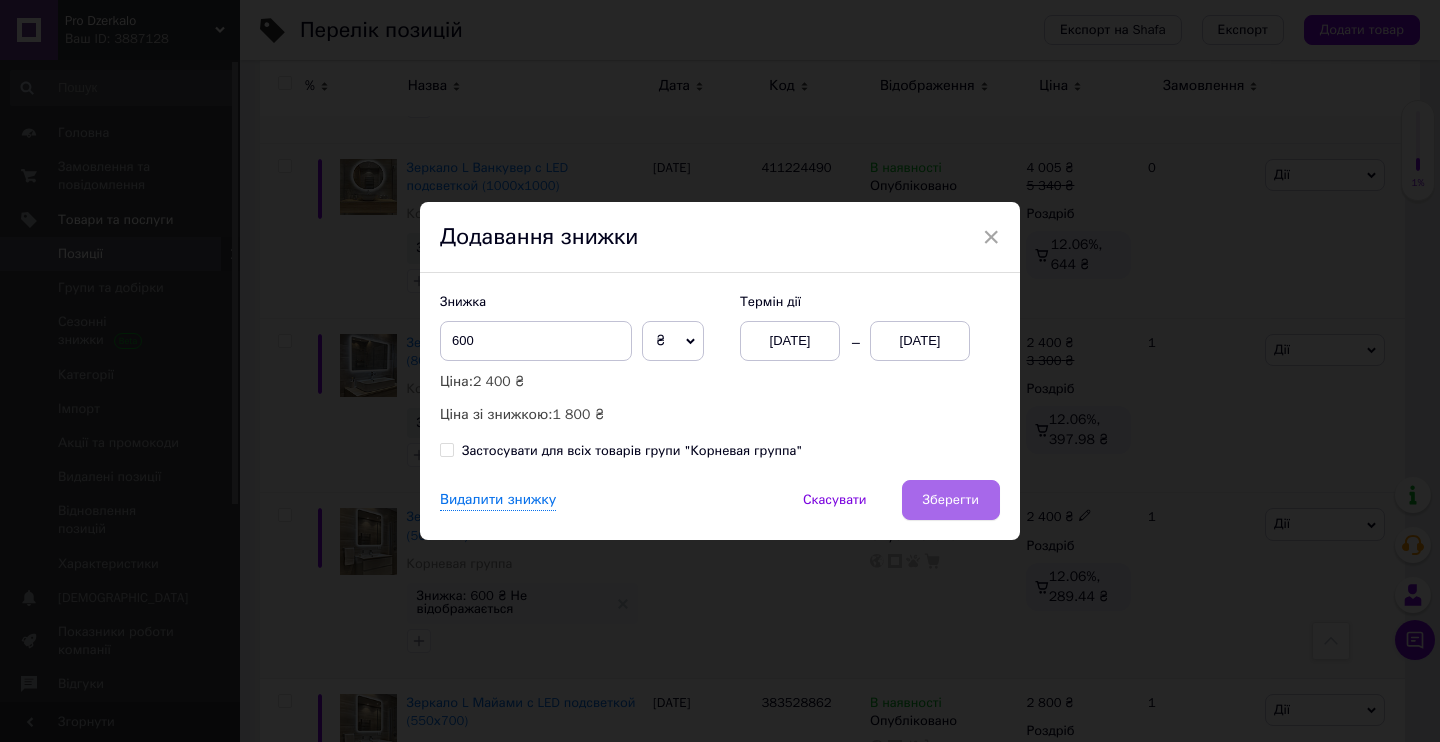 click on "Зберегти" at bounding box center [951, 500] 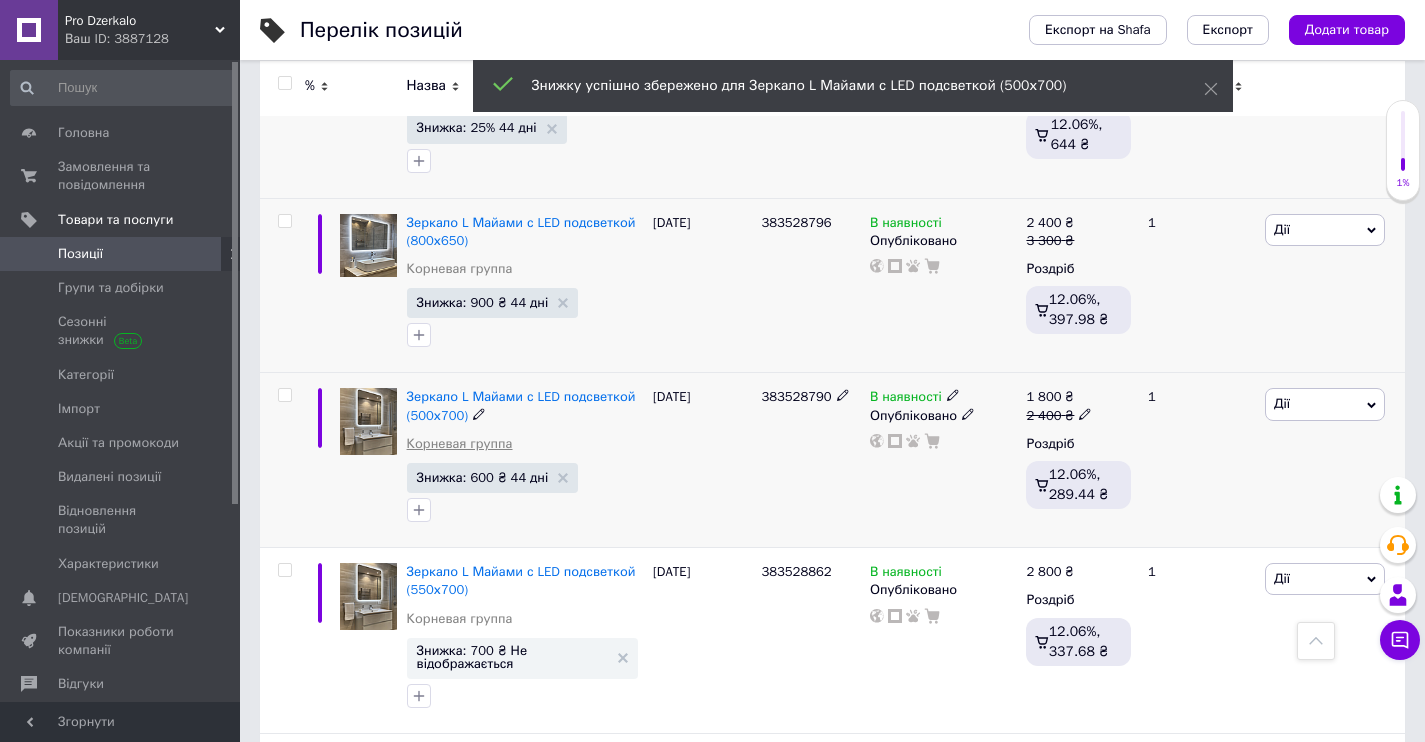 scroll, scrollTop: 12656, scrollLeft: 0, axis: vertical 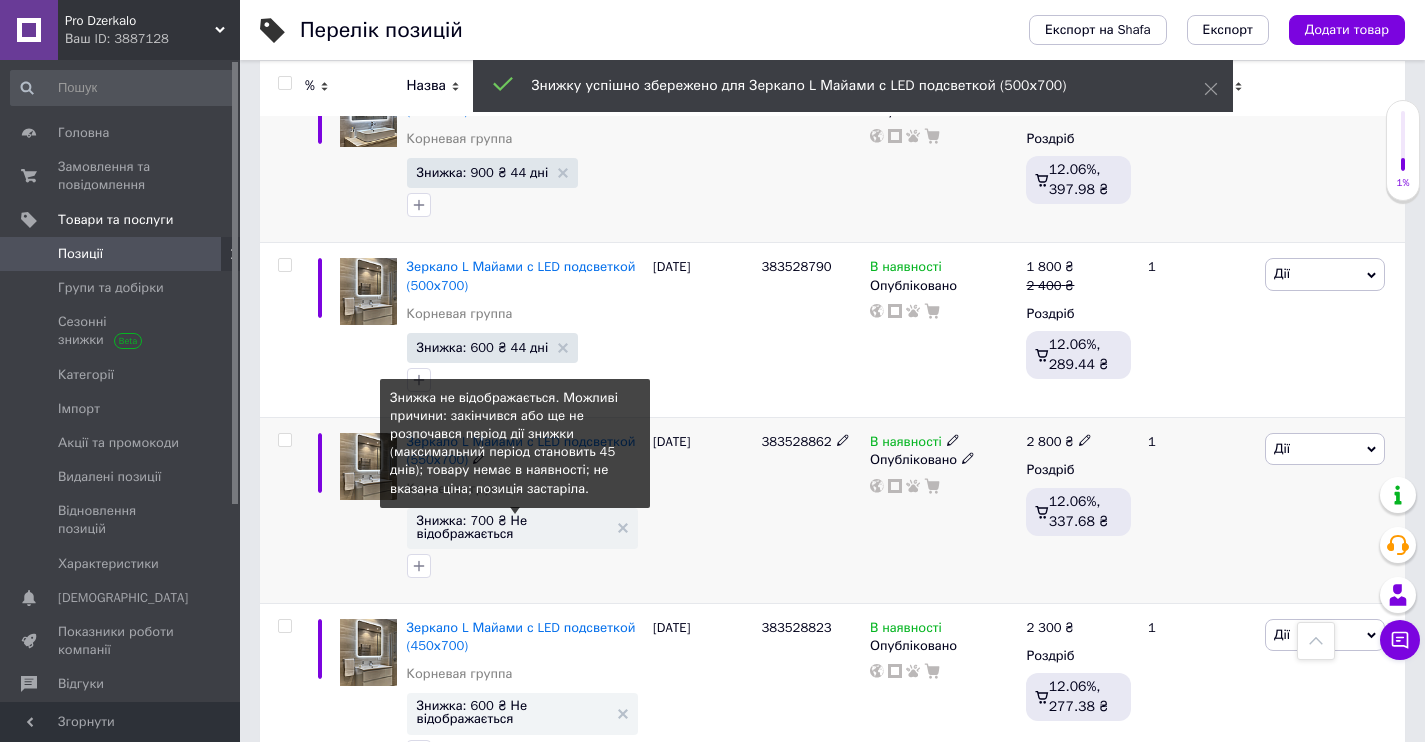 click on "Знижка: 700 ₴ Не відображається" at bounding box center [512, 527] 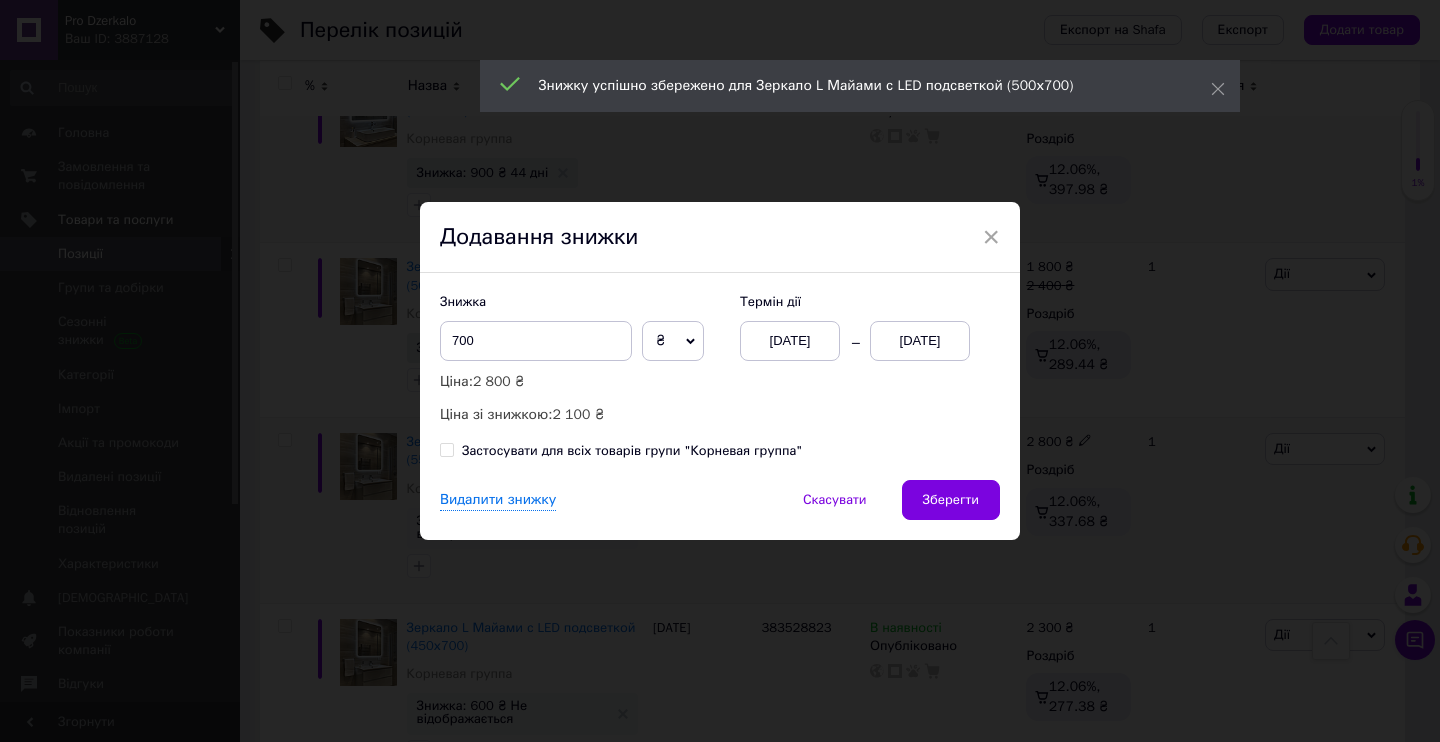 click on "[DATE]" at bounding box center [790, 341] 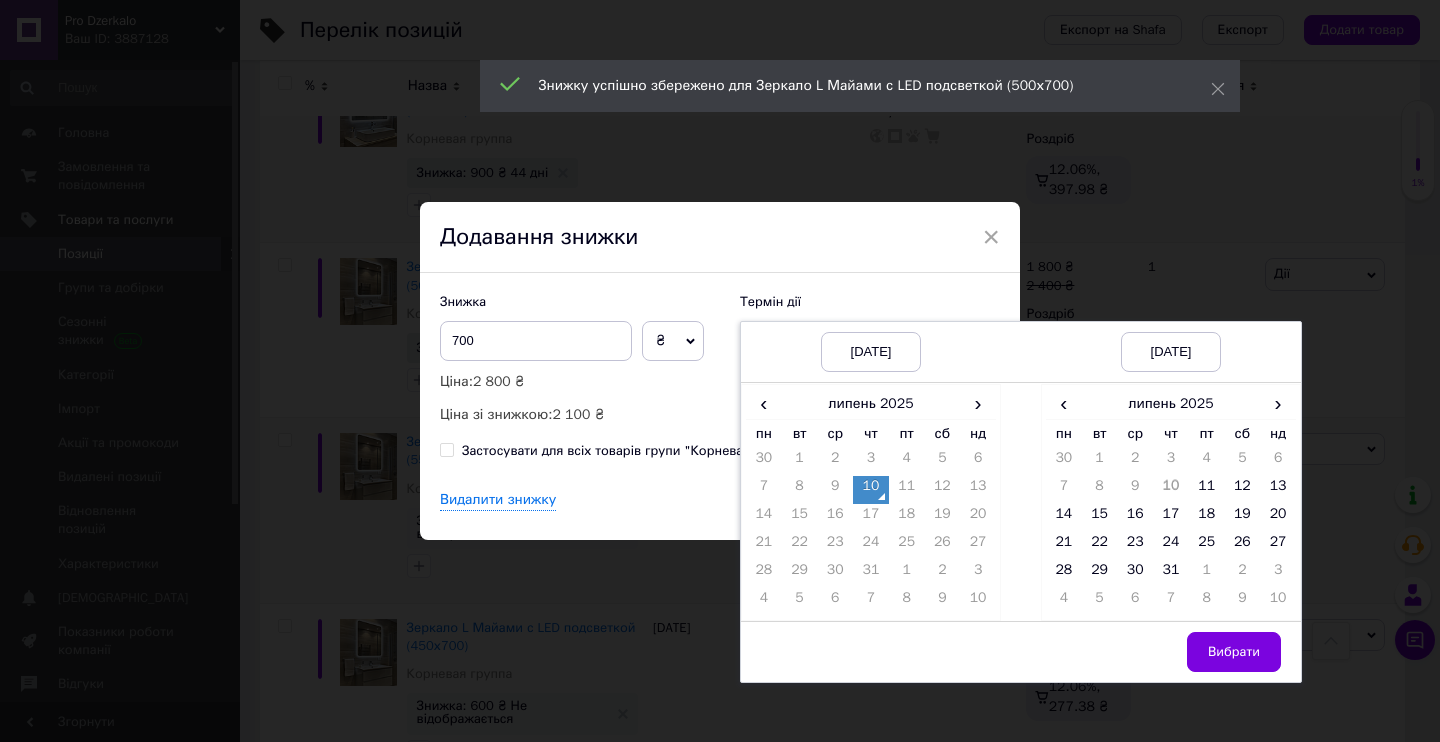 click on "10" at bounding box center (871, 490) 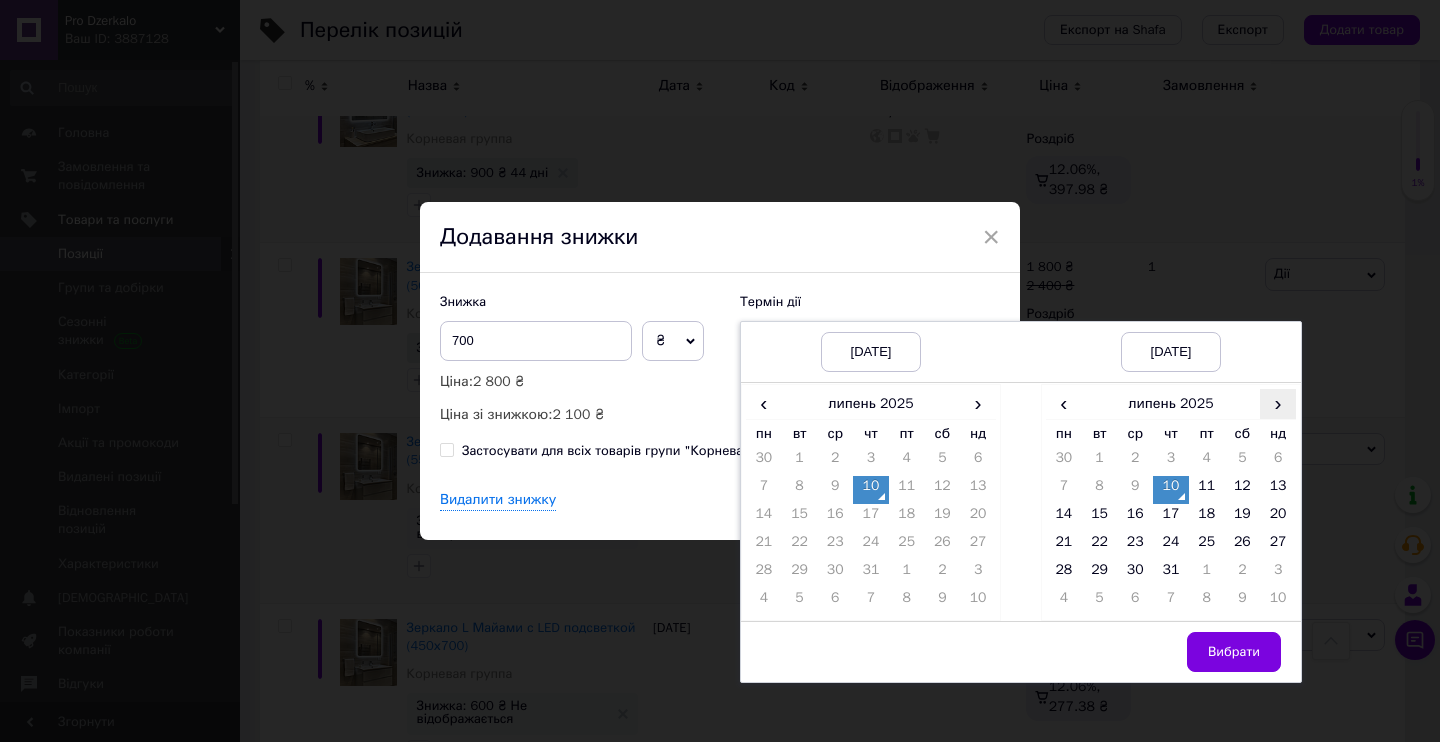 click on "›" at bounding box center [1278, 403] 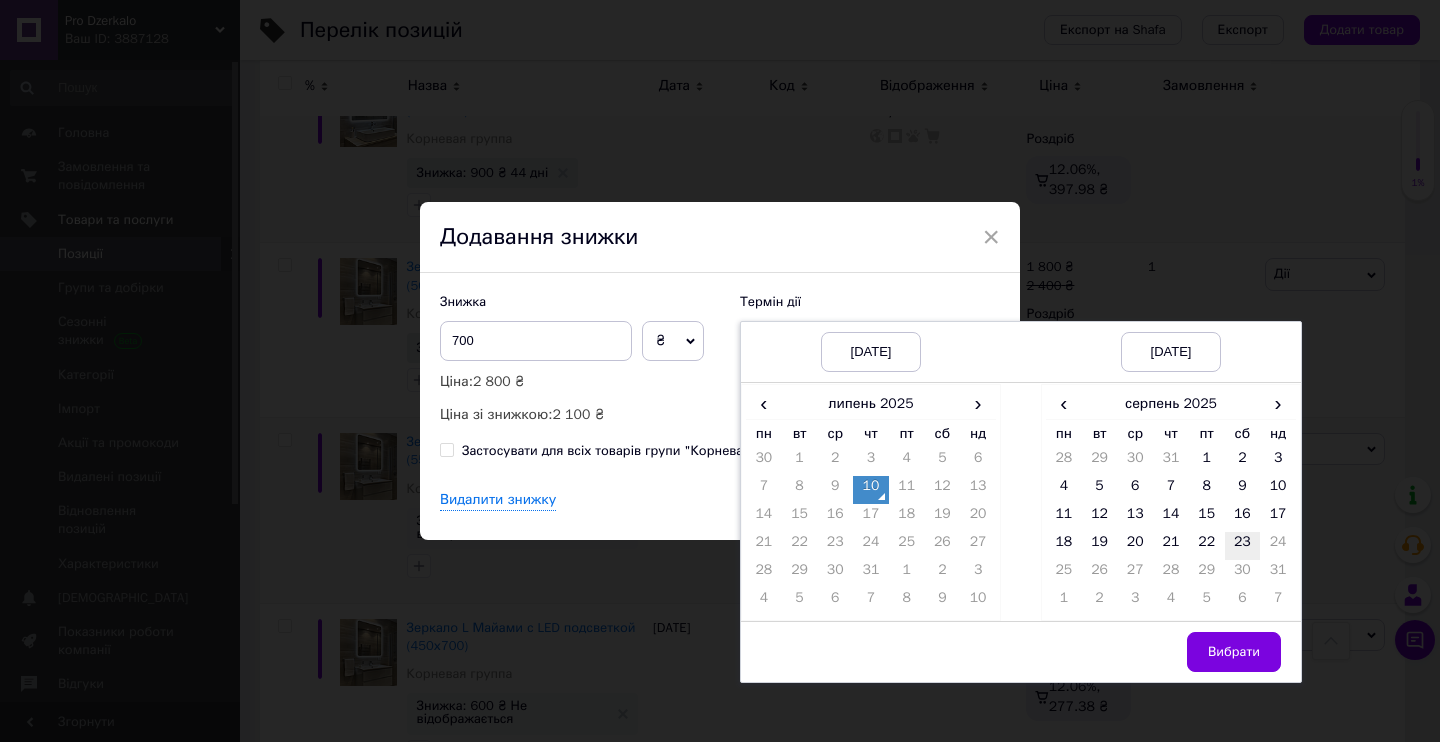 click on "23" at bounding box center (1243, 546) 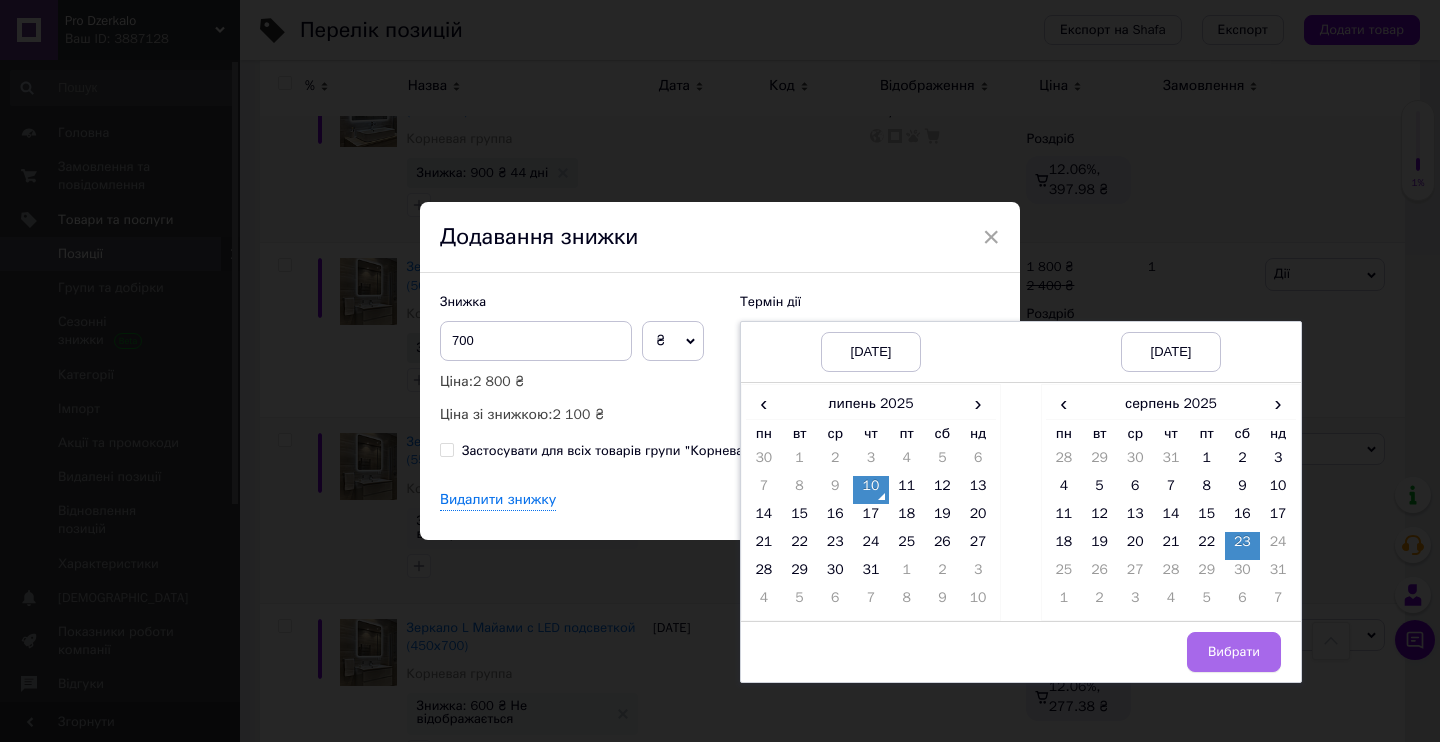 click on "Вибрати" at bounding box center [1234, 652] 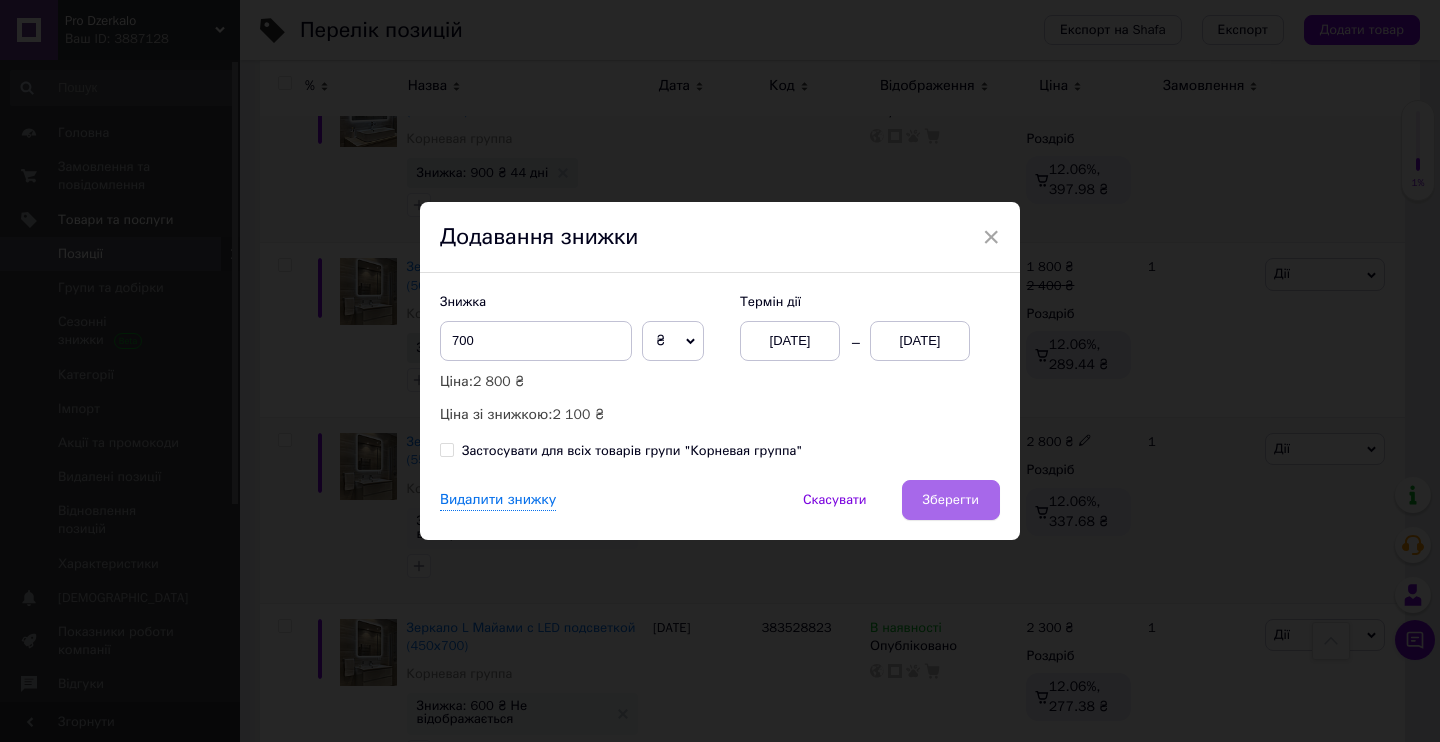 click on "Зберегти" at bounding box center [951, 500] 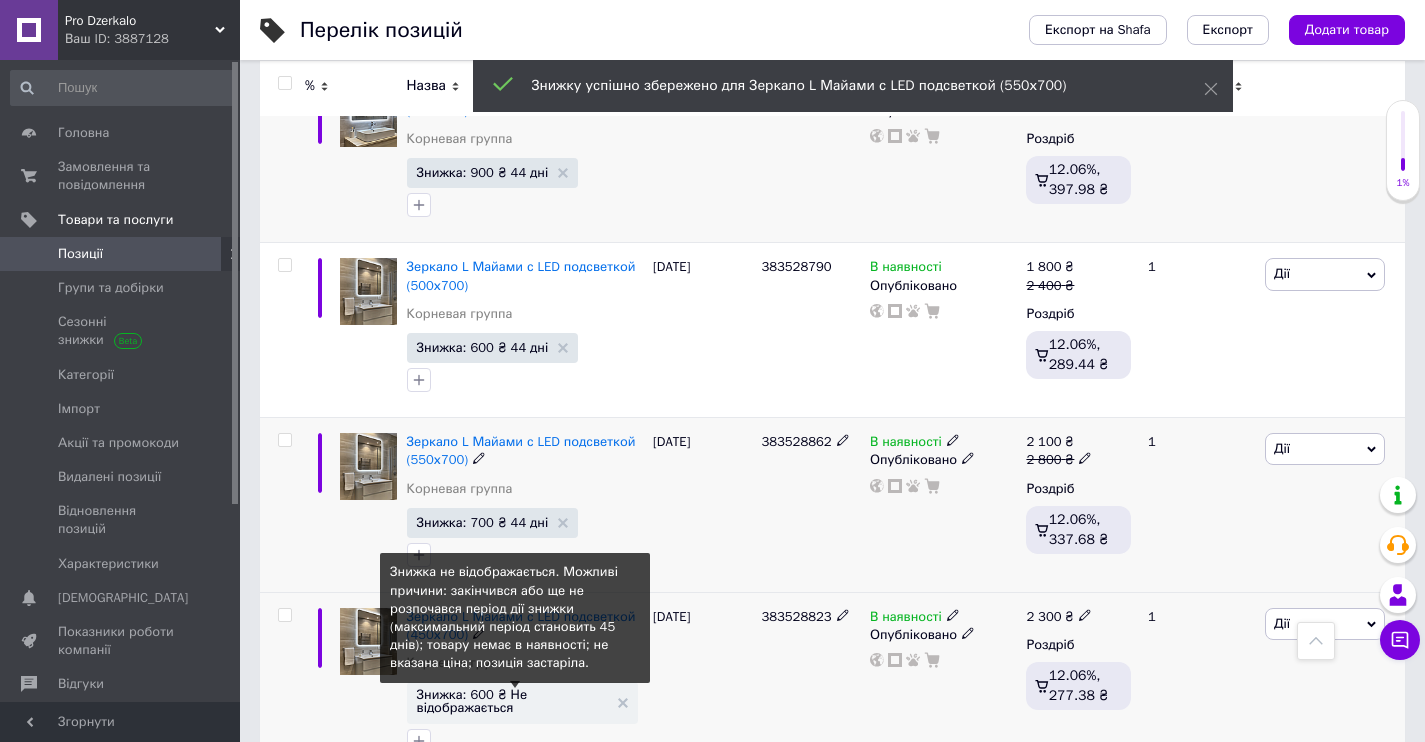 click on "Знижка: 600 ₴ Не відображається" at bounding box center [512, 701] 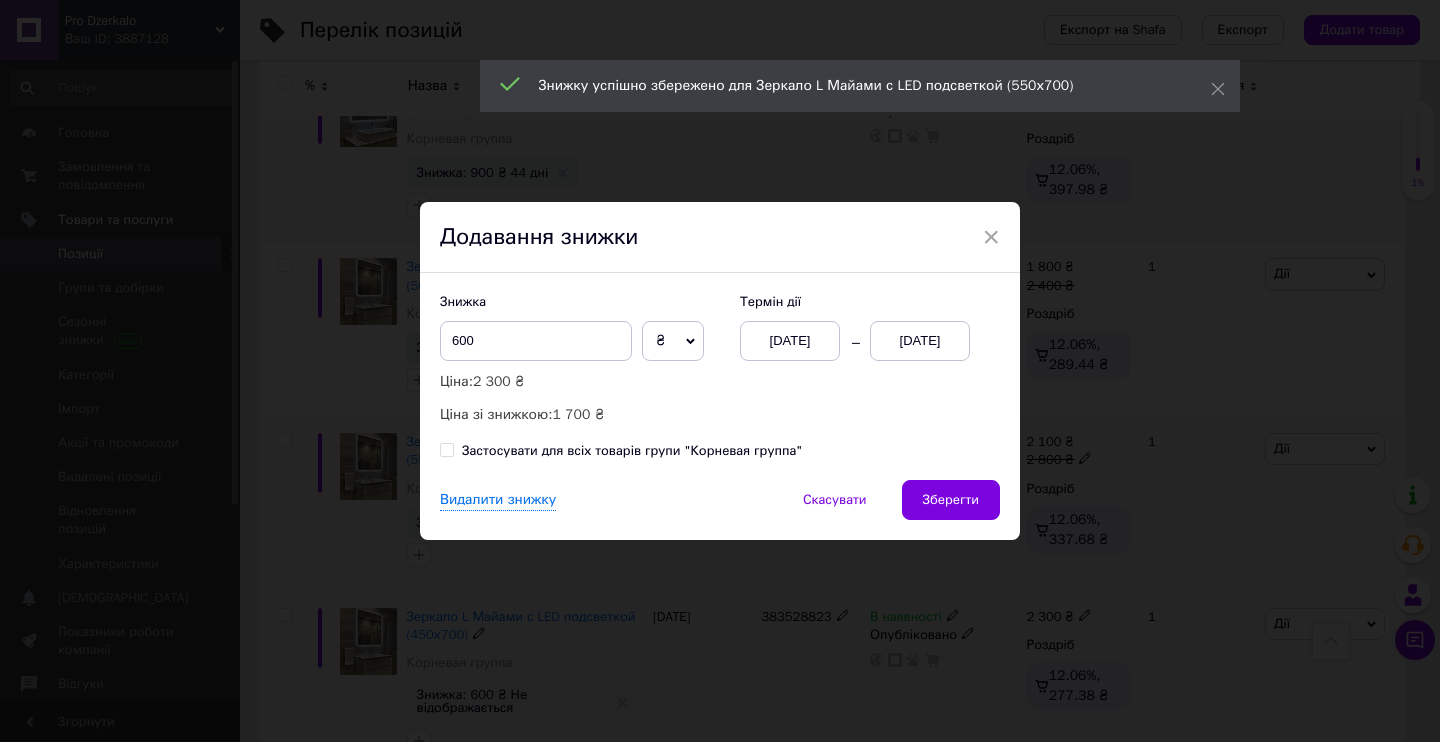 click on "[DATE]" at bounding box center (790, 341) 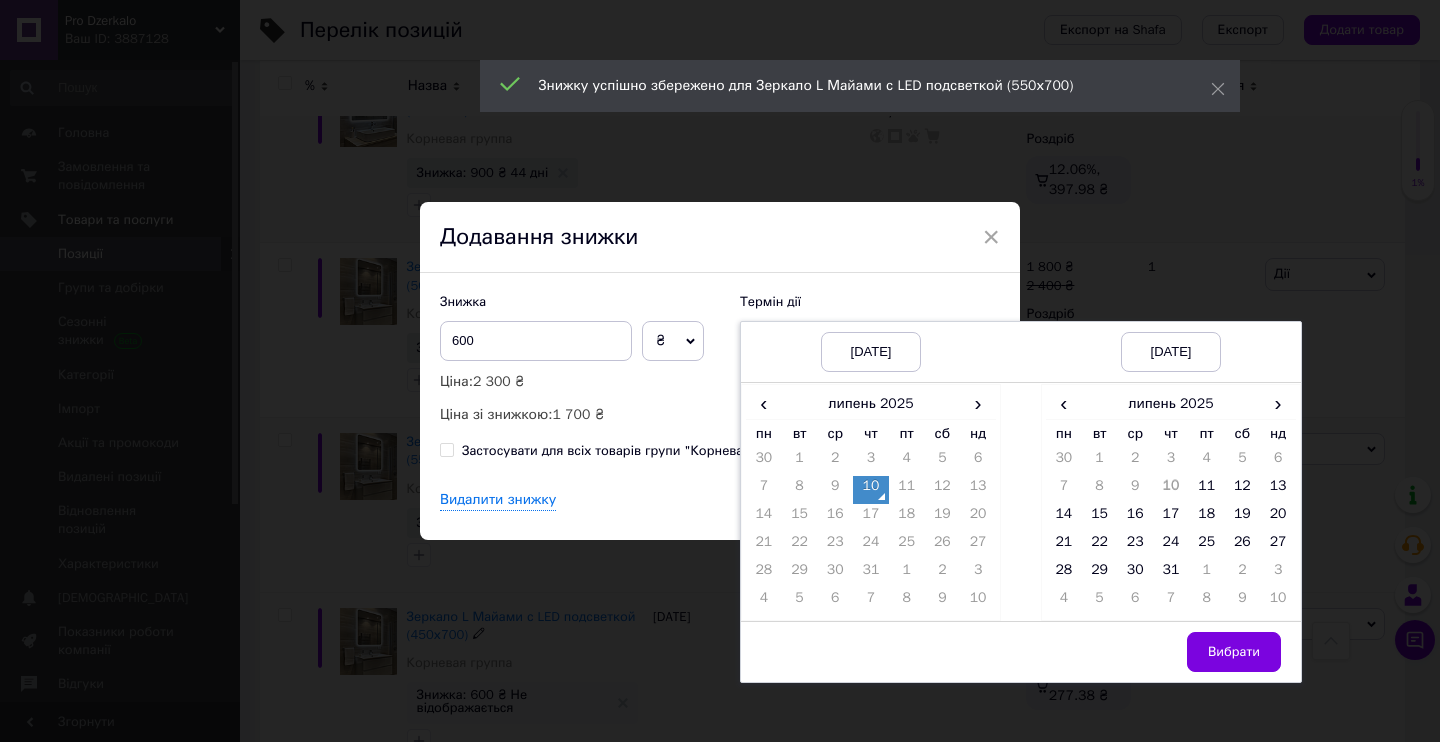 drag, startPoint x: 873, startPoint y: 486, endPoint x: 968, endPoint y: 489, distance: 95.047356 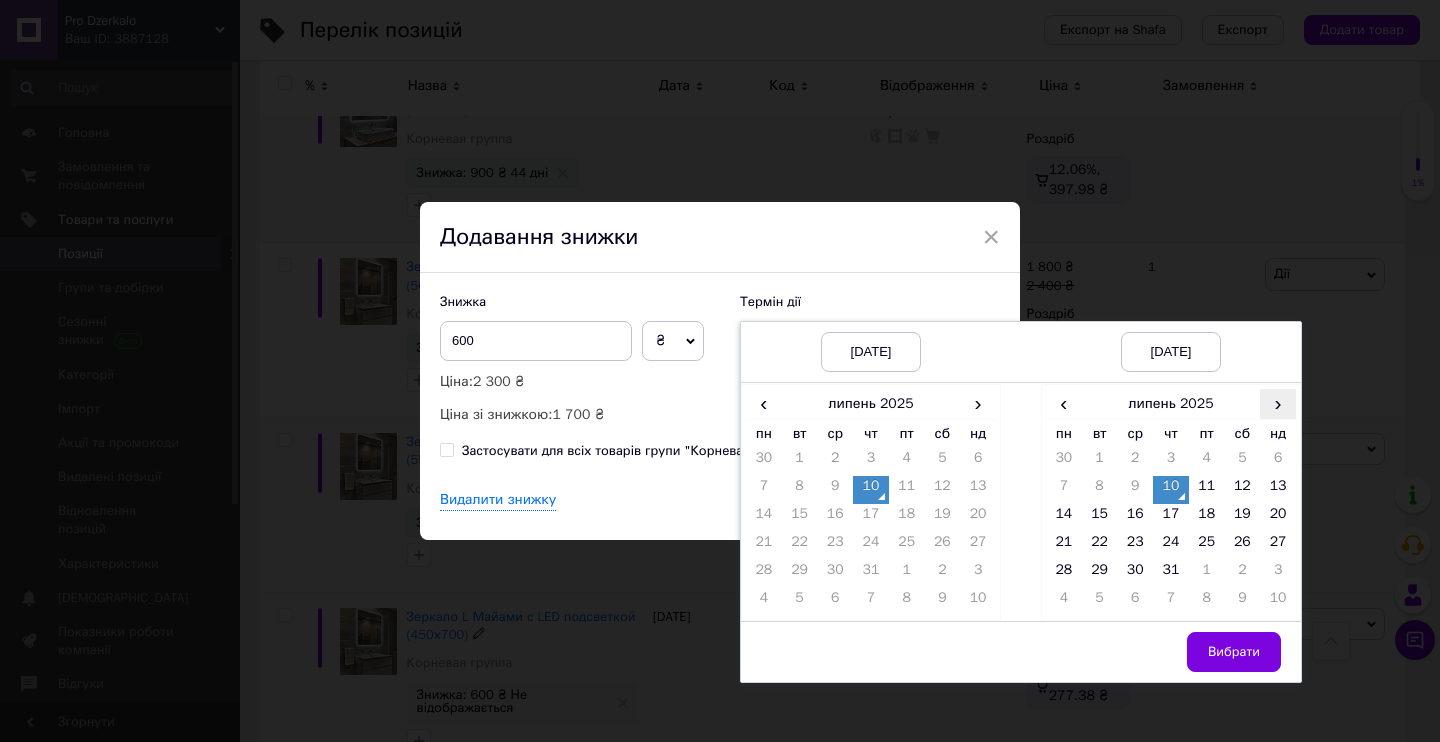 click on "›" at bounding box center [1278, 403] 